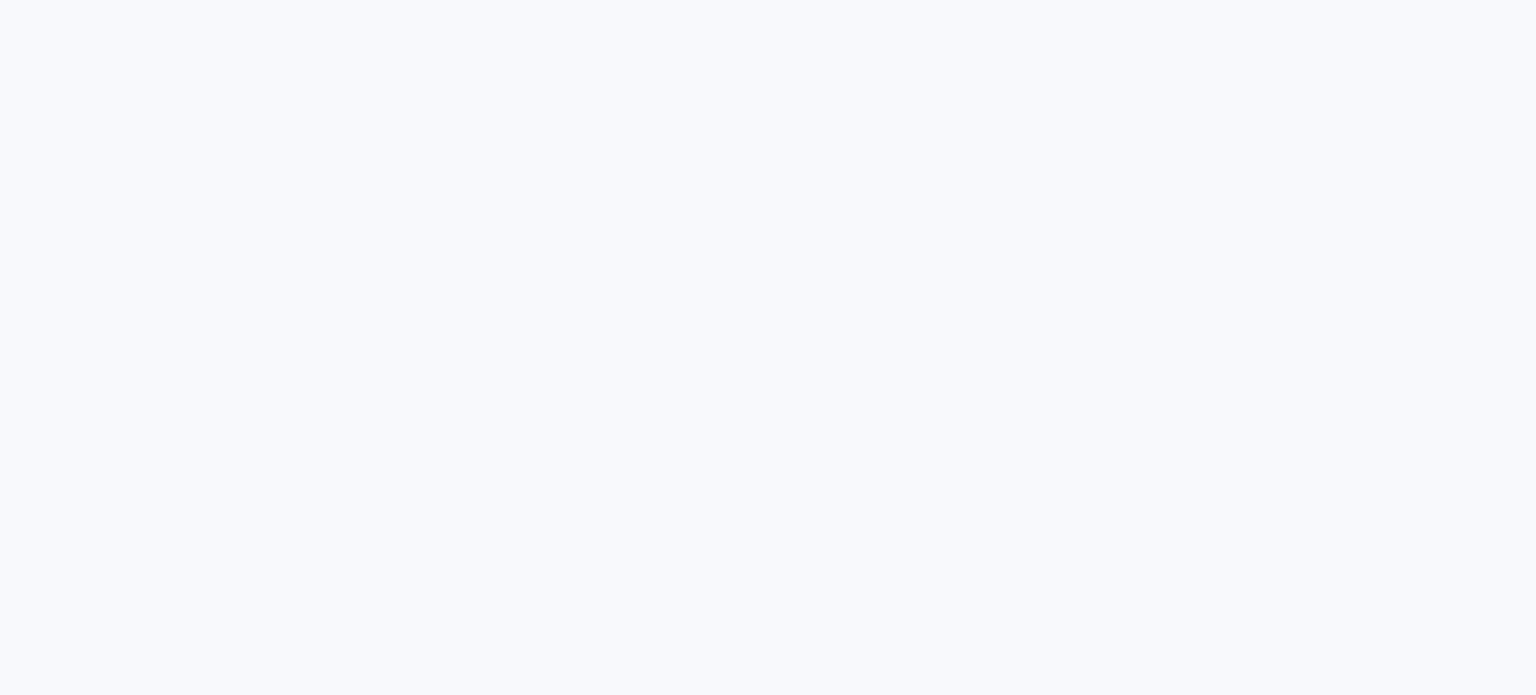 scroll, scrollTop: 0, scrollLeft: 0, axis: both 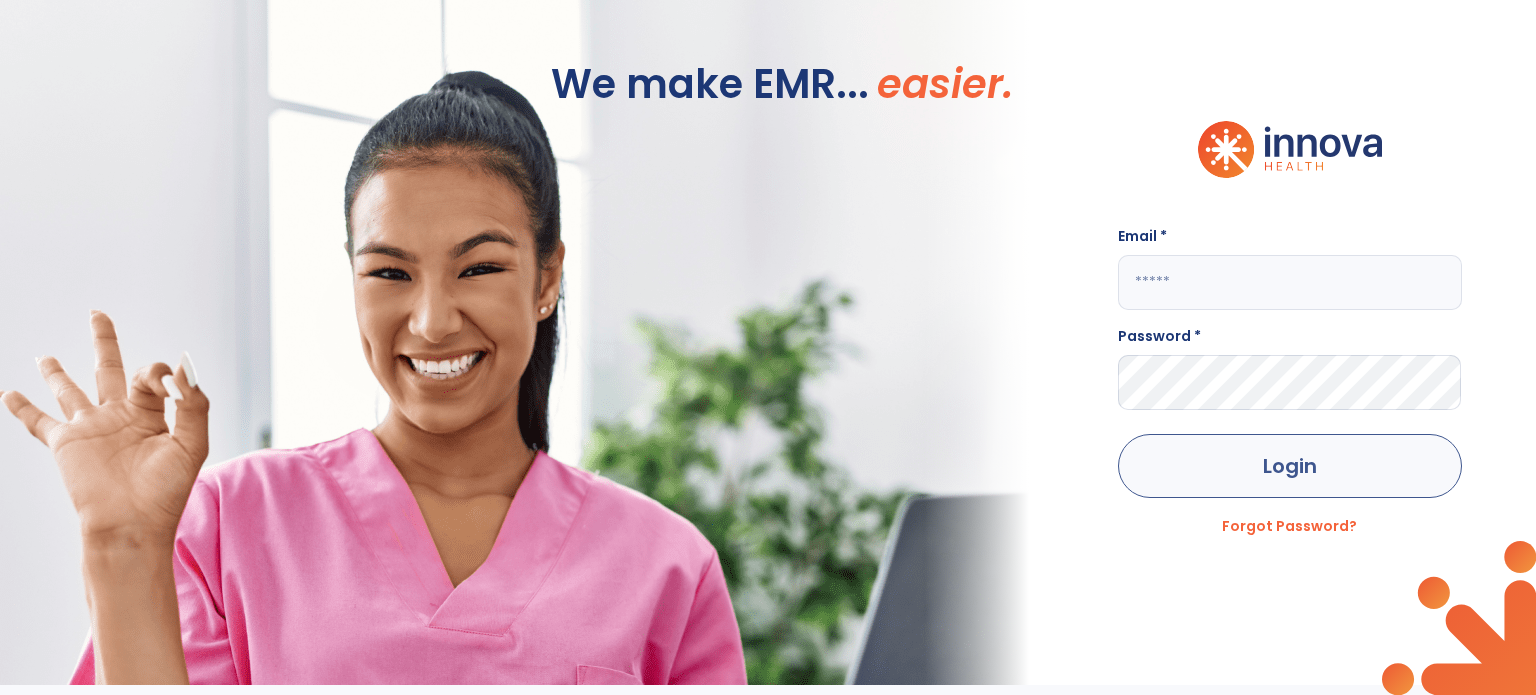 type on "**********" 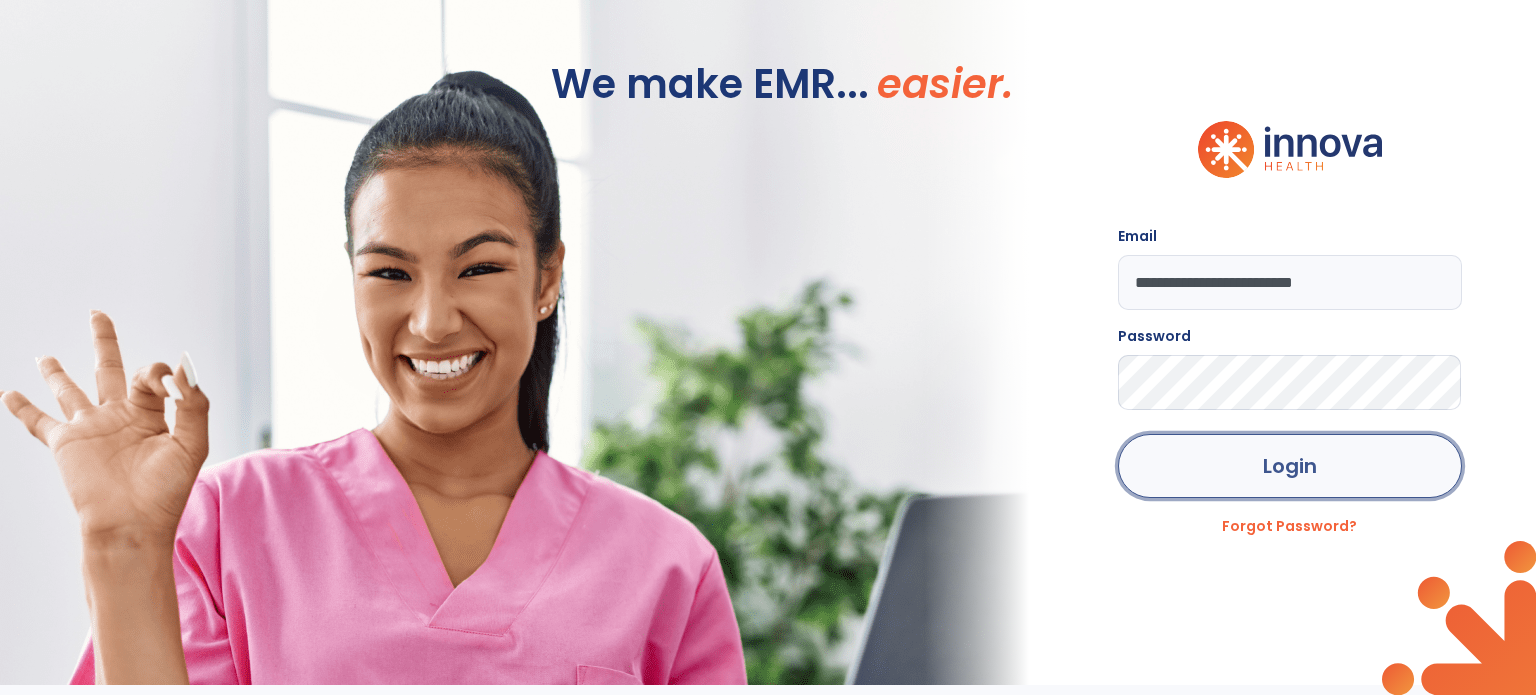 click on "Login" 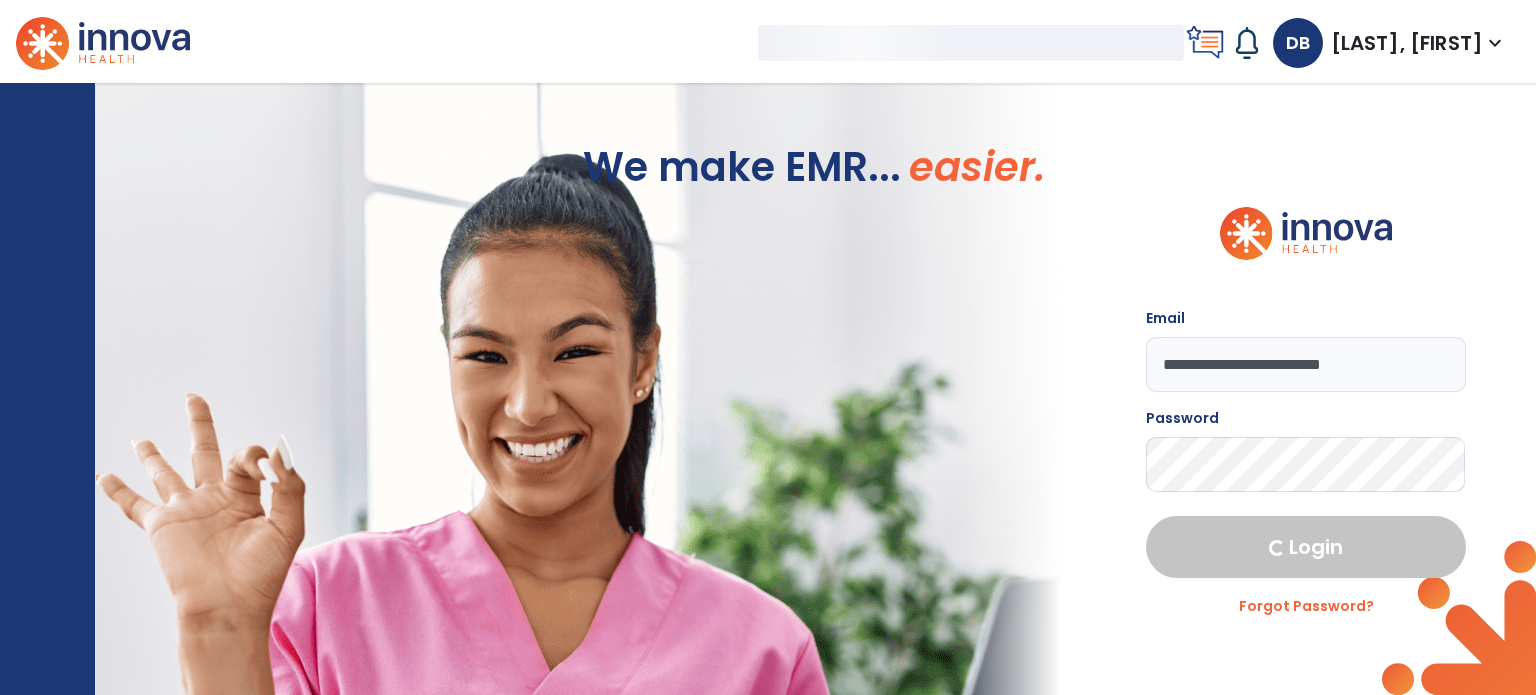 select on "****" 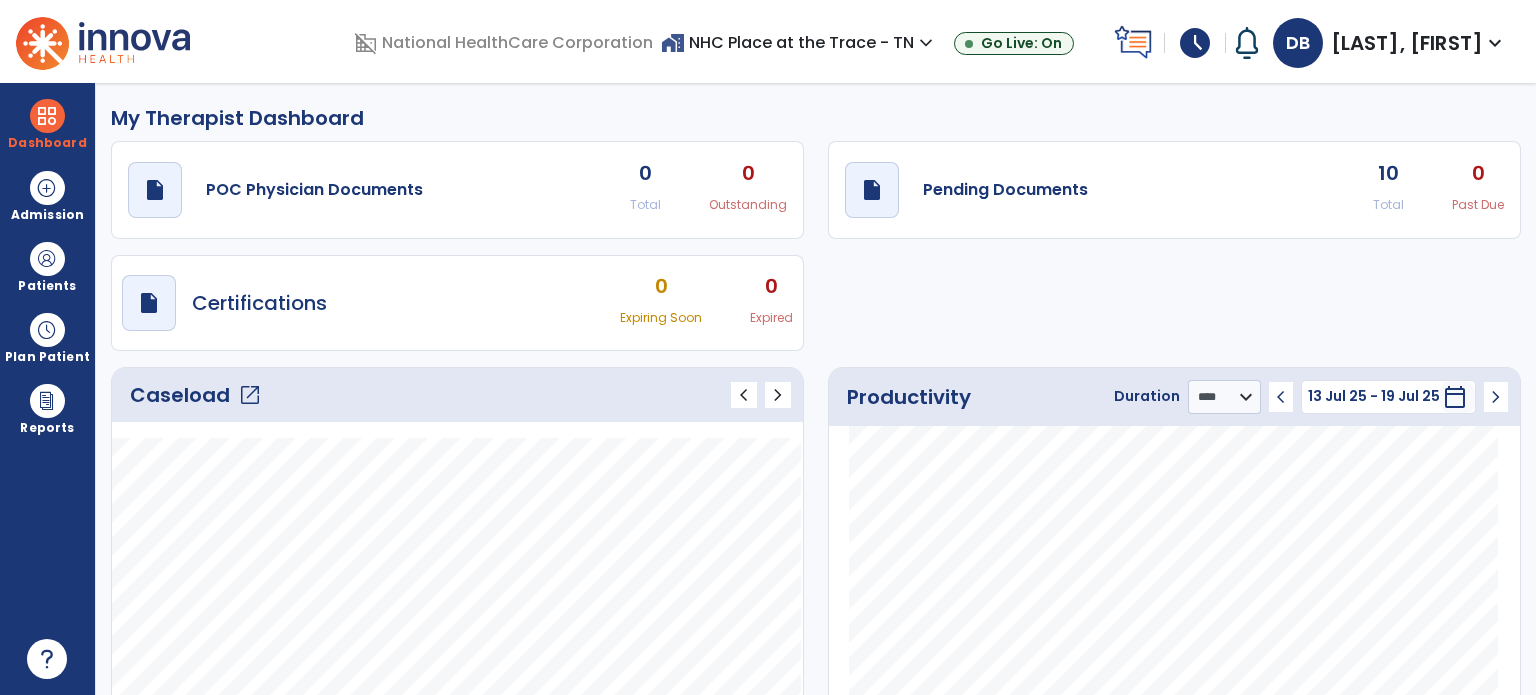 click on "schedule" at bounding box center (1195, 43) 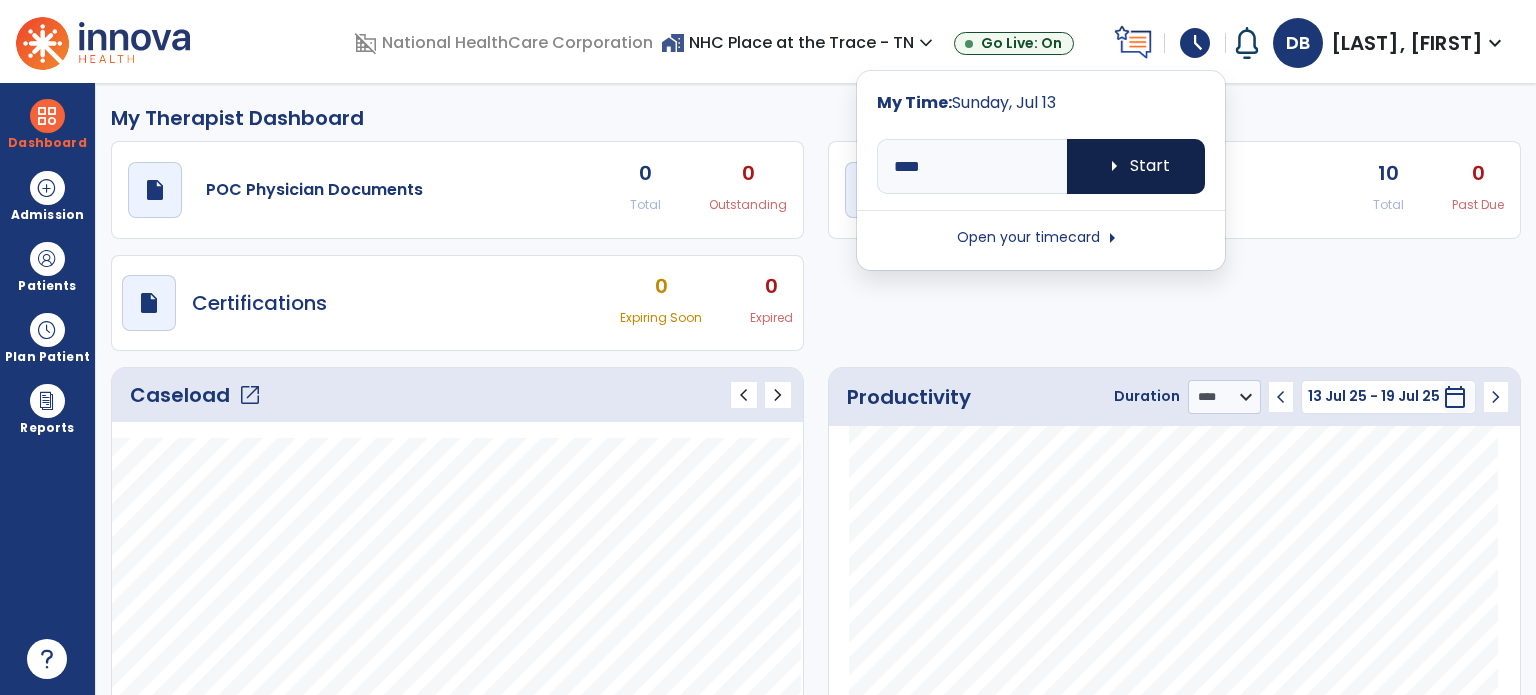 click on "arrow_right  Start" at bounding box center [1136, 166] 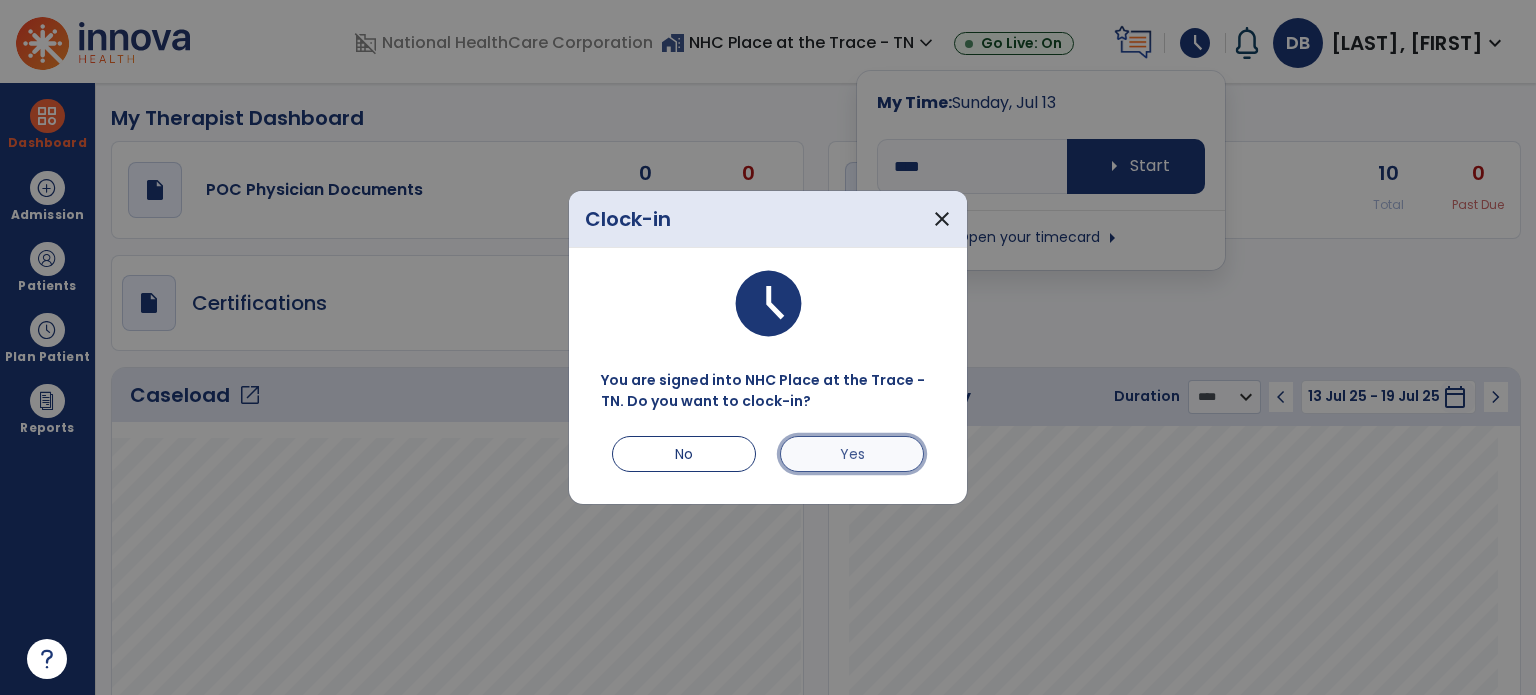 click on "Yes" at bounding box center (852, 454) 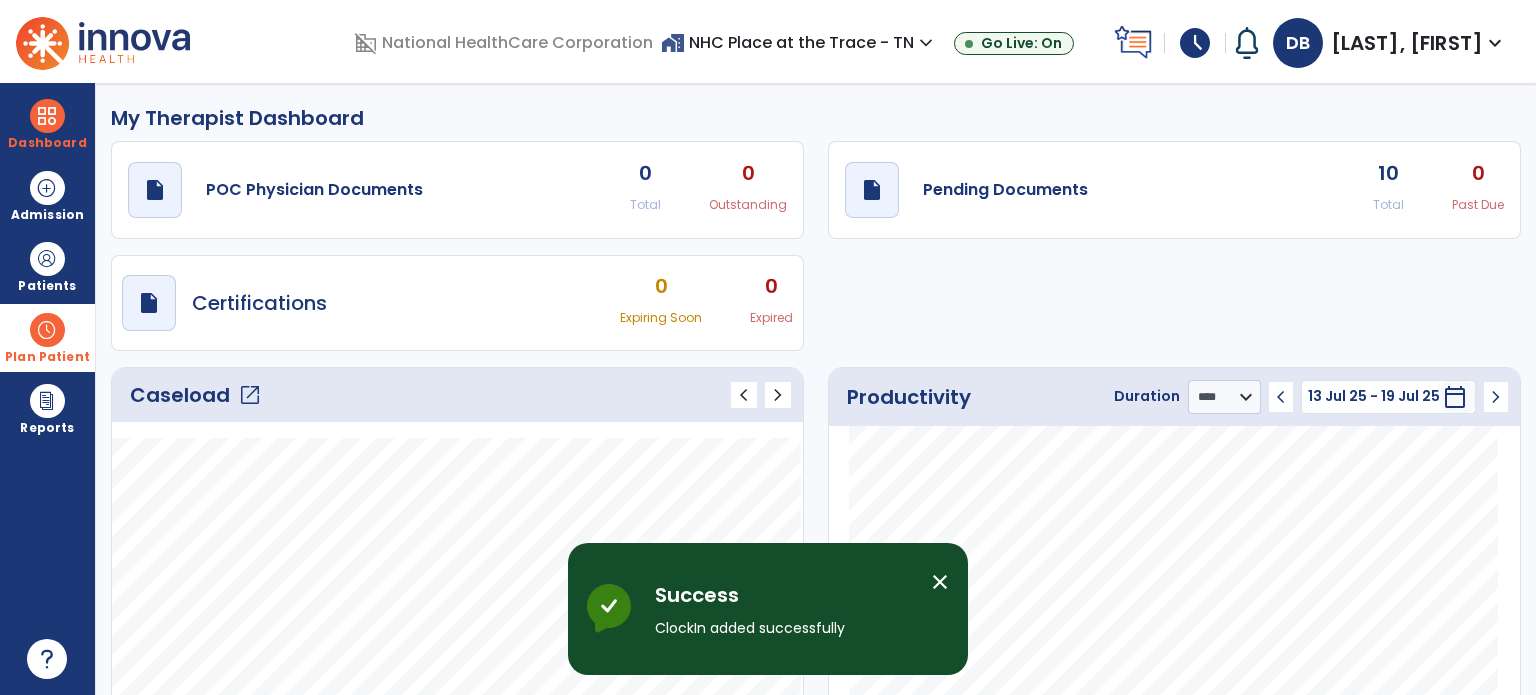 click on "Plan Patient" at bounding box center [47, 266] 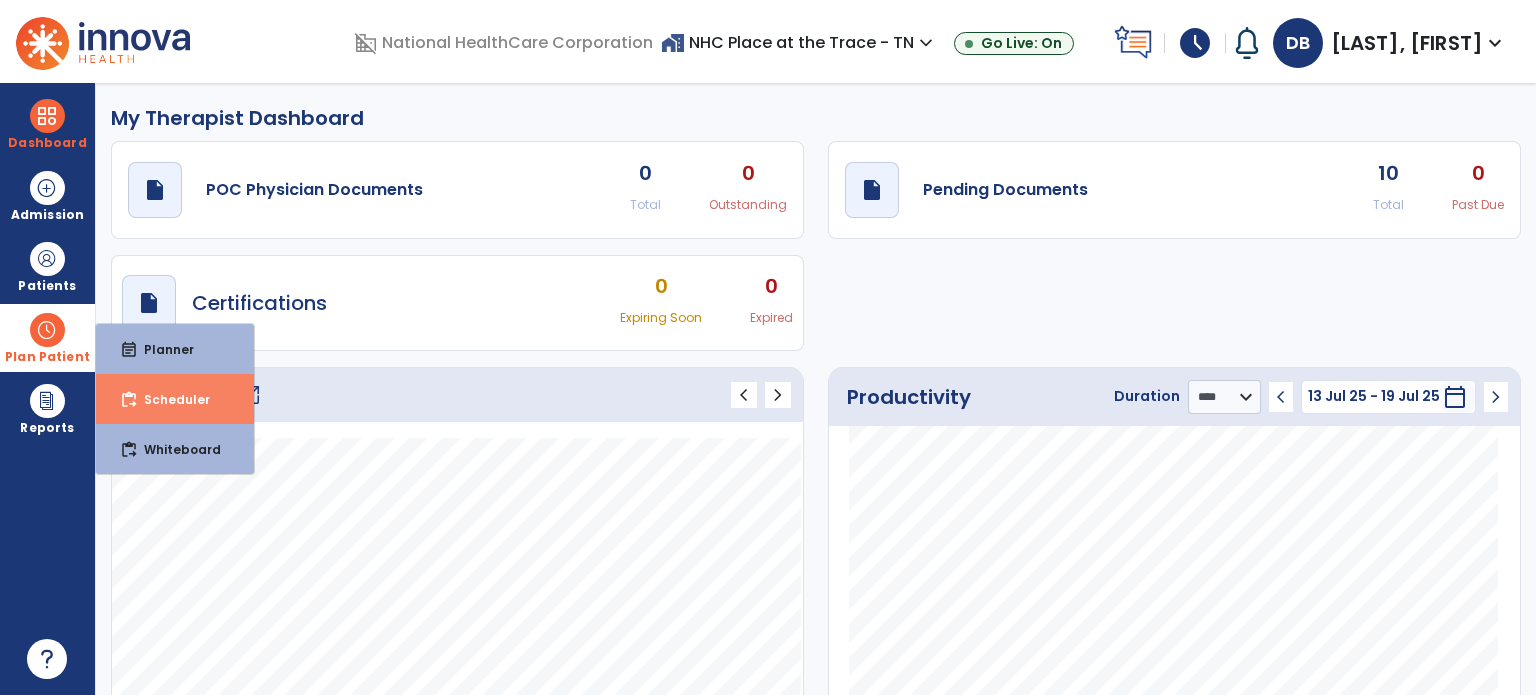 click on "Scheduler" at bounding box center [169, 399] 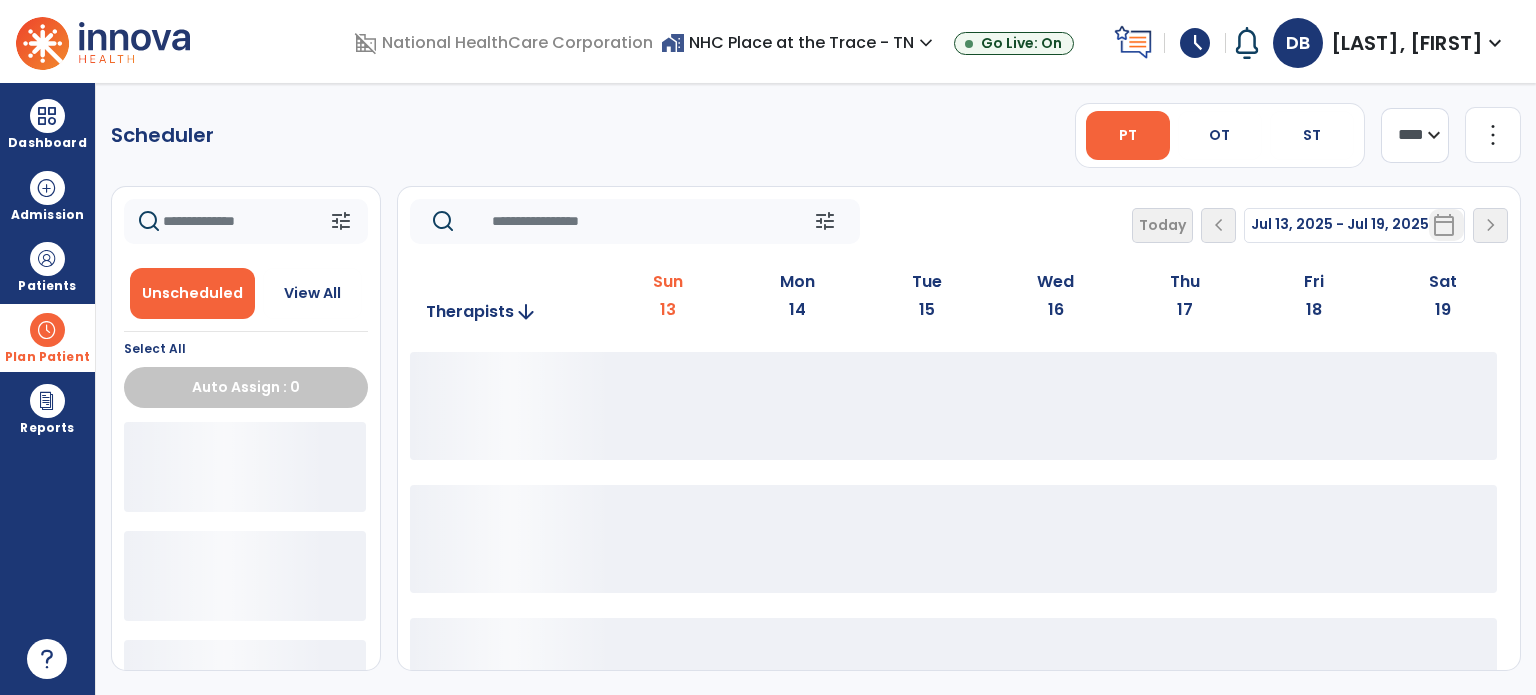 click on "PT   OT   ST  **** *** more_vert  Manage Labor   View All Therapists   Print" 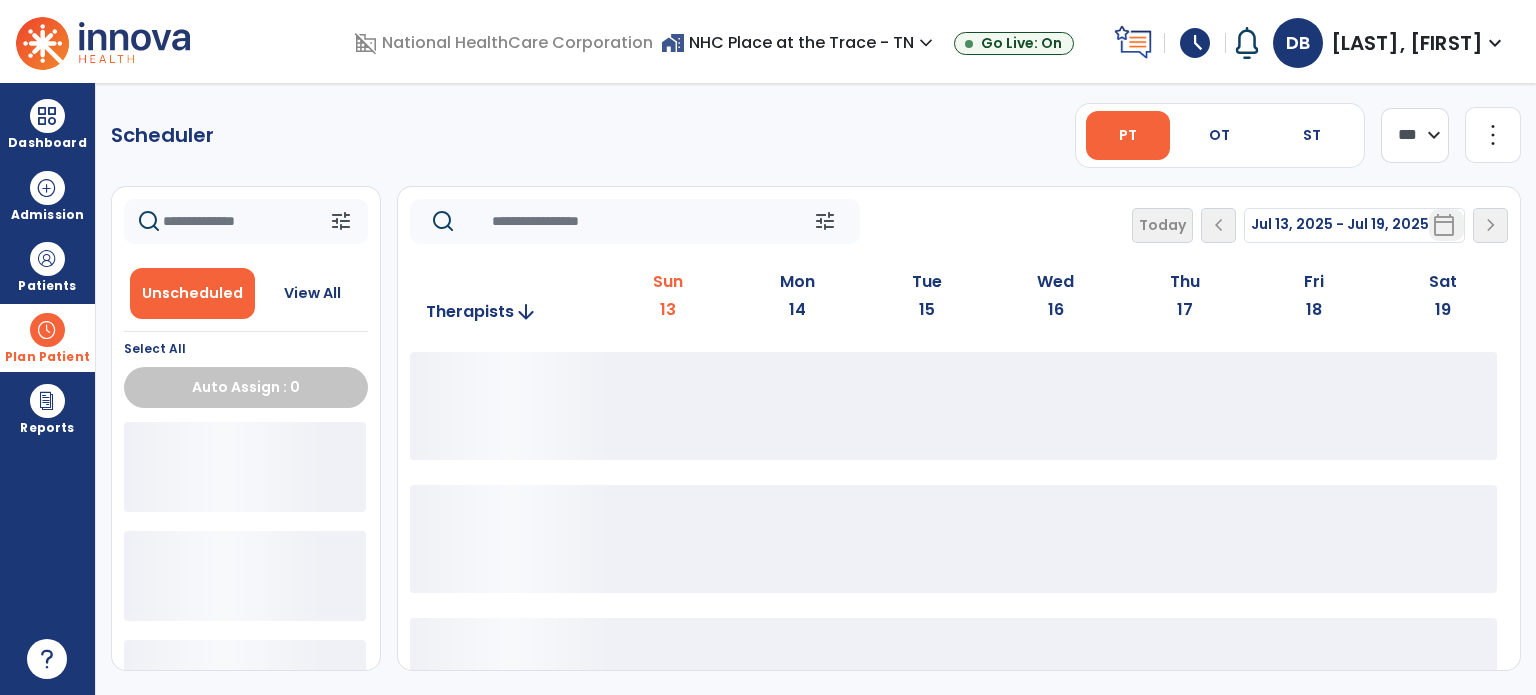 click on "**** ***" 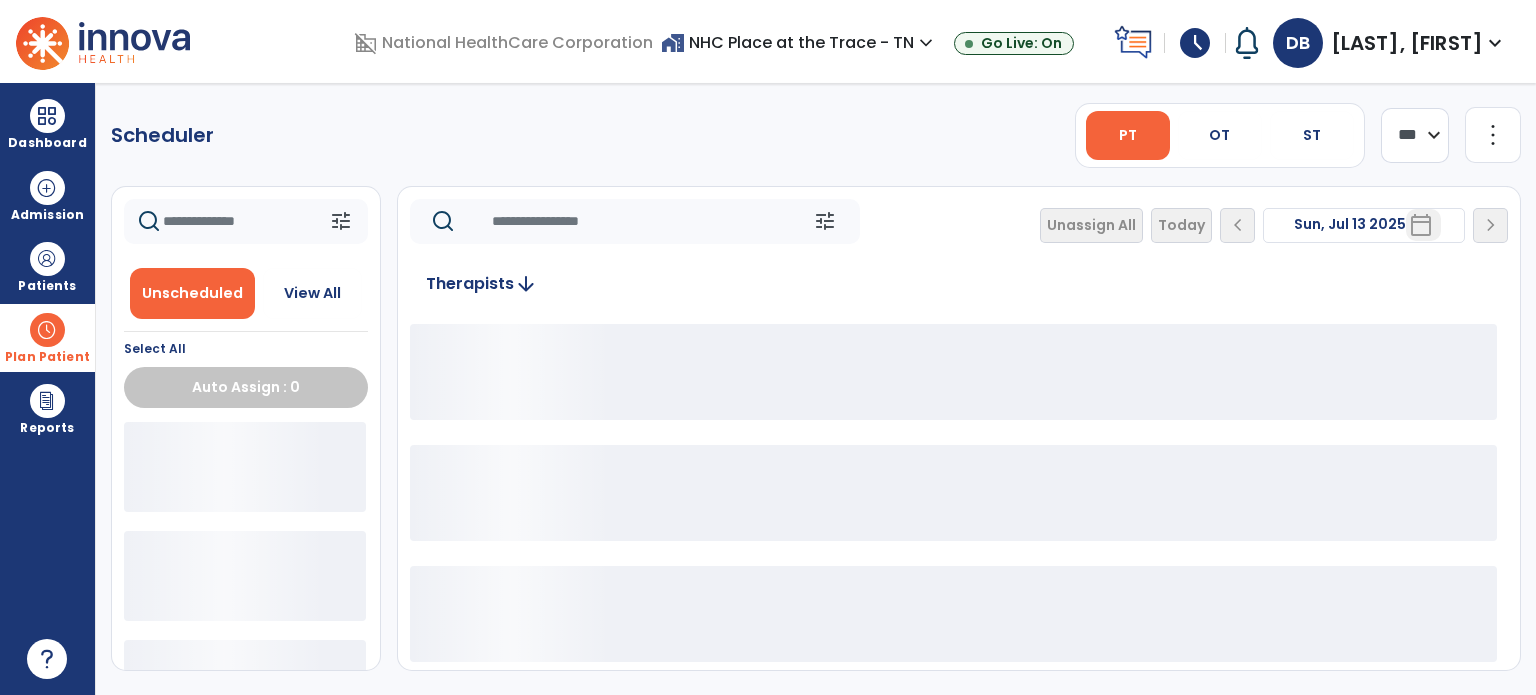 click on "more_vert" 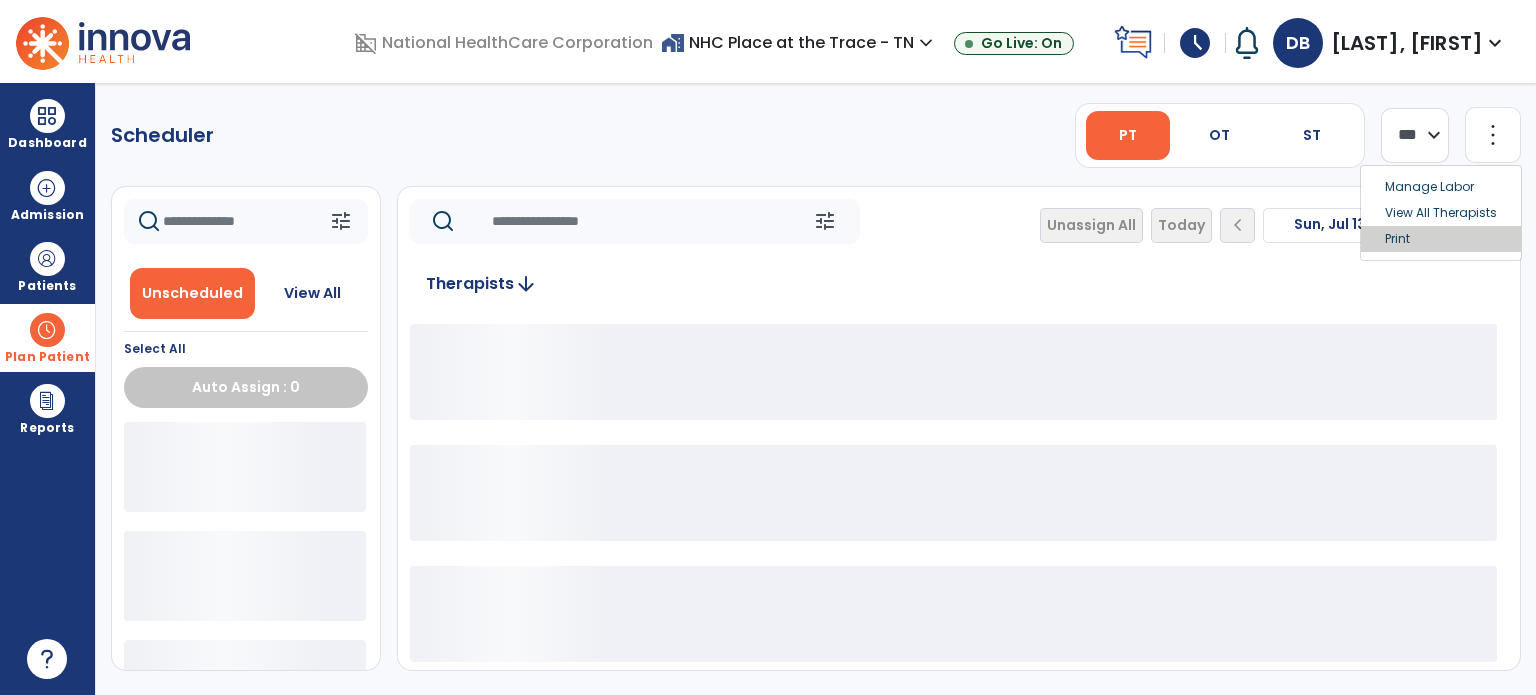 click on "Print" at bounding box center [1441, 239] 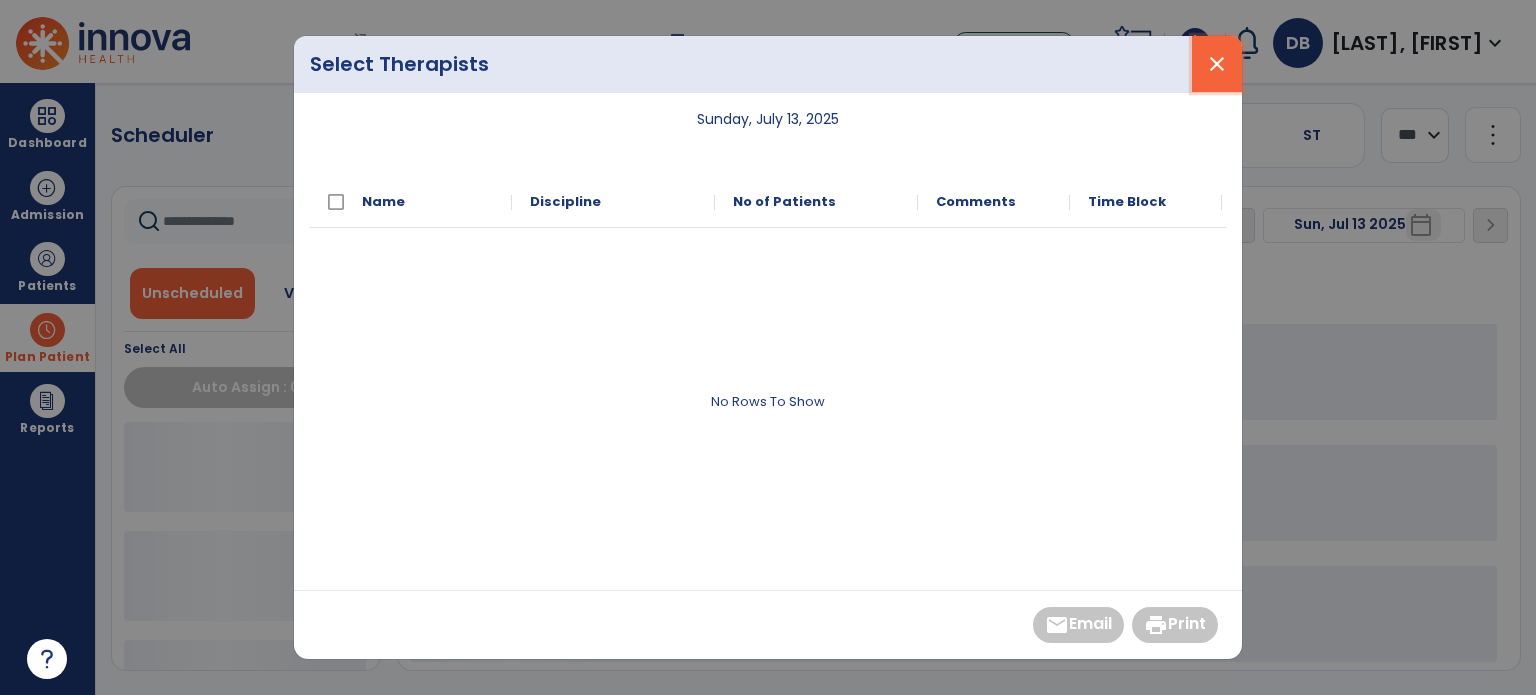 click on "close" at bounding box center (1217, 64) 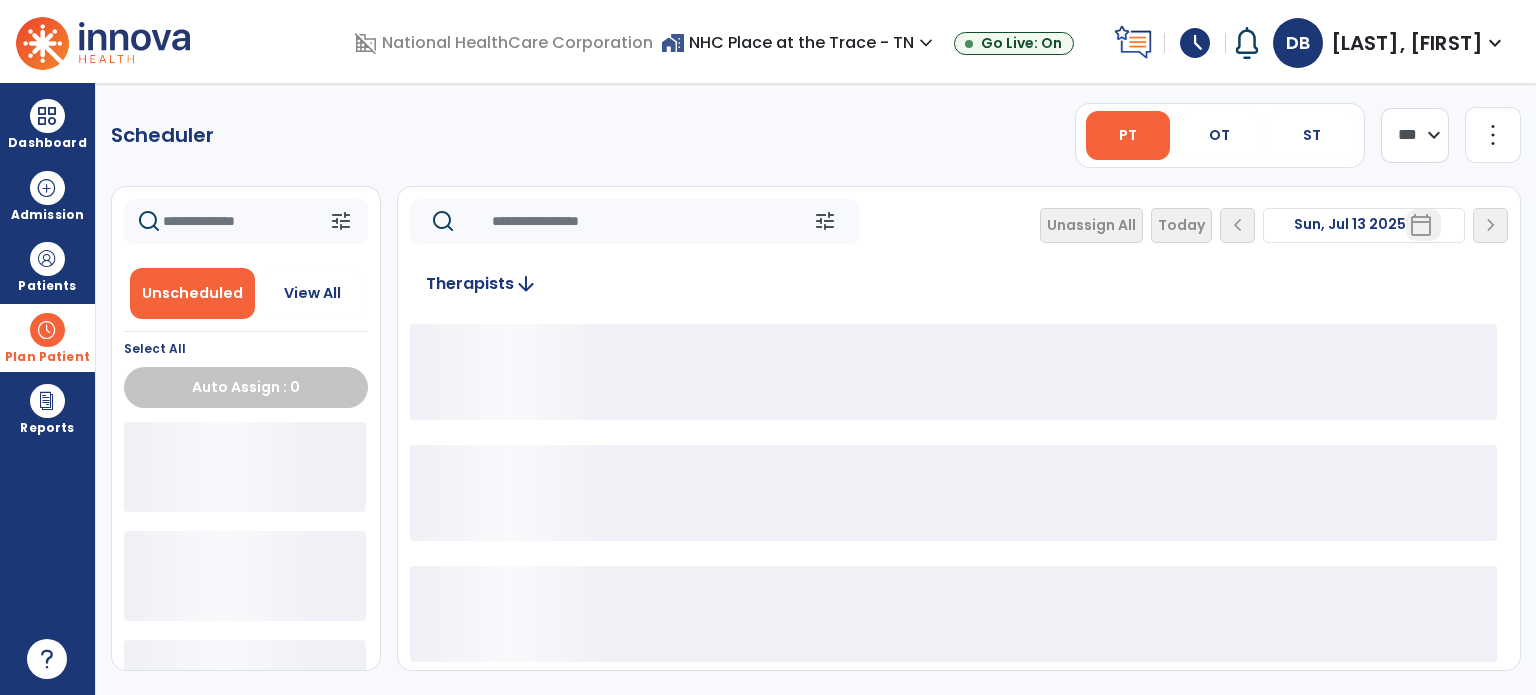 click on "PT   OT   ST" 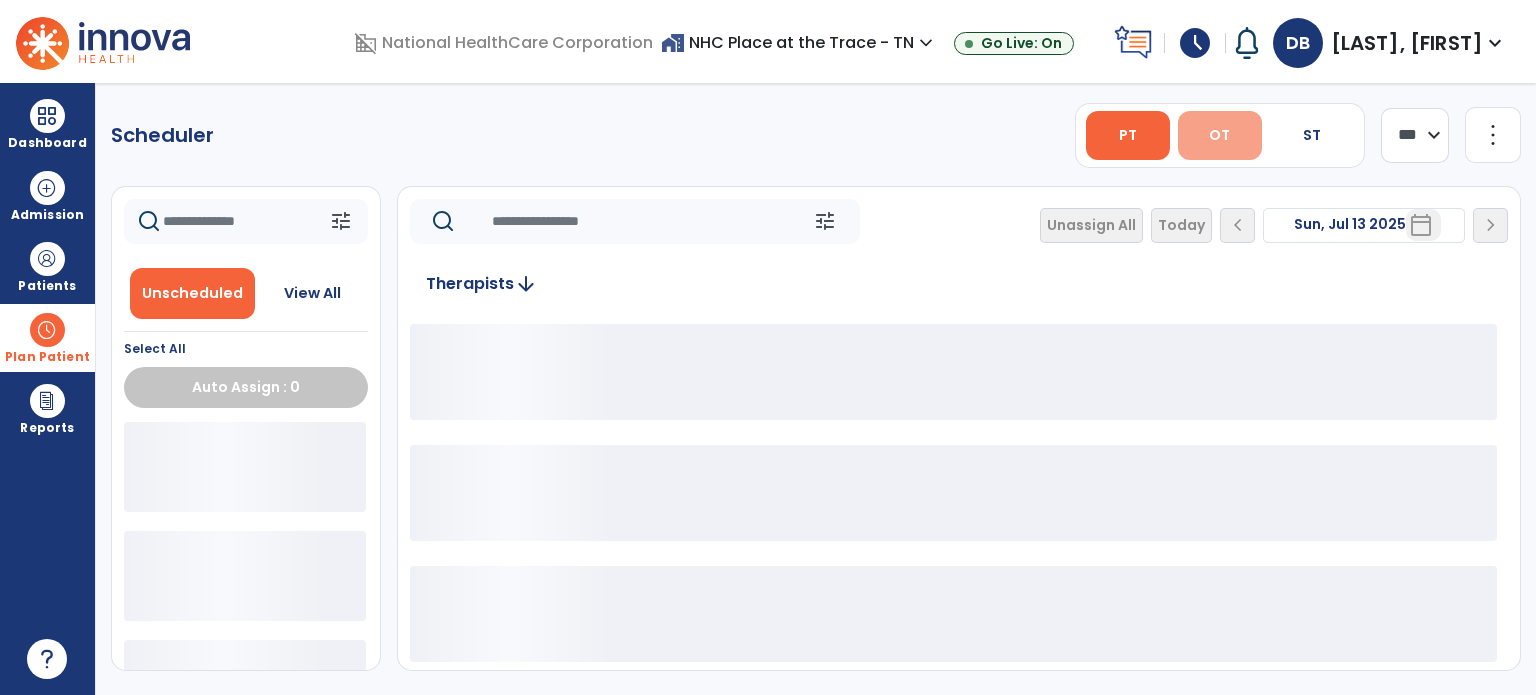 click on "OT" at bounding box center (1220, 135) 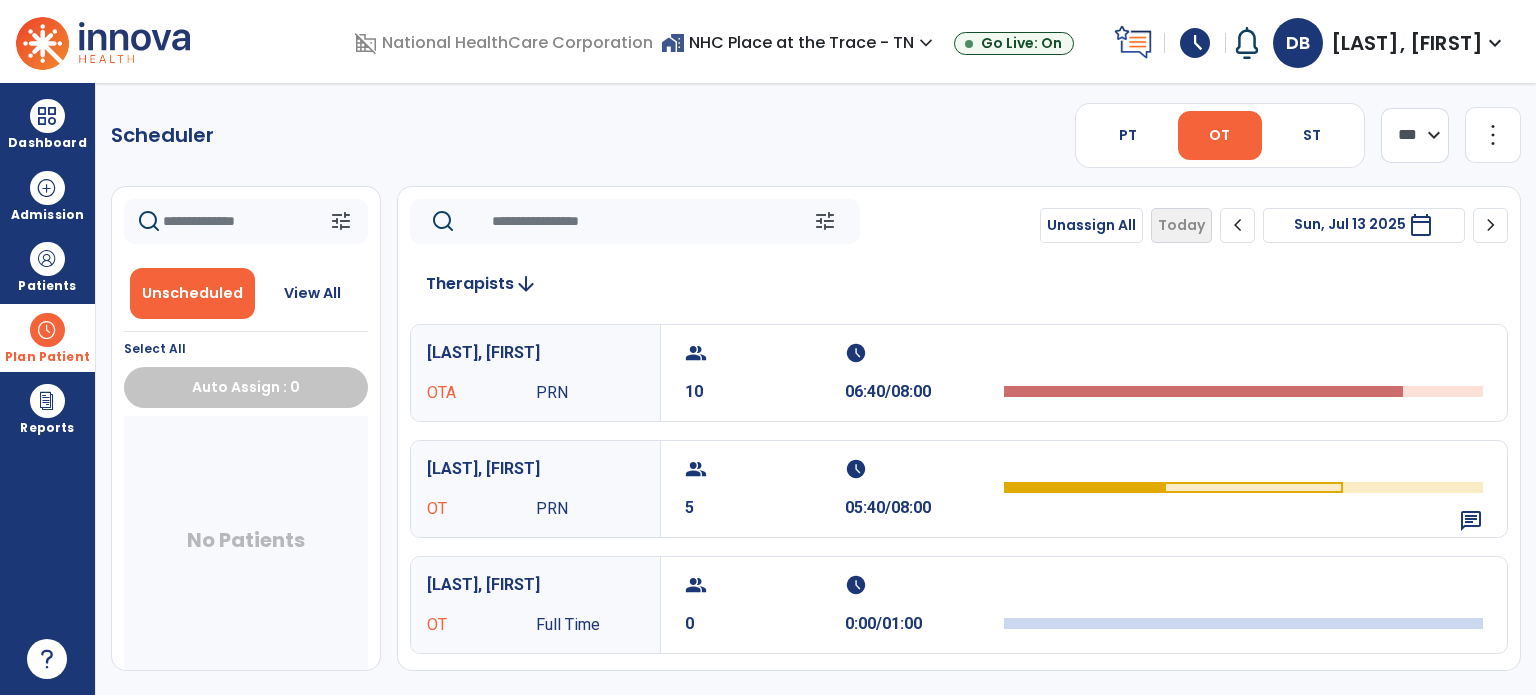 click on "more_vert" 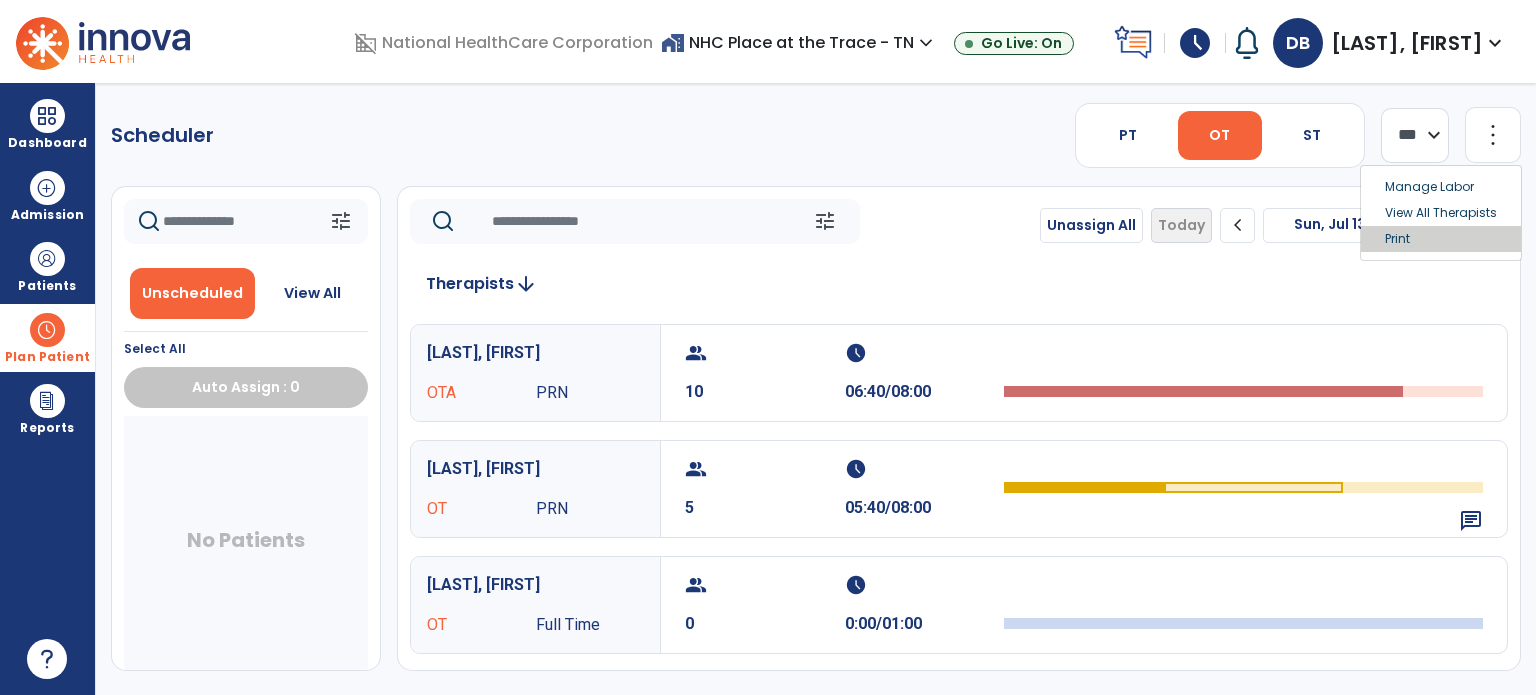click on "Print" at bounding box center (1441, 239) 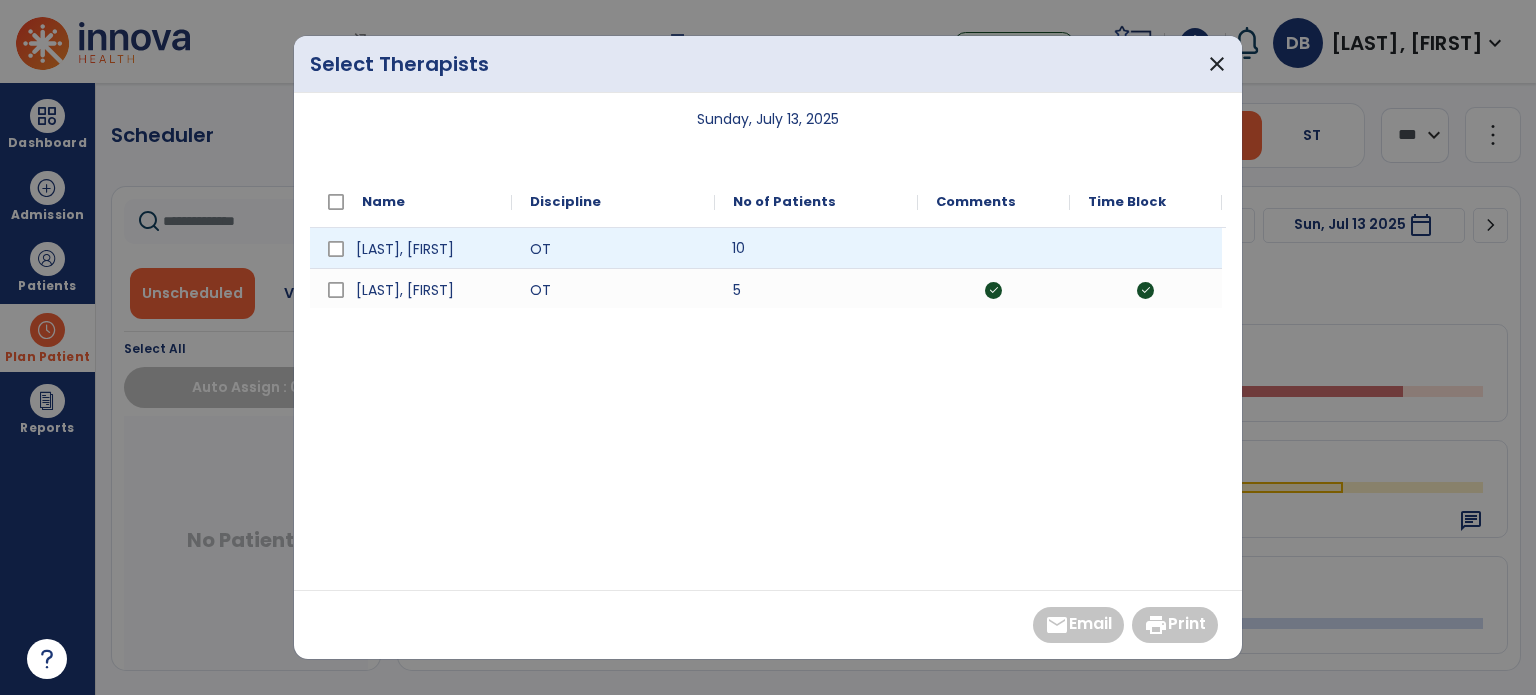 click on "10" at bounding box center [816, 248] 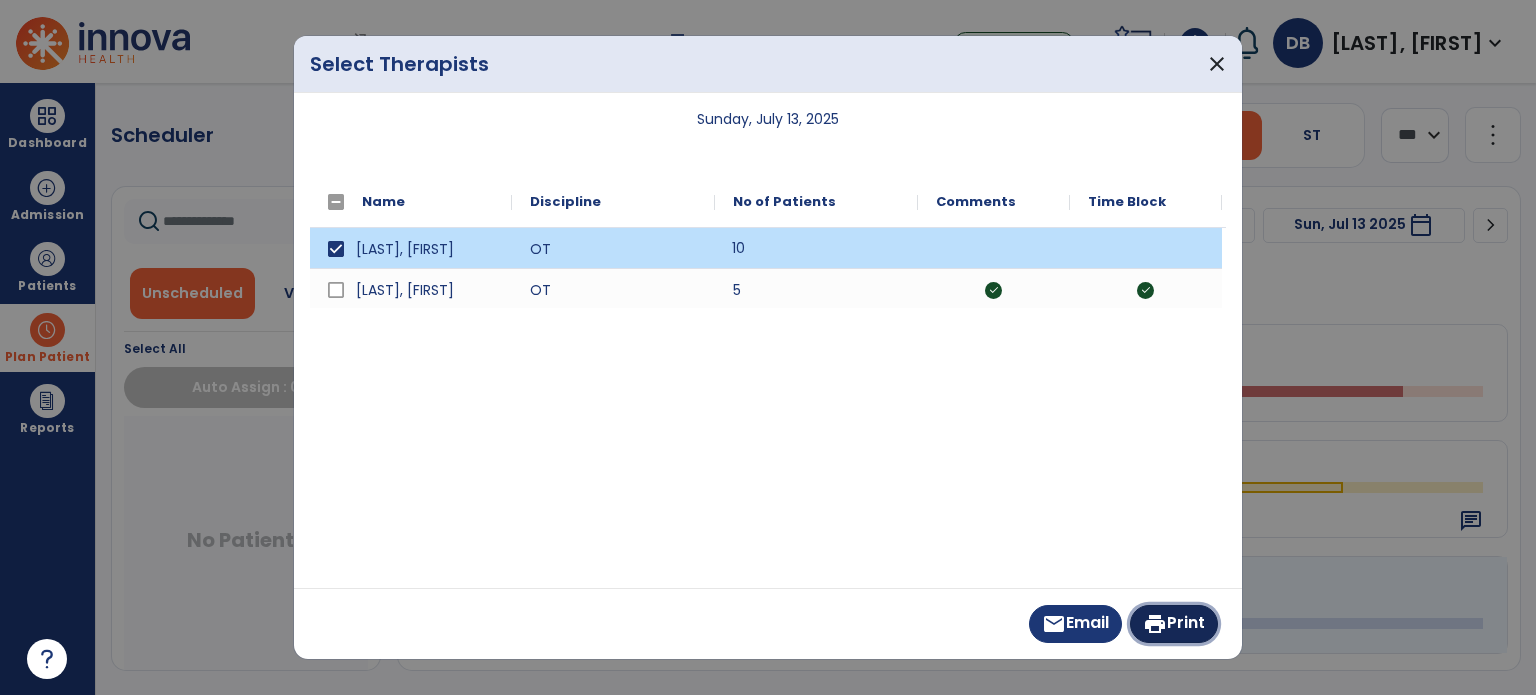 click on "print" at bounding box center [1155, 624] 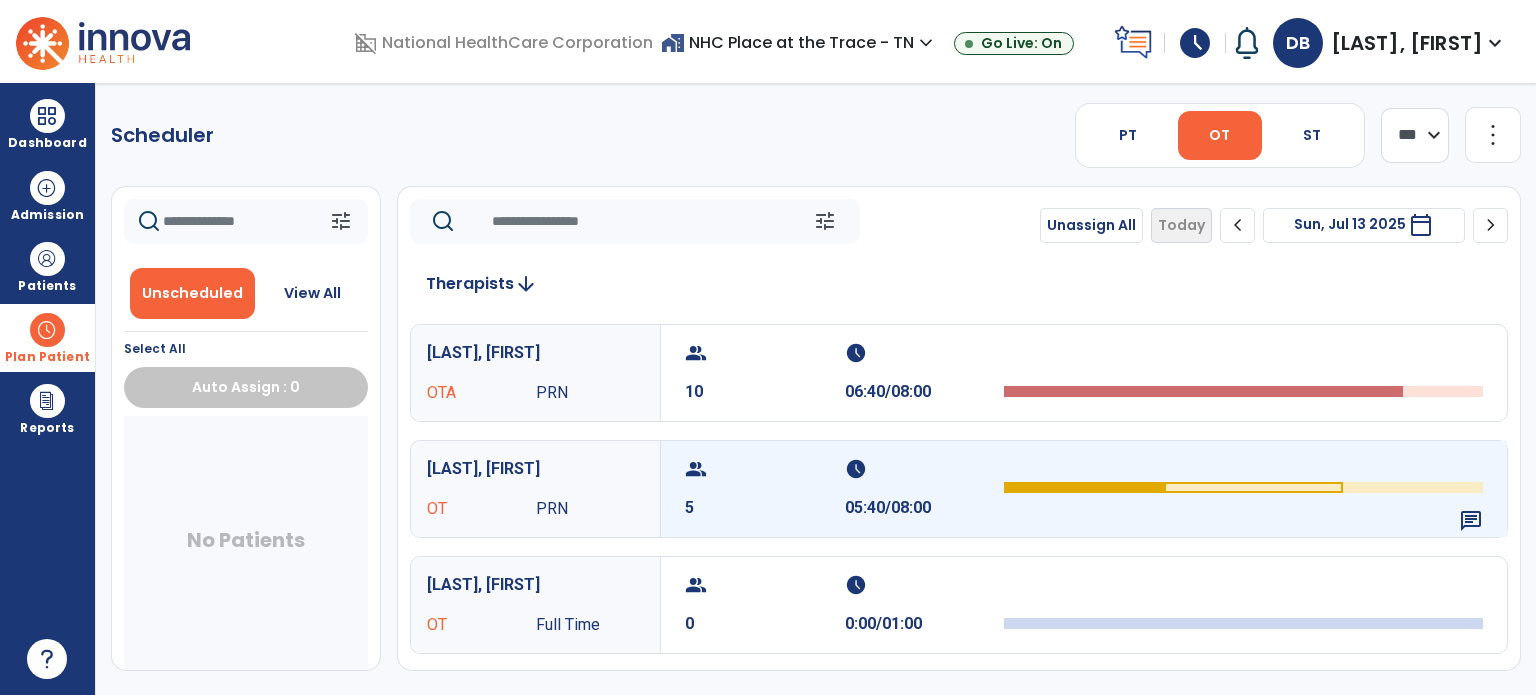 click on "chat" at bounding box center (1471, 521) 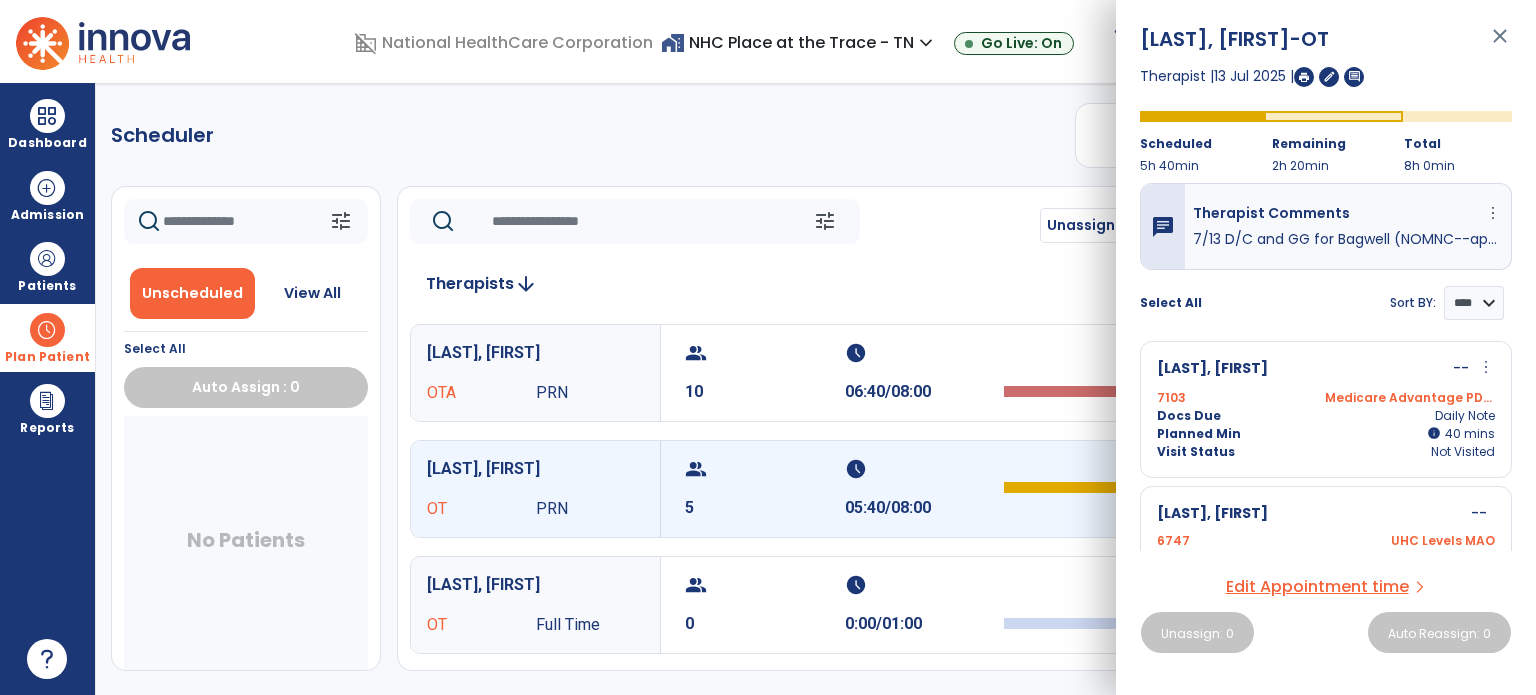 scroll, scrollTop: 594, scrollLeft: 0, axis: vertical 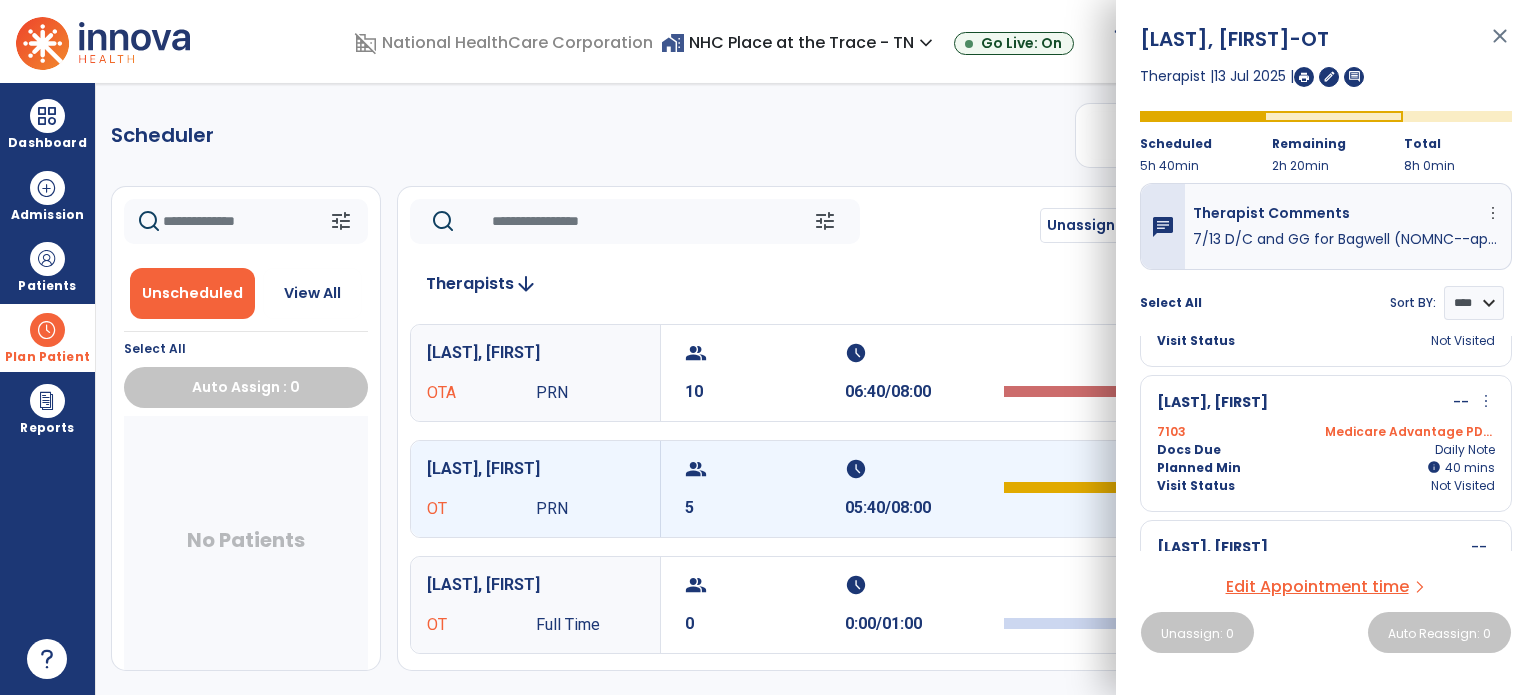 click on "Scheduler   PT   OT   ST  **** *** more_vert  Manage Labor   View All Therapists   Print" 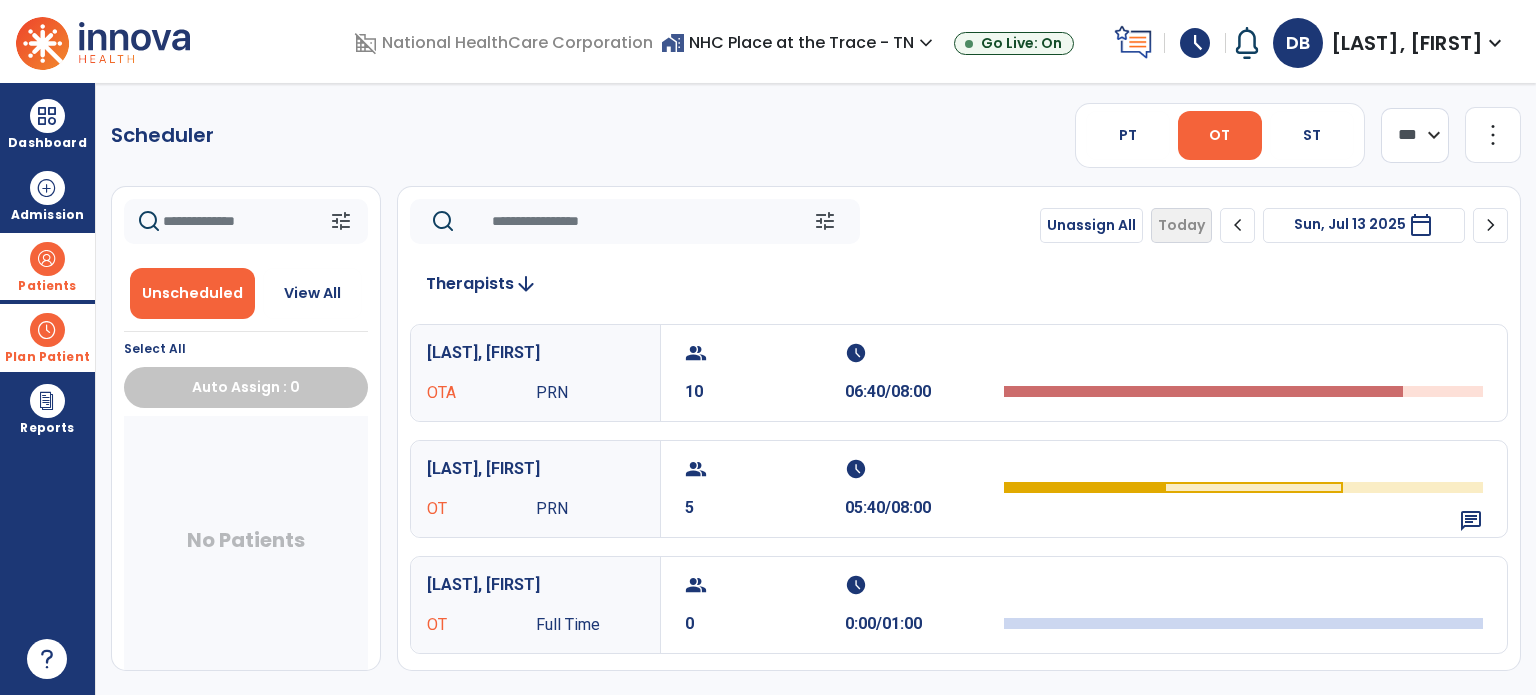 click on "Patients" at bounding box center [47, 266] 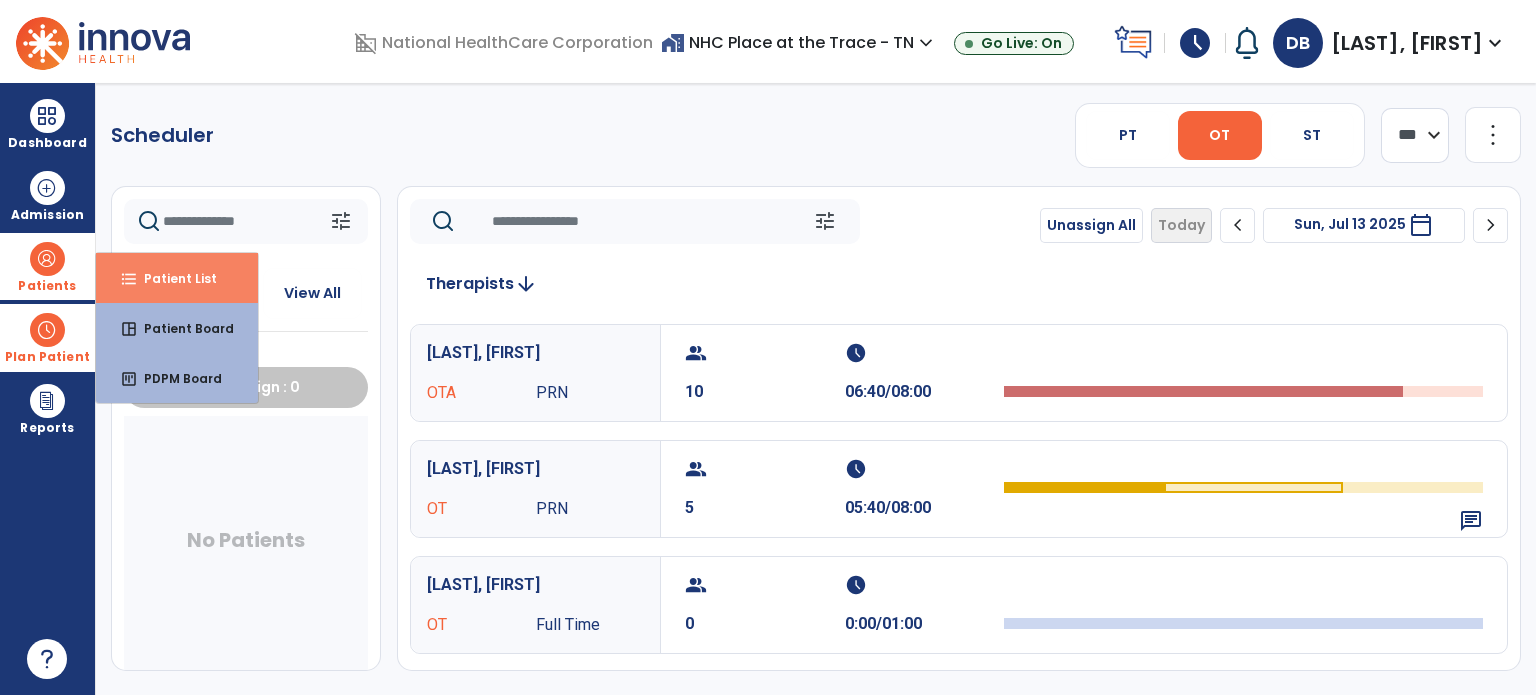 click on "Patient List" at bounding box center [172, 278] 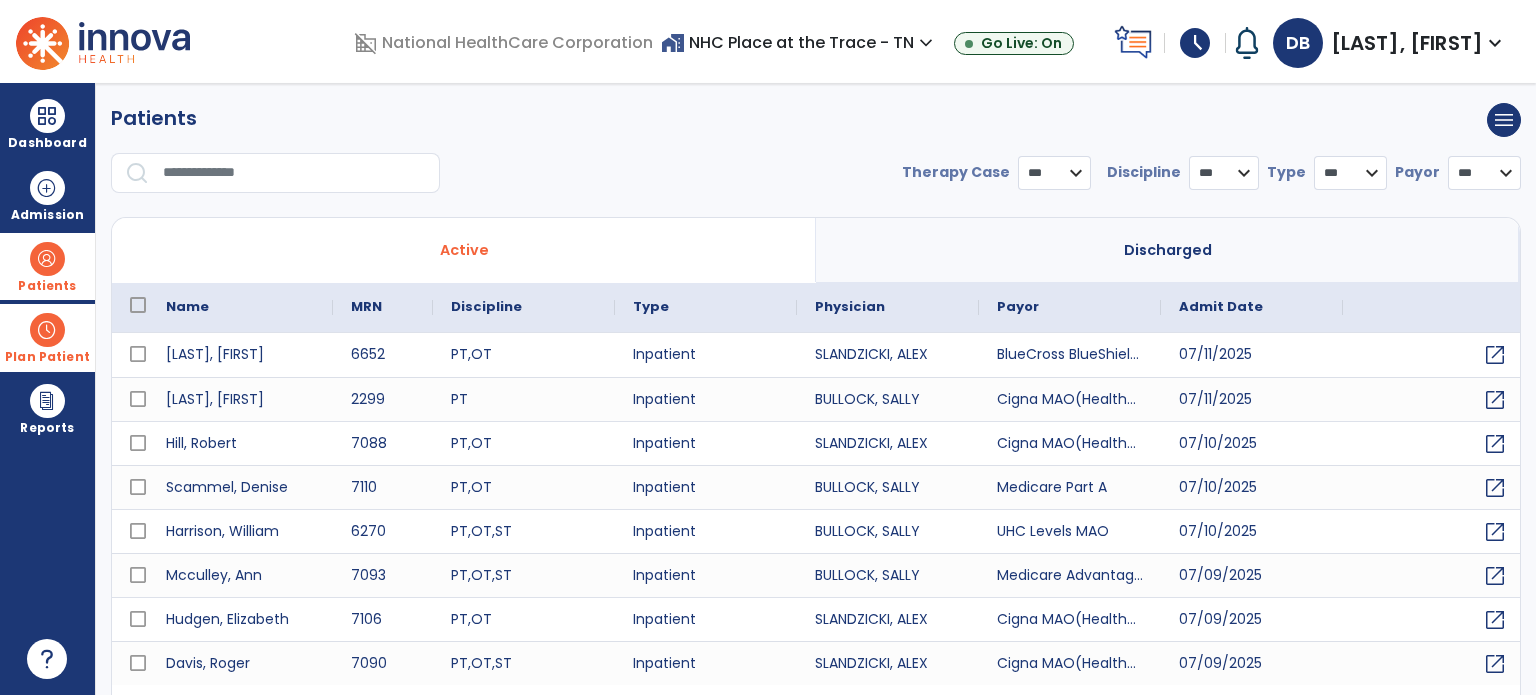 select on "***" 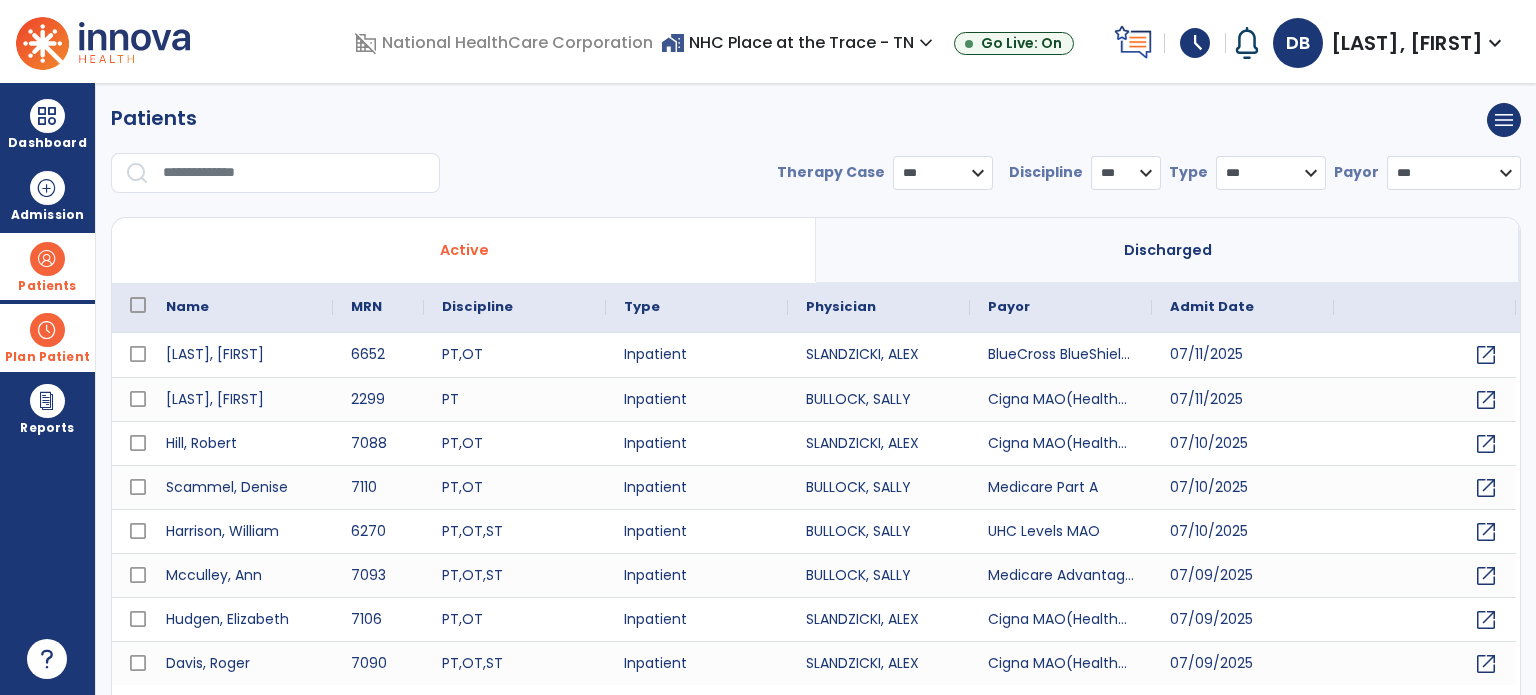 click at bounding box center [294, 173] 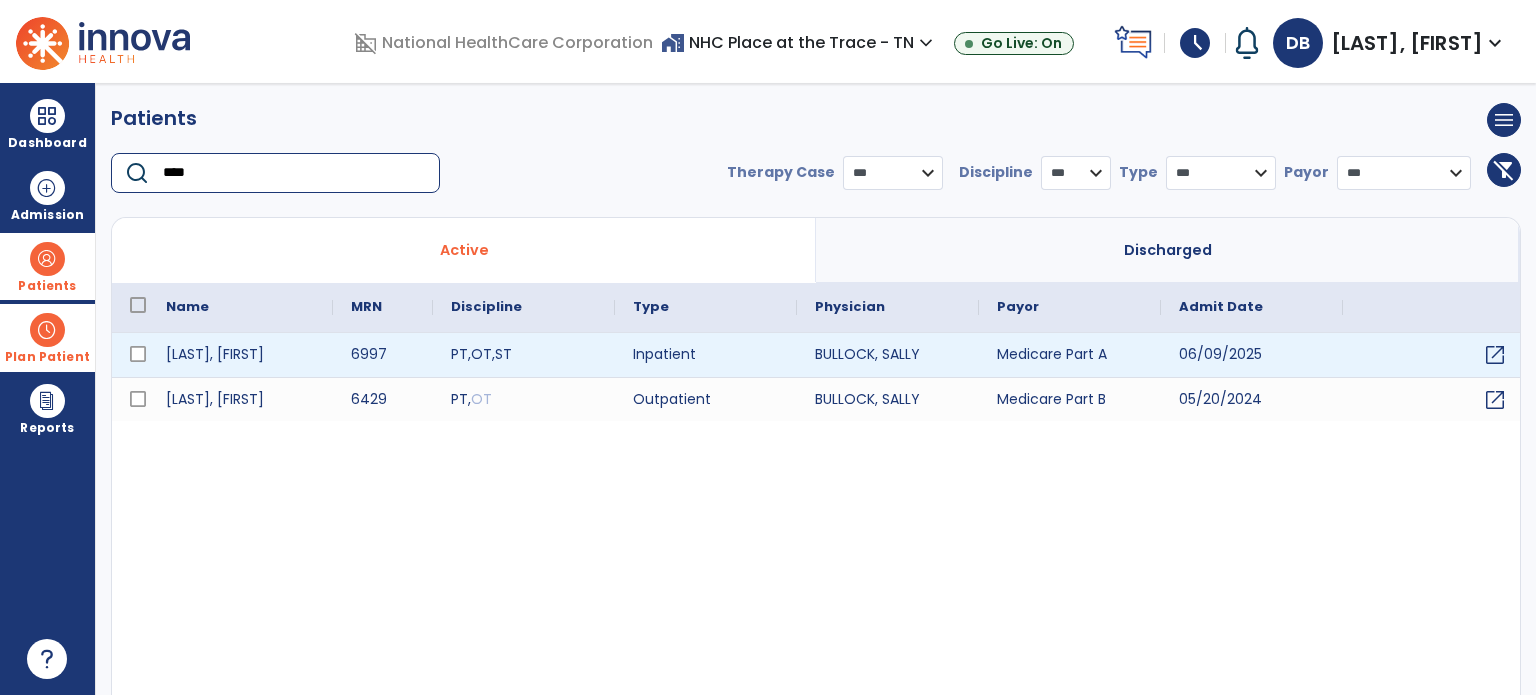 type on "****" 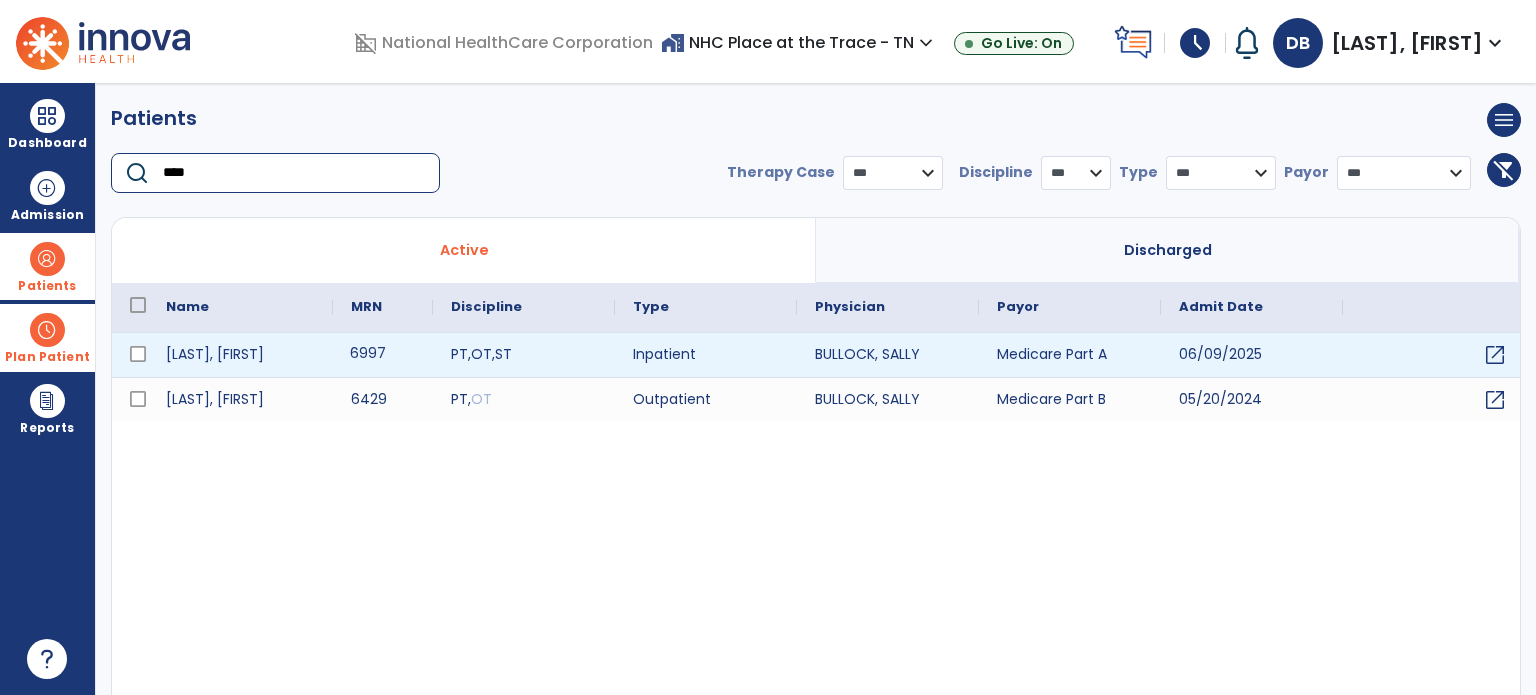 click on "6997" at bounding box center (383, 355) 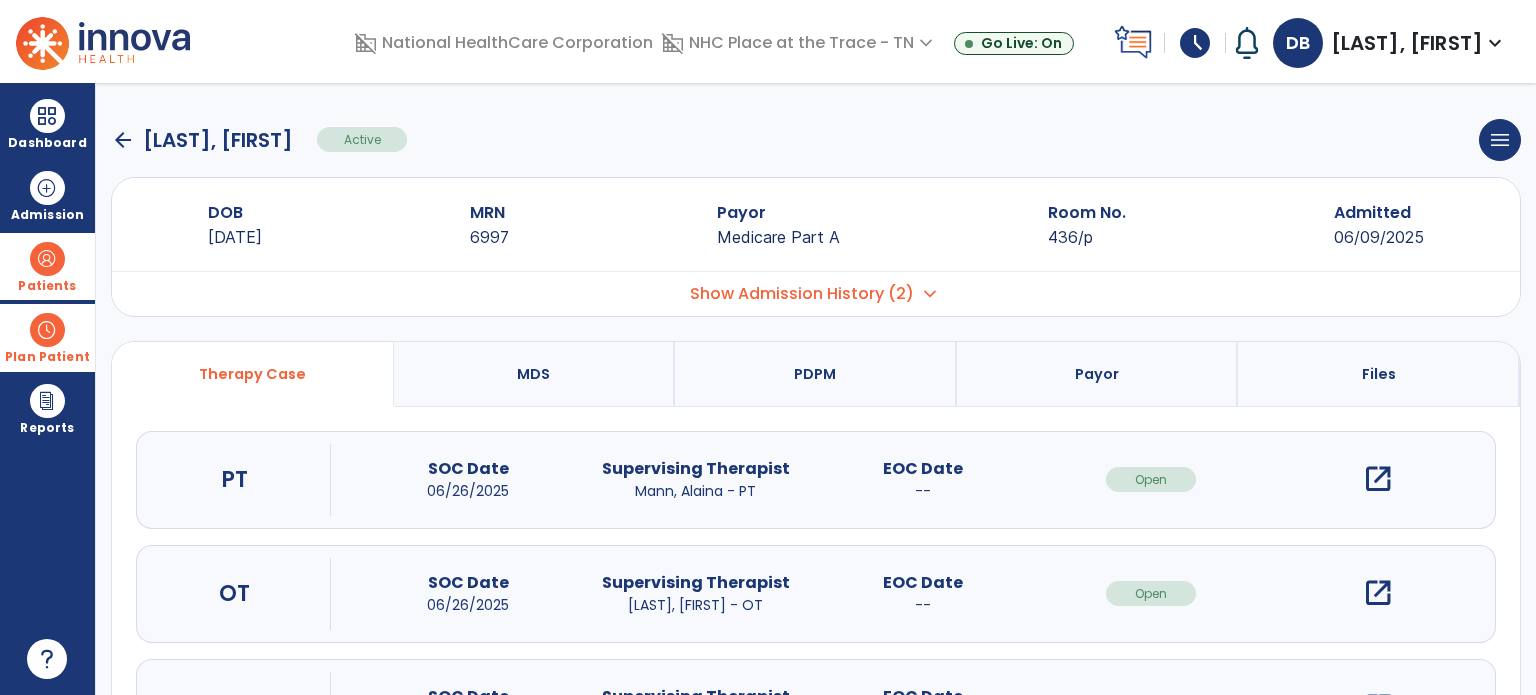 click on "open_in_new" at bounding box center (1378, 593) 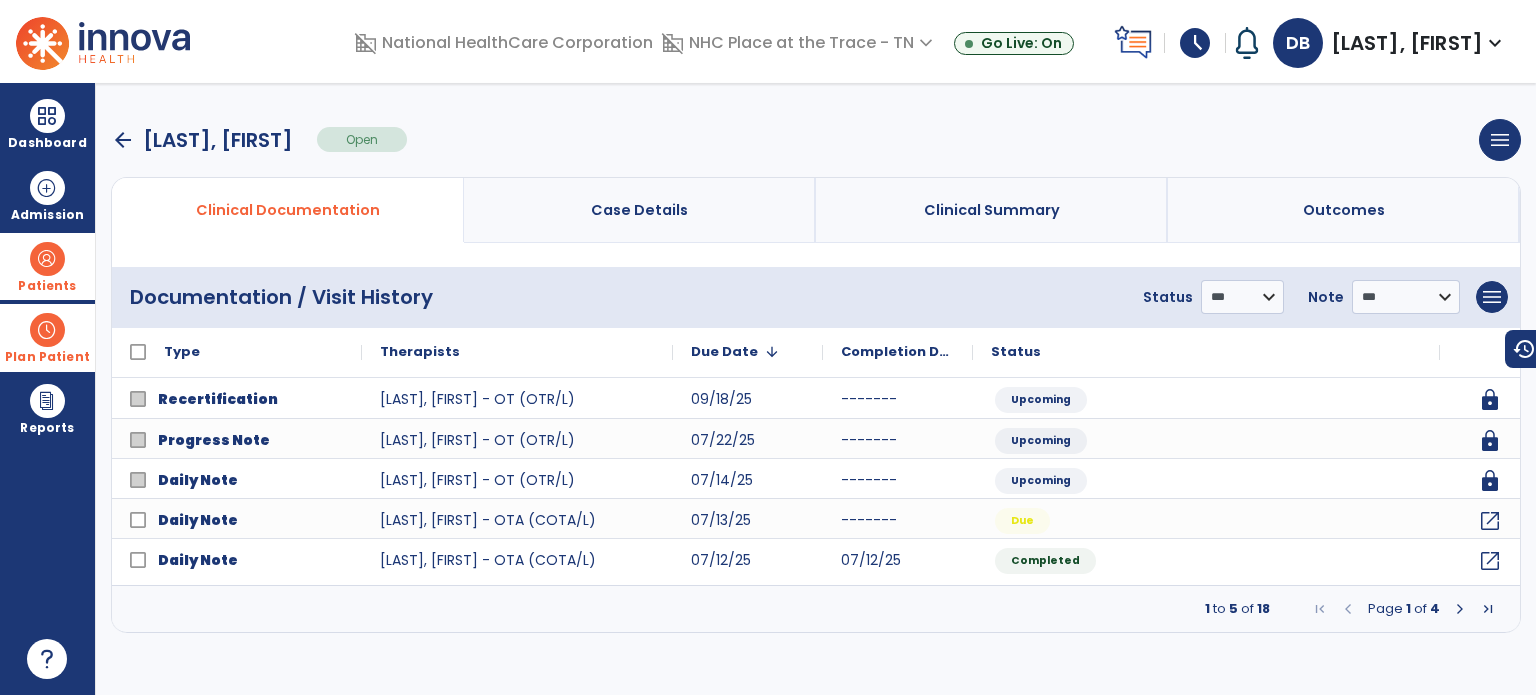 click at bounding box center [1460, 609] 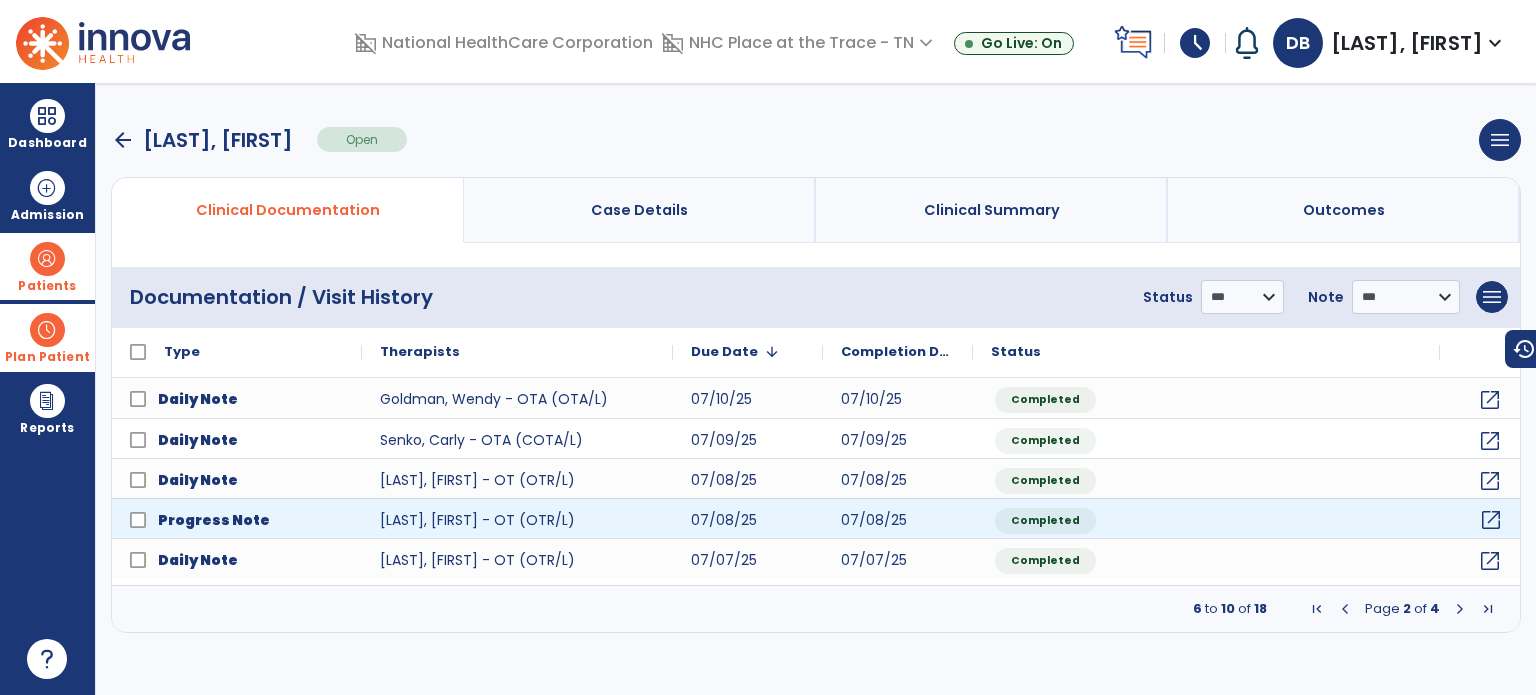 click on "open_in_new" 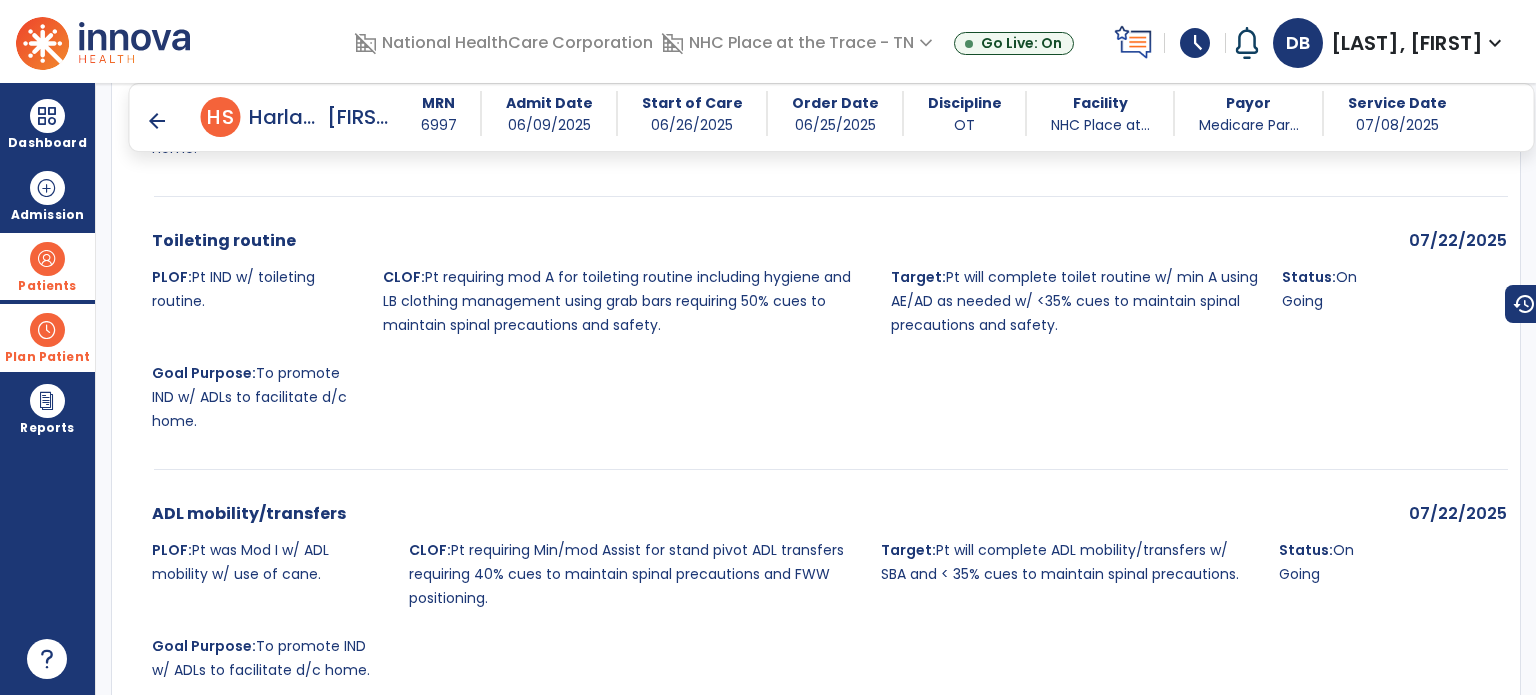 scroll, scrollTop: 1540, scrollLeft: 0, axis: vertical 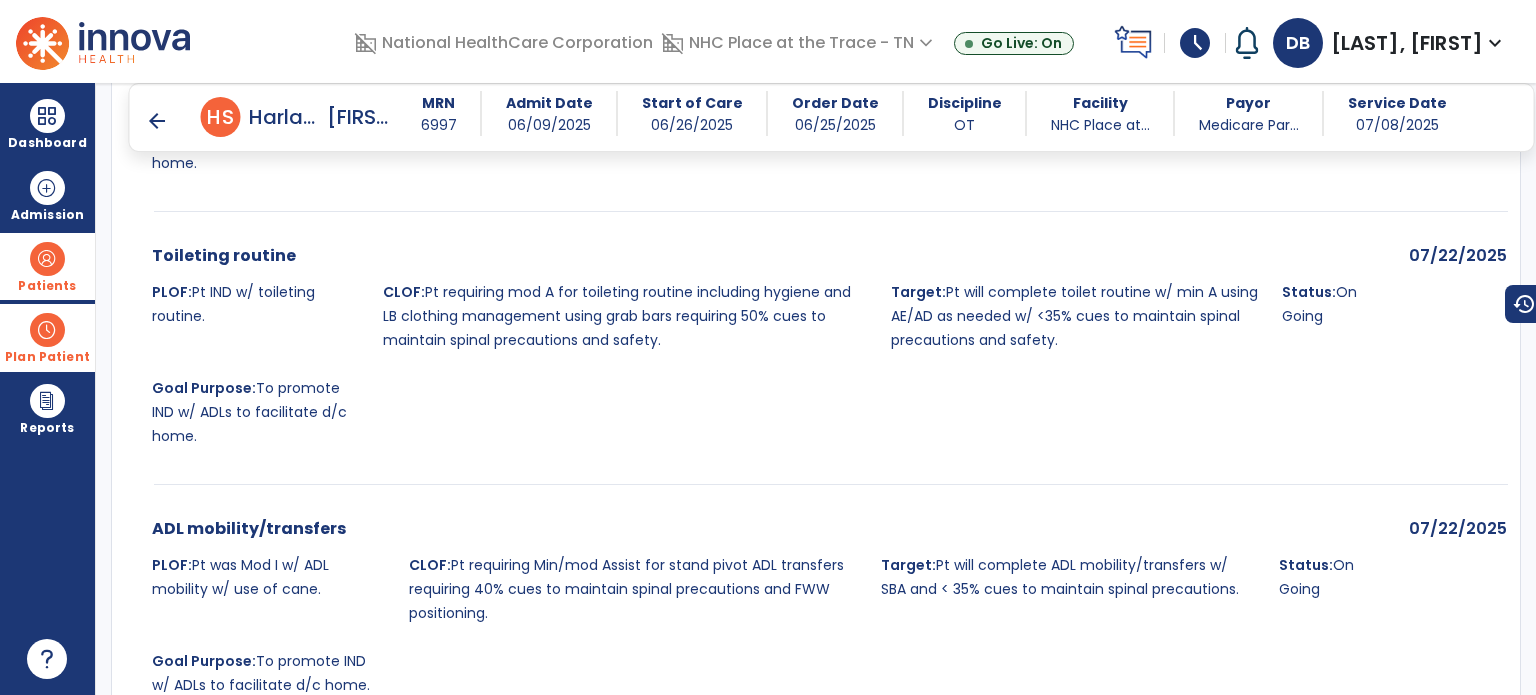 click on "arrow_back" at bounding box center (157, 121) 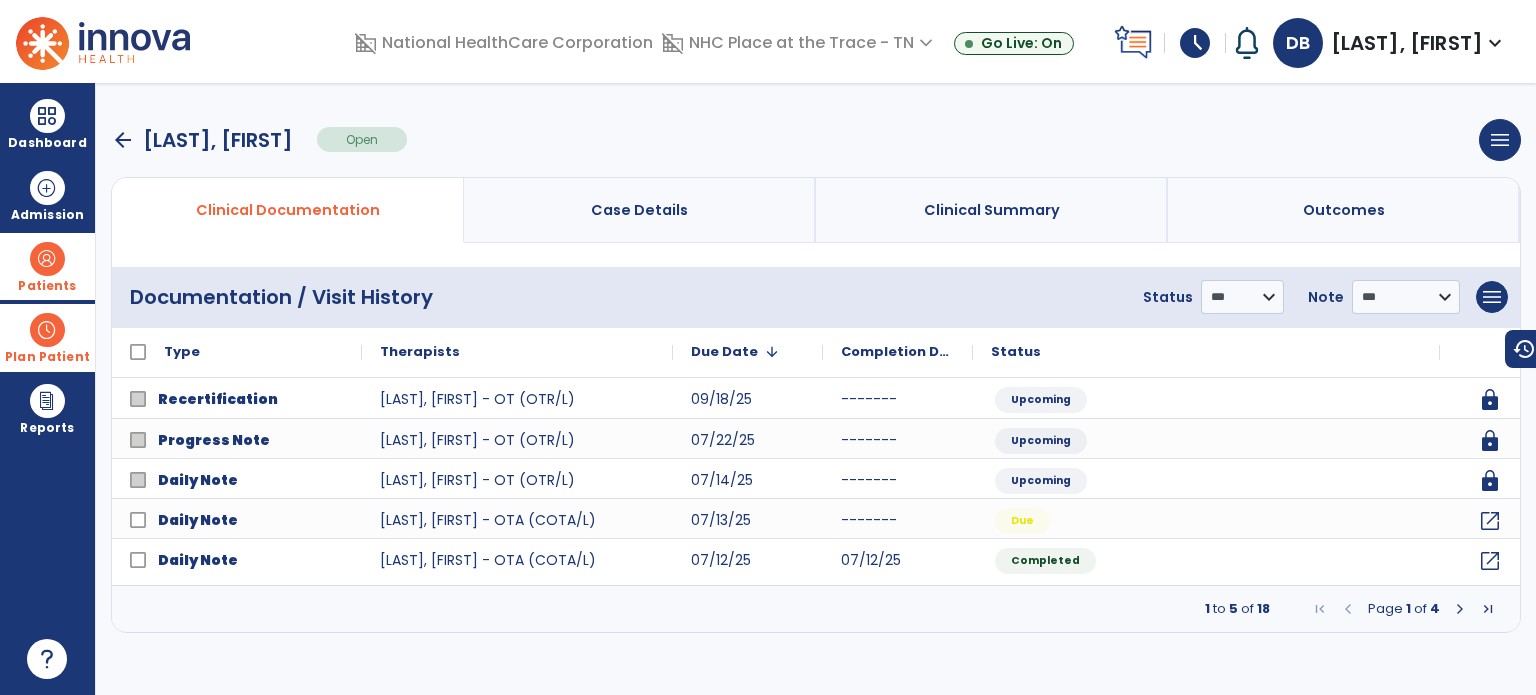 scroll, scrollTop: 0, scrollLeft: 0, axis: both 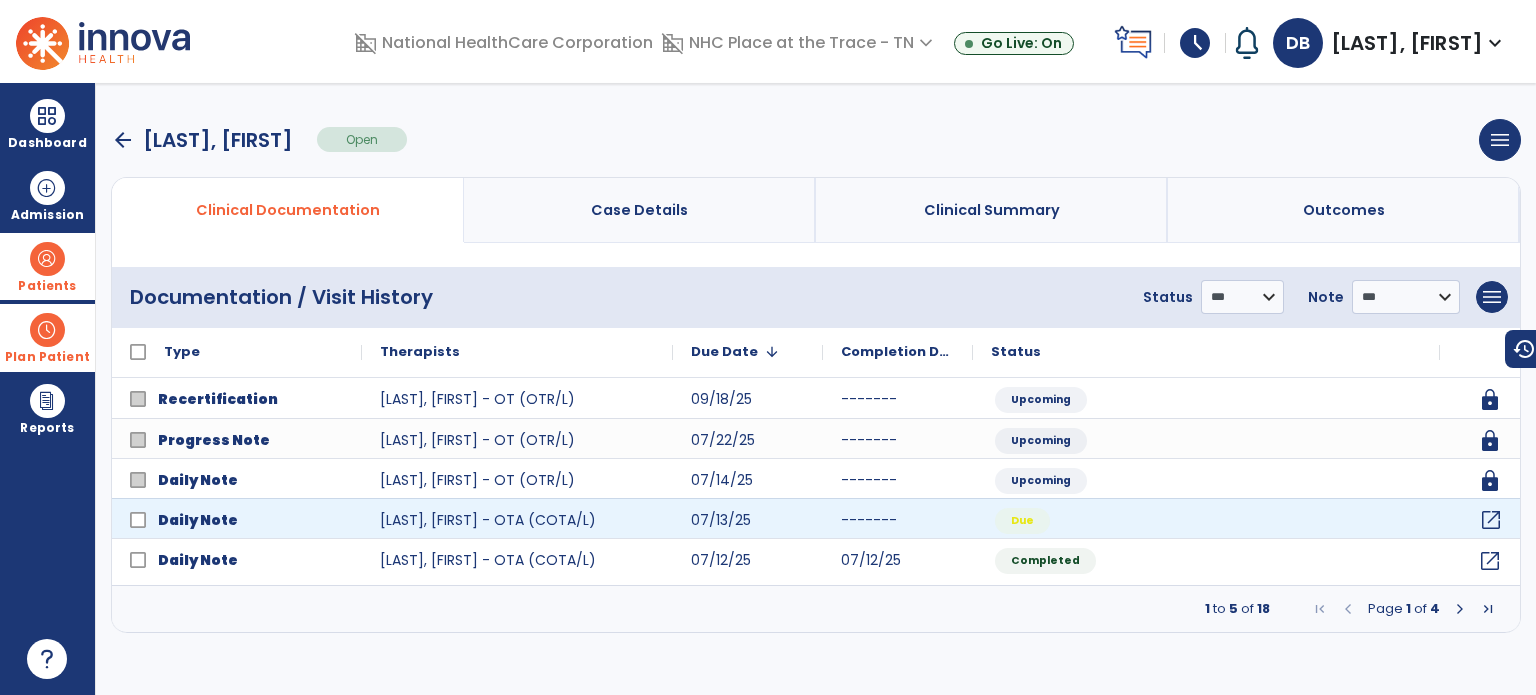 click on "open_in_new" 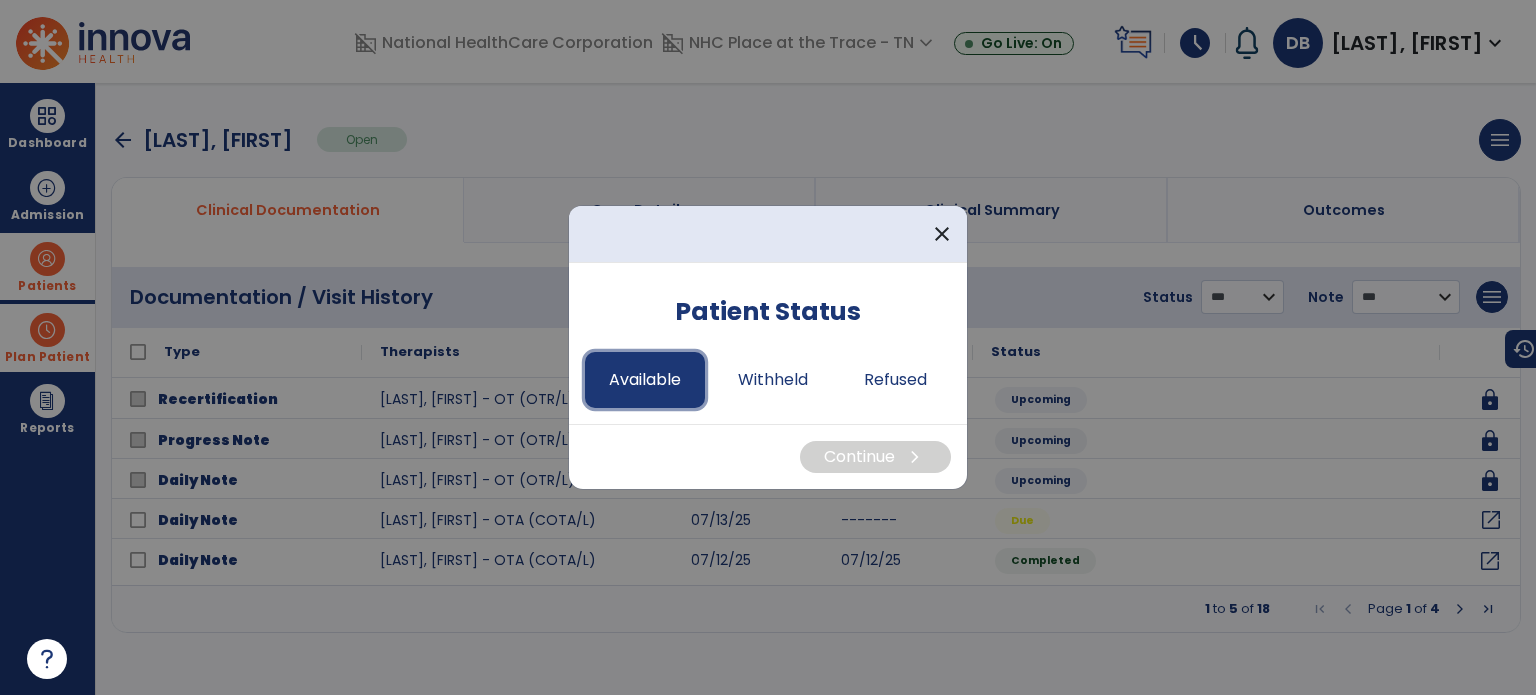 click on "Available" at bounding box center [645, 380] 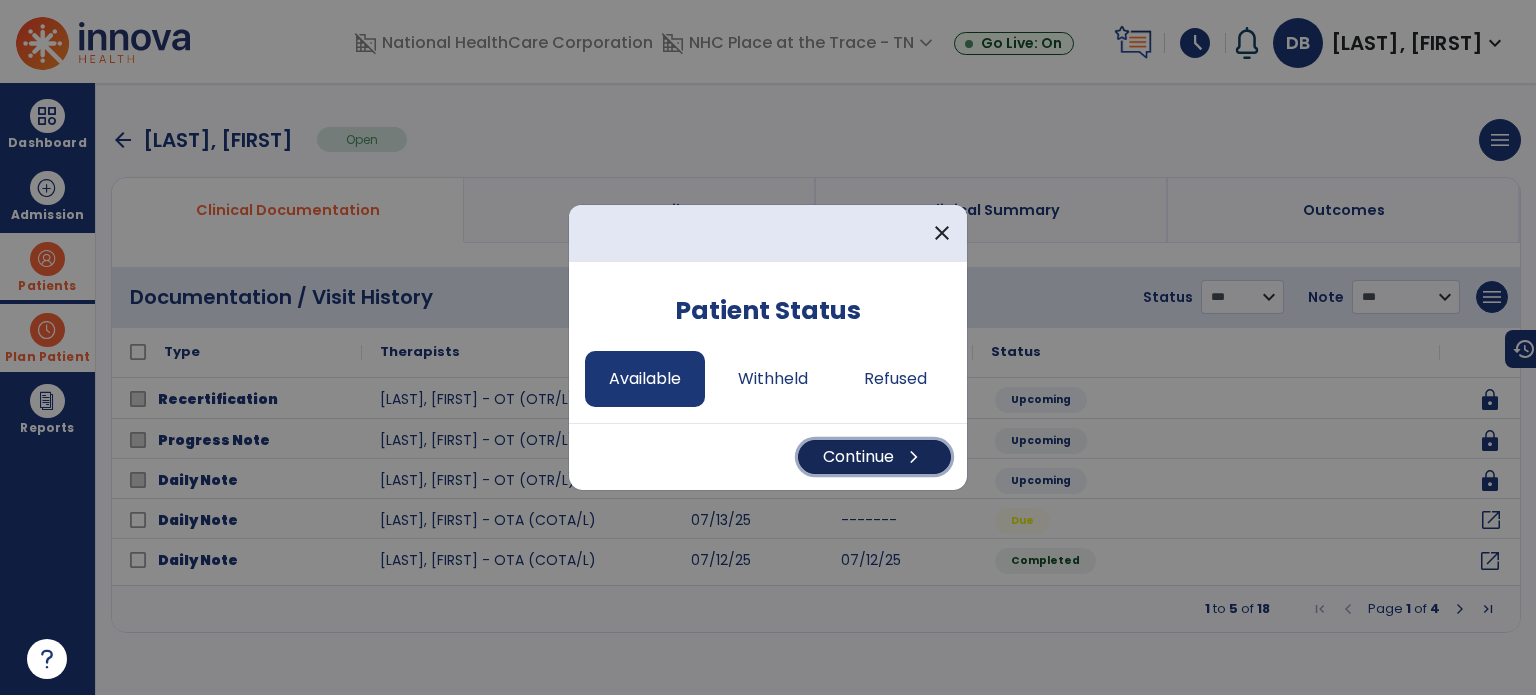 click on "chevron_right" at bounding box center (914, 457) 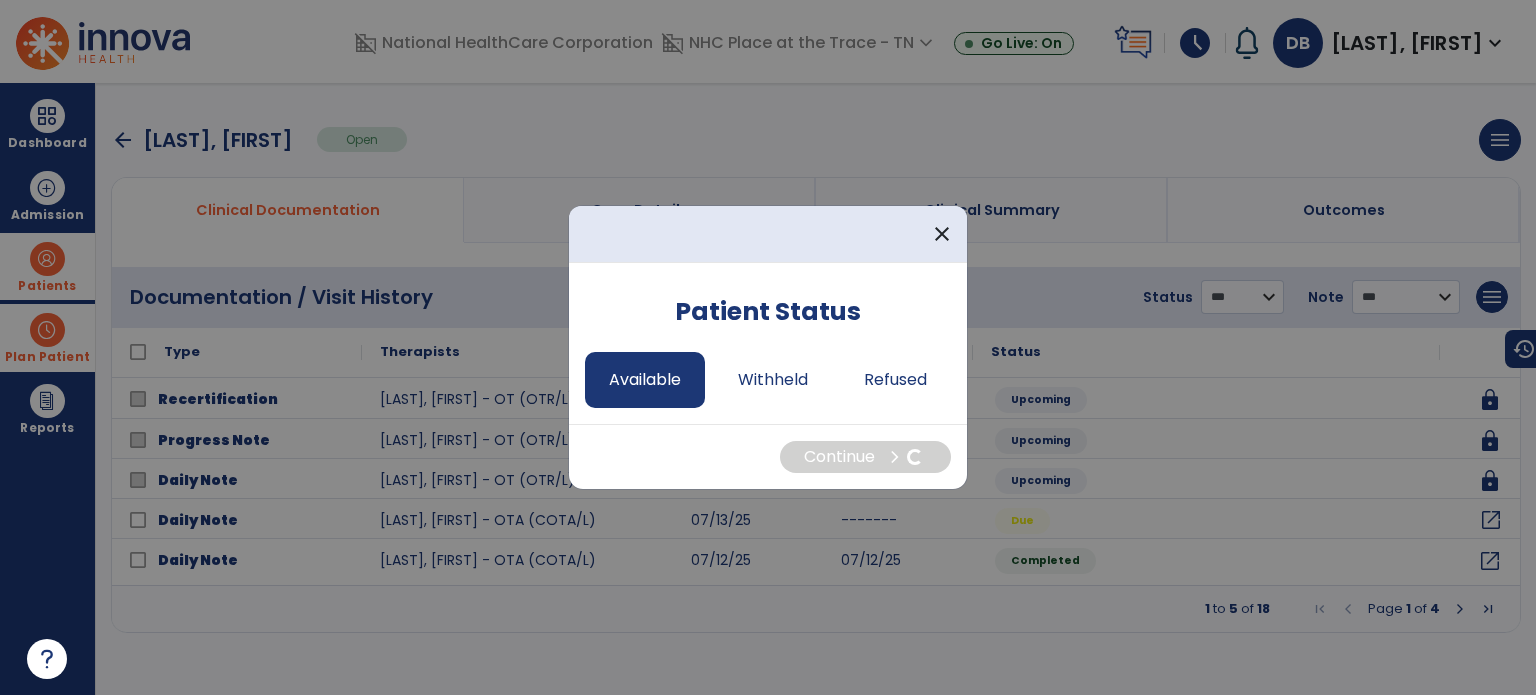 select on "*" 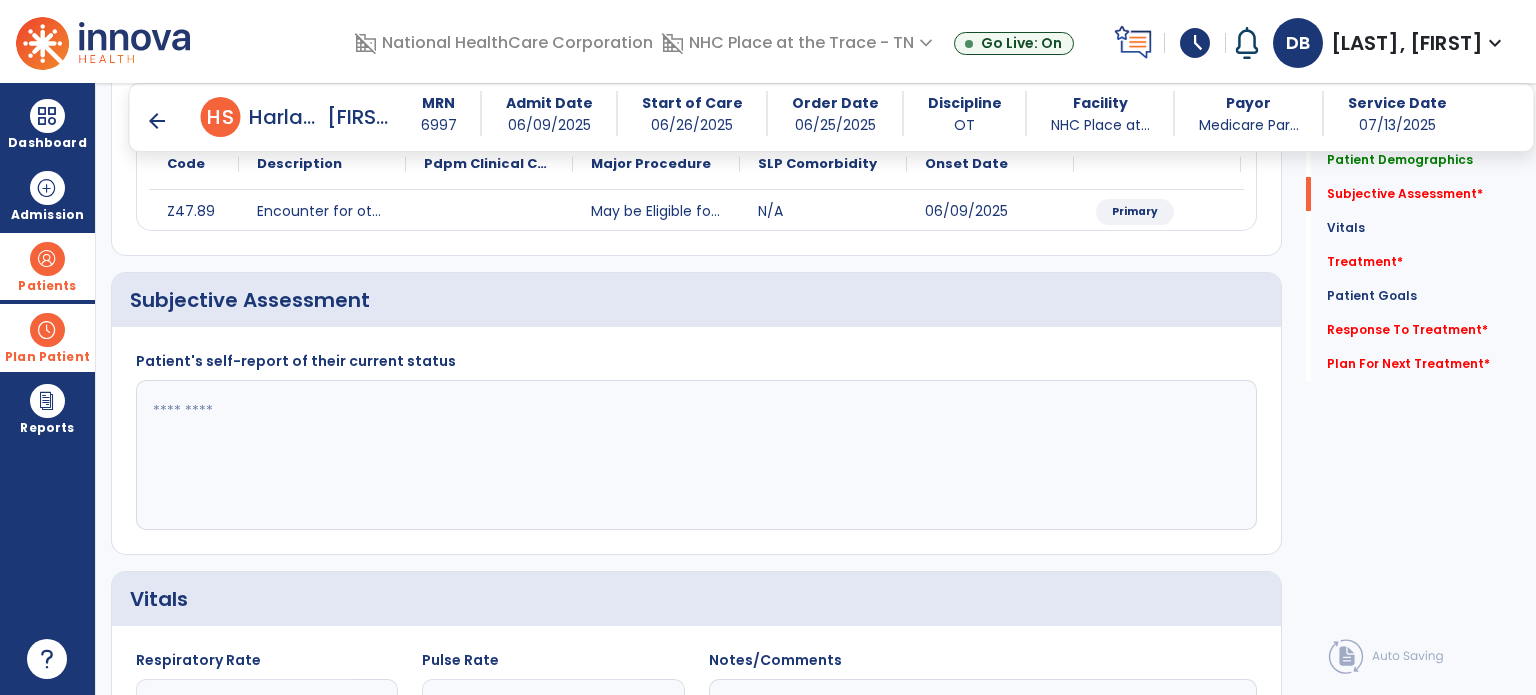 scroll, scrollTop: 300, scrollLeft: 0, axis: vertical 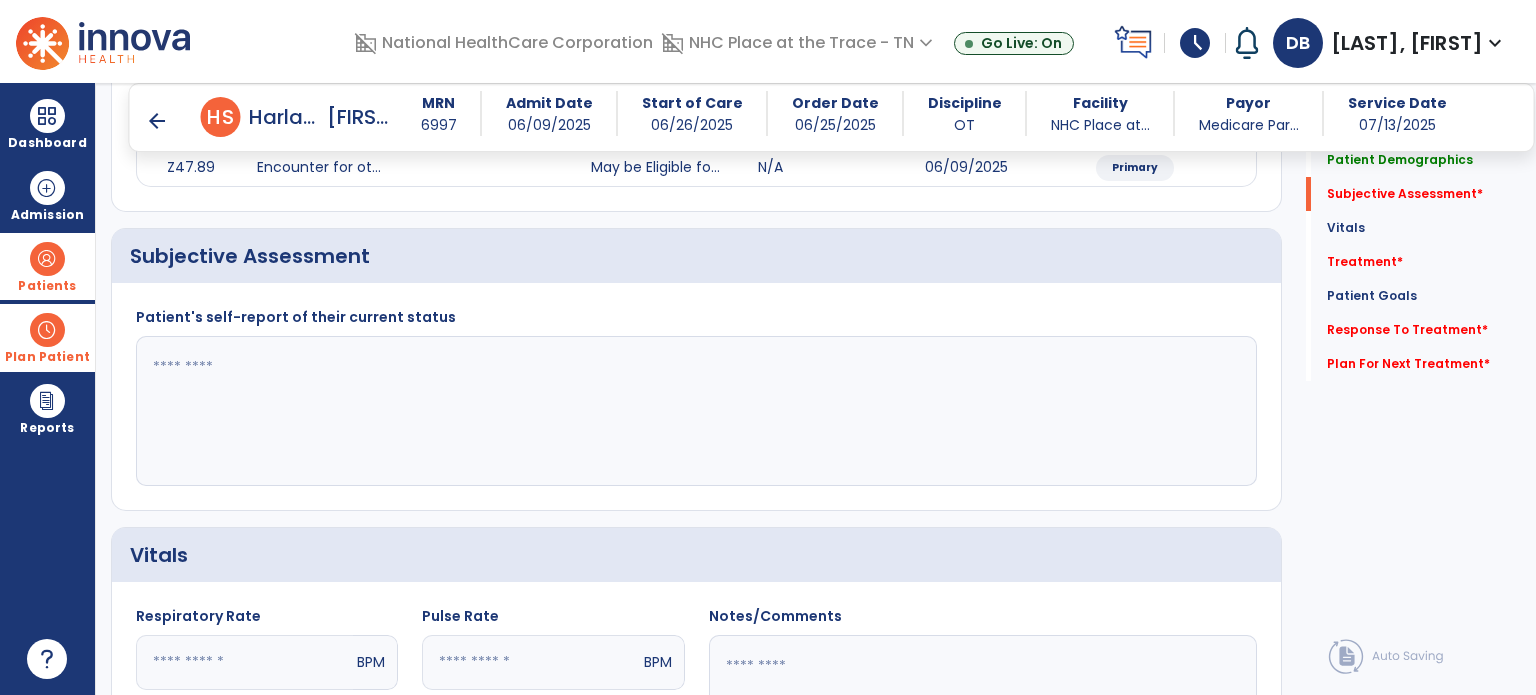 click 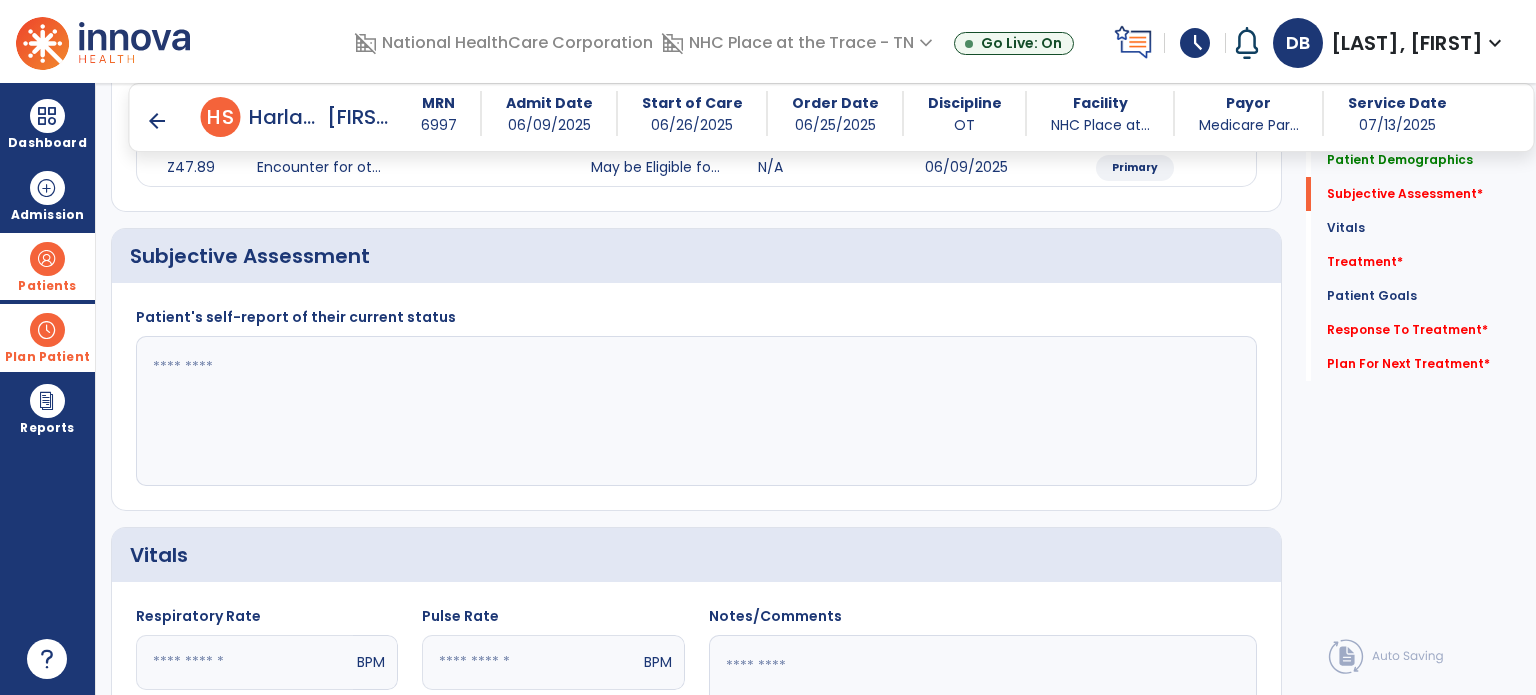 scroll, scrollTop: 900, scrollLeft: 0, axis: vertical 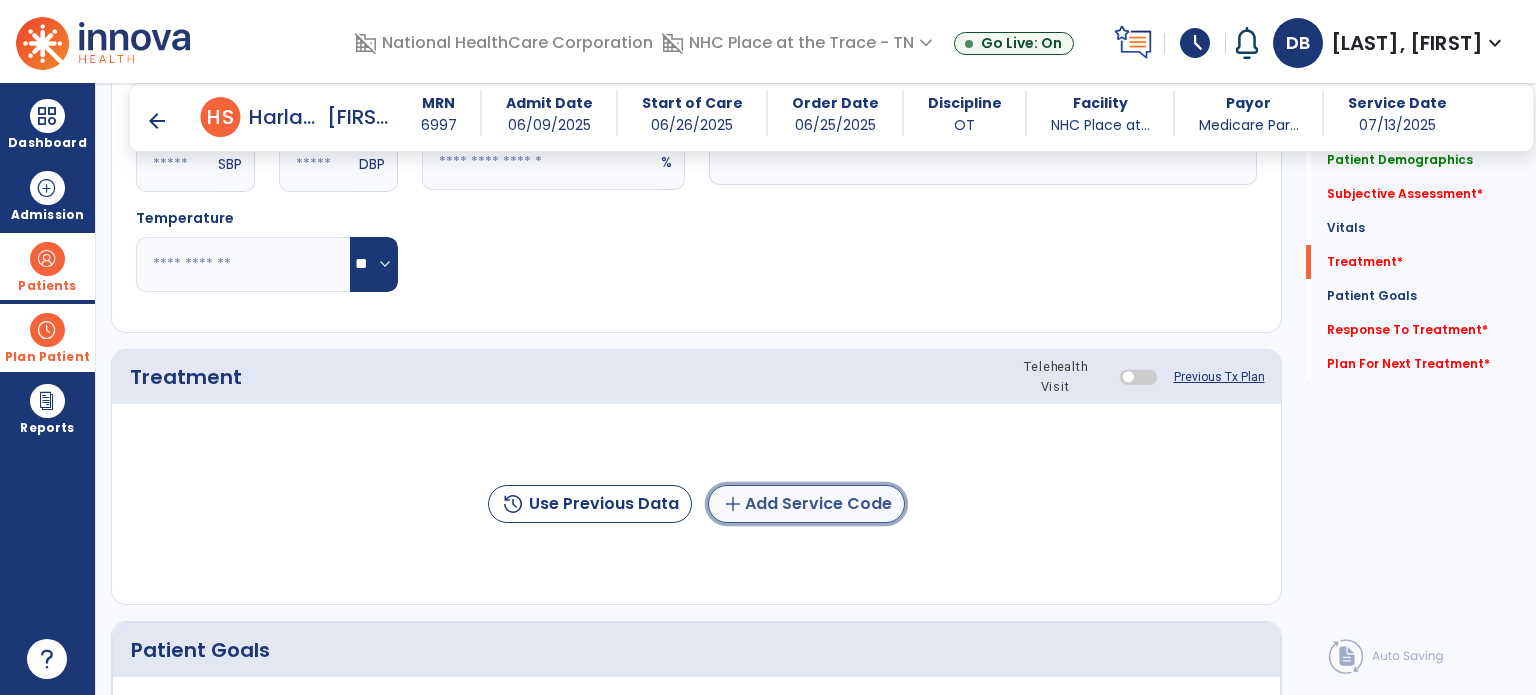 click on "add  Add Service Code" 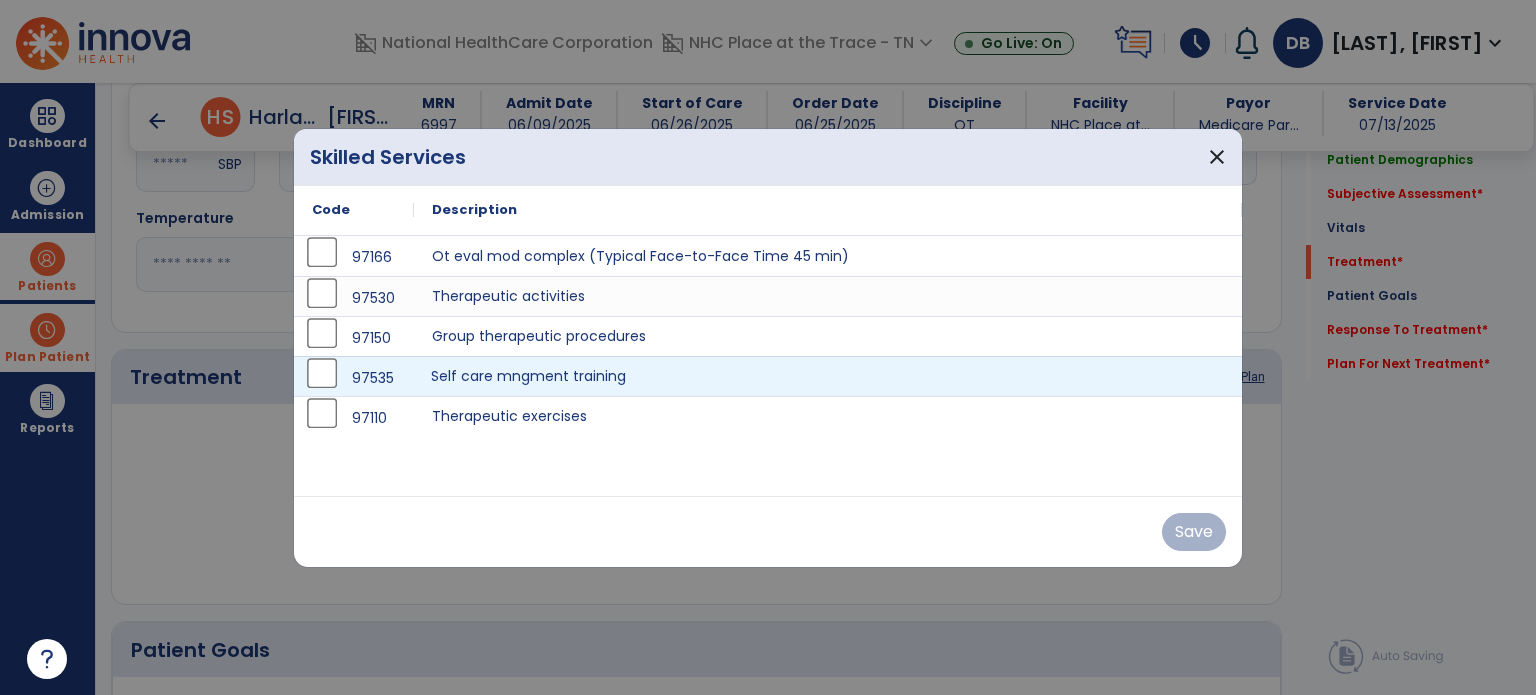 click on "Self care mngment training" at bounding box center [828, 376] 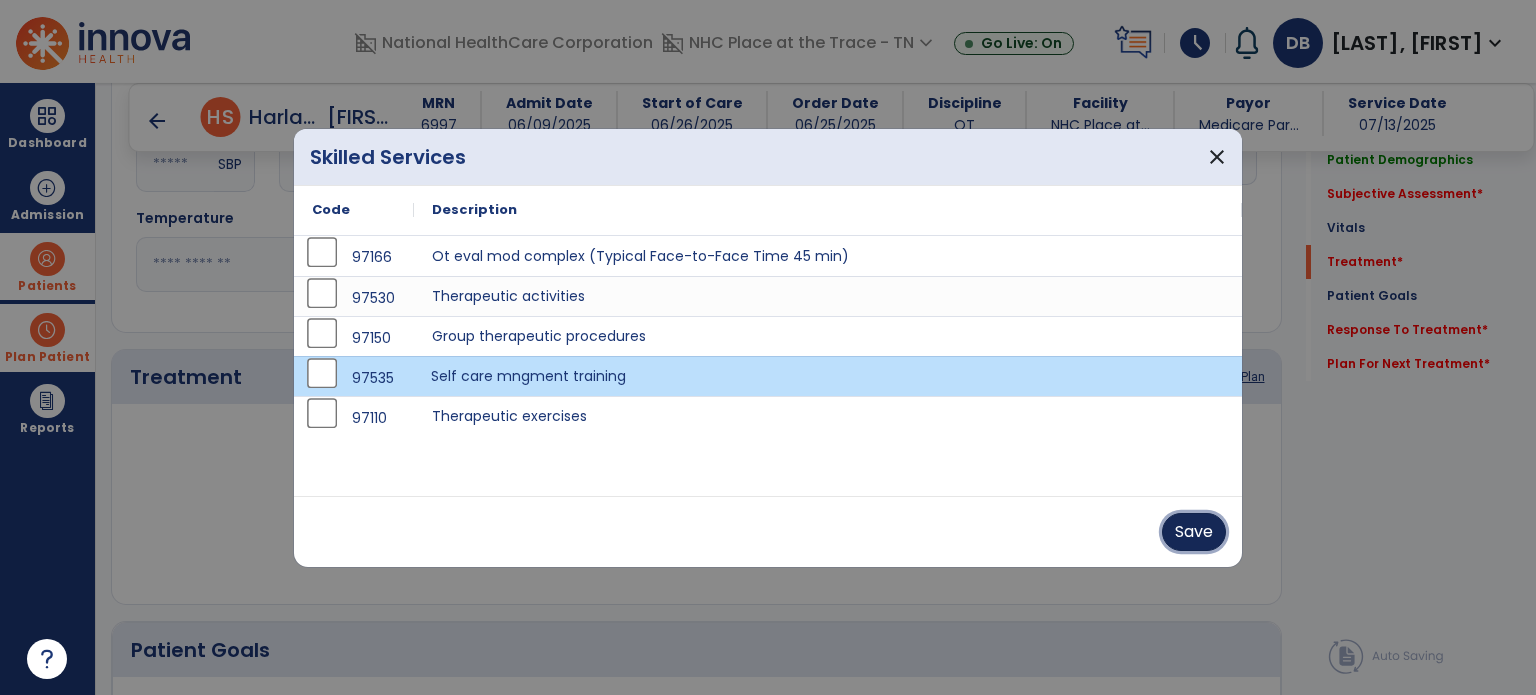 drag, startPoint x: 1196, startPoint y: 525, endPoint x: 1168, endPoint y: 512, distance: 30.870699 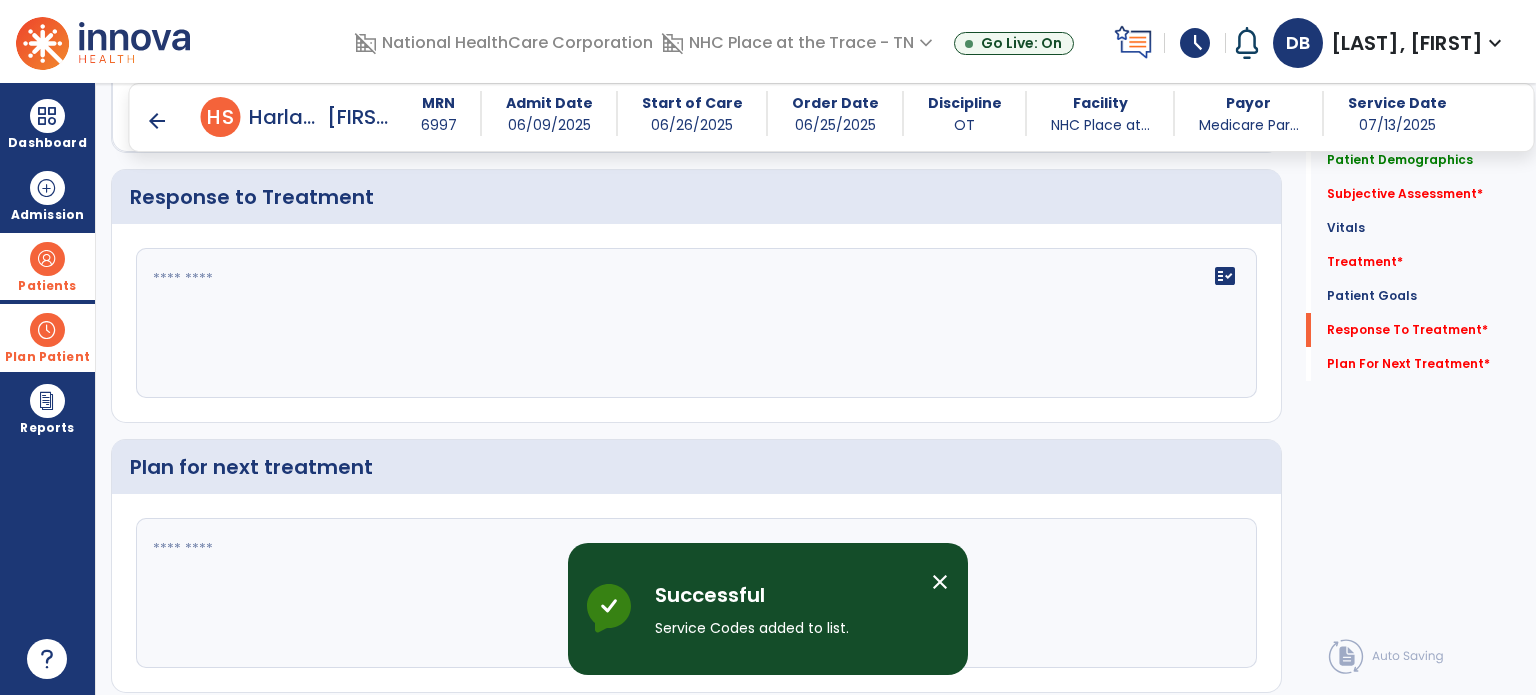 scroll, scrollTop: 2657, scrollLeft: 0, axis: vertical 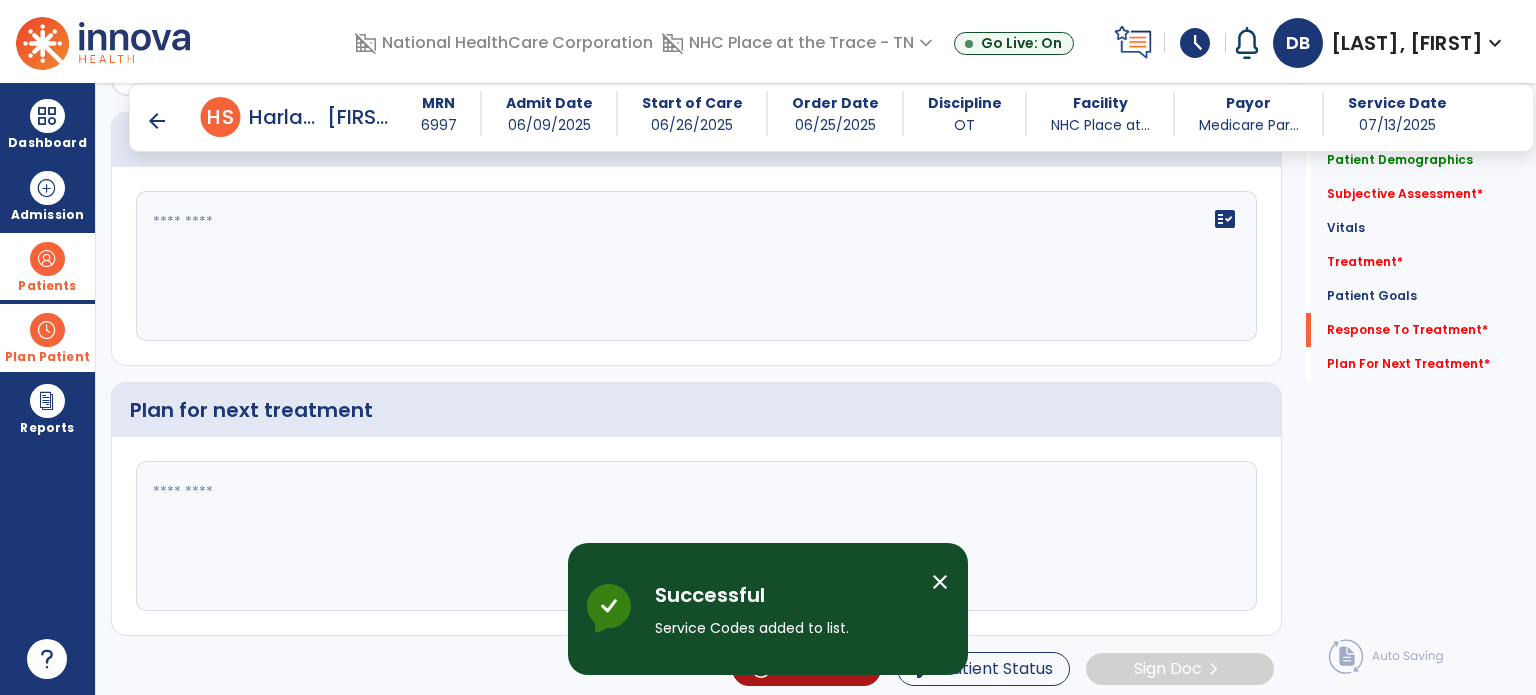 click on "fact_check" 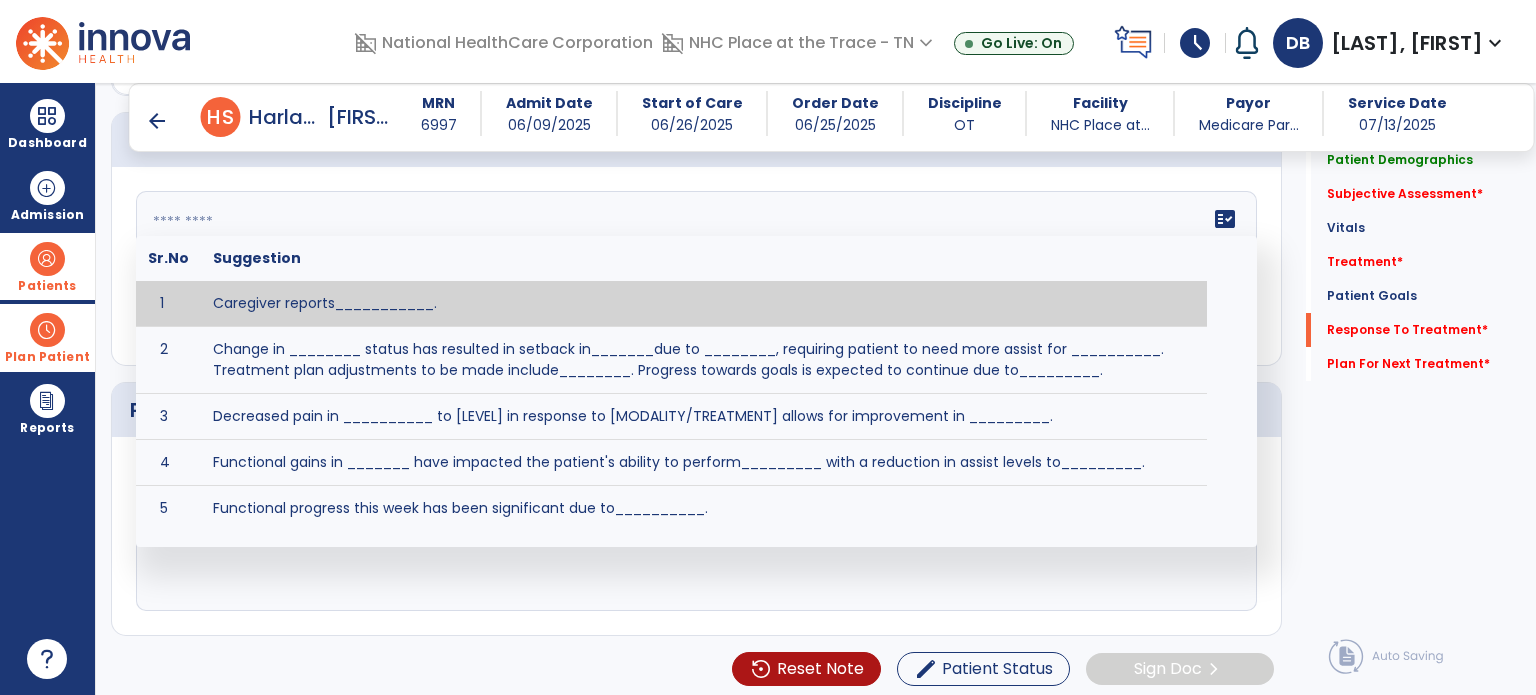 click on "fact_check  Sr.No Suggestion 1 Caregiver reports___________. 2 Change in ________ status has resulted in setback in_______due to ________, requiring patient to need more assist for __________.   Treatment plan adjustments to be made include________.  Progress towards goals is expected to continue due to_________. 3 Decreased pain in __________ to [LEVEL] in response to [MODALITY/TREATMENT] allows for improvement in _________. 4 Functional gains in _______ have impacted the patient's ability to perform_________ with a reduction in assist levels to_________. 5 Functional progress this week has been significant due to__________. 6 Gains in ________ have improved the patient's ability to perform ______with decreased levels of assist to___________. 7 Improvement in ________allows patient to tolerate higher levels of challenges in_________. 8 Pain in [AREA] has decreased to [LEVEL] in response to [TREATMENT/MODALITY], allowing fore ease in completing__________. 9 10 11 12 13 14 15 16 17 18 19 20 21" 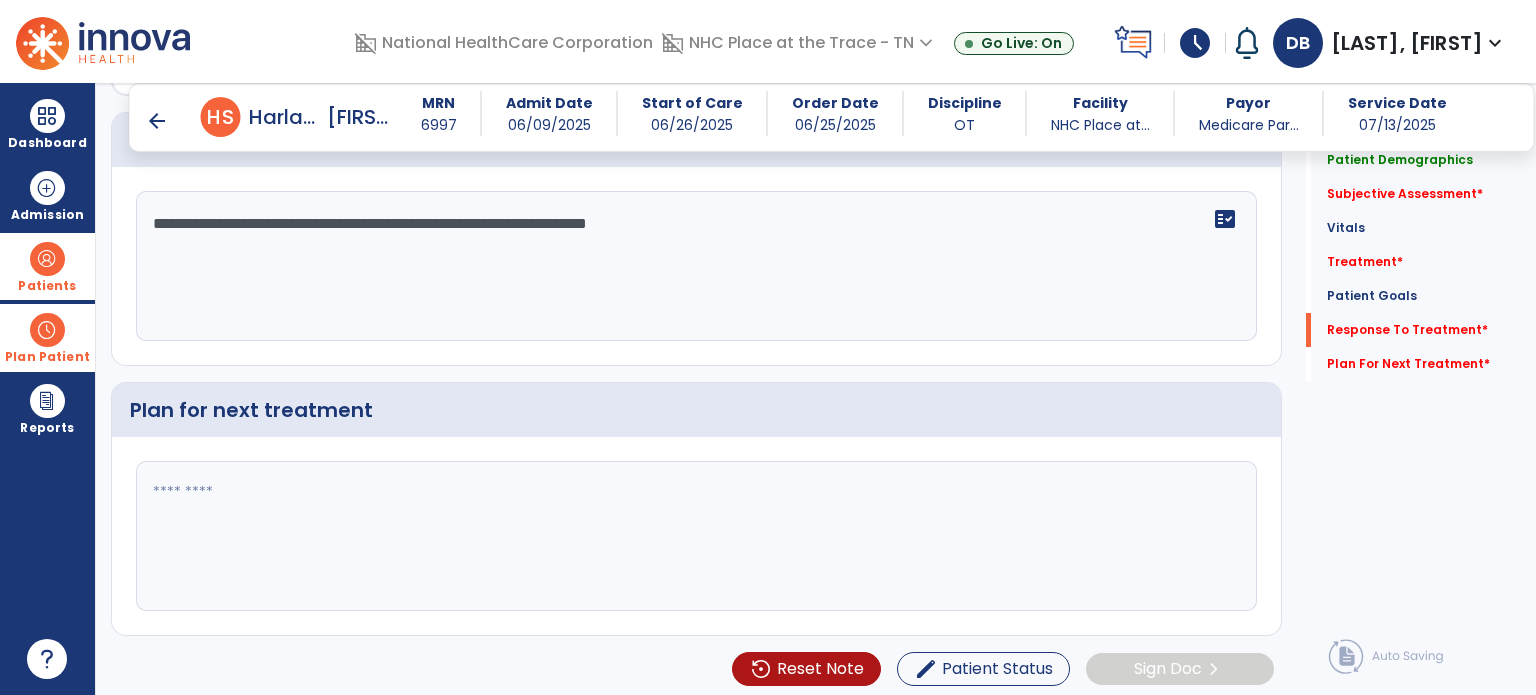 type on "**********" 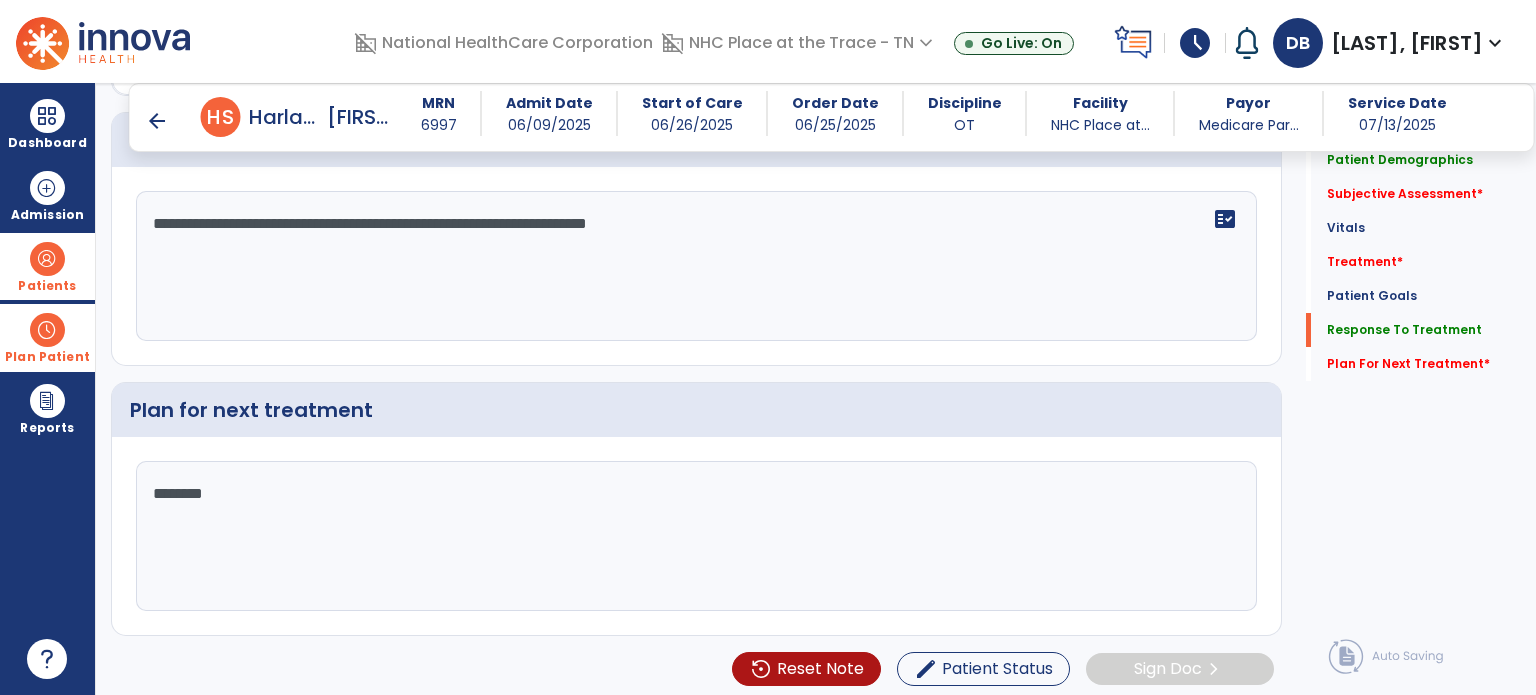 scroll, scrollTop: 2657, scrollLeft: 0, axis: vertical 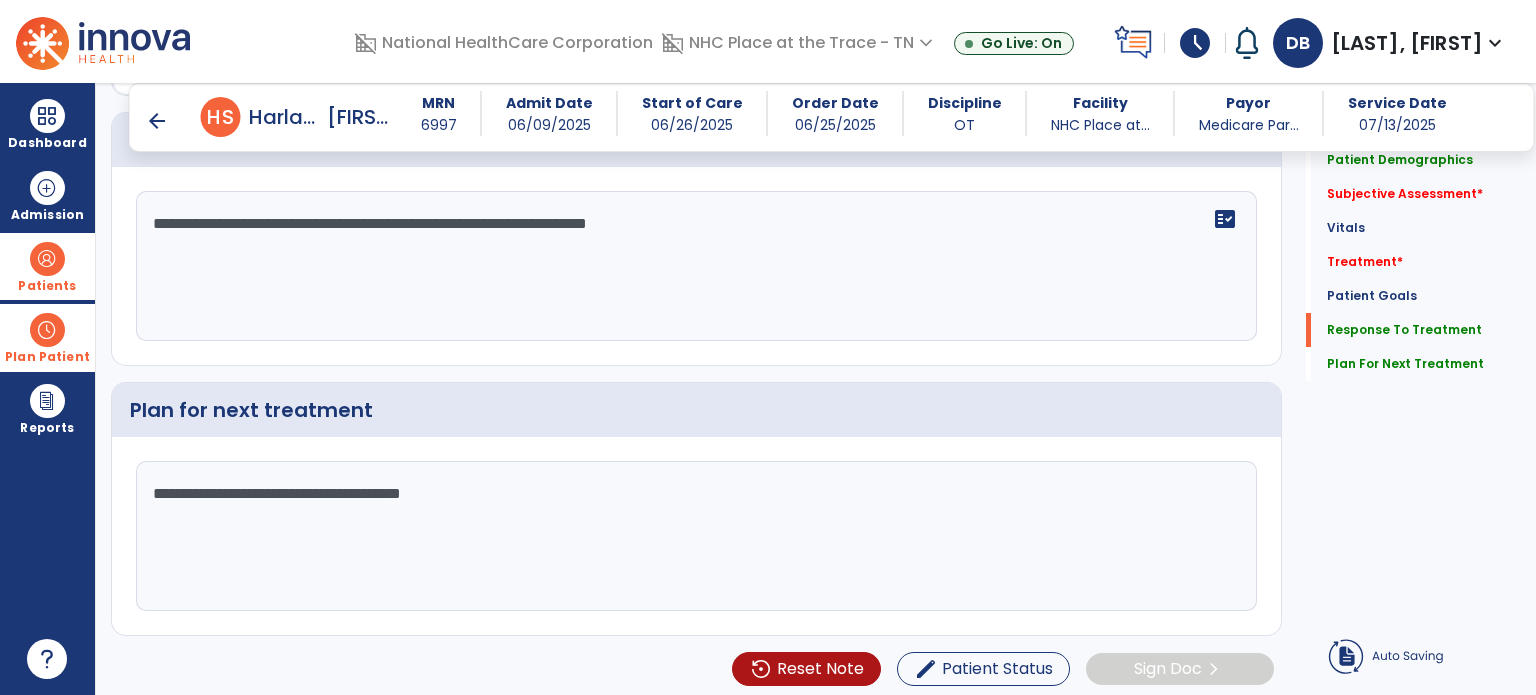 click on "**********" 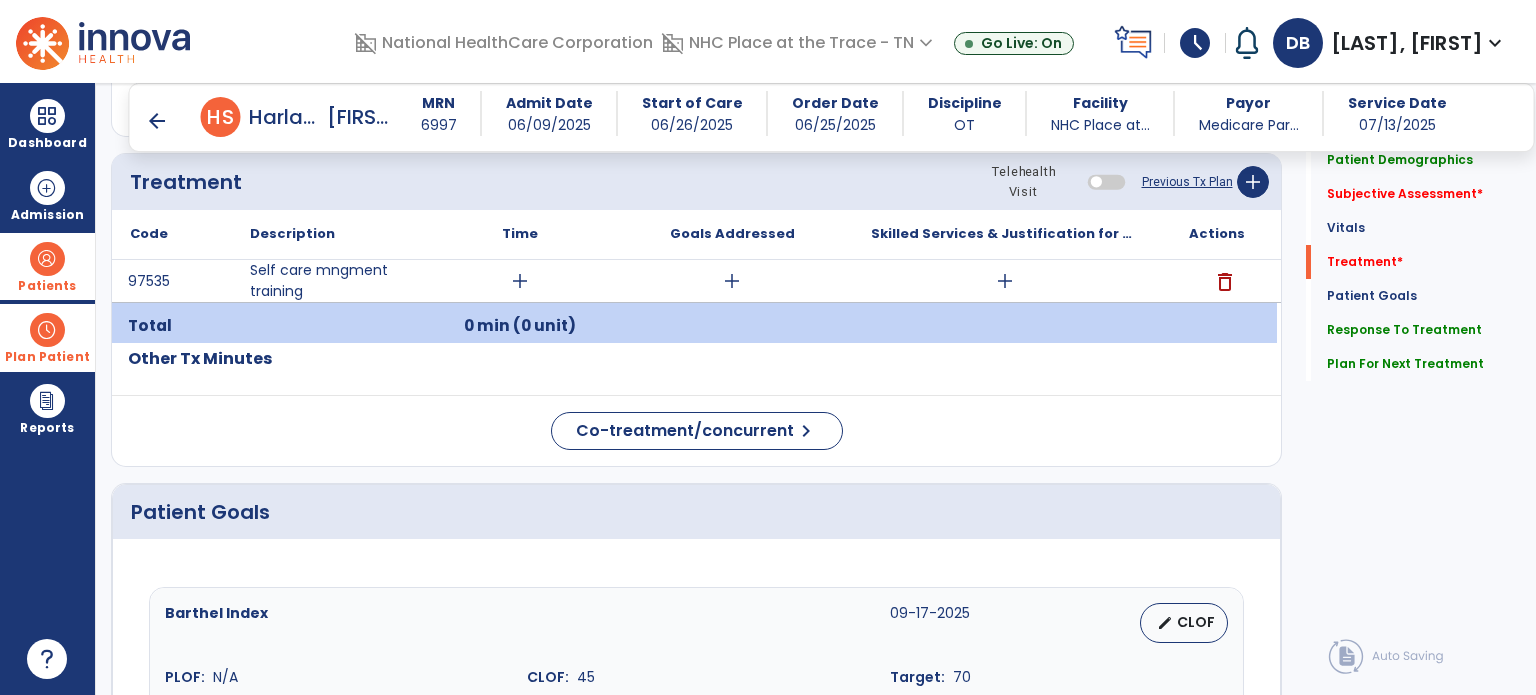 scroll, scrollTop: 1056, scrollLeft: 0, axis: vertical 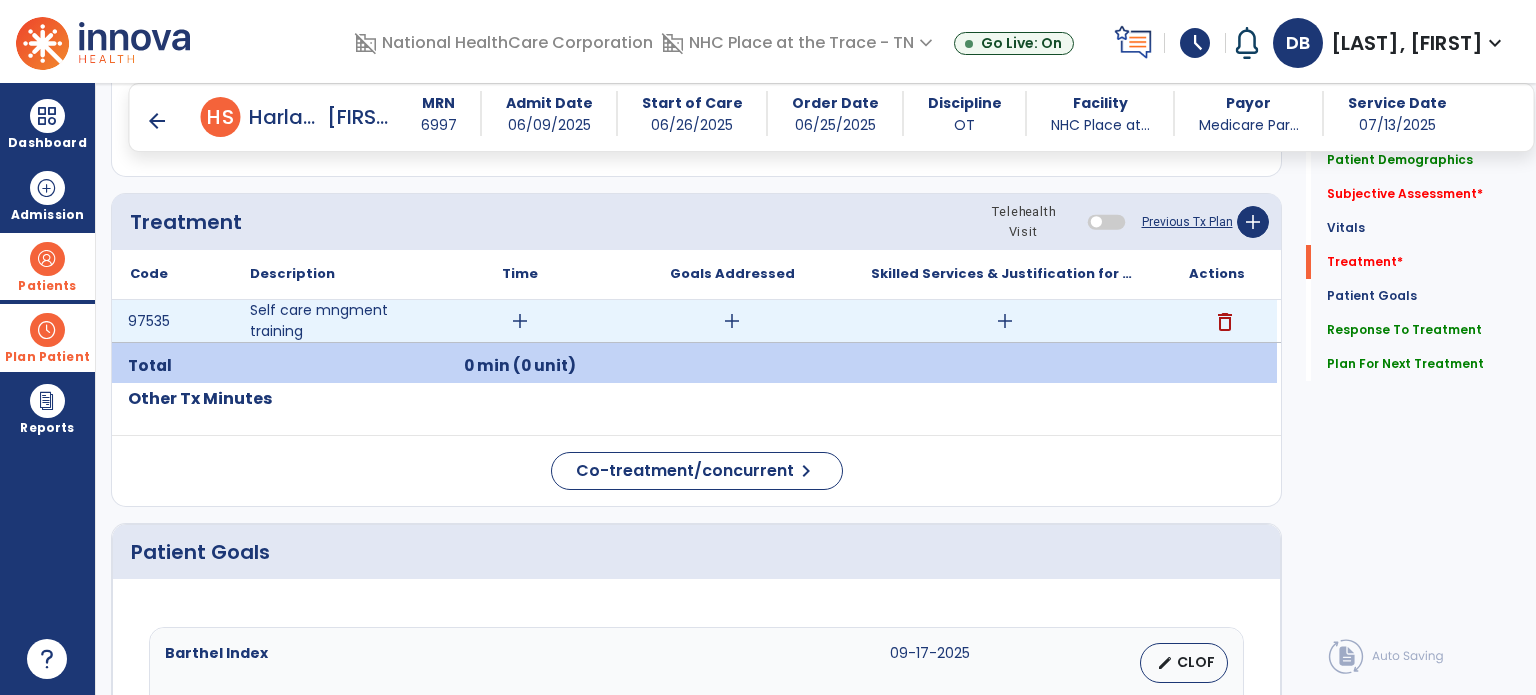 type on "**********" 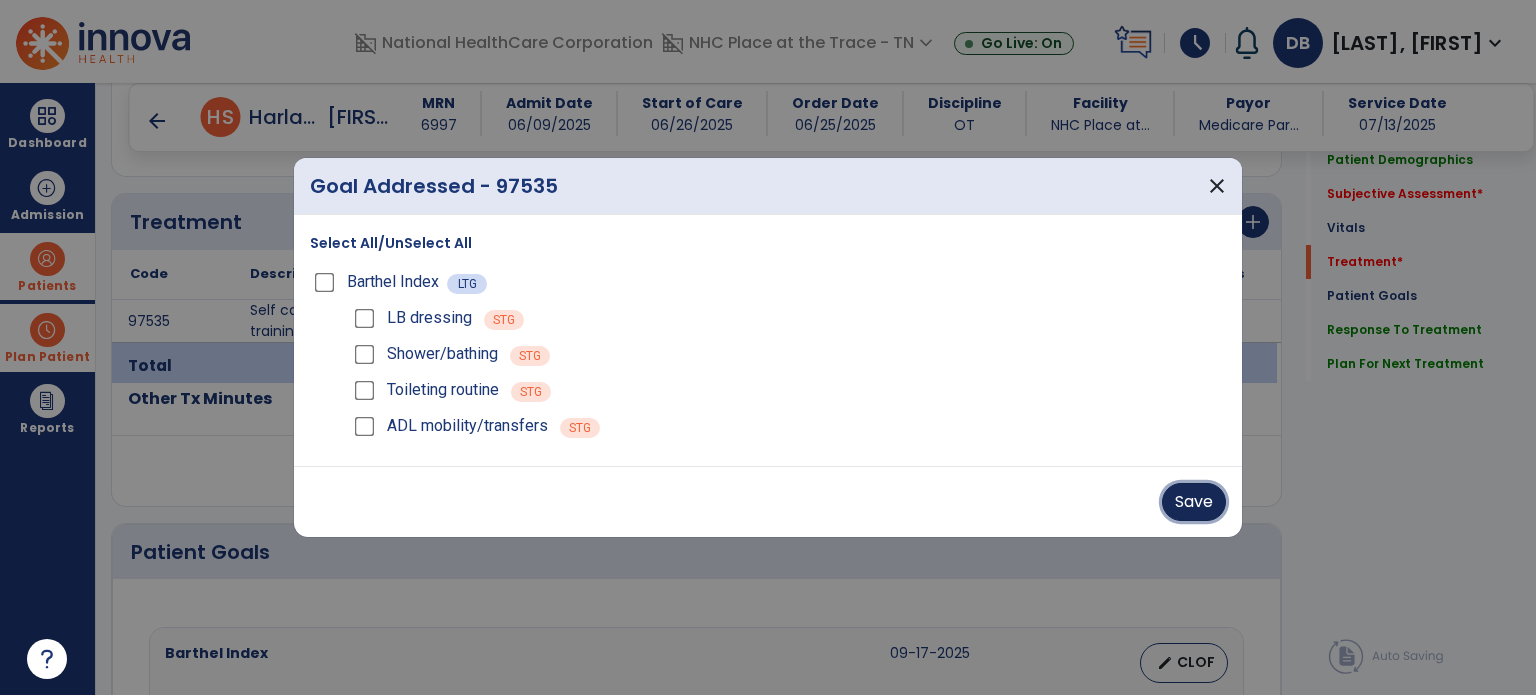 click on "Save" at bounding box center (1194, 502) 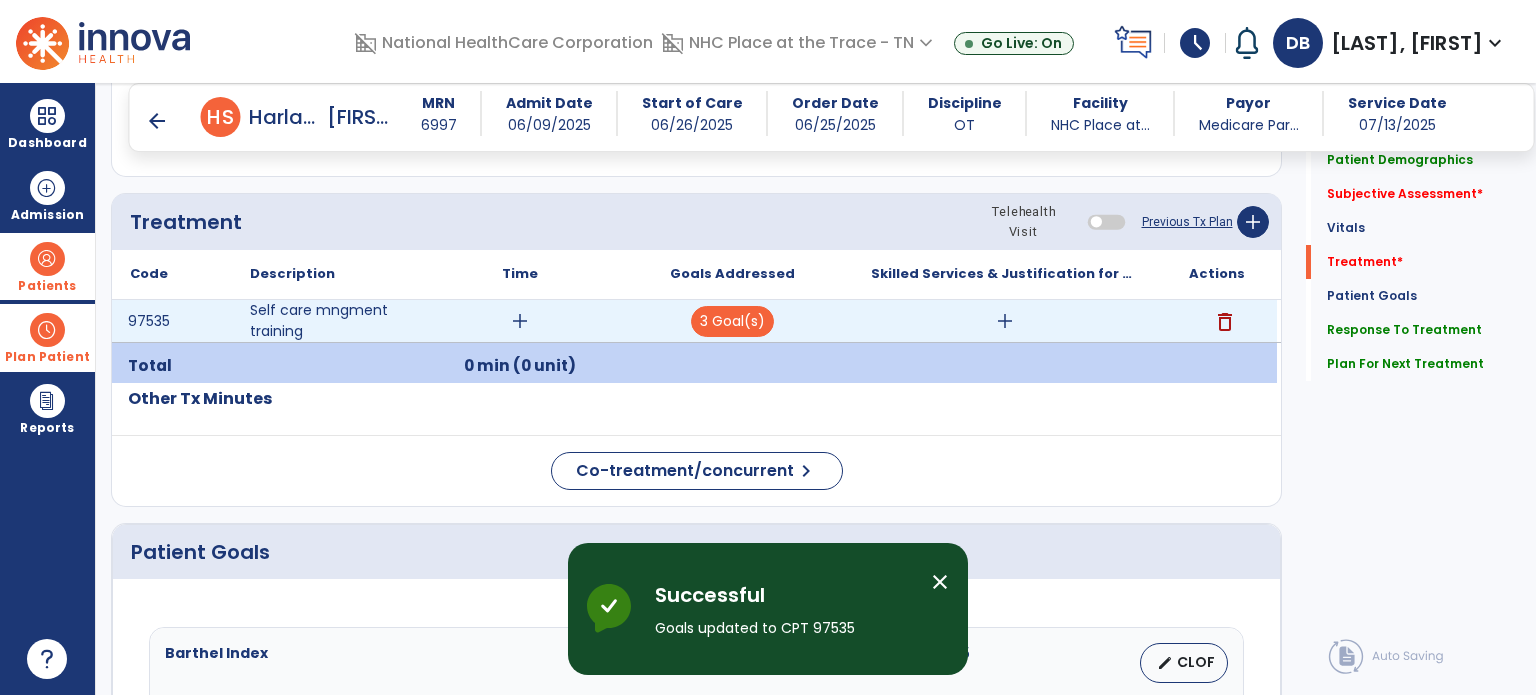 click on "add" at bounding box center (1005, 321) 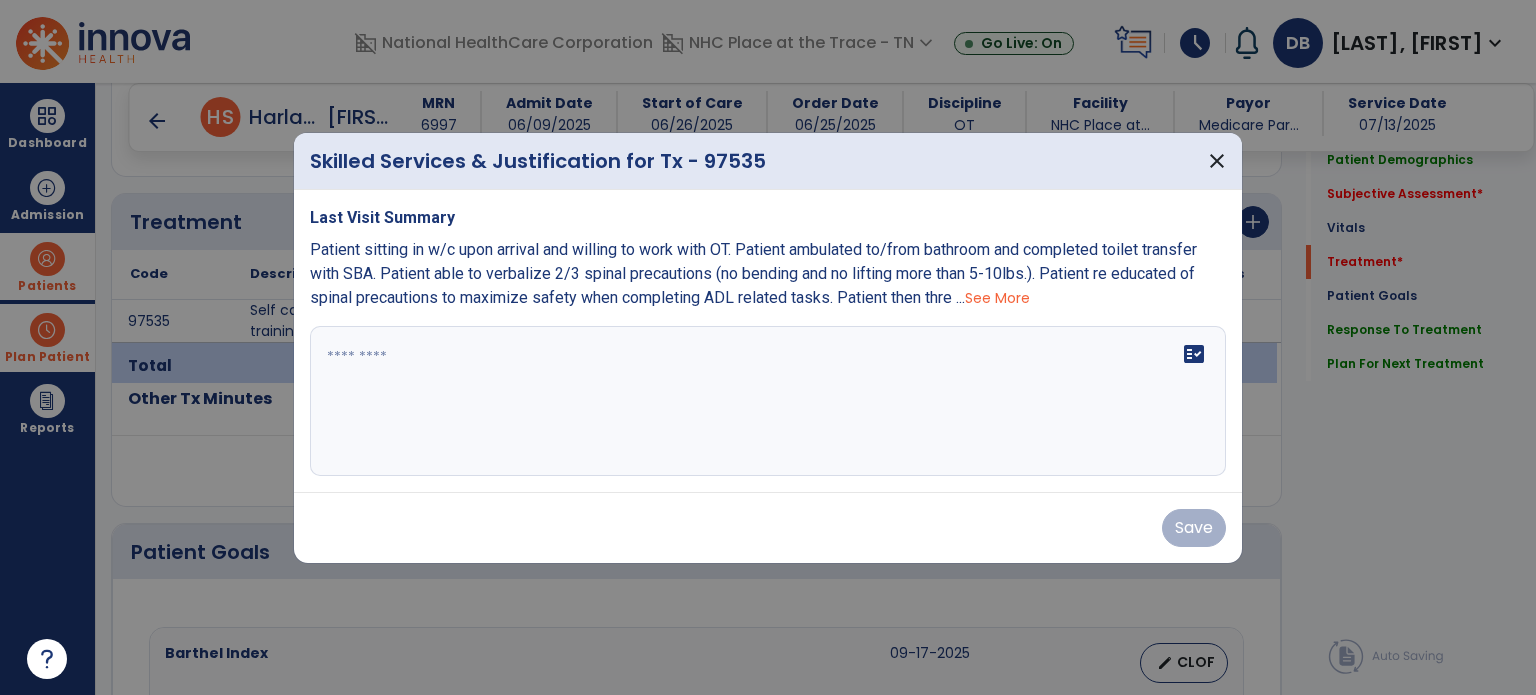 click on "See More" at bounding box center (997, 298) 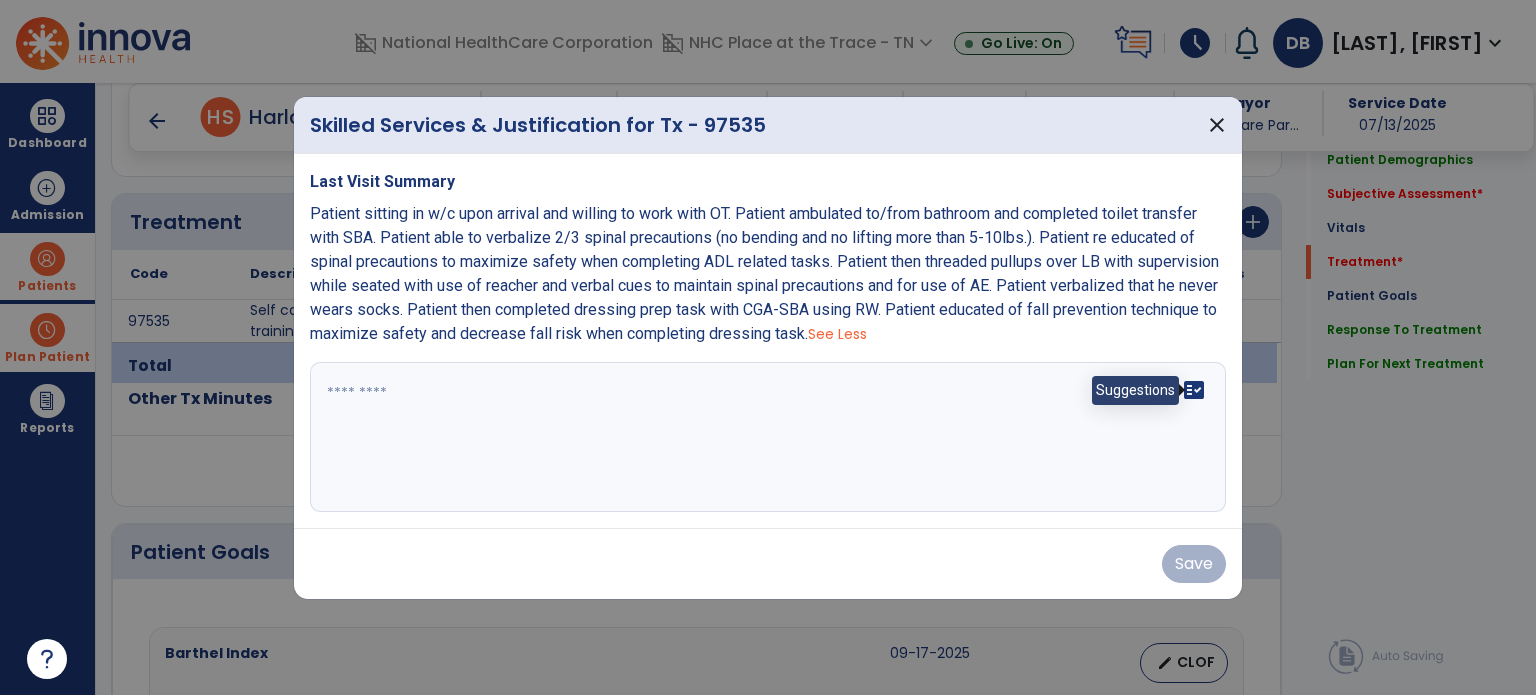click on "fact_check" at bounding box center [1194, 390] 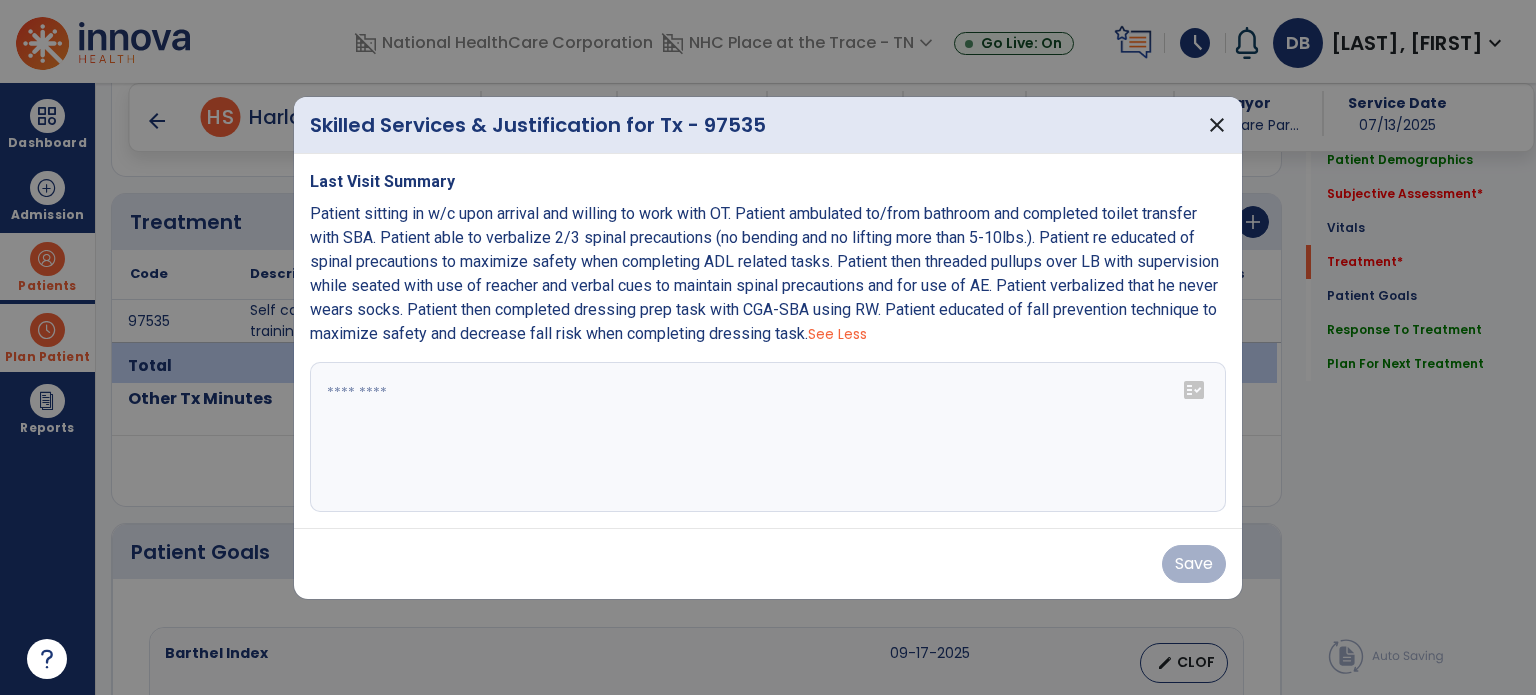 click on "fact_check" at bounding box center [1194, 390] 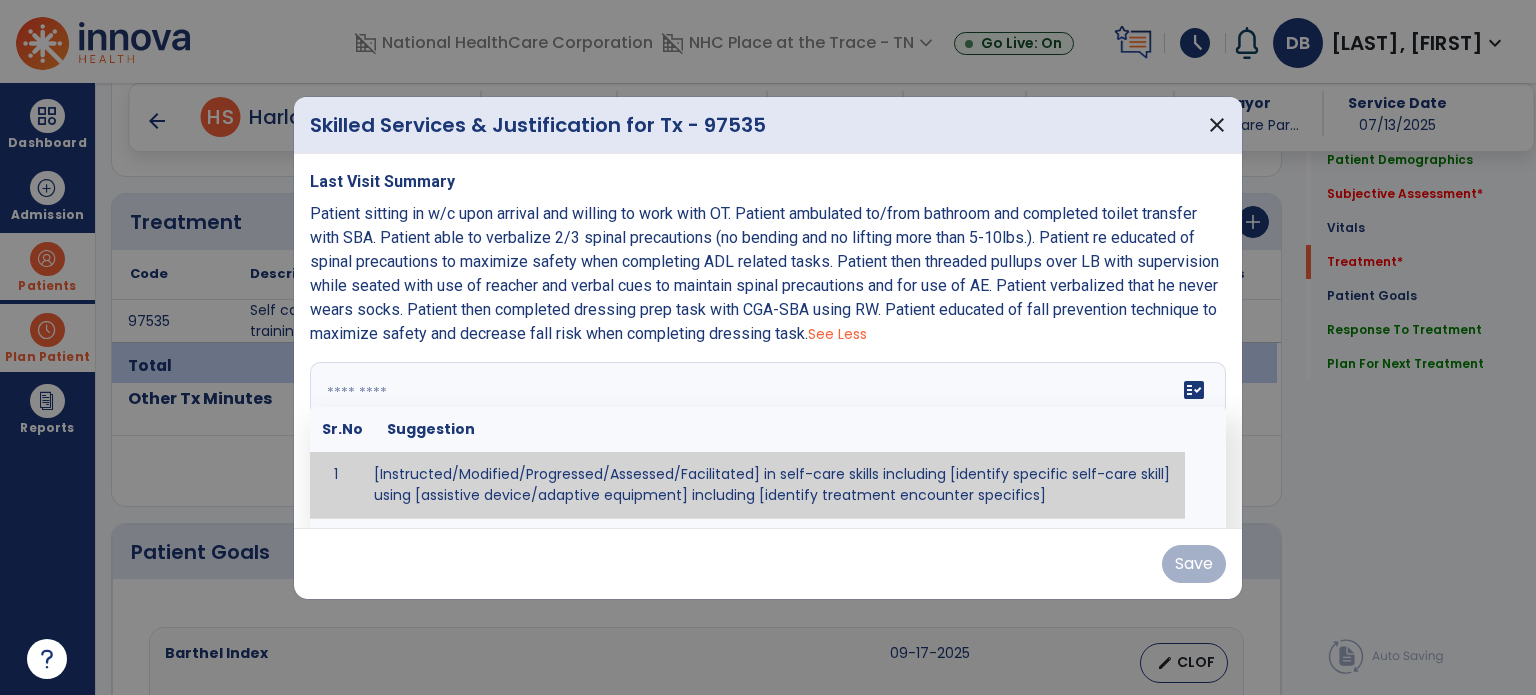 click on "fact_check" at bounding box center [1194, 390] 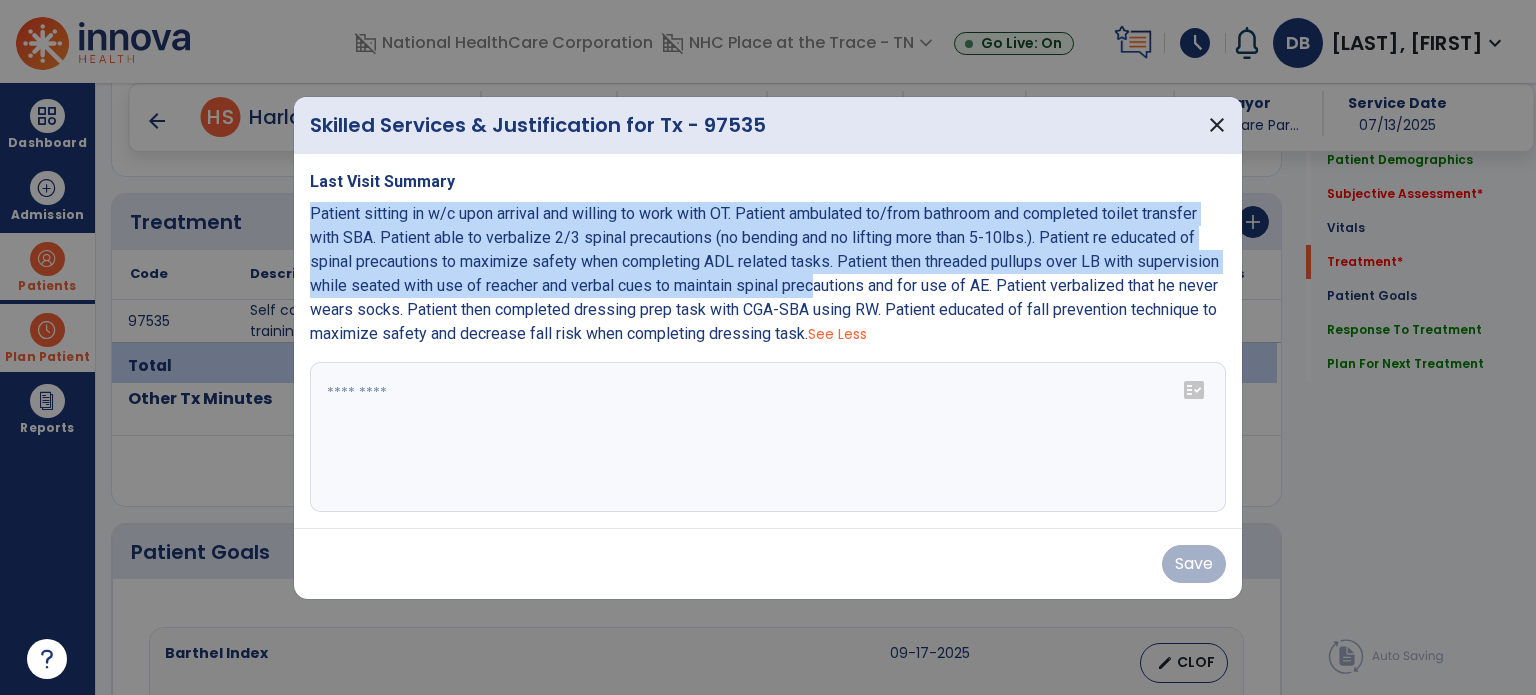 drag, startPoint x: 312, startPoint y: 214, endPoint x: 813, endPoint y: 297, distance: 507.8287 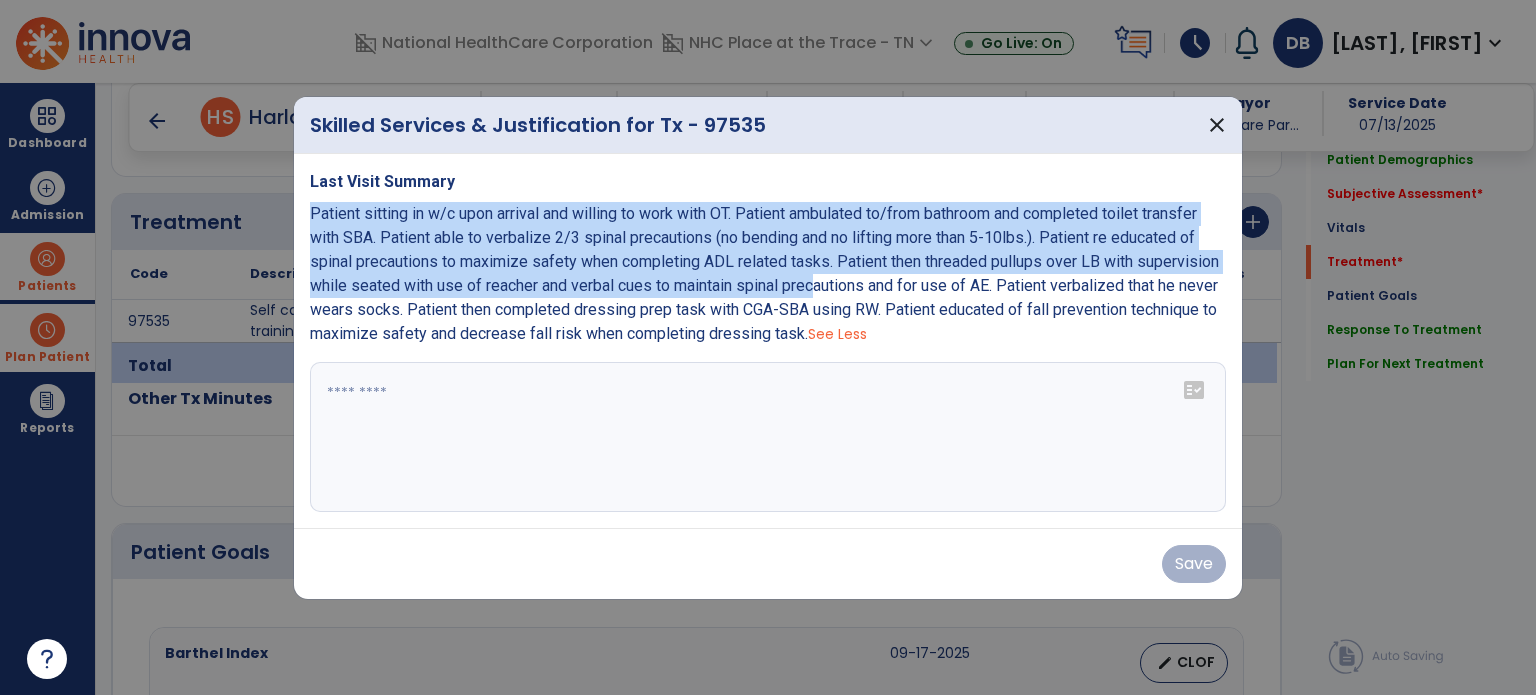 click on "Patient sitting in w/c upon arrival and willing to work with OT. Patient ambulated to/from bathroom and completed toilet transfer with SBA. Patient able to verbalize 2/3 spinal precautions (no bending and no lifting more than 5-10lbs.). Patient re educated of spinal precautions to maximize safety when completing ADL related tasks. Patient then threaded pullups over LB with supervision while seated with use of reacher and verbal cues to maintain spinal precautions and for use of AE. Patient verbalized that he never wears socks. Patient then completed dressing prep task with CGA-SBA using RW. Patient educated of fall prevention technique to maximize safety and decrease fall risk when completing dressing task.   See Less" at bounding box center [768, 274] 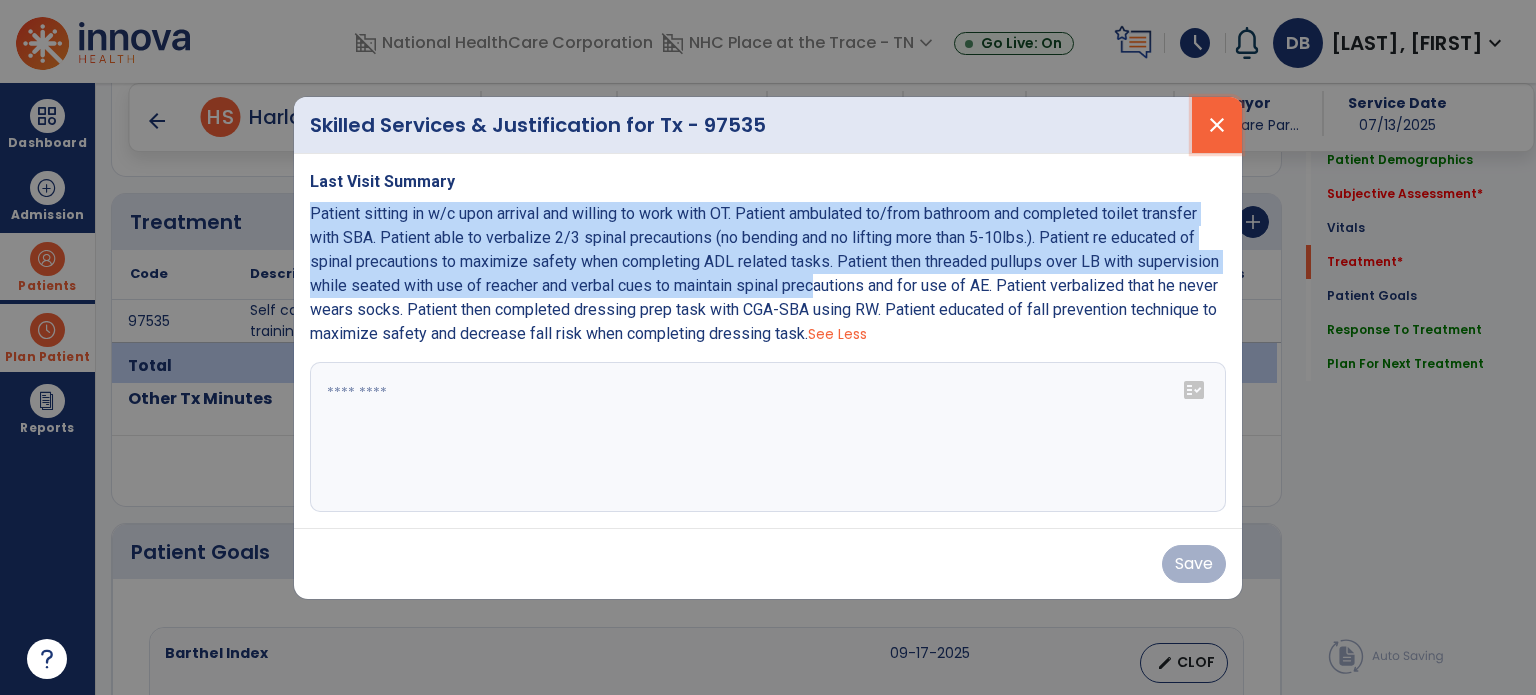 click on "close" at bounding box center [1217, 125] 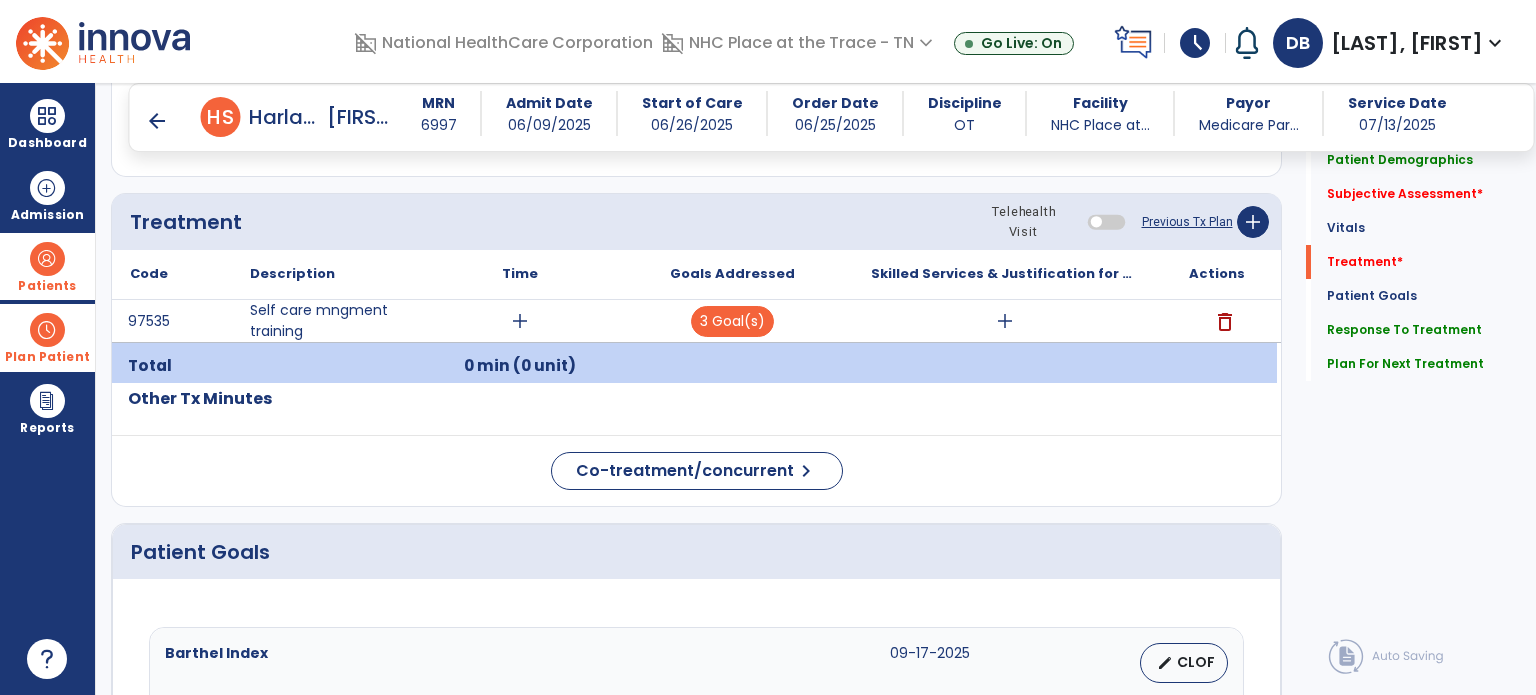 click at bounding box center (47, 259) 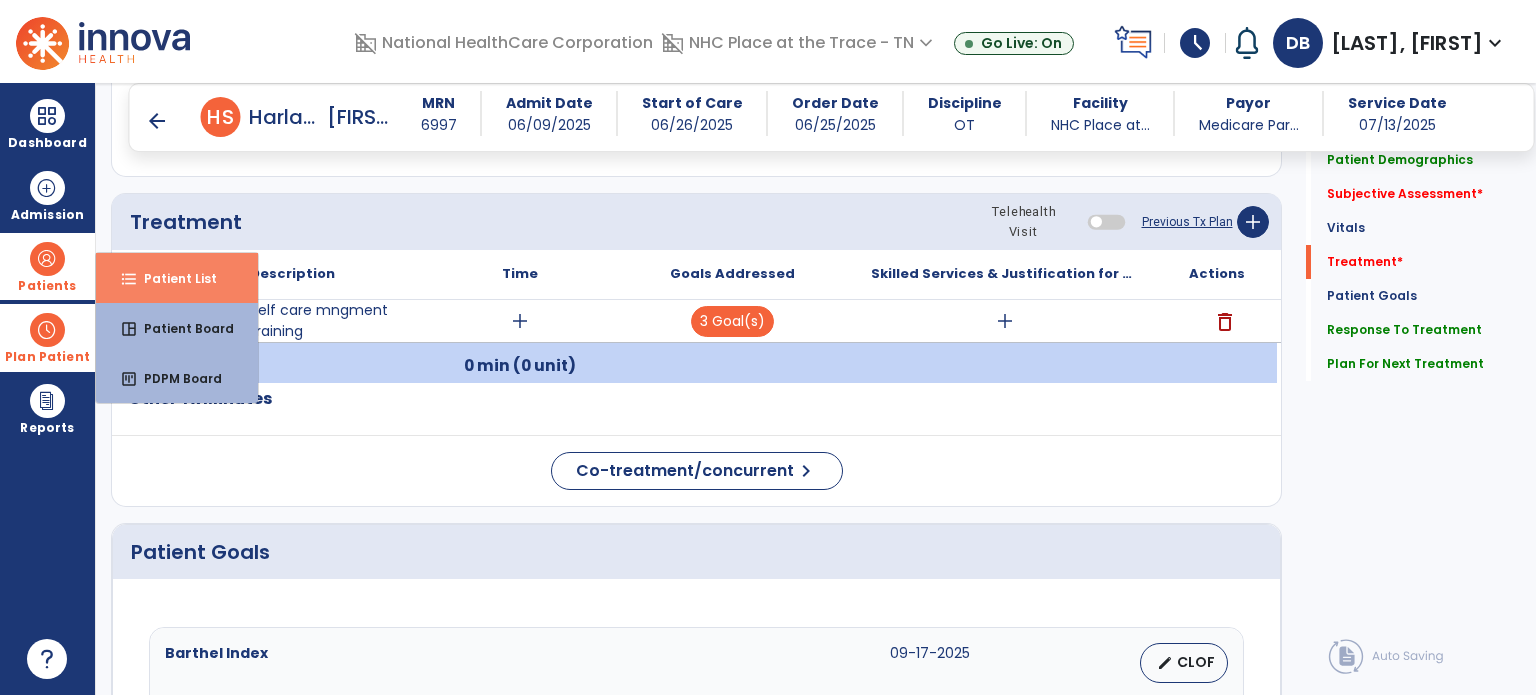 click on "Patient List" at bounding box center [172, 278] 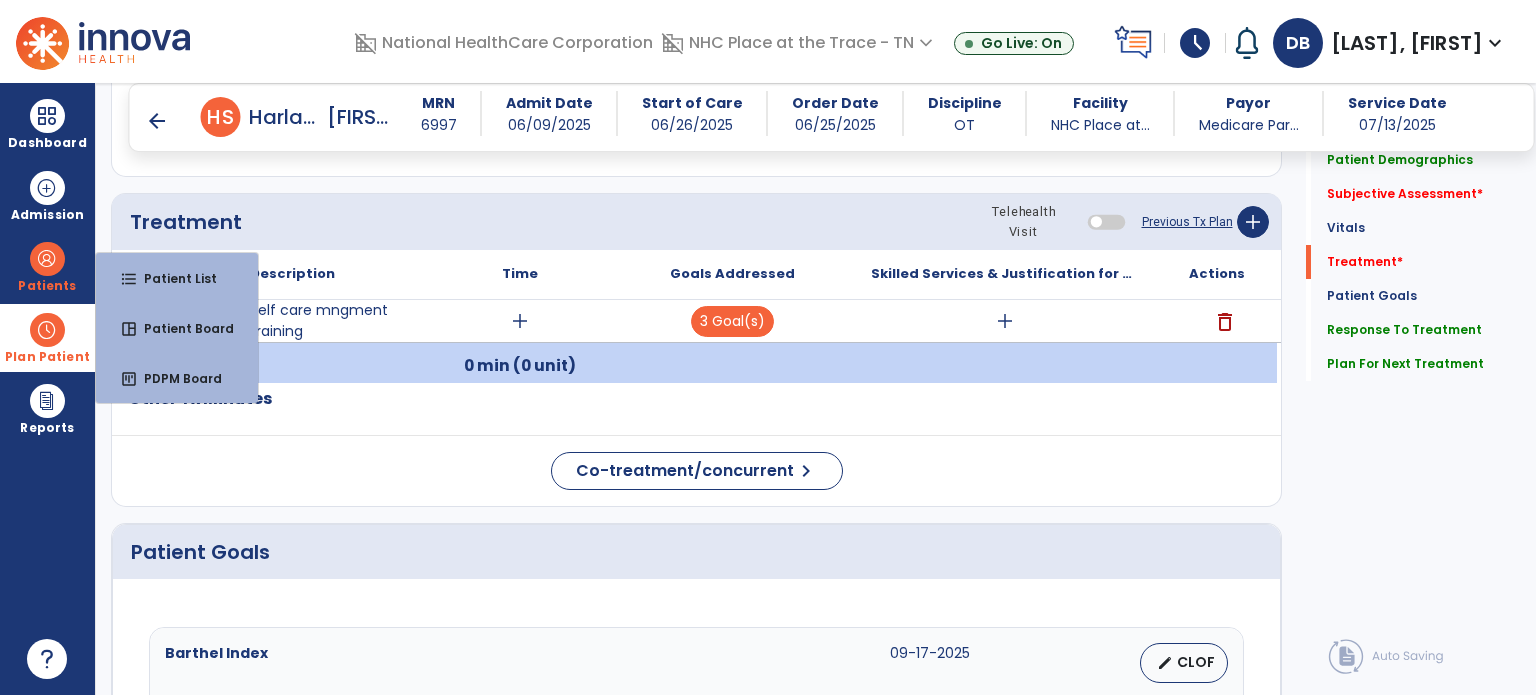 scroll, scrollTop: 46, scrollLeft: 0, axis: vertical 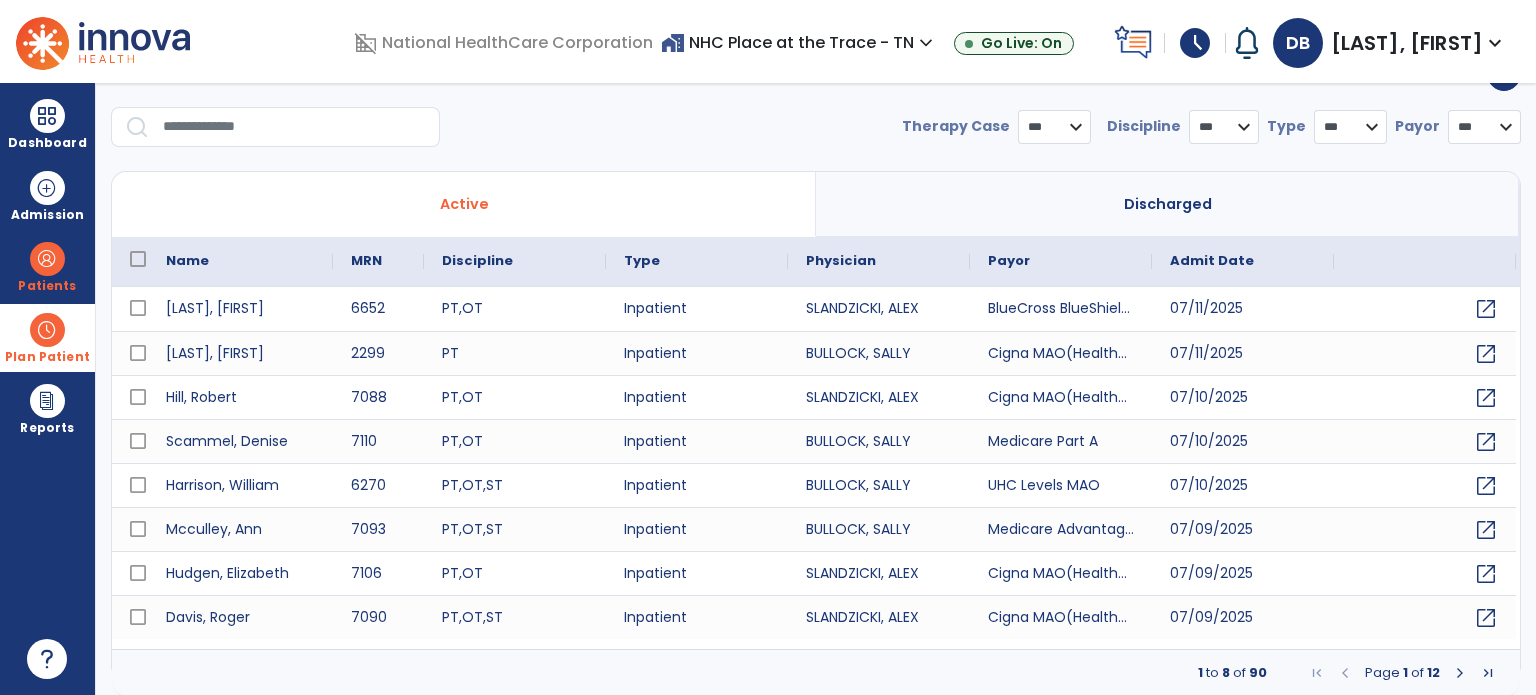 select on "***" 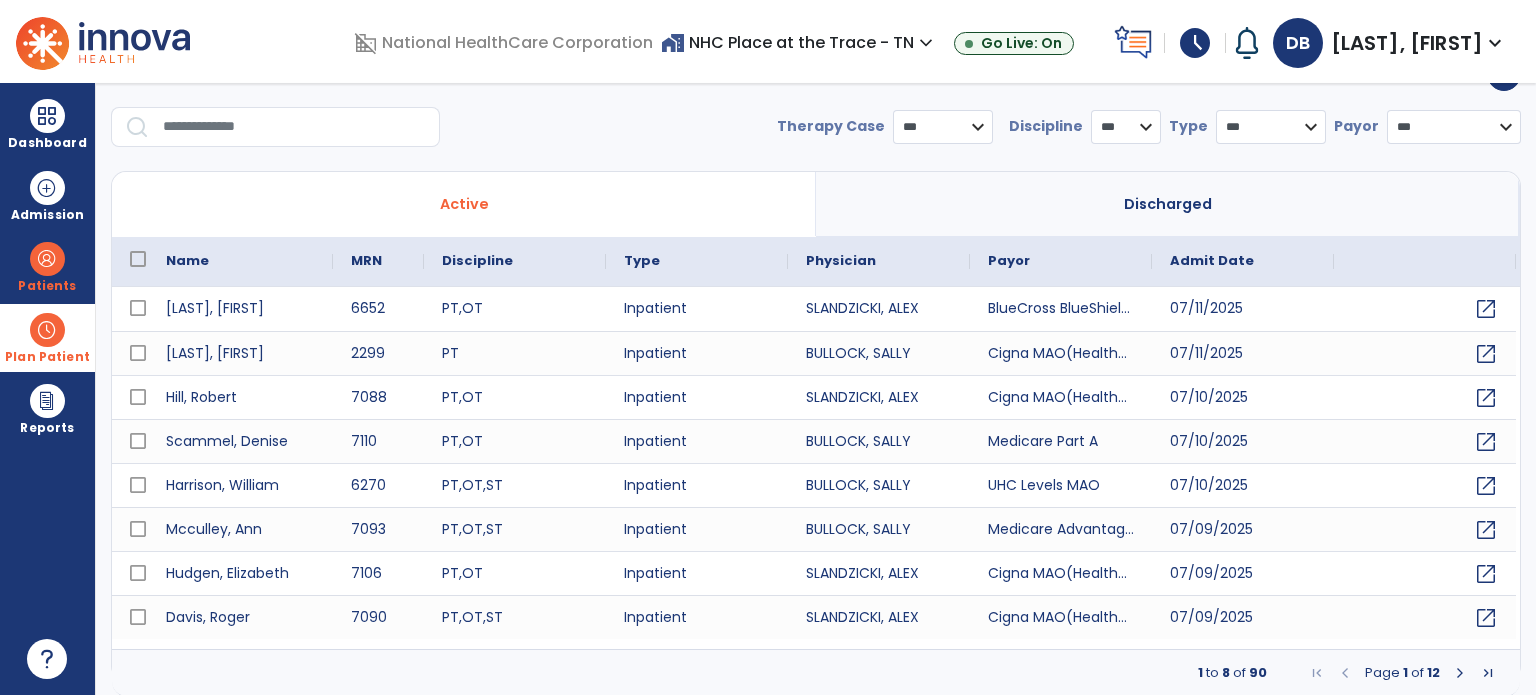 click at bounding box center [294, 127] 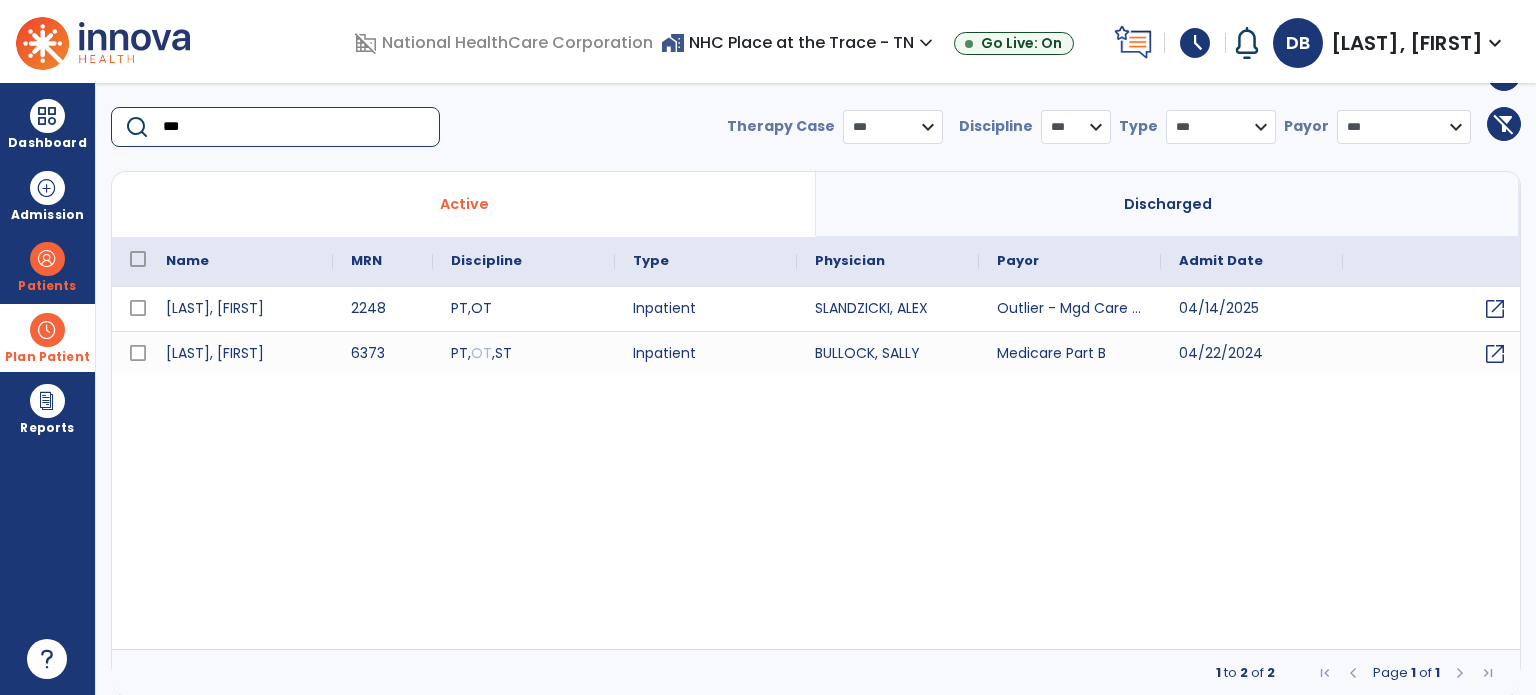 type on "***" 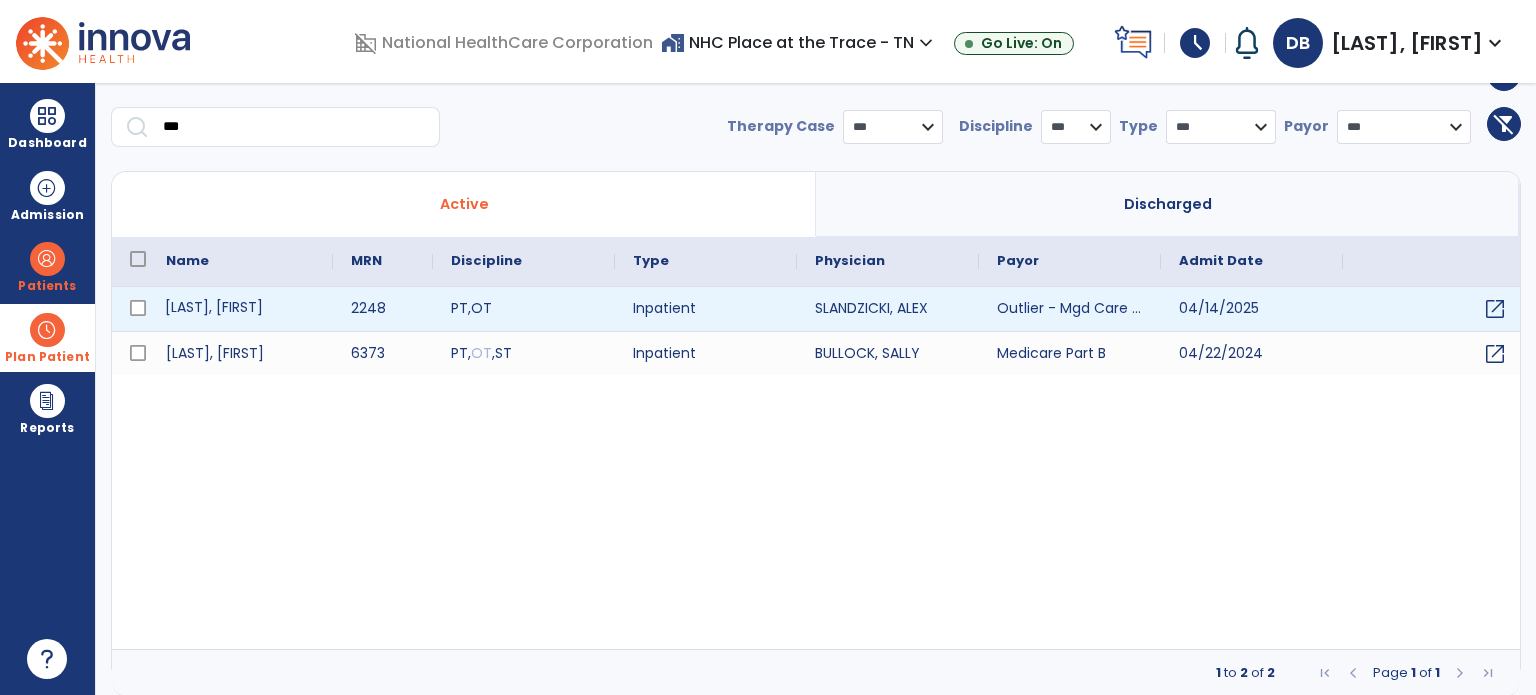 click on "[LAST], [FIRST]" at bounding box center (240, 309) 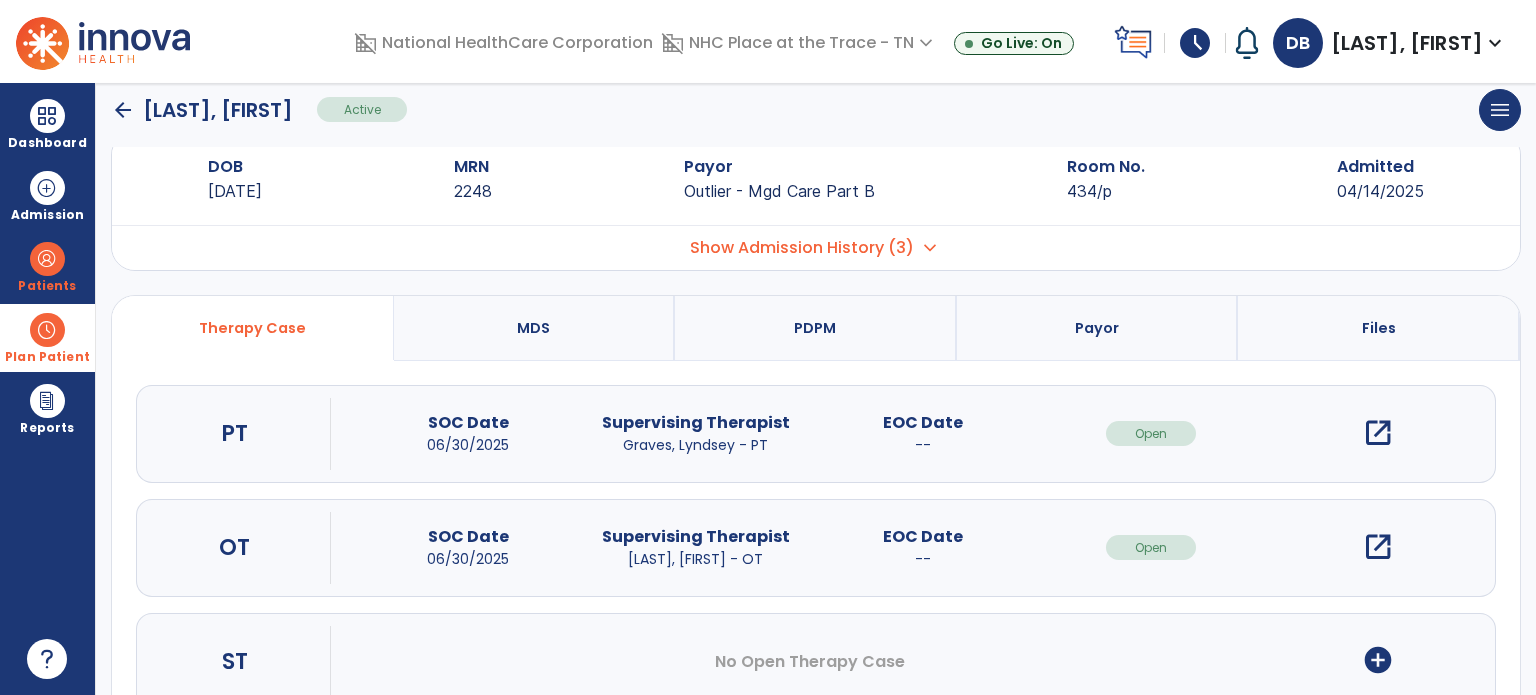 scroll, scrollTop: 0, scrollLeft: 0, axis: both 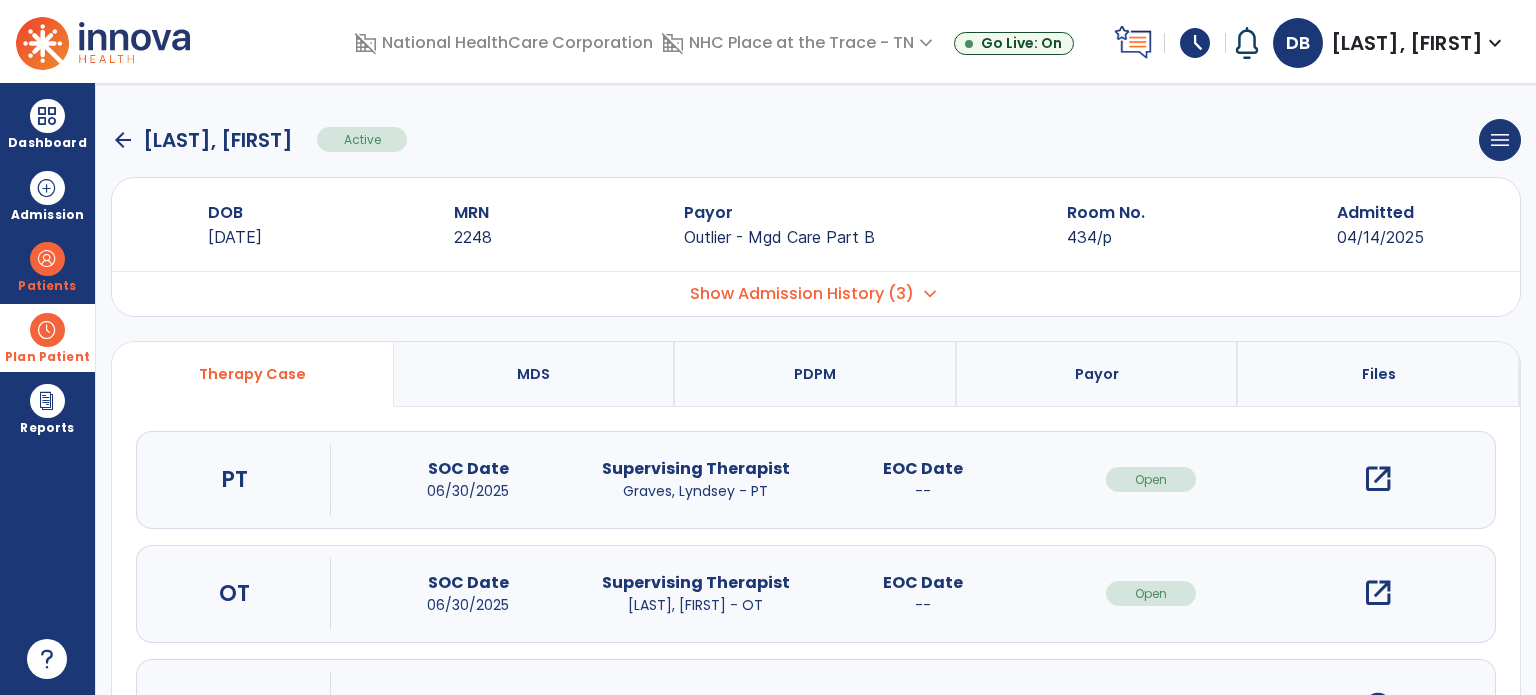 click on "open_in_new" at bounding box center [1378, 593] 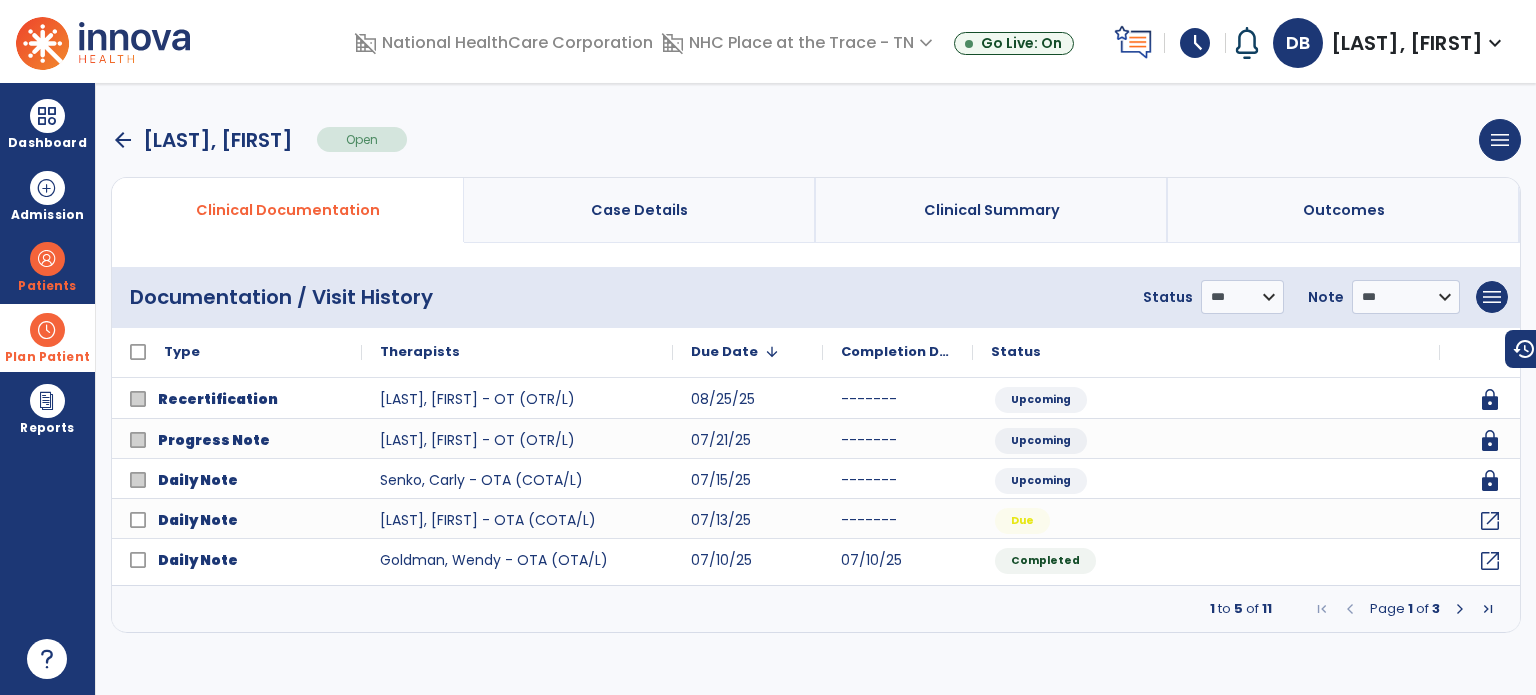 click at bounding box center (1460, 609) 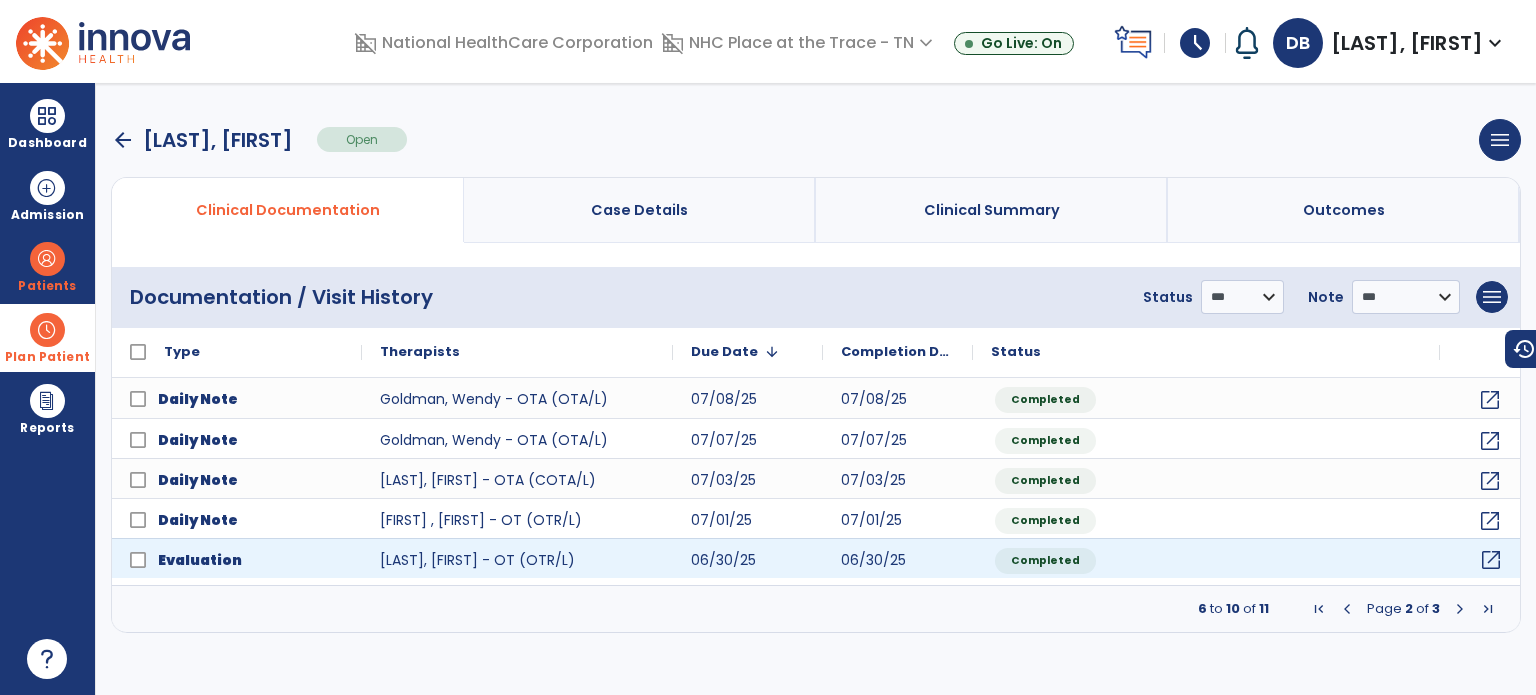 click on "open_in_new" 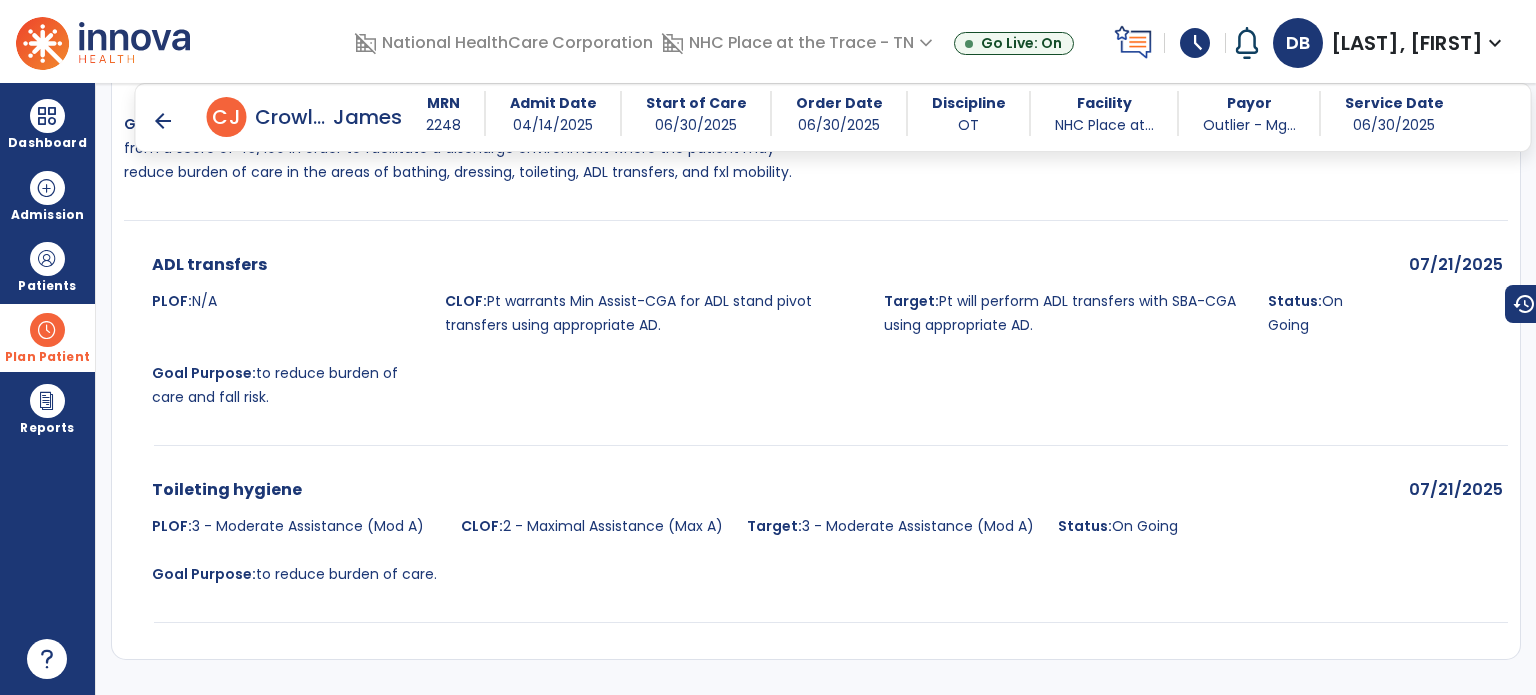 scroll, scrollTop: 3664, scrollLeft: 0, axis: vertical 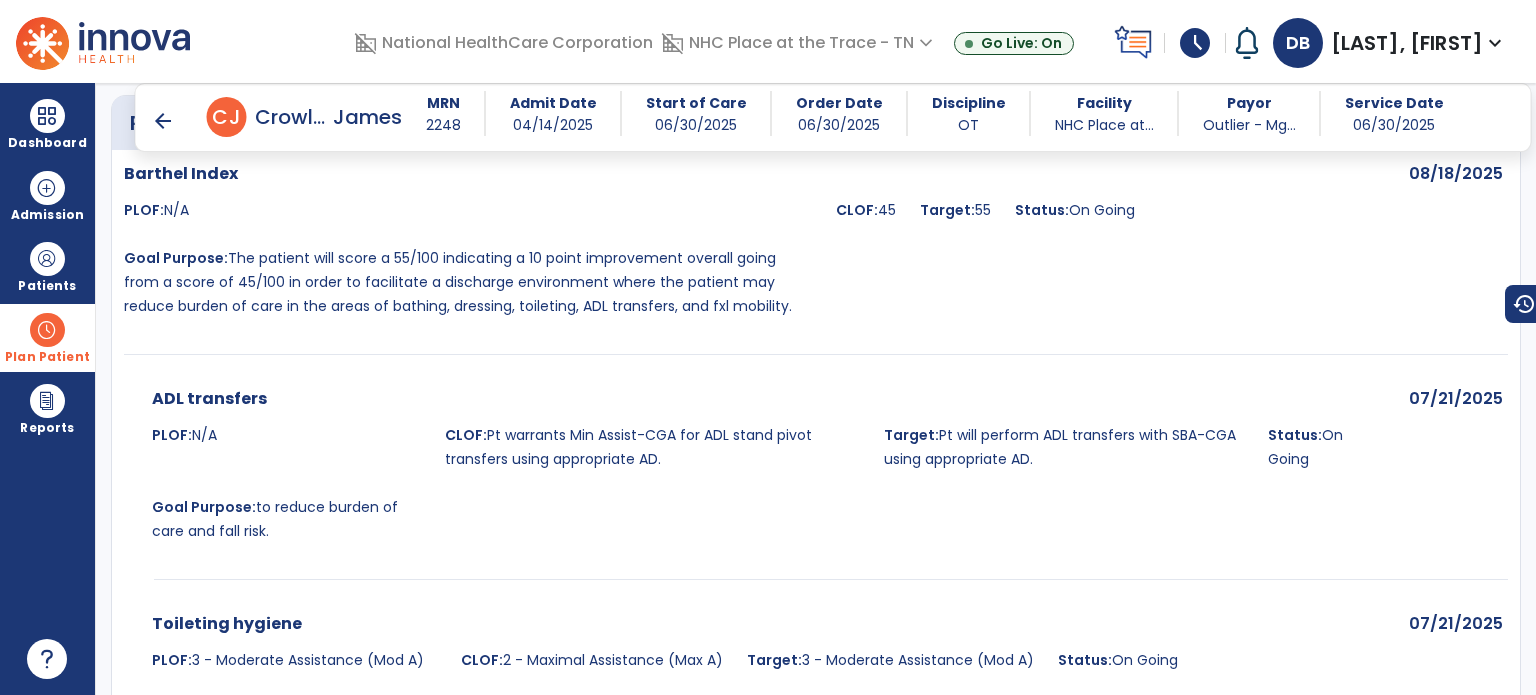click on "arrow_back" at bounding box center (163, 121) 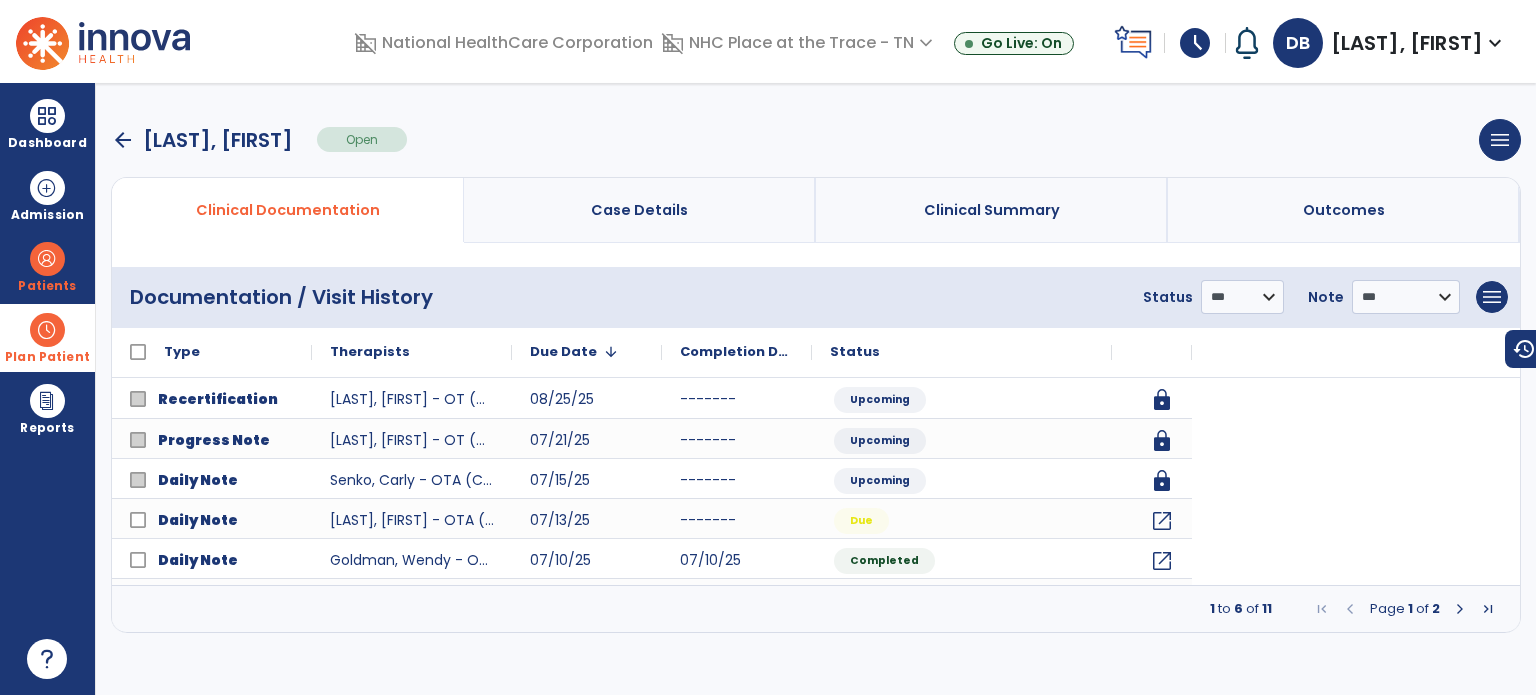 scroll, scrollTop: 0, scrollLeft: 0, axis: both 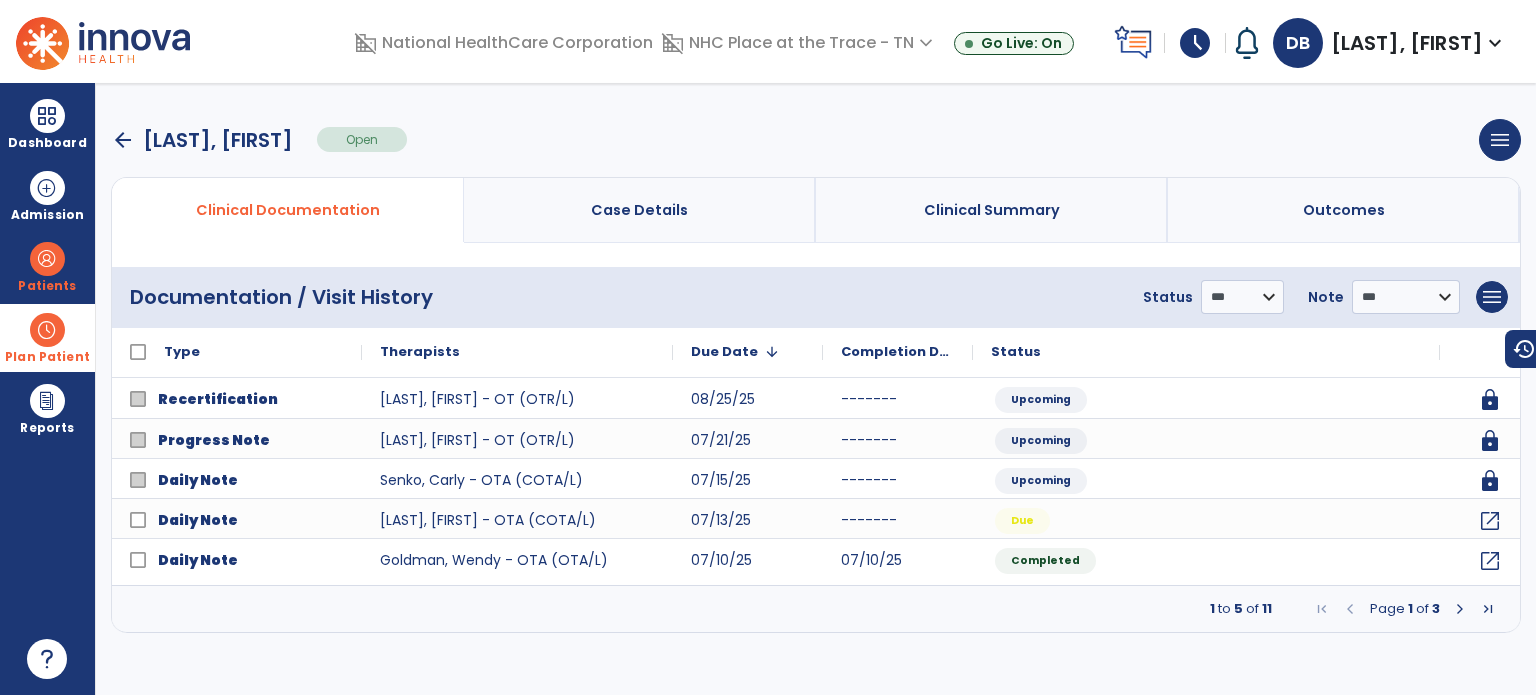 click at bounding box center (1460, 609) 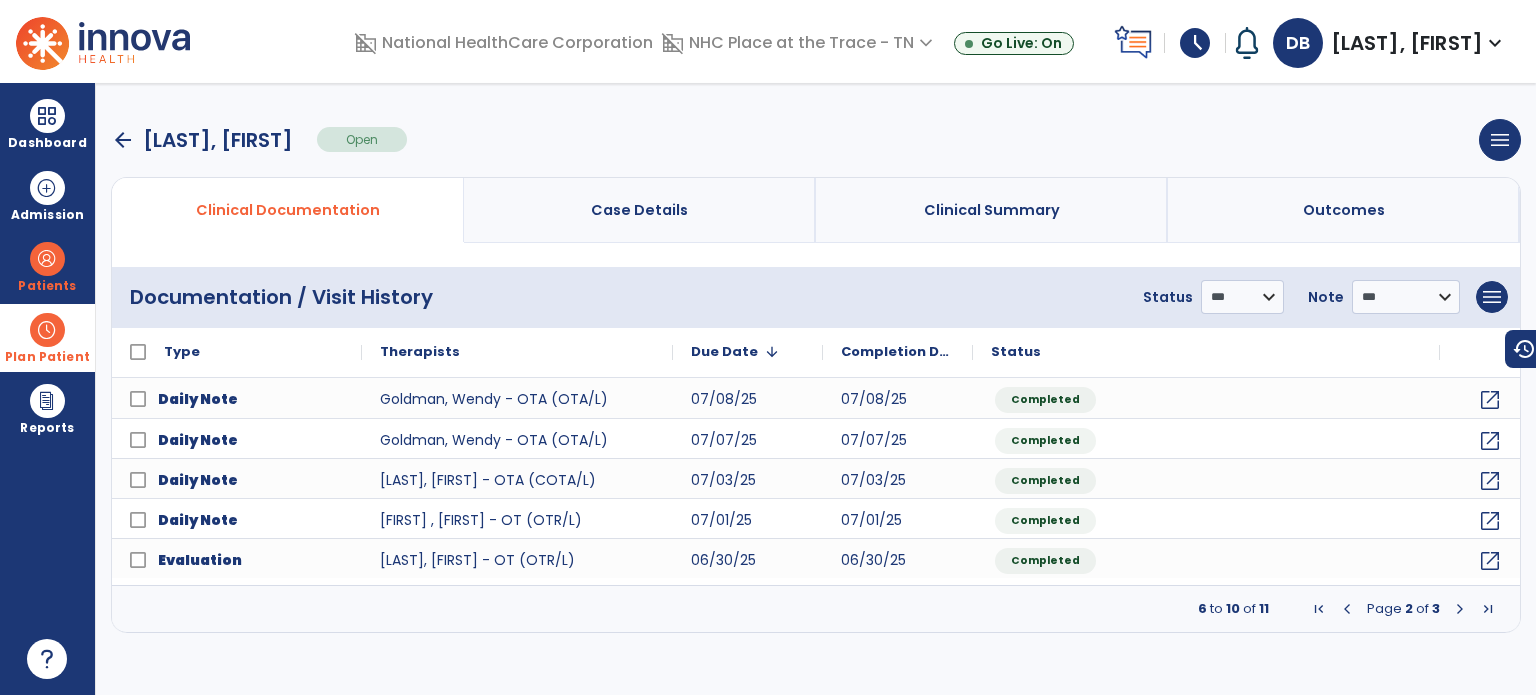 click at bounding box center [1460, 609] 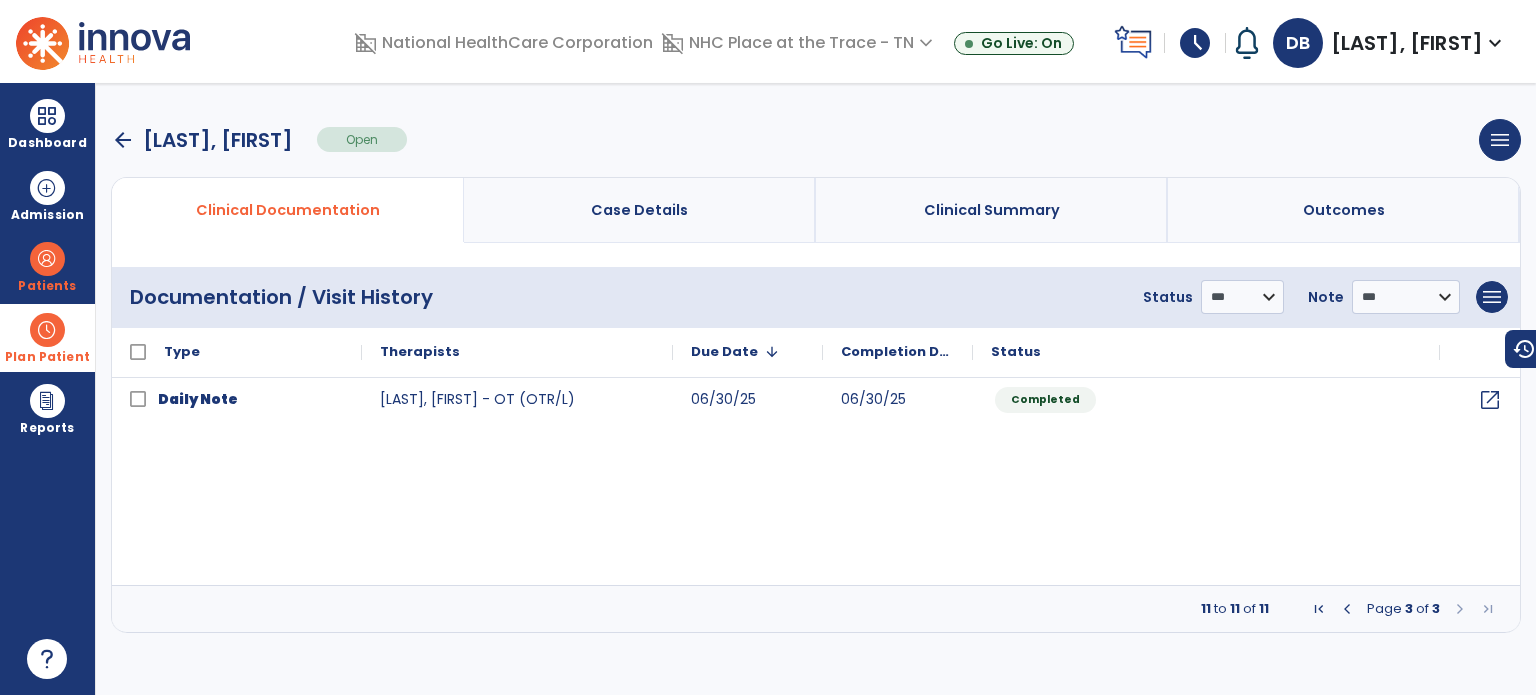 click at bounding box center [1347, 609] 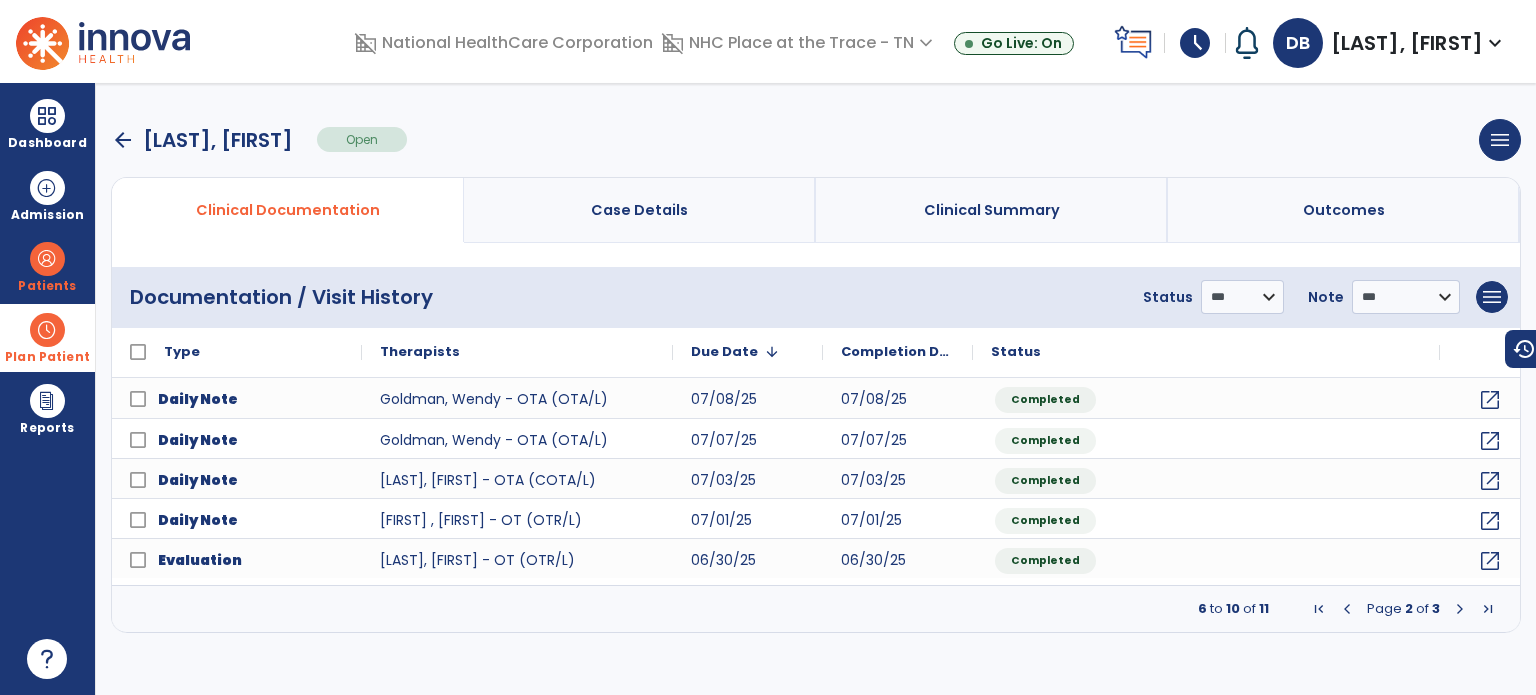click at bounding box center (1347, 609) 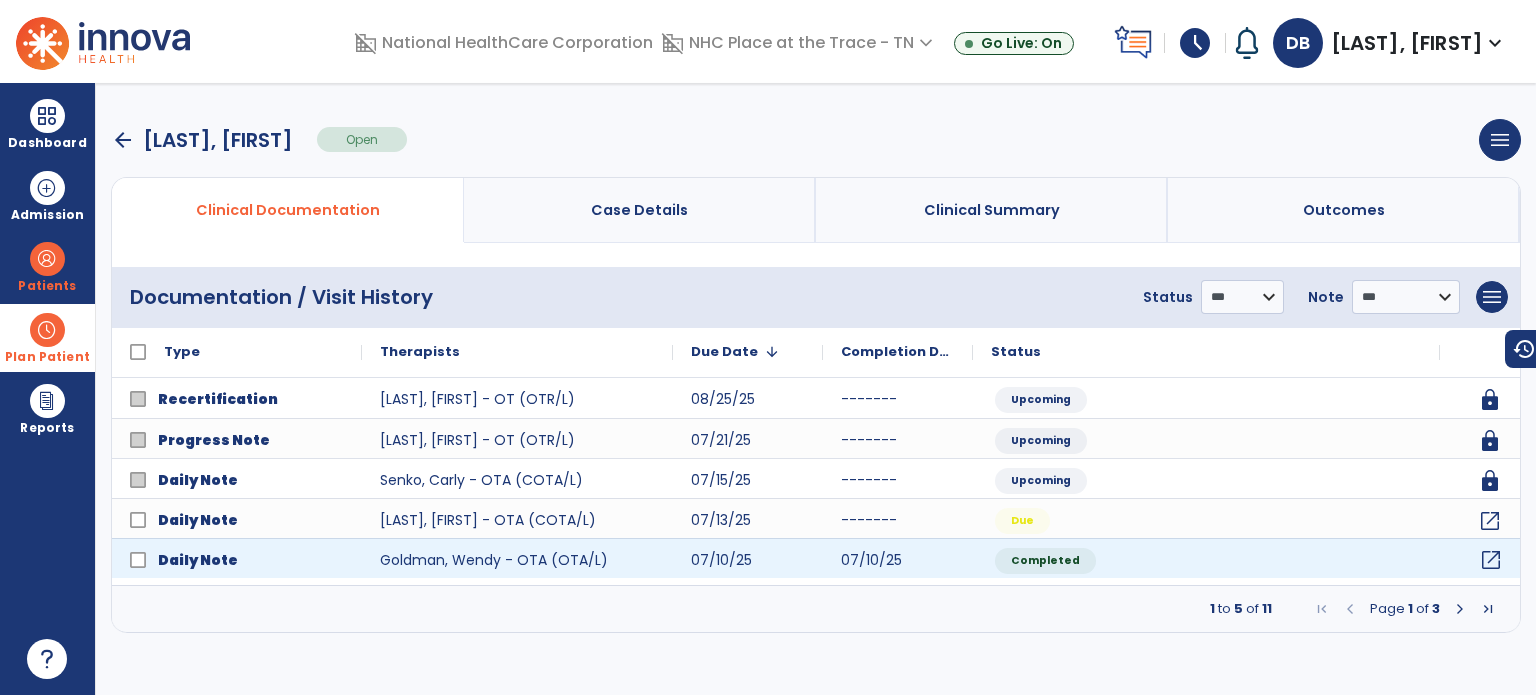 click on "open_in_new" 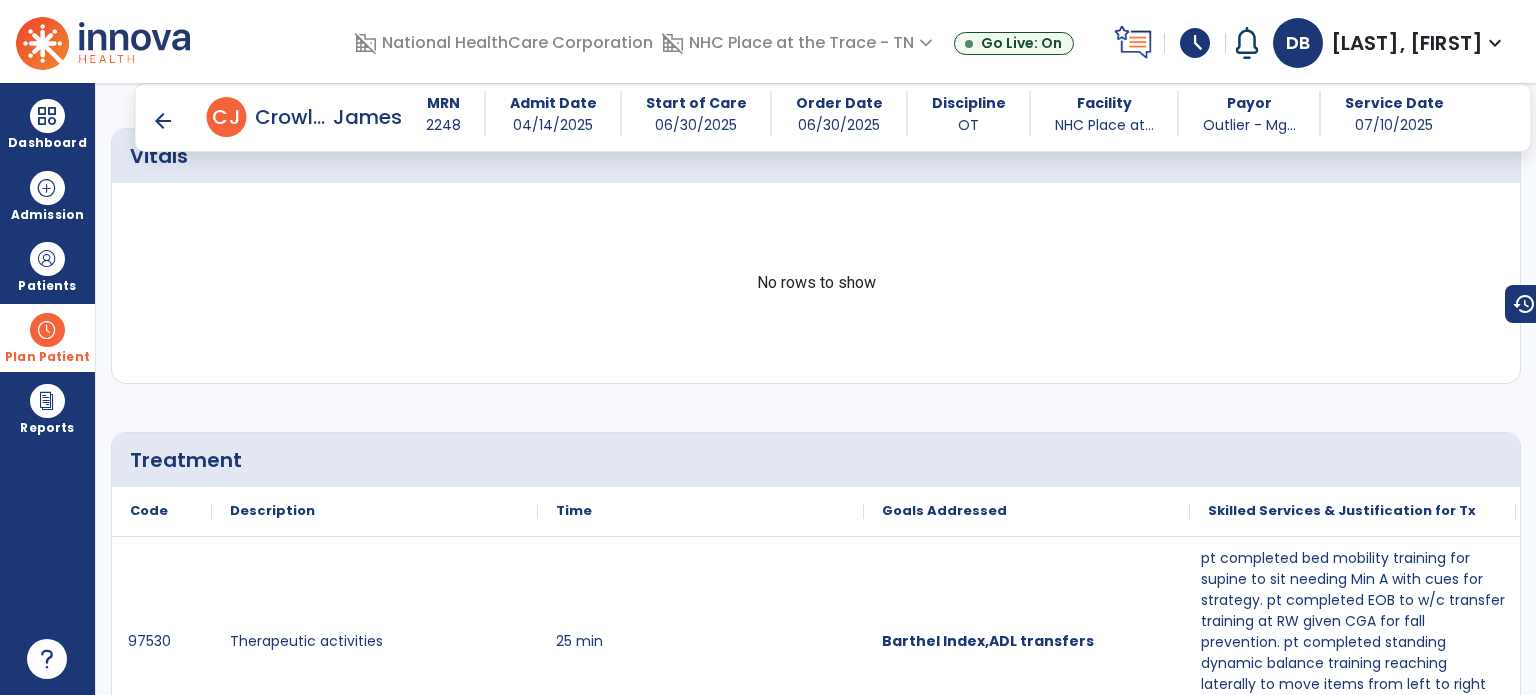 scroll, scrollTop: 1100, scrollLeft: 0, axis: vertical 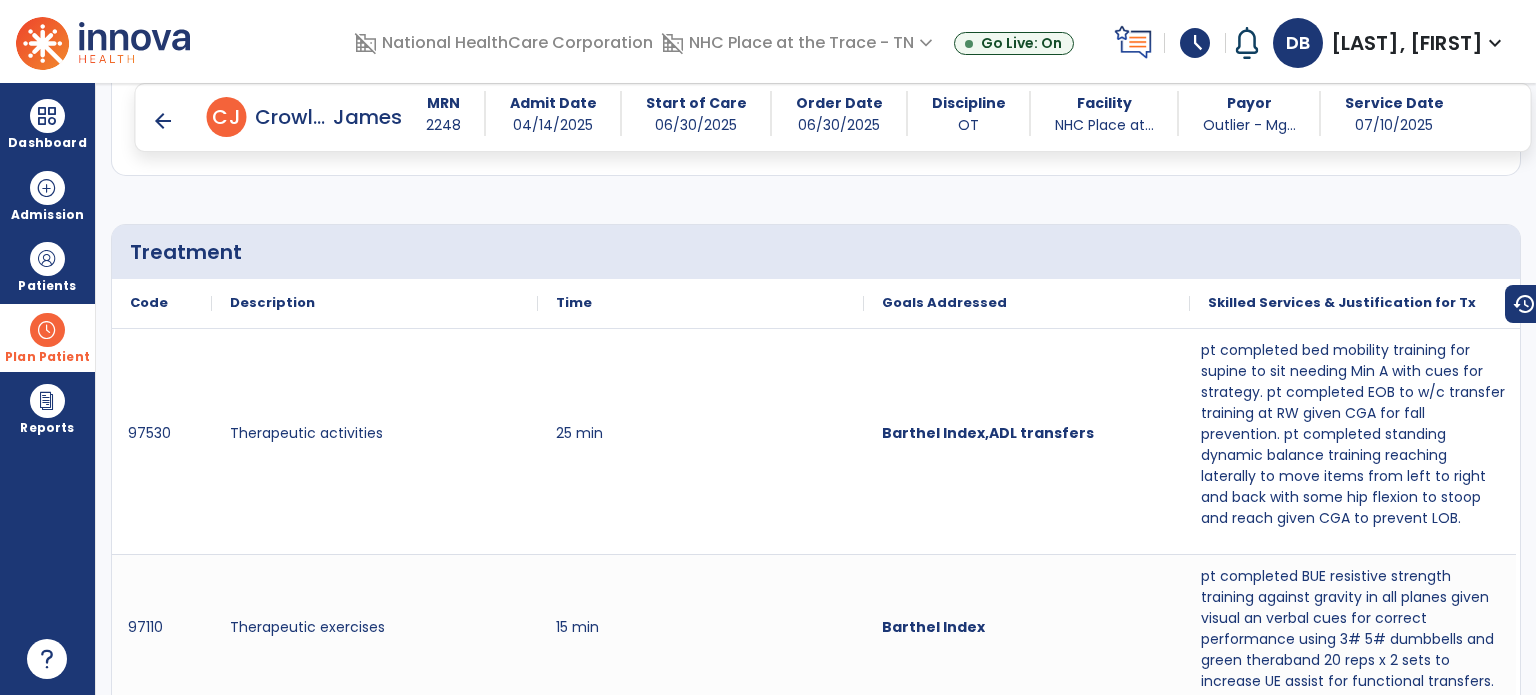 click on "arrow_back" at bounding box center [163, 121] 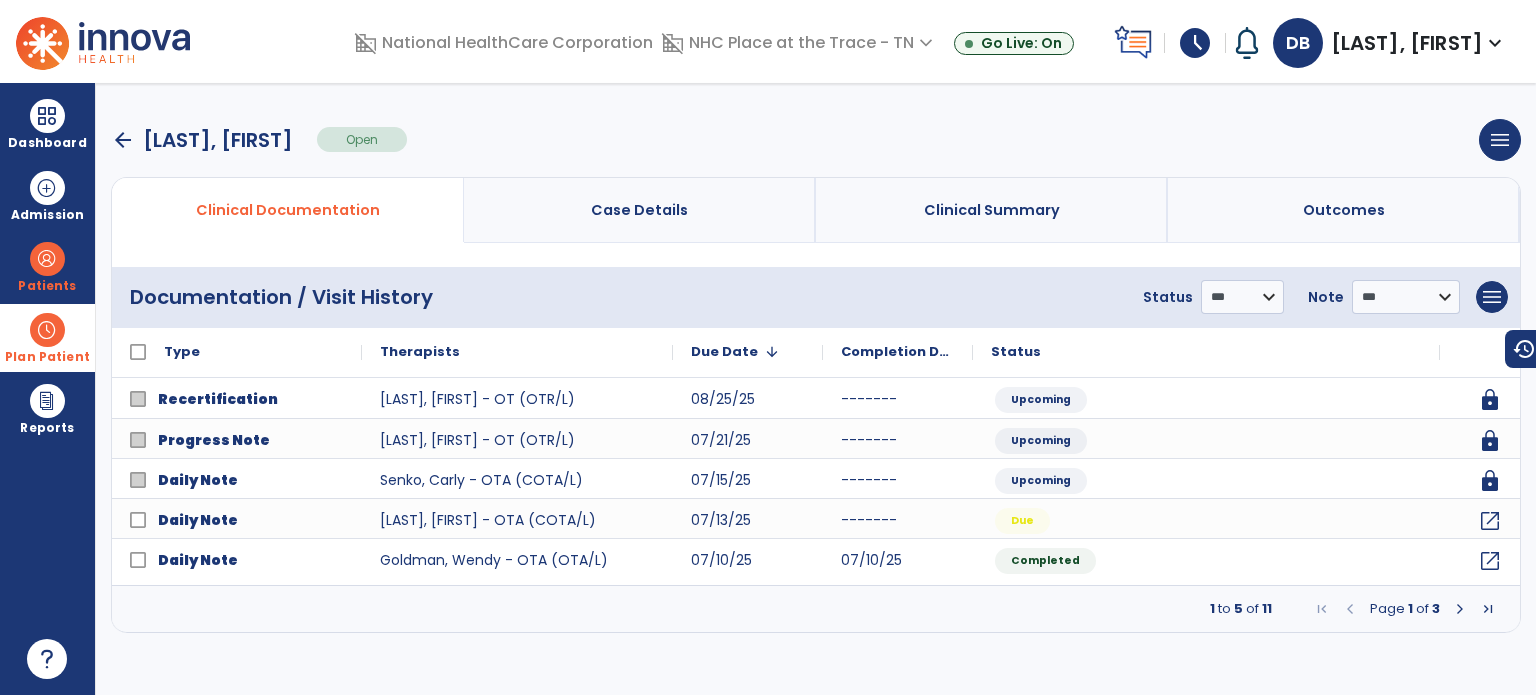 click at bounding box center (1460, 609) 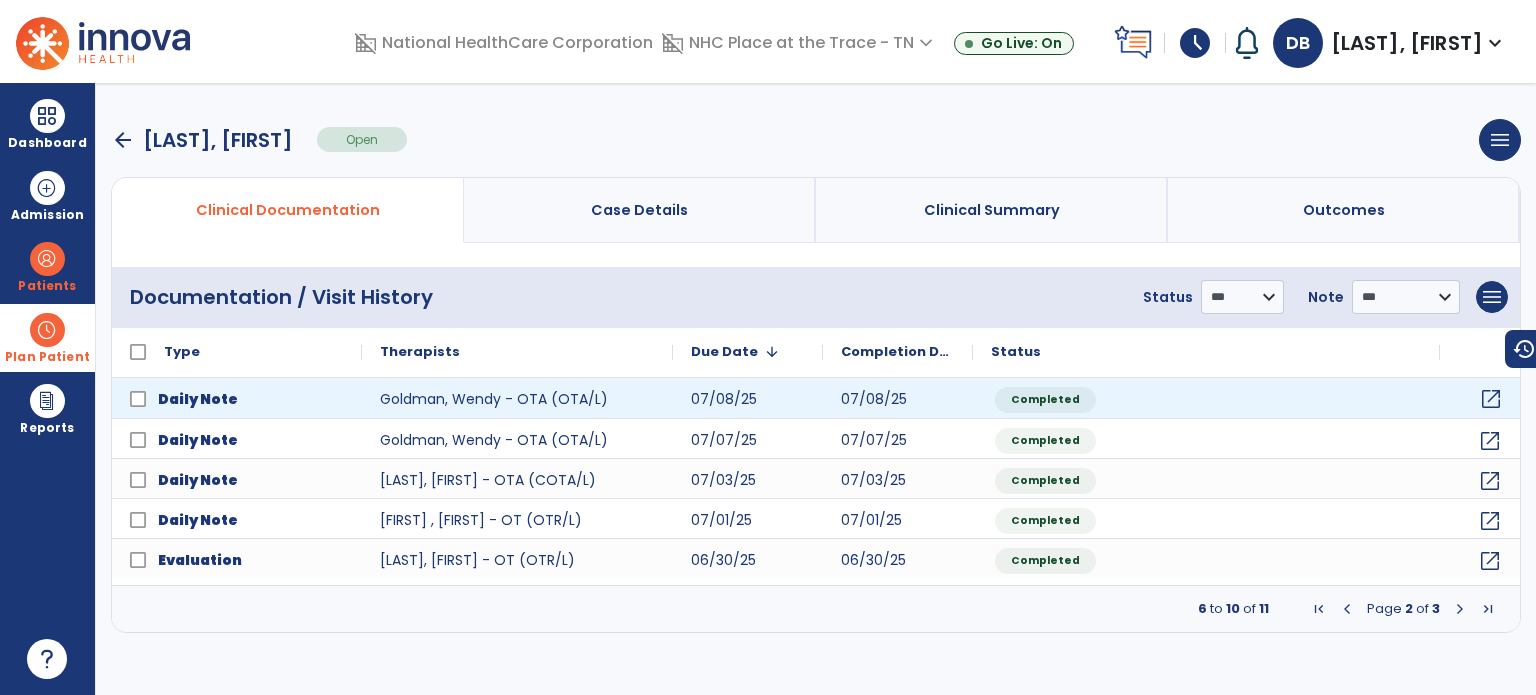 click on "open_in_new" 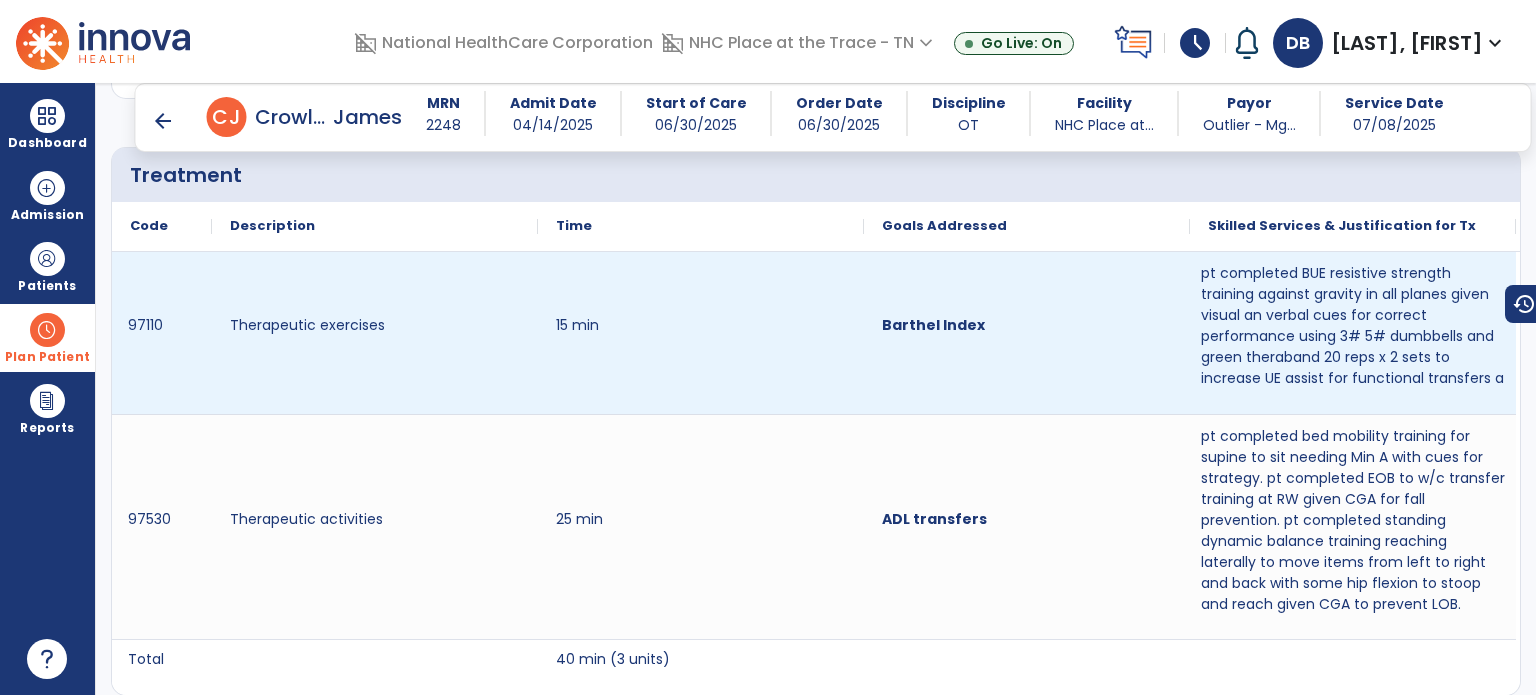 scroll, scrollTop: 1180, scrollLeft: 0, axis: vertical 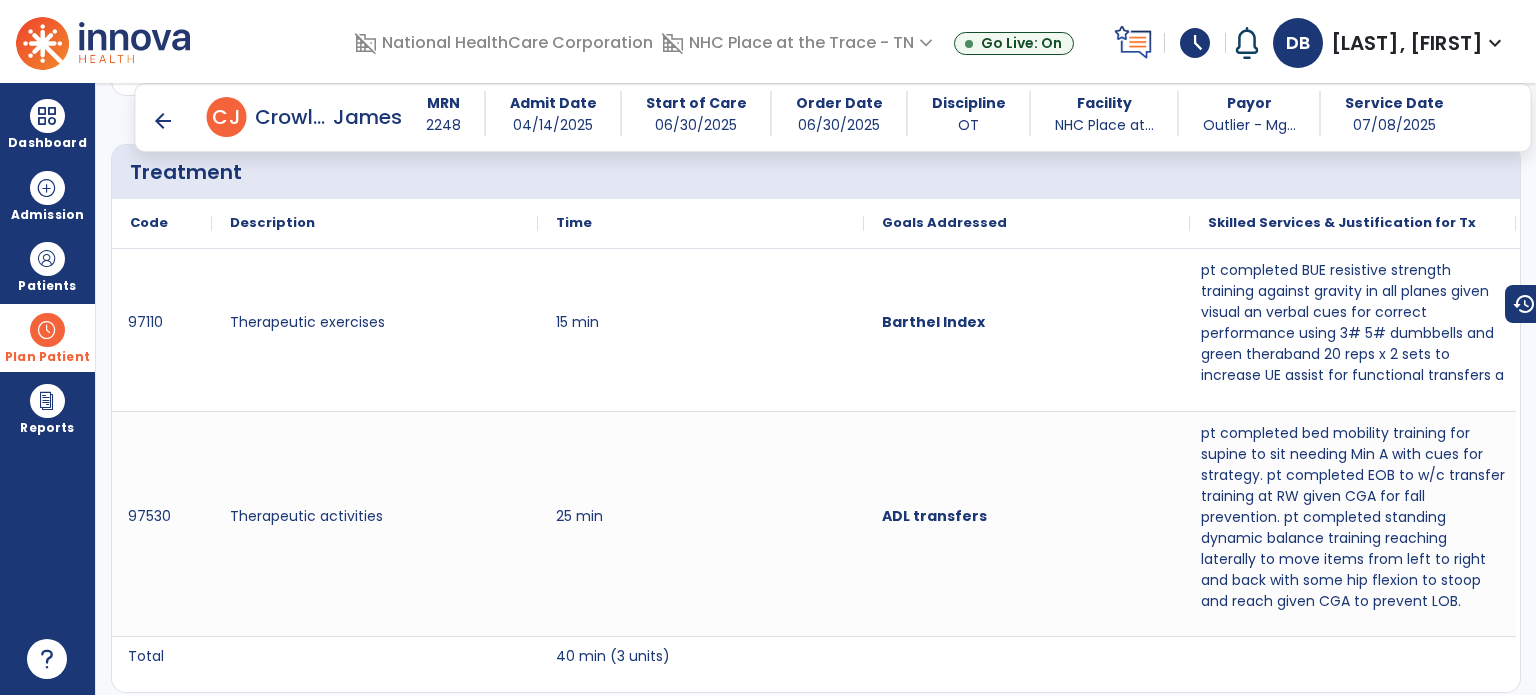 click on "arrow_back" at bounding box center [163, 121] 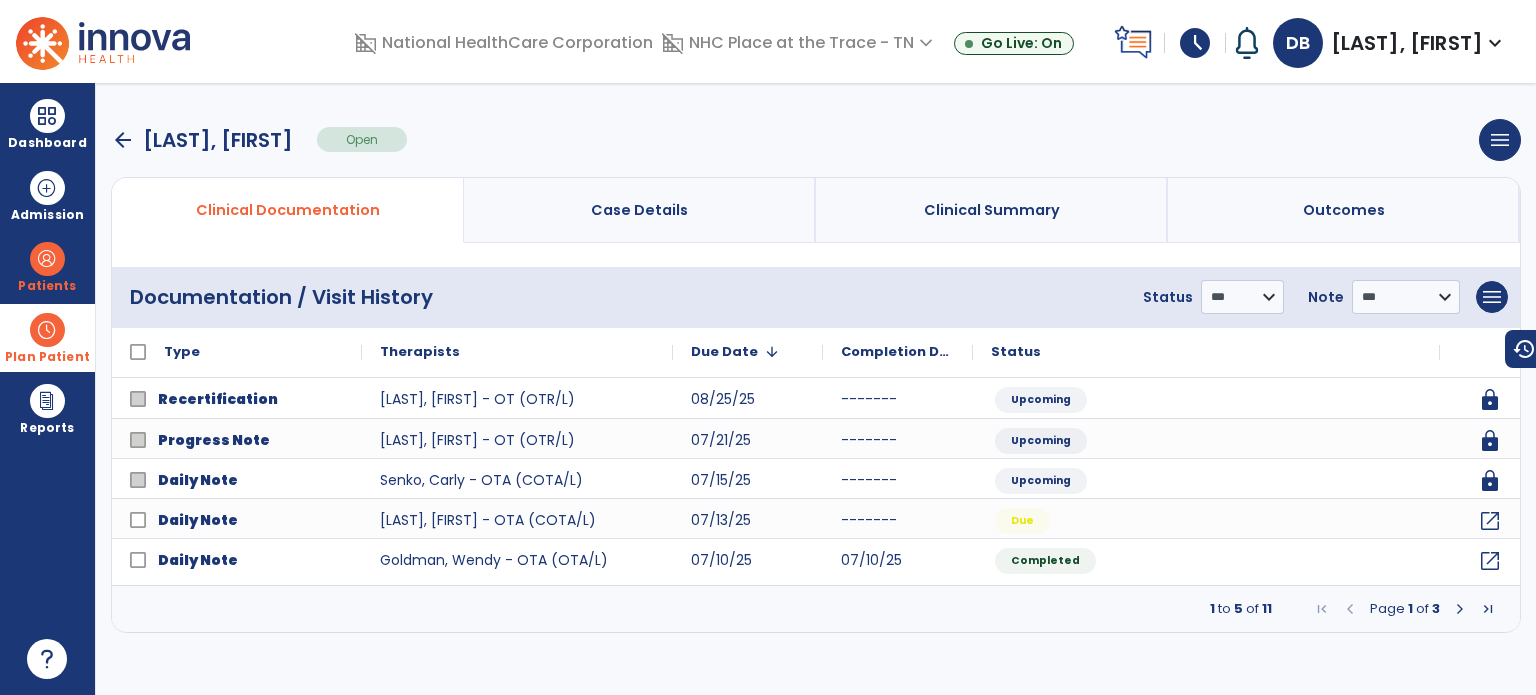 scroll, scrollTop: 0, scrollLeft: 0, axis: both 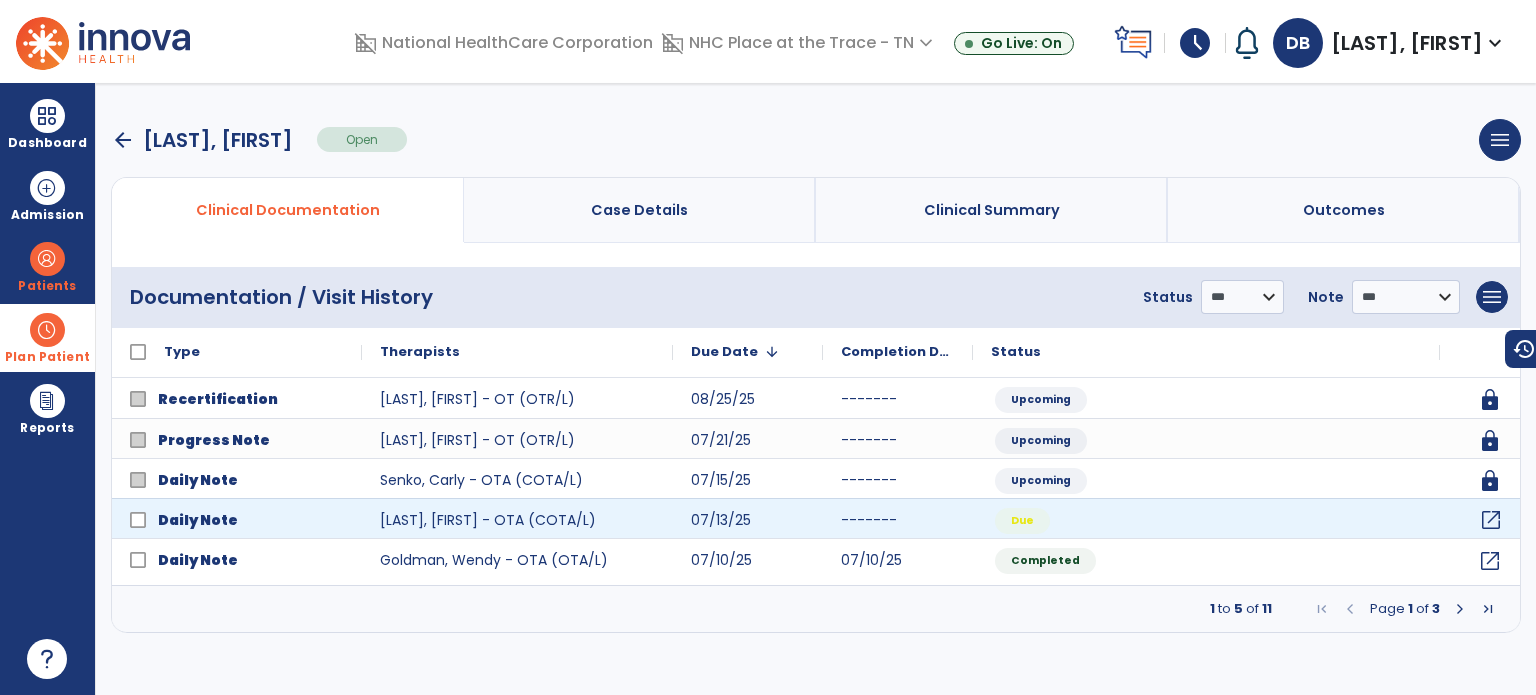 click on "open_in_new" 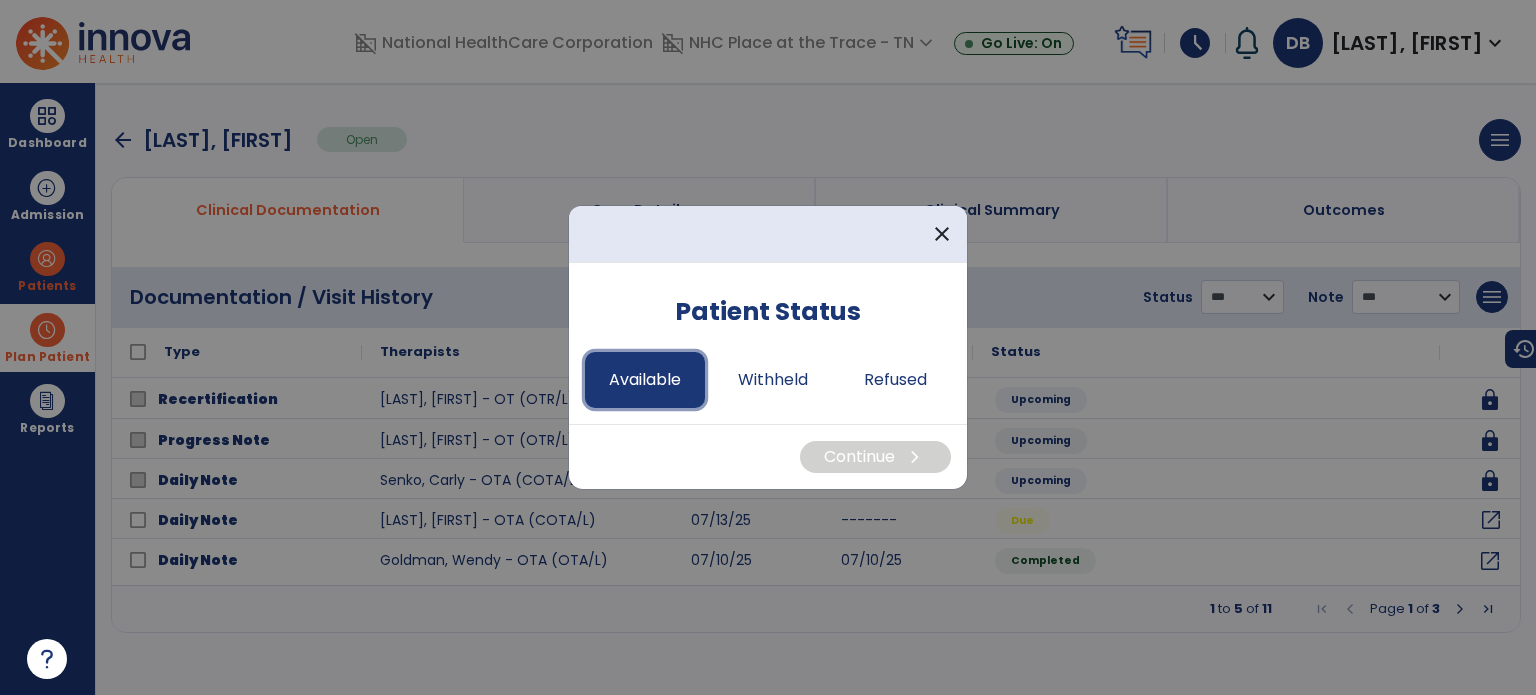 click on "Available" at bounding box center [645, 380] 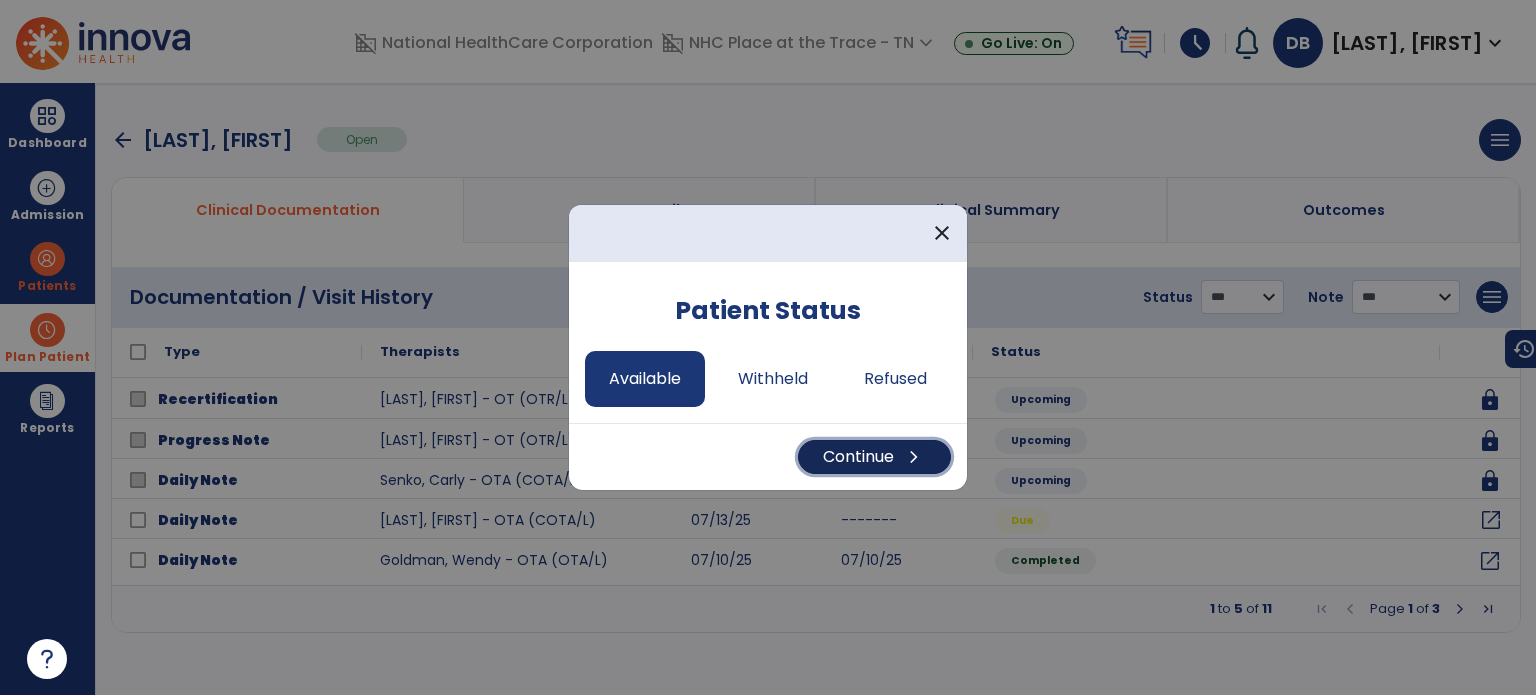 click on "chevron_right" at bounding box center (914, 457) 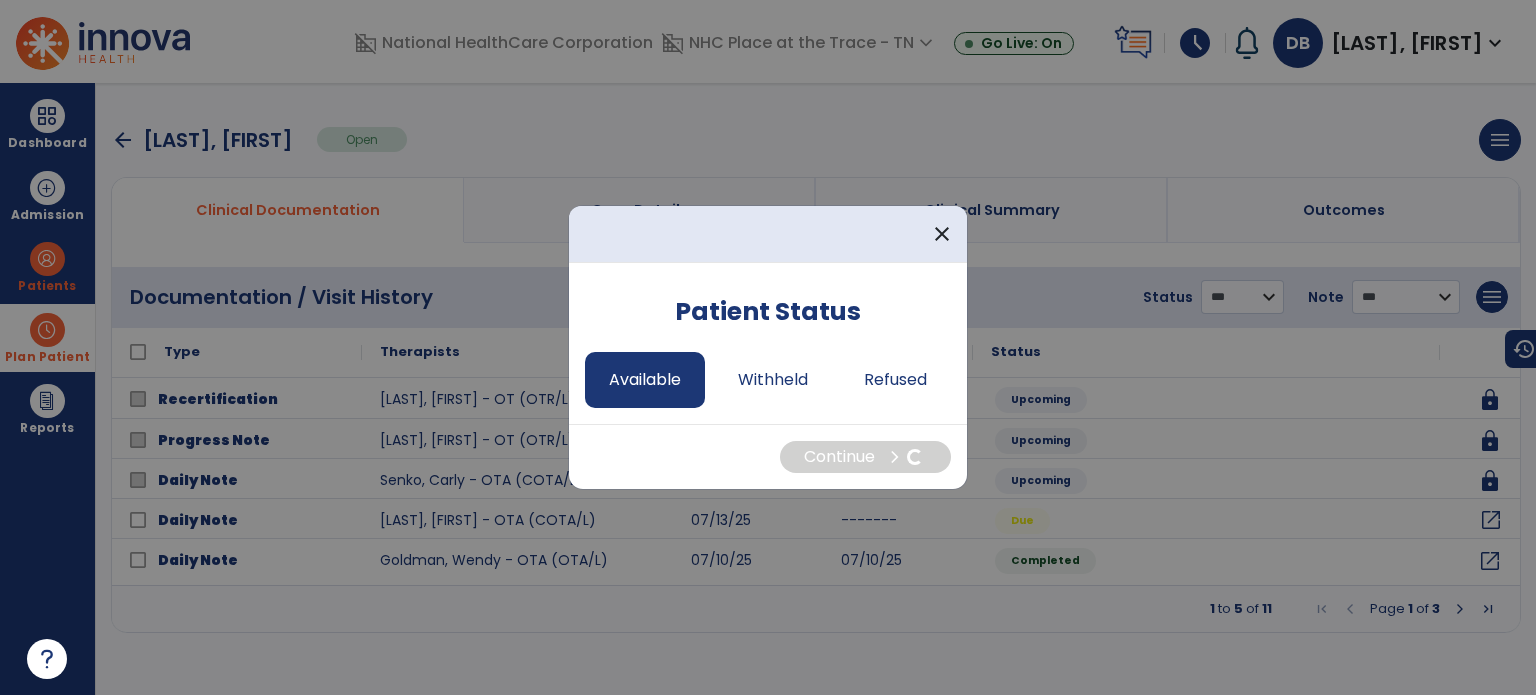 select on "*" 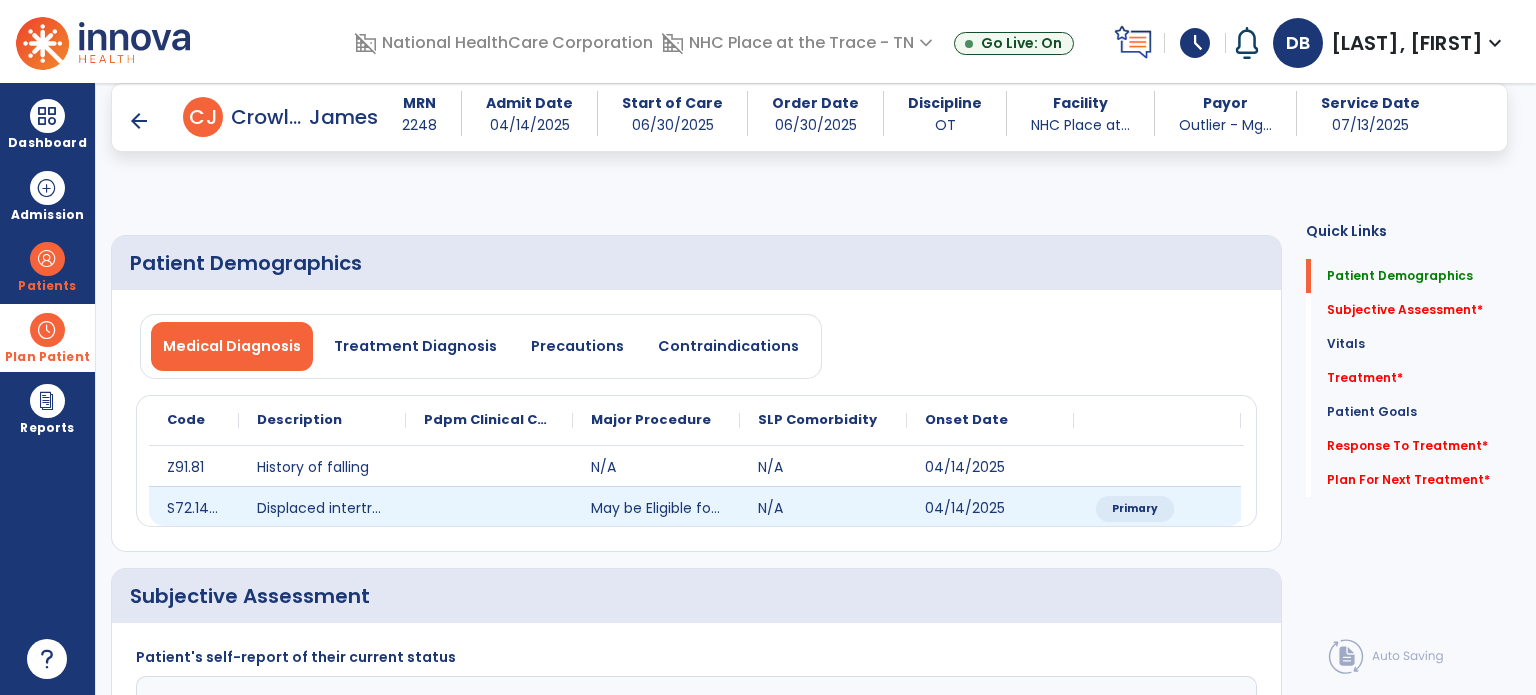 scroll, scrollTop: 300, scrollLeft: 0, axis: vertical 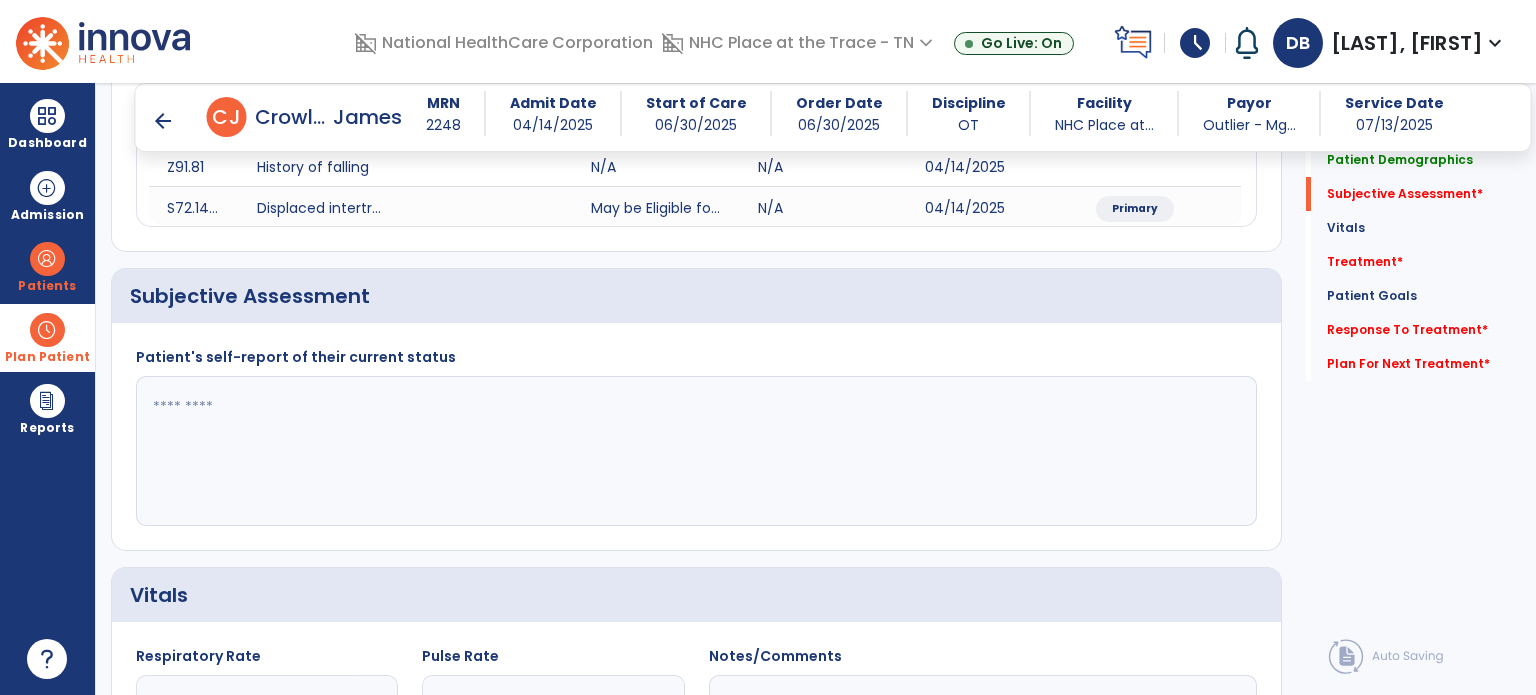 click 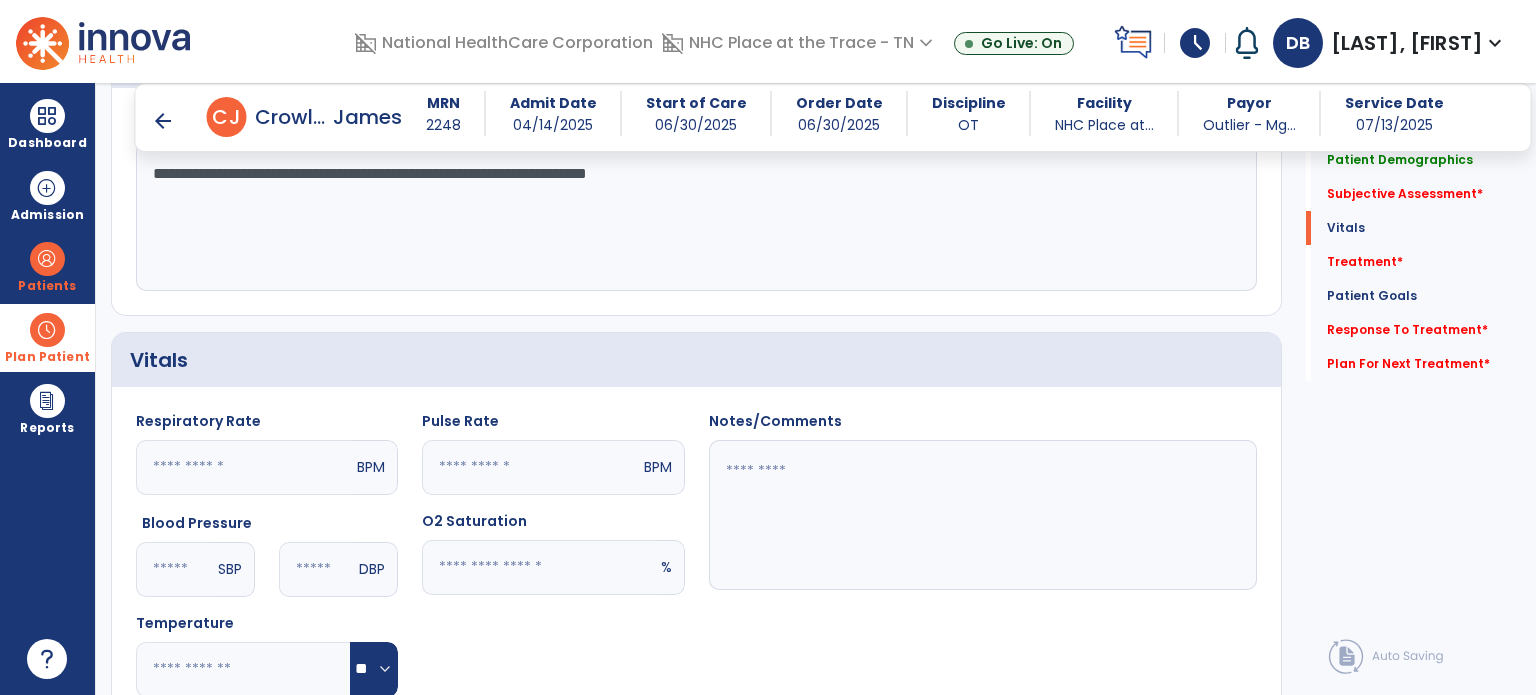scroll, scrollTop: 900, scrollLeft: 0, axis: vertical 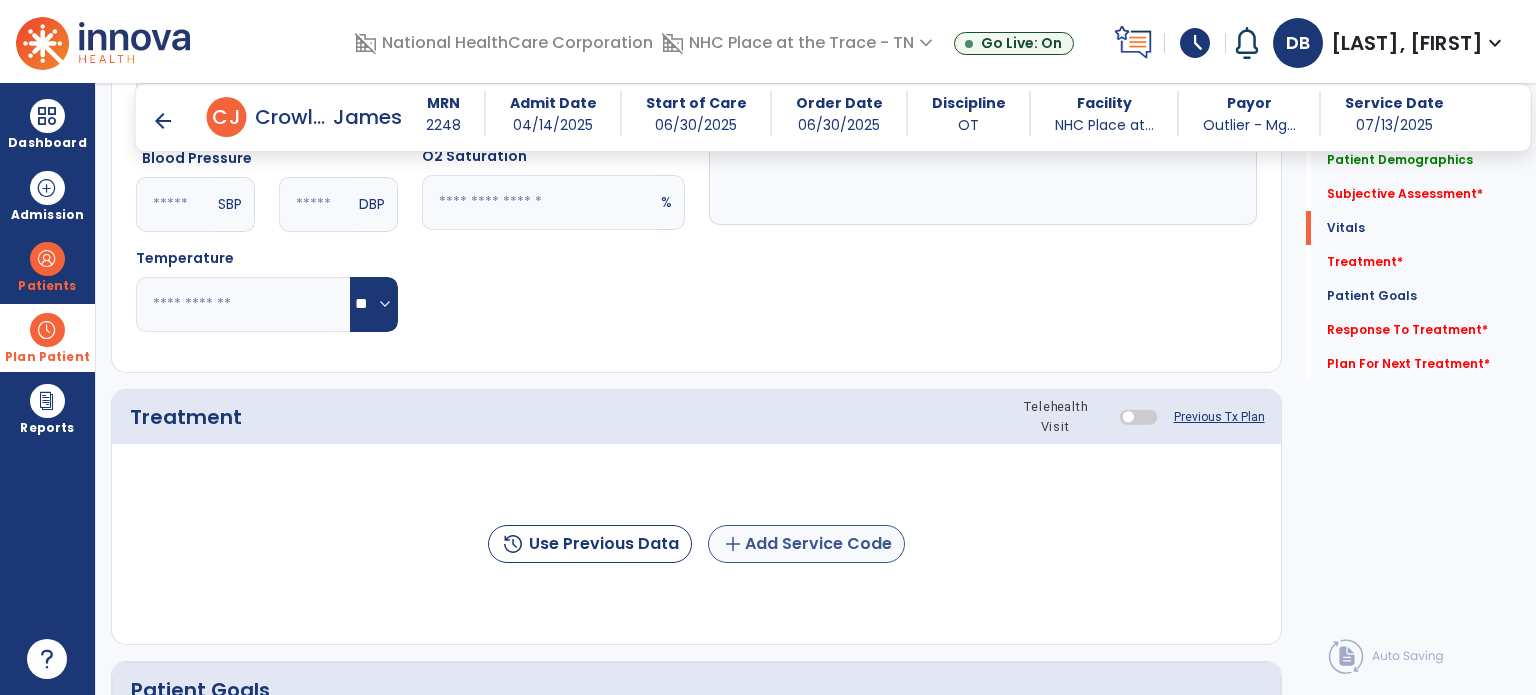 type on "**********" 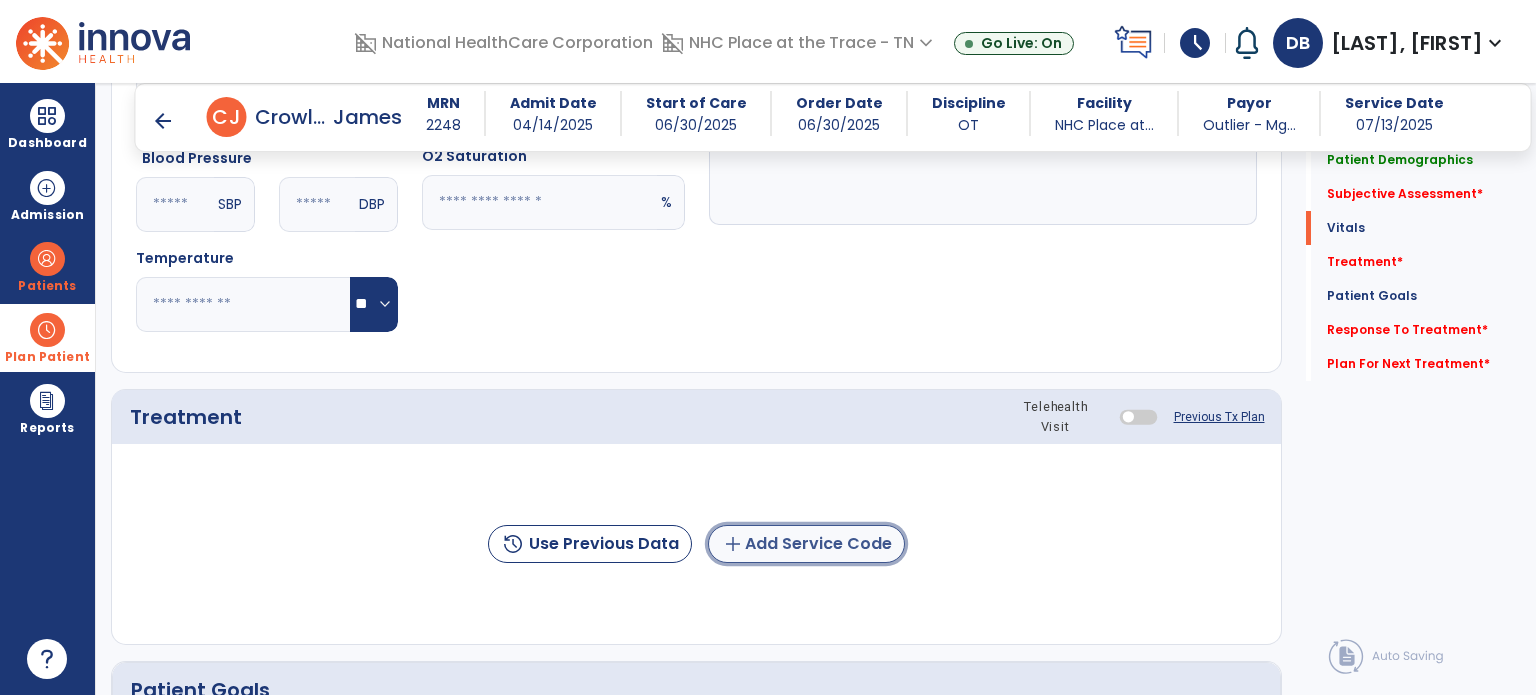 click on "add  Add Service Code" 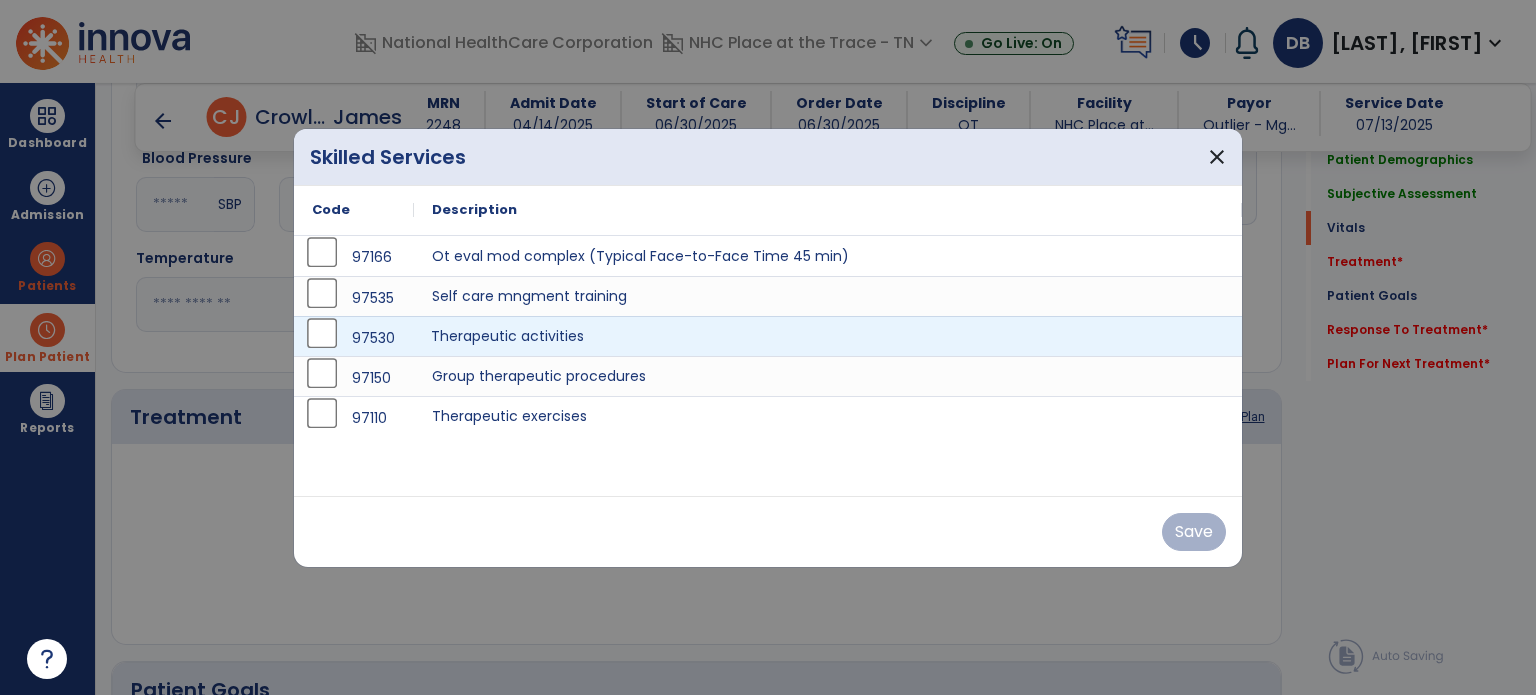 click on "Therapeutic activities" at bounding box center [828, 336] 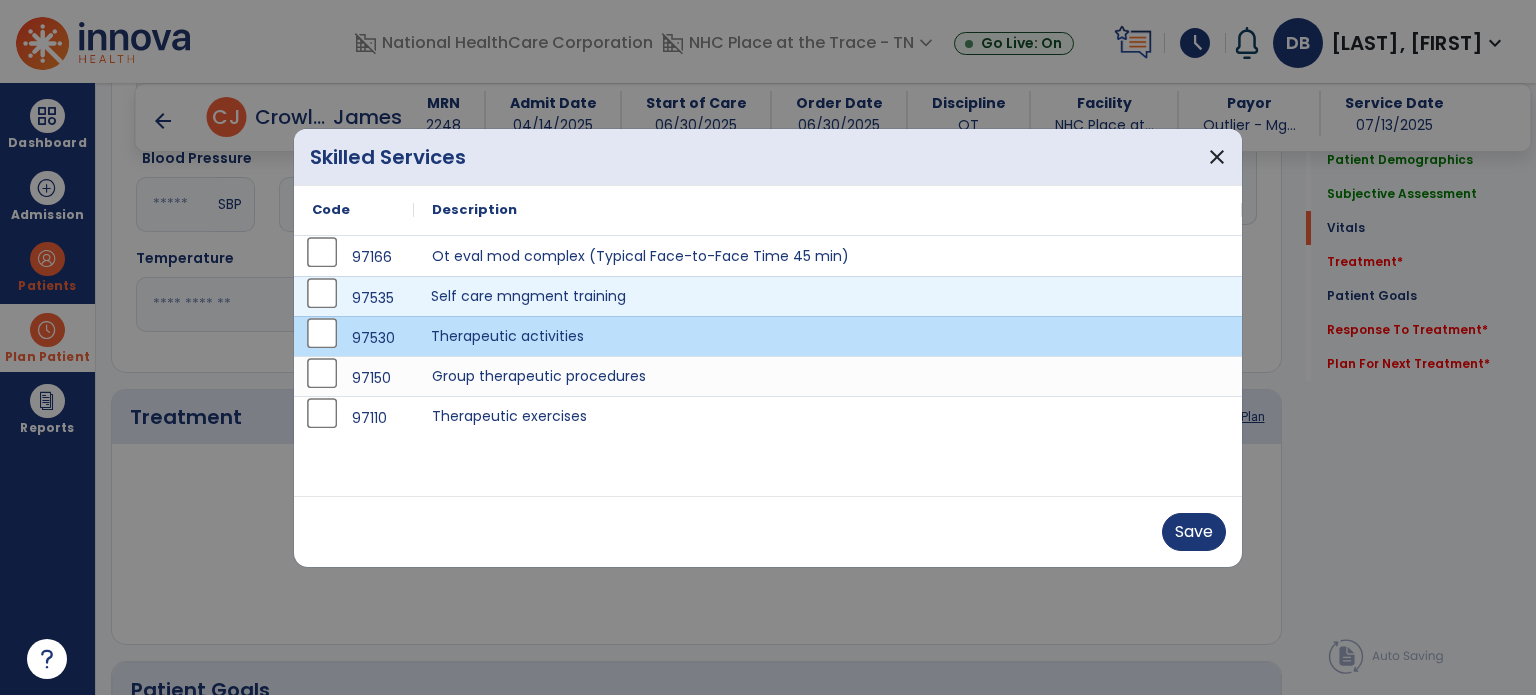 click on "Self care mngment training" at bounding box center [828, 296] 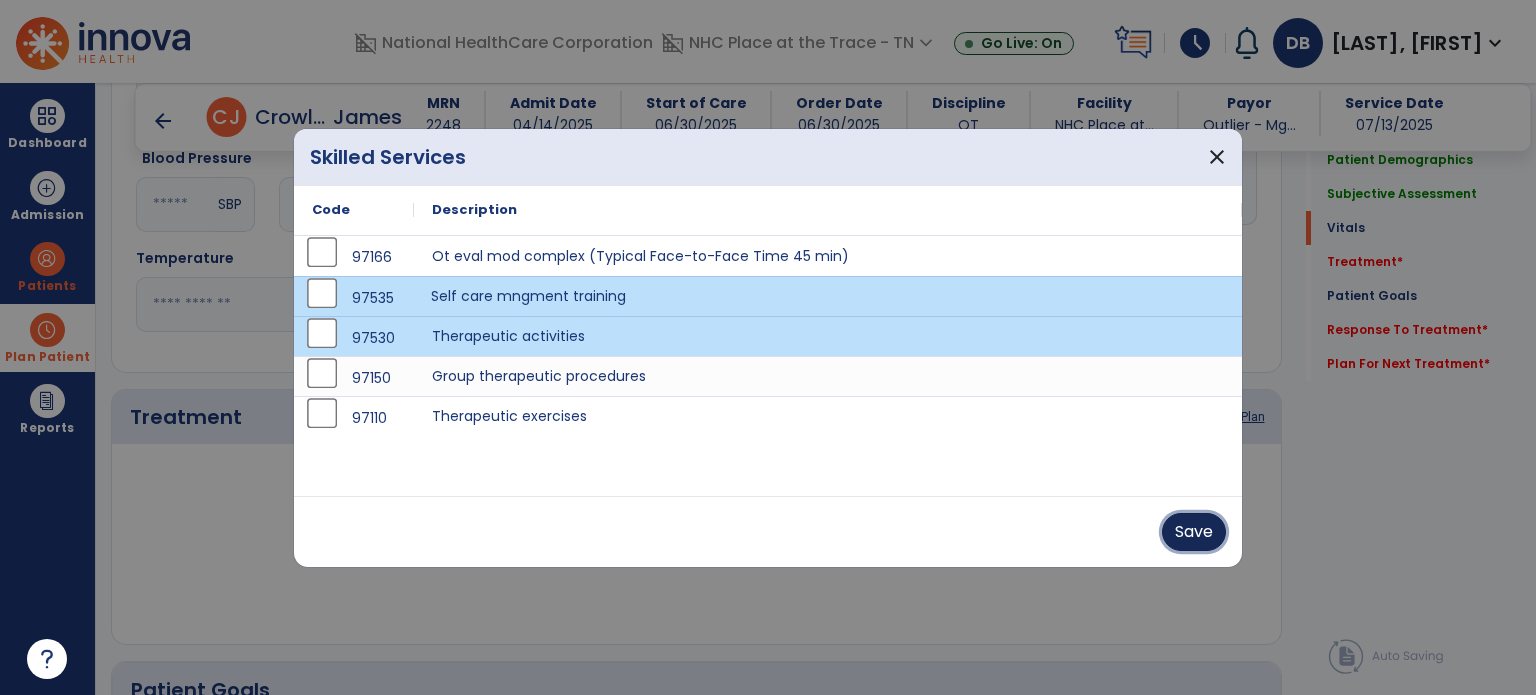 click on "Save" at bounding box center (1194, 532) 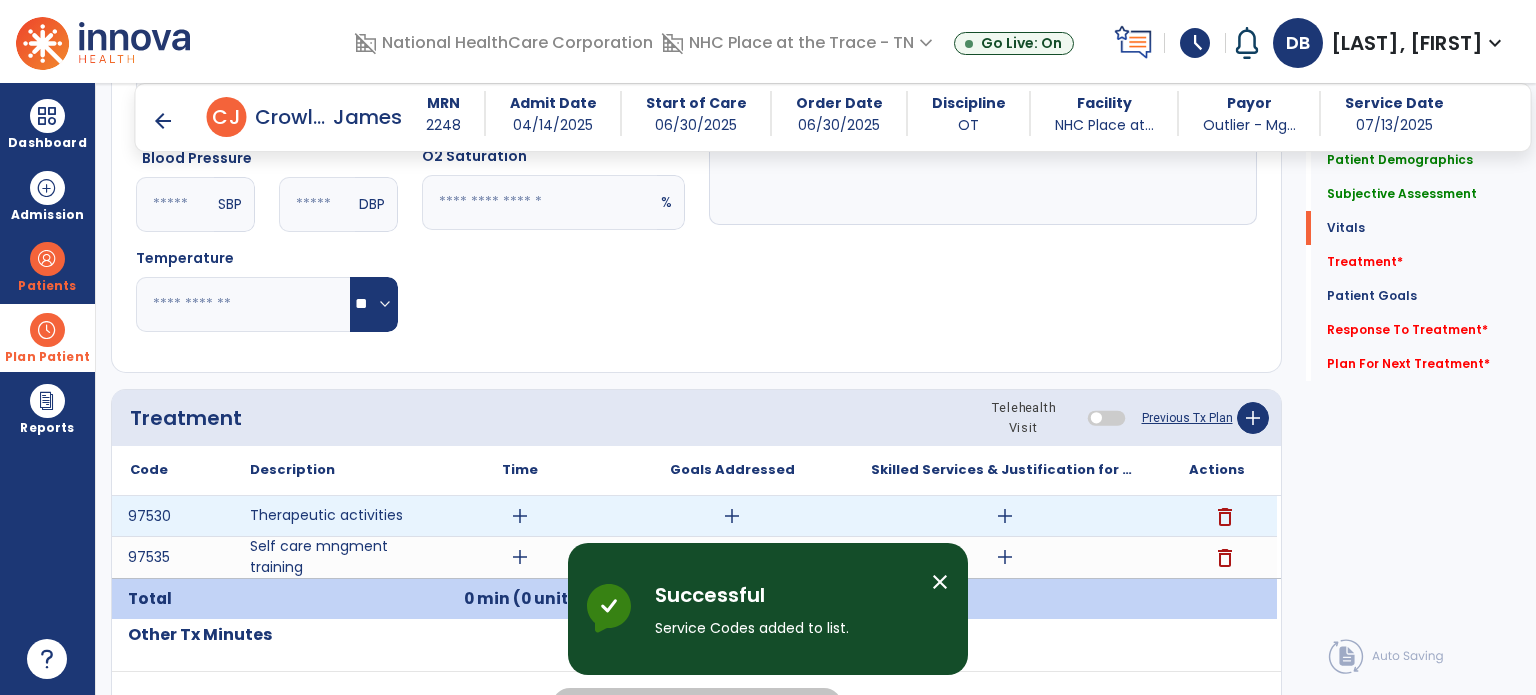 click on "add" at bounding box center (732, 516) 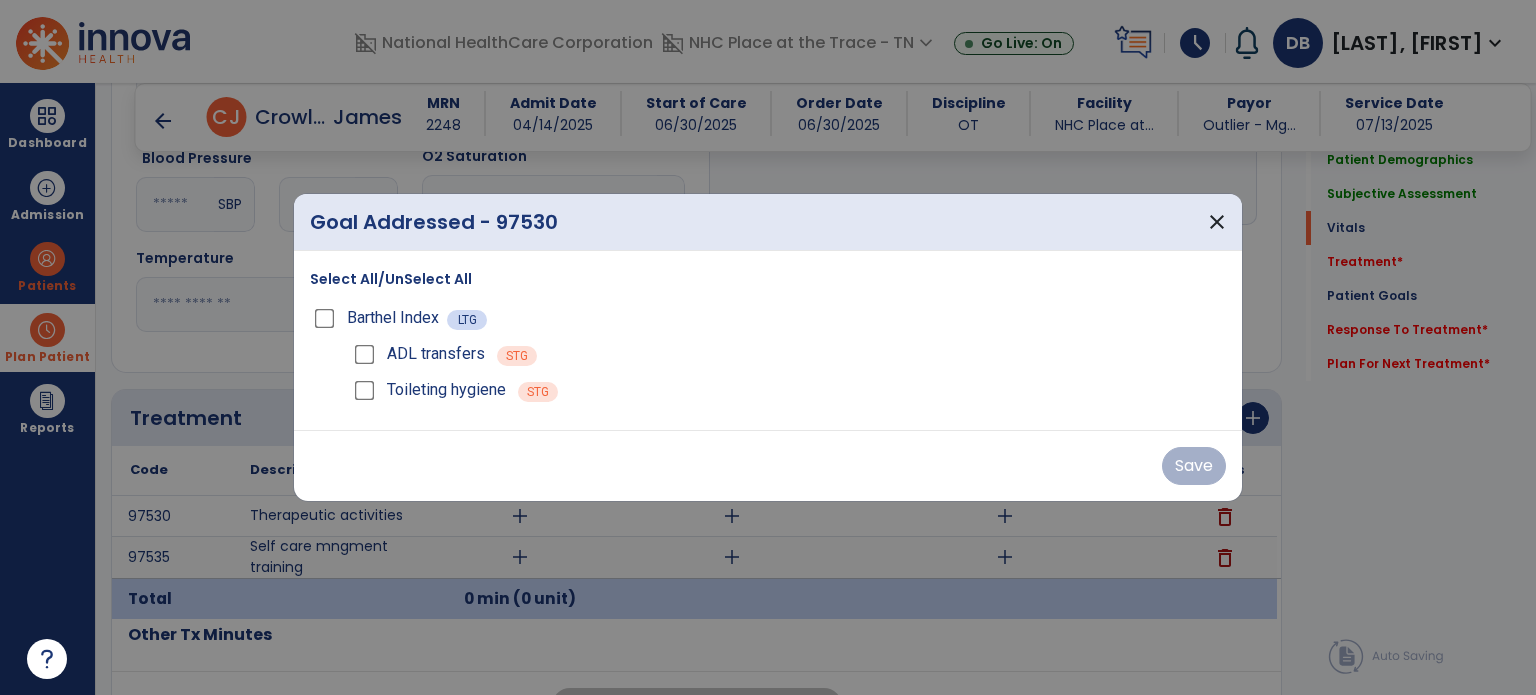 click on "Barthel Index" at bounding box center (378, 318) 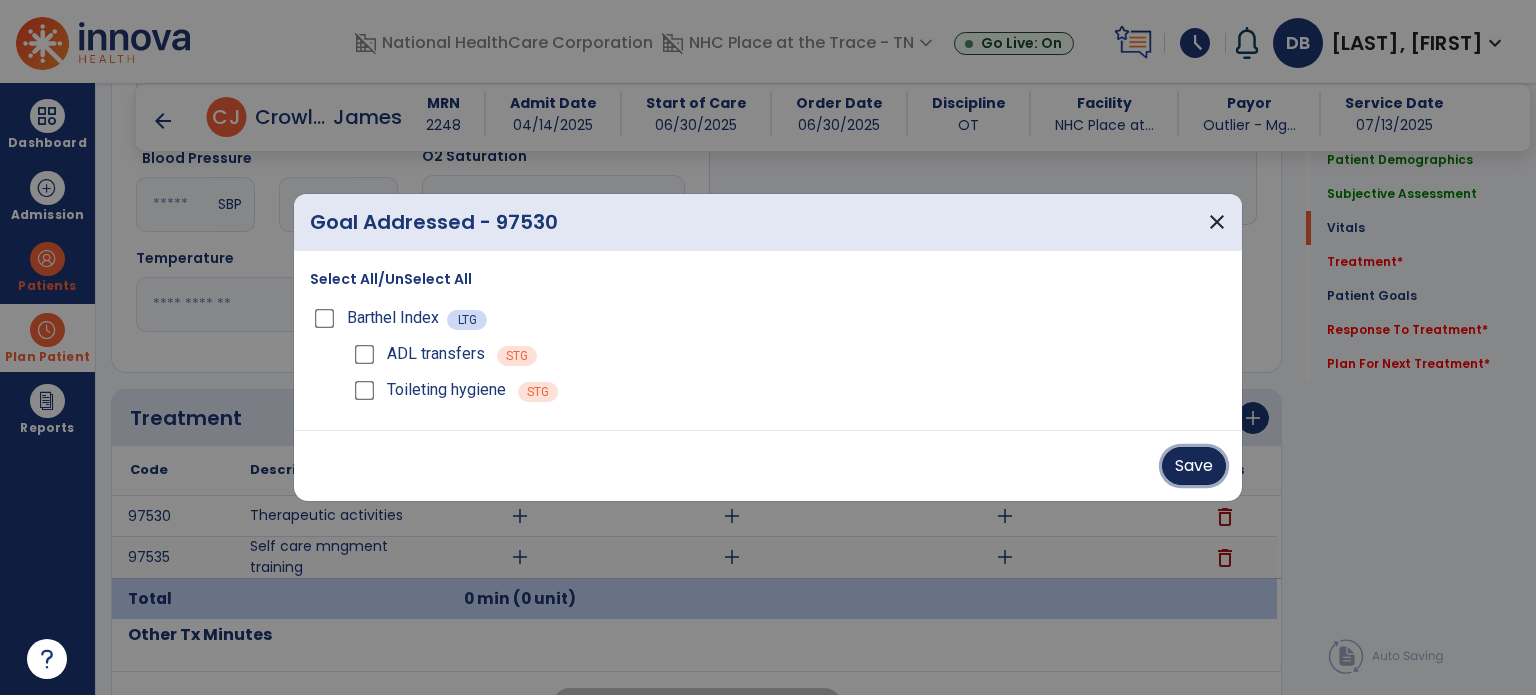 click on "Save" at bounding box center [1194, 466] 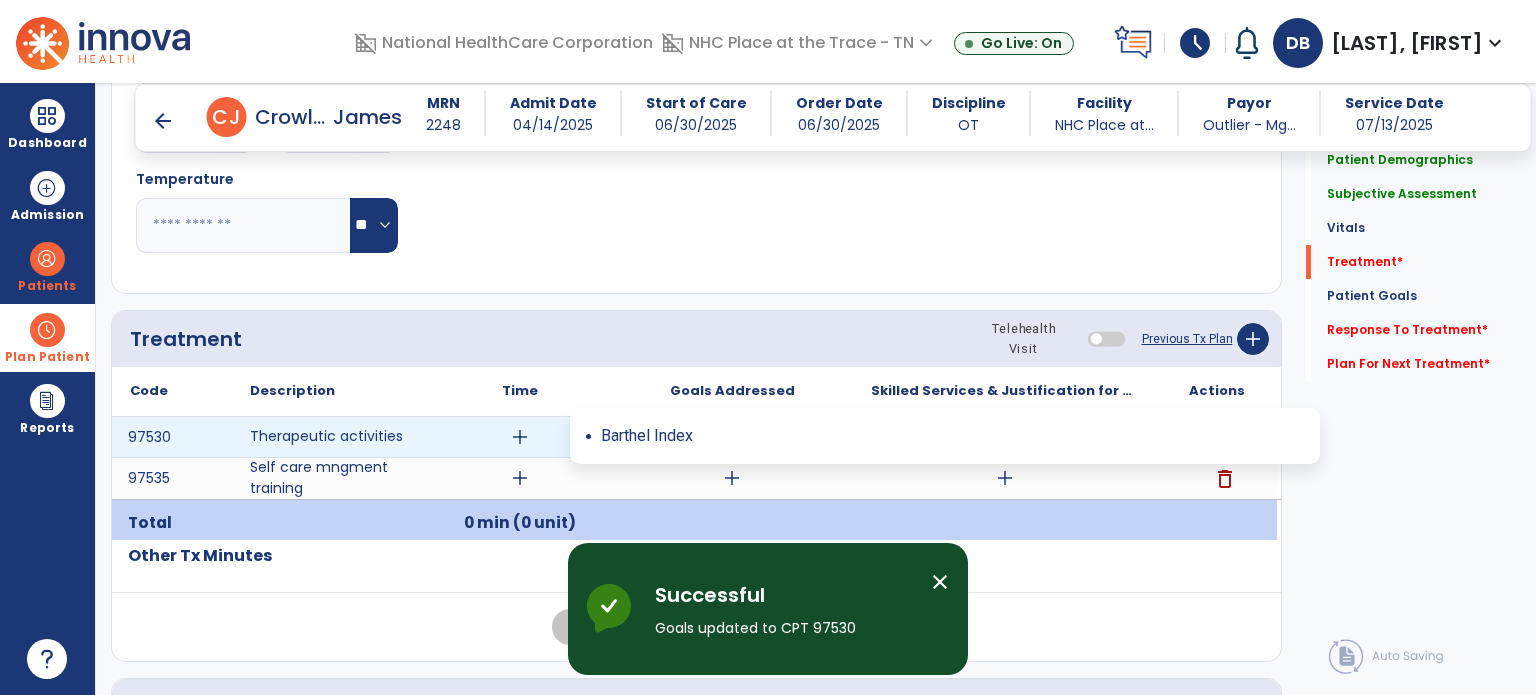 scroll, scrollTop: 1000, scrollLeft: 0, axis: vertical 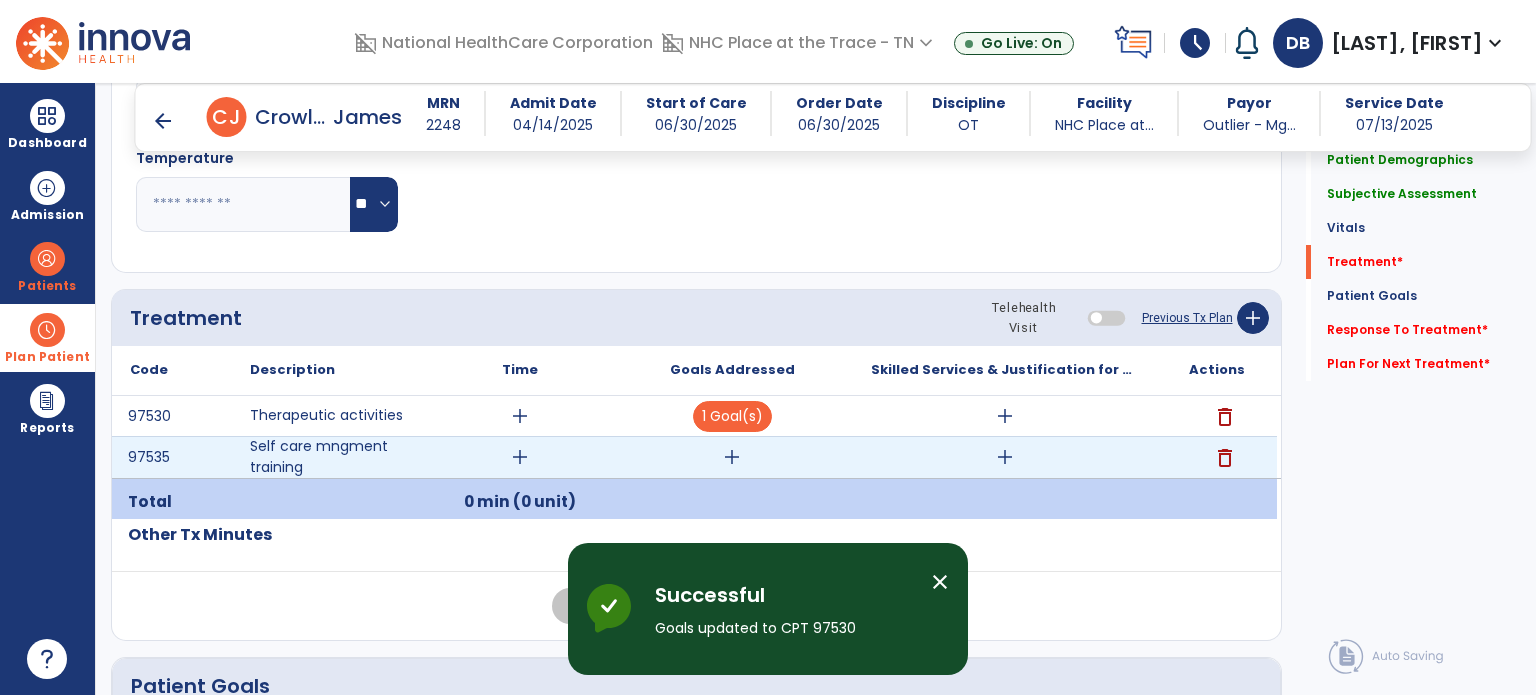 click on "add" at bounding box center [732, 457] 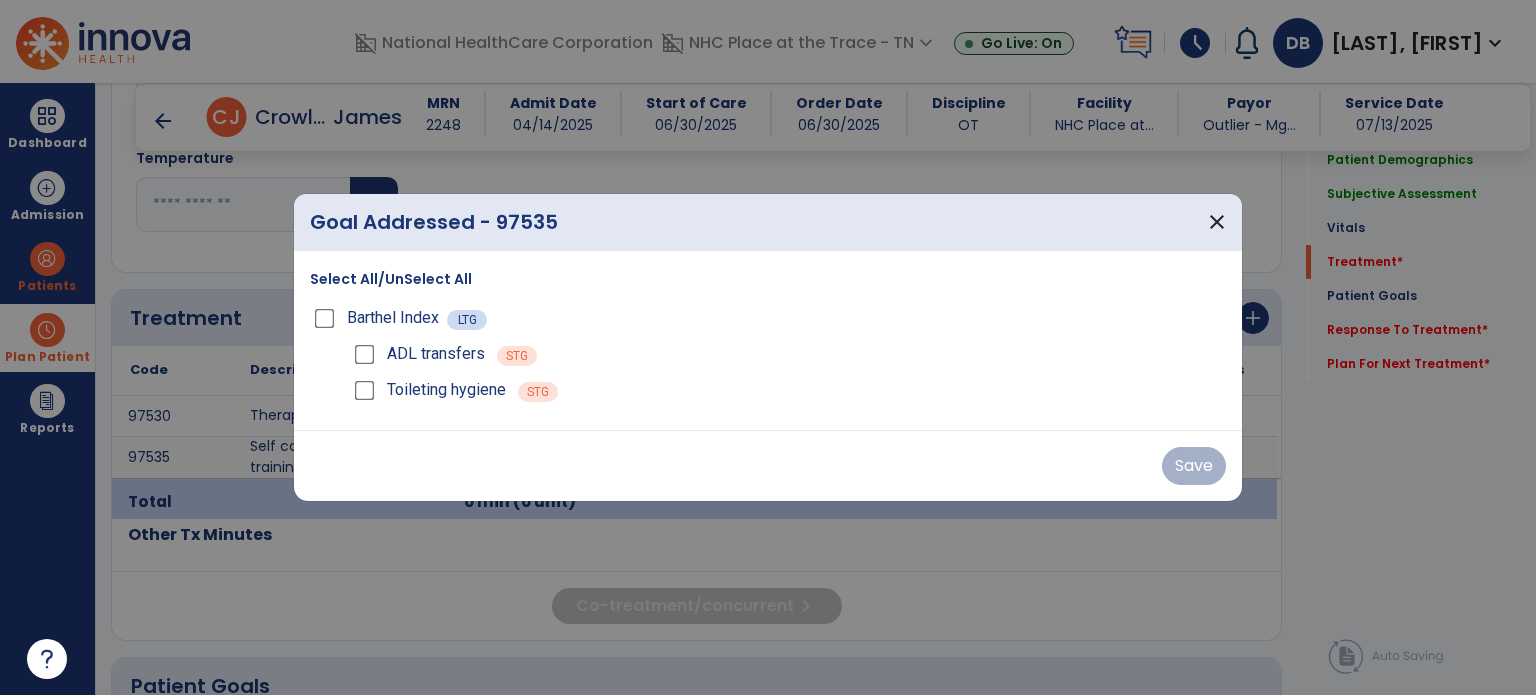 click on "ADL transfers" at bounding box center [417, 354] 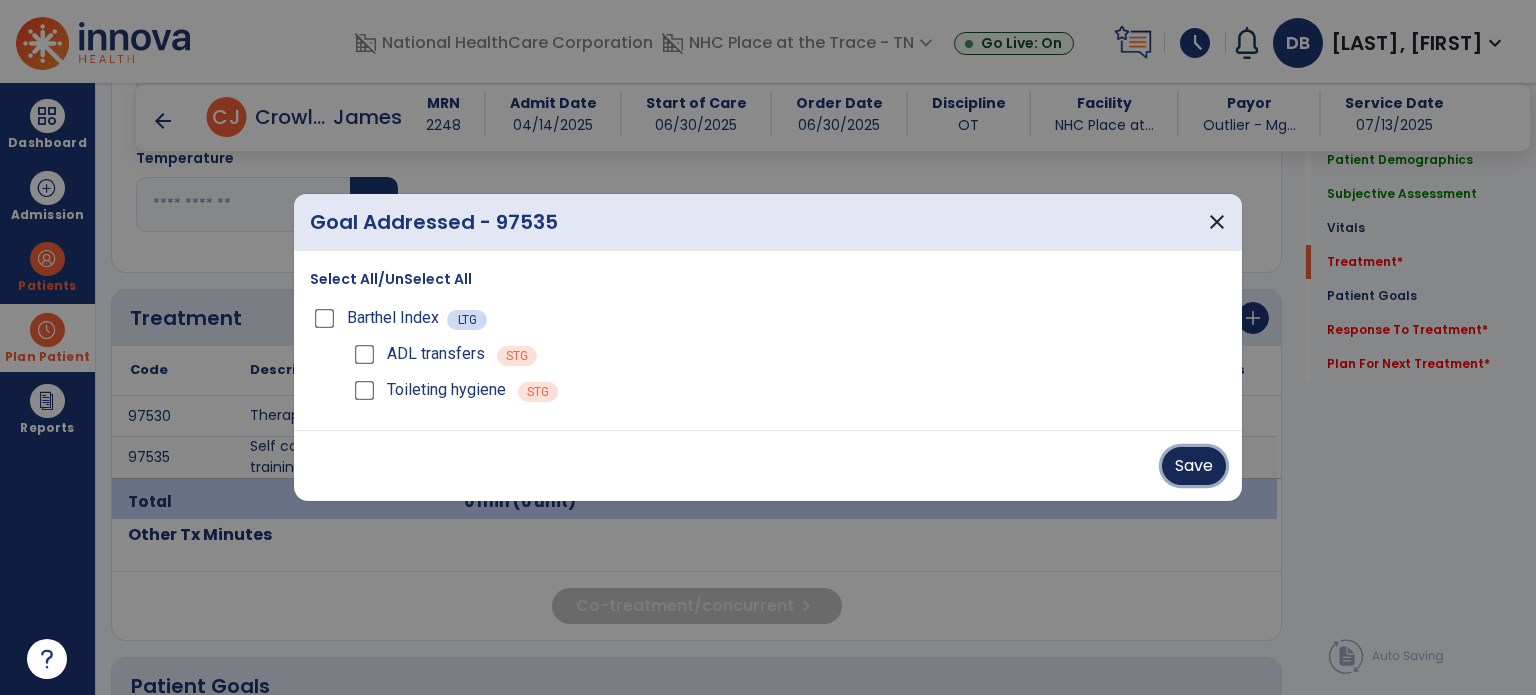 click on "Save" at bounding box center [1194, 466] 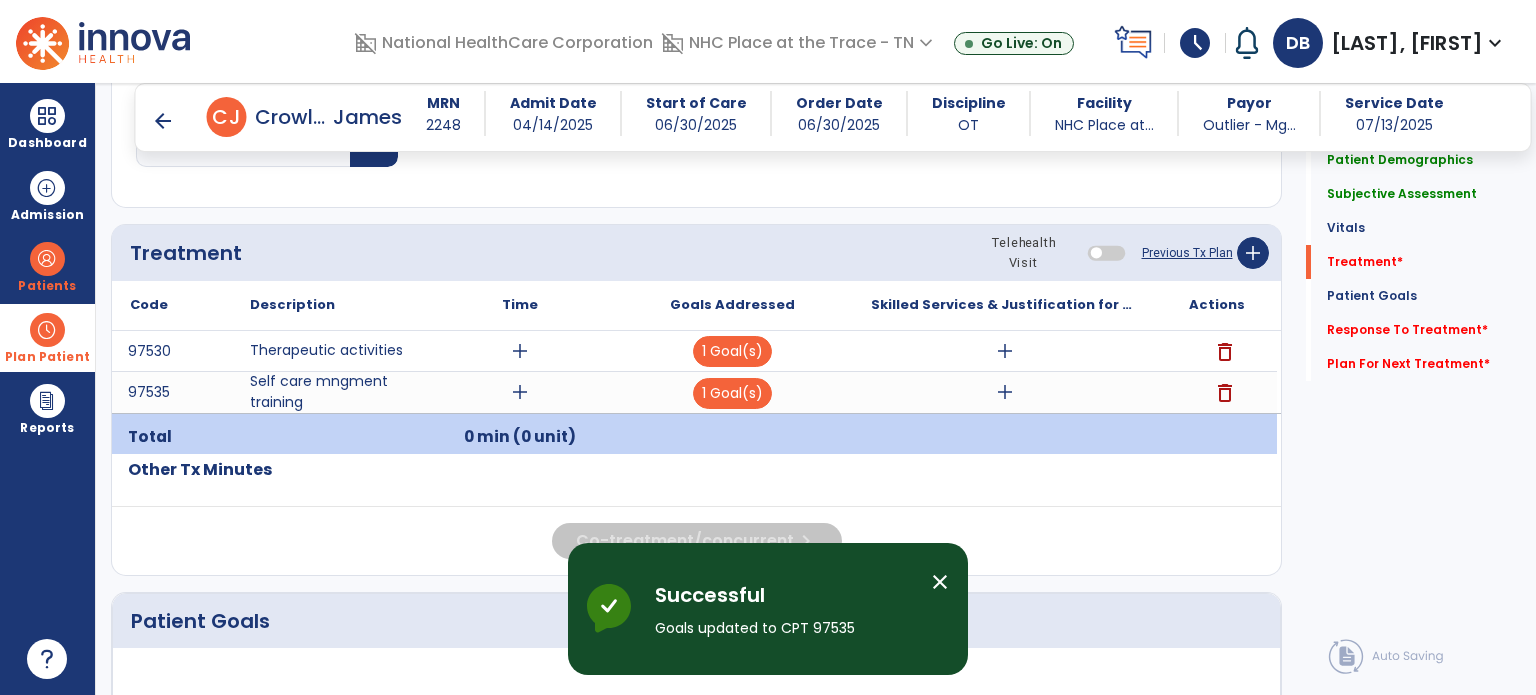 scroll, scrollTop: 1200, scrollLeft: 0, axis: vertical 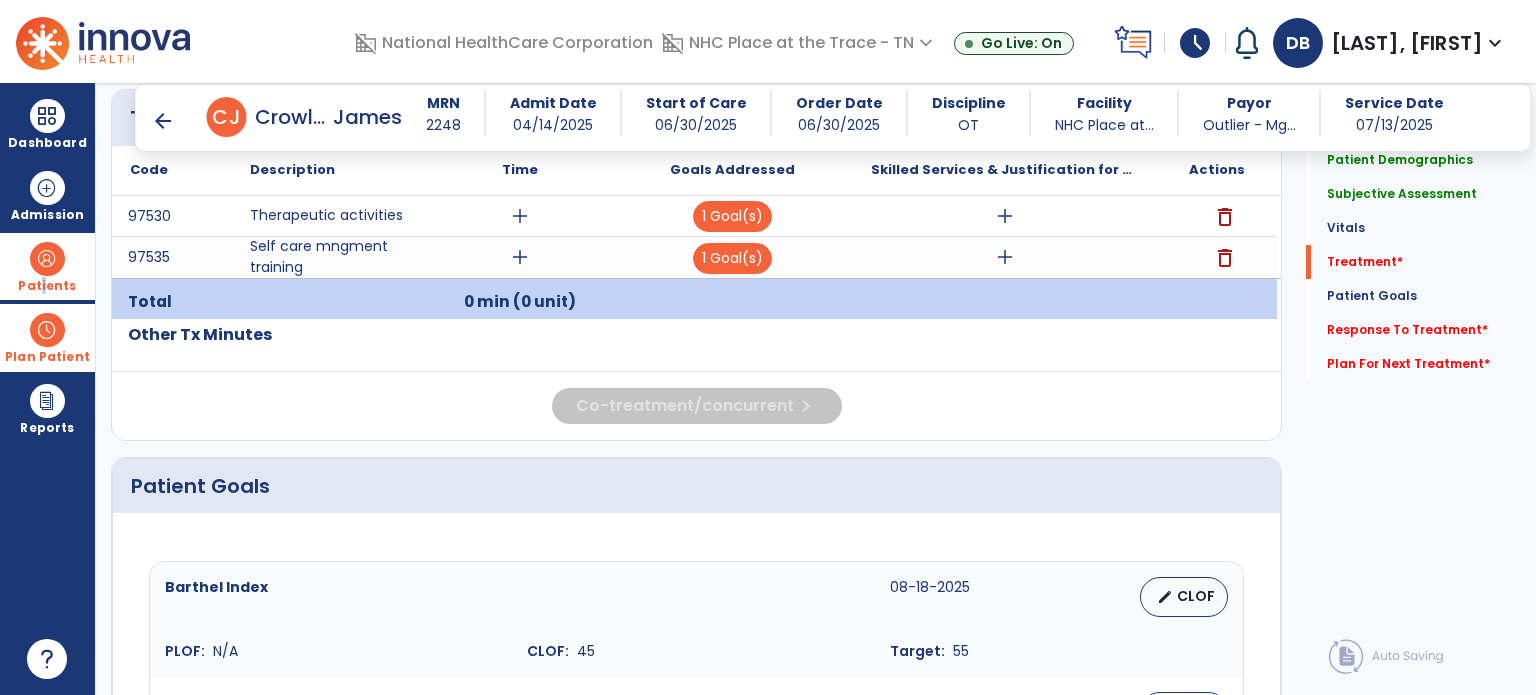 click on "Patients" at bounding box center [47, 266] 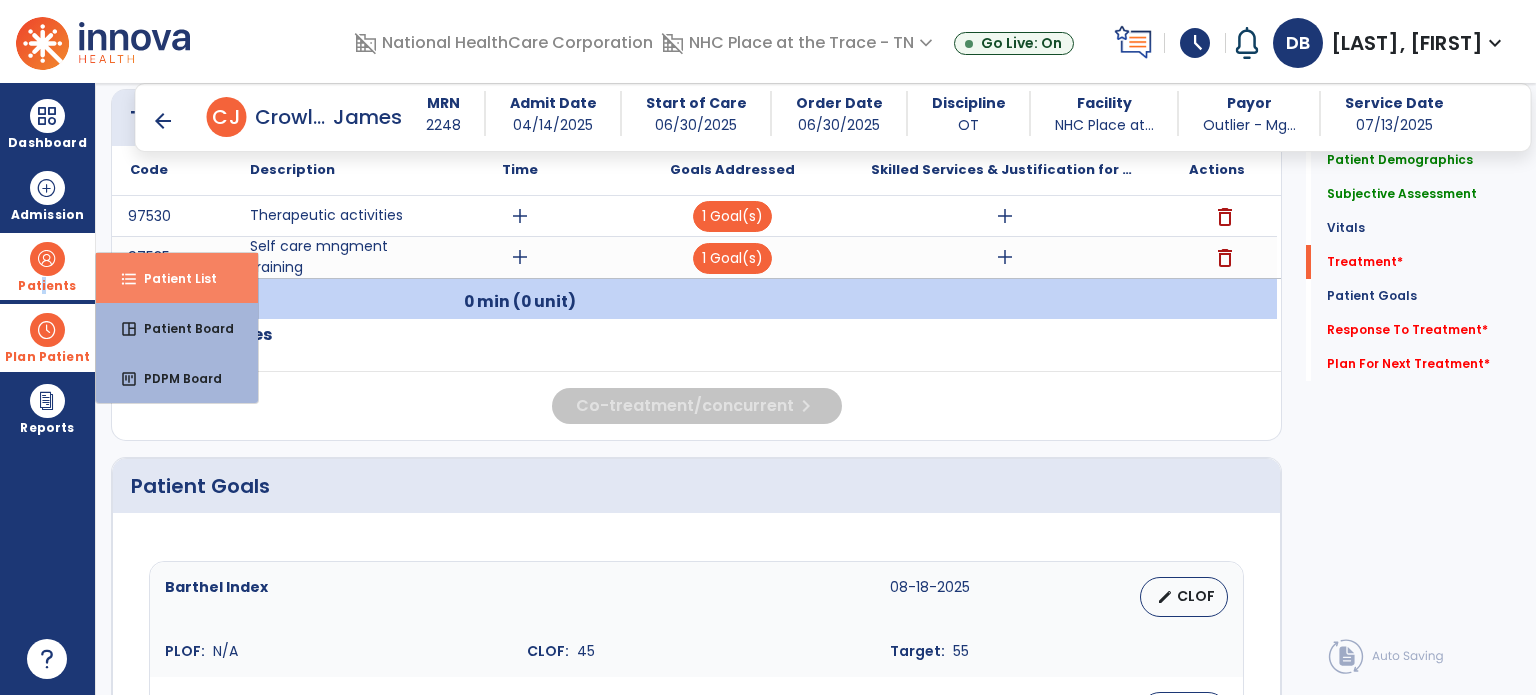 click on "format_list_bulleted  Patient List" at bounding box center (177, 278) 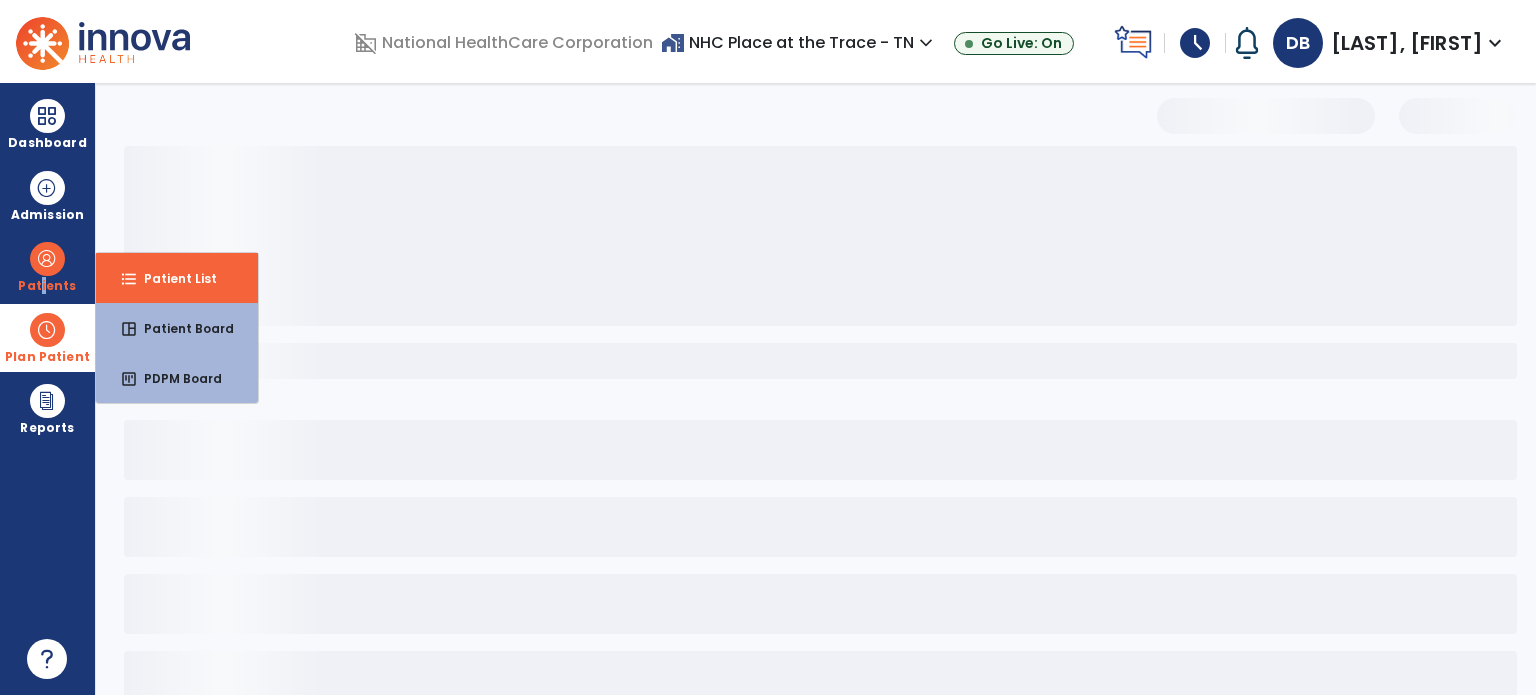 scroll, scrollTop: 46, scrollLeft: 0, axis: vertical 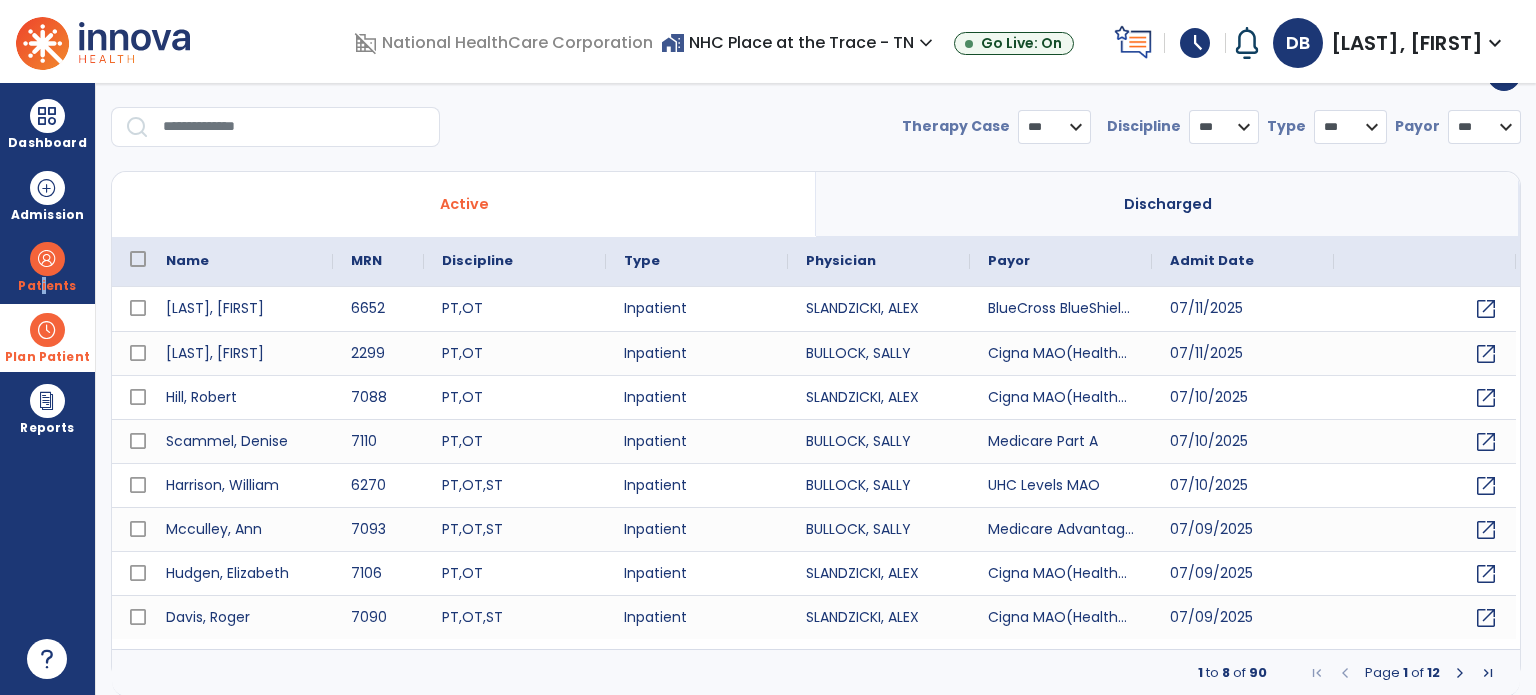 select on "***" 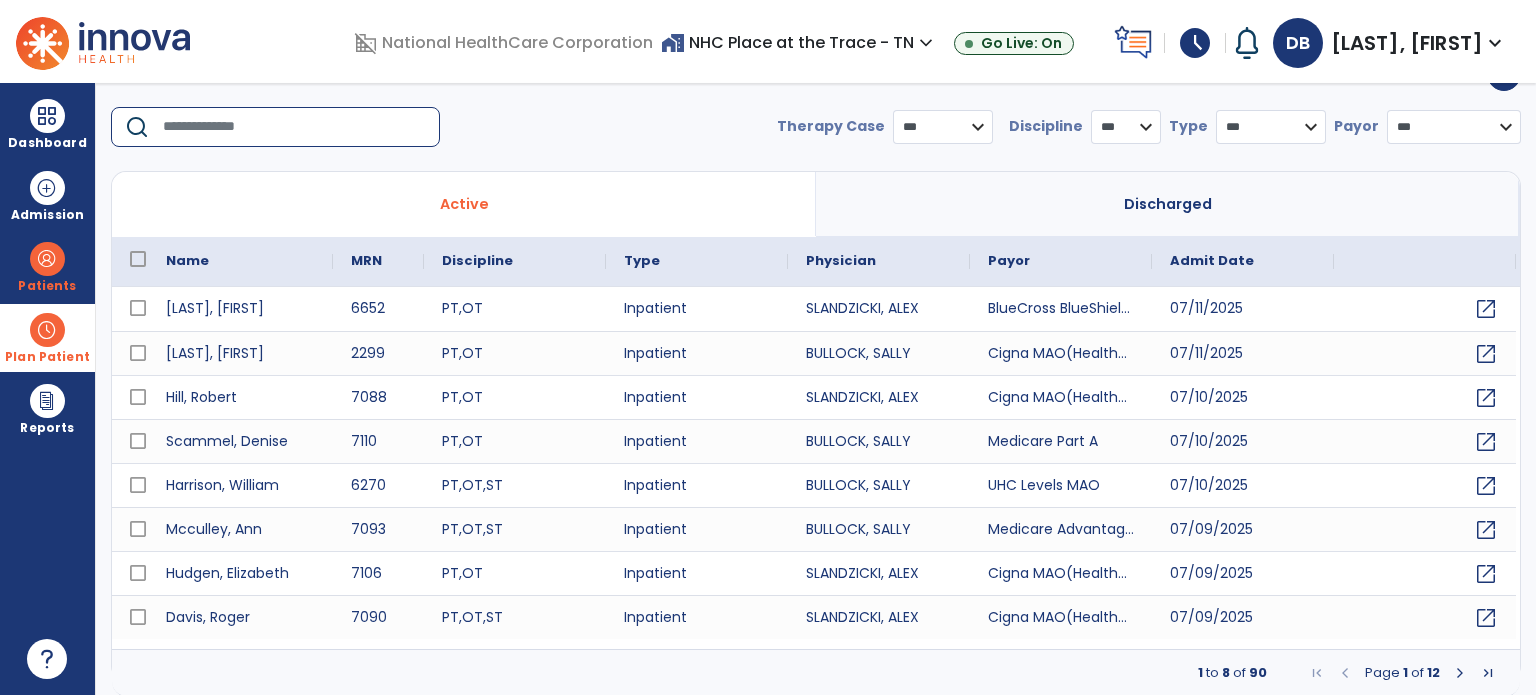click at bounding box center (294, 127) 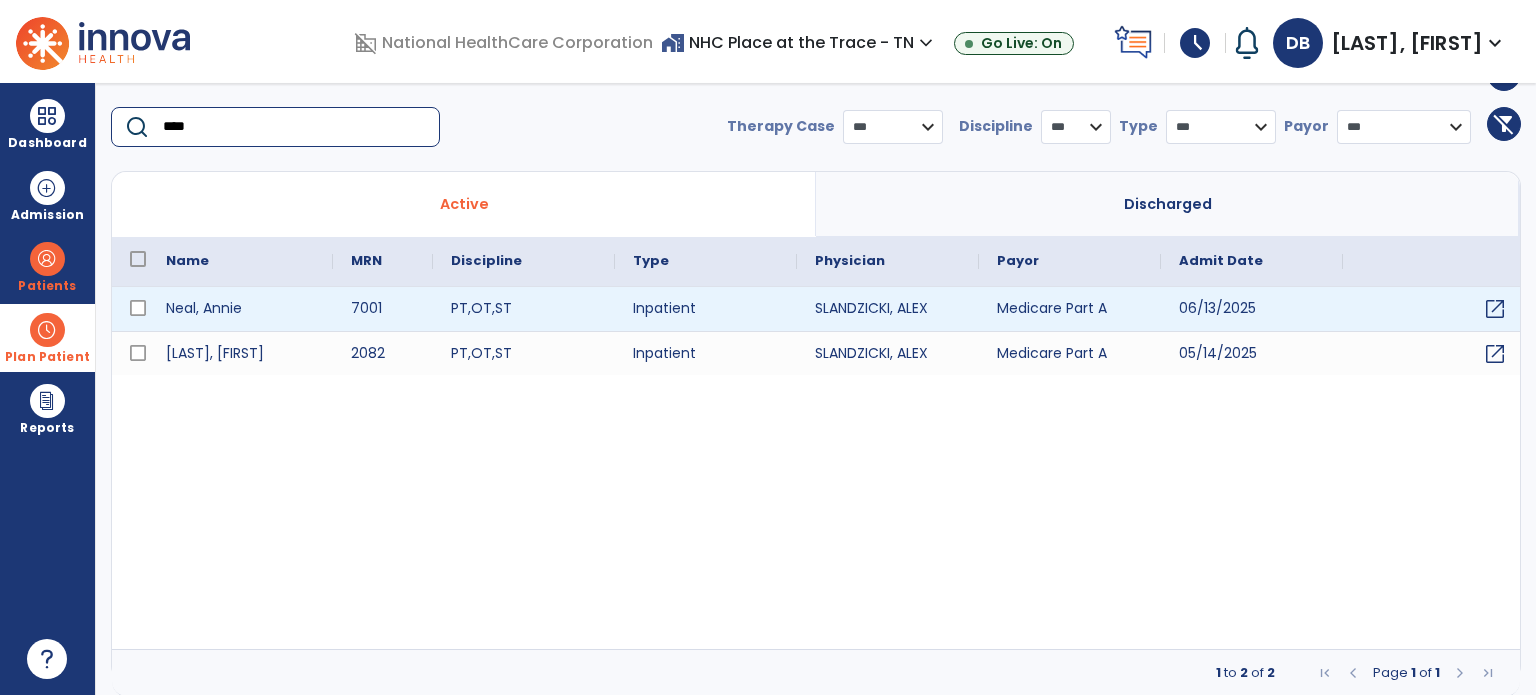 type on "****" 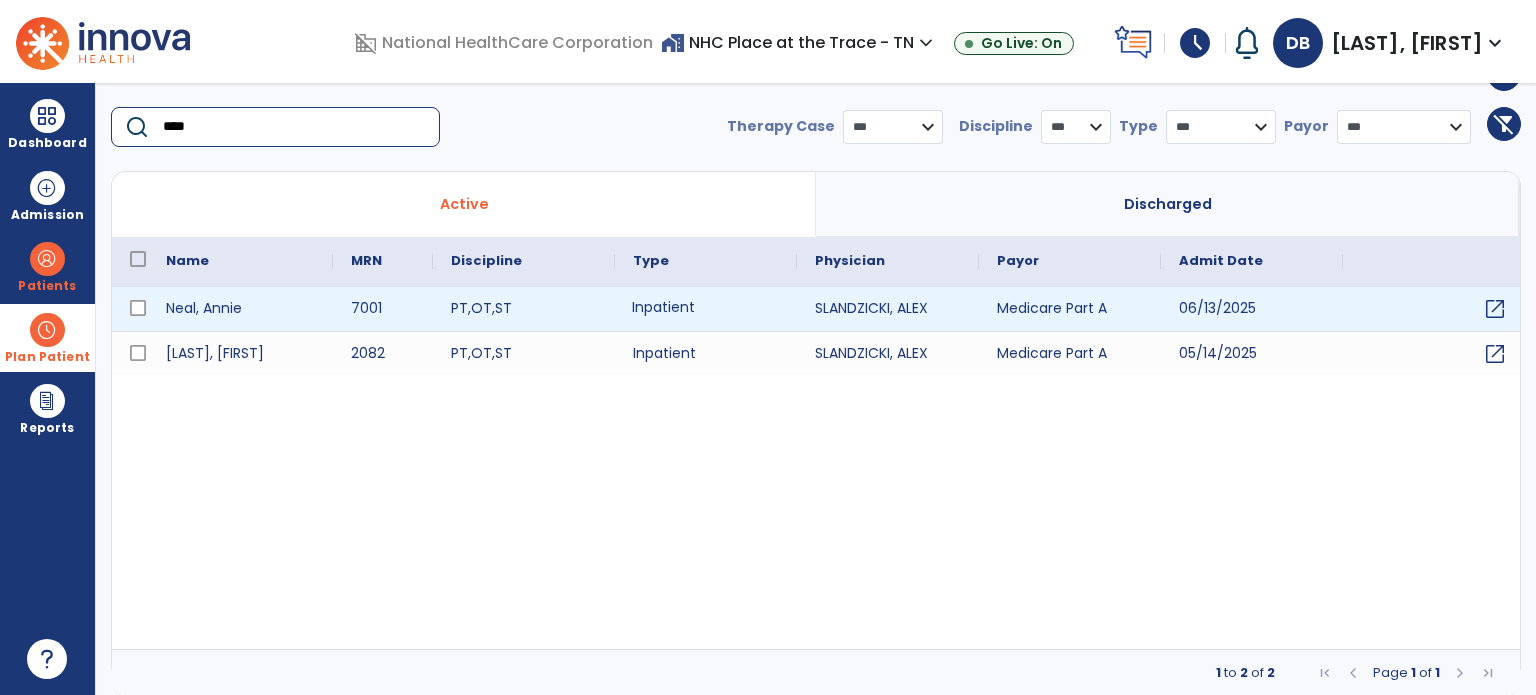 click on "Inpatient" at bounding box center [706, 309] 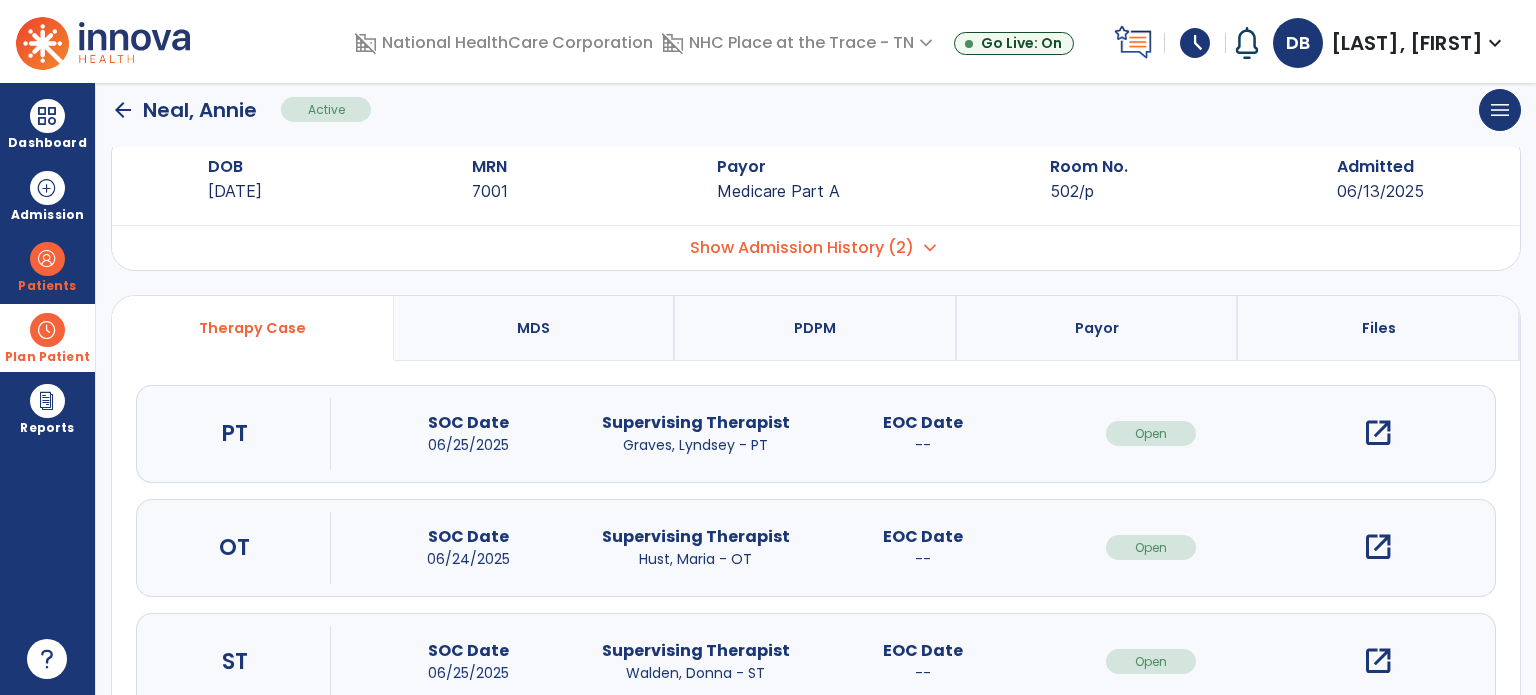 scroll, scrollTop: 0, scrollLeft: 0, axis: both 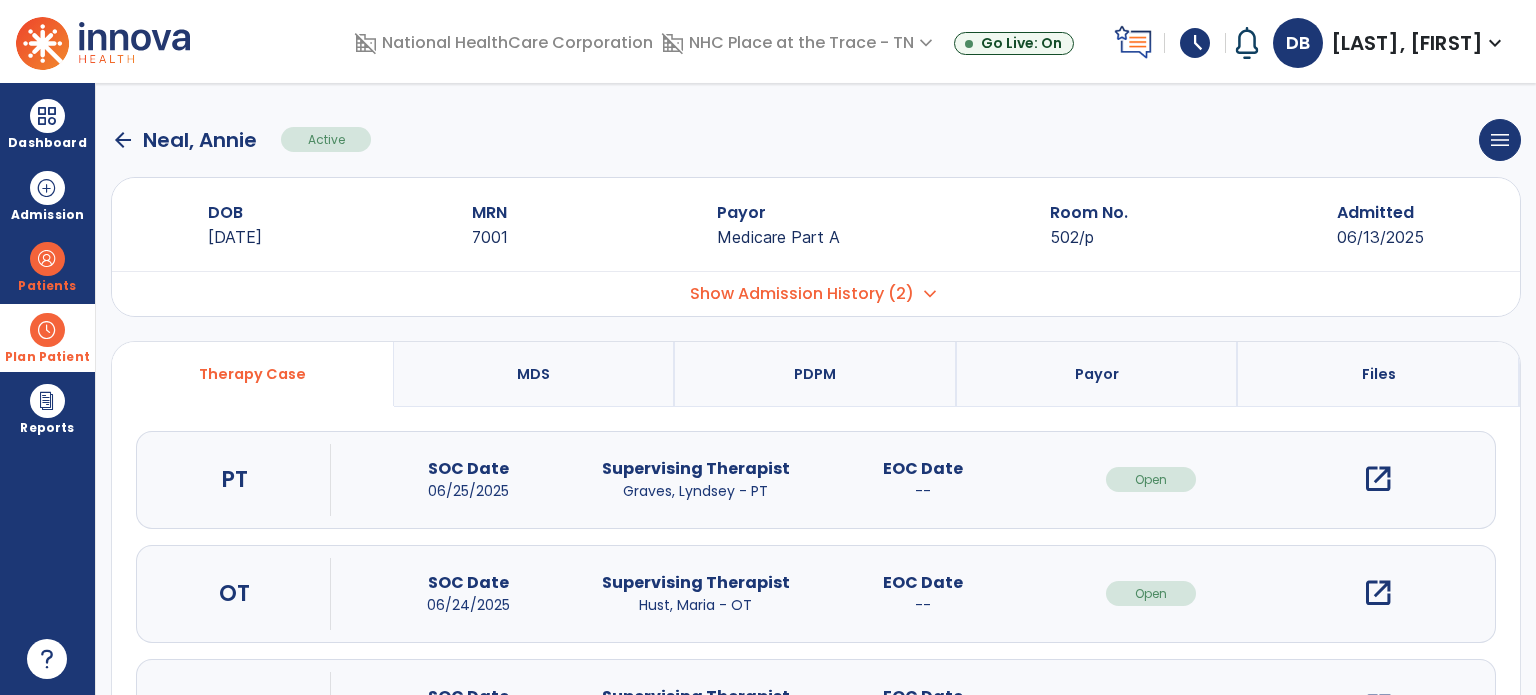 click on "open_in_new" at bounding box center [1378, 593] 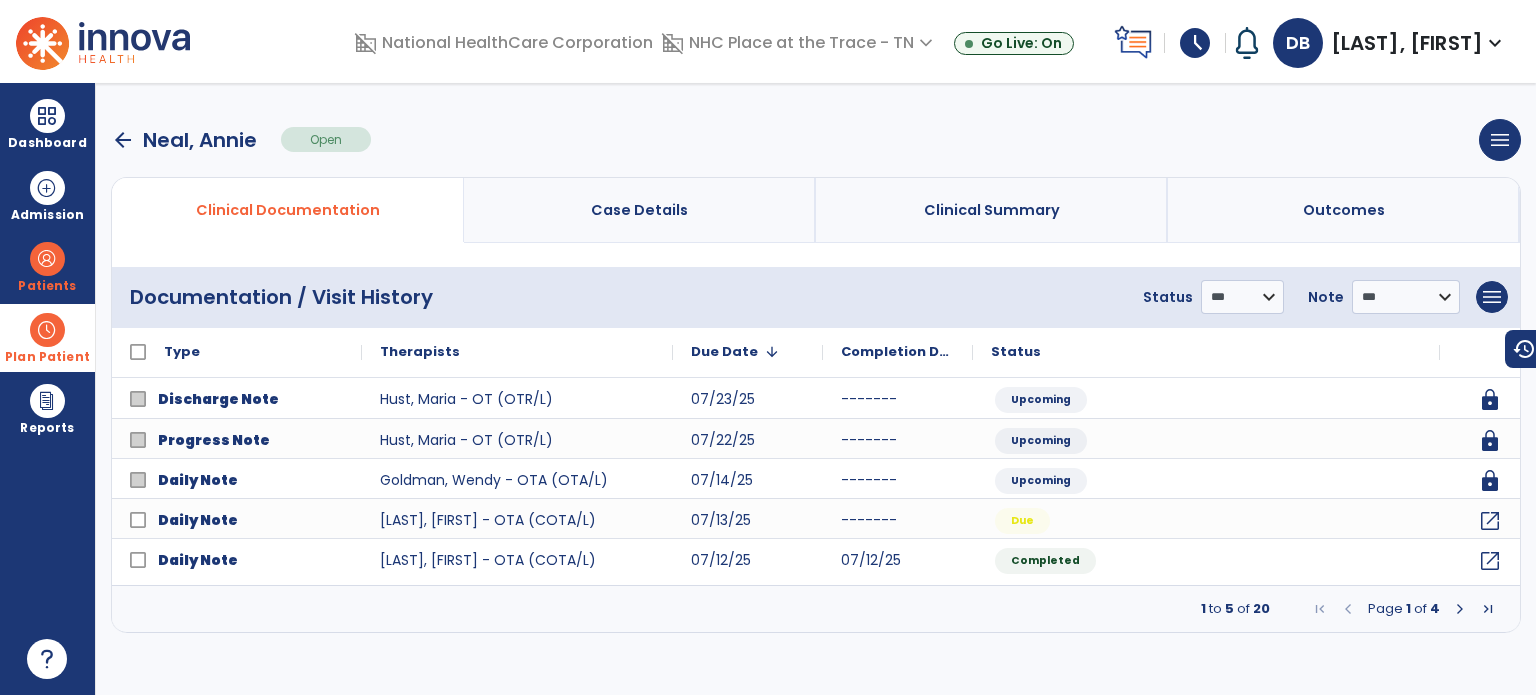click at bounding box center [1460, 609] 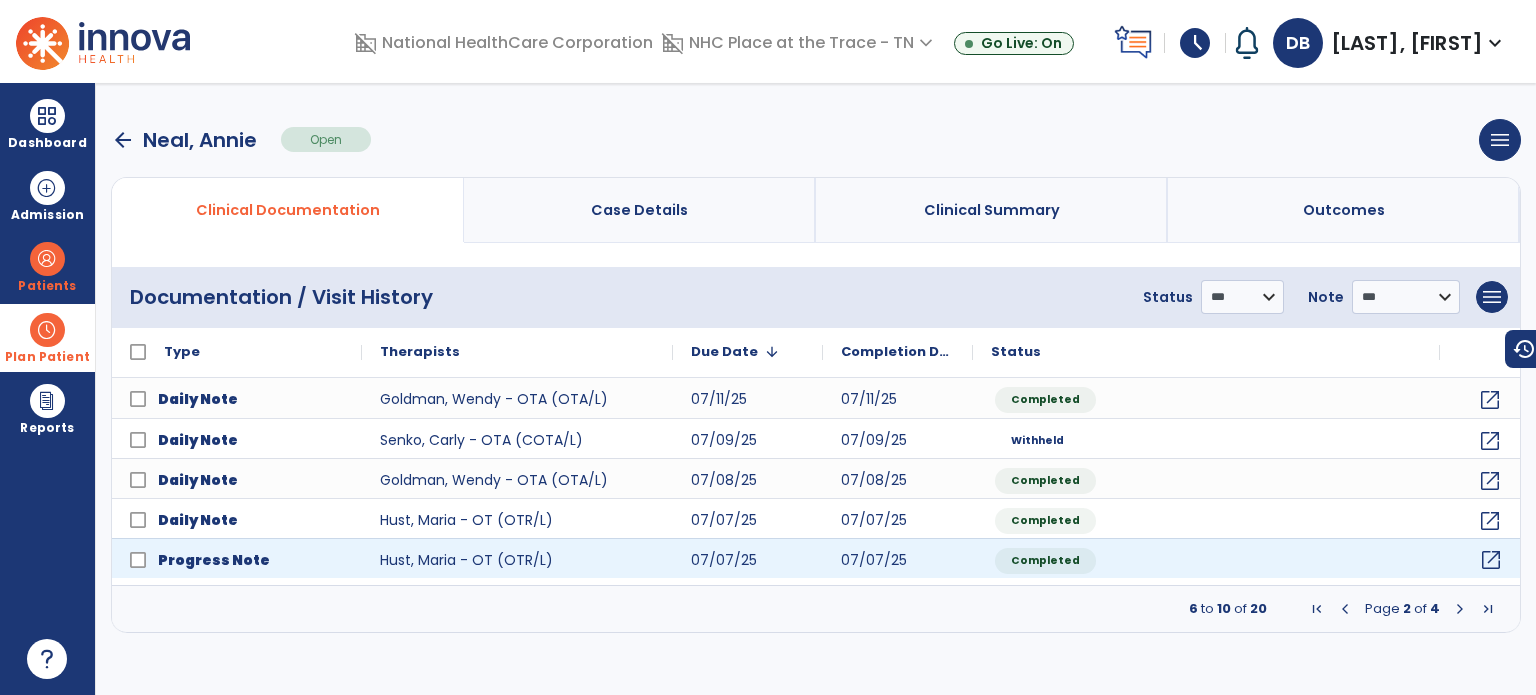 click on "open_in_new" 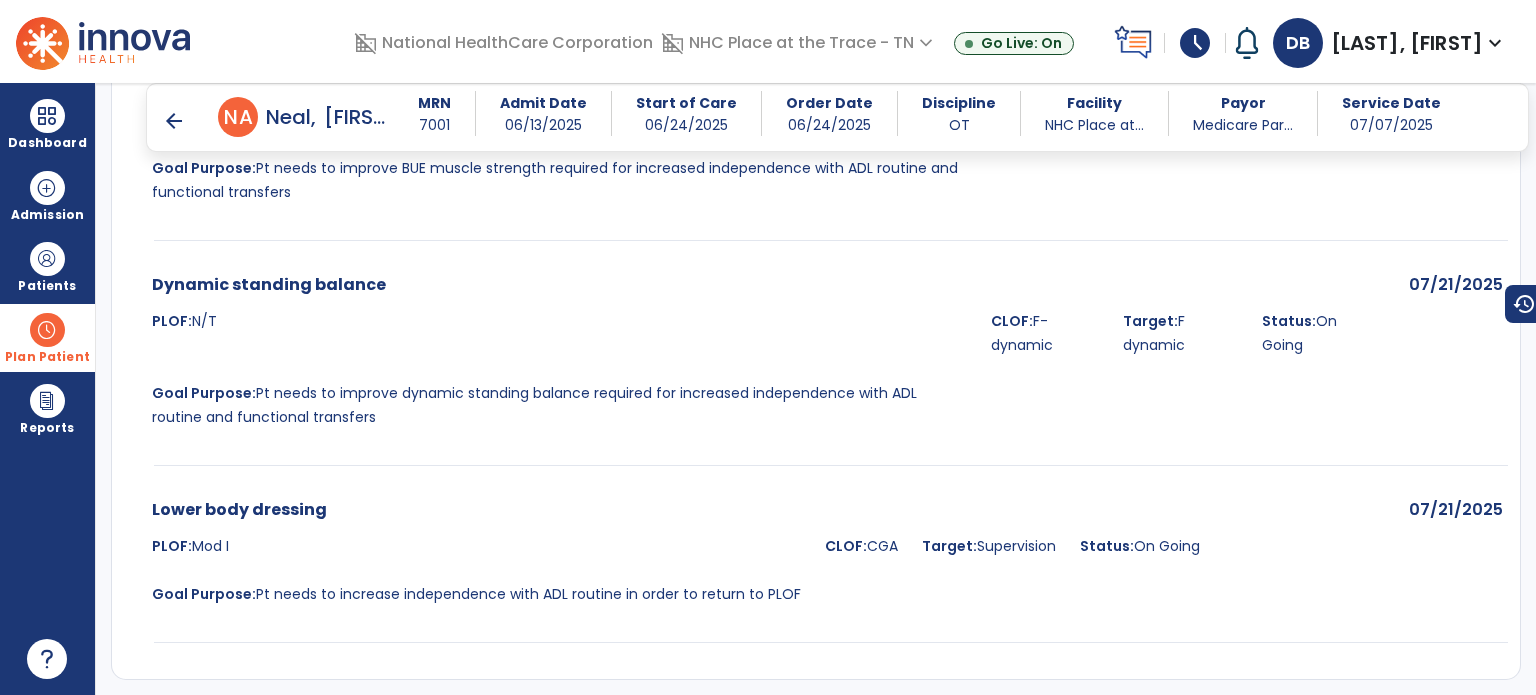 scroll, scrollTop: 2000, scrollLeft: 0, axis: vertical 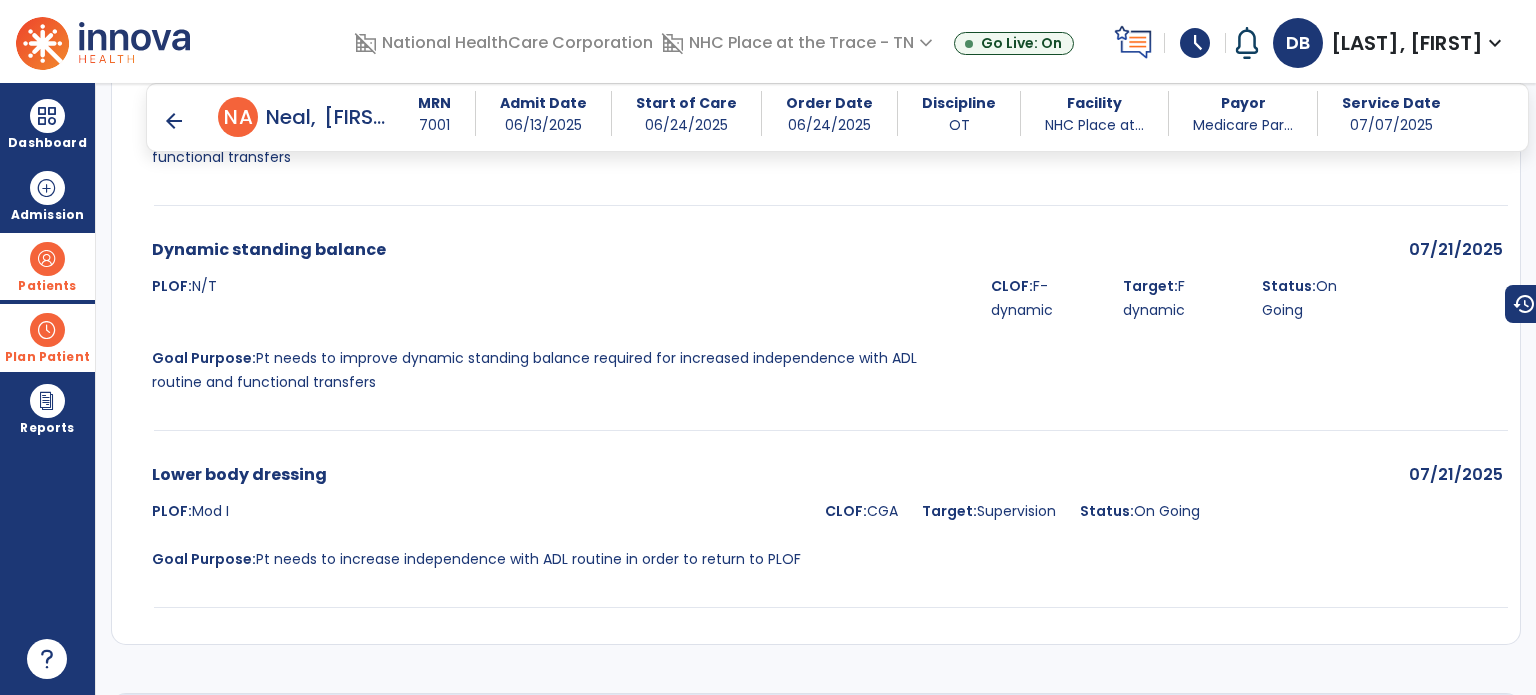 click on "Patients" at bounding box center (47, 286) 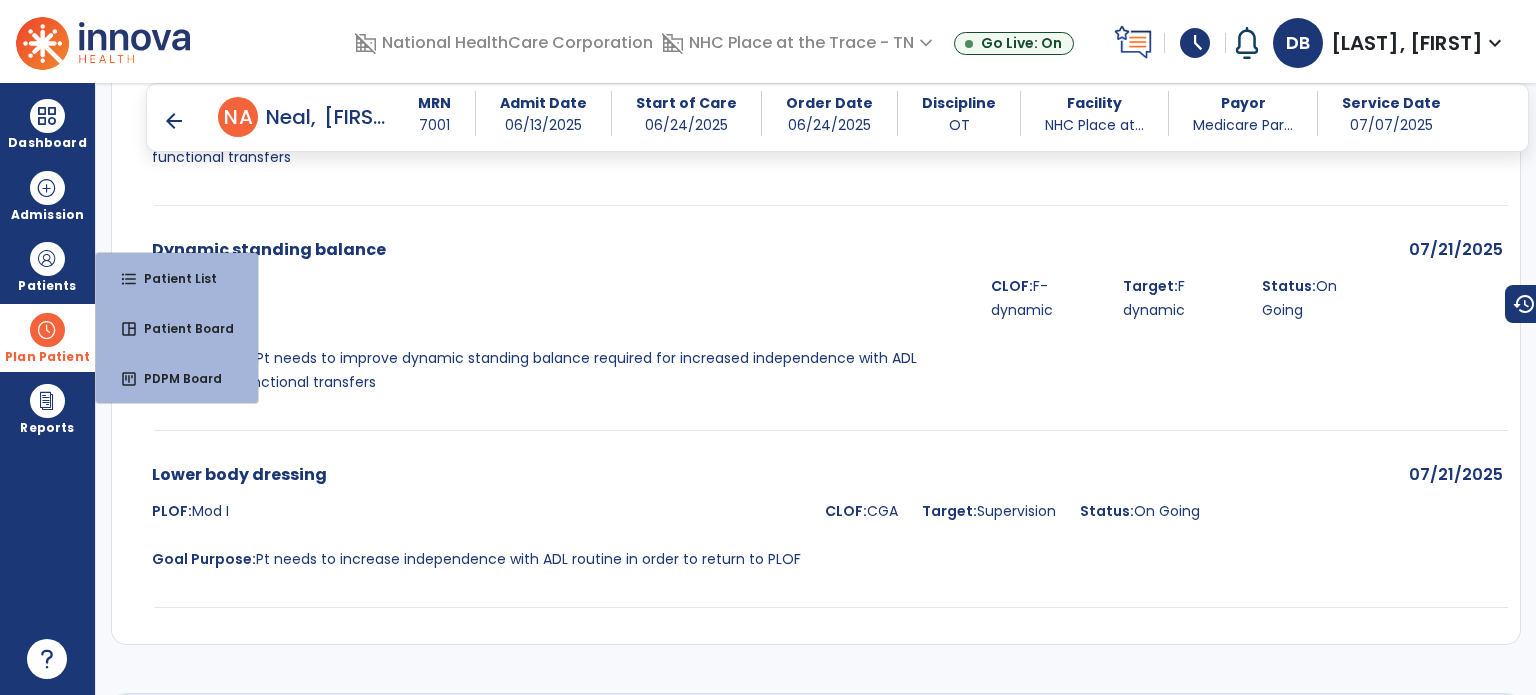 click on "PLOF:  N/T" at bounding box center [565, 298] 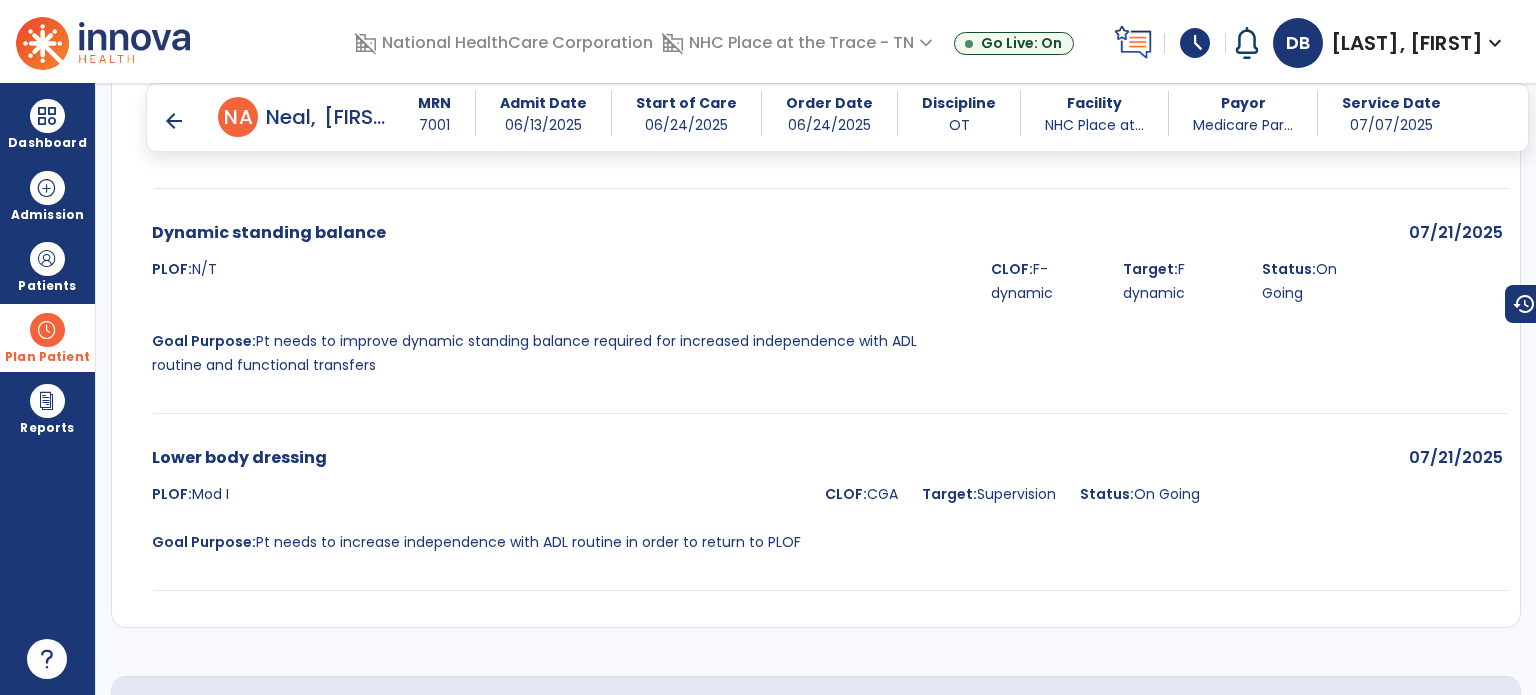 scroll, scrollTop: 2100, scrollLeft: 0, axis: vertical 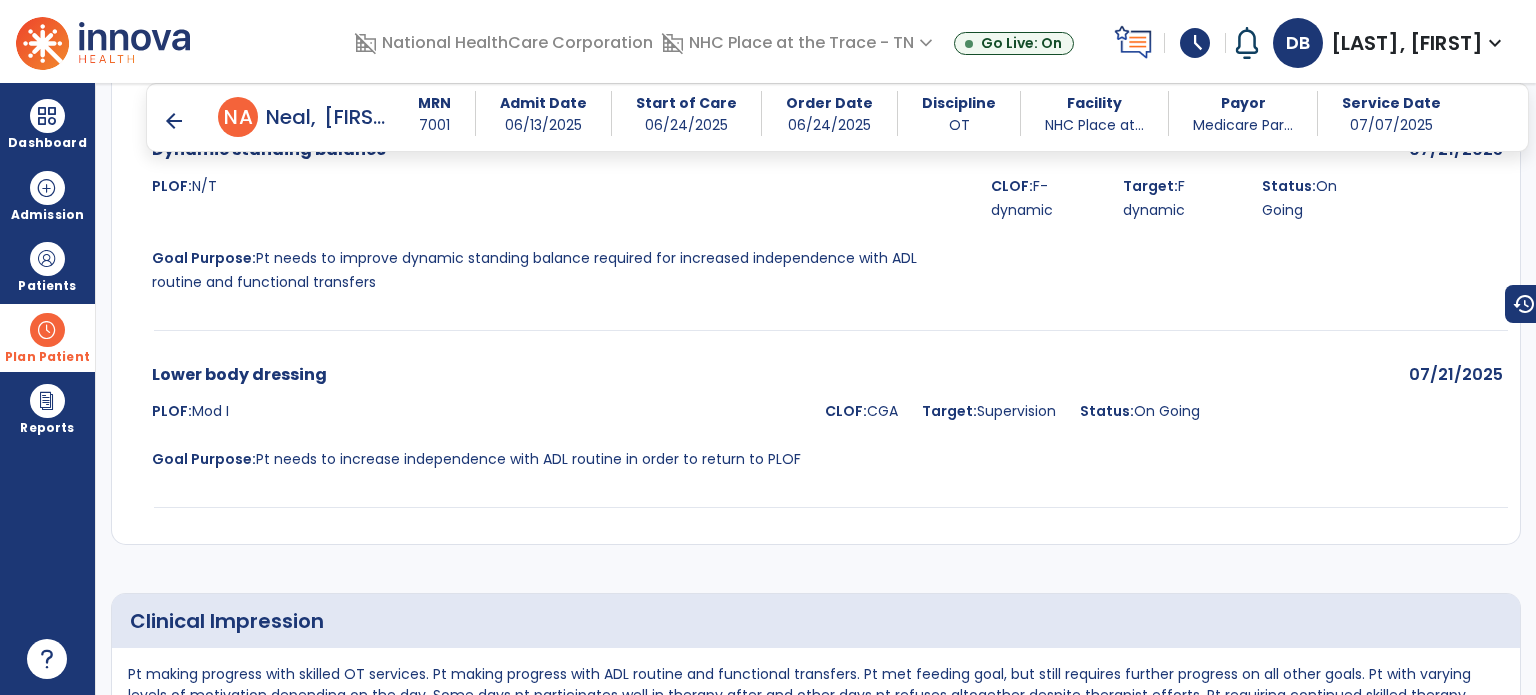 click on "arrow_back" at bounding box center (174, 121) 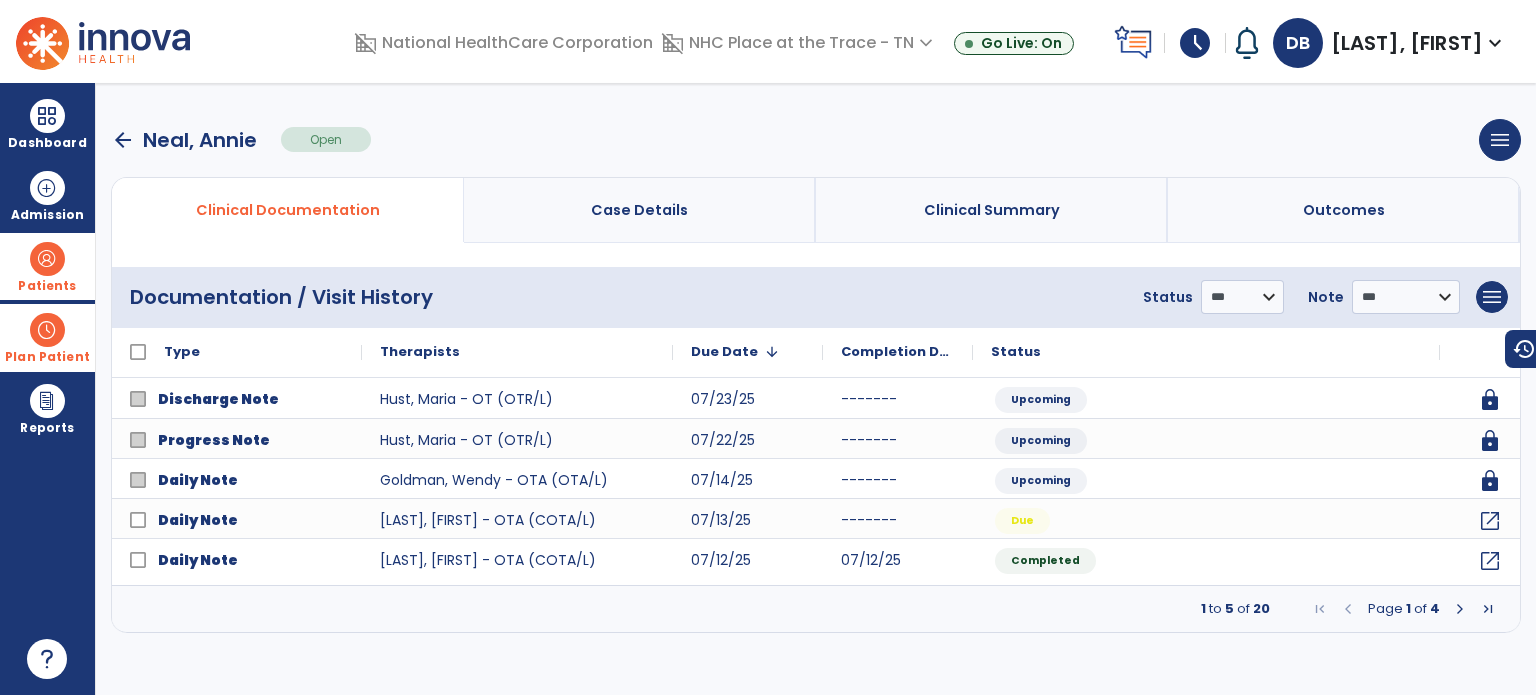 click at bounding box center (47, 259) 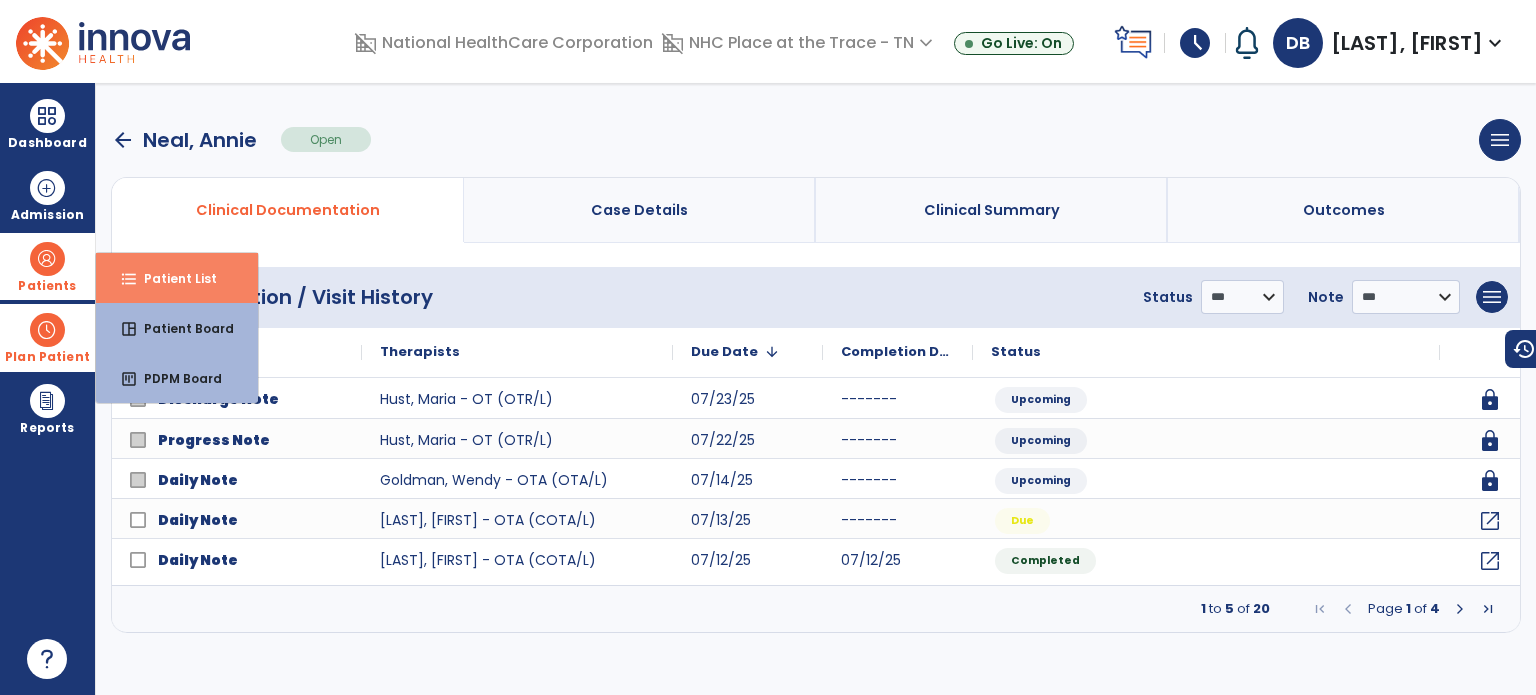 click on "format_list_bulleted  Patient List" at bounding box center (177, 278) 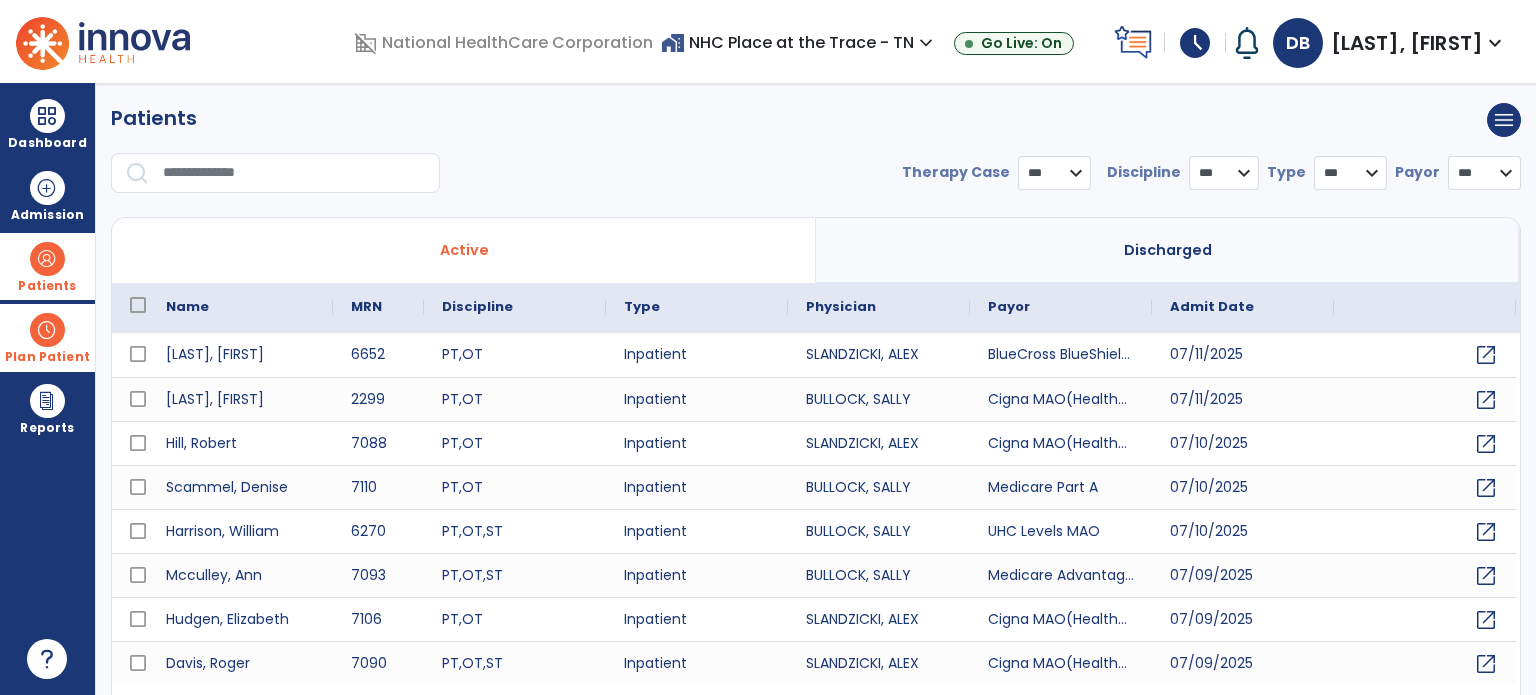 select on "***" 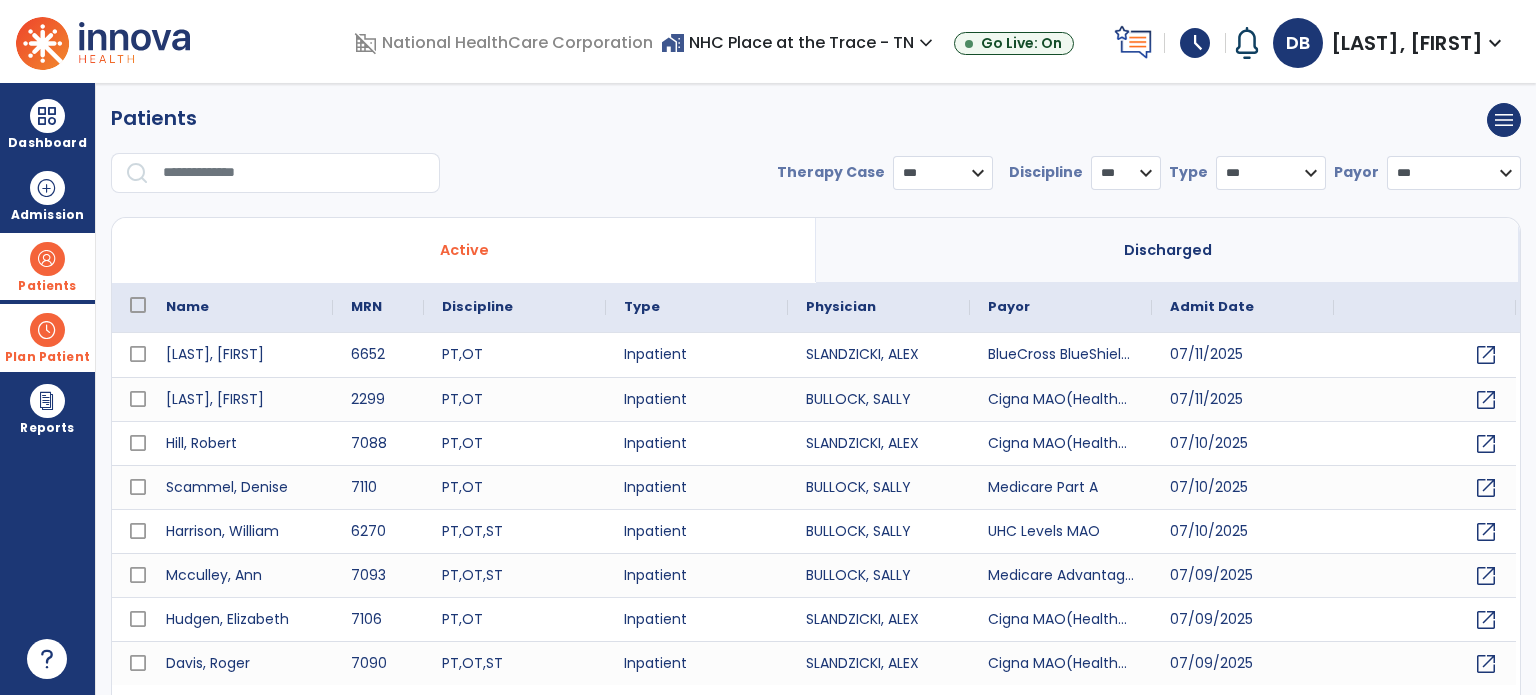 click at bounding box center (294, 173) 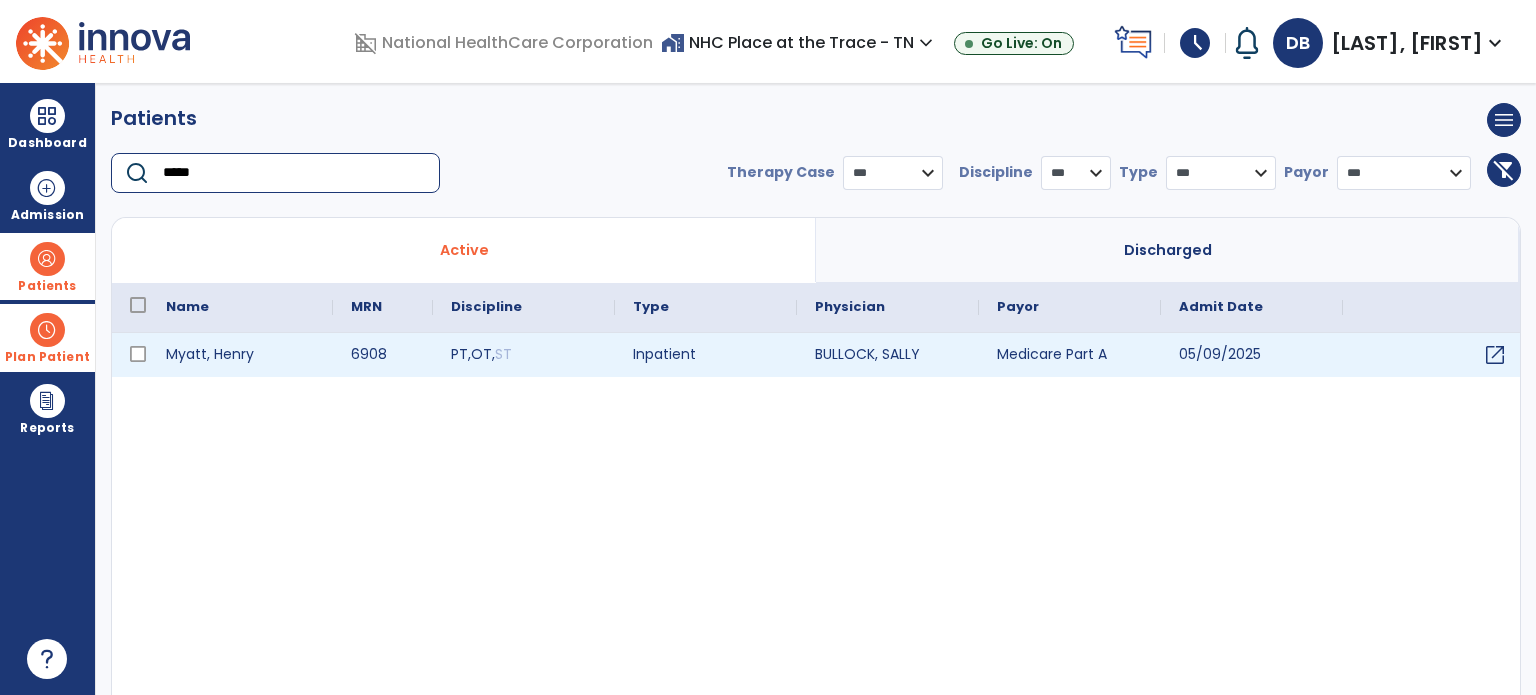 type on "*****" 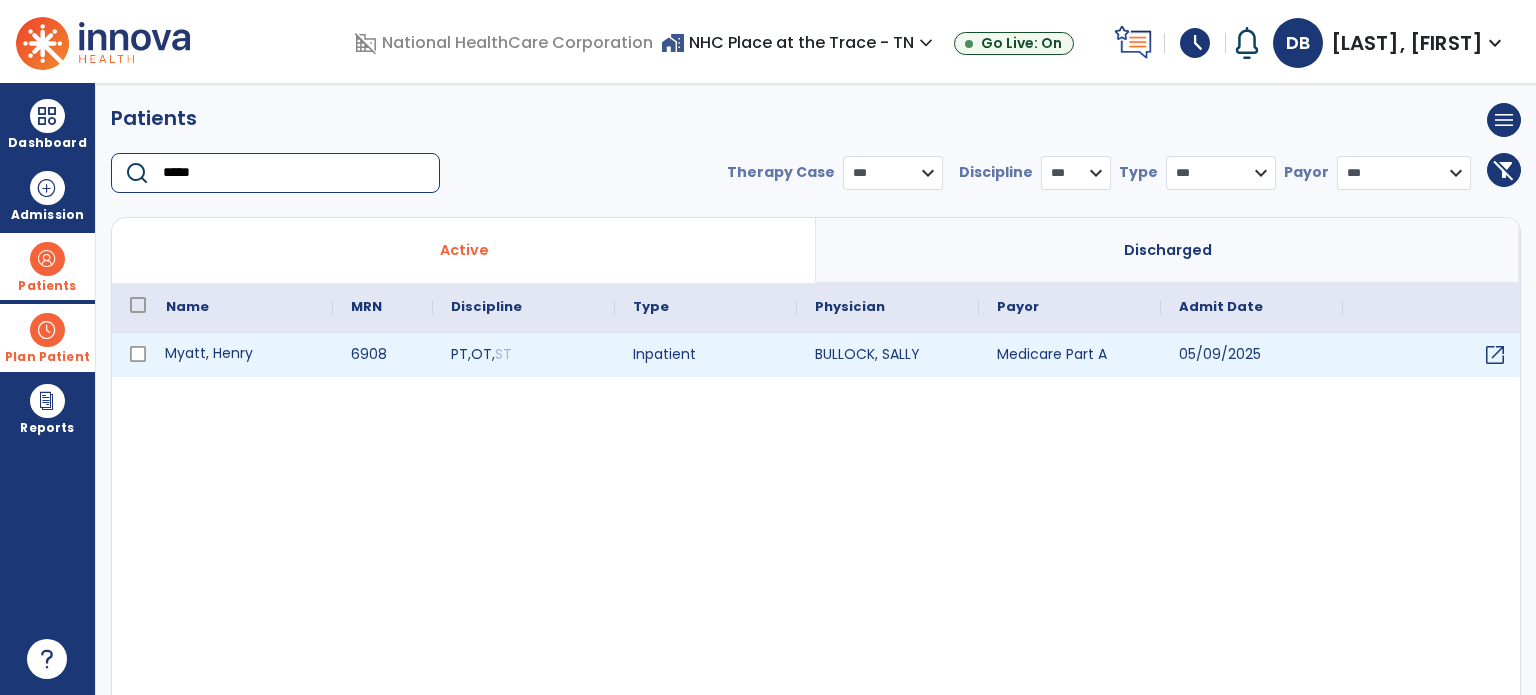 click on "Myatt, Henry" at bounding box center (240, 355) 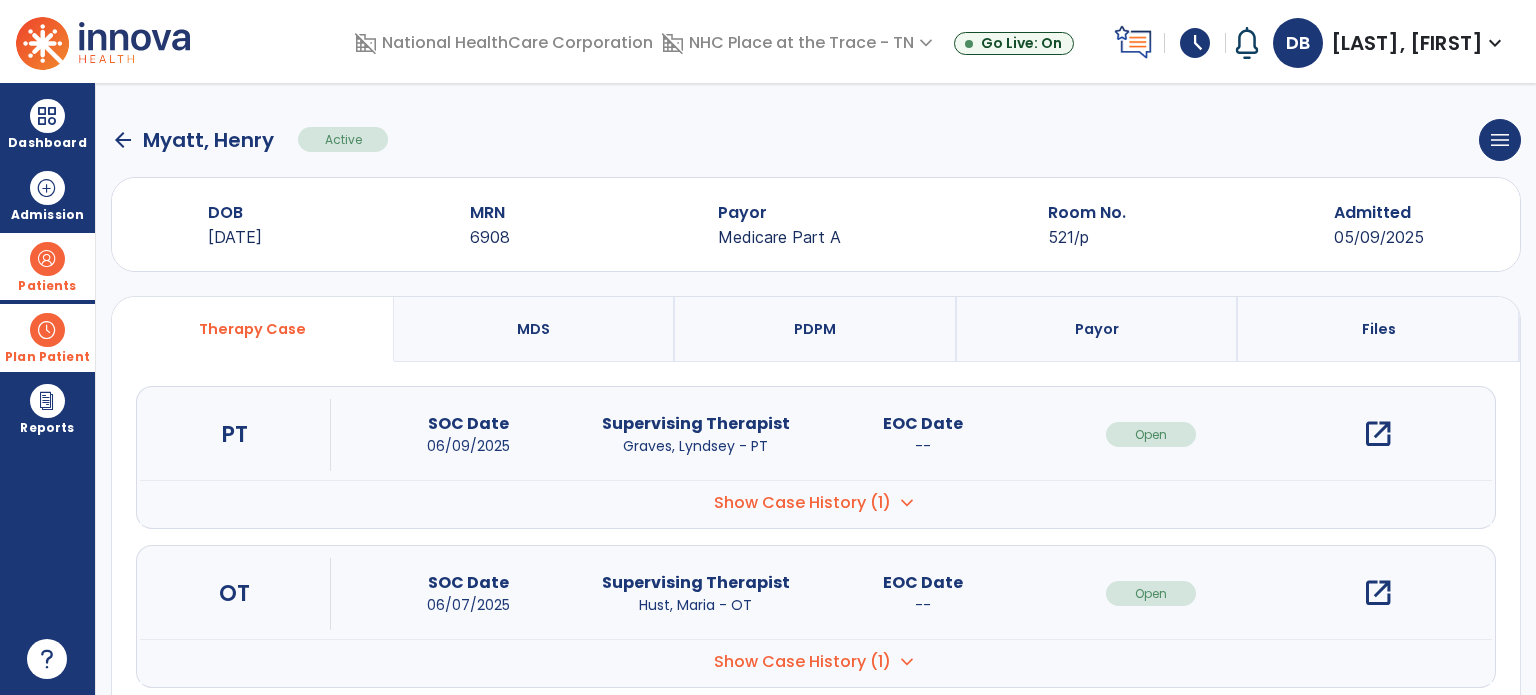 click on "open_in_new" at bounding box center (1378, 593) 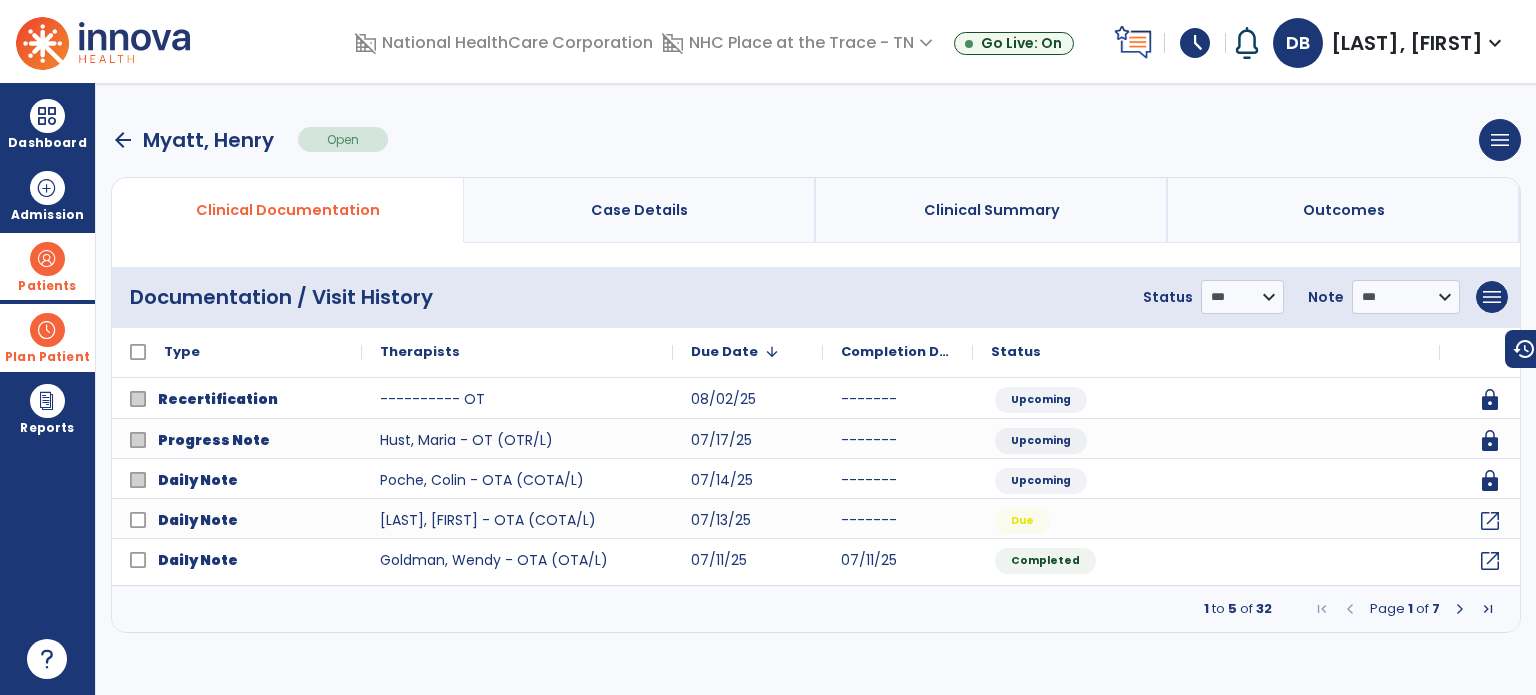 click at bounding box center [1460, 609] 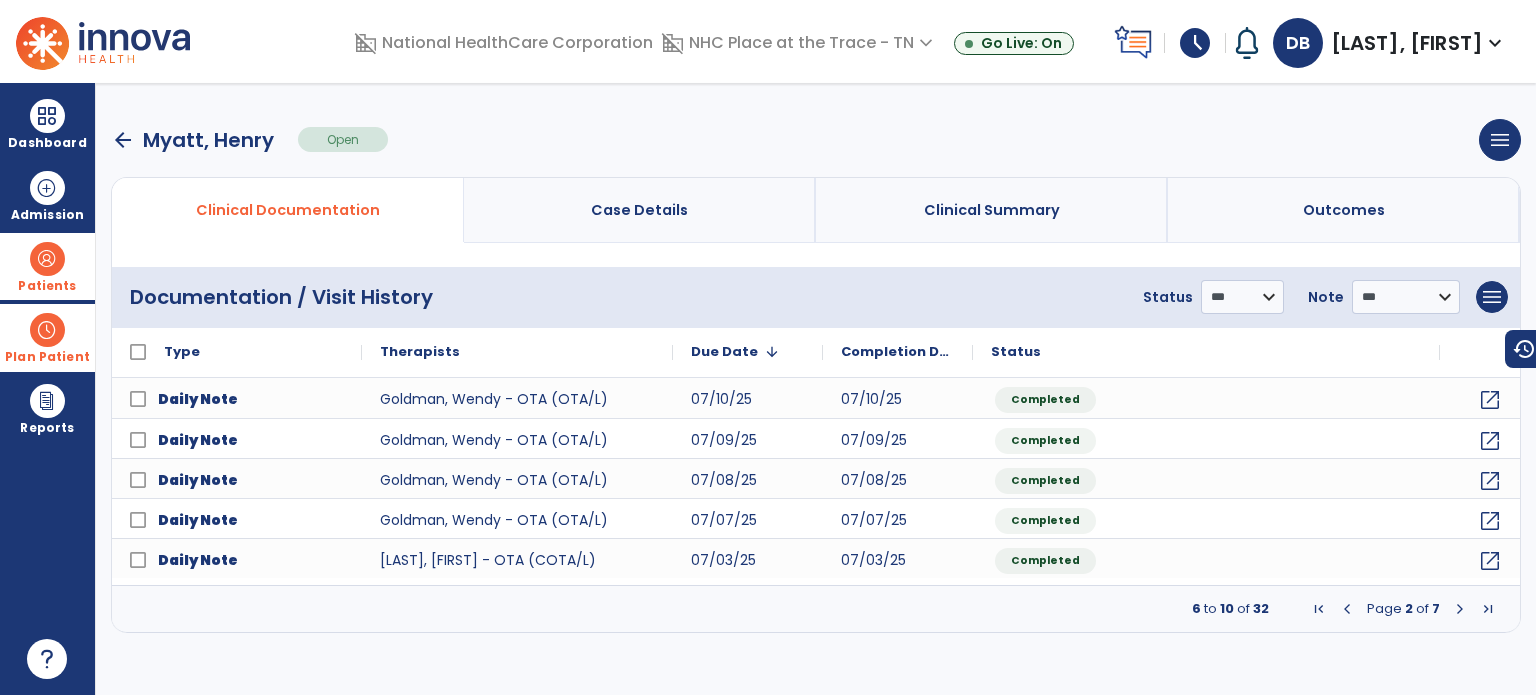 click at bounding box center [1460, 609] 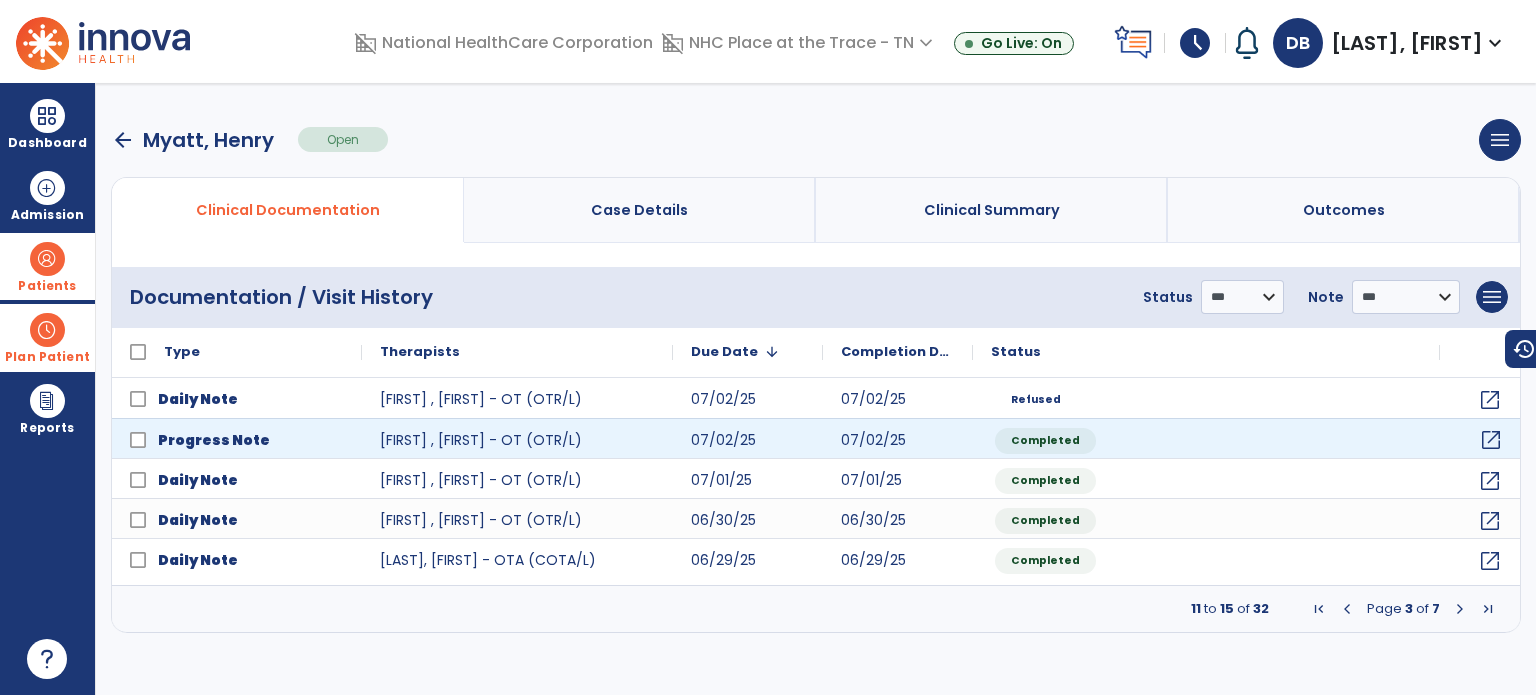 click on "open_in_new" 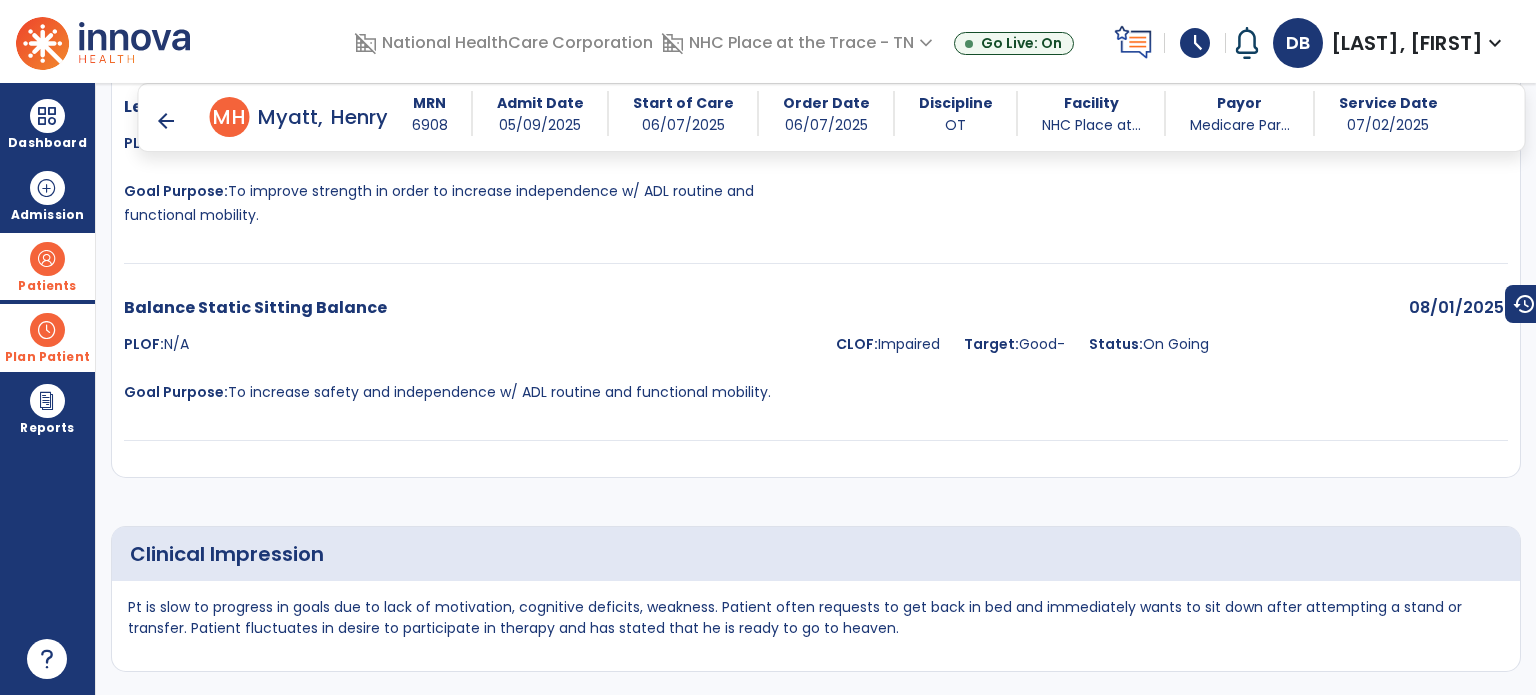 scroll, scrollTop: 2600, scrollLeft: 0, axis: vertical 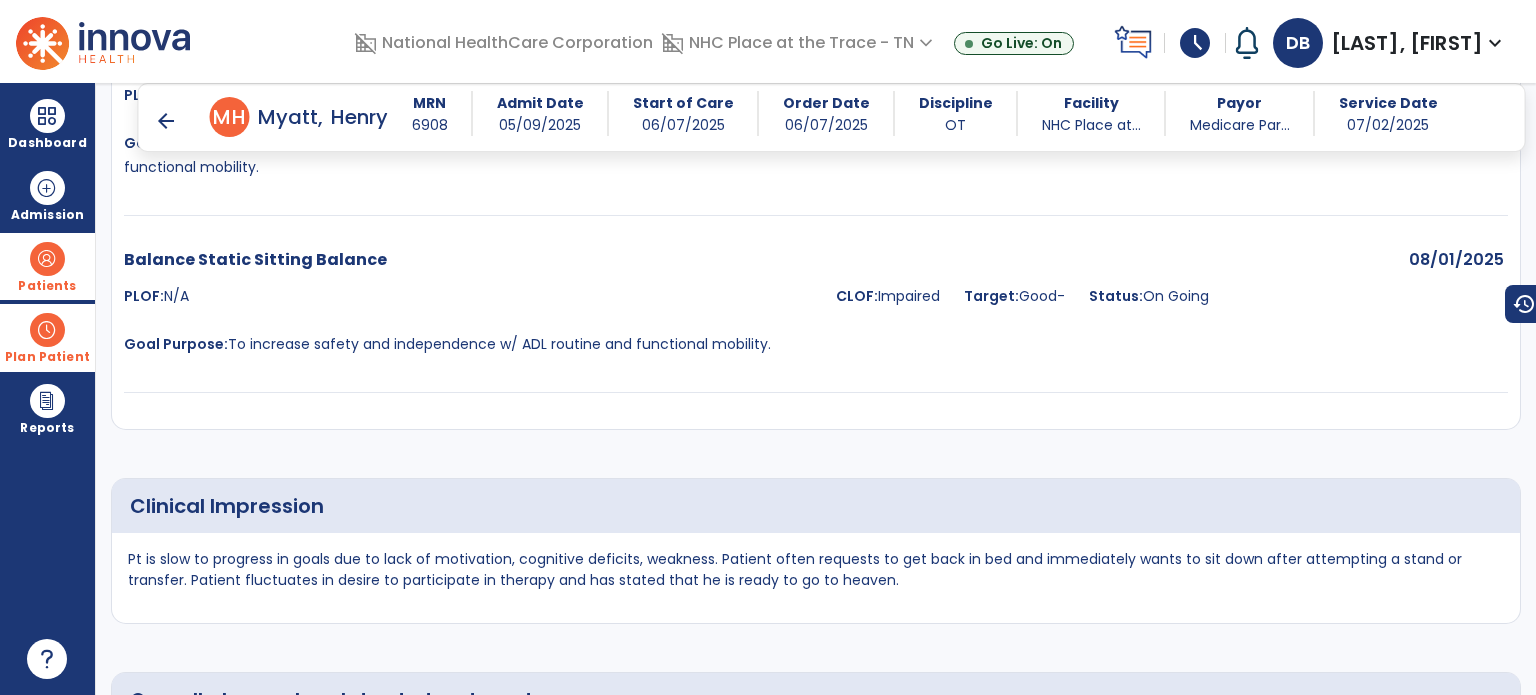 click on "arrow_back" at bounding box center (166, 121) 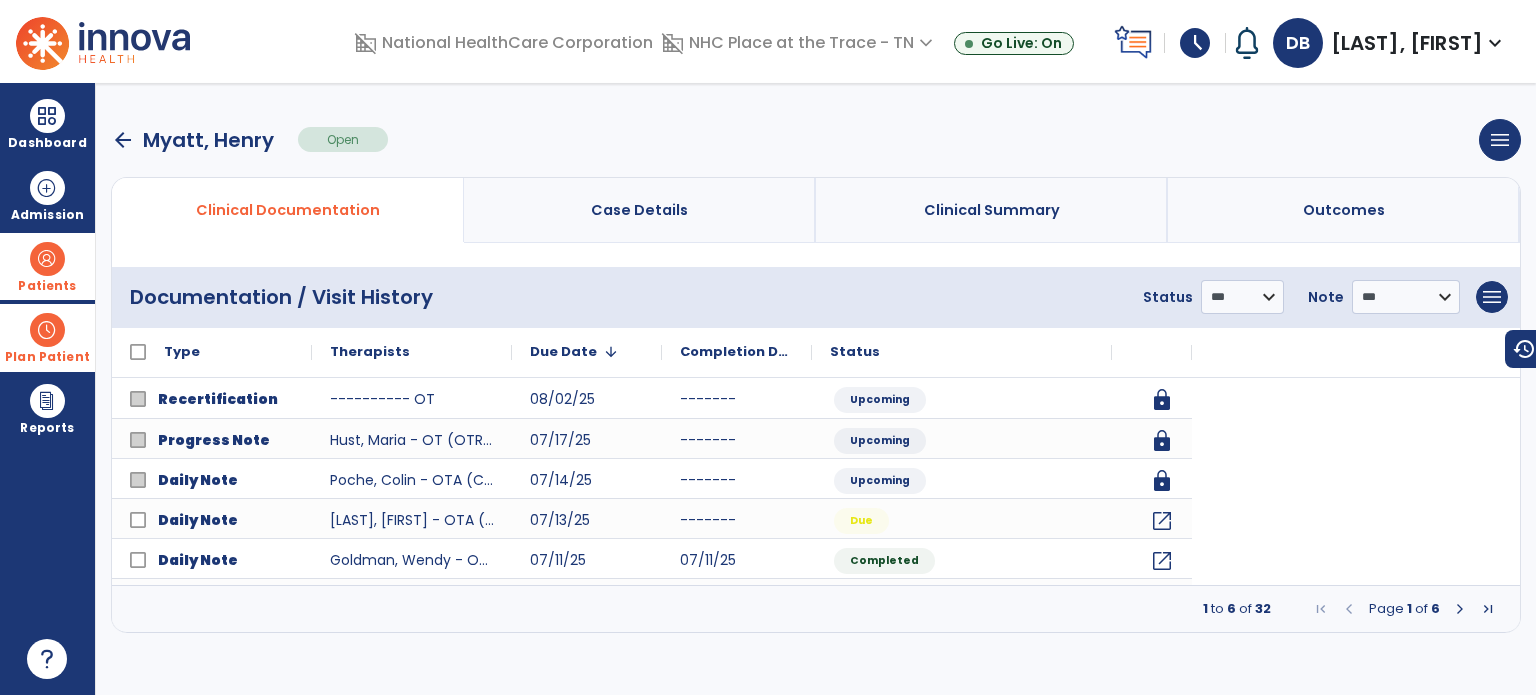scroll, scrollTop: 0, scrollLeft: 0, axis: both 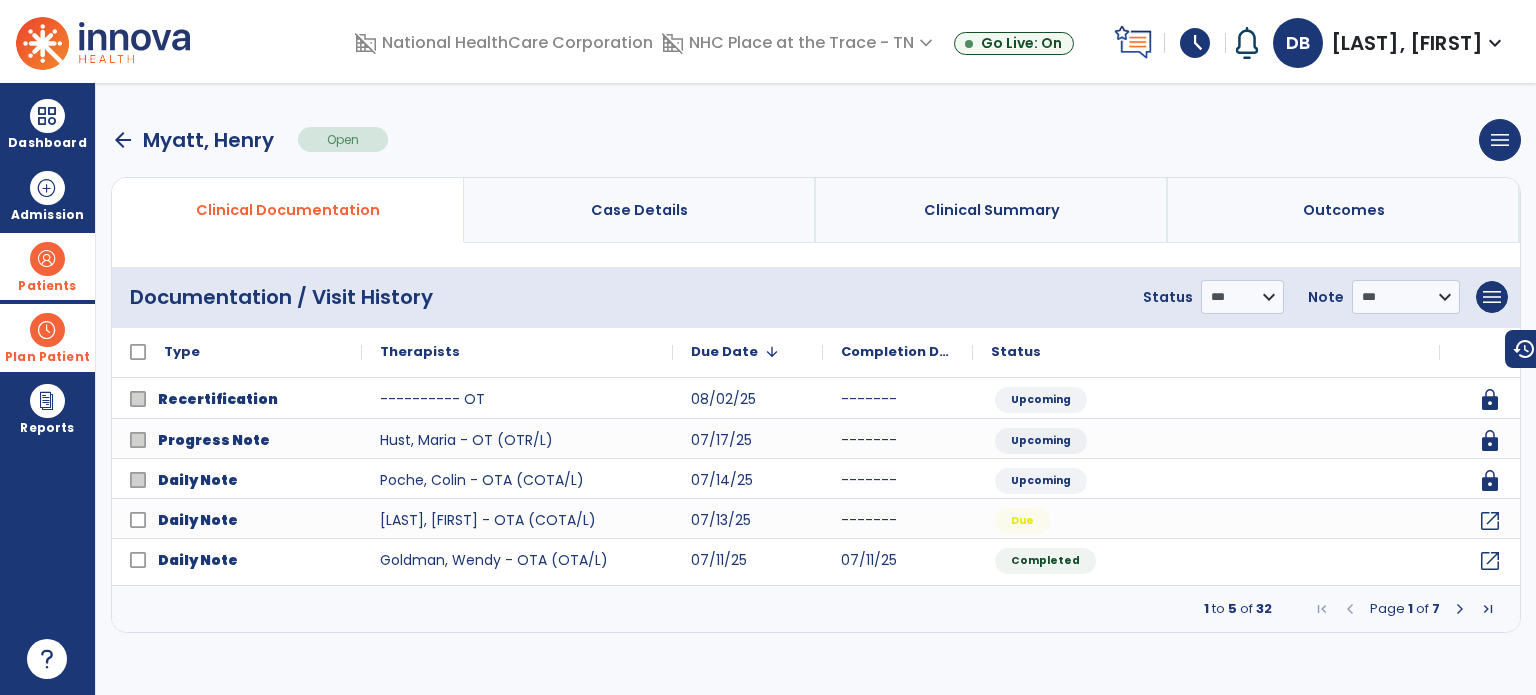 click on "**********" at bounding box center [816, 389] 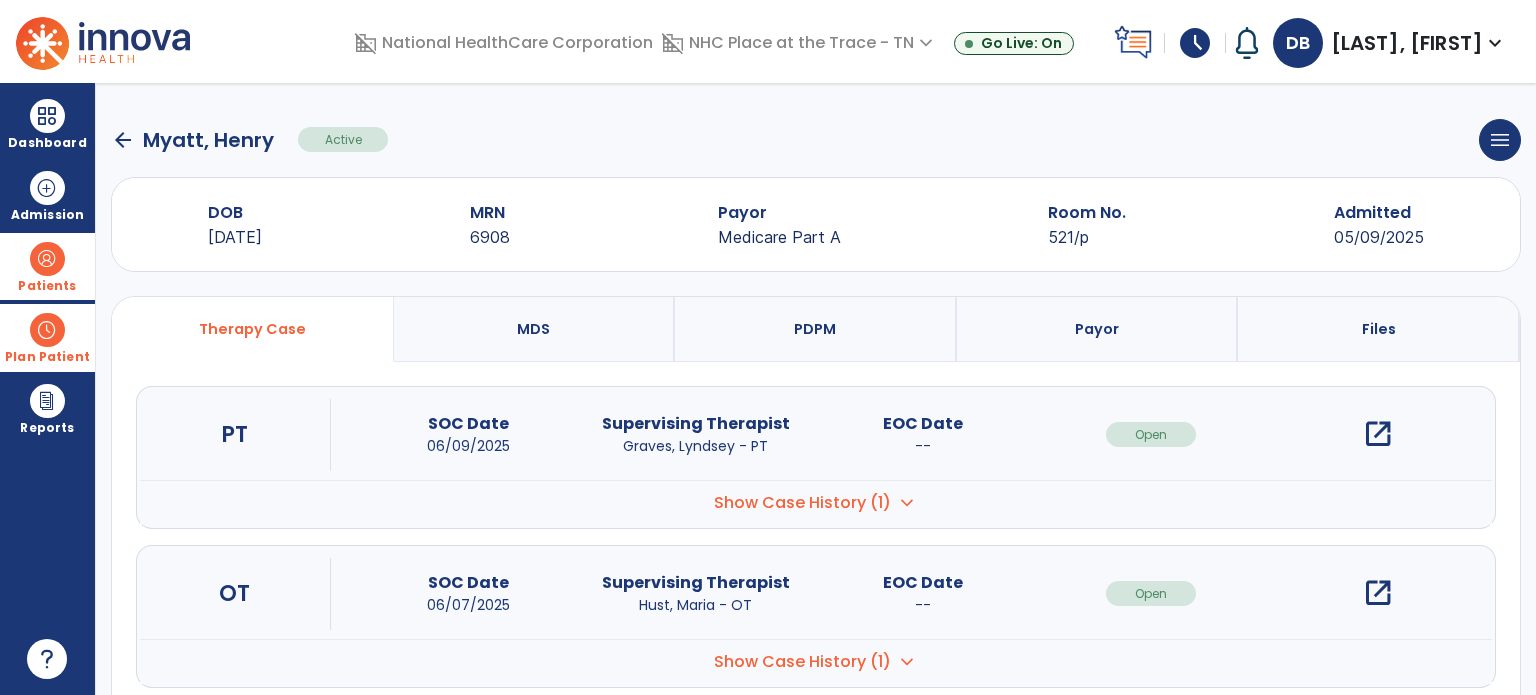 click on "Patients" at bounding box center (47, 266) 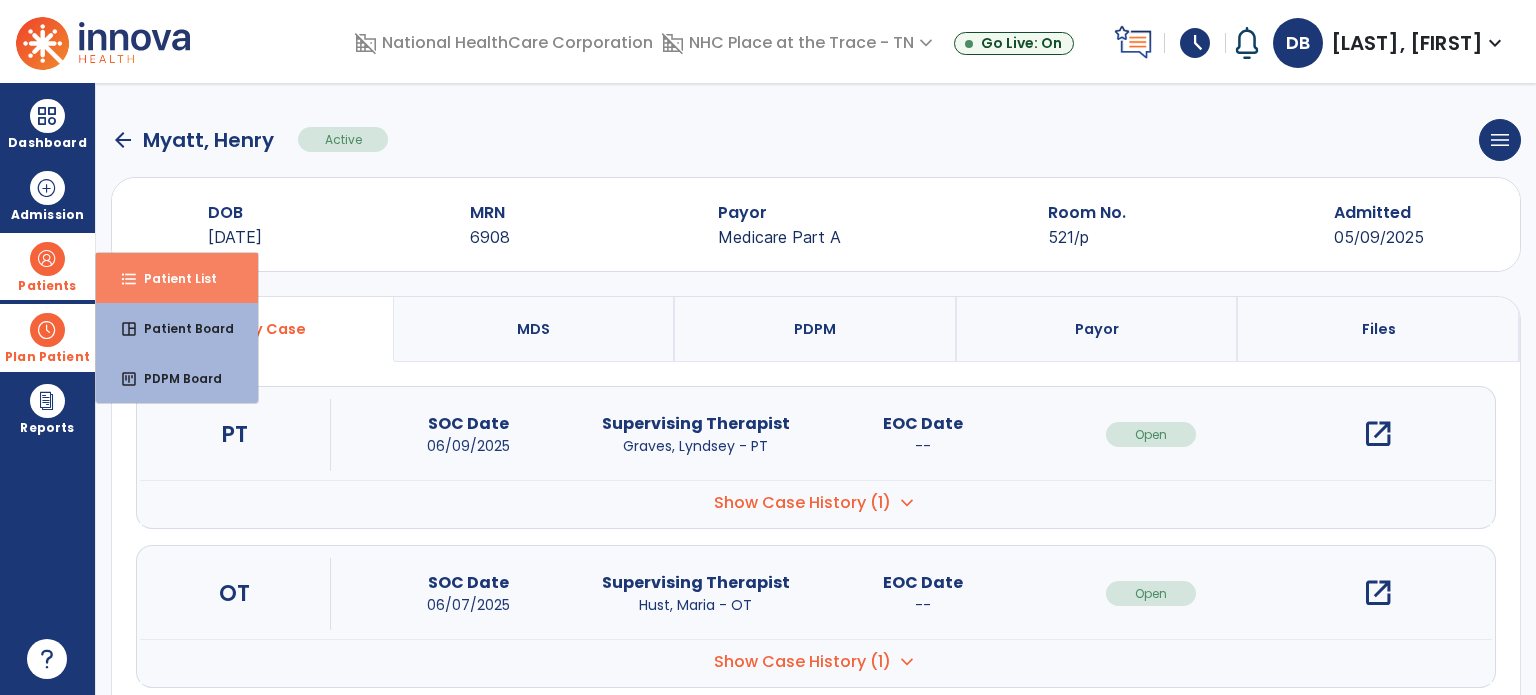 click on "format_list_bulleted  Patient List" at bounding box center (177, 278) 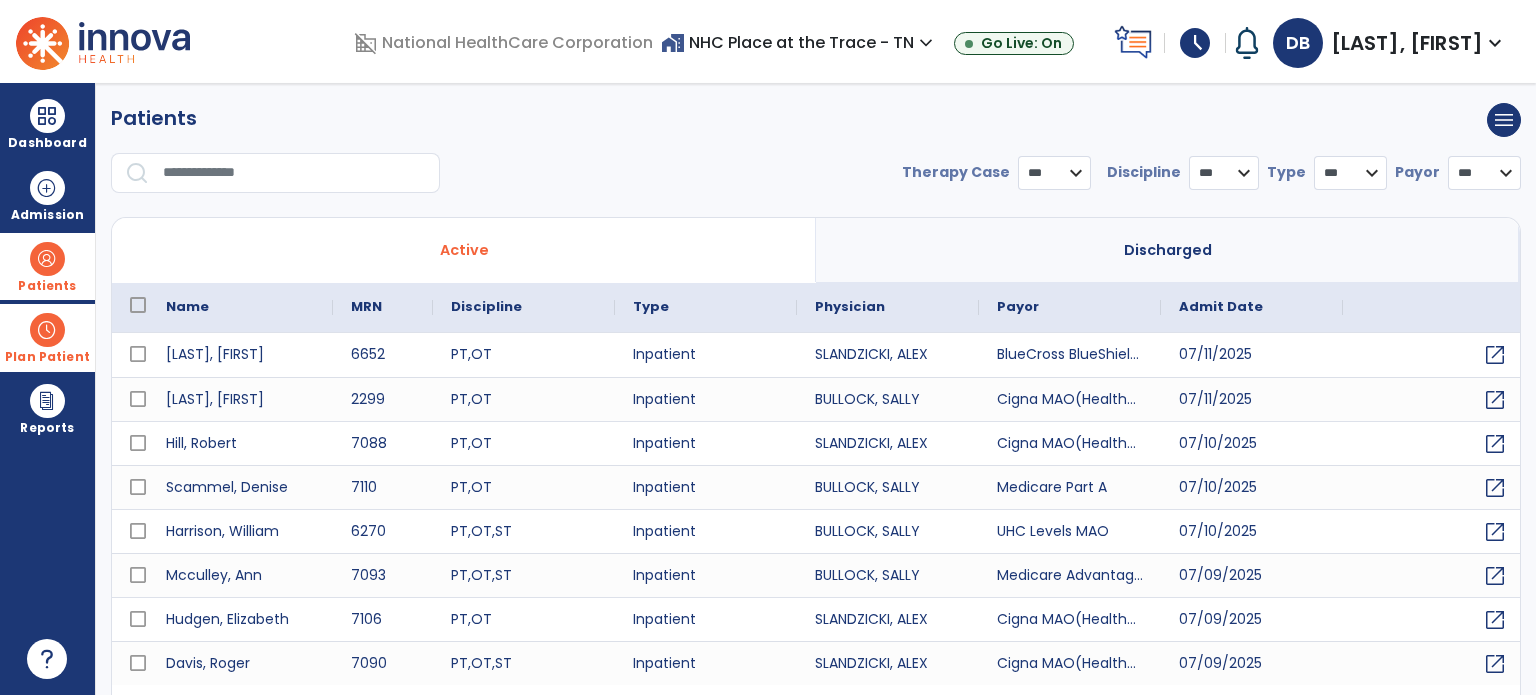 select on "***" 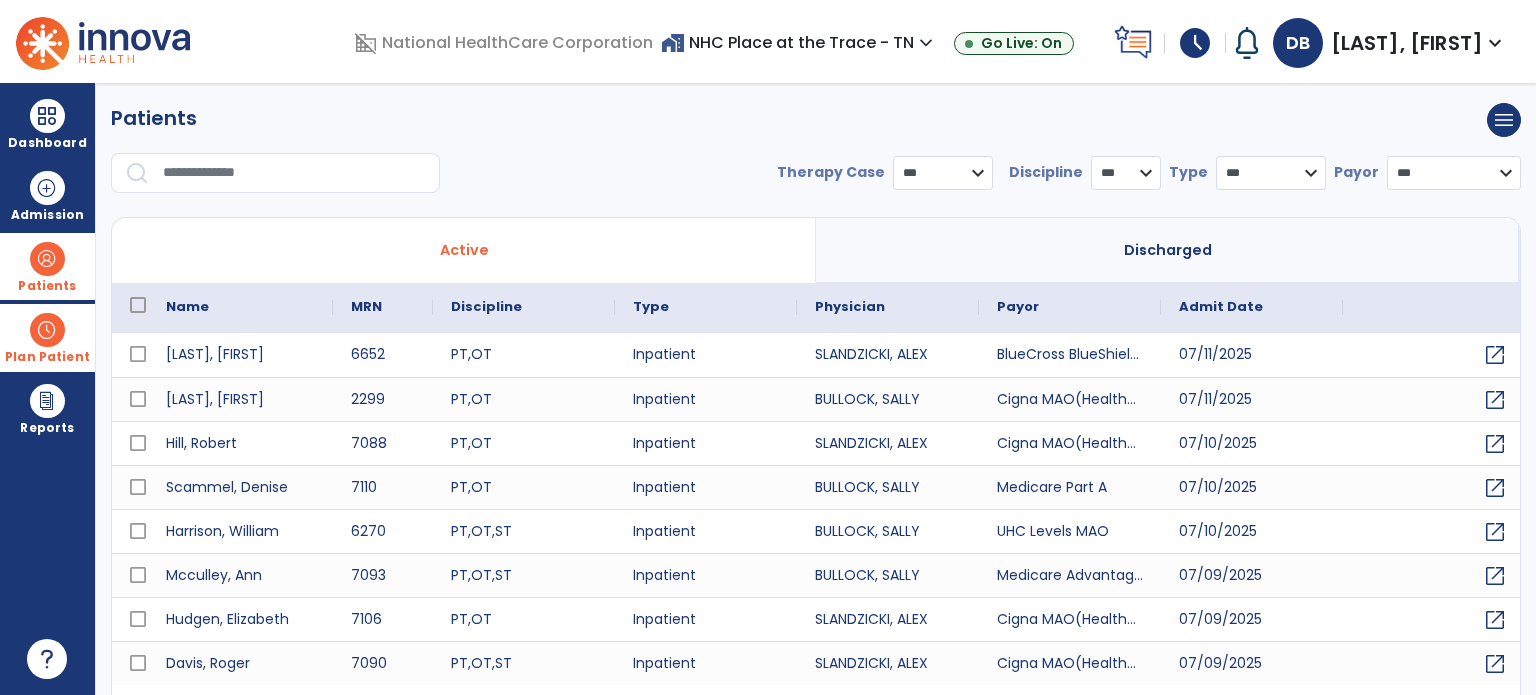 click at bounding box center [294, 173] 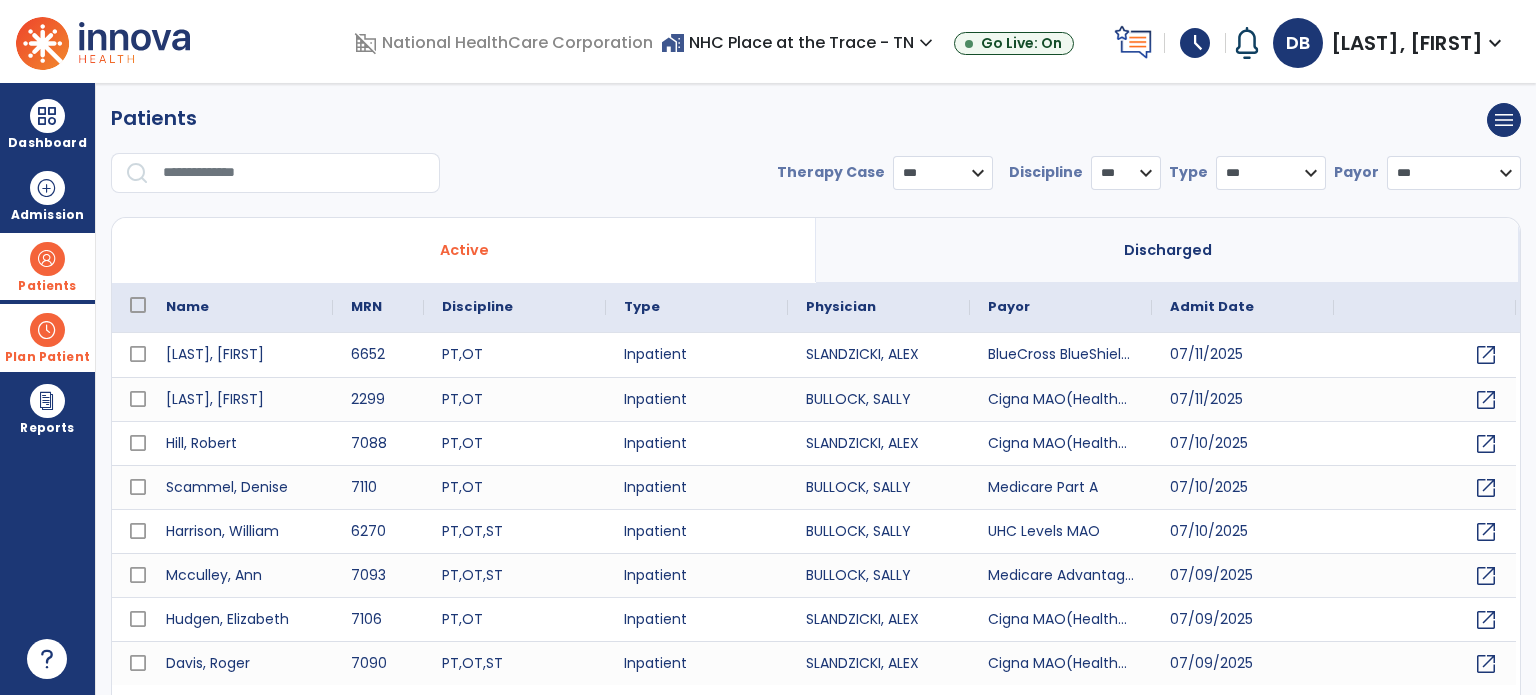 click on "**********" at bounding box center (816, 156) 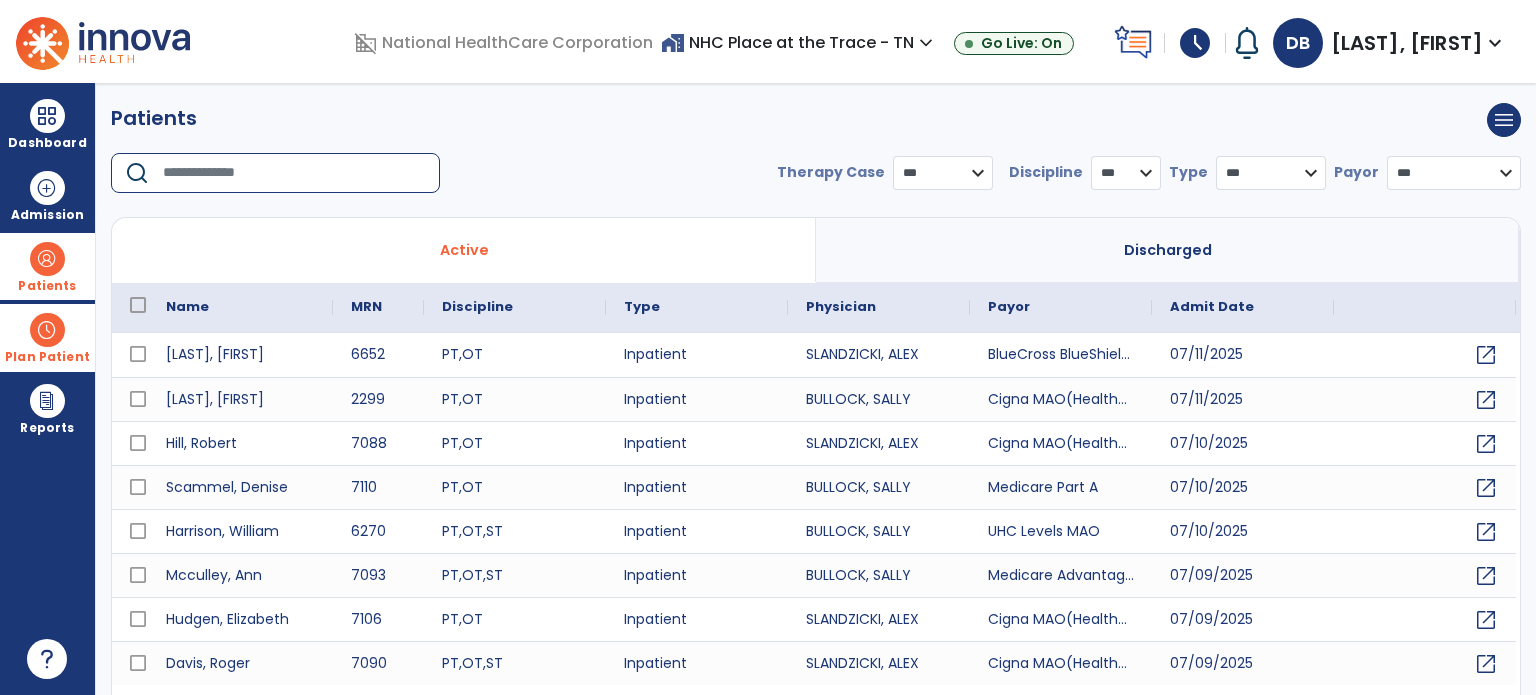 click at bounding box center (294, 173) 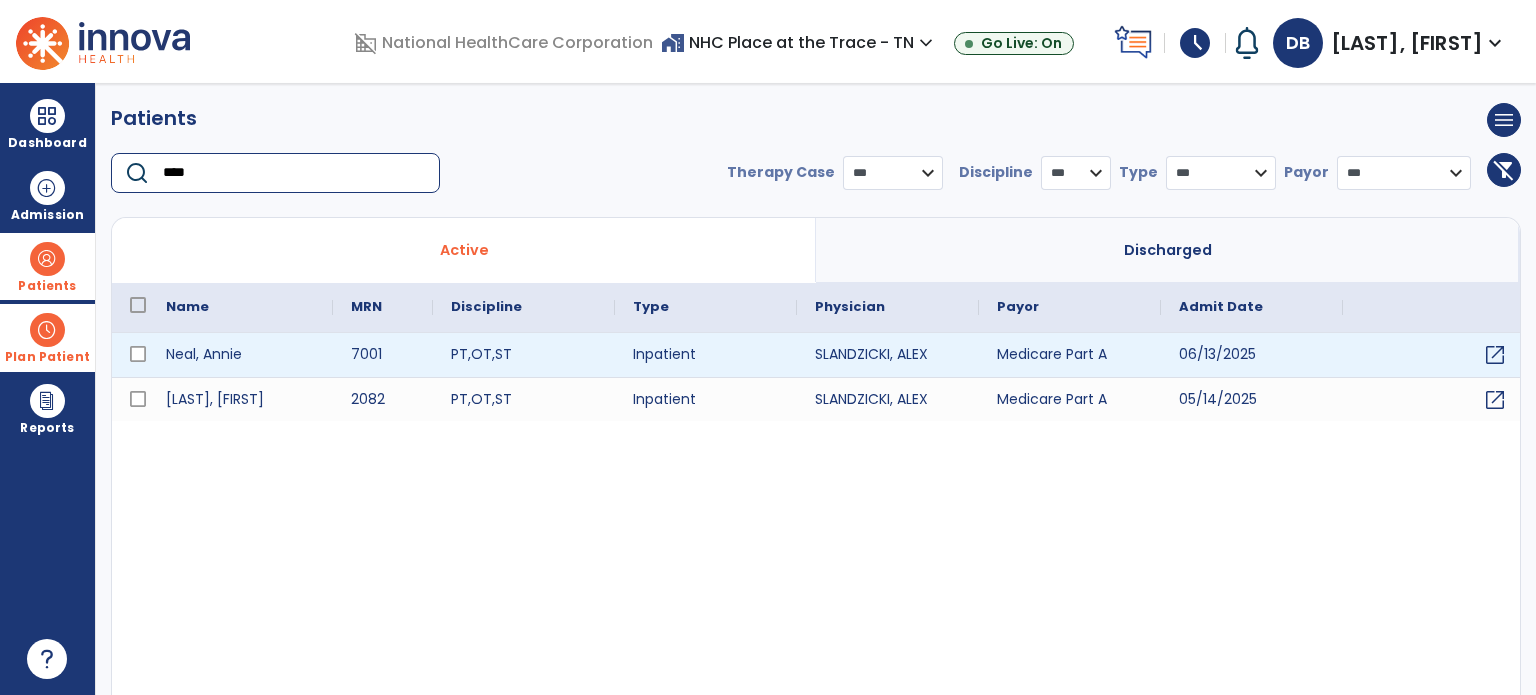 type on "****" 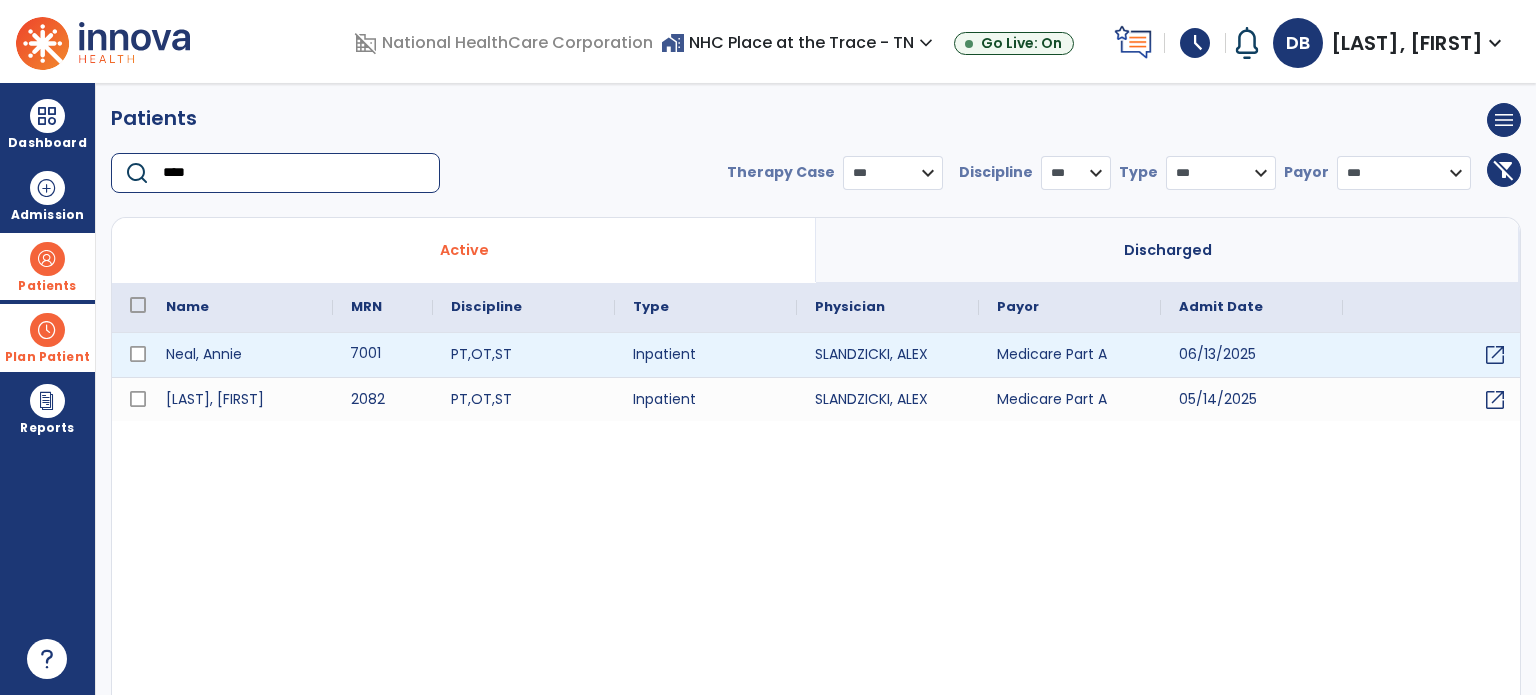 click on "7001" at bounding box center [383, 355] 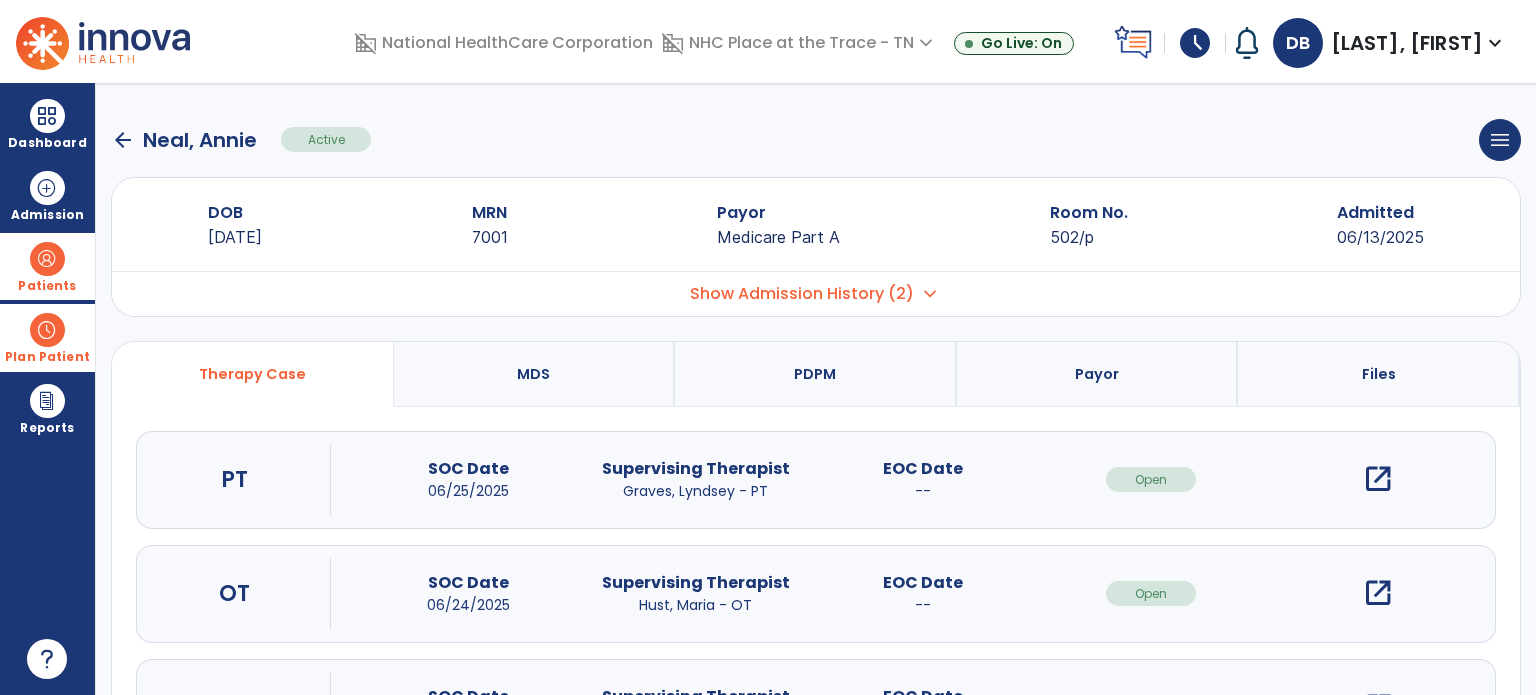 click on "open_in_new" at bounding box center [1378, 593] 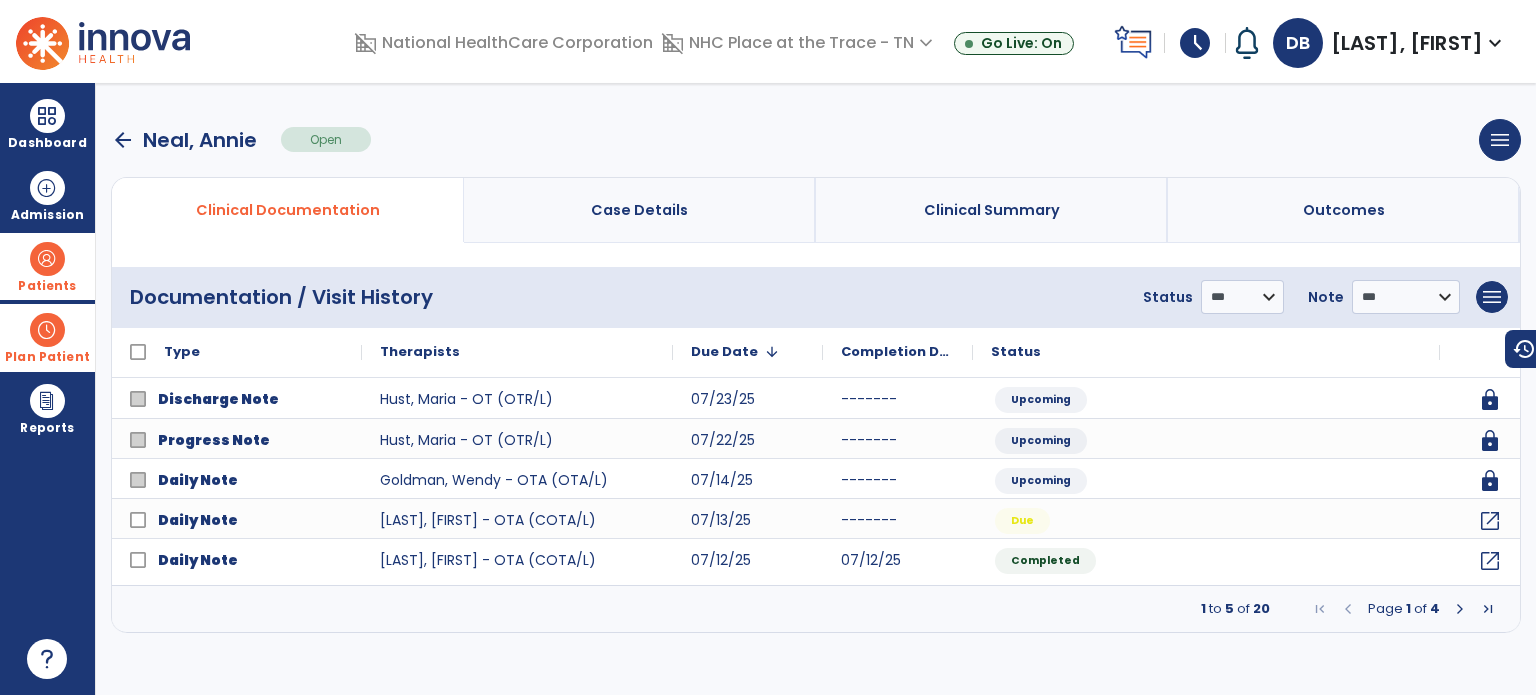 click at bounding box center [1460, 609] 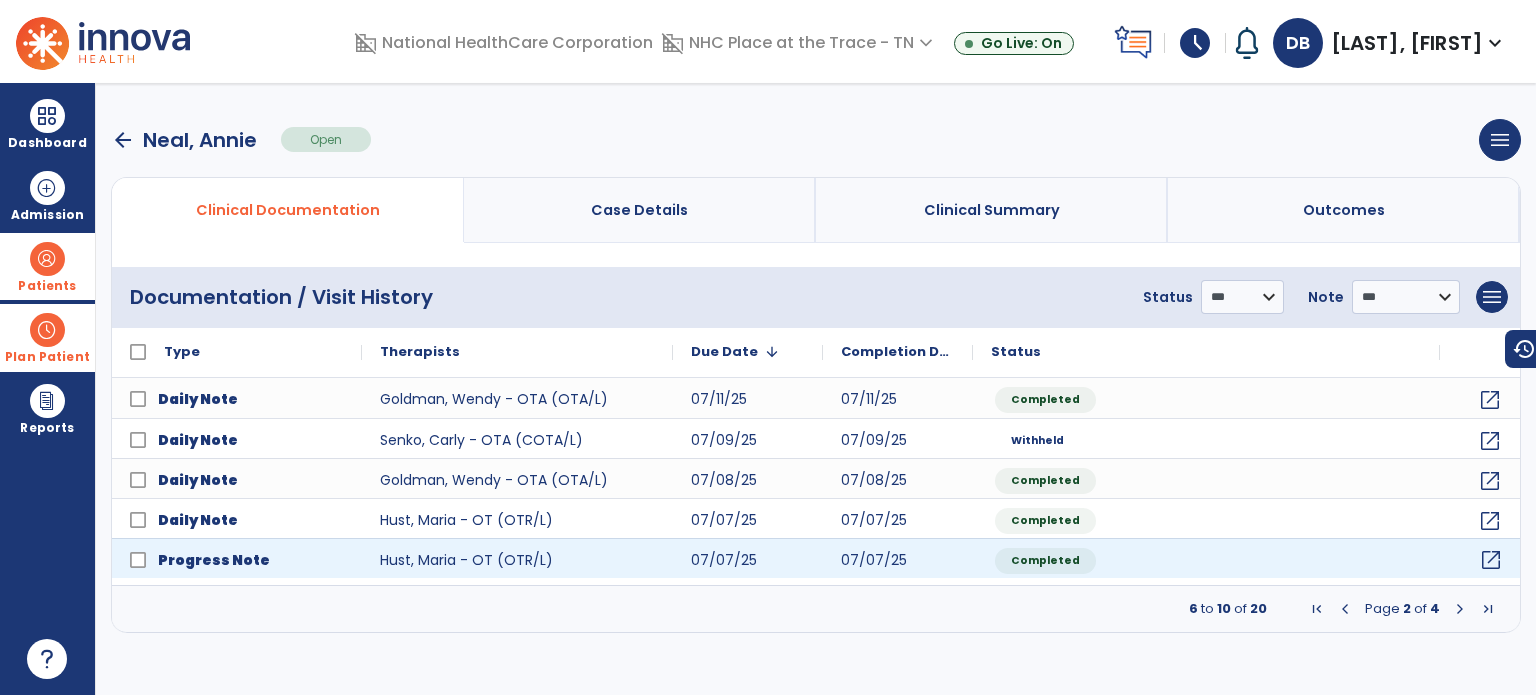click on "open_in_new" 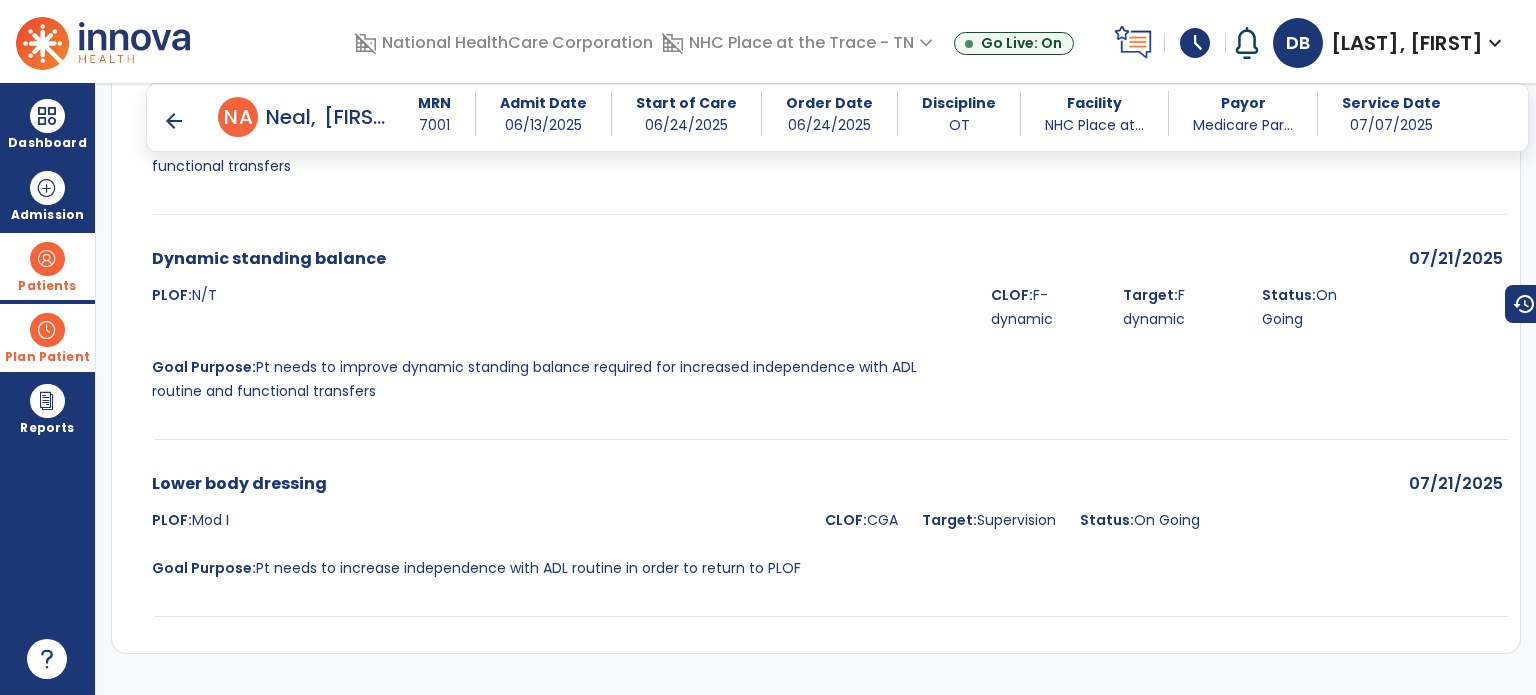 scroll, scrollTop: 2000, scrollLeft: 0, axis: vertical 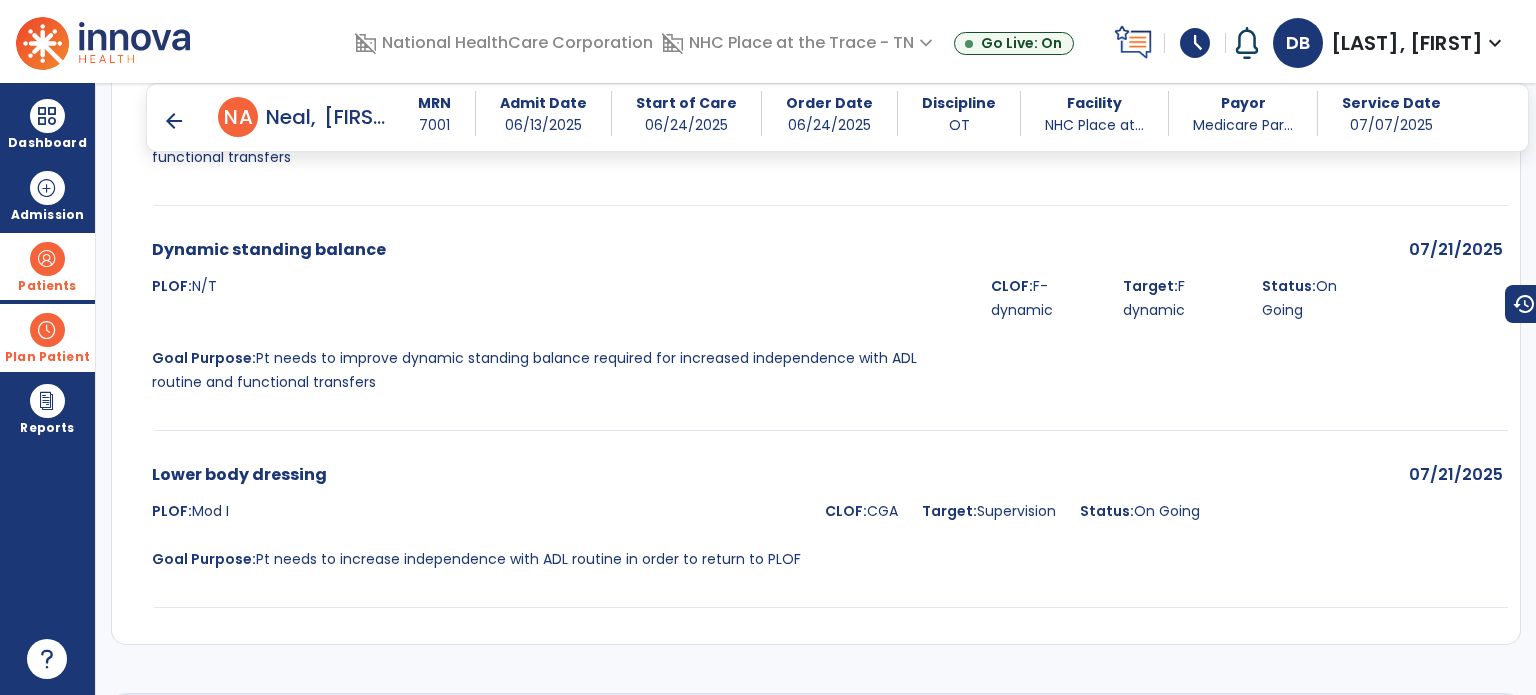 click on "arrow_back" at bounding box center (174, 121) 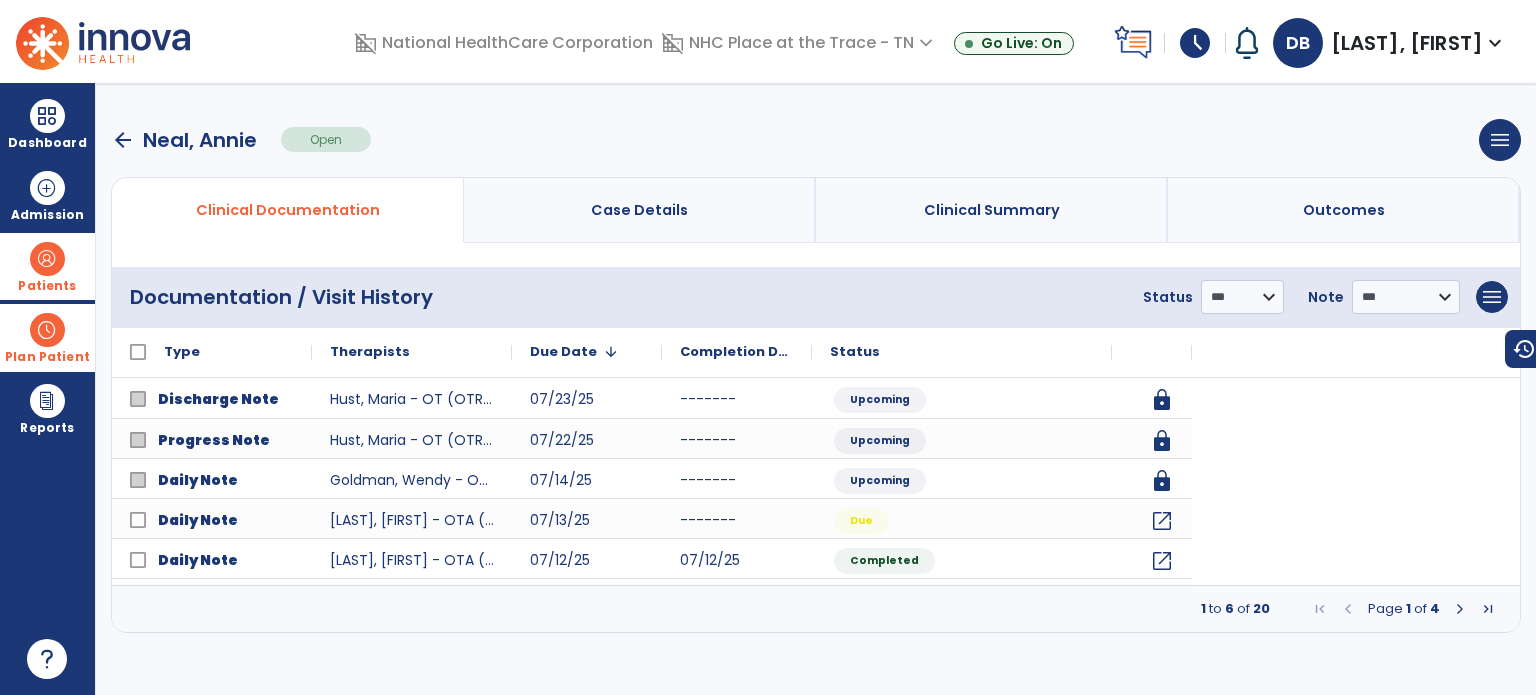 scroll, scrollTop: 0, scrollLeft: 0, axis: both 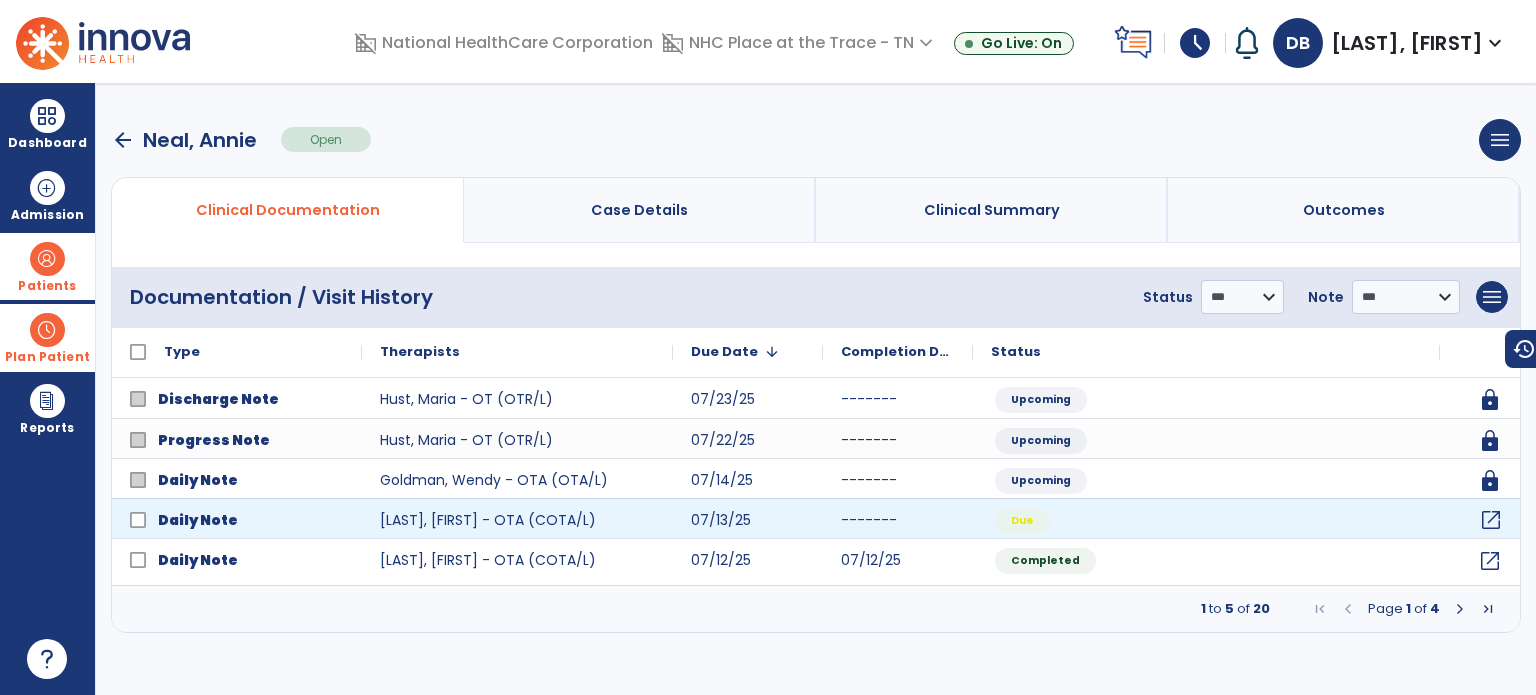 click on "open_in_new" 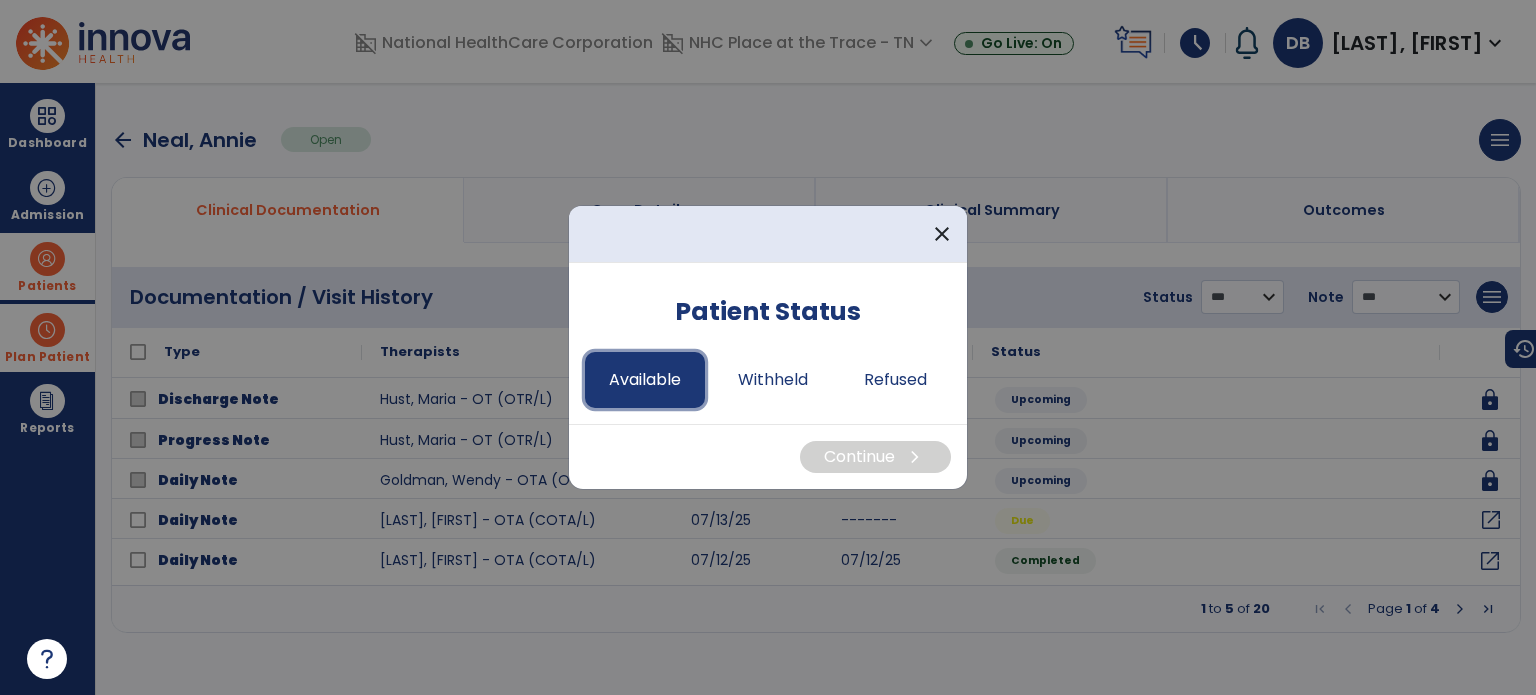 click on "Available" at bounding box center (645, 380) 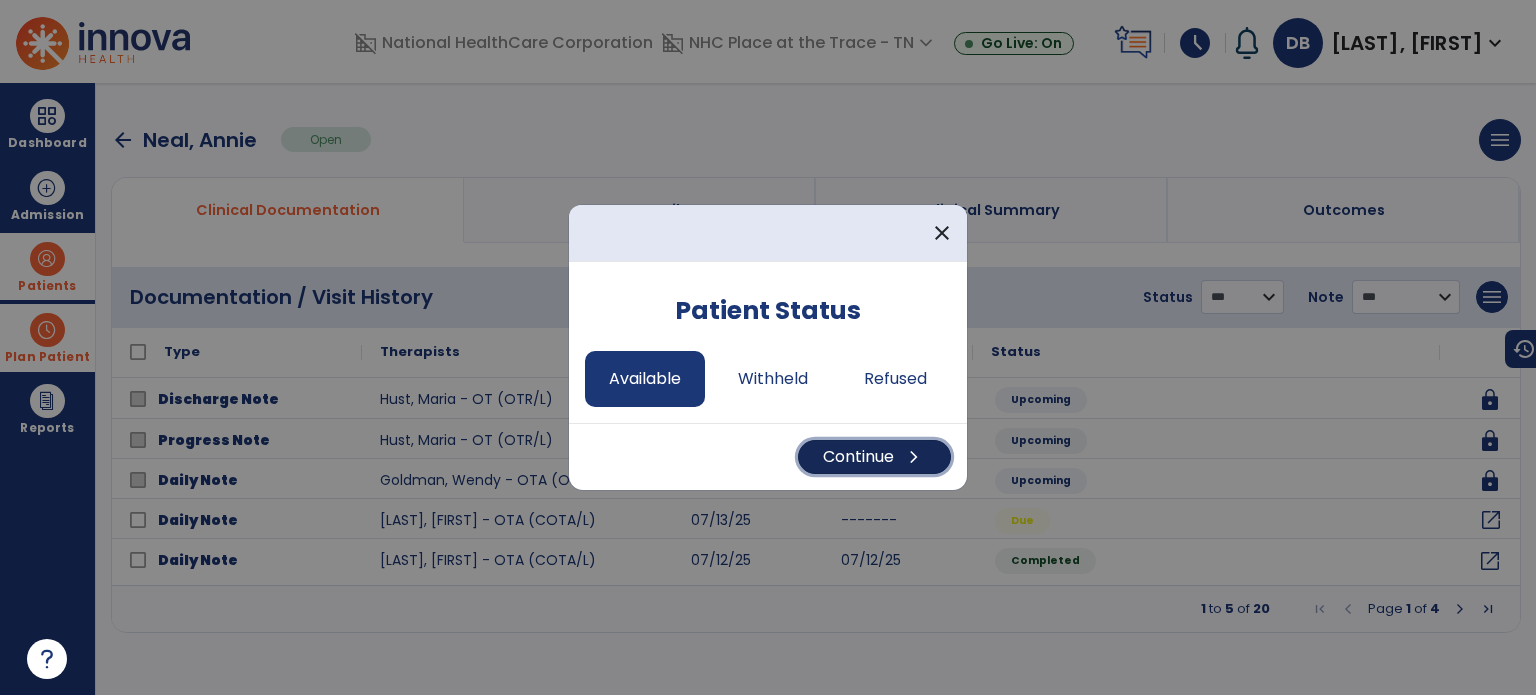 click on "Continue   chevron_right" at bounding box center (874, 457) 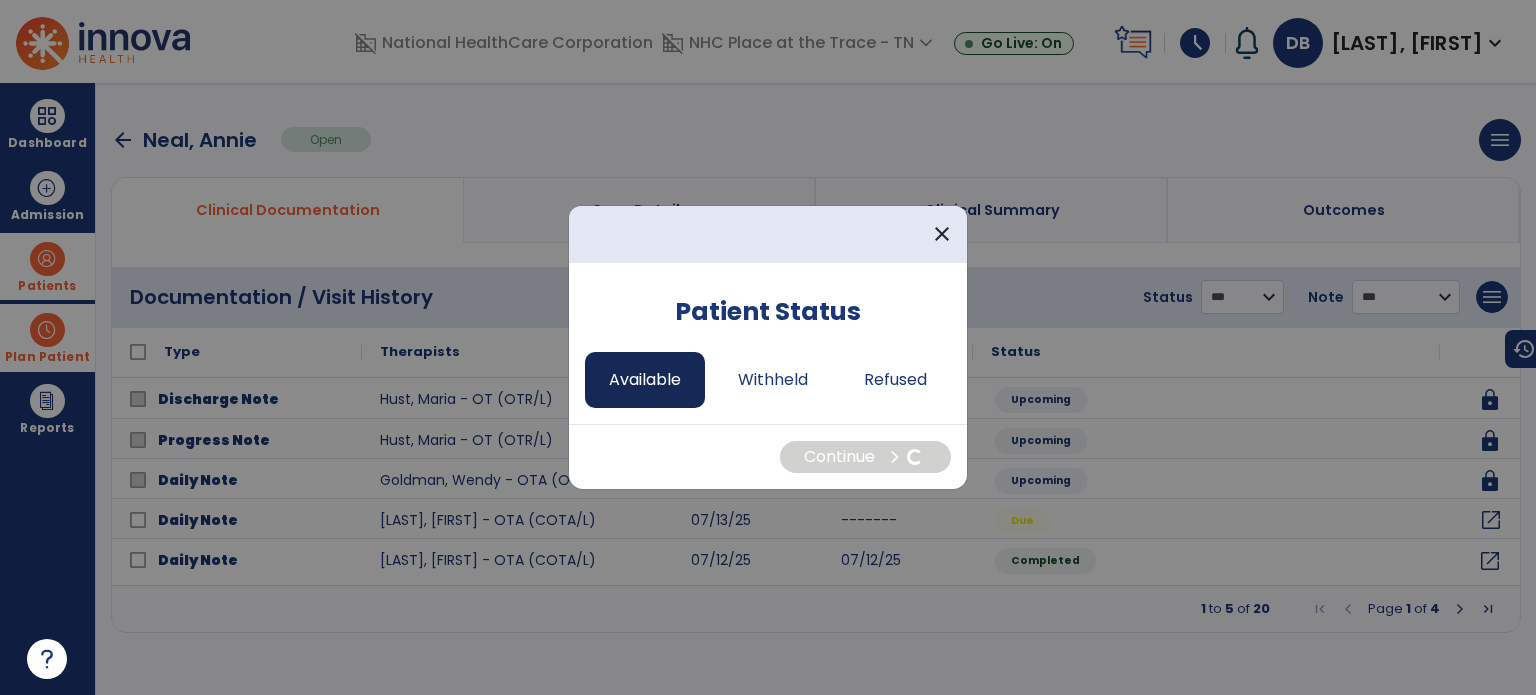 select on "*" 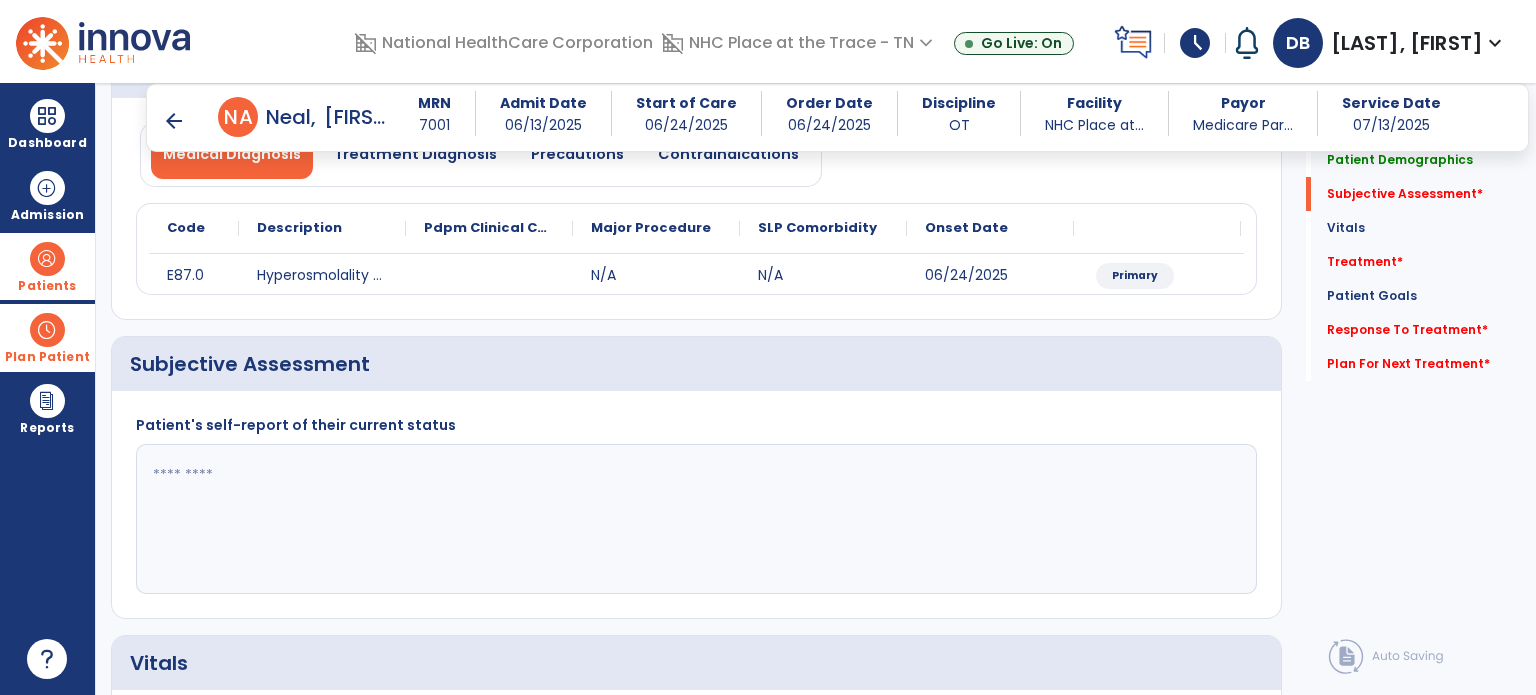scroll, scrollTop: 200, scrollLeft: 0, axis: vertical 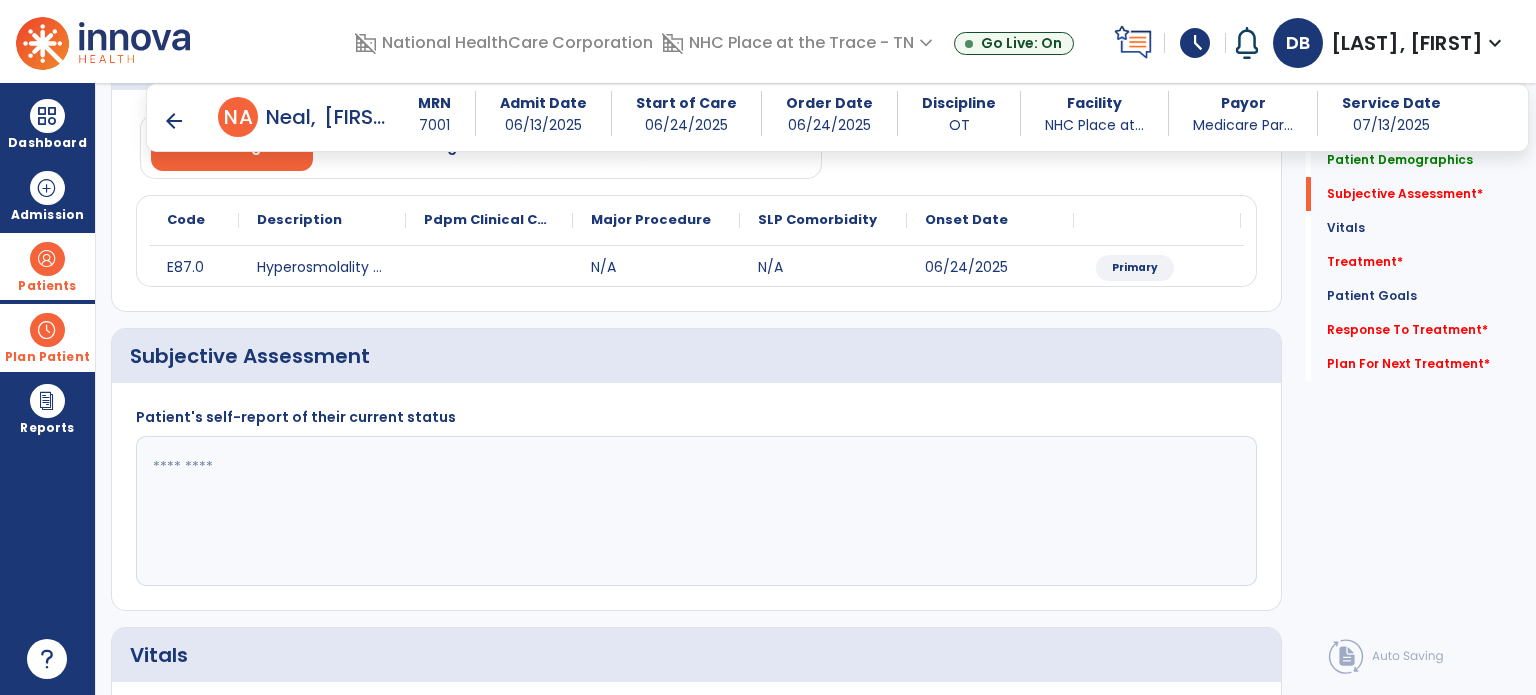 click 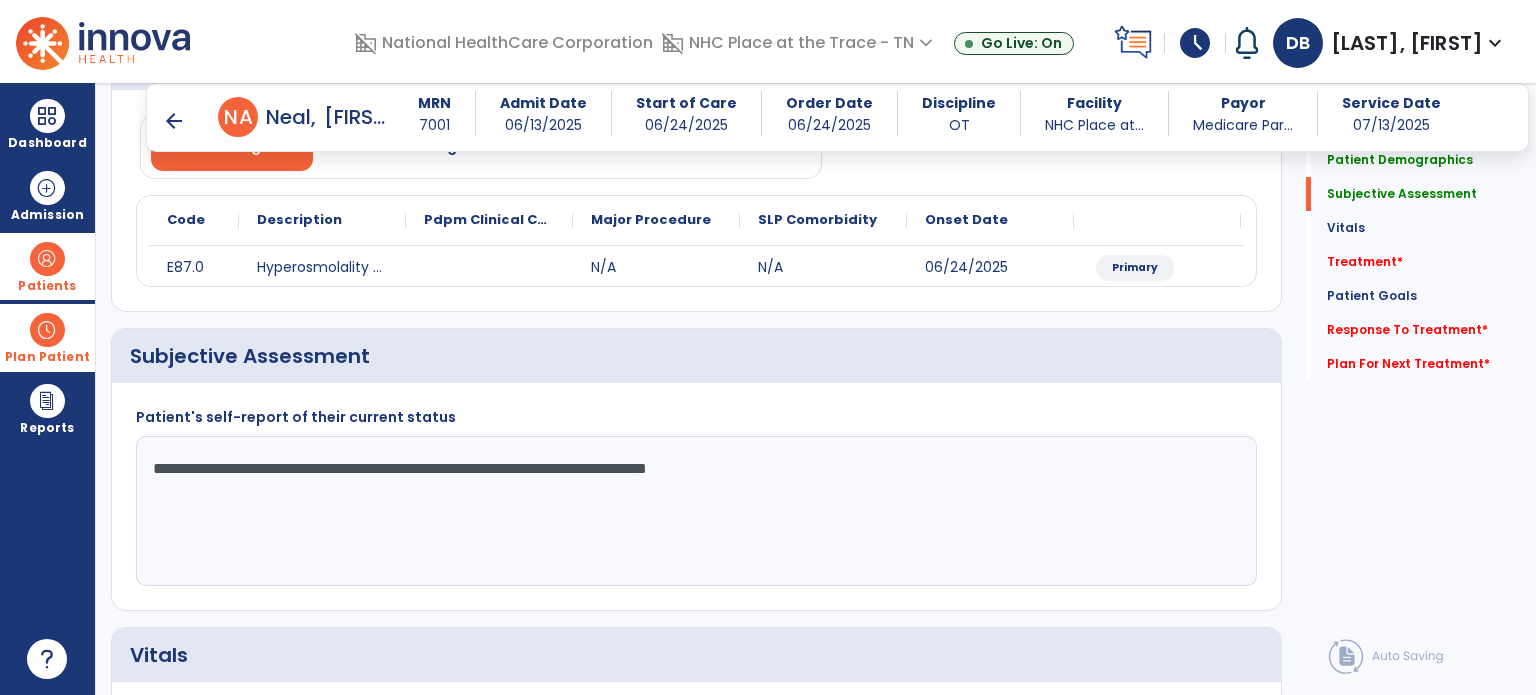 click on "**********" 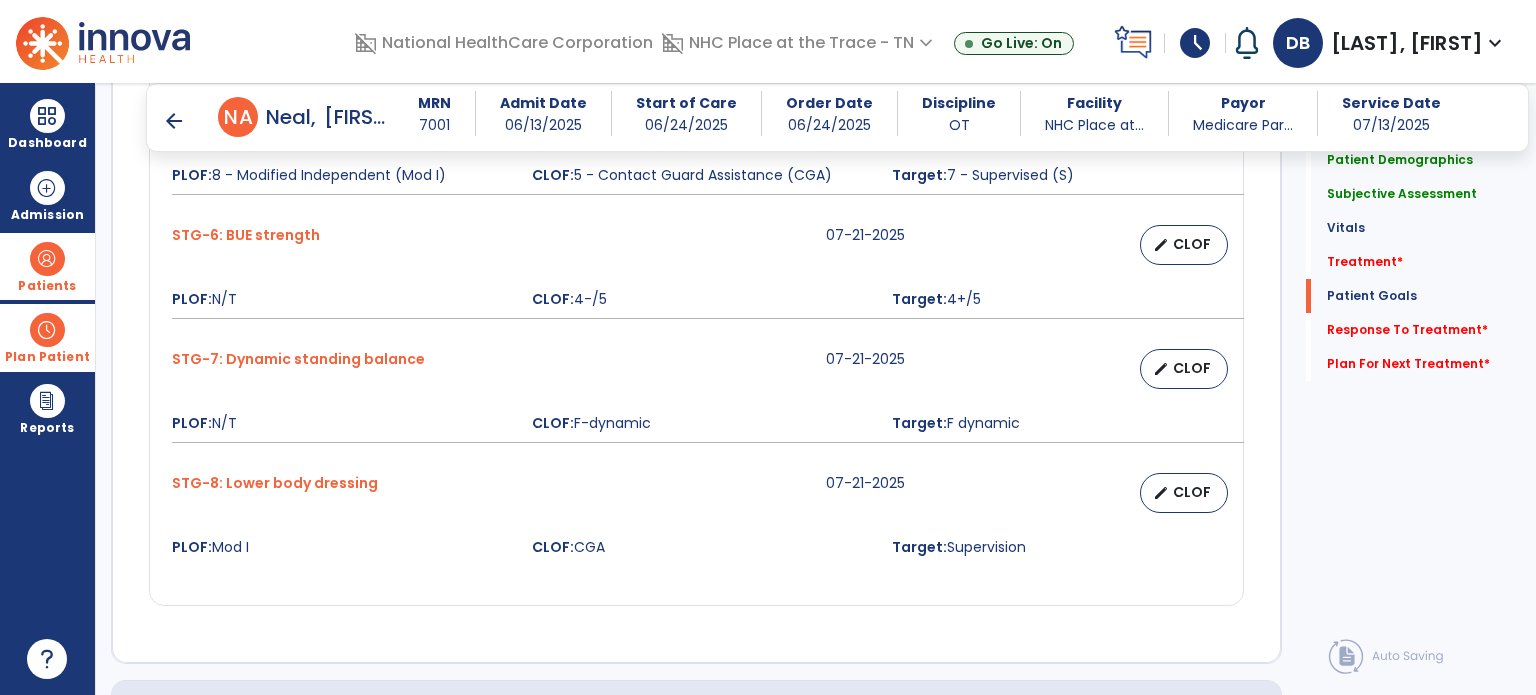 scroll, scrollTop: 2200, scrollLeft: 0, axis: vertical 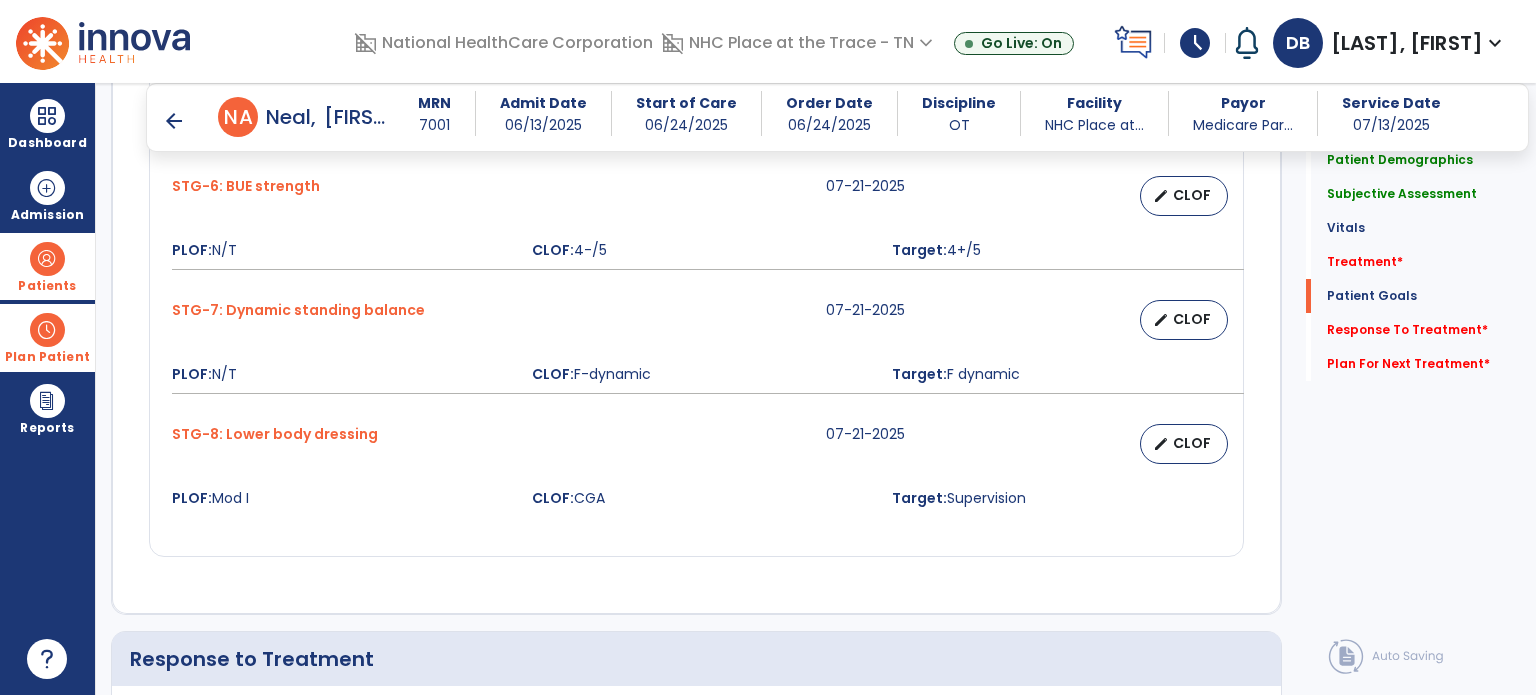 type on "**********" 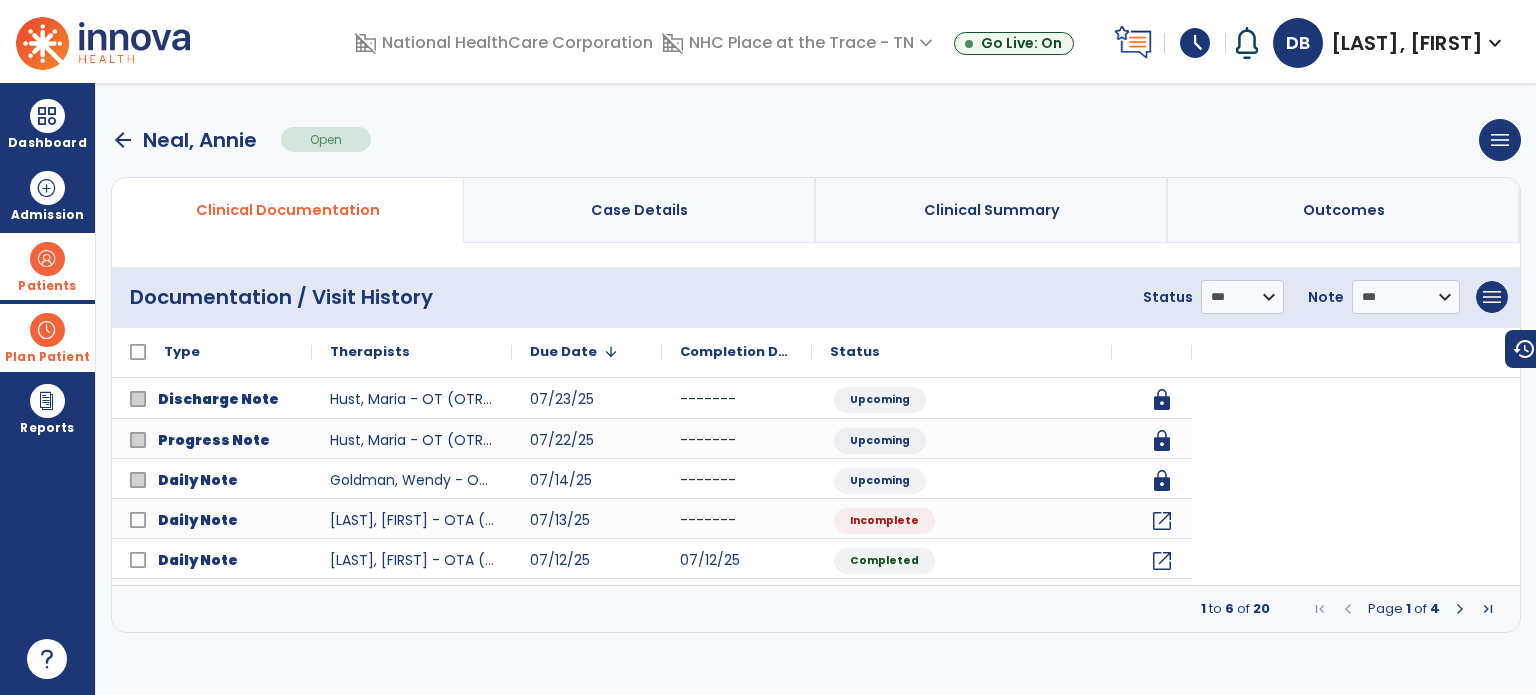 scroll, scrollTop: 0, scrollLeft: 0, axis: both 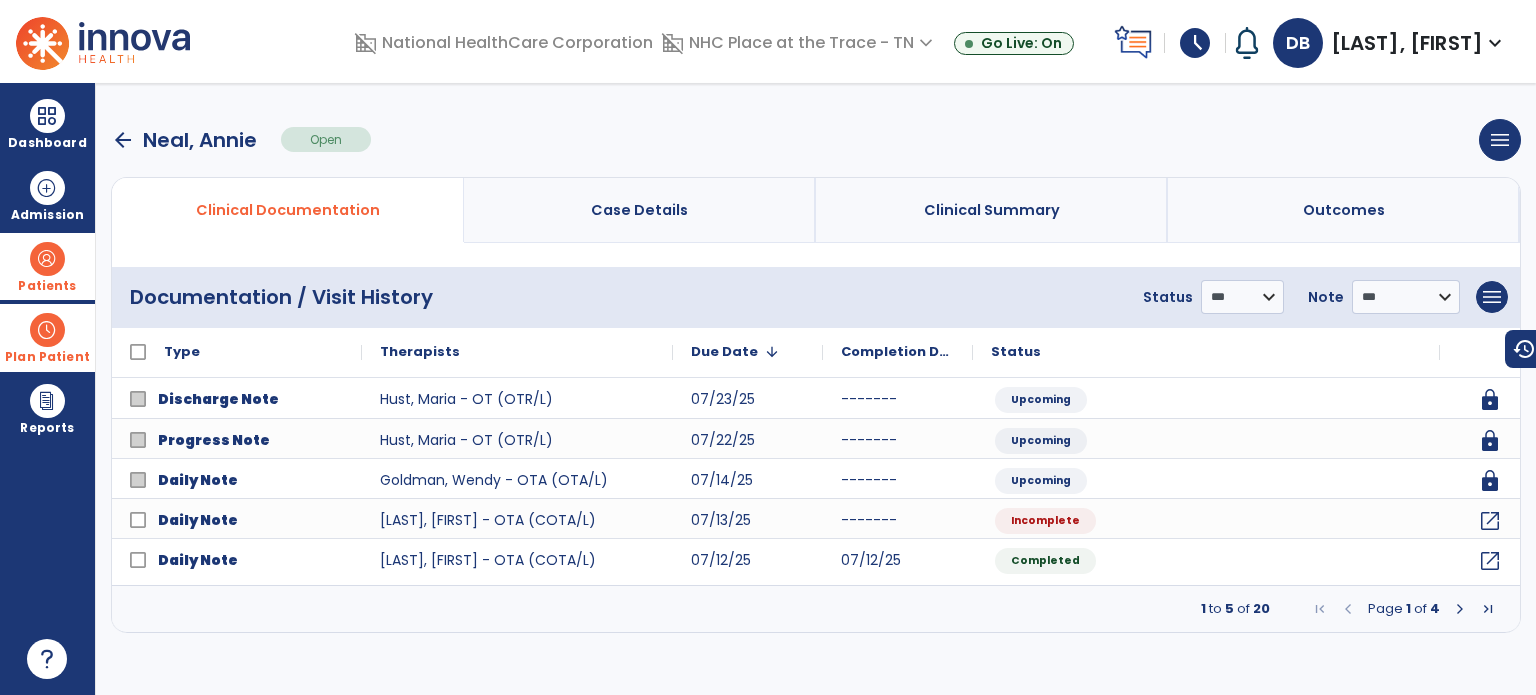 click at bounding box center (1460, 609) 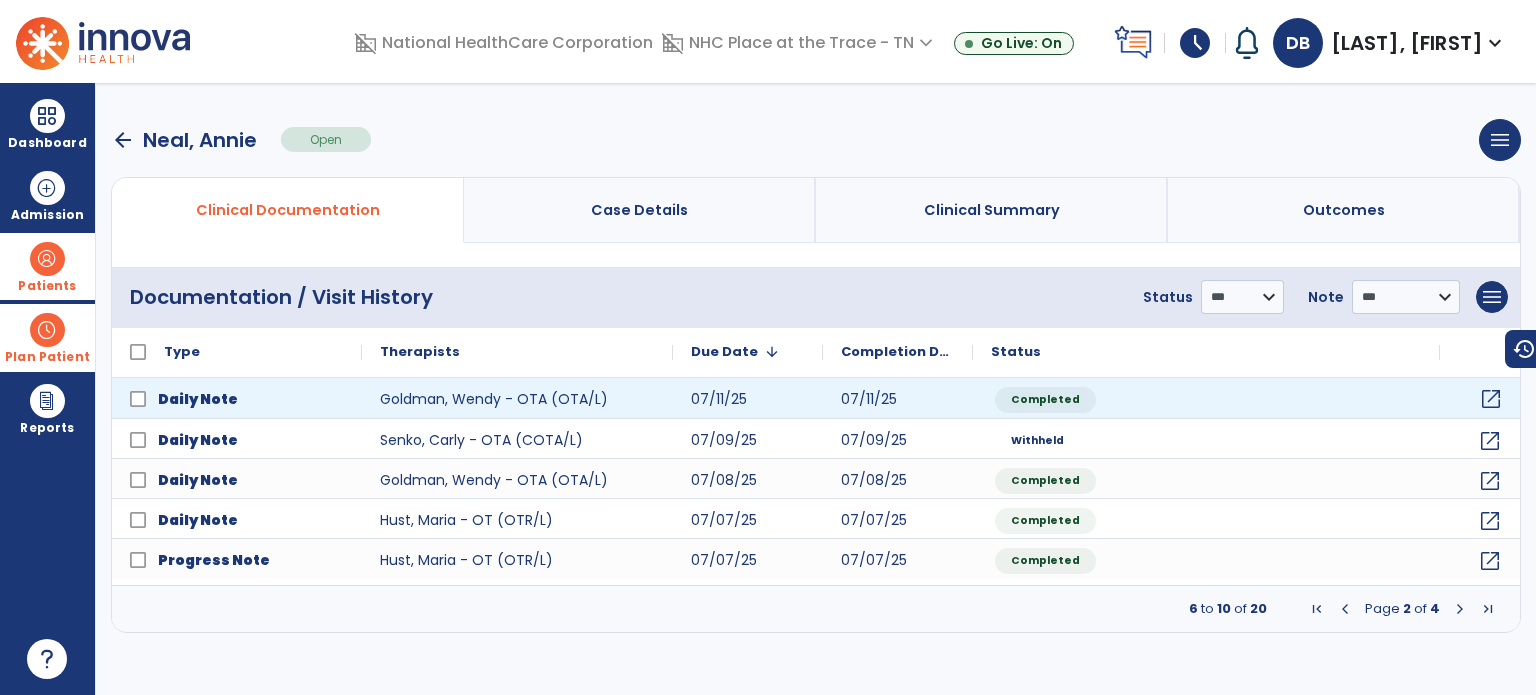 click on "open_in_new" 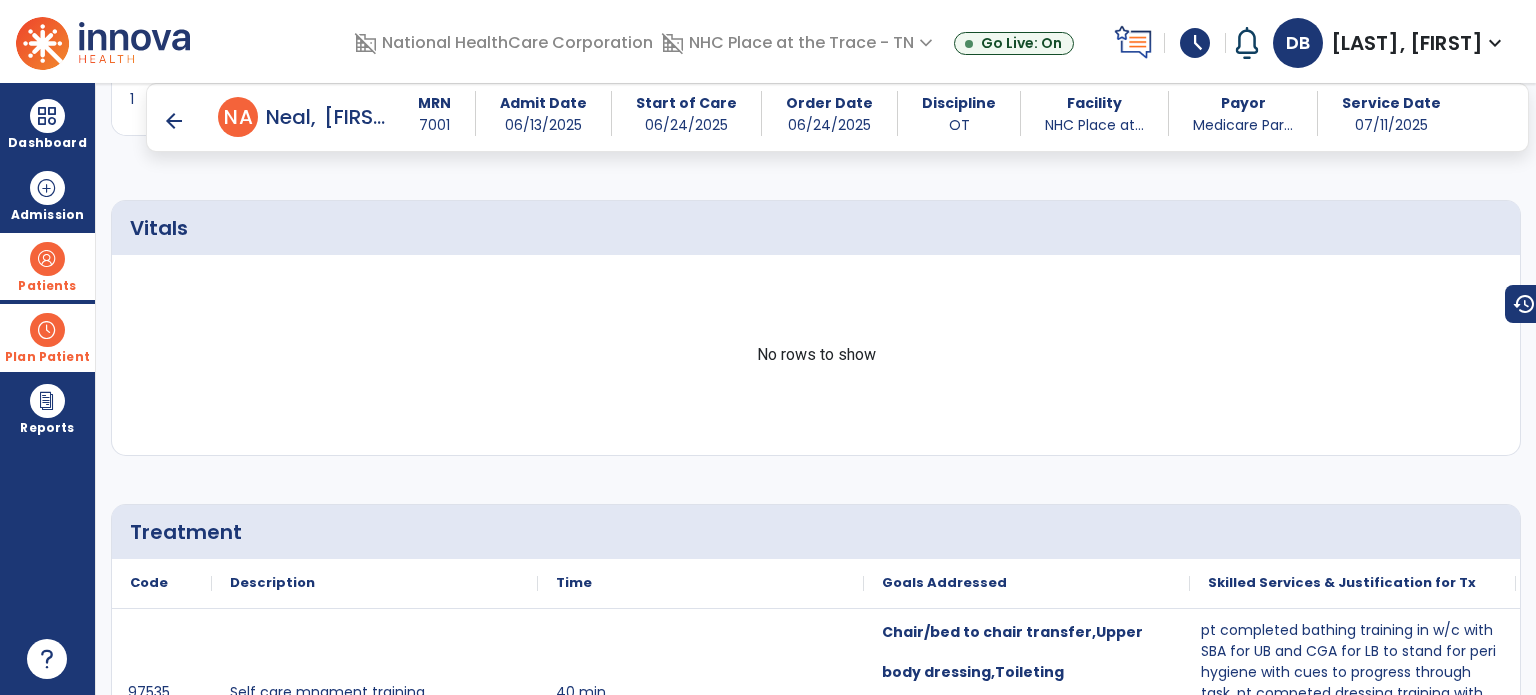 scroll, scrollTop: 900, scrollLeft: 0, axis: vertical 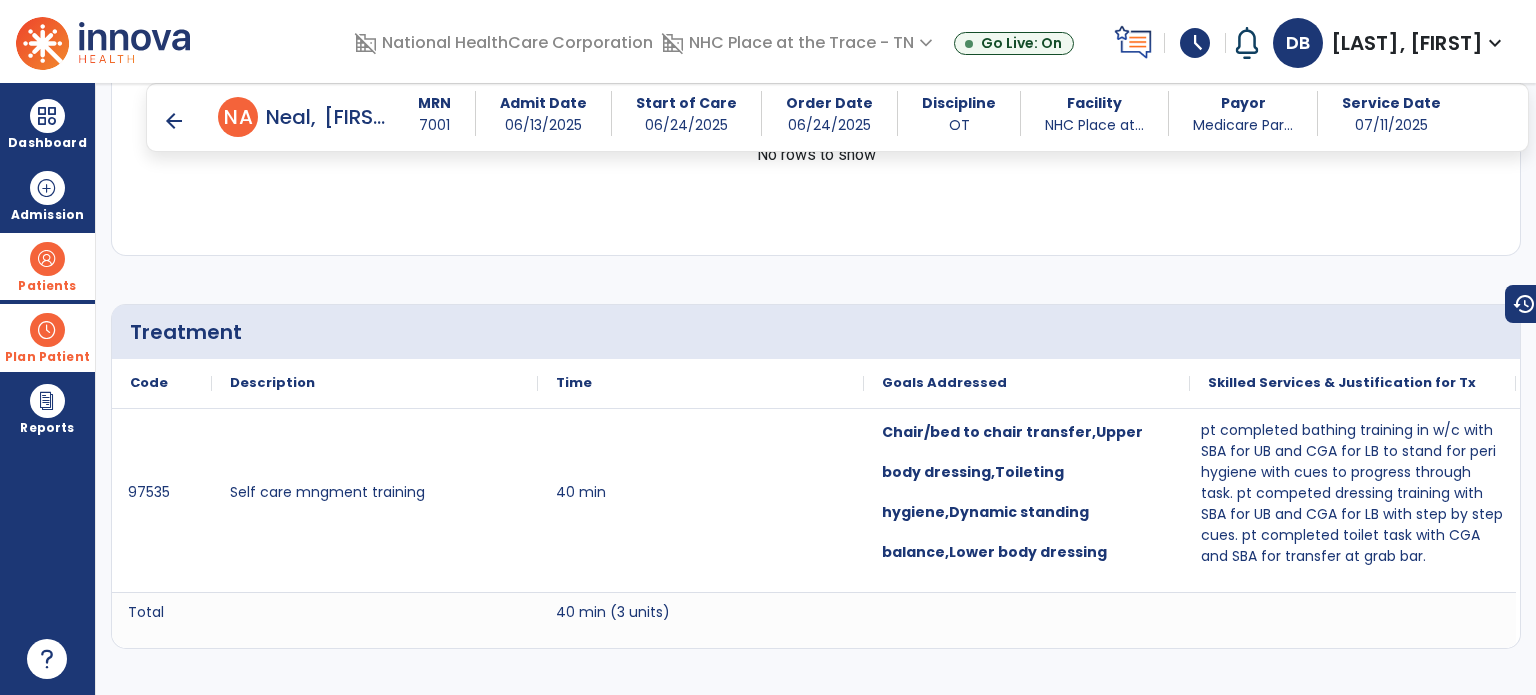 click on "arrow_back" at bounding box center (174, 121) 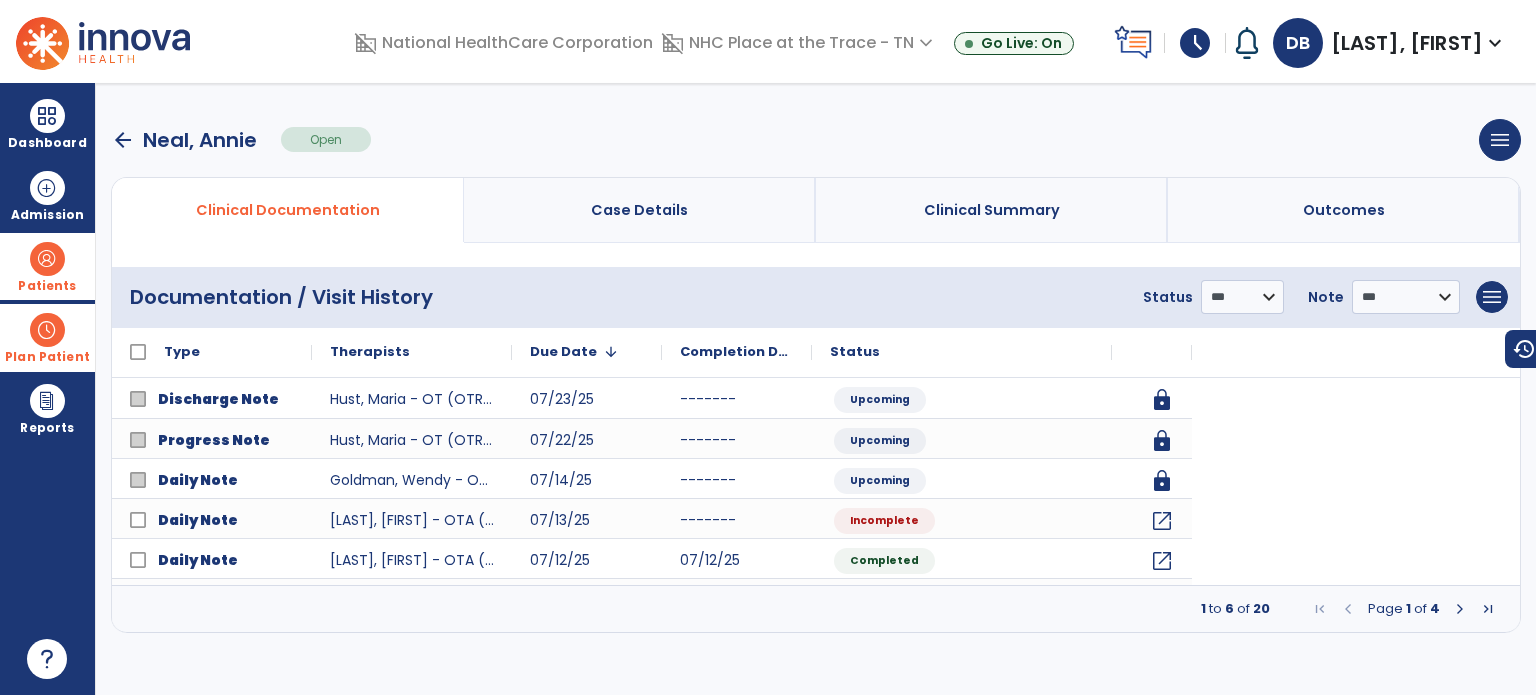 scroll, scrollTop: 0, scrollLeft: 0, axis: both 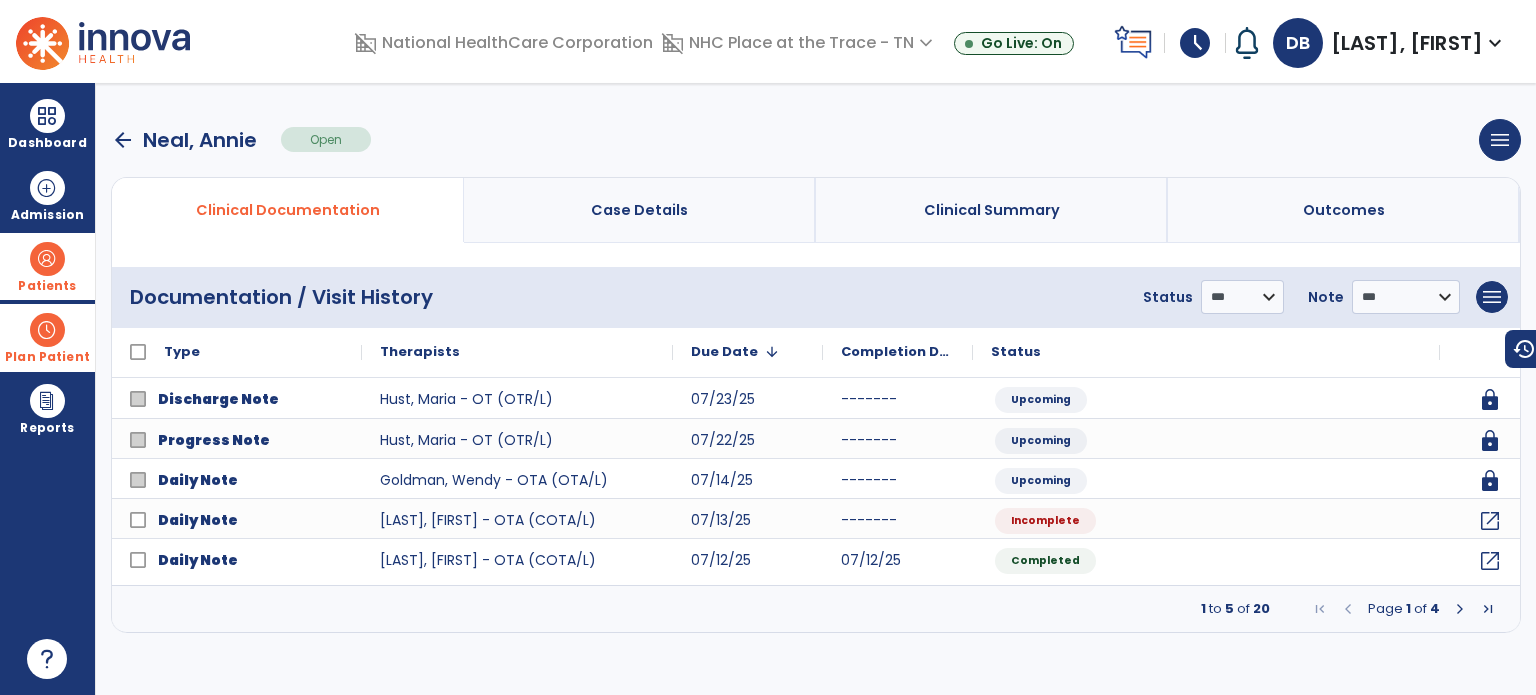click at bounding box center (1460, 609) 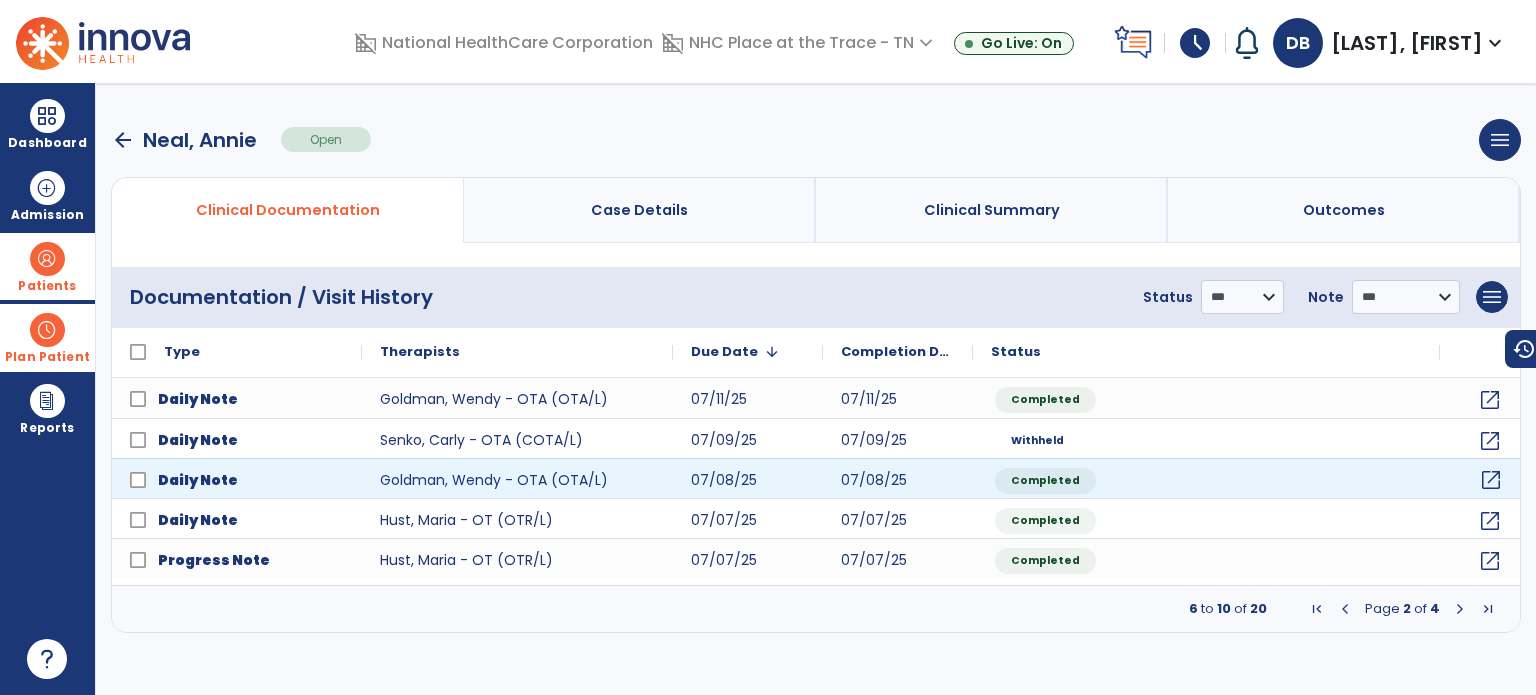 click on "open_in_new" 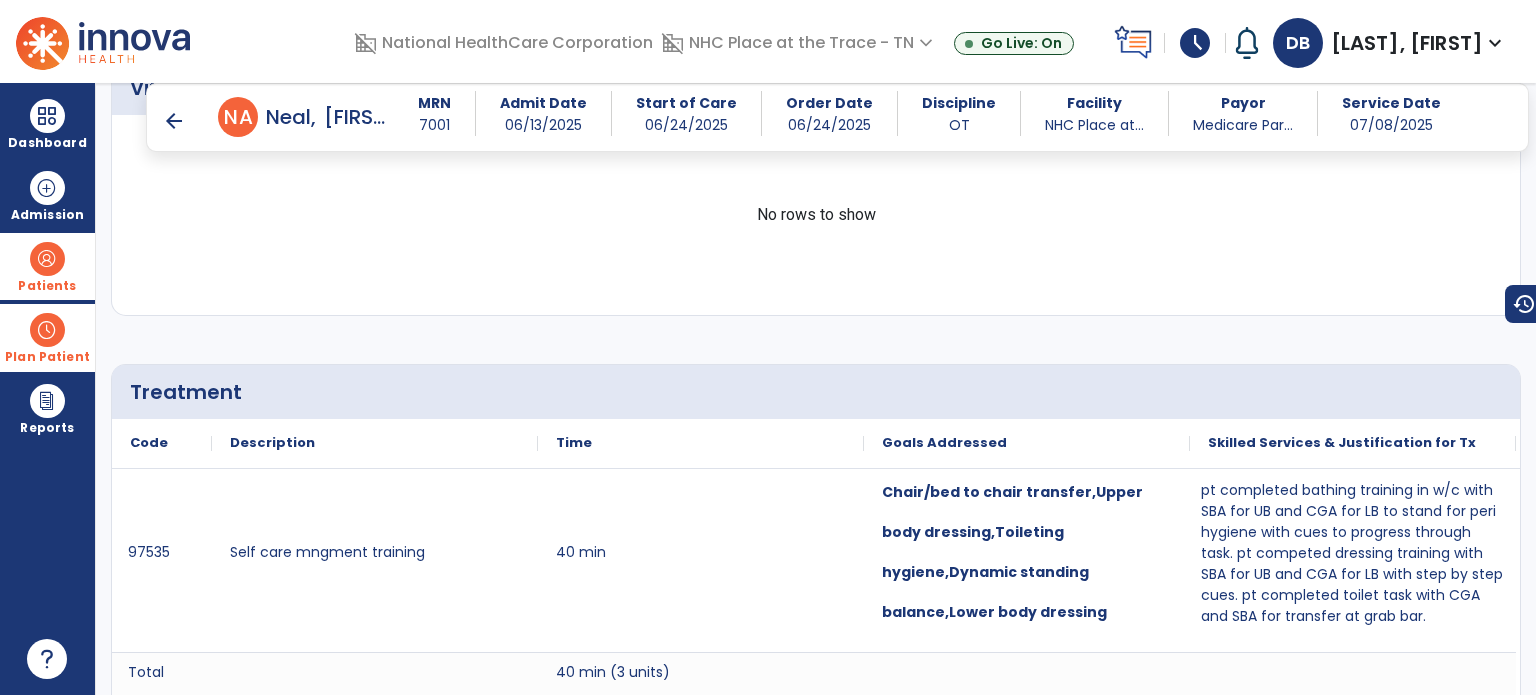 scroll, scrollTop: 900, scrollLeft: 0, axis: vertical 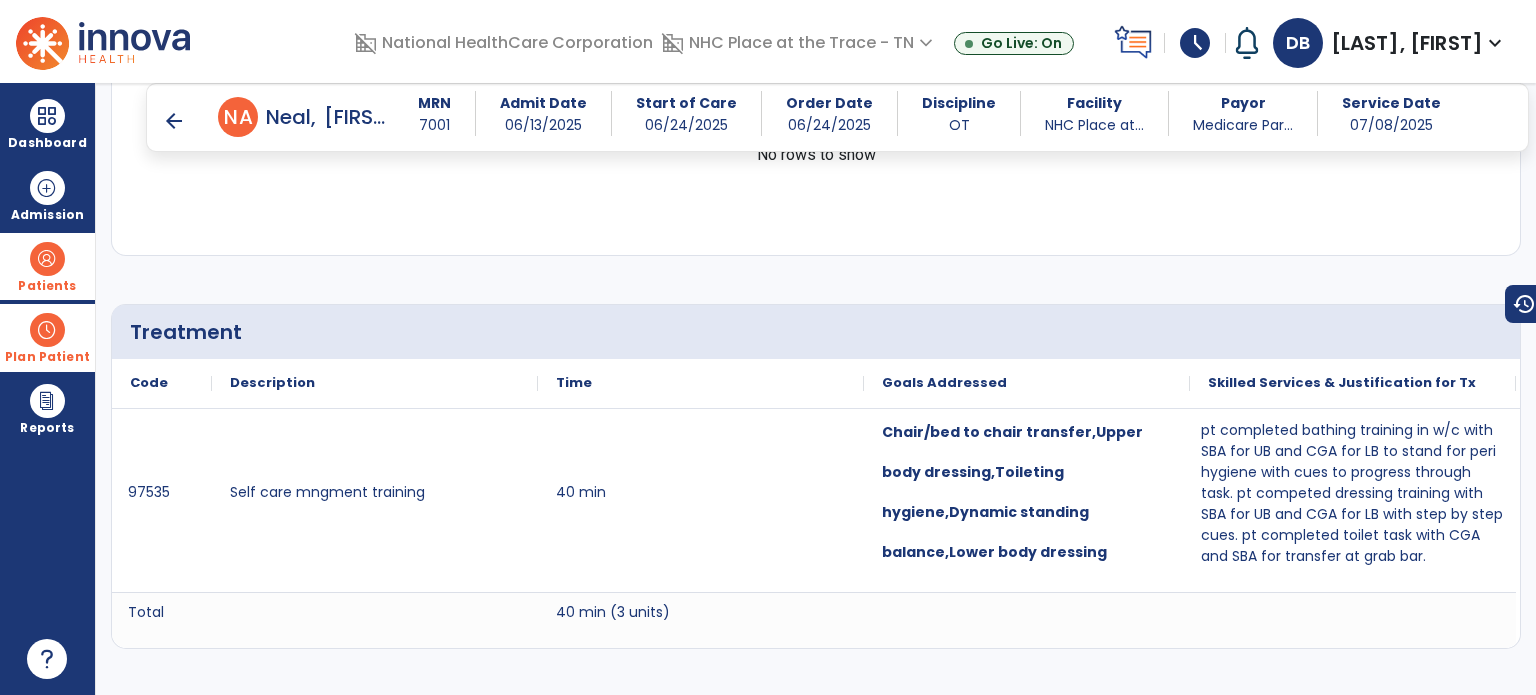 click on "arrow_back" at bounding box center (174, 121) 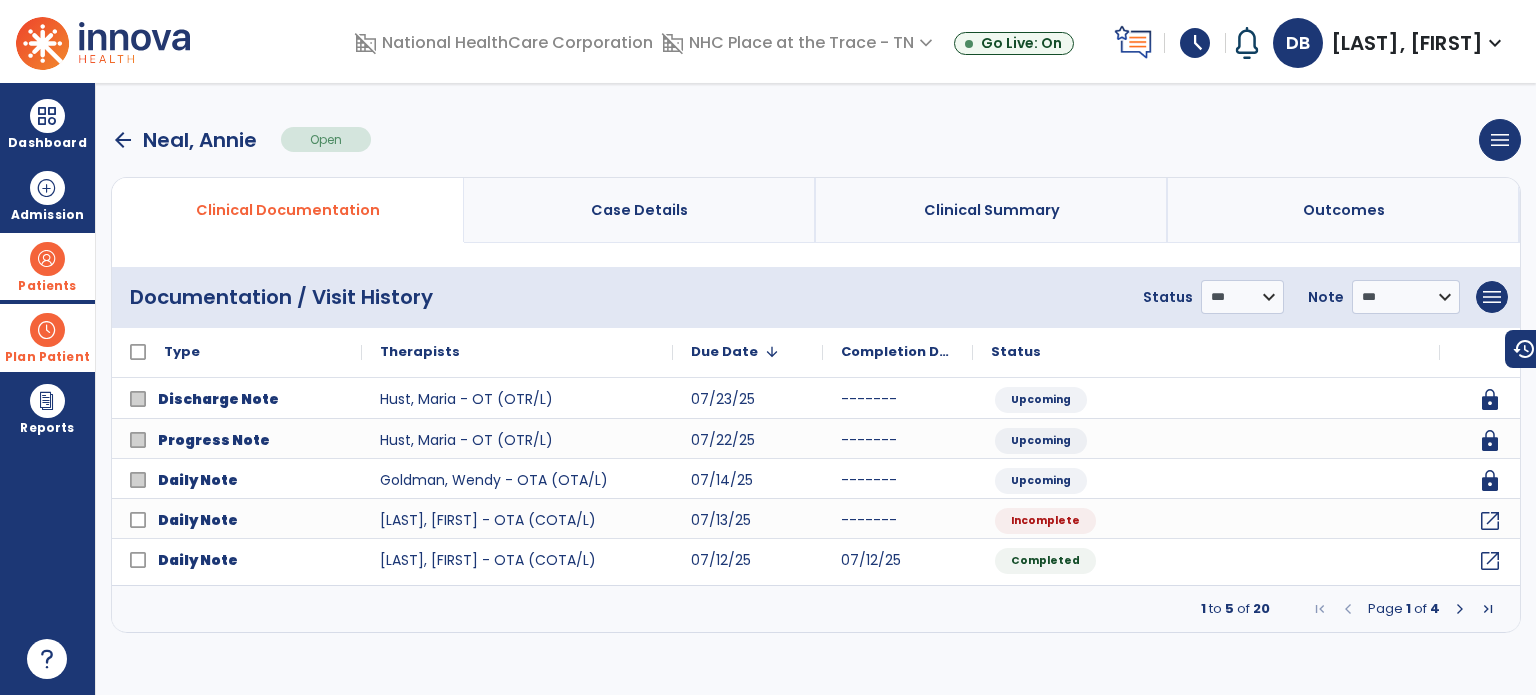 click on "1
to
5
of
20
Page
1
of
4" at bounding box center [816, 609] 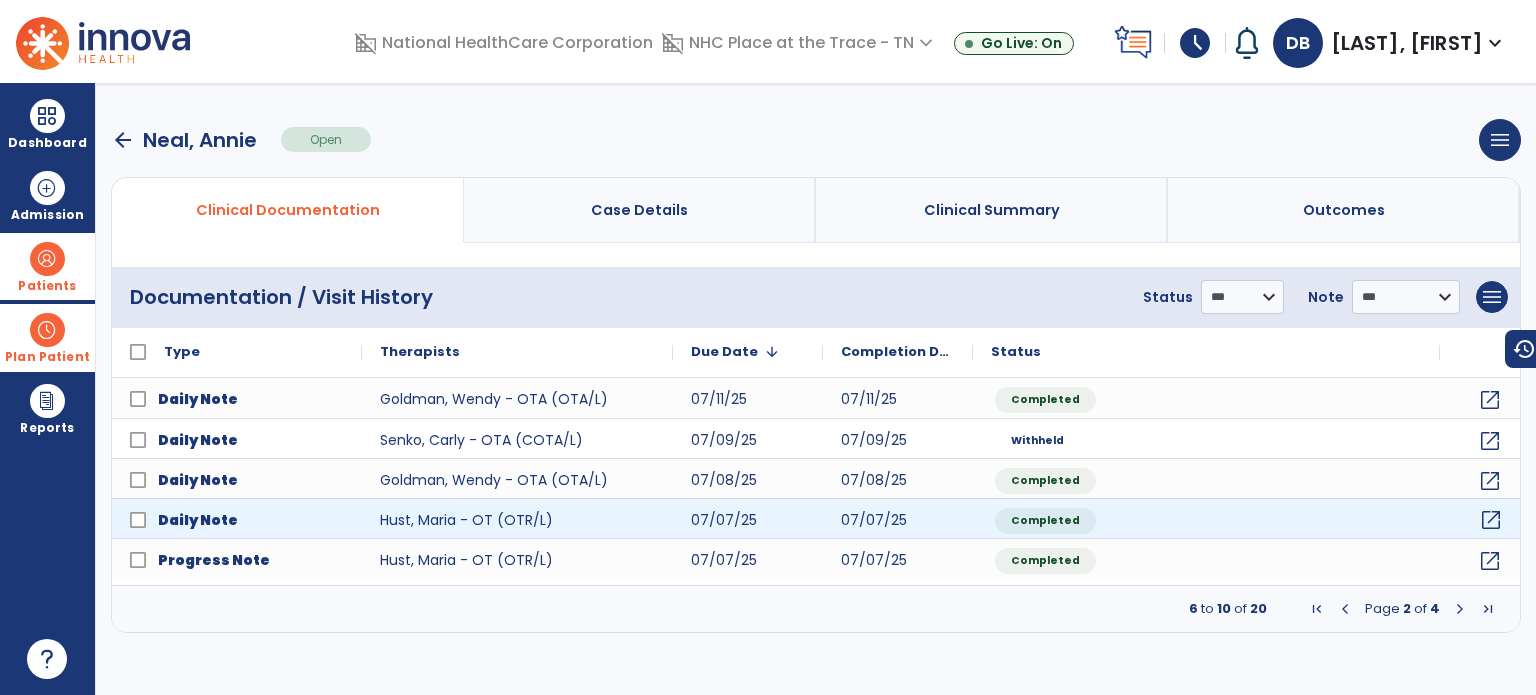 click on "open_in_new" 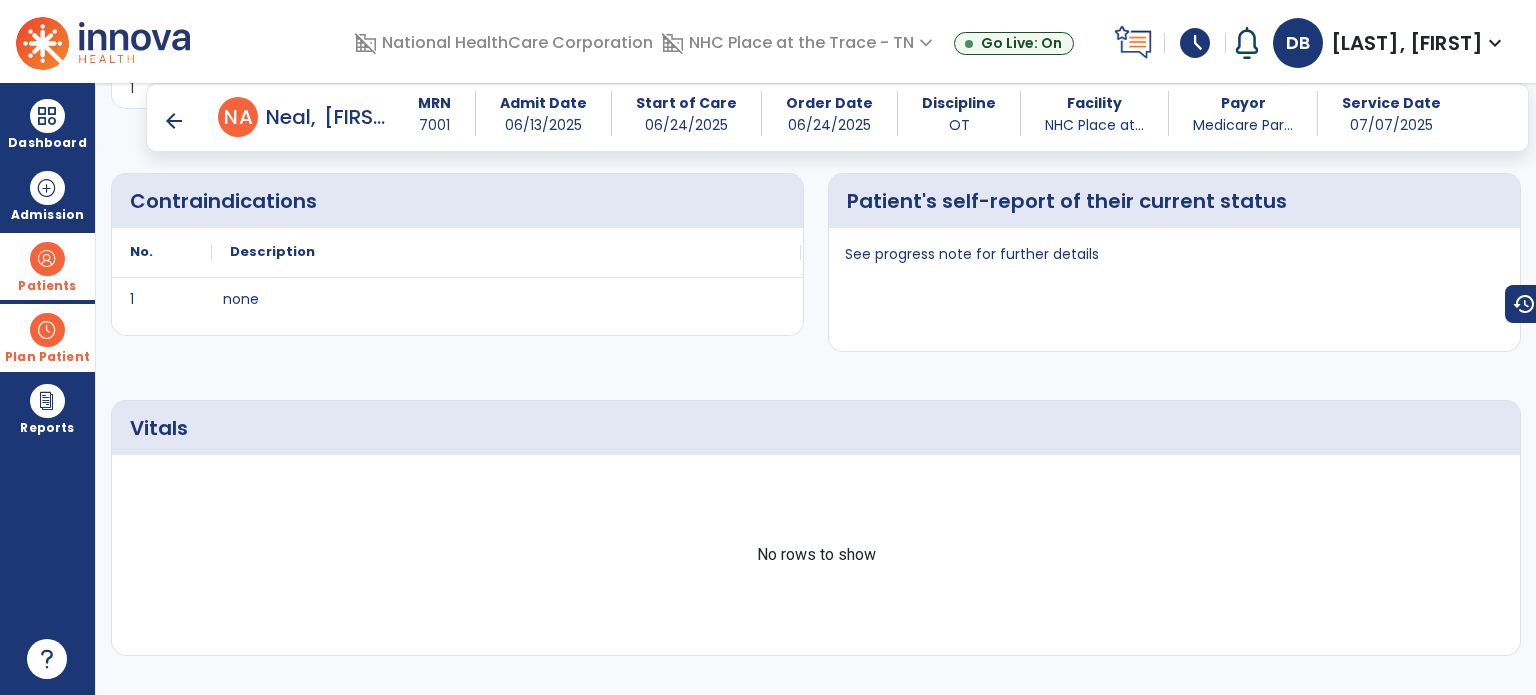 scroll, scrollTop: 1000, scrollLeft: 0, axis: vertical 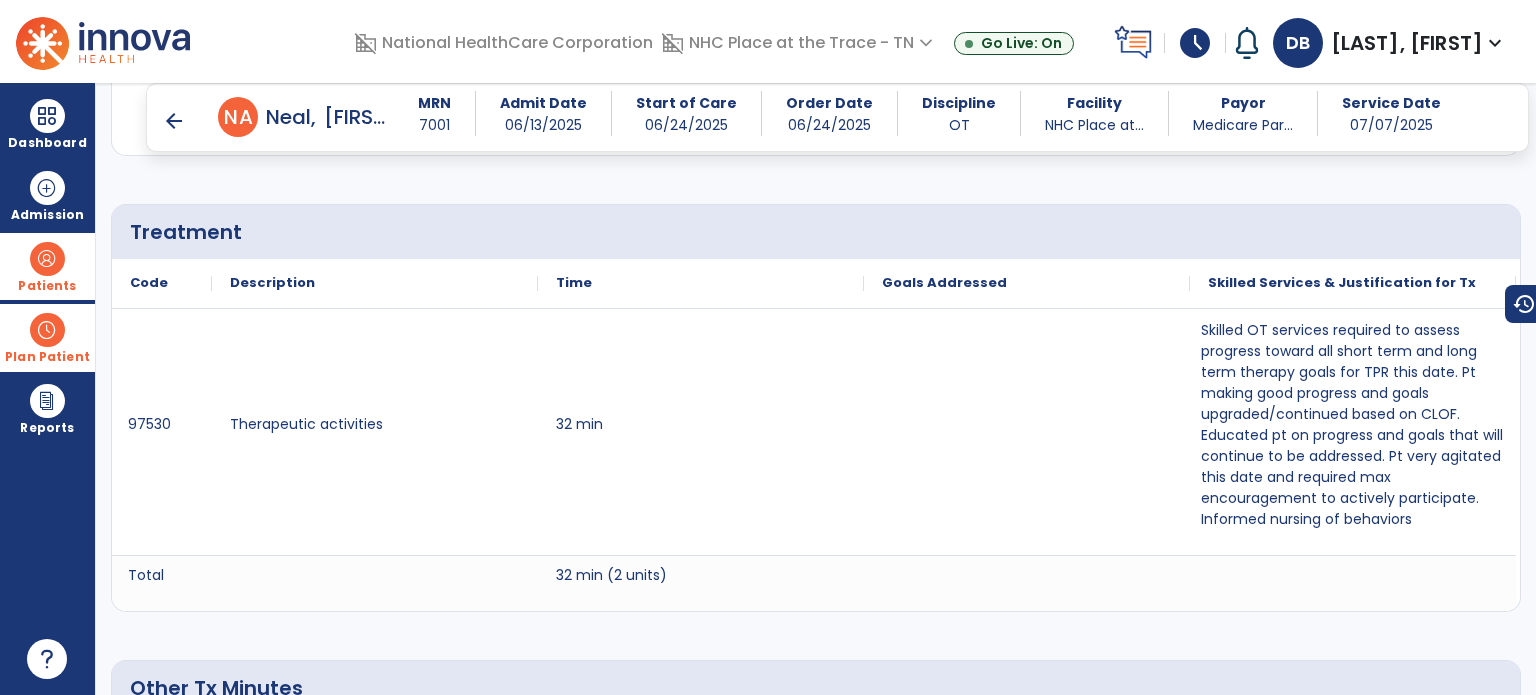 click on "arrow_back" at bounding box center [174, 121] 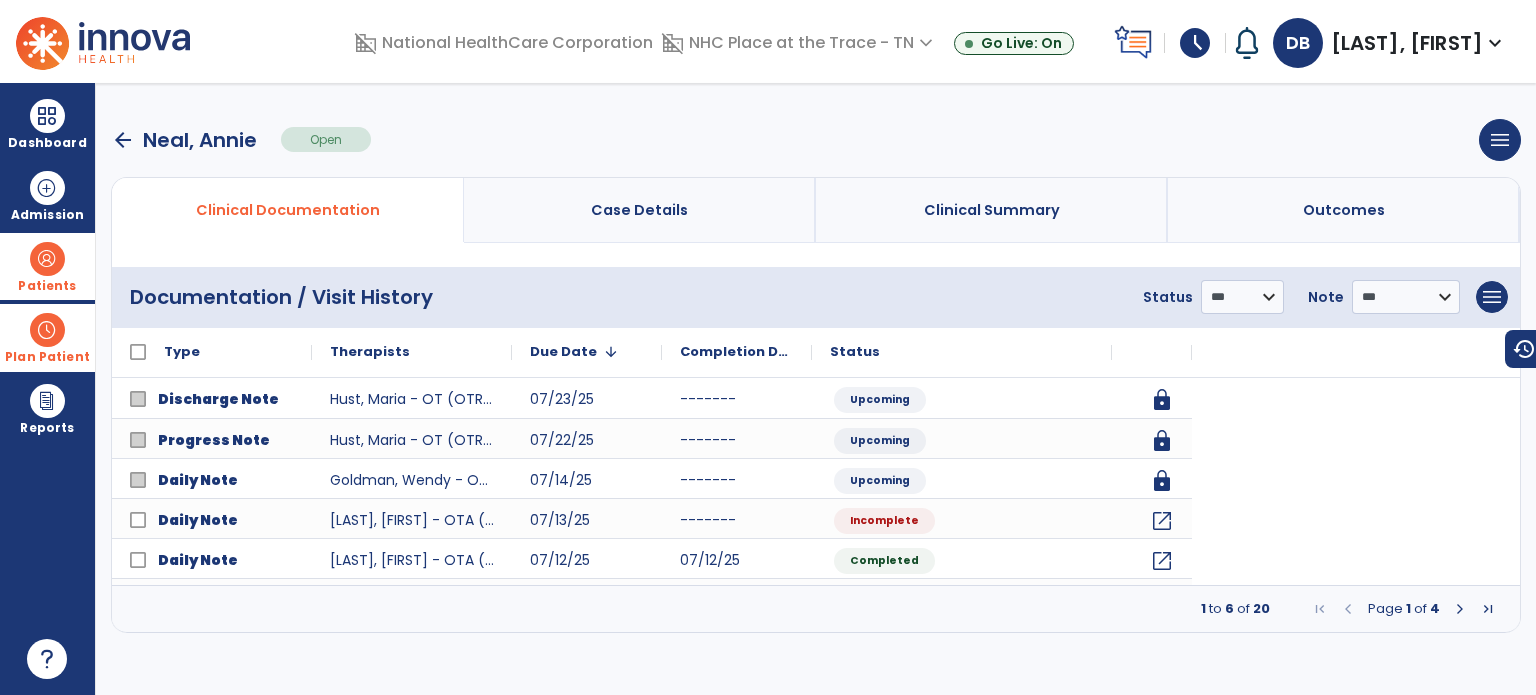 scroll, scrollTop: 0, scrollLeft: 0, axis: both 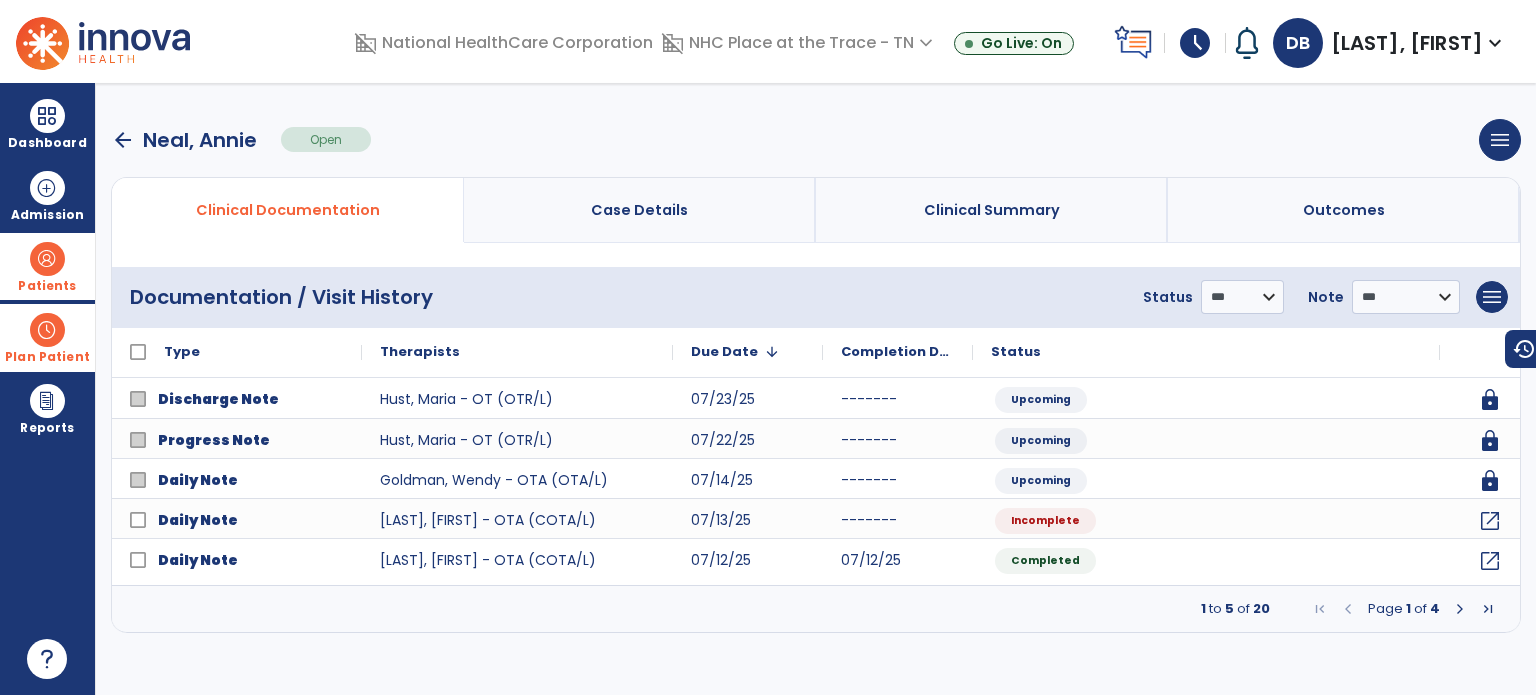 click at bounding box center (1460, 609) 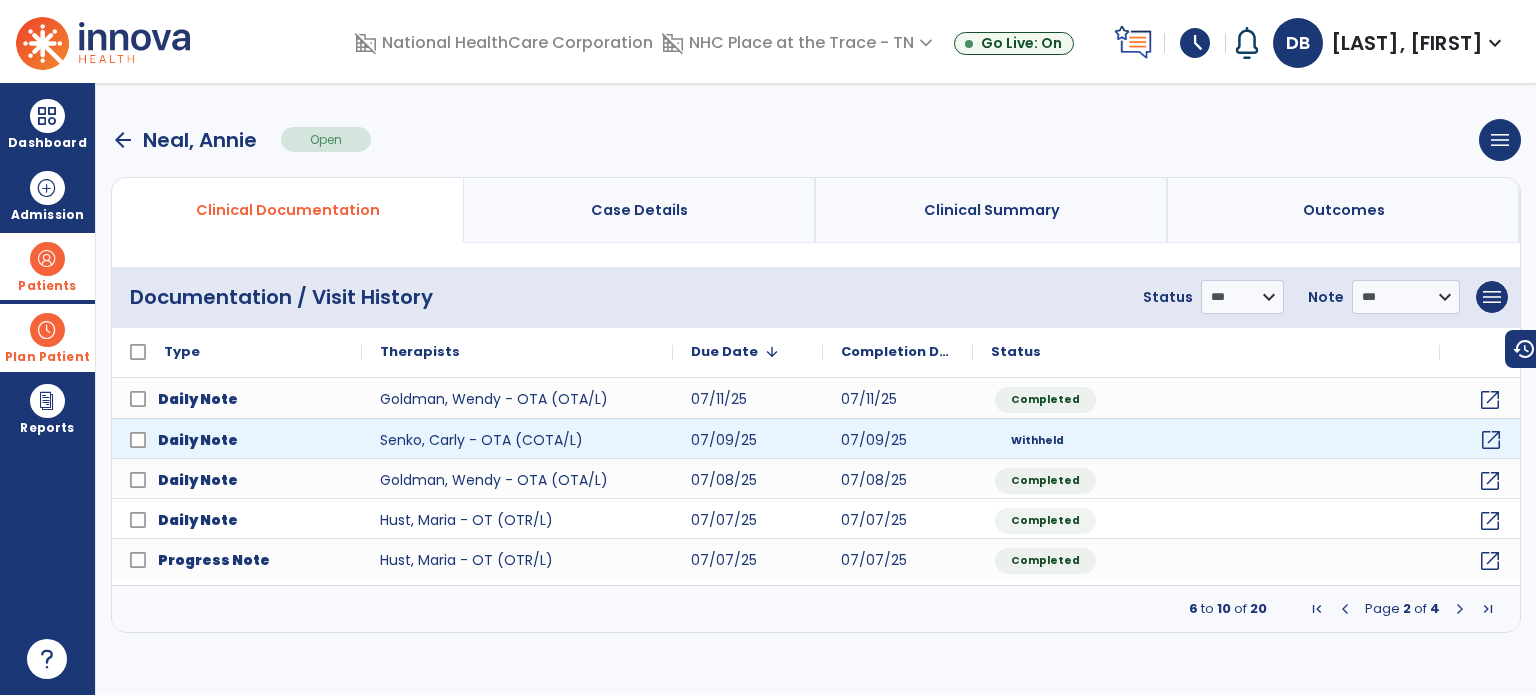 click on "open_in_new" 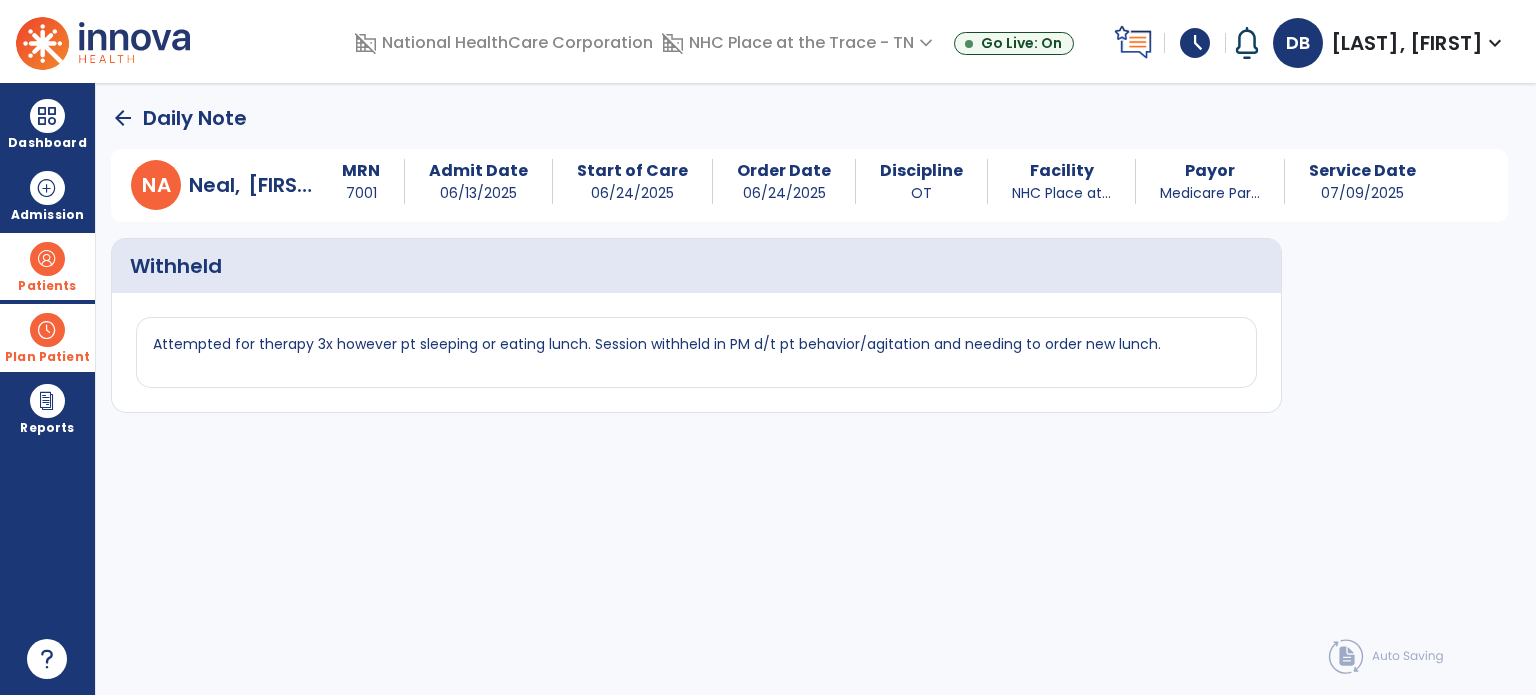 click on "arrow_back" 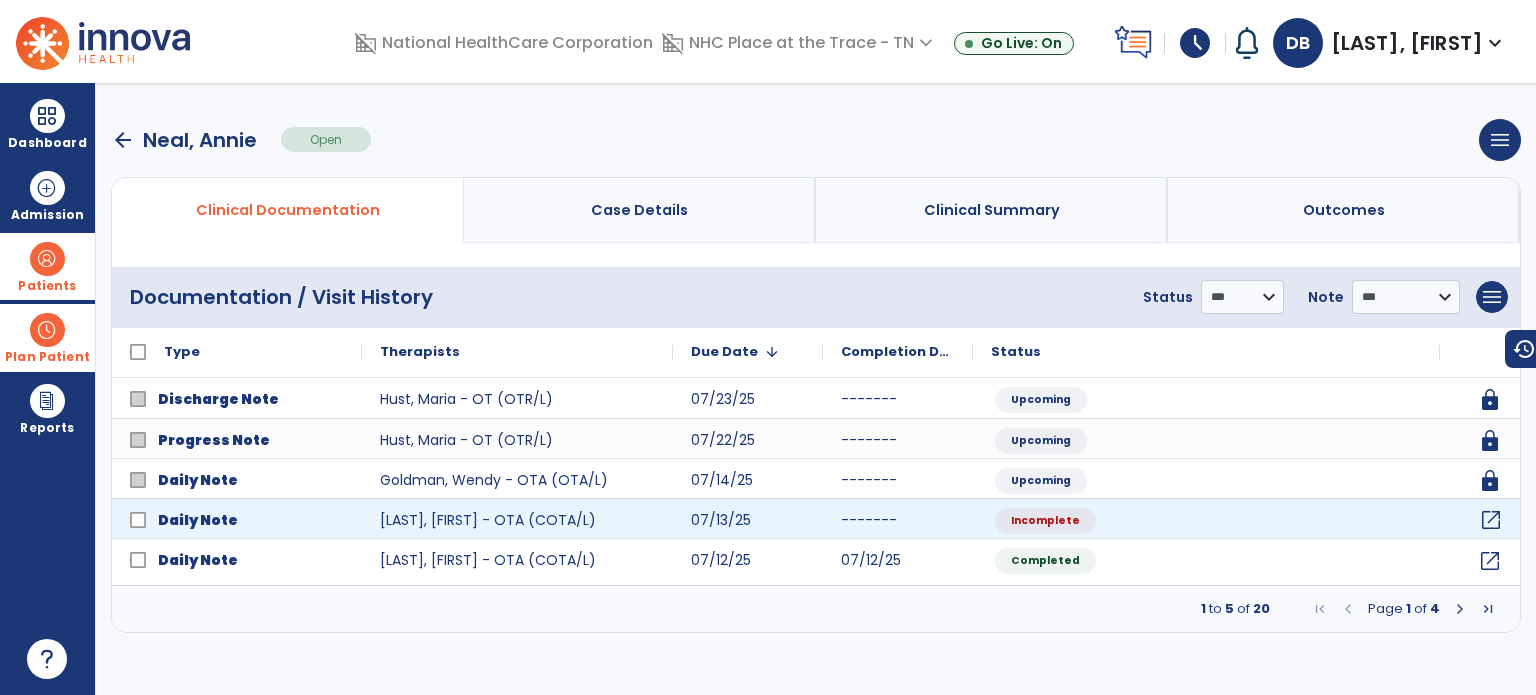 click on "open_in_new" 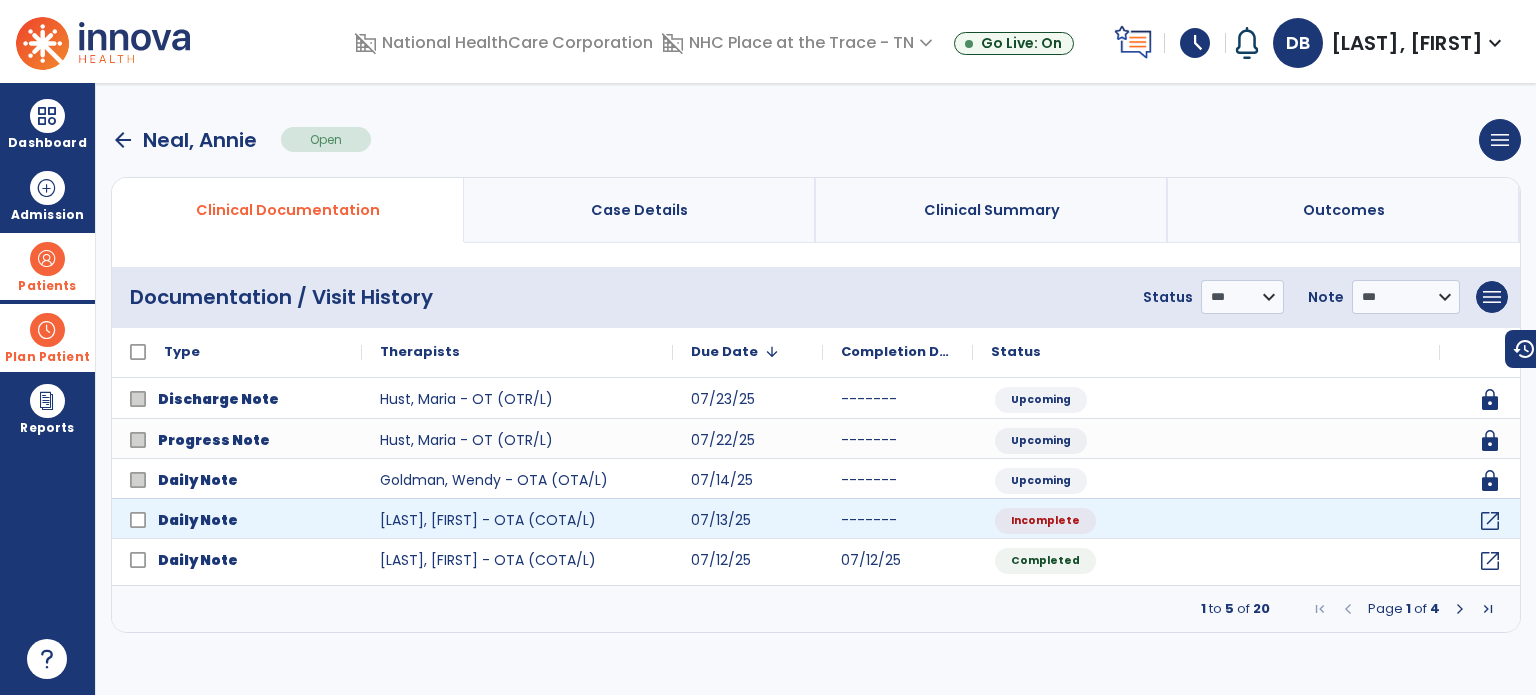 select on "*" 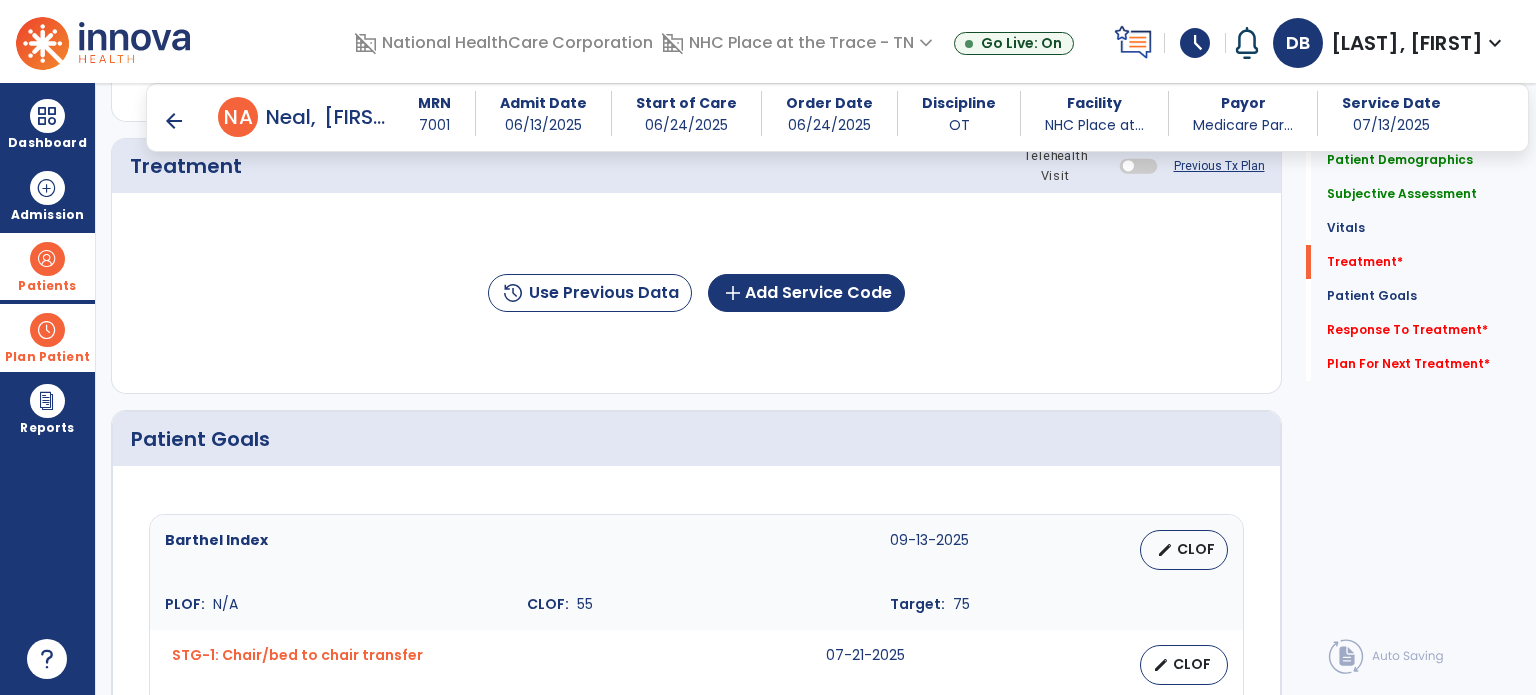 scroll, scrollTop: 1100, scrollLeft: 0, axis: vertical 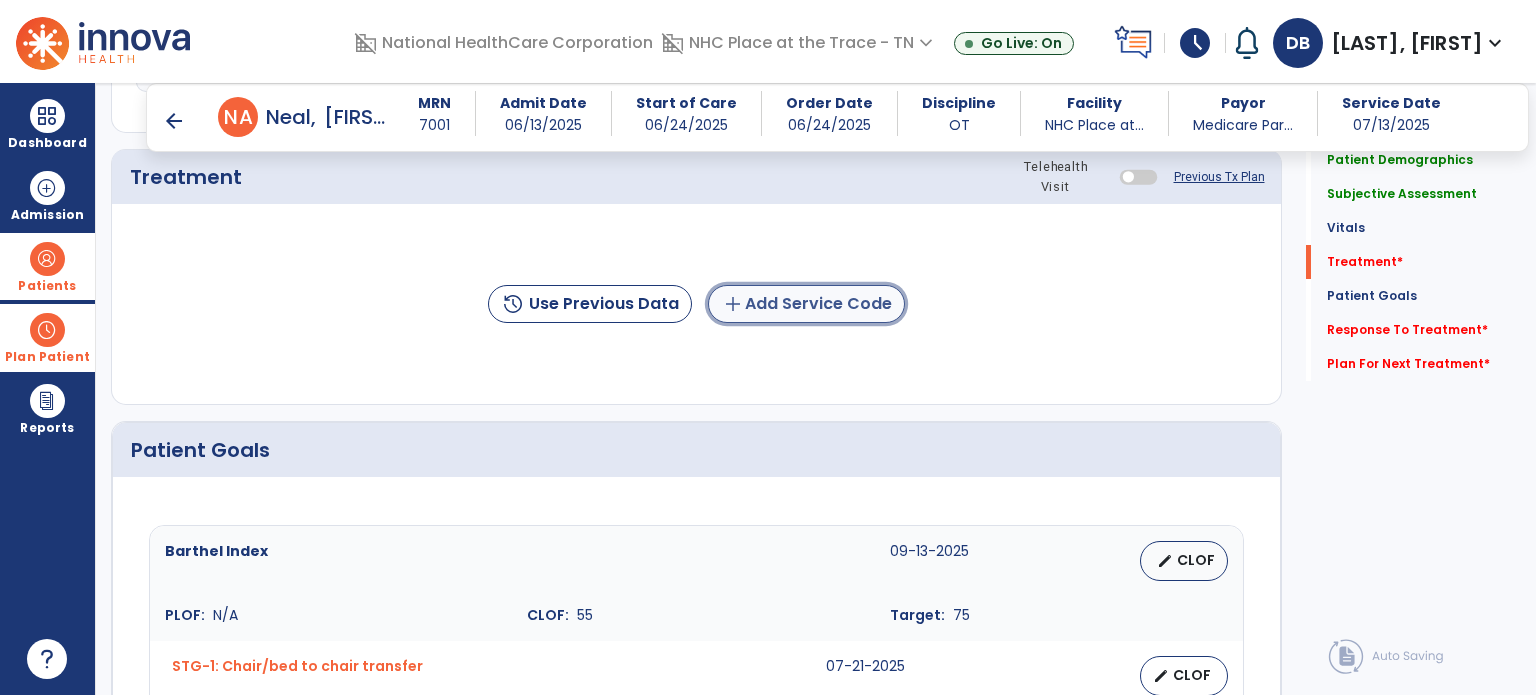 click on "add  Add Service Code" 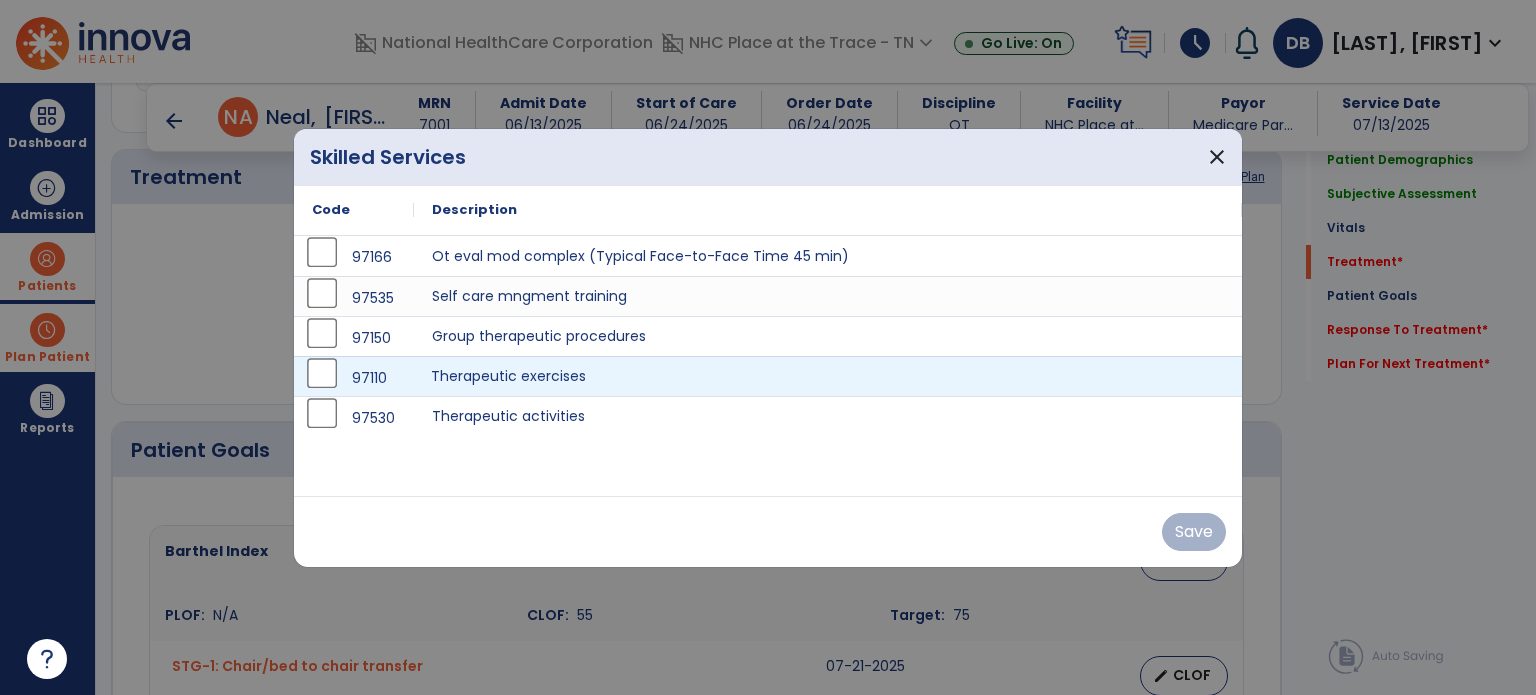 click on "Therapeutic exercises" at bounding box center [828, 376] 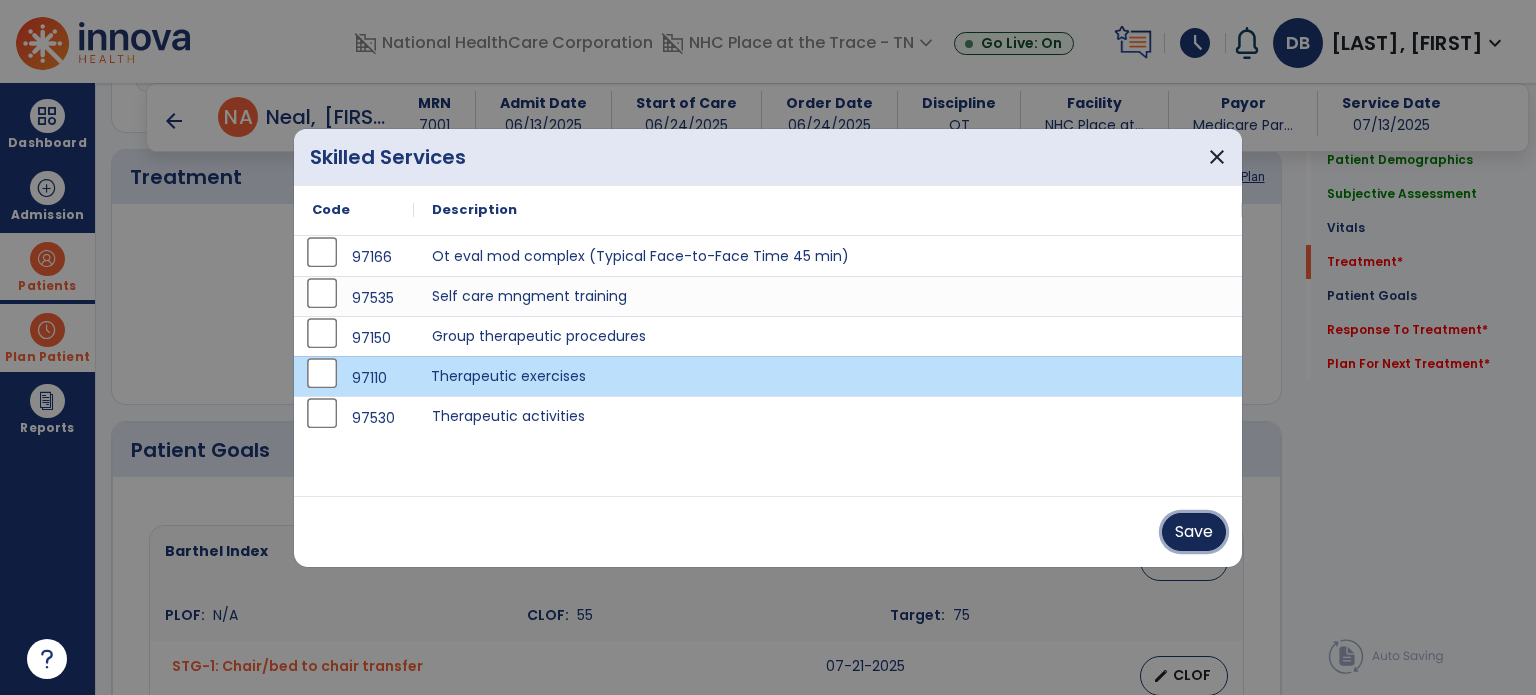 click on "Save" at bounding box center [1194, 532] 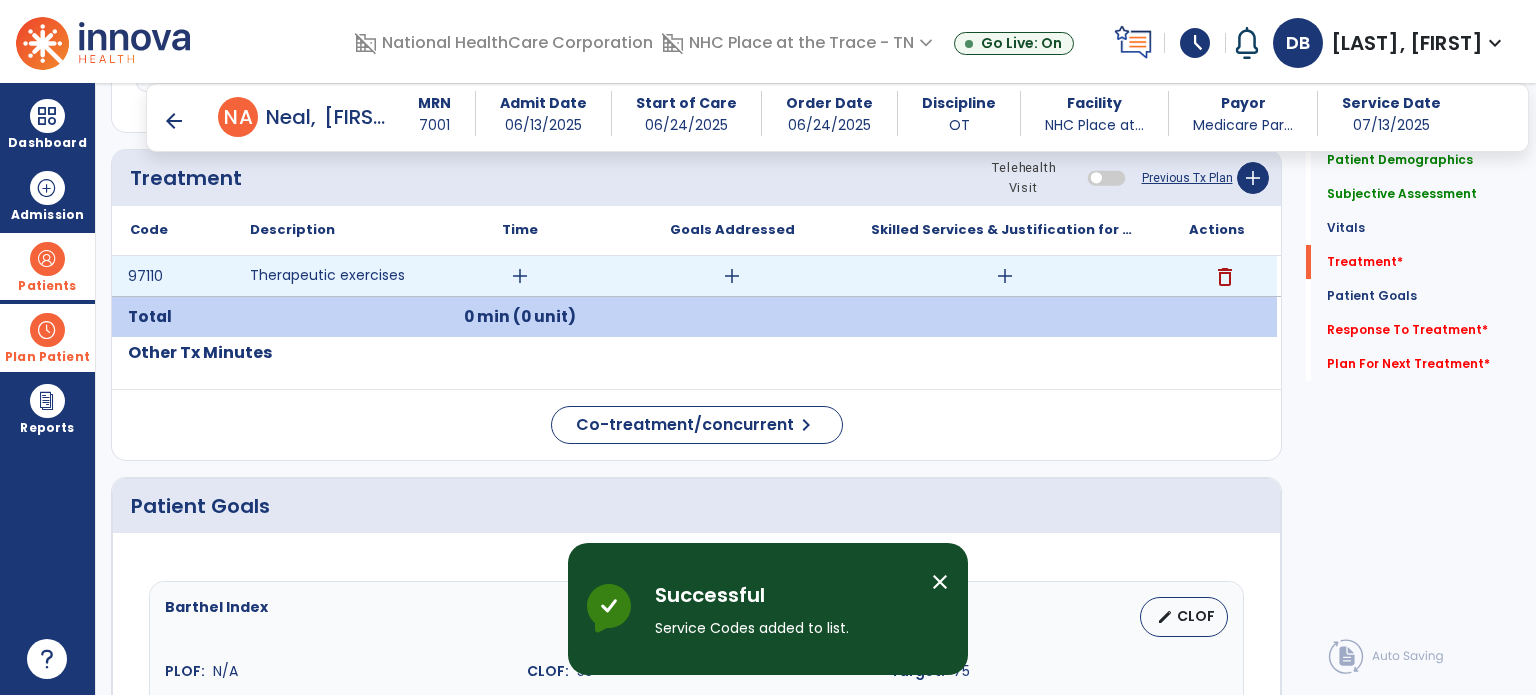 click on "add" at bounding box center [732, 276] 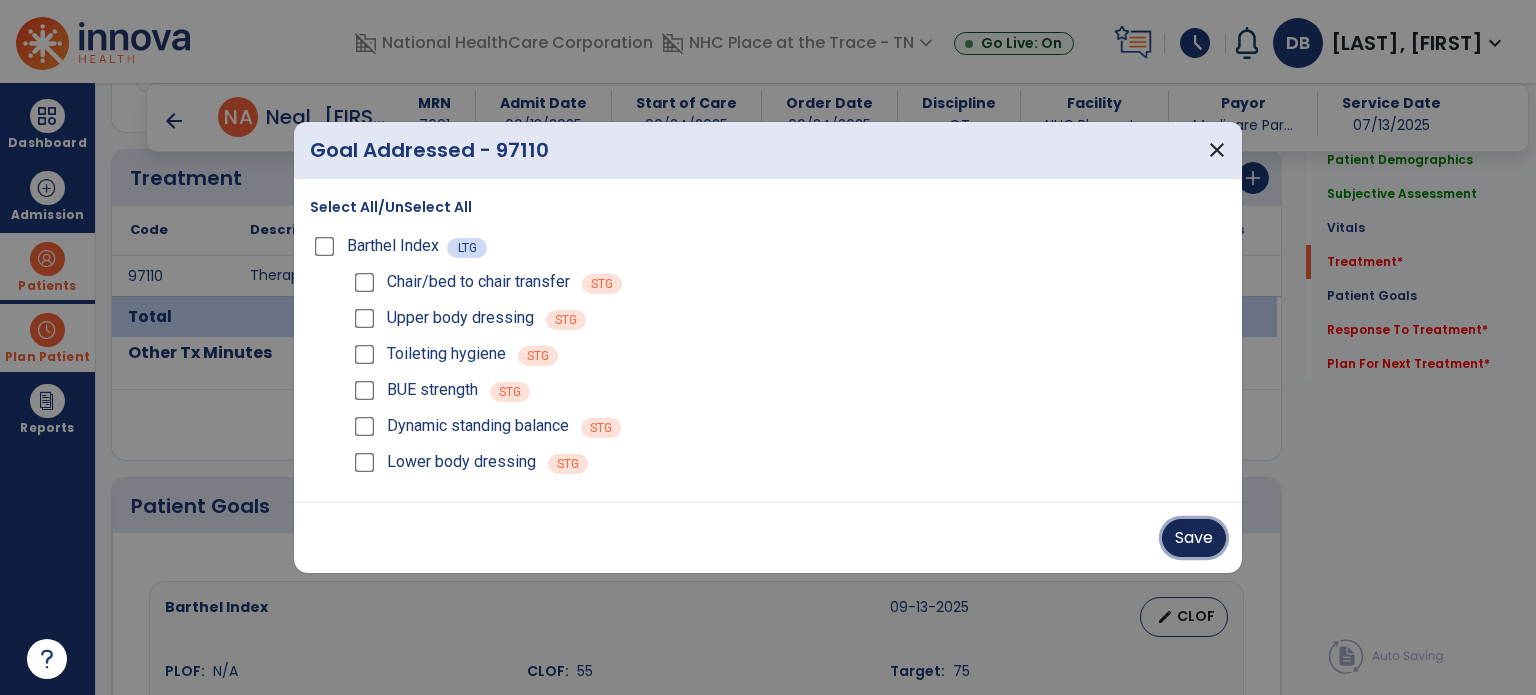 click on "Save" at bounding box center [1194, 538] 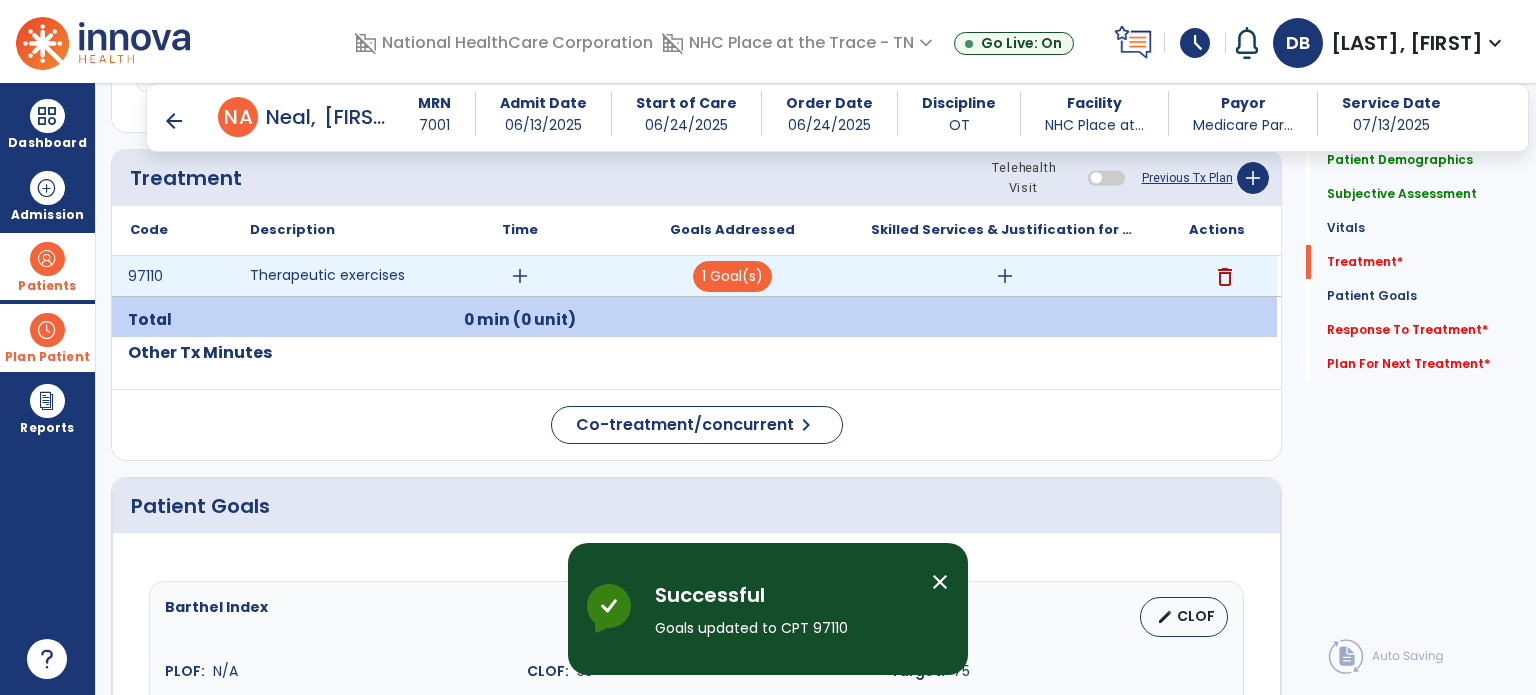 click on "add" at bounding box center [1005, 276] 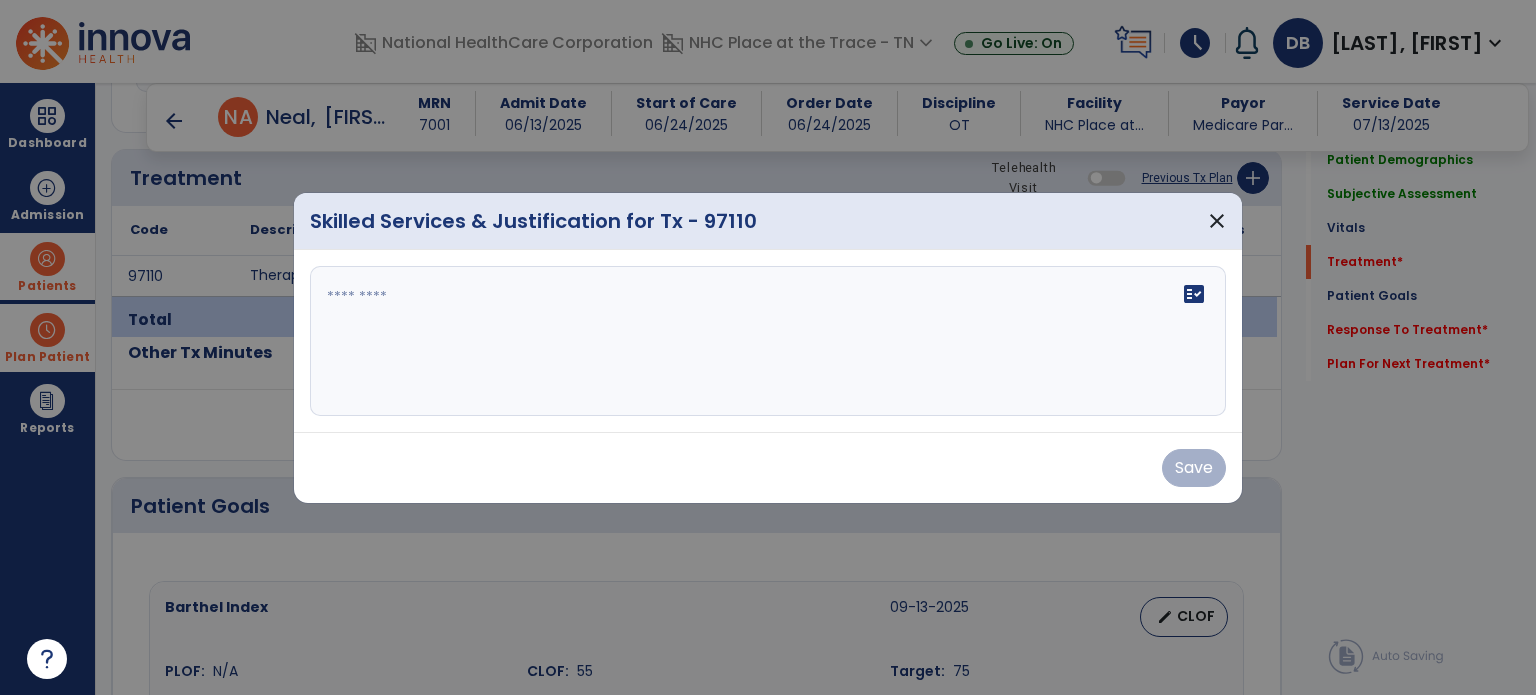 click on "fact_check" at bounding box center [768, 341] 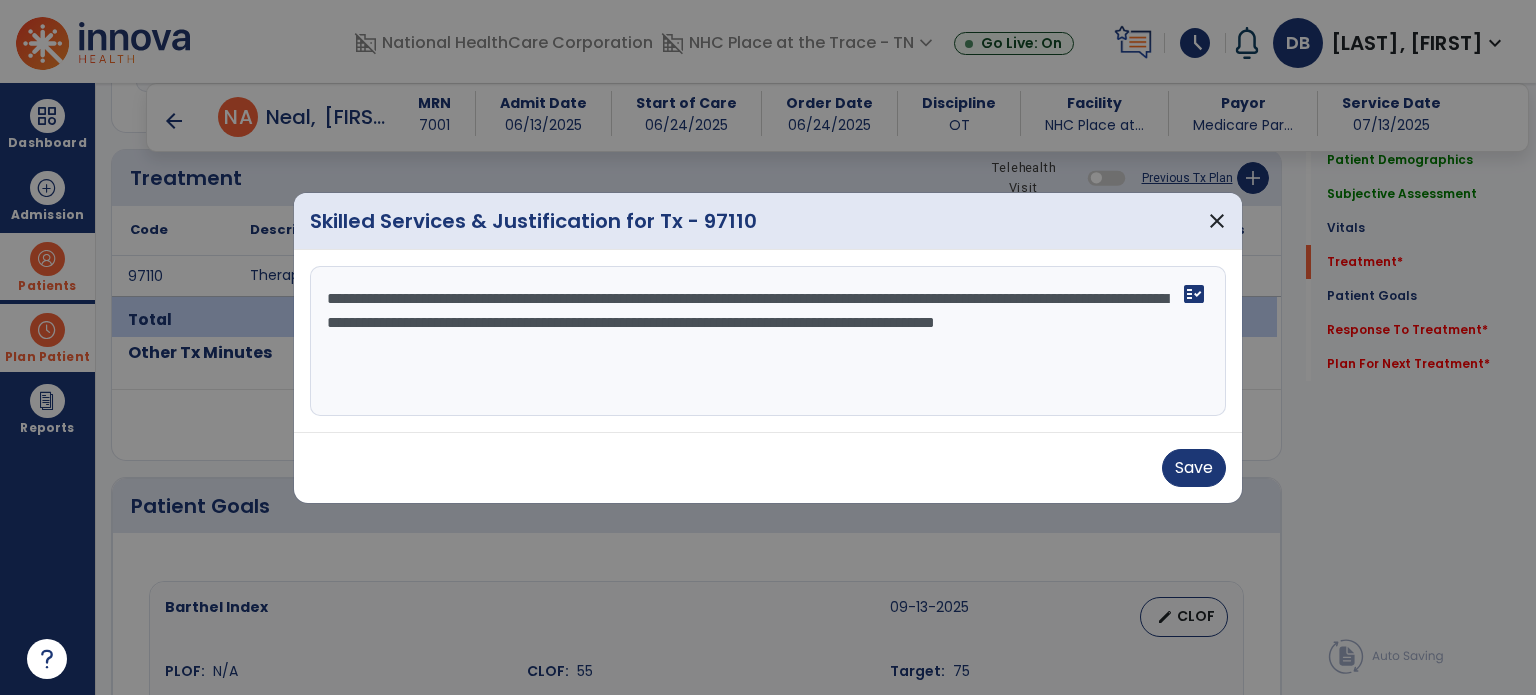 click on "**********" at bounding box center (768, 341) 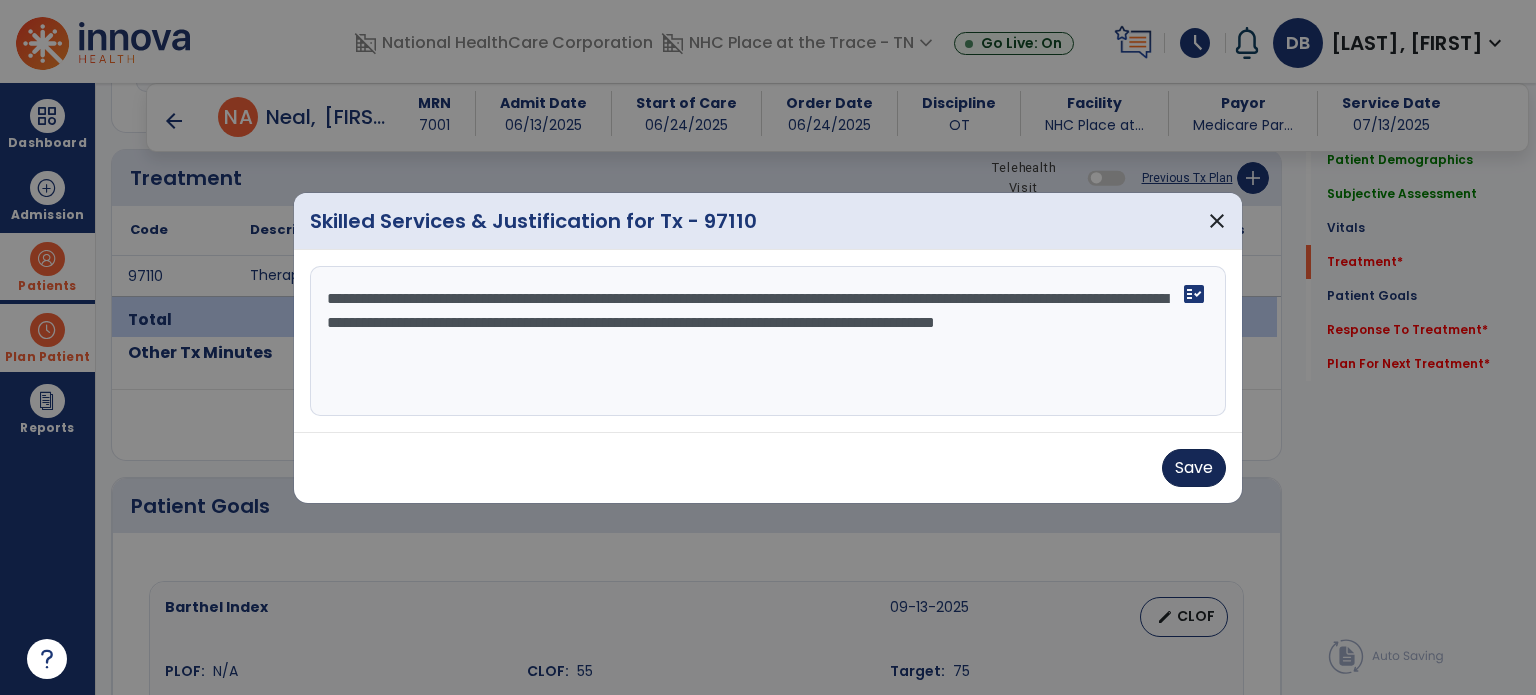 type on "**********" 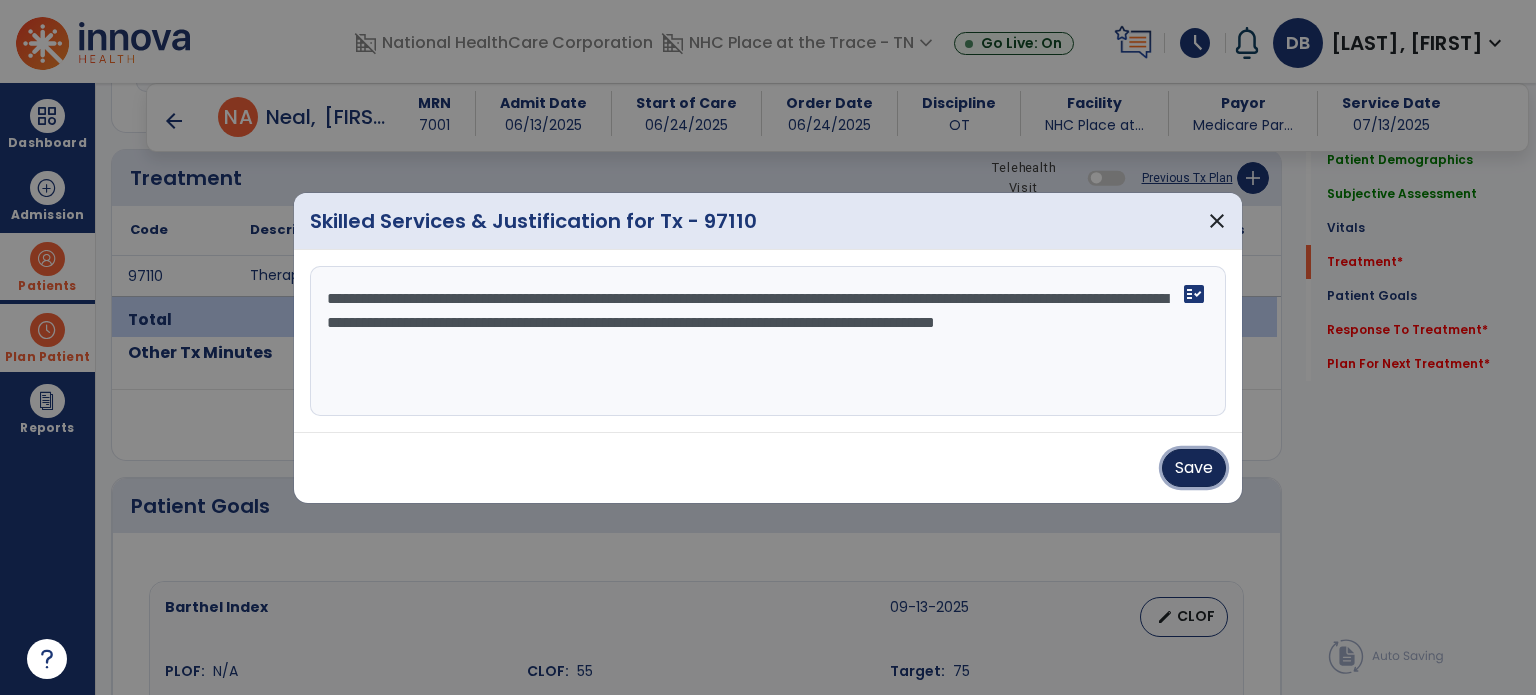 click on "Save" at bounding box center (1194, 468) 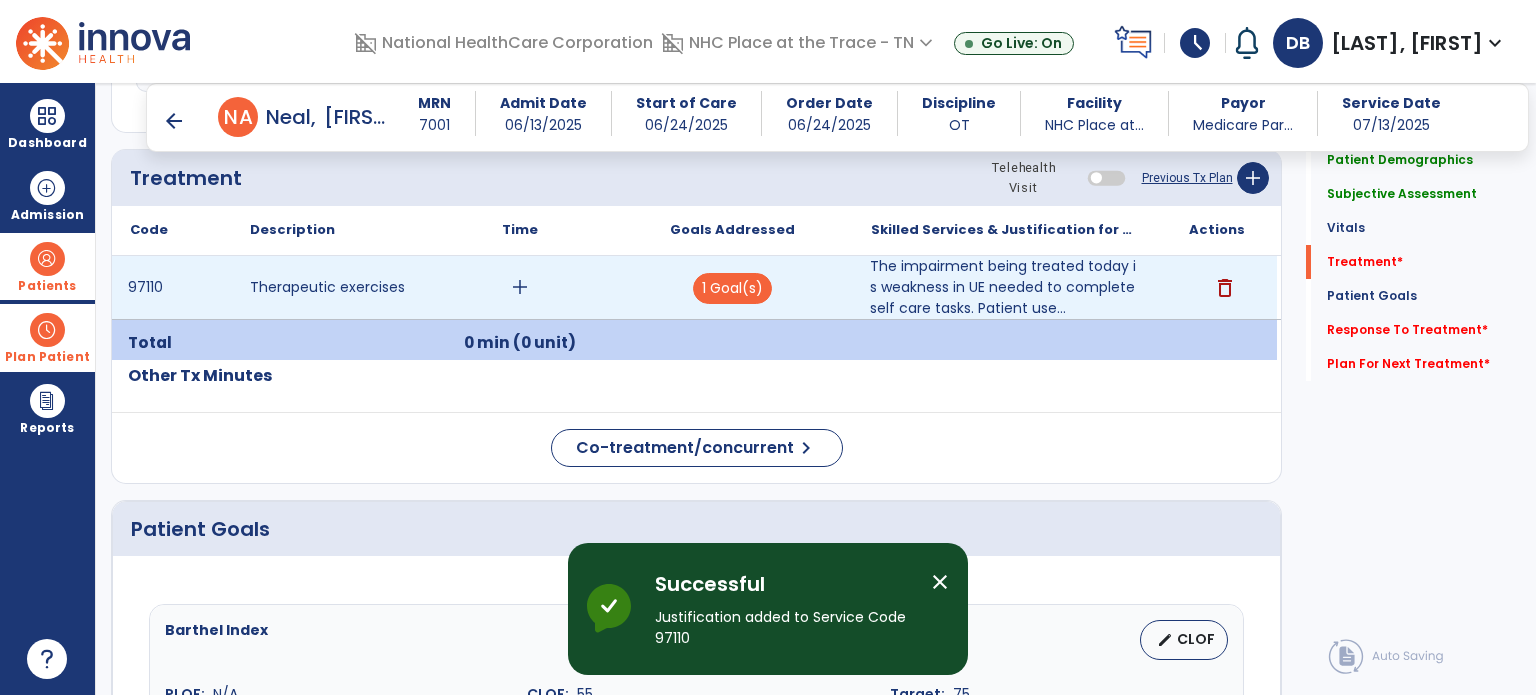 click on "add" at bounding box center (520, 287) 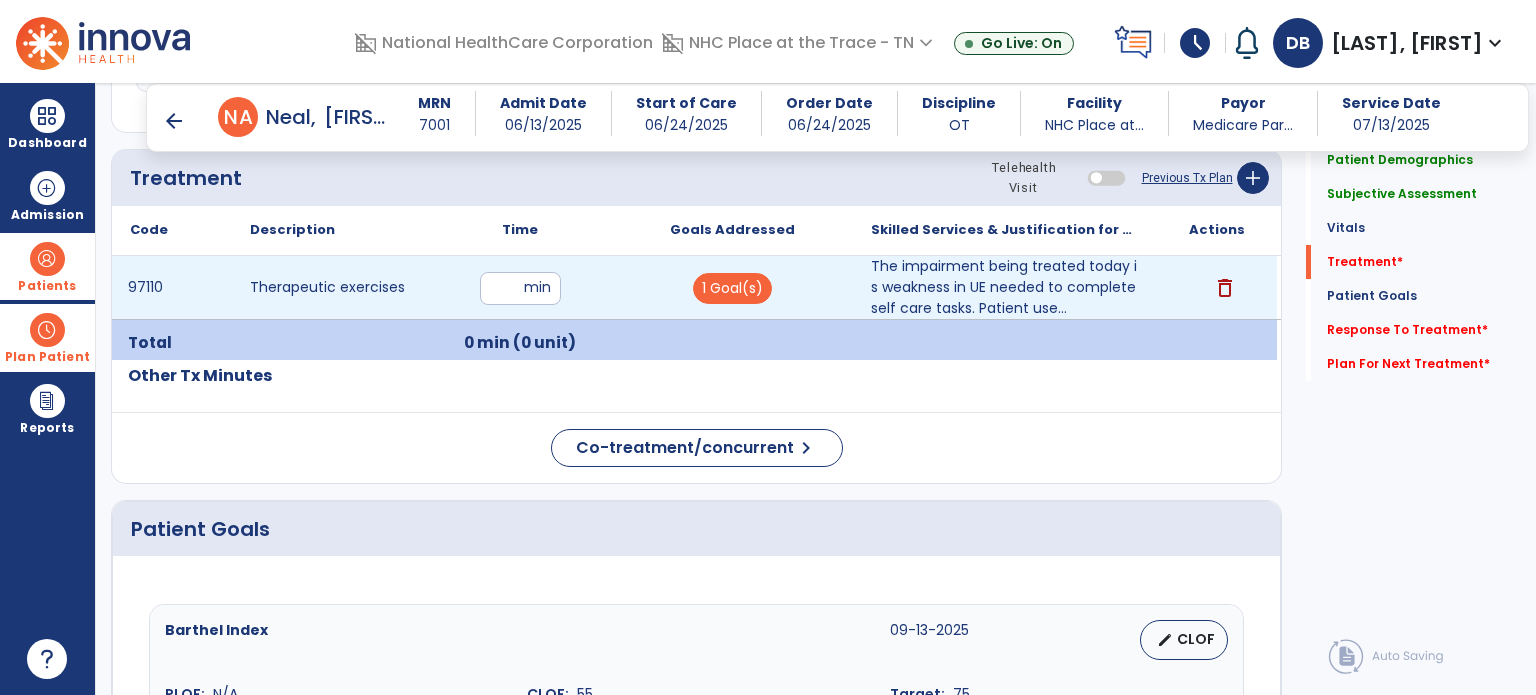 type on "**" 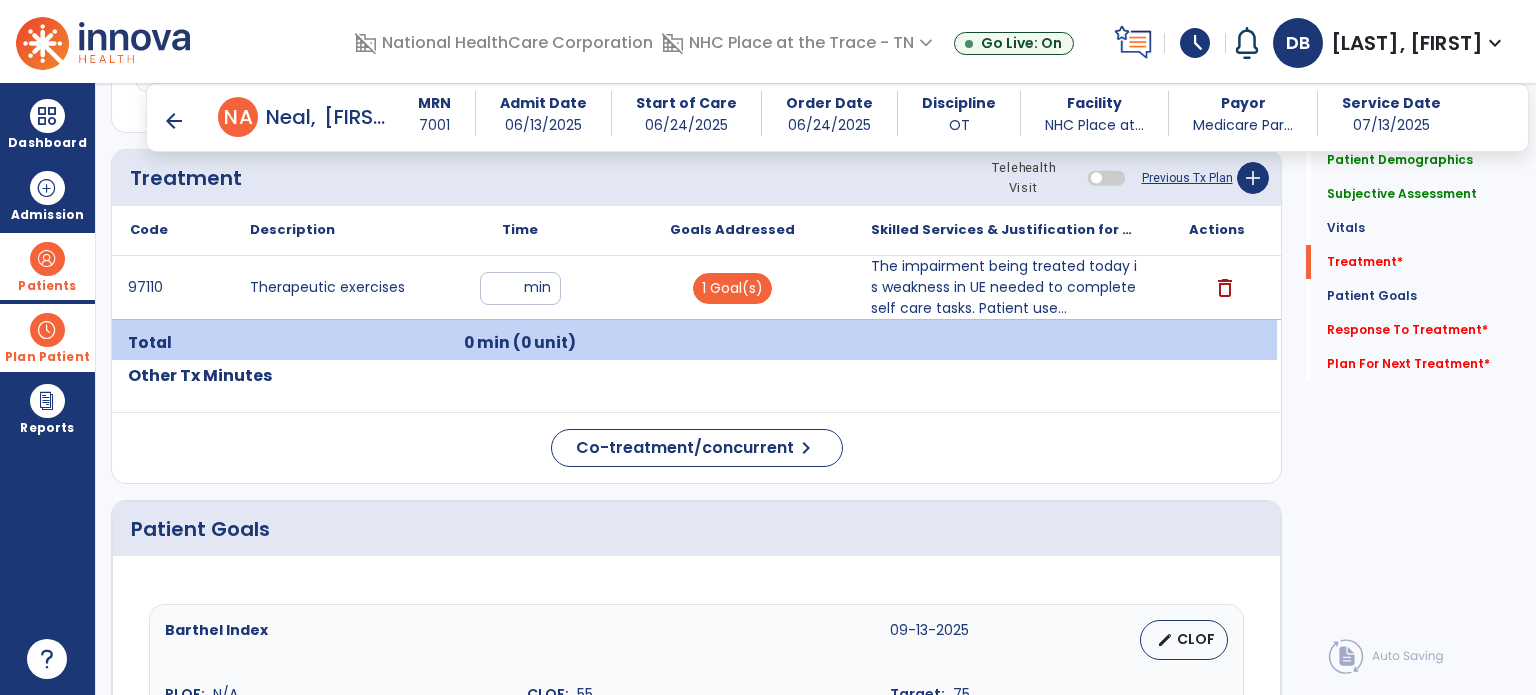 click on "Patient Goals" 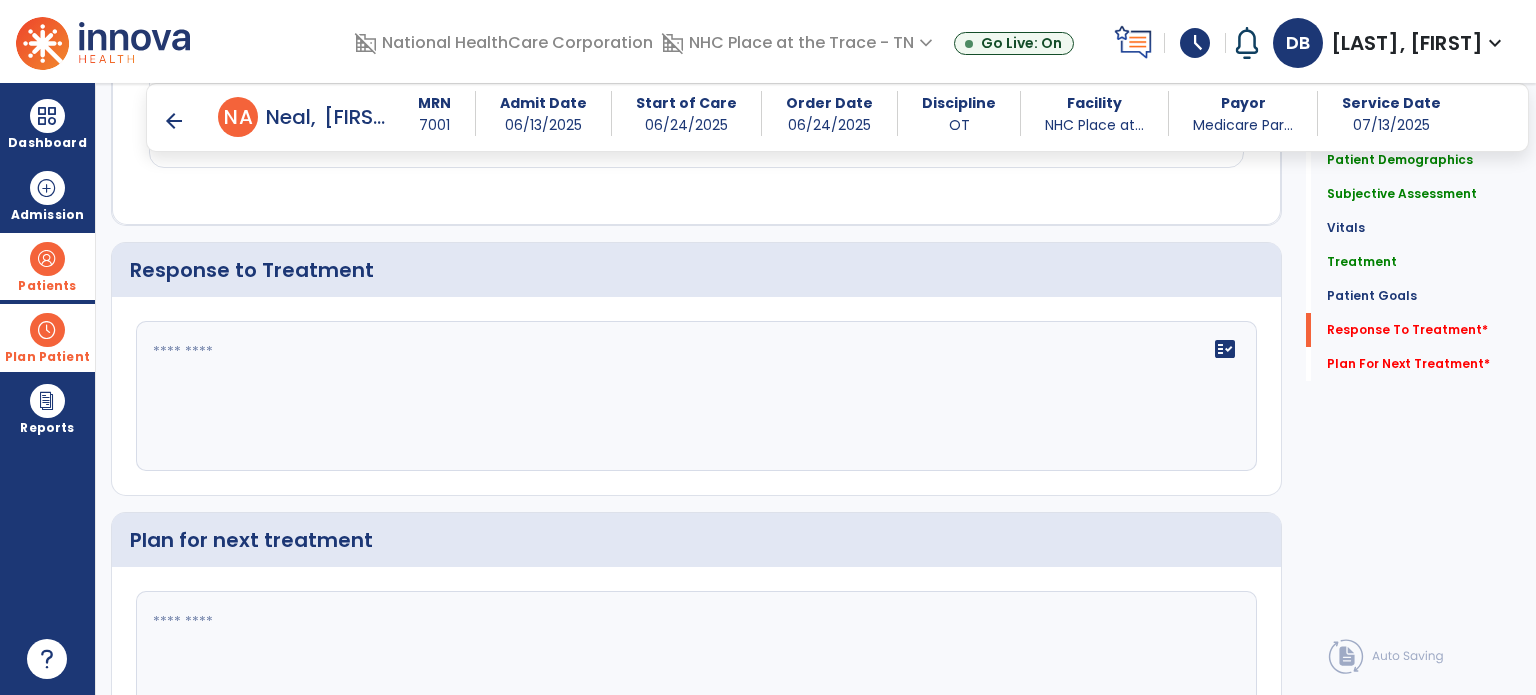 scroll, scrollTop: 2700, scrollLeft: 0, axis: vertical 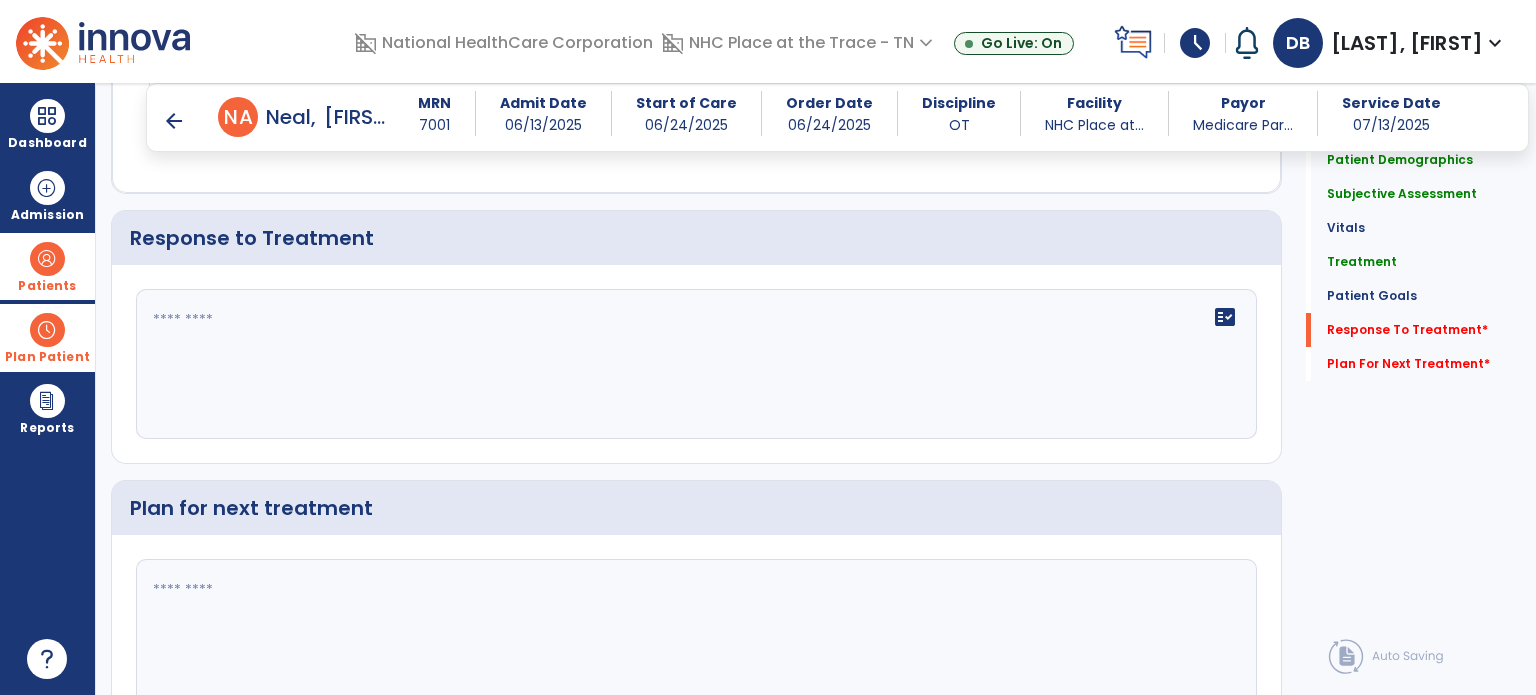 click on "fact_check" 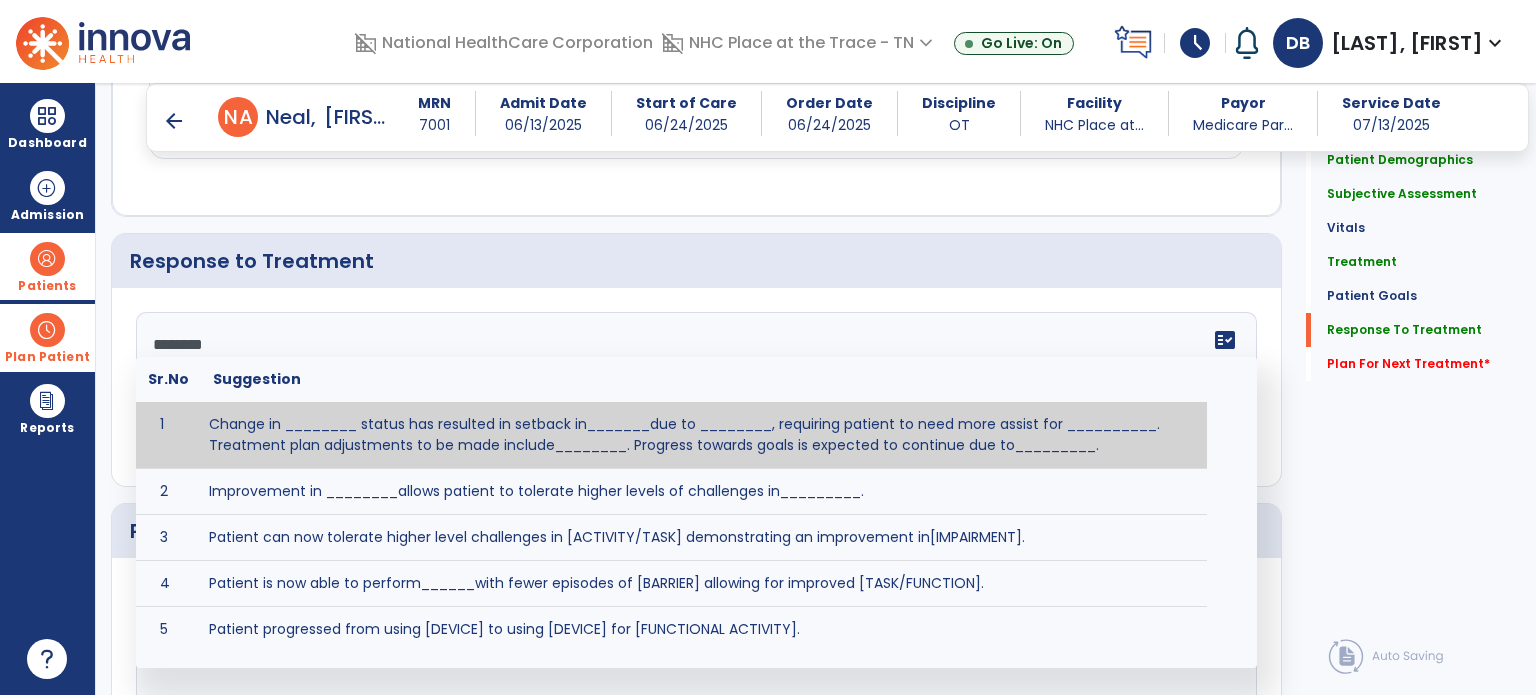 scroll, scrollTop: 2700, scrollLeft: 0, axis: vertical 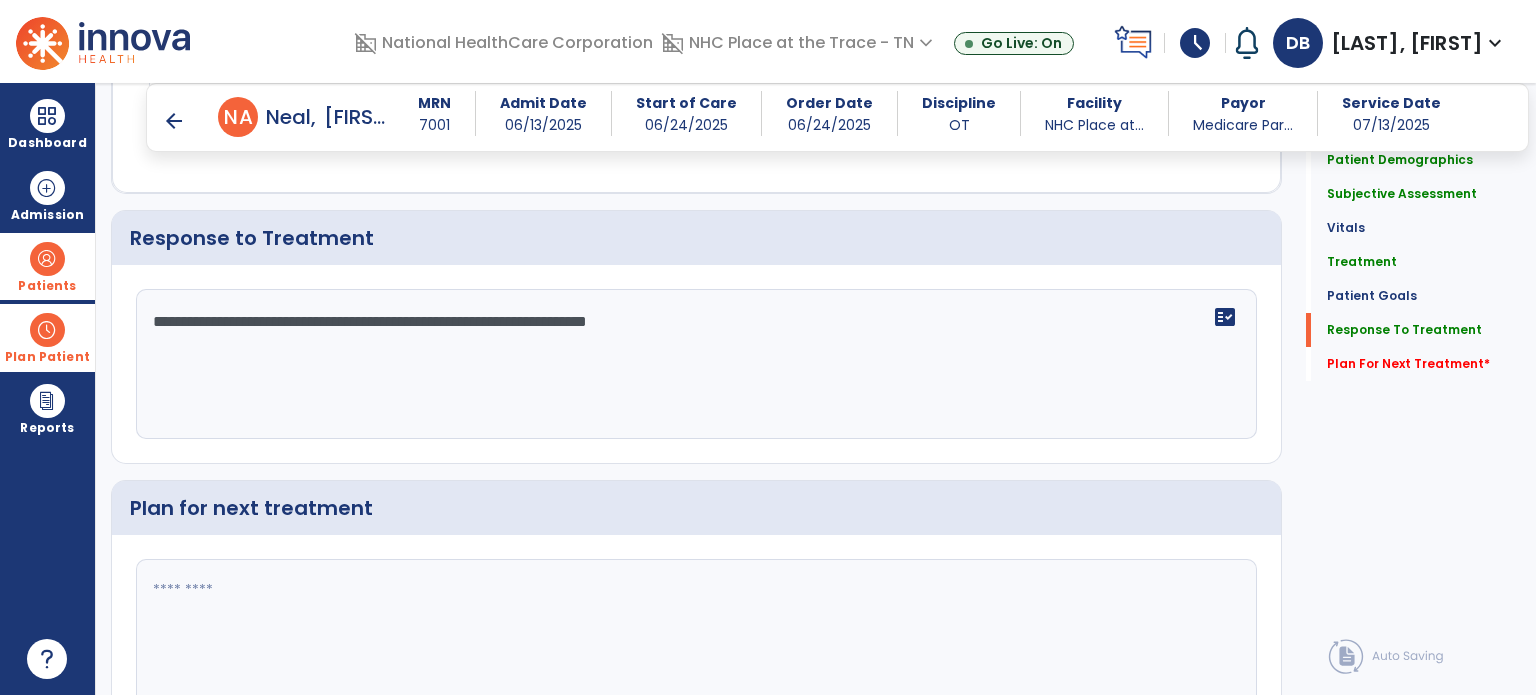 type on "**********" 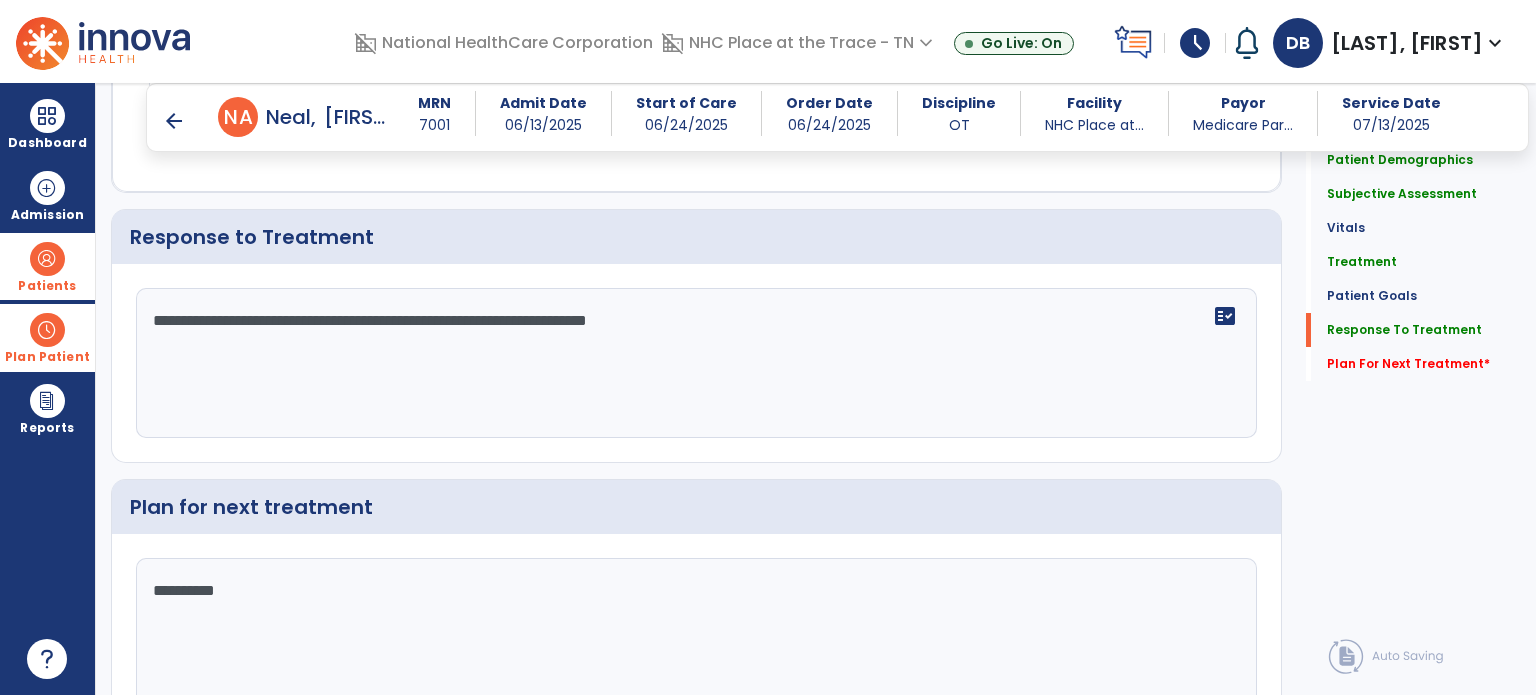 scroll, scrollTop: 2701, scrollLeft: 0, axis: vertical 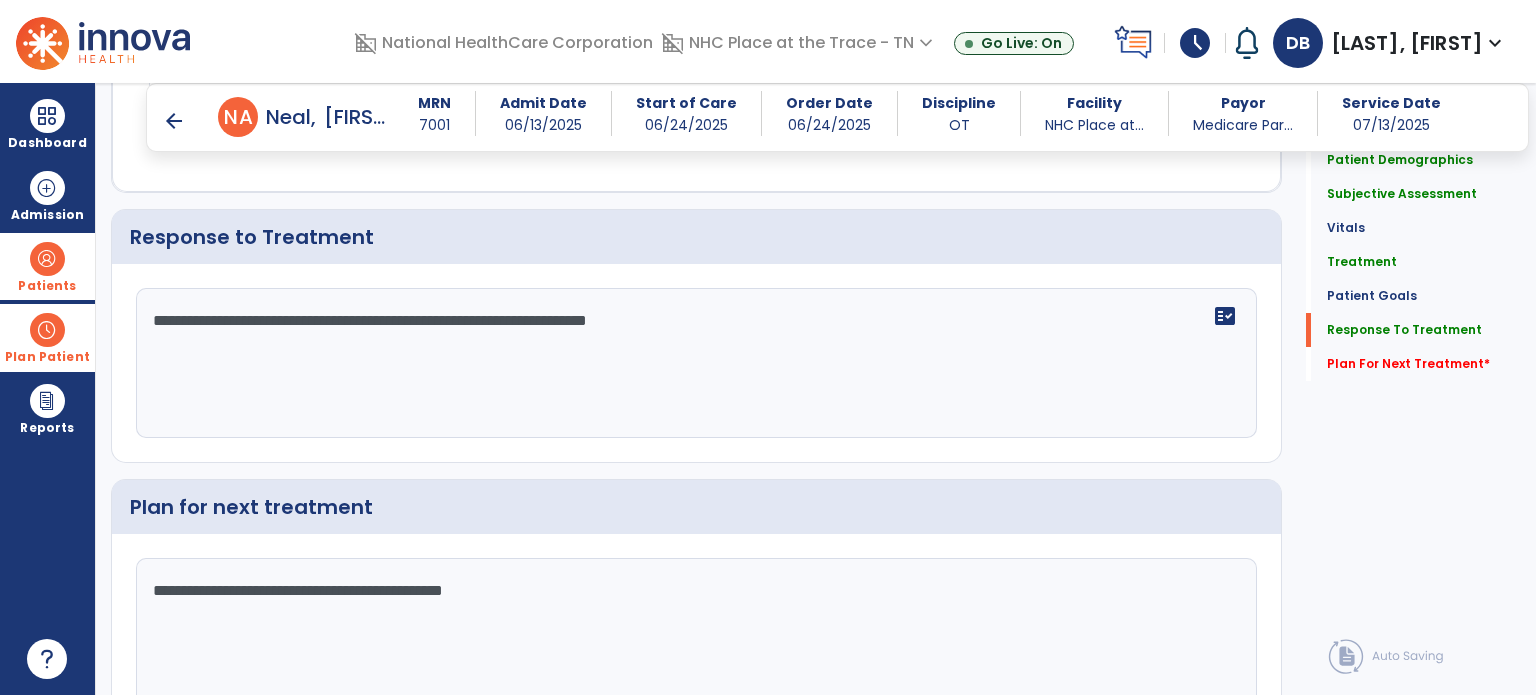 type on "**********" 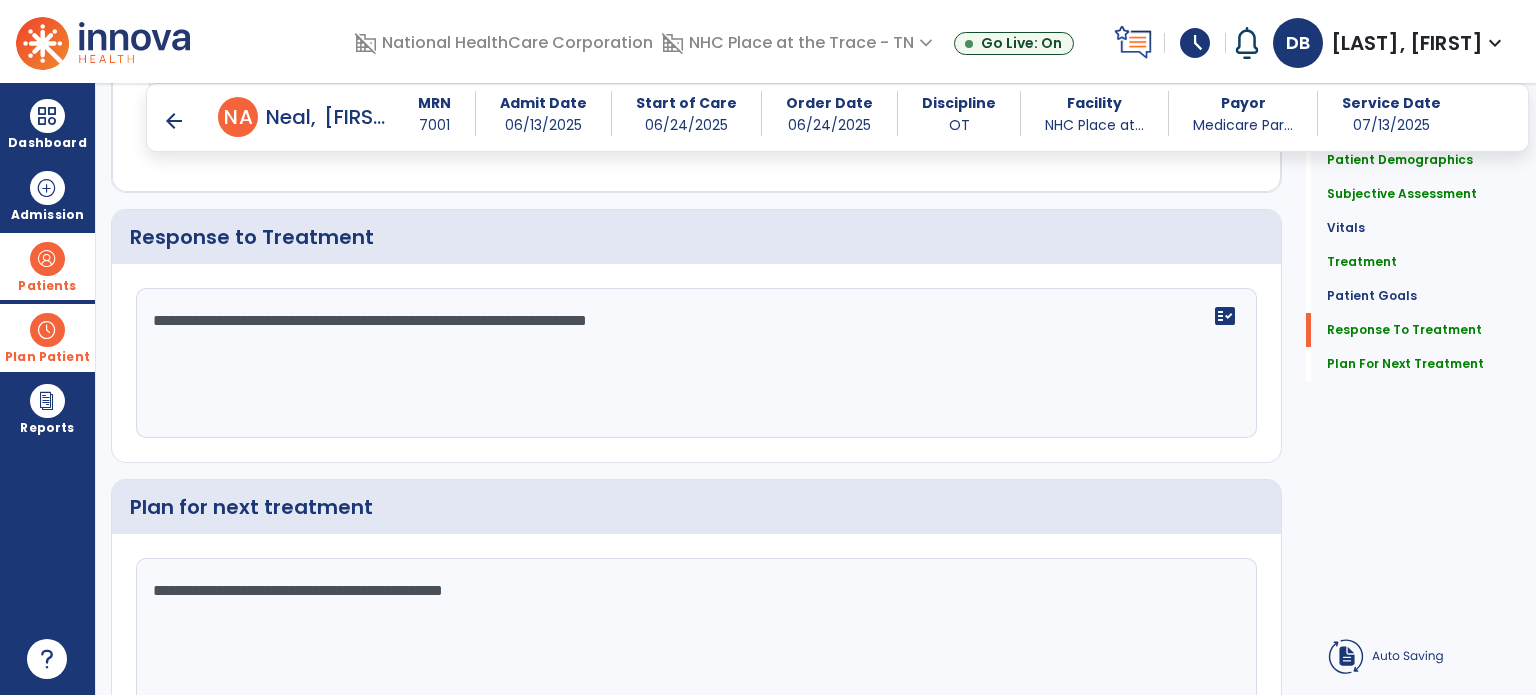 scroll, scrollTop: 2701, scrollLeft: 0, axis: vertical 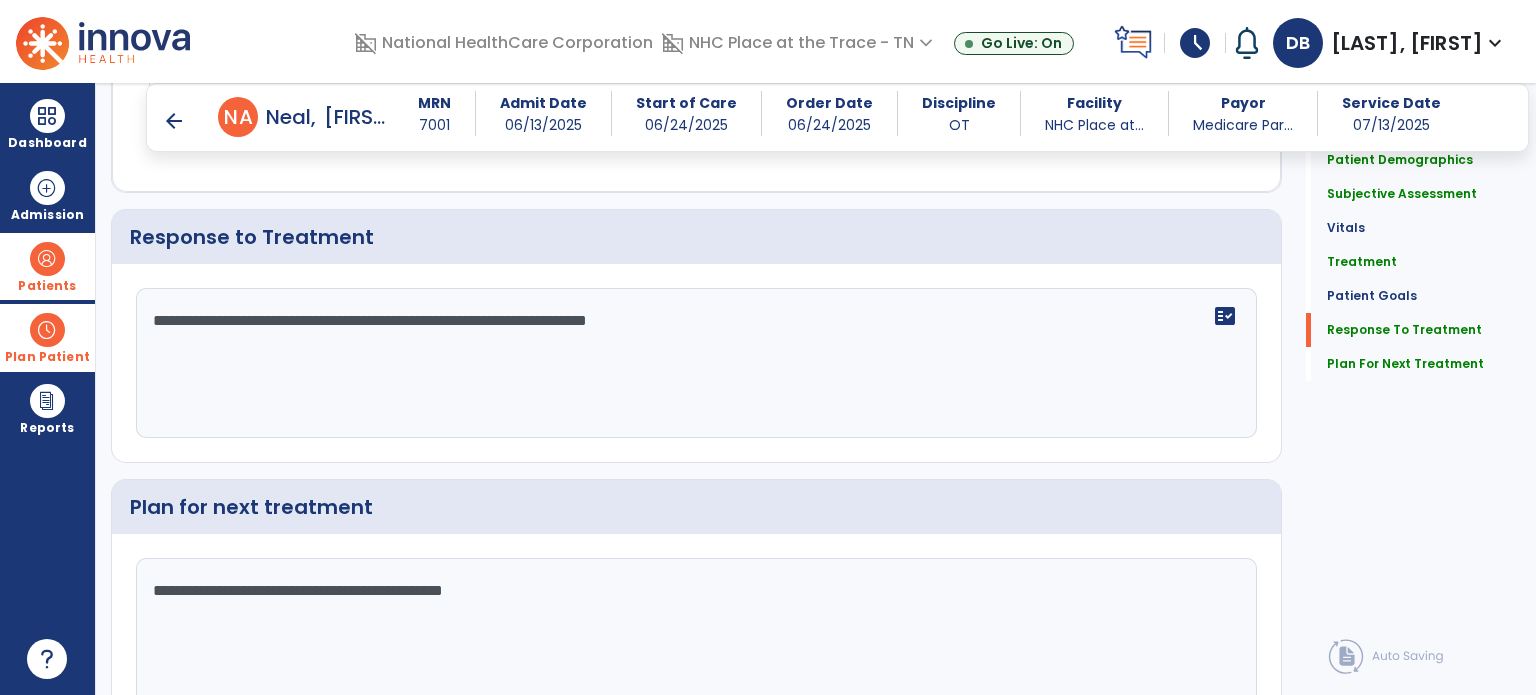 click on "**********" 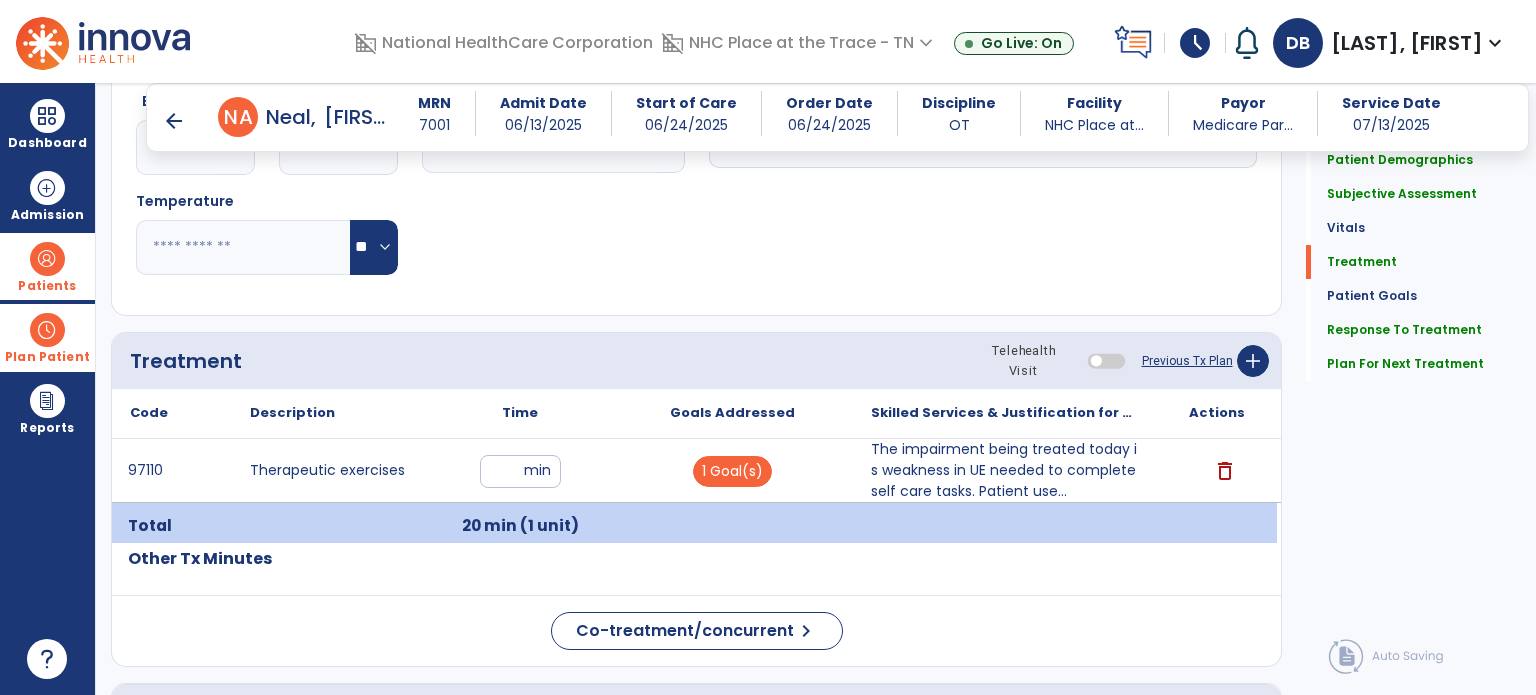 scroll, scrollTop: 801, scrollLeft: 0, axis: vertical 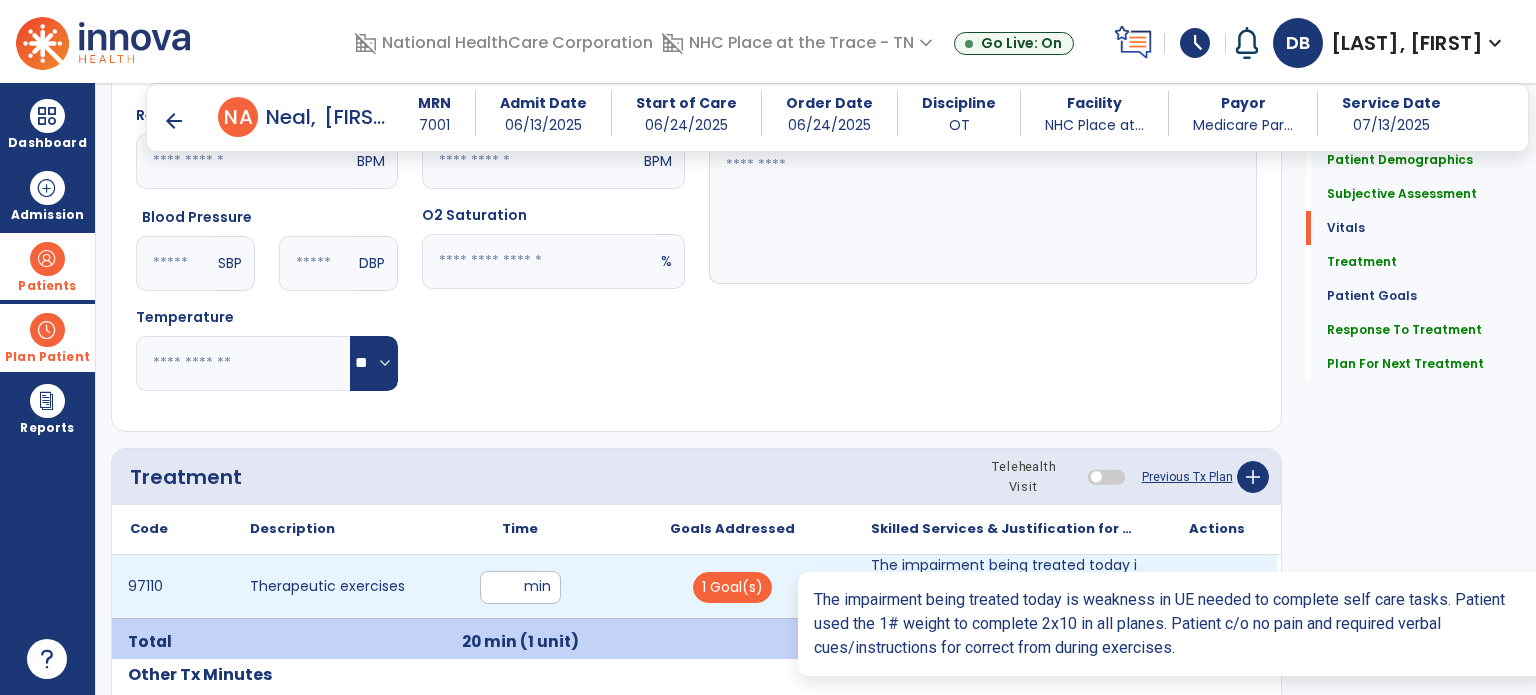 type on "**********" 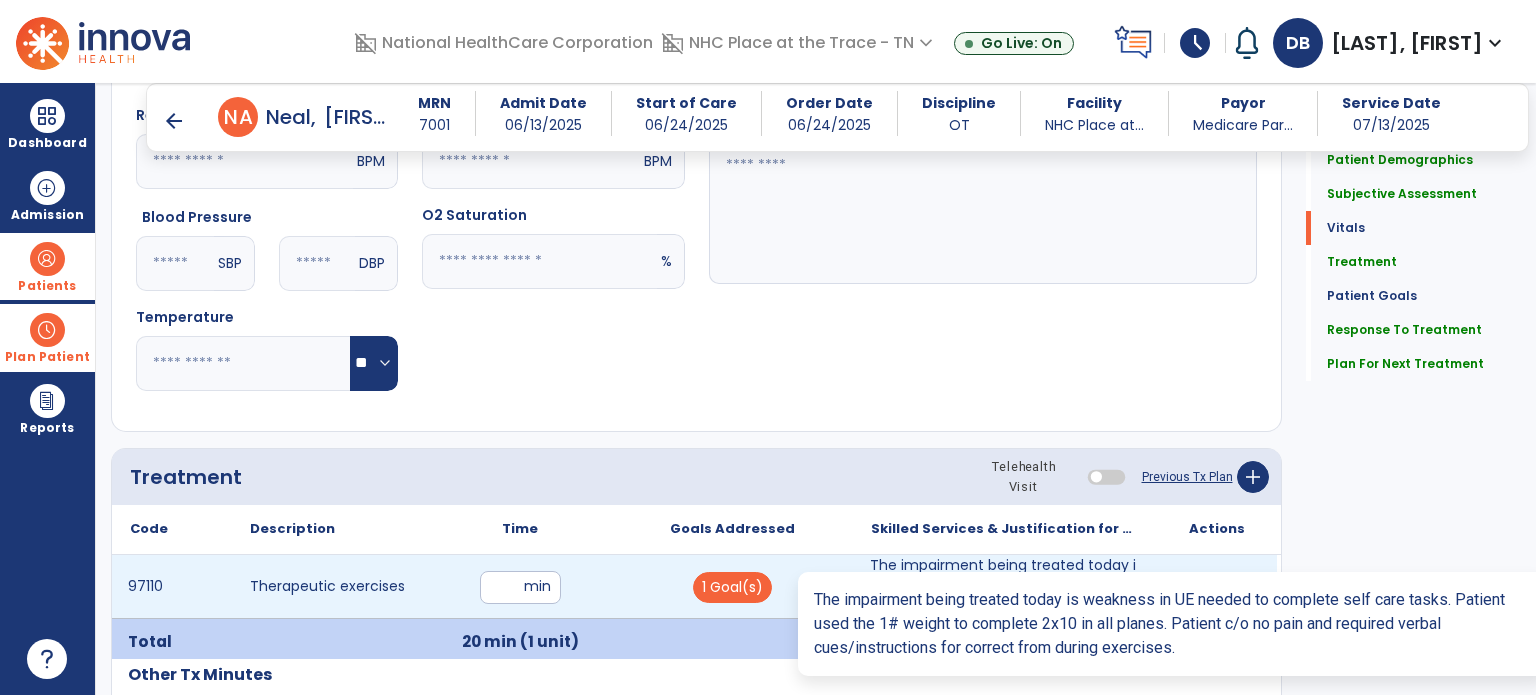 click on "The impairment being treated today is weakness in UE needed to complete self care tasks. Patient use..." at bounding box center (1004, 586) 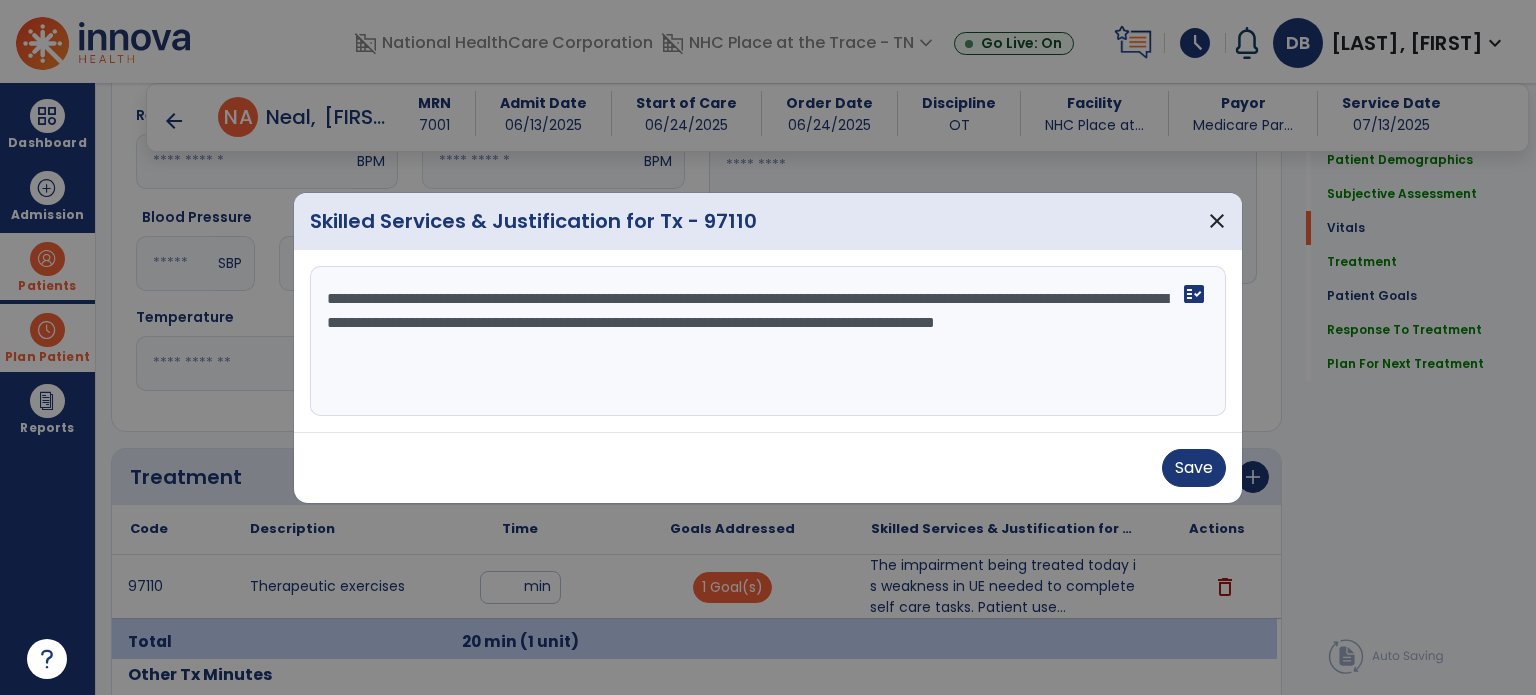 drag, startPoint x: 872, startPoint y: 324, endPoint x: 739, endPoint y: 332, distance: 133.24039 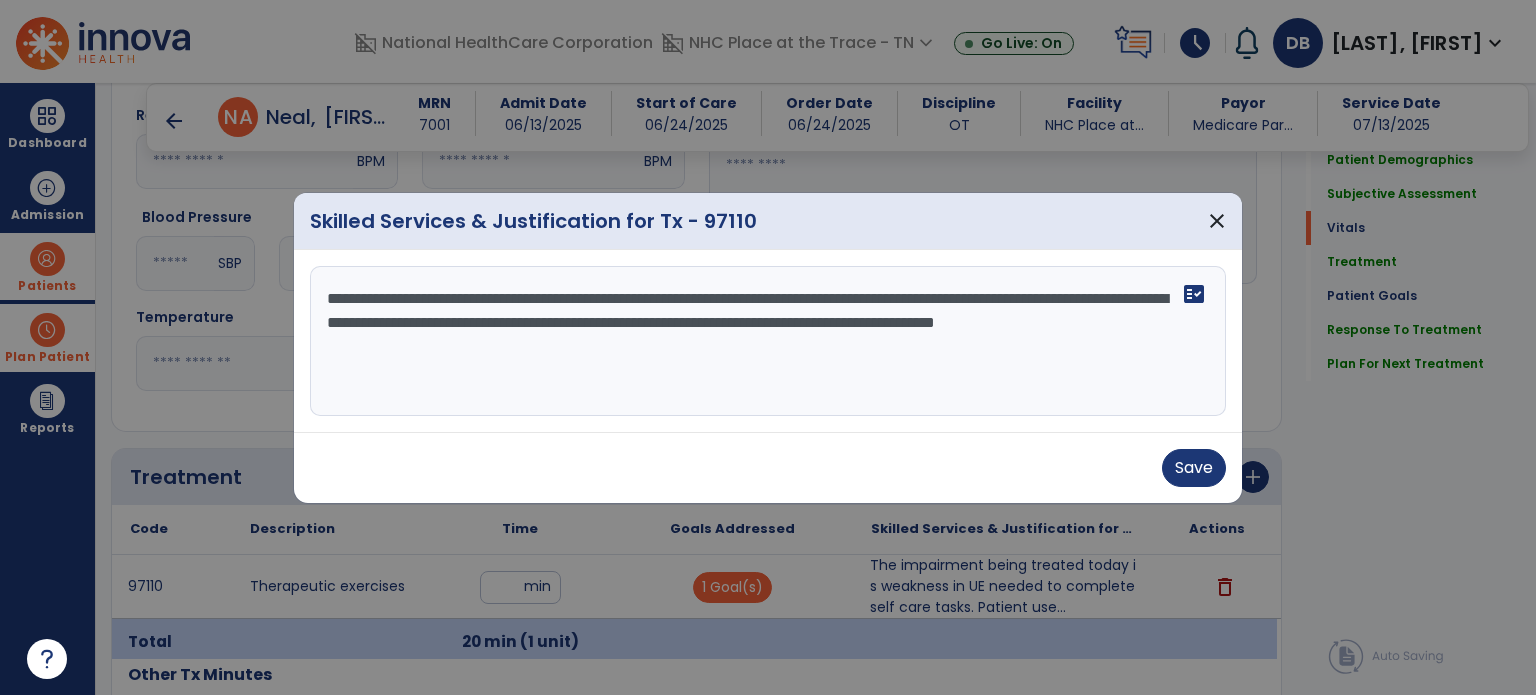click on "**********" at bounding box center [768, 341] 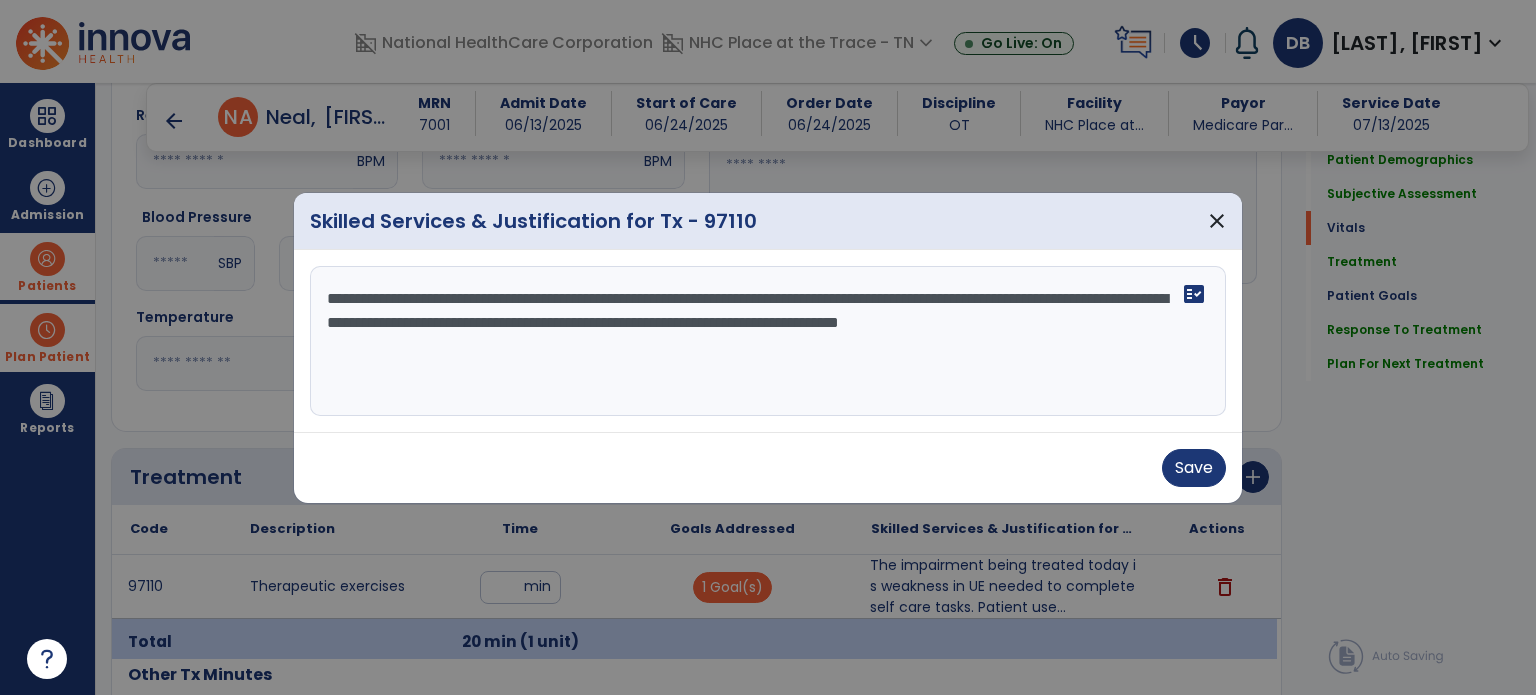 click on "**********" at bounding box center [768, 341] 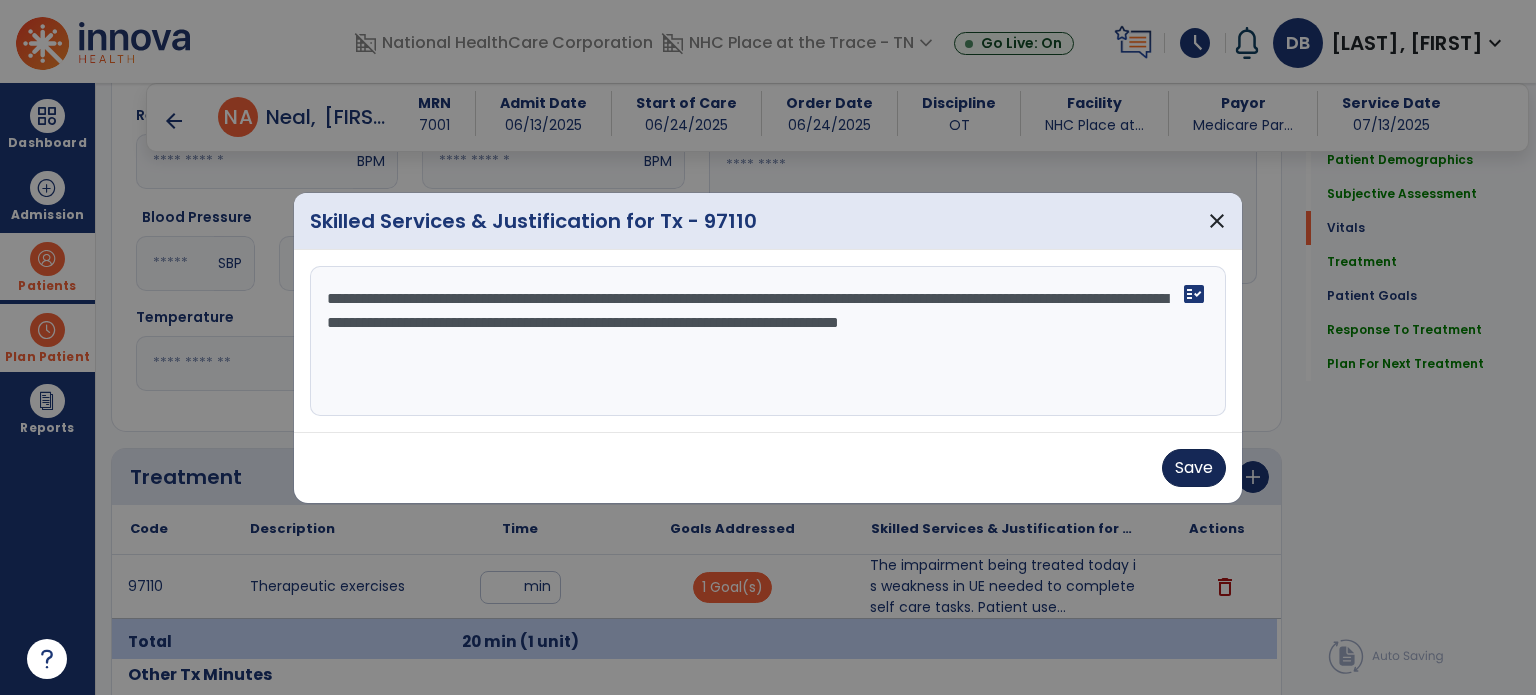 type on "**********" 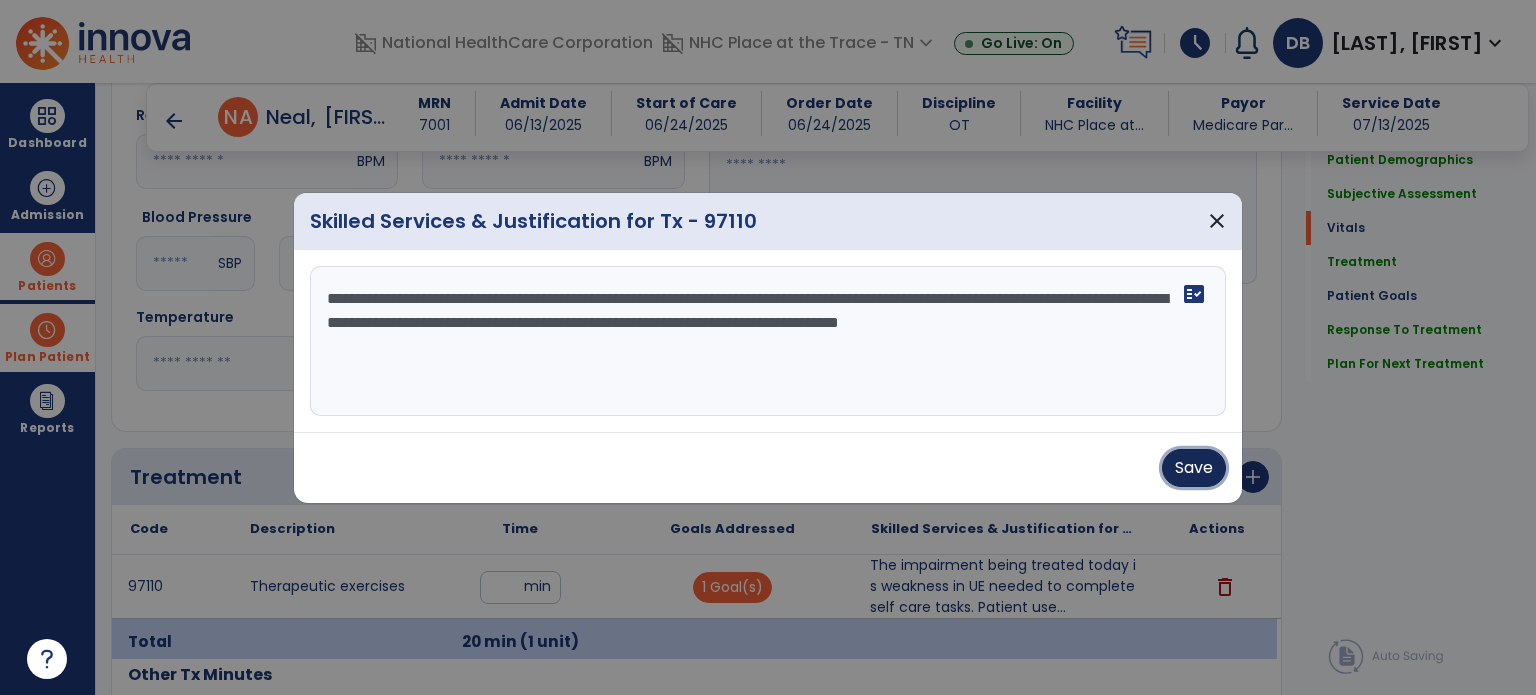 click on "Save" at bounding box center (1194, 468) 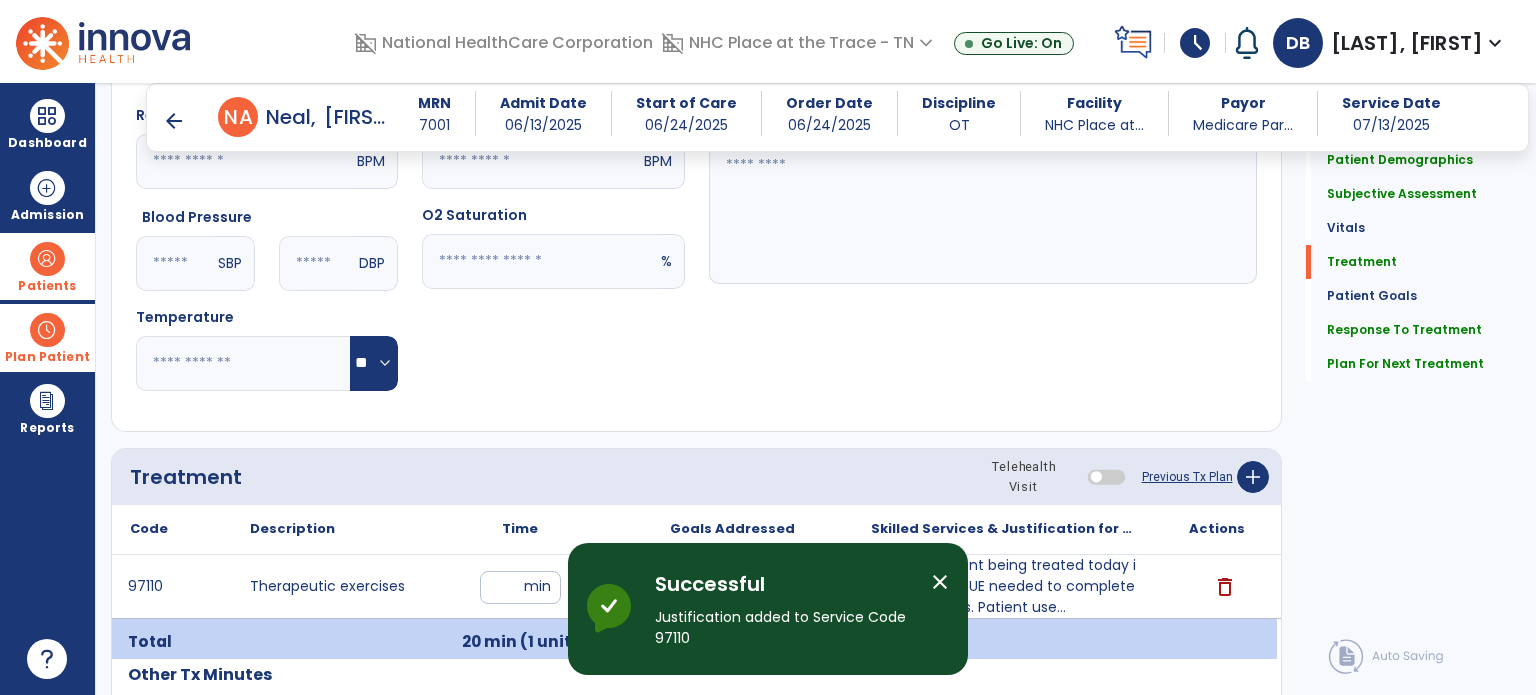 scroll, scrollTop: 1101, scrollLeft: 0, axis: vertical 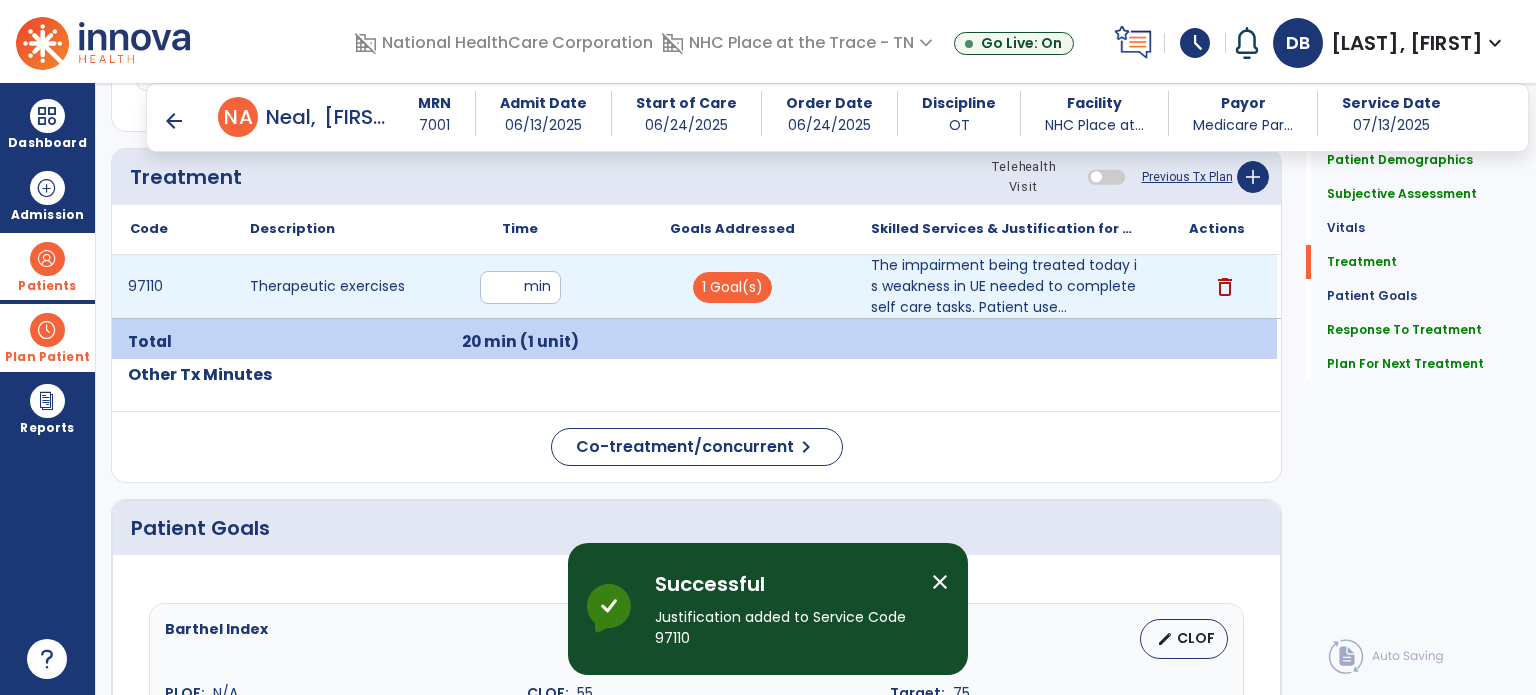 click on "**" at bounding box center (520, 287) 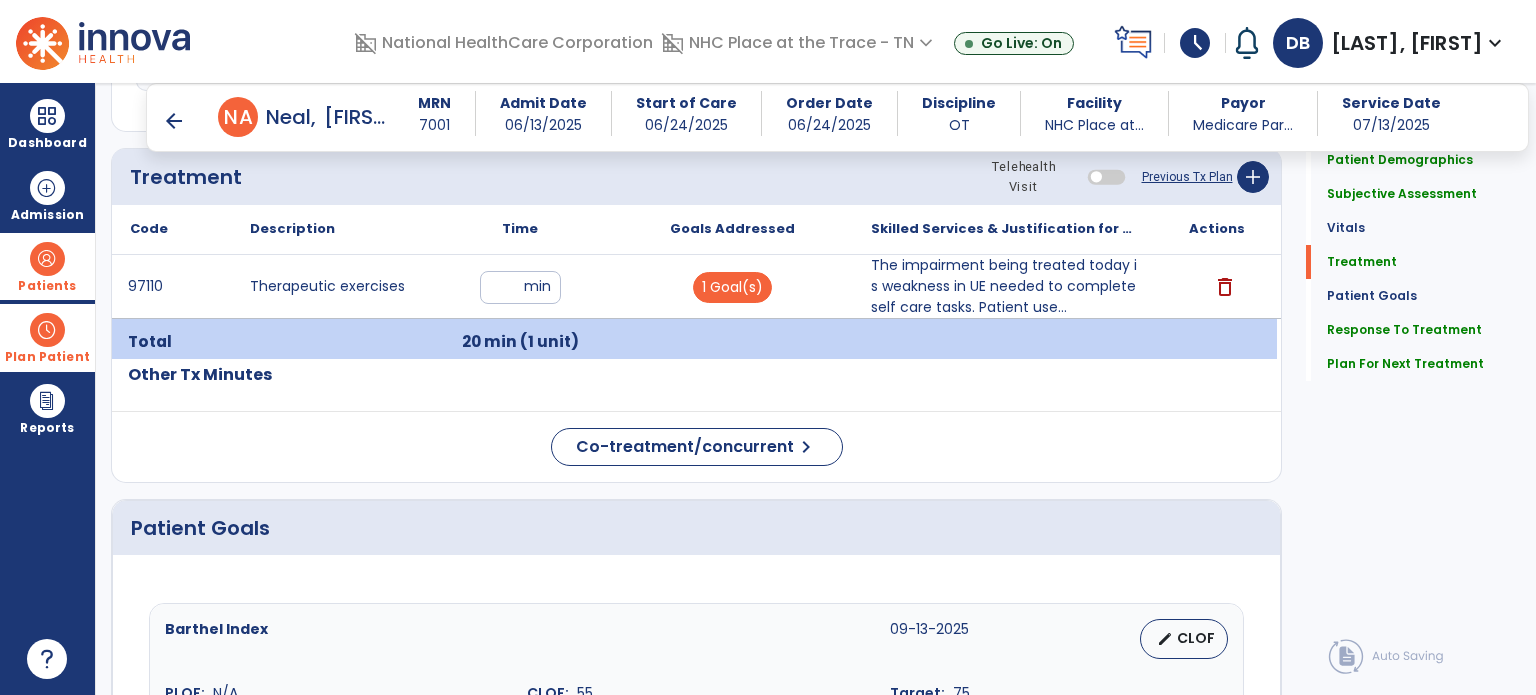 click on "arrow_back" at bounding box center [174, 121] 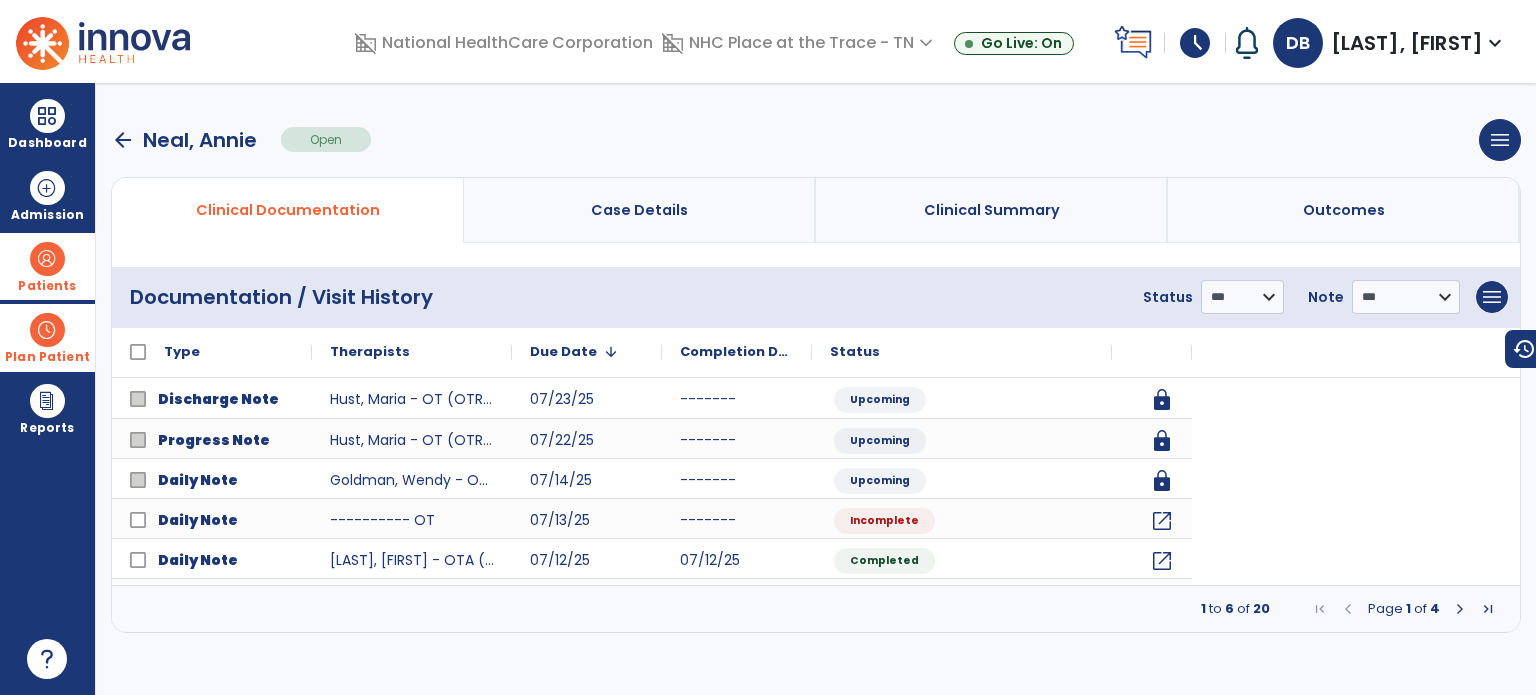 scroll, scrollTop: 0, scrollLeft: 0, axis: both 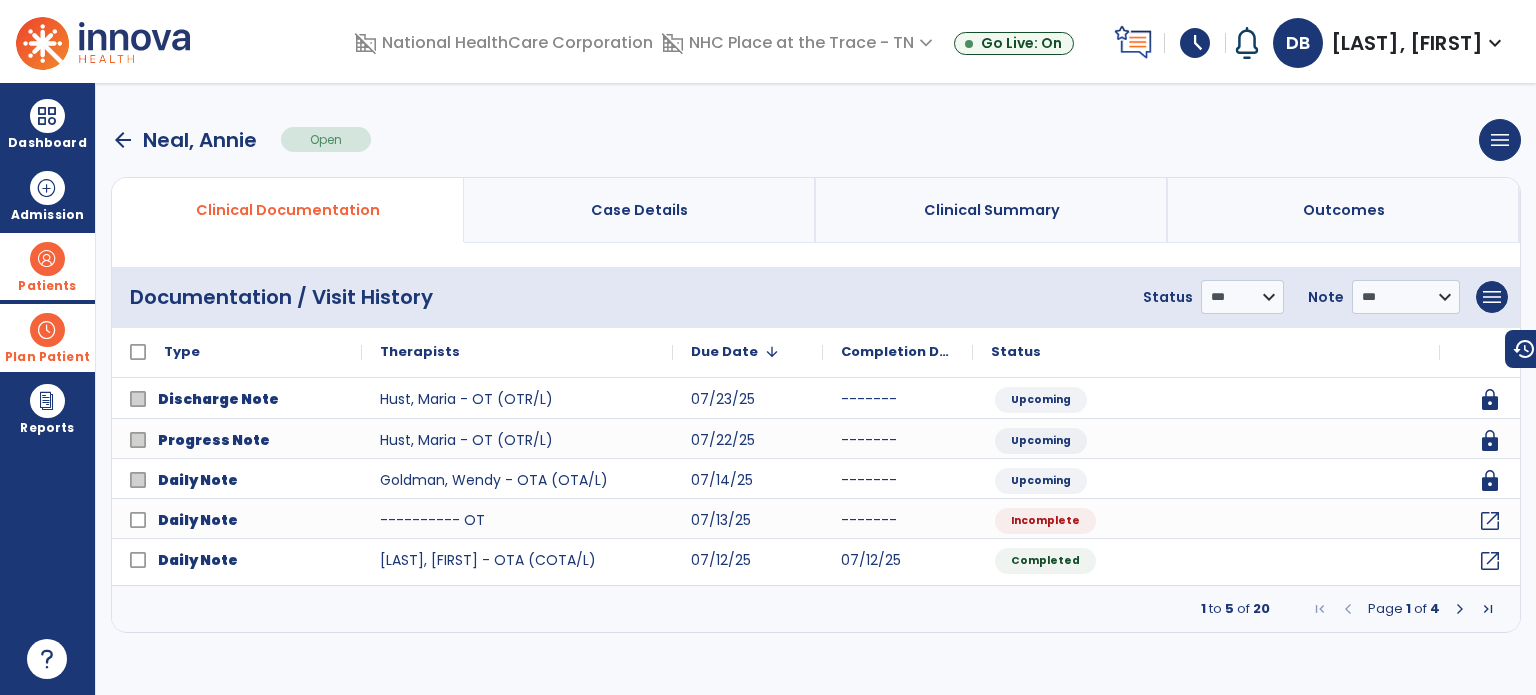 click on "Patients" at bounding box center [47, 266] 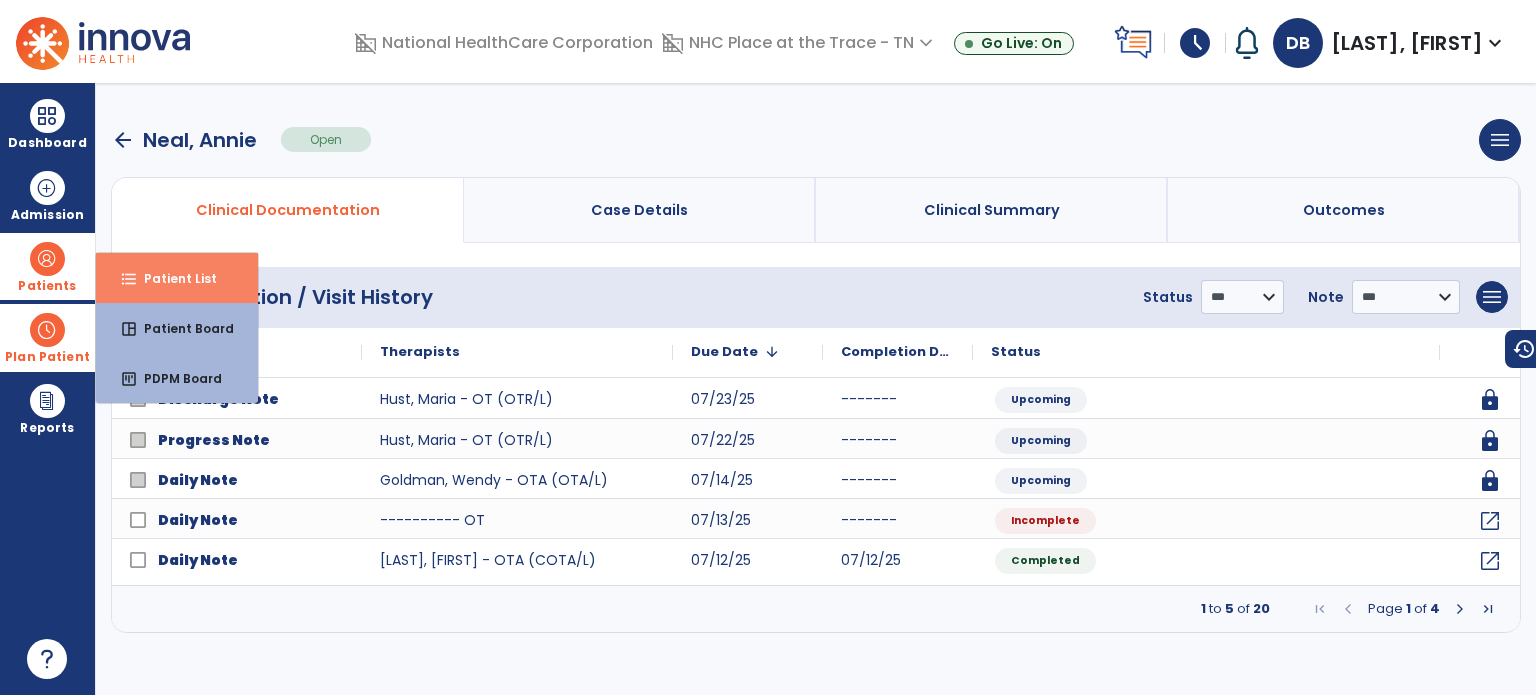 click on "format_list_bulleted" at bounding box center [129, 279] 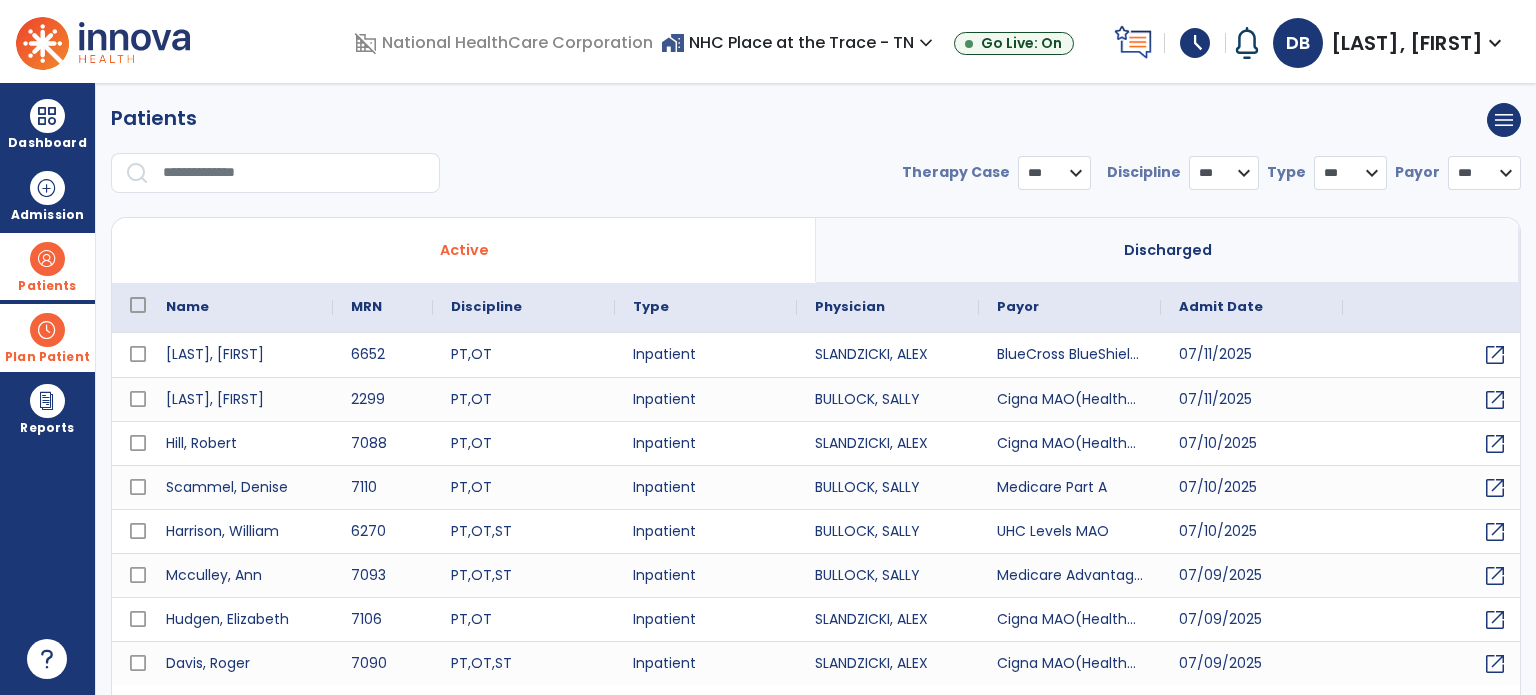 select on "***" 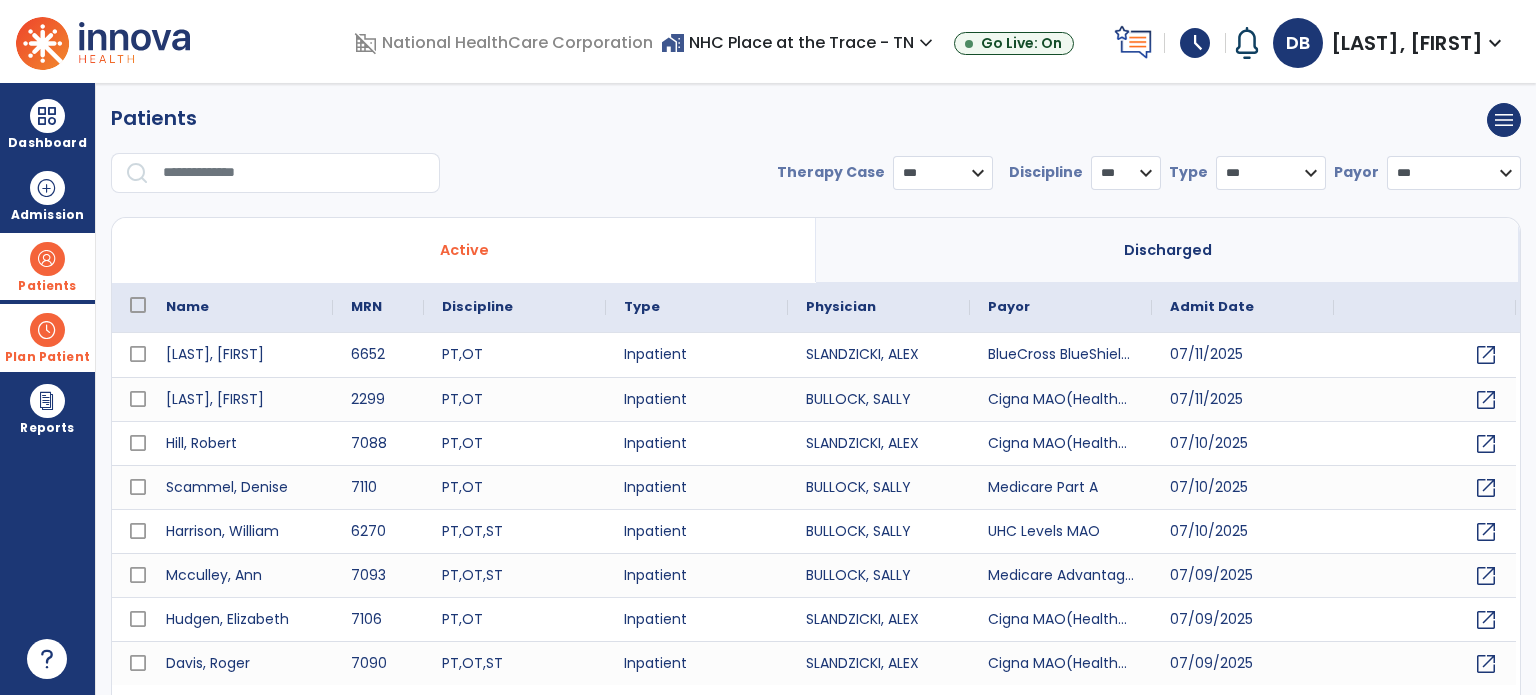 click at bounding box center [294, 173] 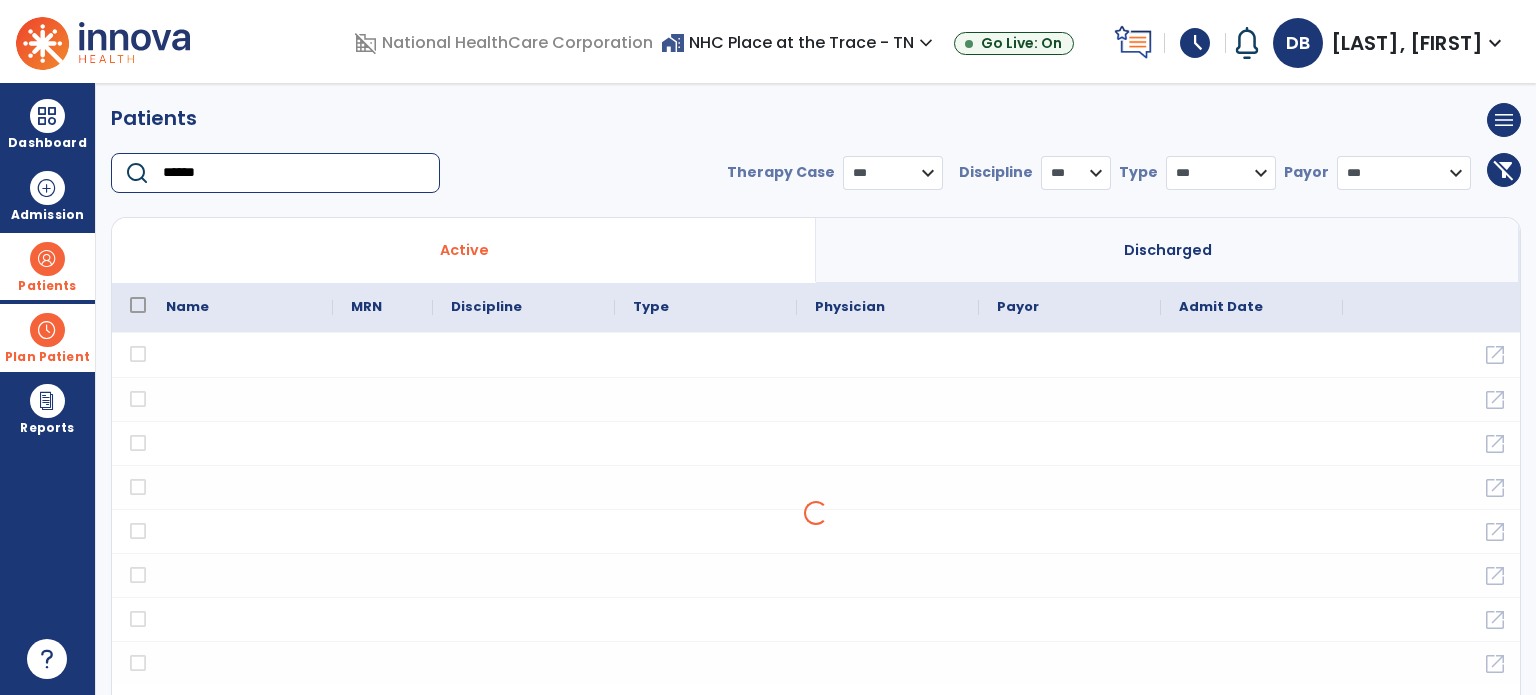 click at bounding box center [816, 513] 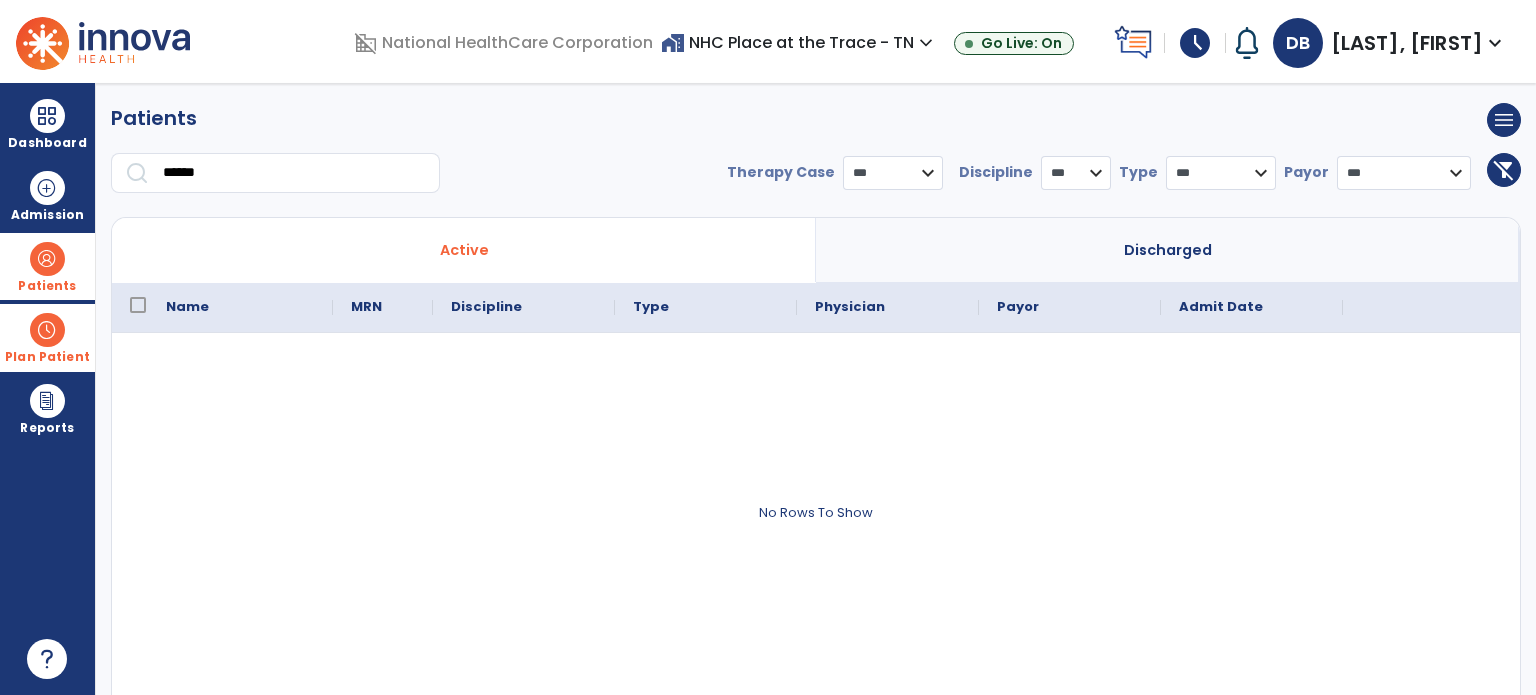 click on "******" at bounding box center (275, 173) 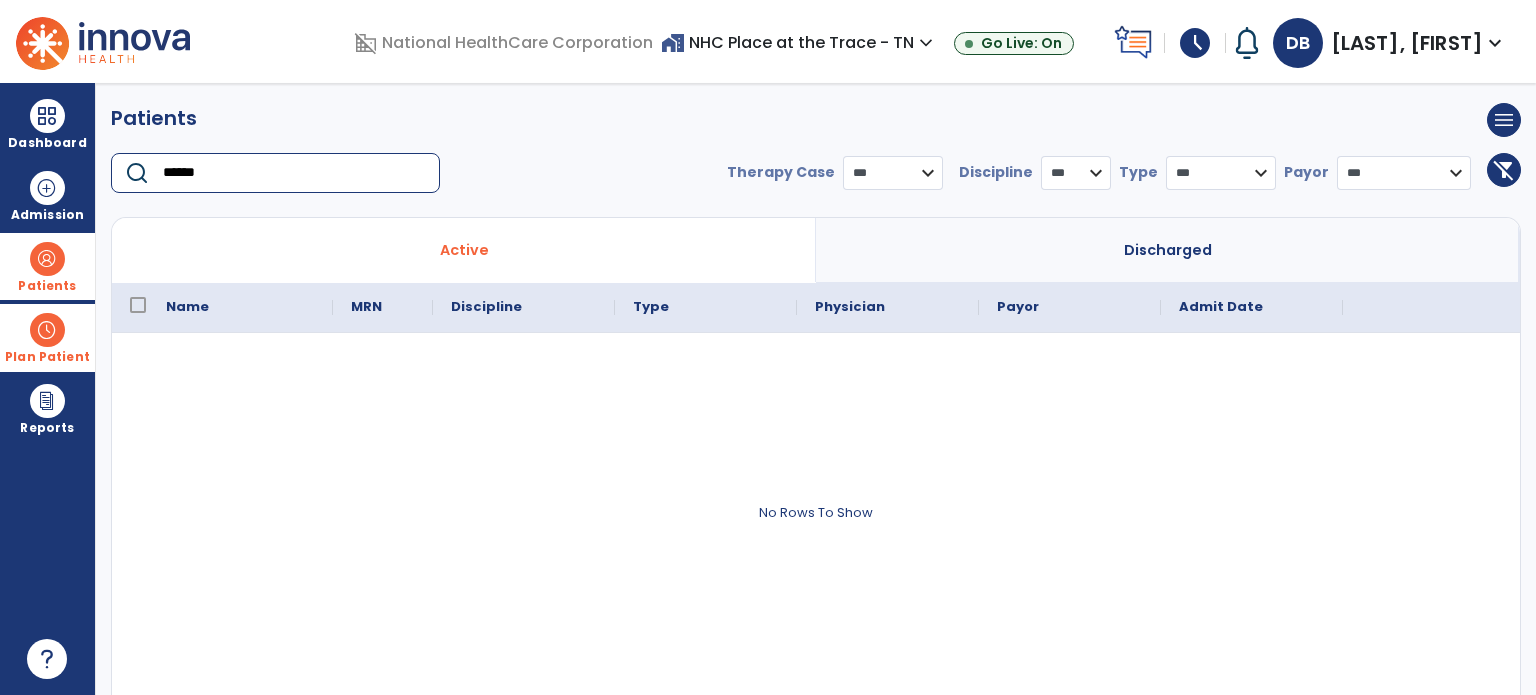 click on "******" at bounding box center (294, 173) 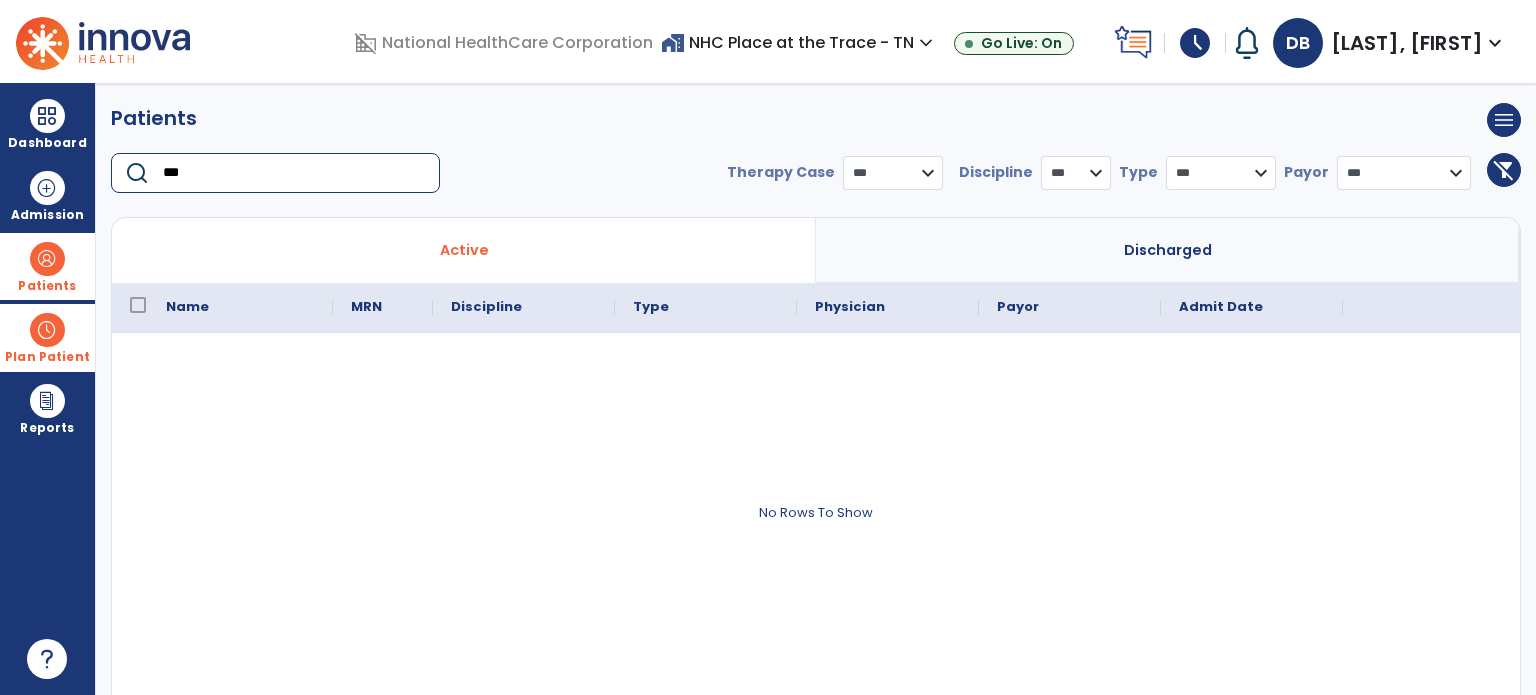 click on "***" at bounding box center (294, 173) 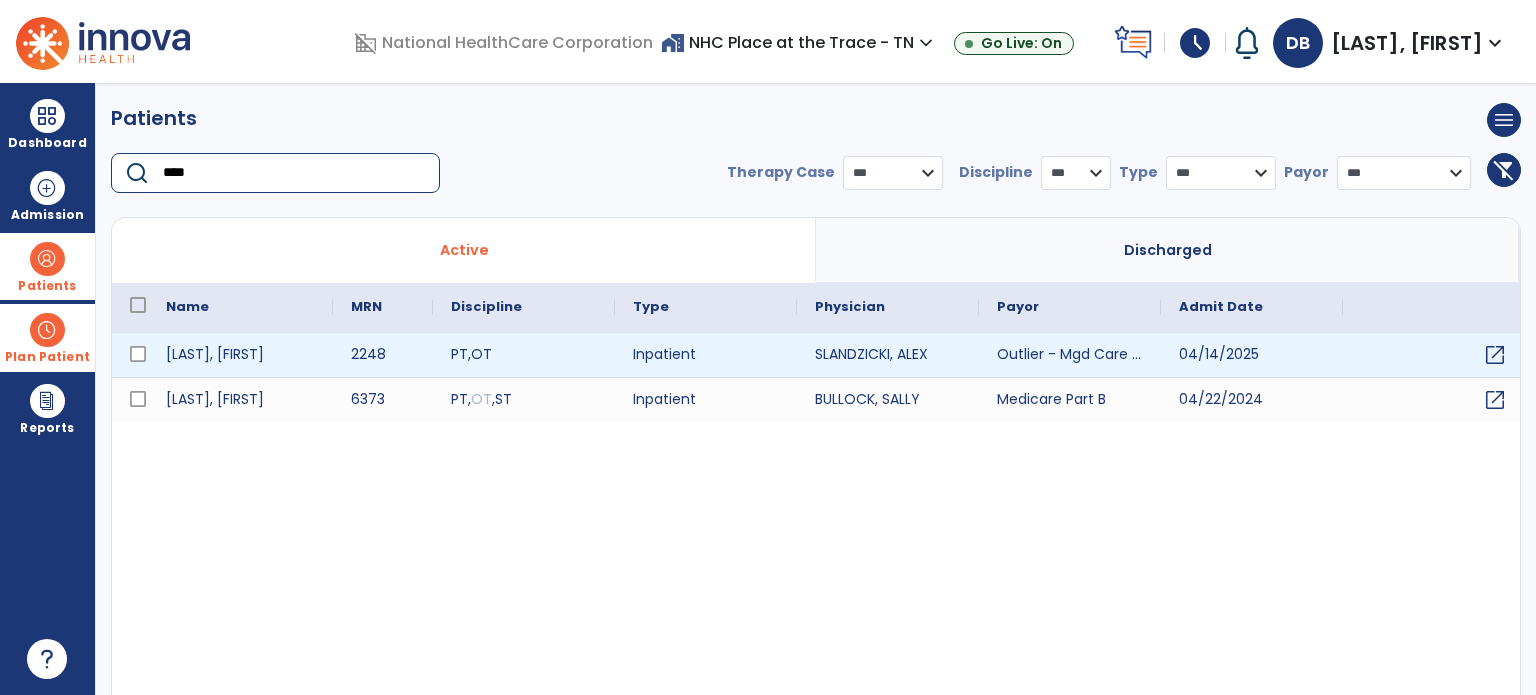 type on "****" 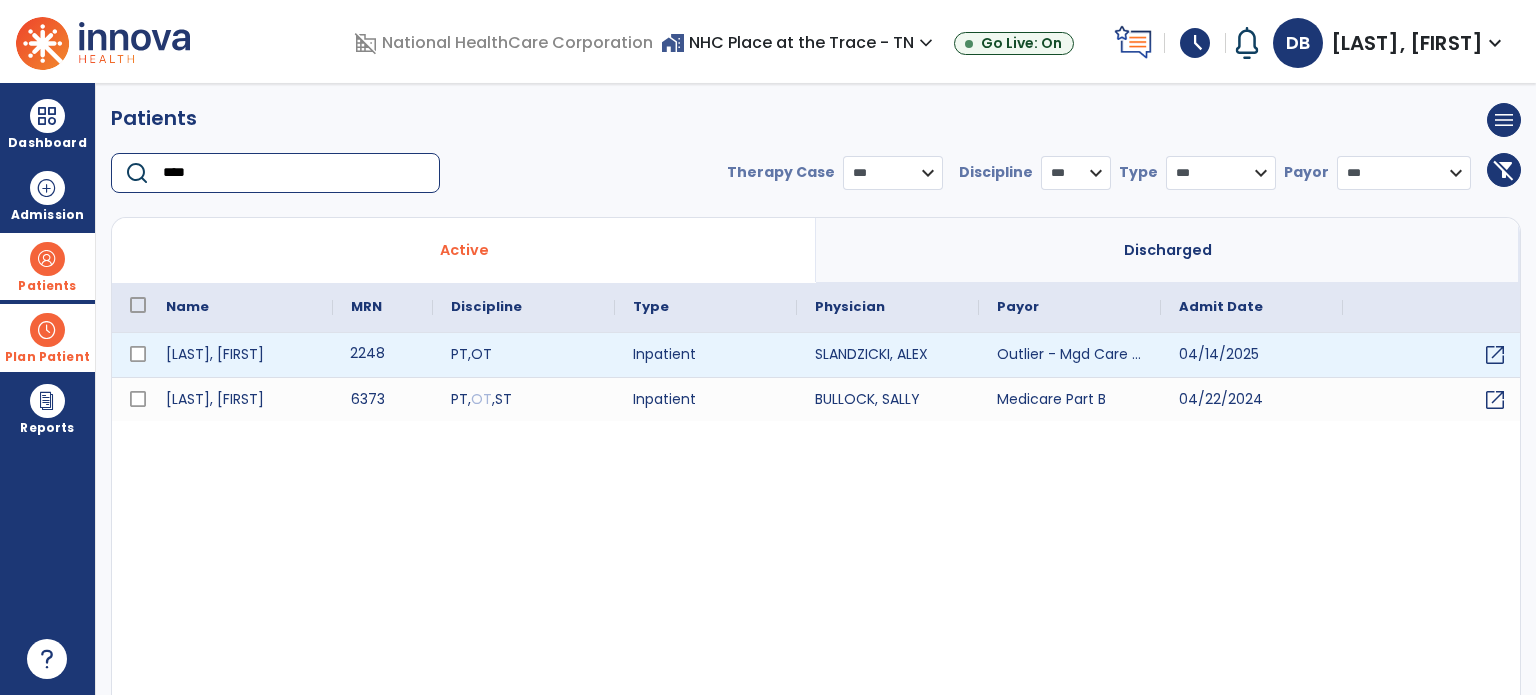 click on "2248" at bounding box center [383, 355] 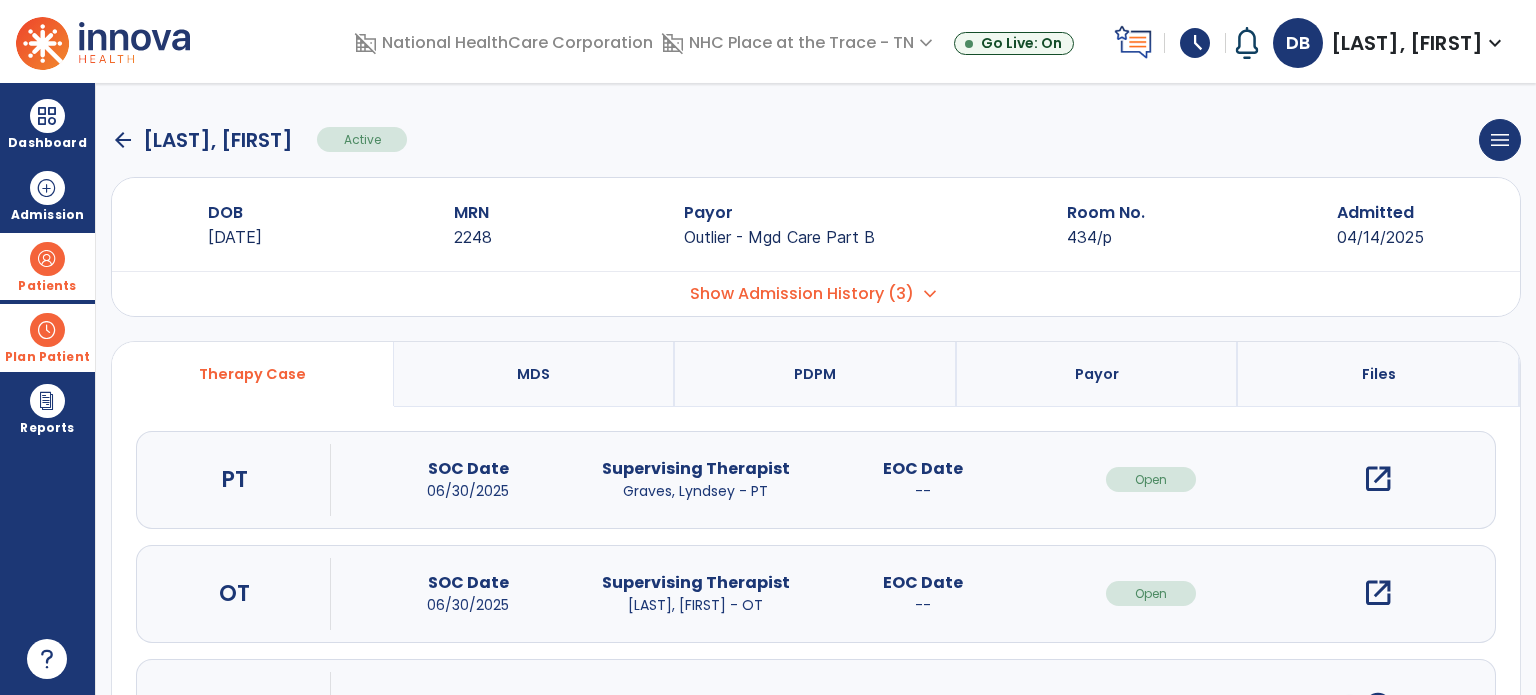 click on "open_in_new" at bounding box center [1378, 593] 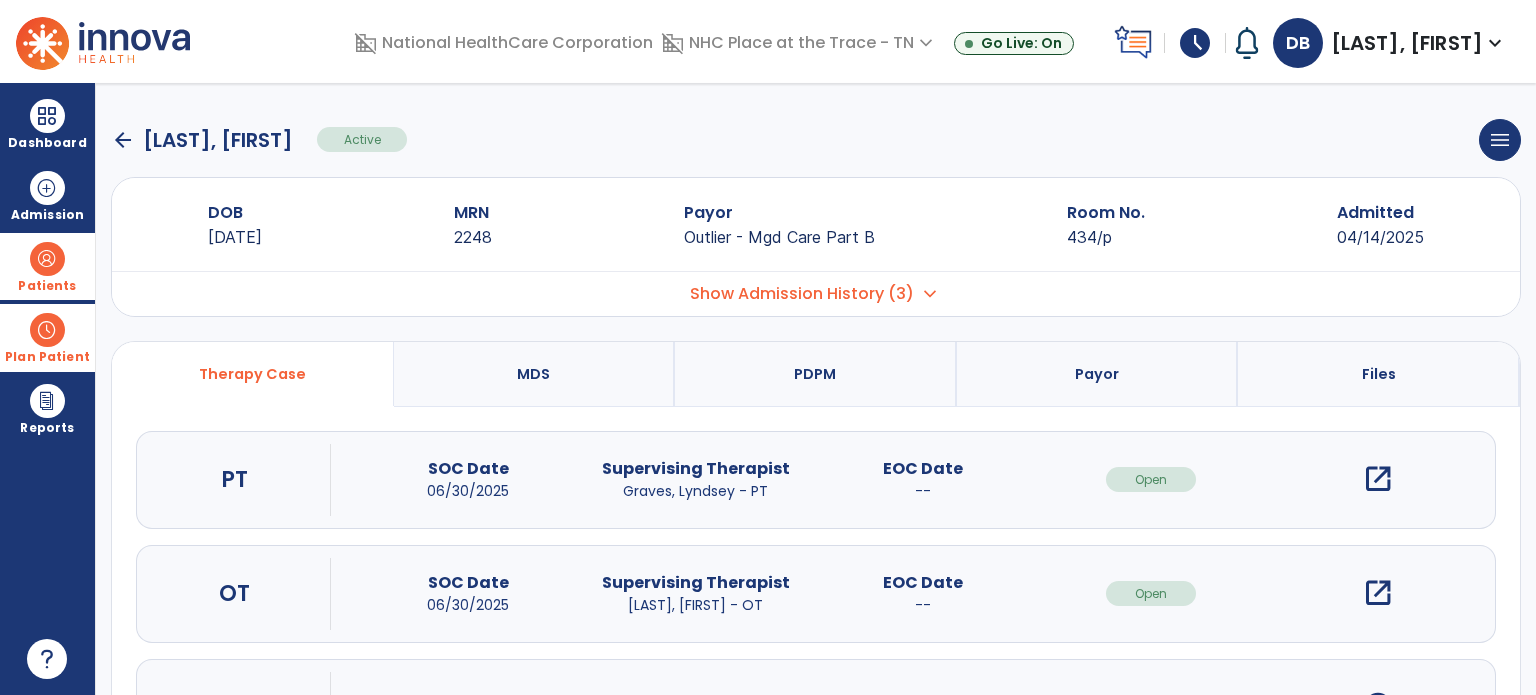 click on "open_in_new" at bounding box center [1378, 593] 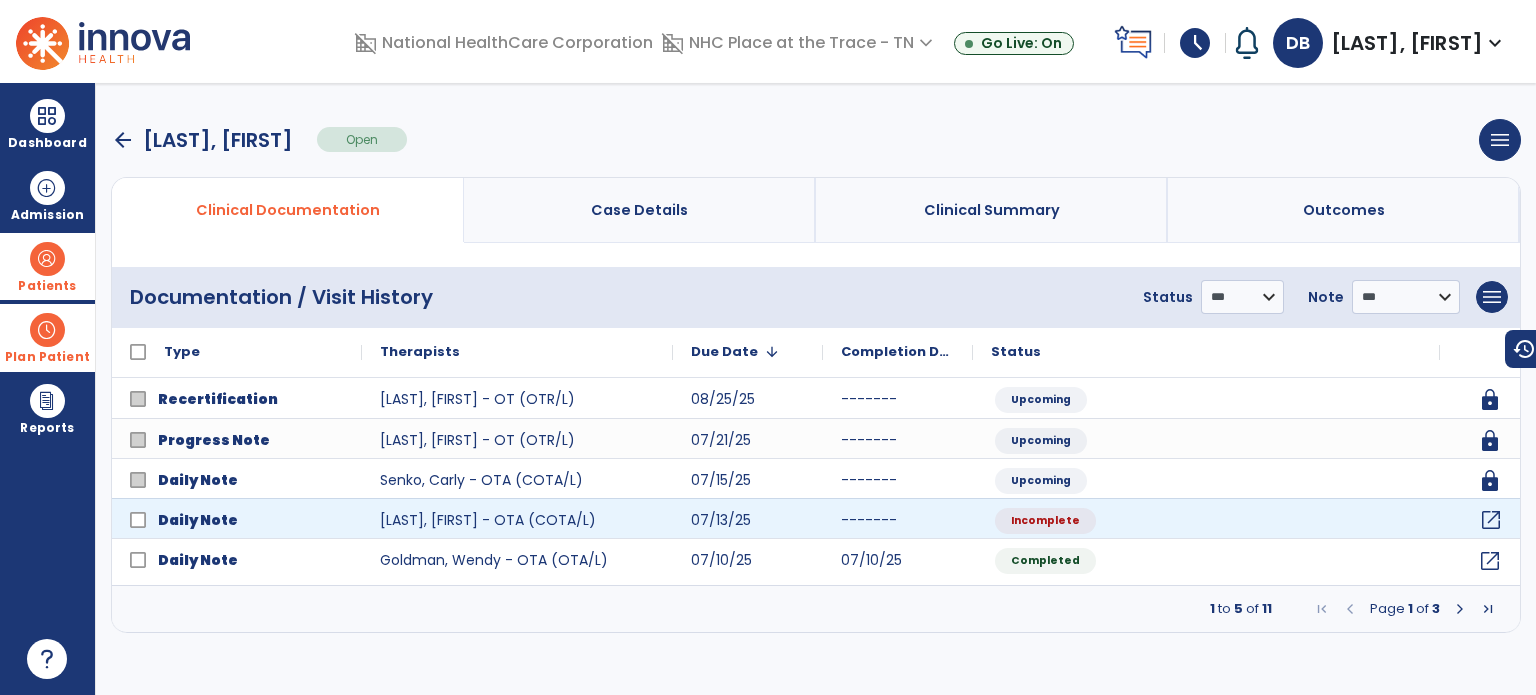 click on "open_in_new" 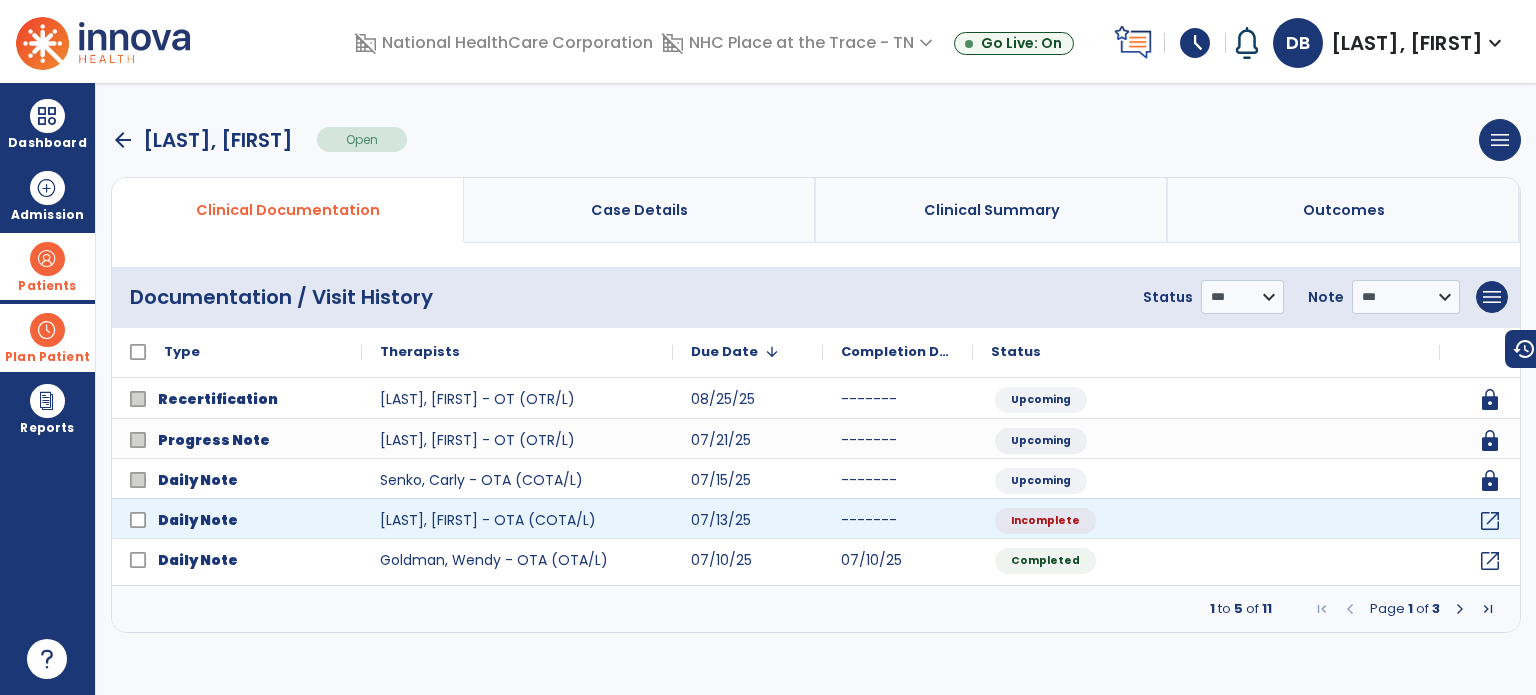 select on "*" 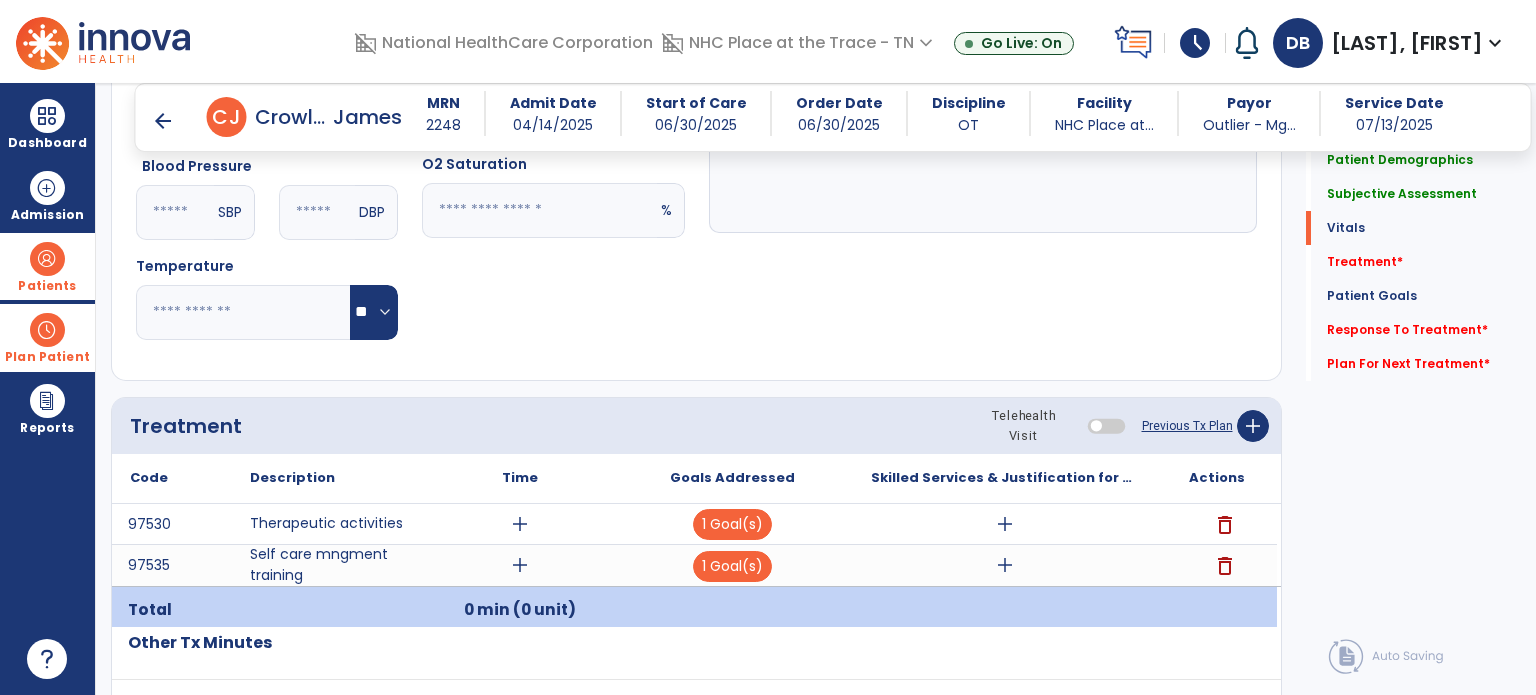 scroll, scrollTop: 900, scrollLeft: 0, axis: vertical 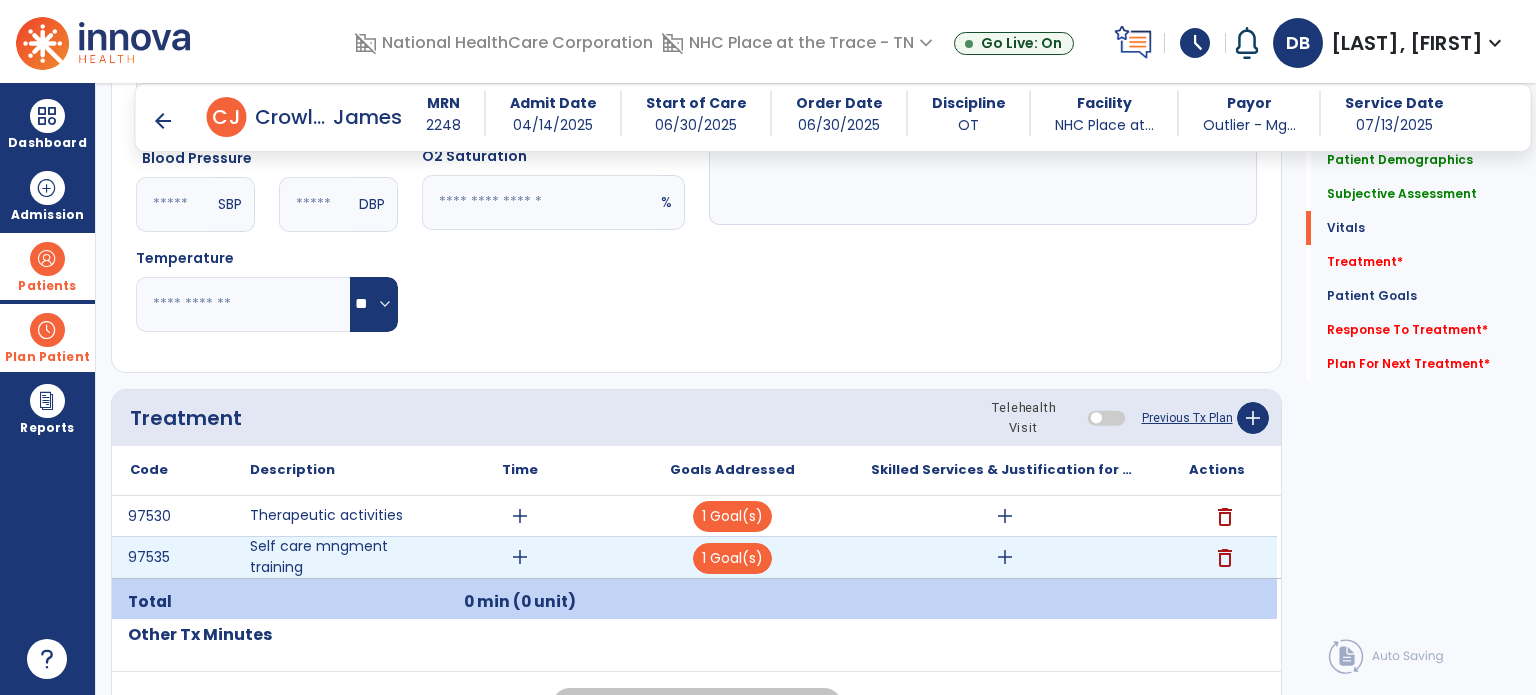 click on "add" at bounding box center (1005, 557) 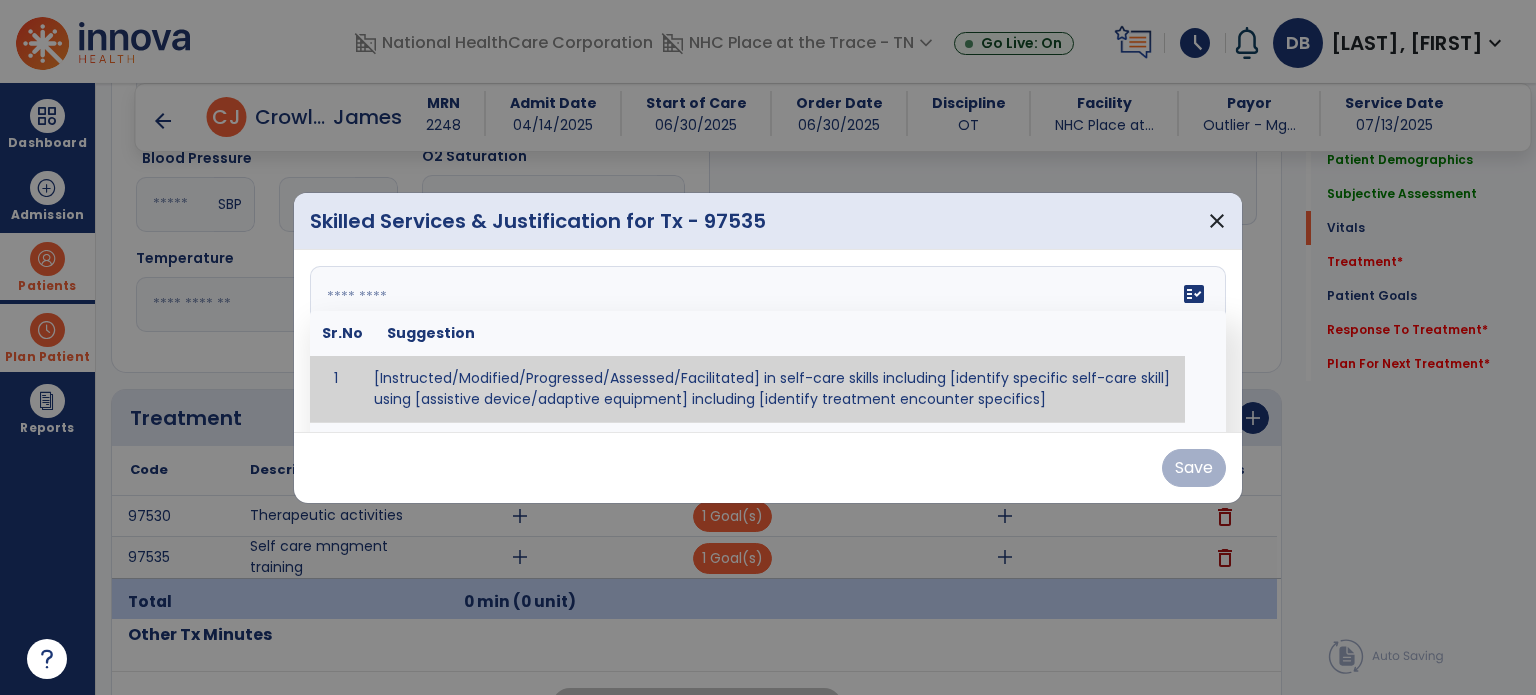 click on "fact_check  Sr.No Suggestion 1 [Instructed/Modified/Progressed/Assessed/Facilitated] in self-care skills including [identify specific self-care skill] using [assistive device/adaptive equipment] including [identify treatment encounter specifics]" at bounding box center (768, 341) 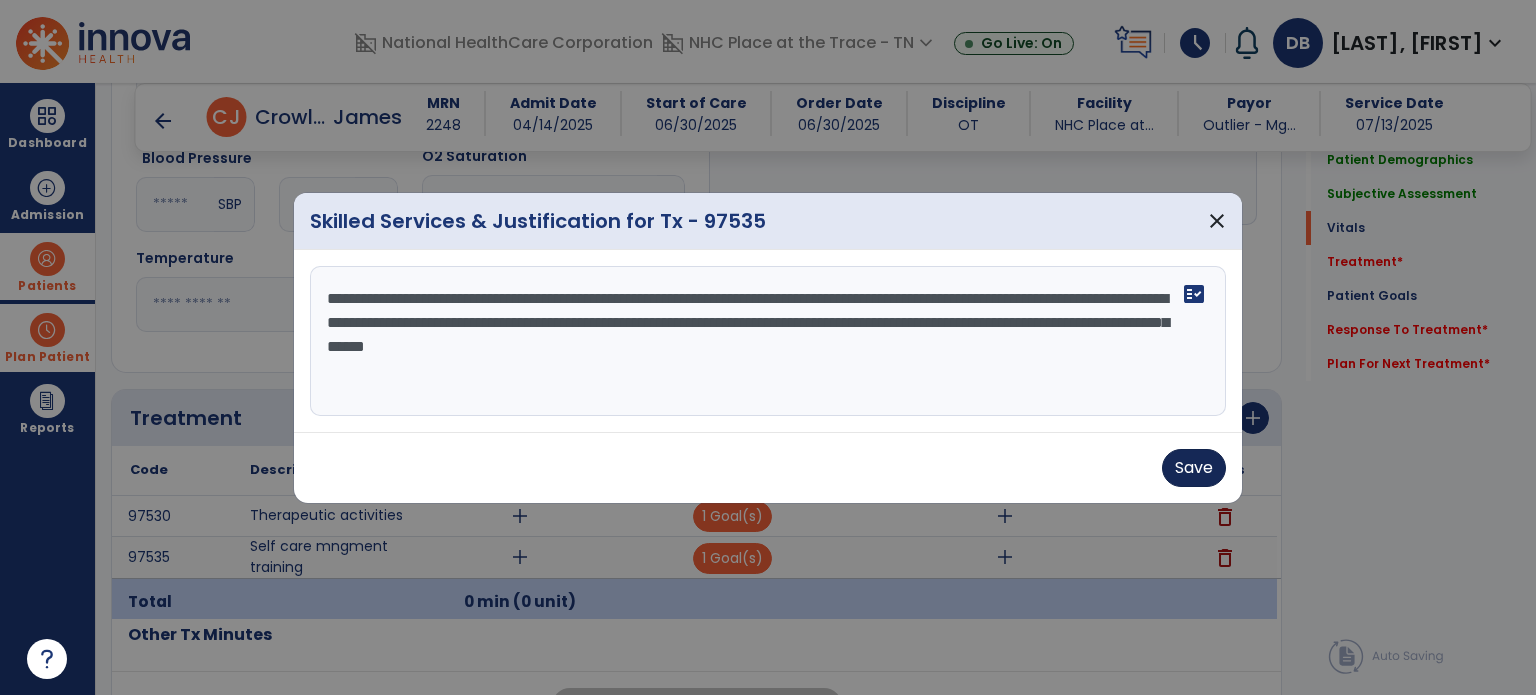 type on "**********" 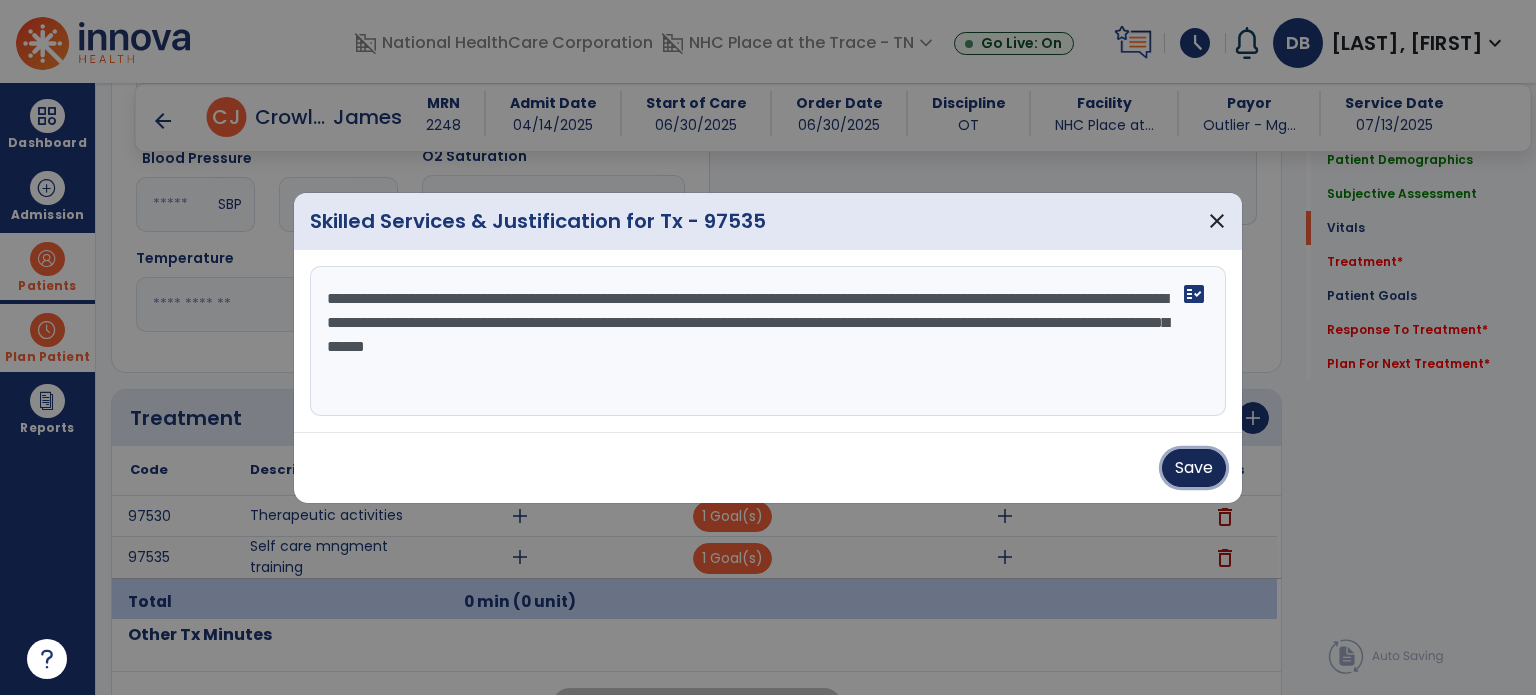 click on "Save" at bounding box center (1194, 468) 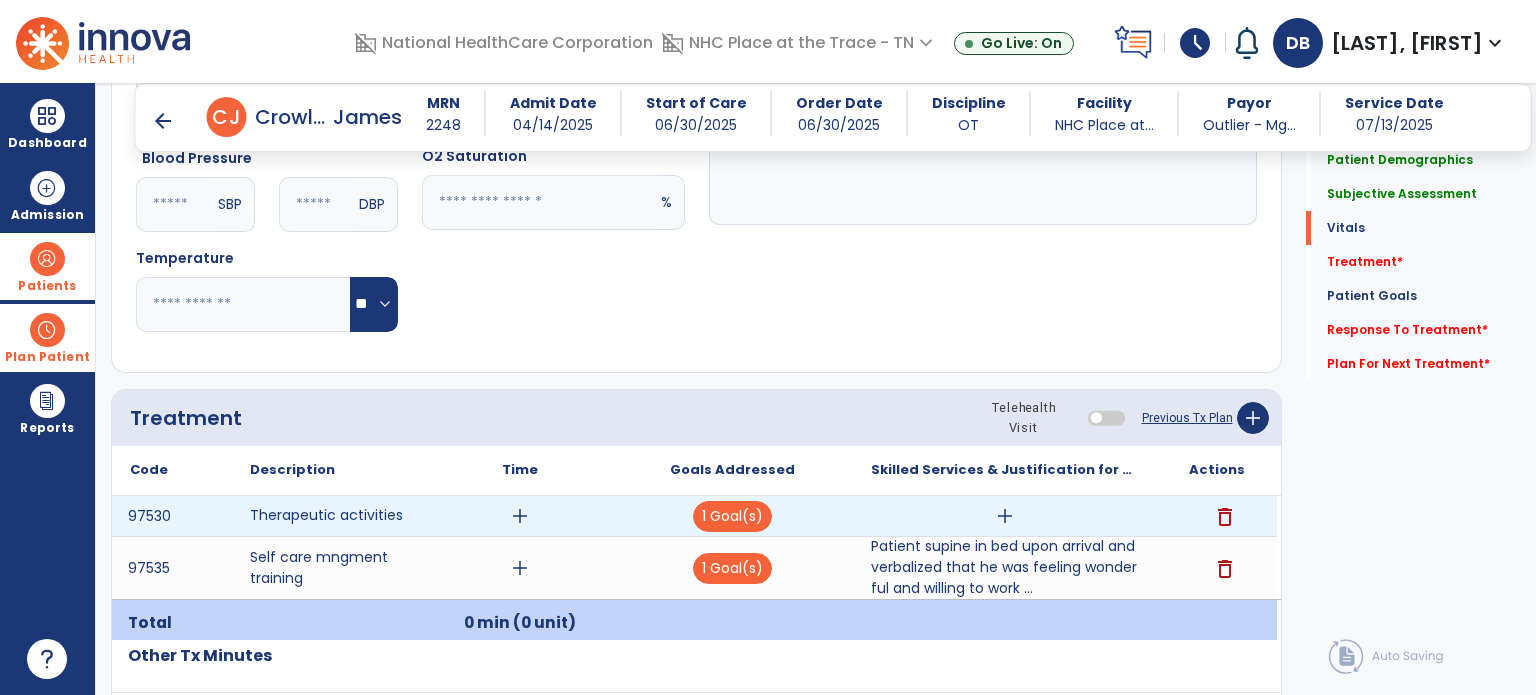 click on "add" at bounding box center (1005, 516) 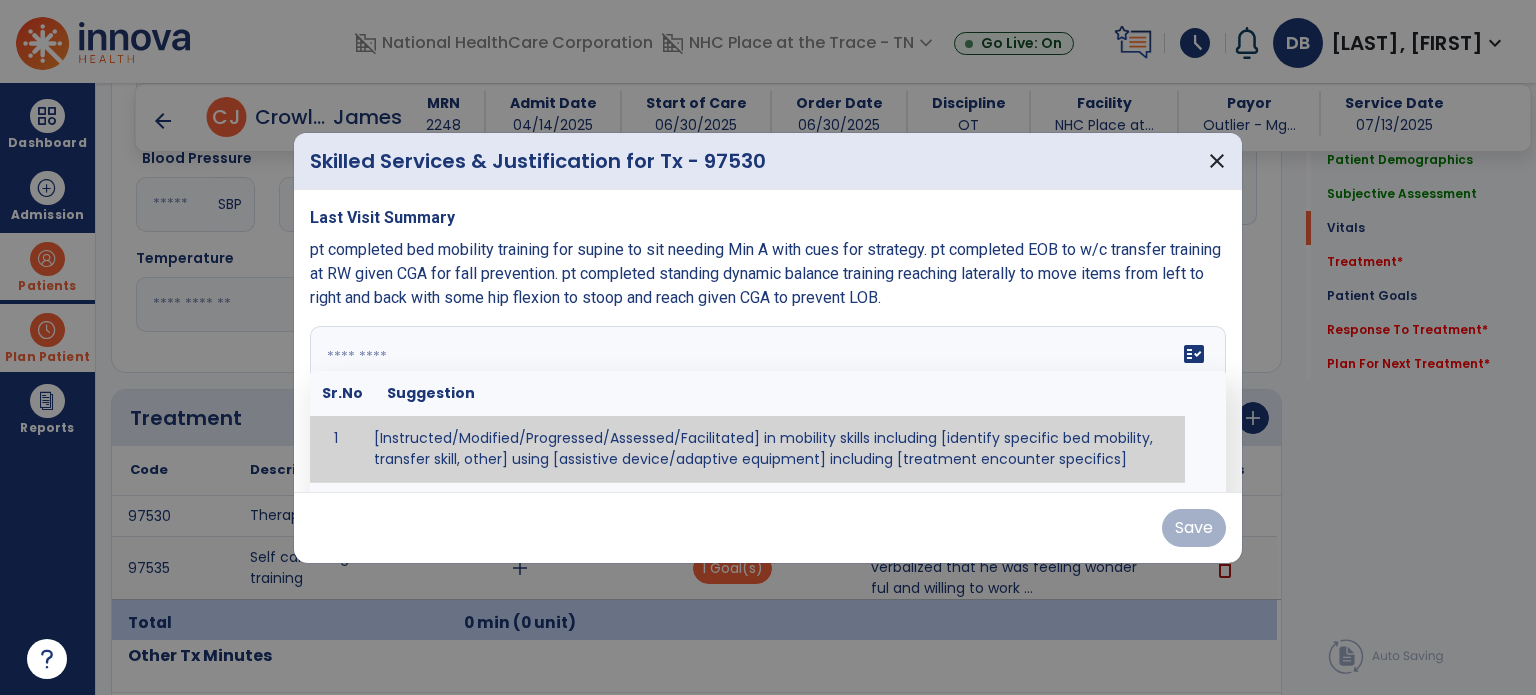 click on "fact_check  Sr.No Suggestion 1 [Instructed/Modified/Progressed/Assessed/Facilitated] in mobility skills including [identify specific bed mobility, transfer skill, other] using [assistive device/adaptive equipment] including [treatment encounter specifics]" at bounding box center [768, 401] 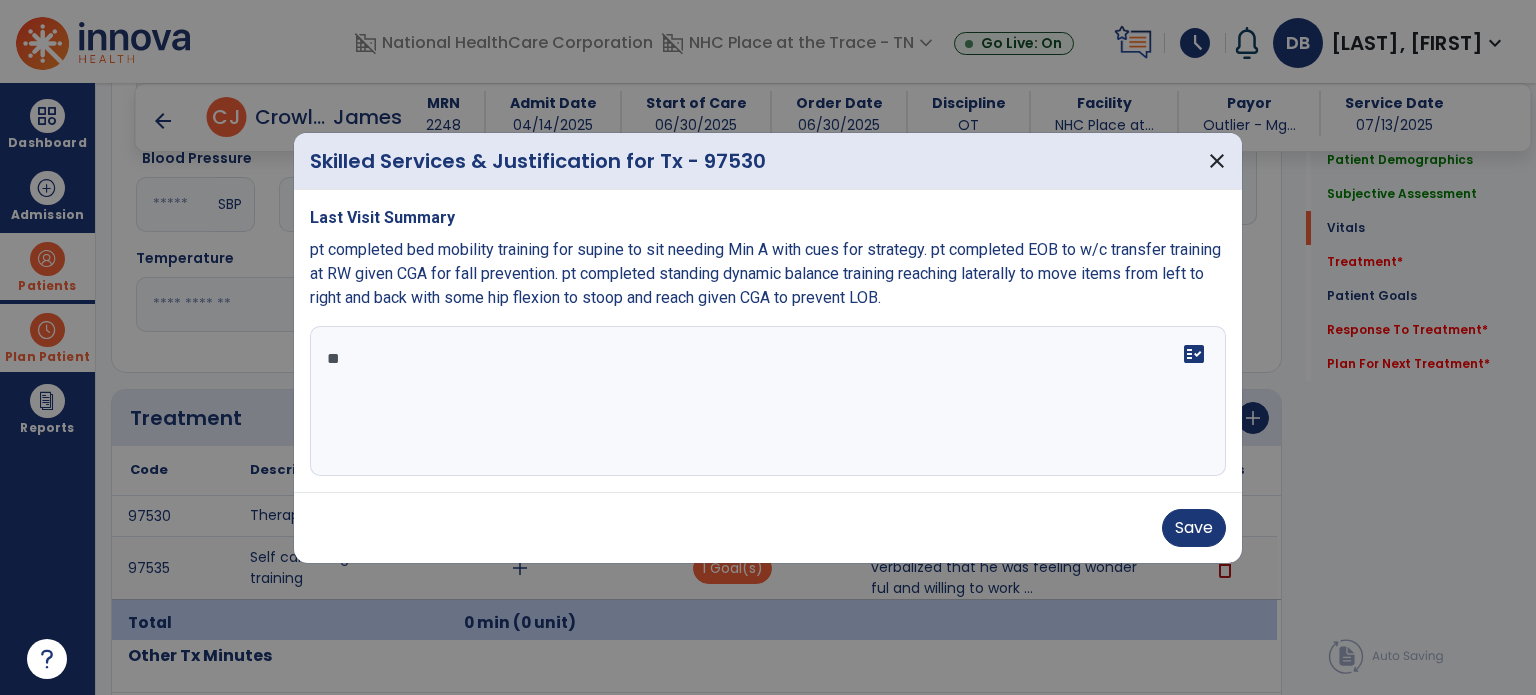 type on "*" 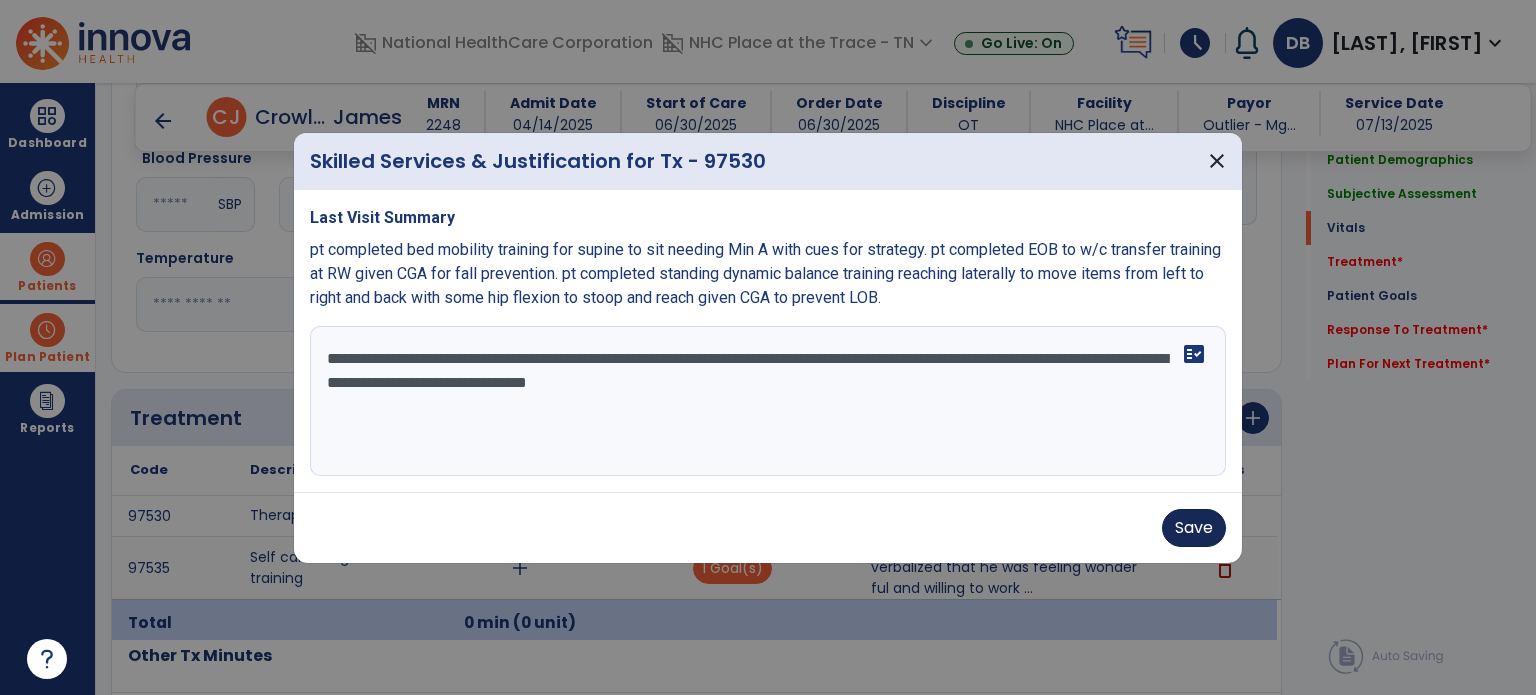 type on "**********" 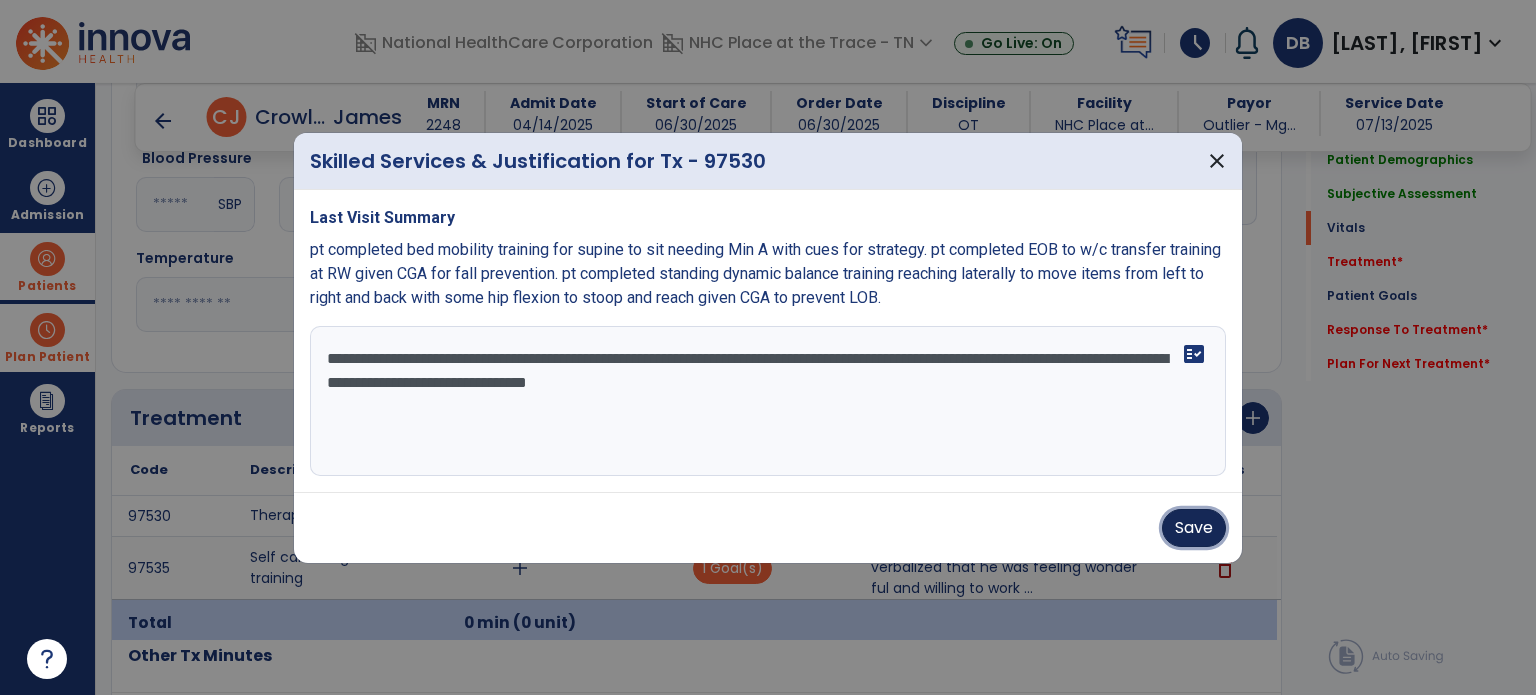click on "Save" at bounding box center (1194, 528) 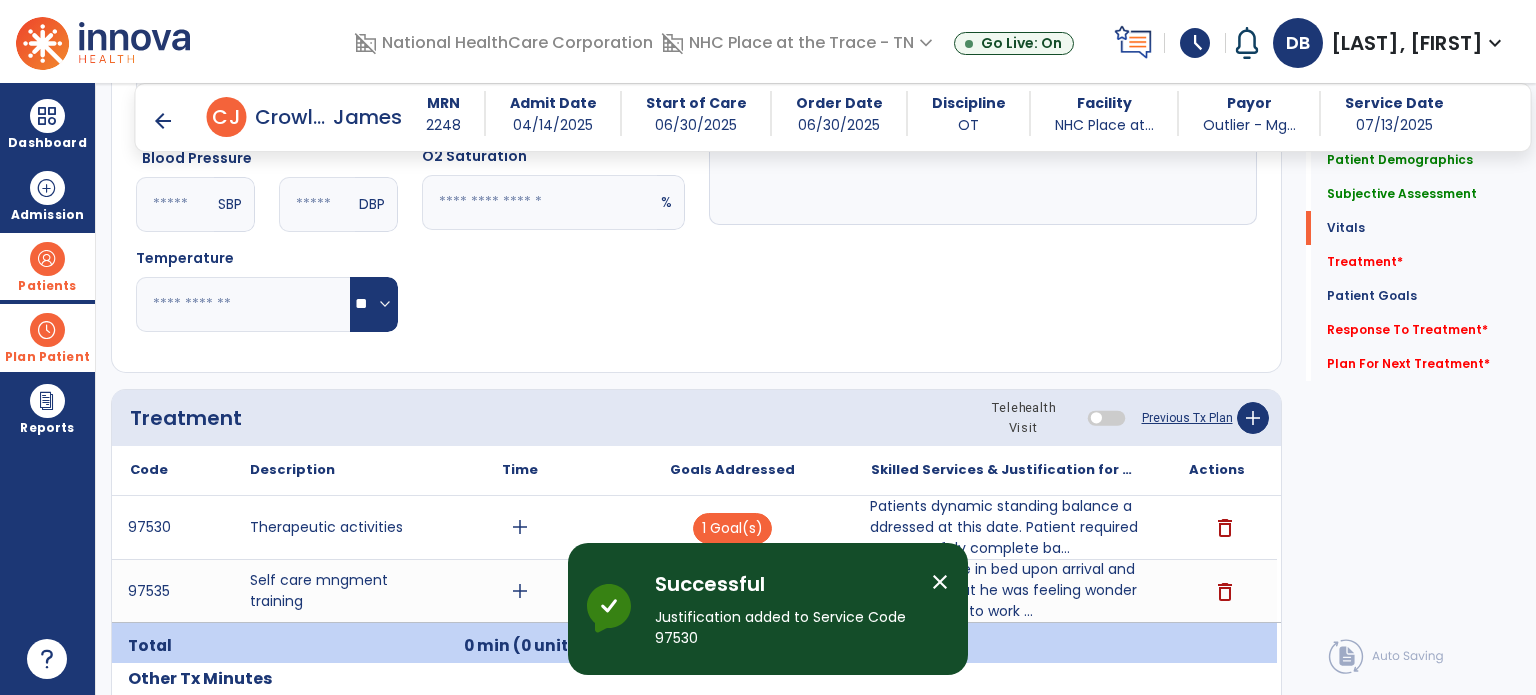 click on "Patients" at bounding box center (47, 266) 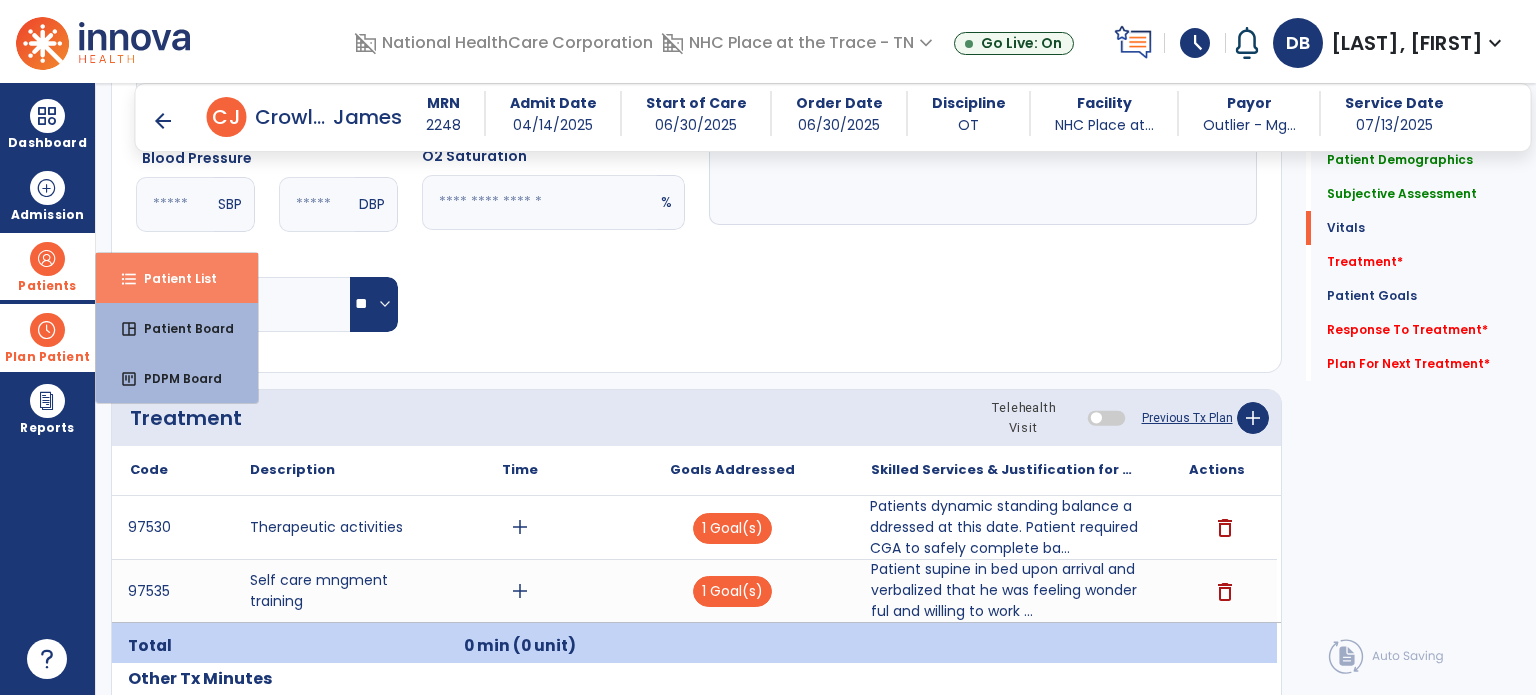 click on "Patient List" at bounding box center [172, 278] 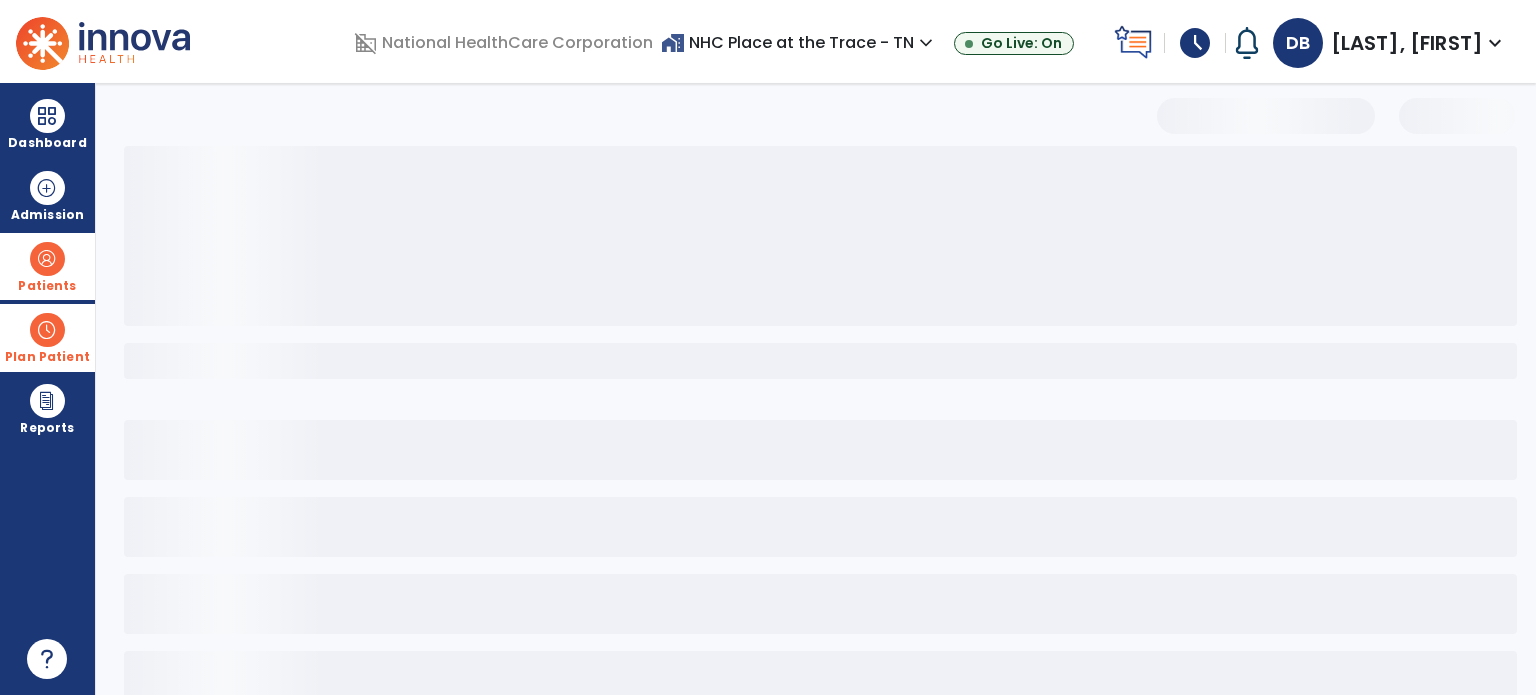 scroll, scrollTop: 46, scrollLeft: 0, axis: vertical 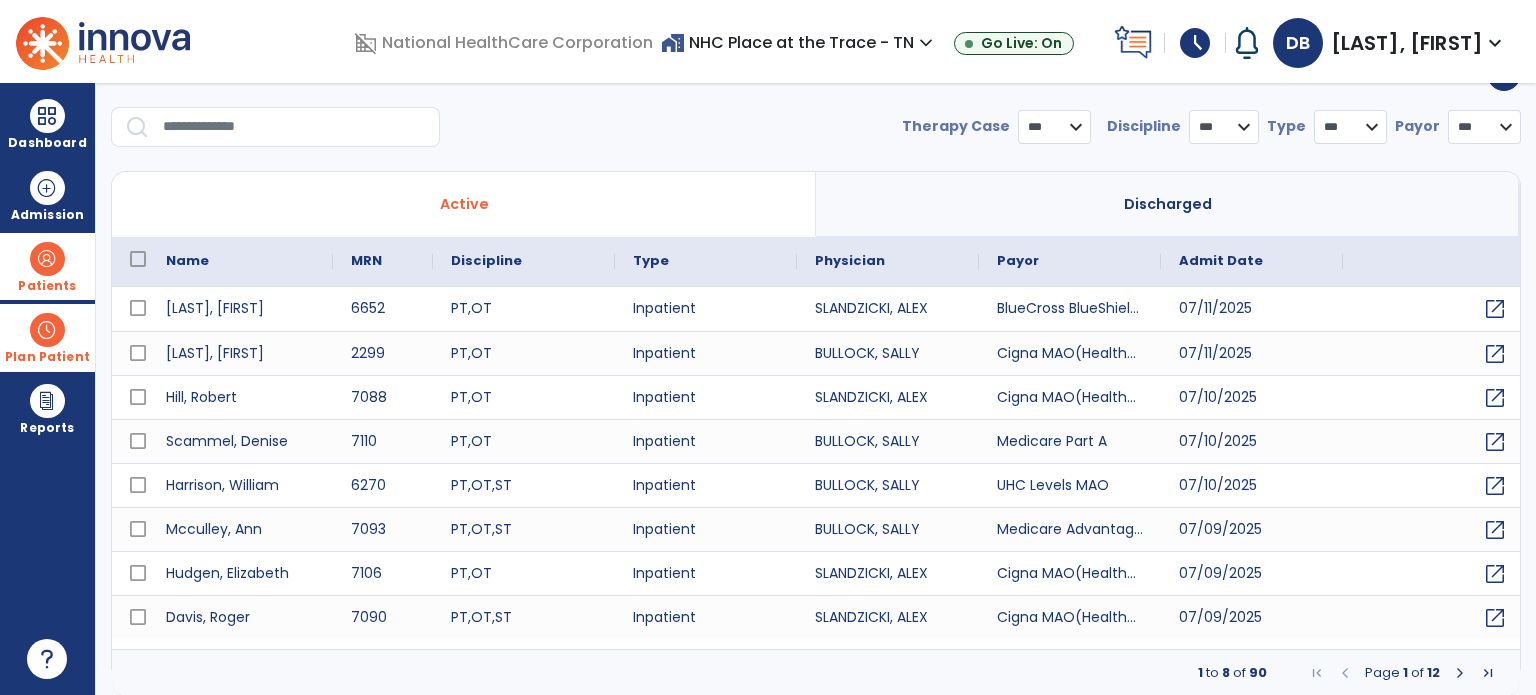 select on "***" 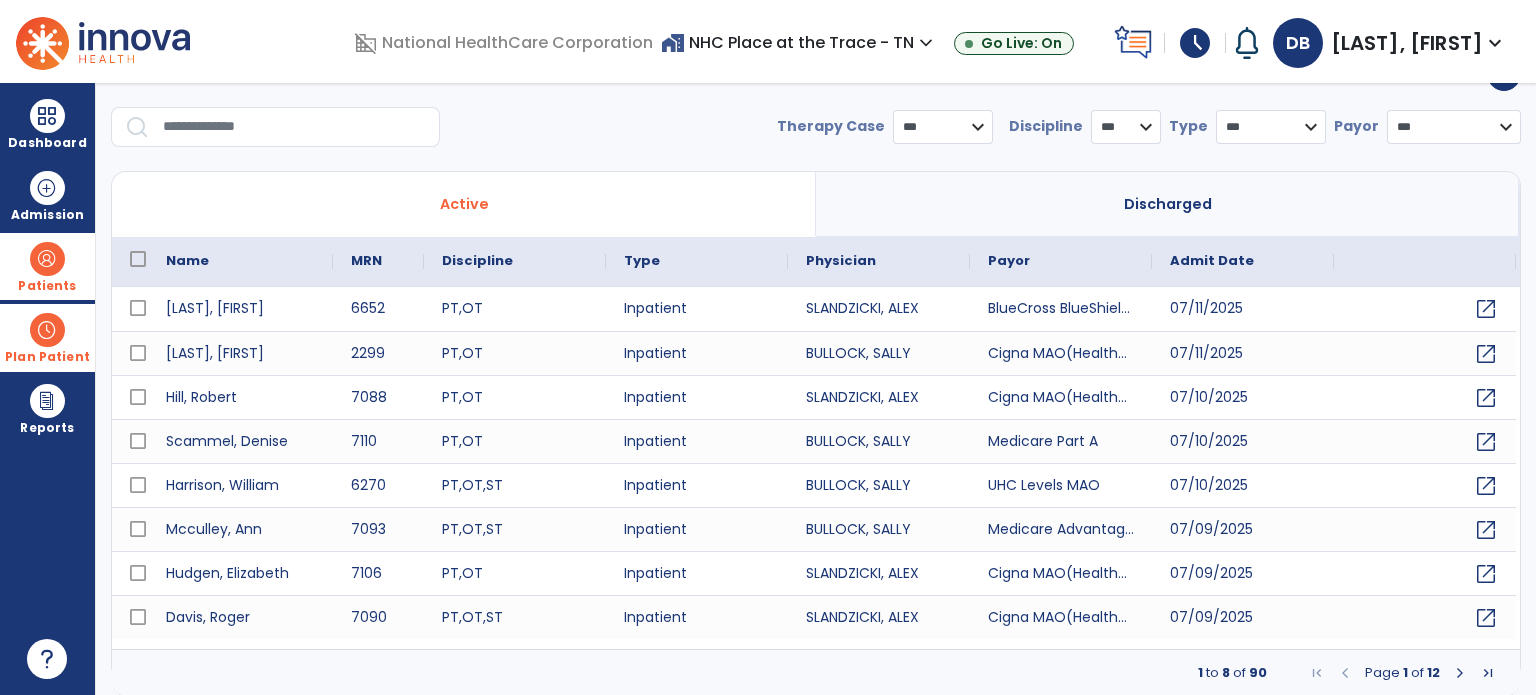 click at bounding box center (294, 127) 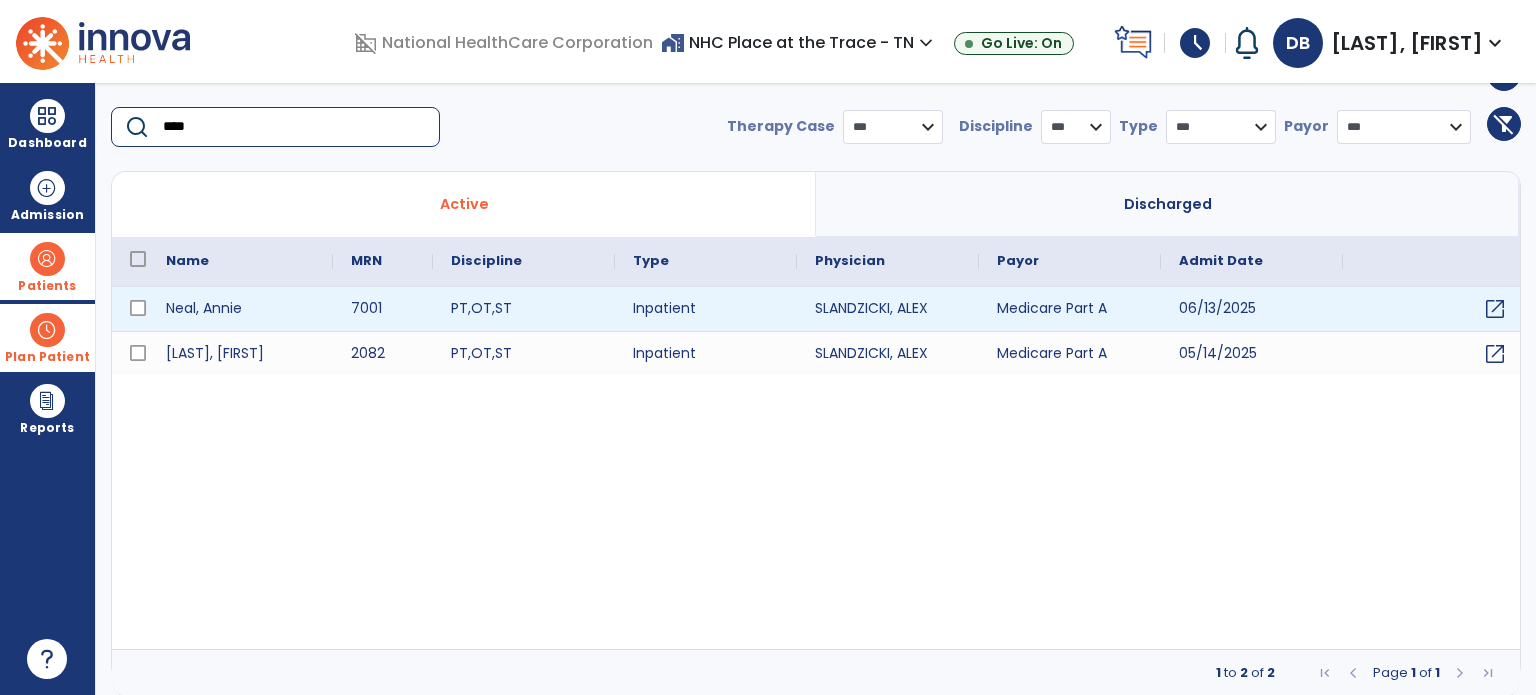 type on "****" 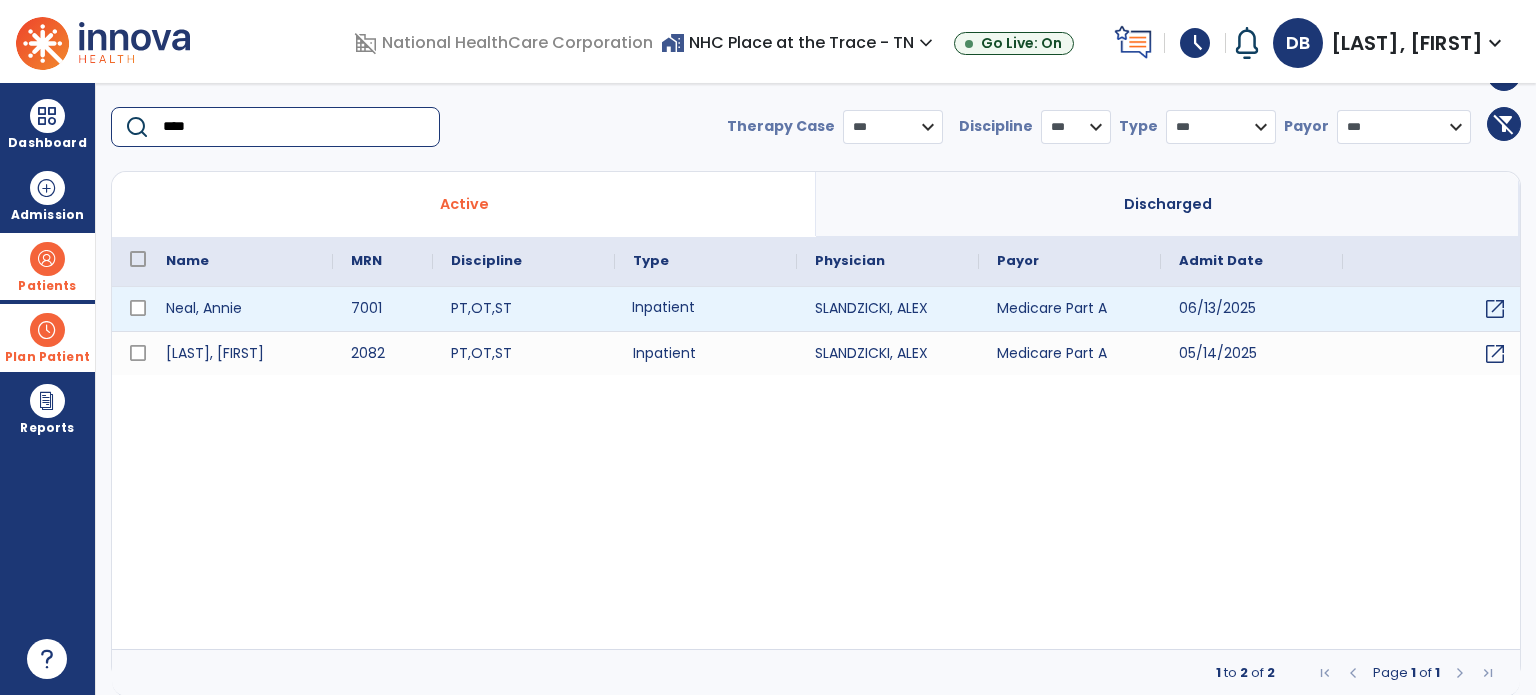 click on "Inpatient" at bounding box center (706, 309) 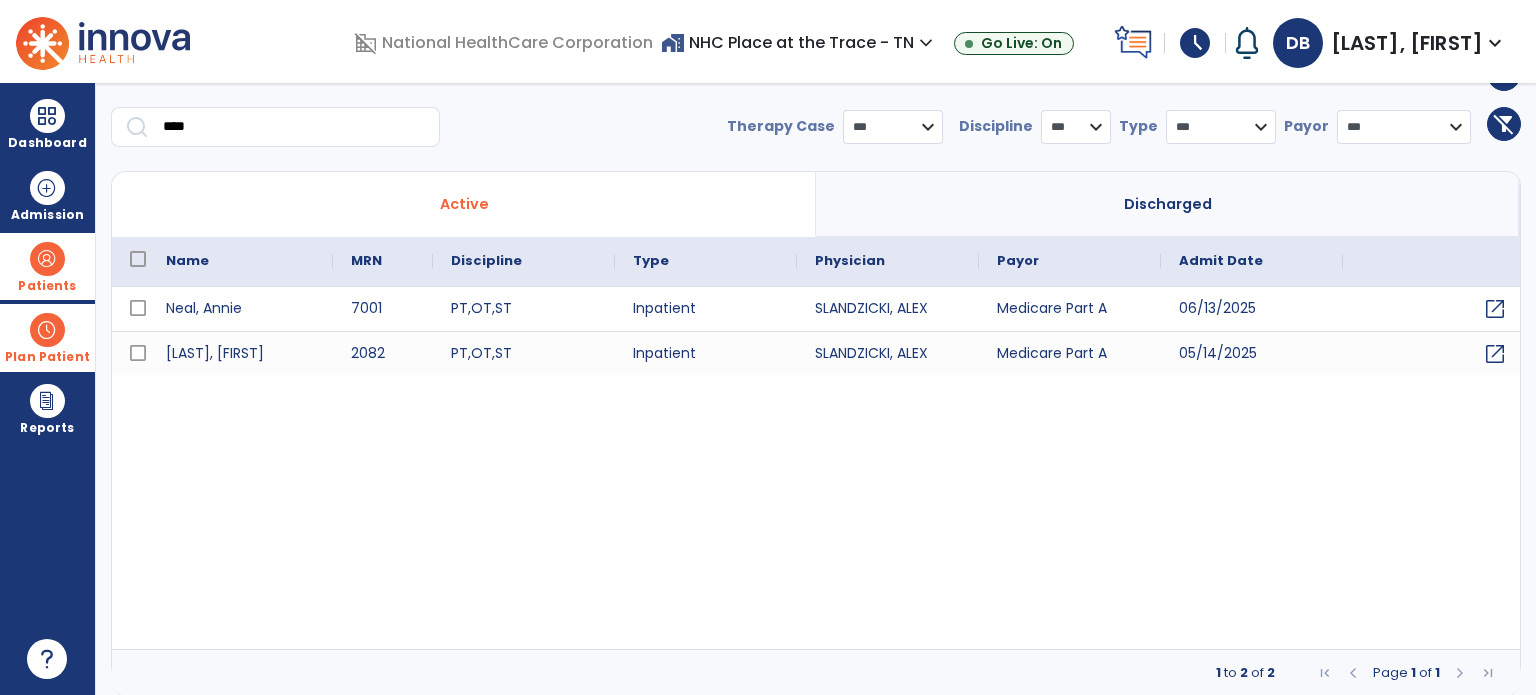 scroll, scrollTop: 0, scrollLeft: 0, axis: both 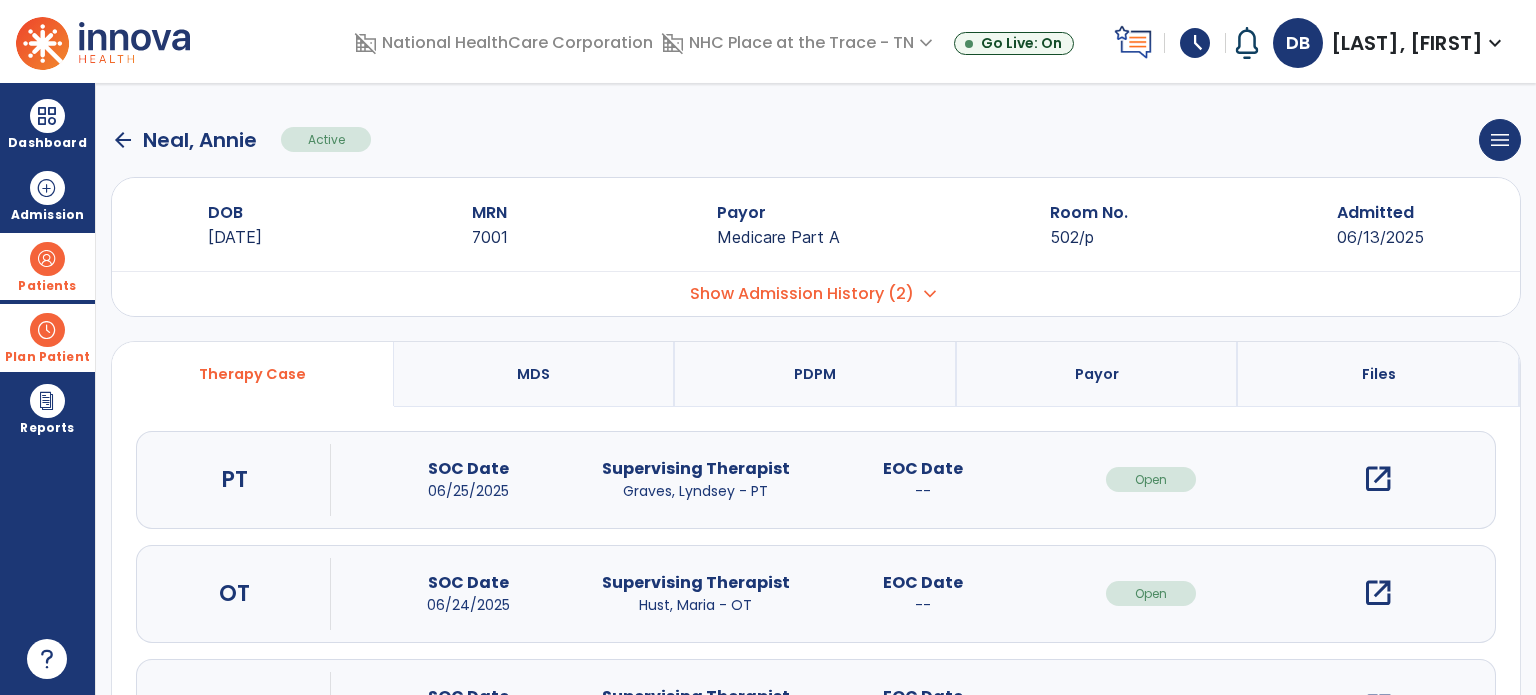 click on "open_in_new" at bounding box center (1378, 593) 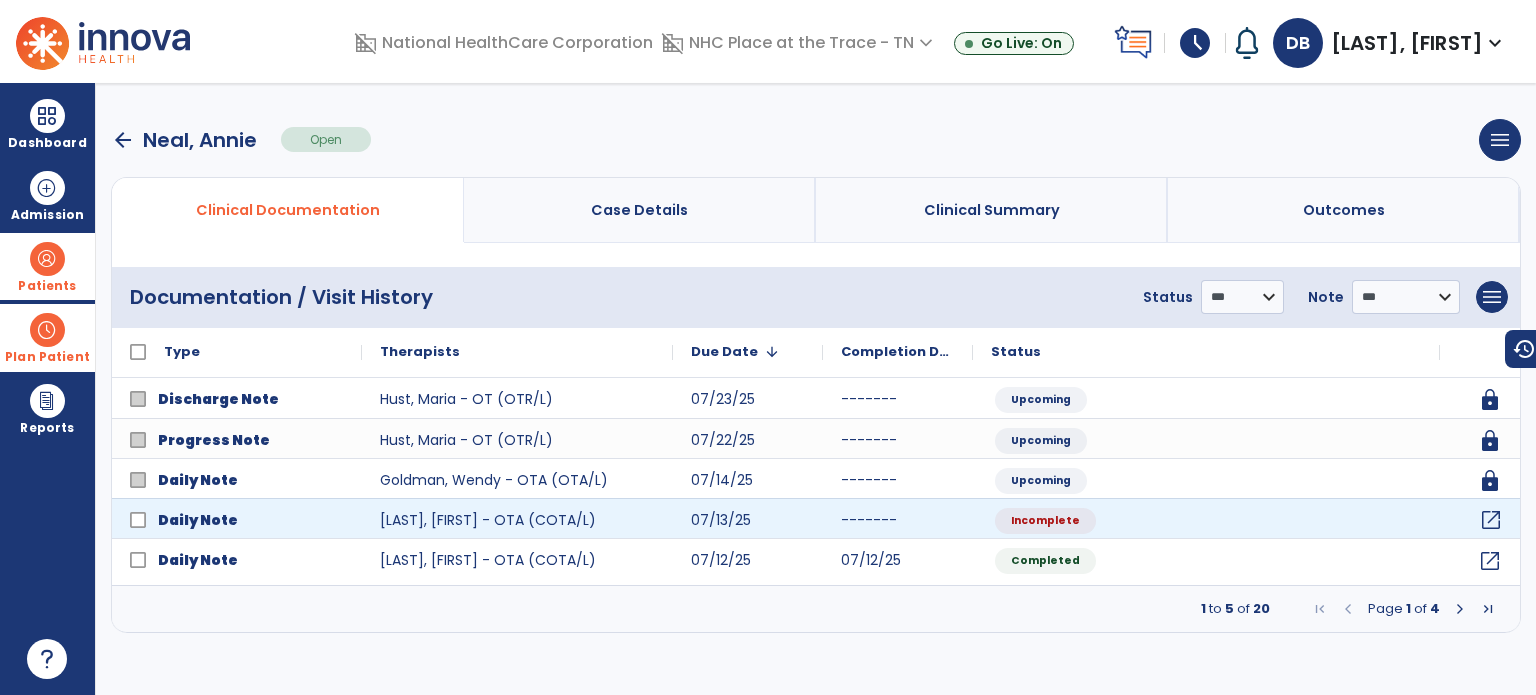 click on "open_in_new" 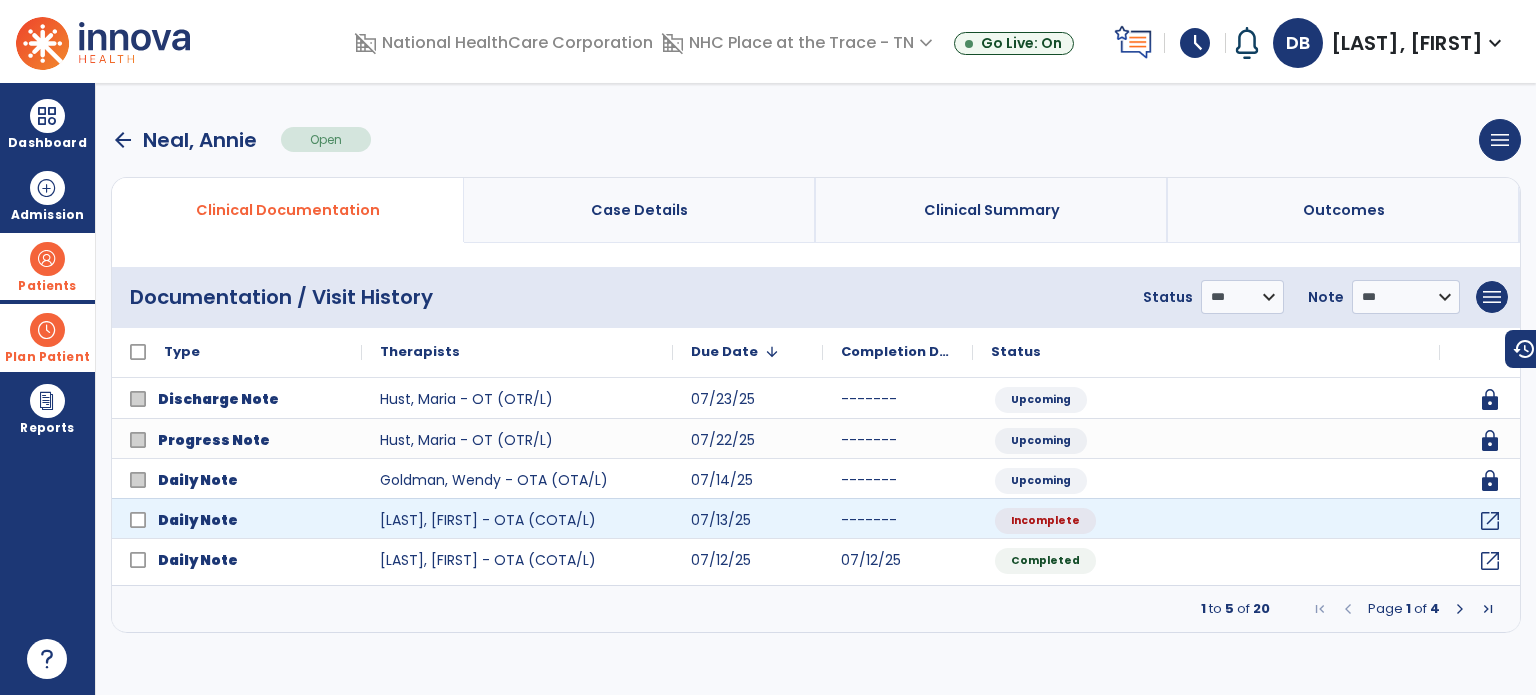 select on "*" 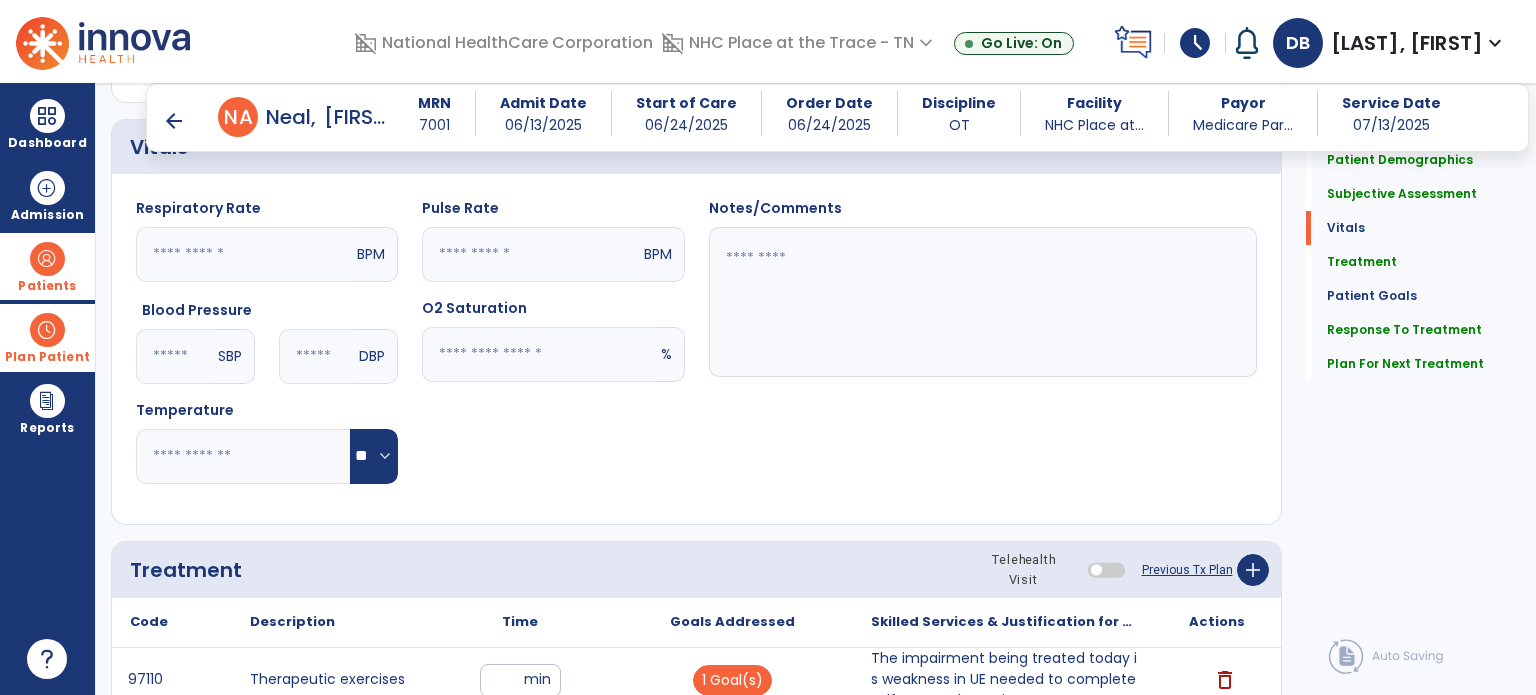 scroll, scrollTop: 900, scrollLeft: 0, axis: vertical 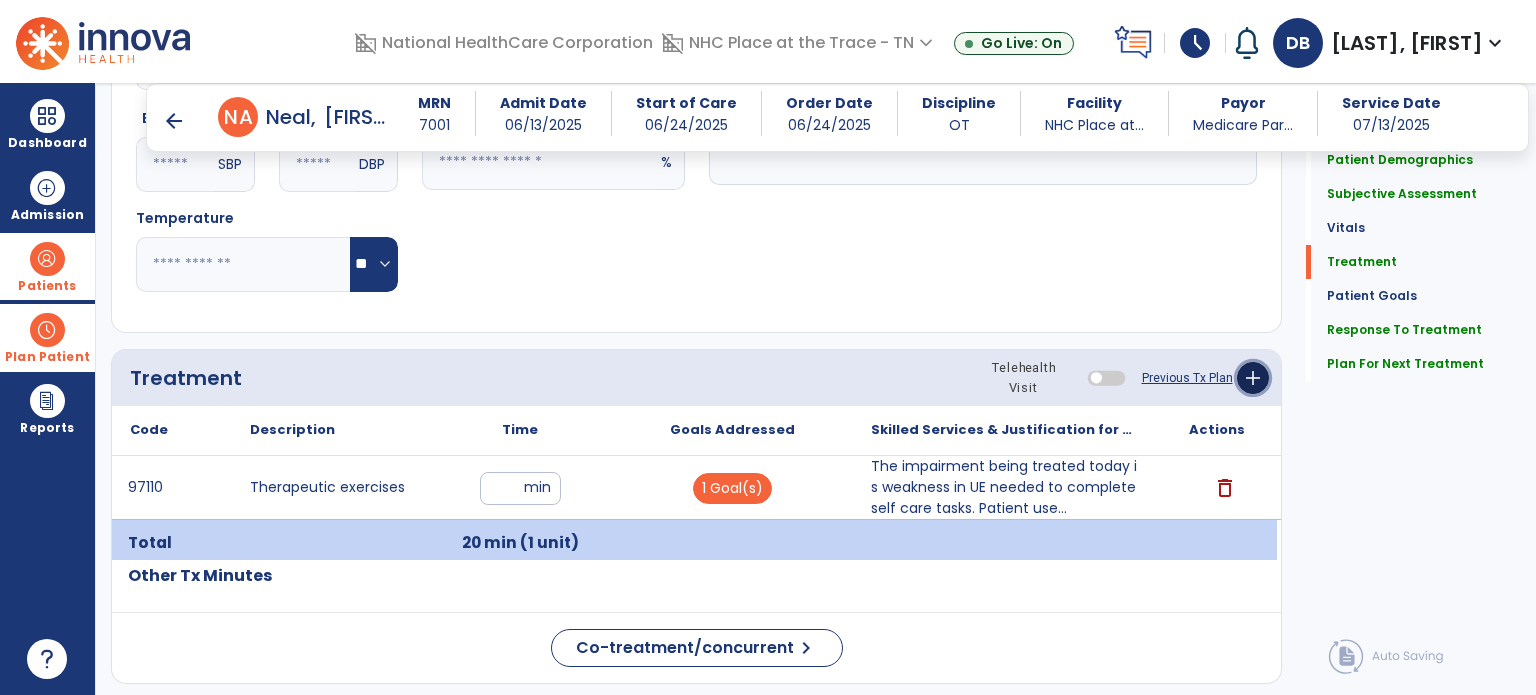 click on "add" 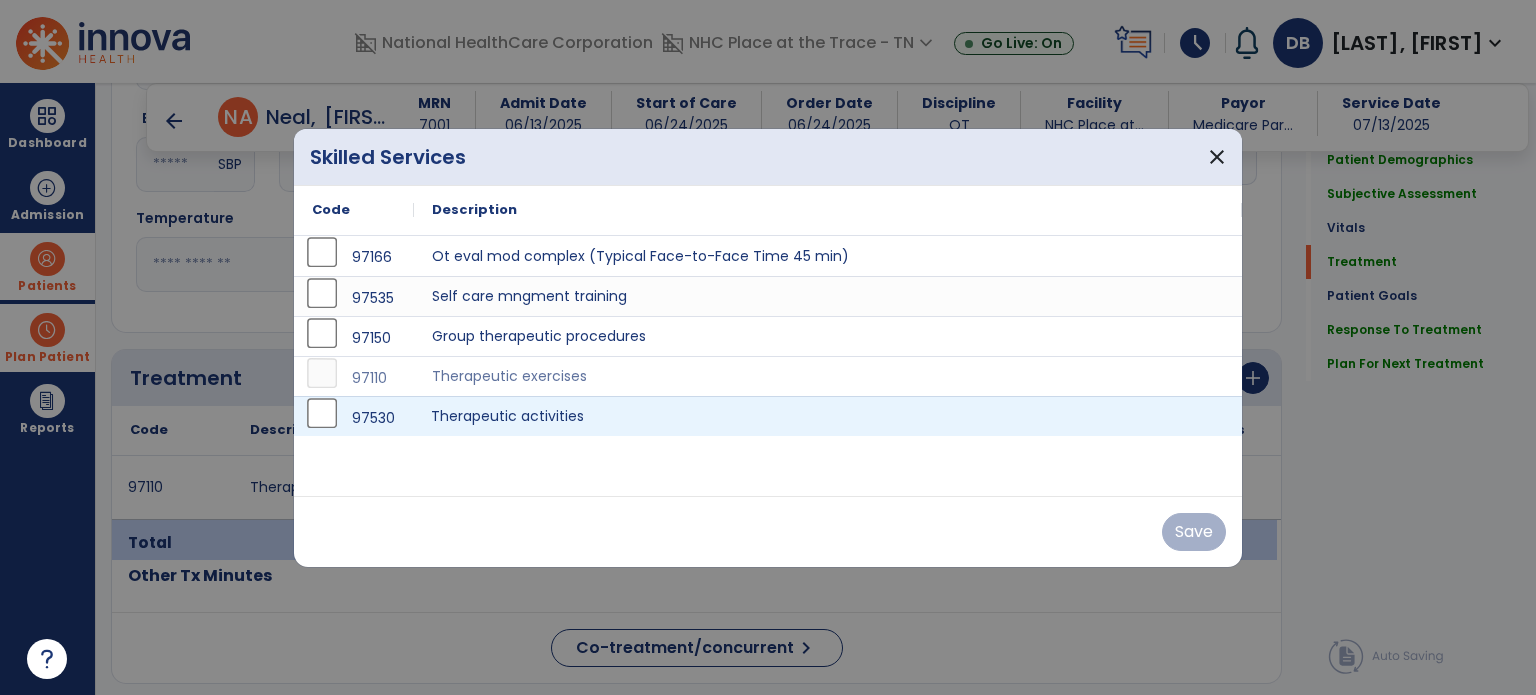 click on "Therapeutic activities" at bounding box center [828, 416] 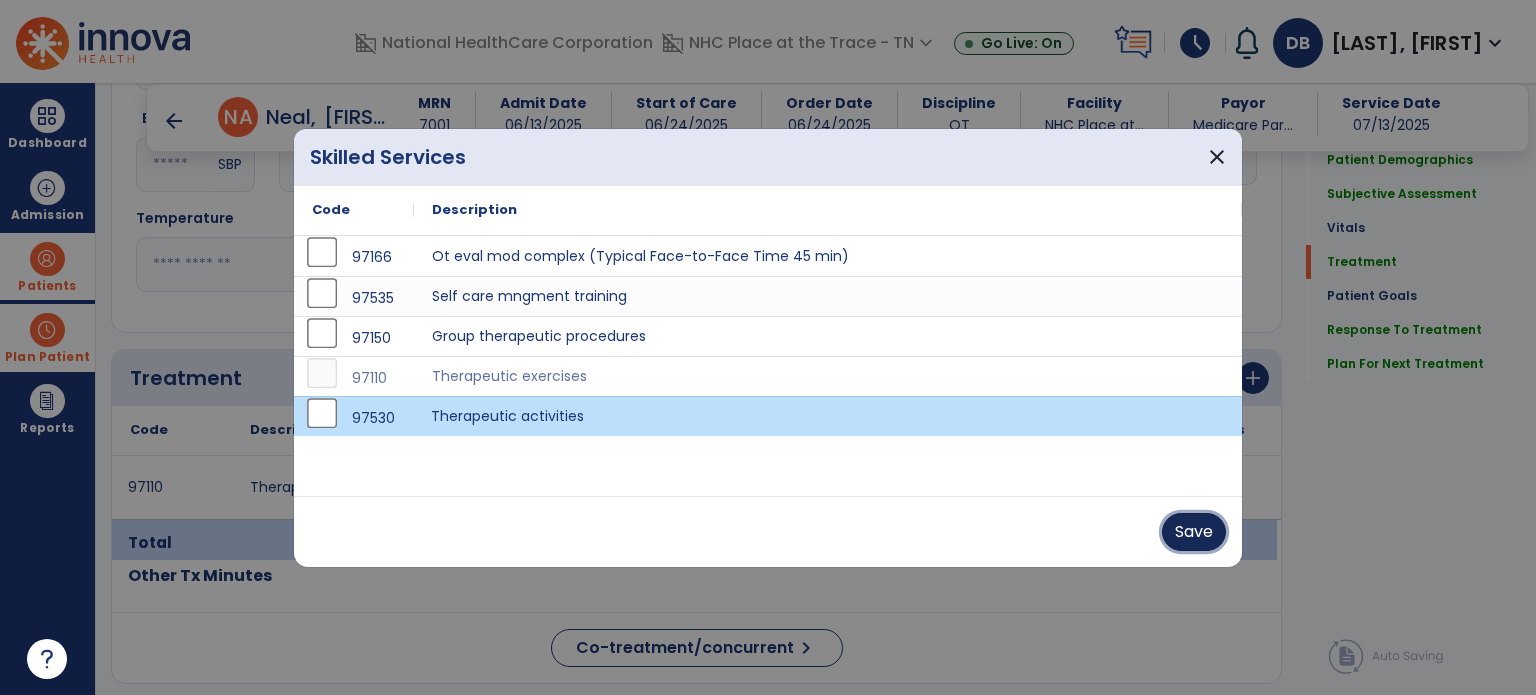 click on "Save" at bounding box center (1194, 532) 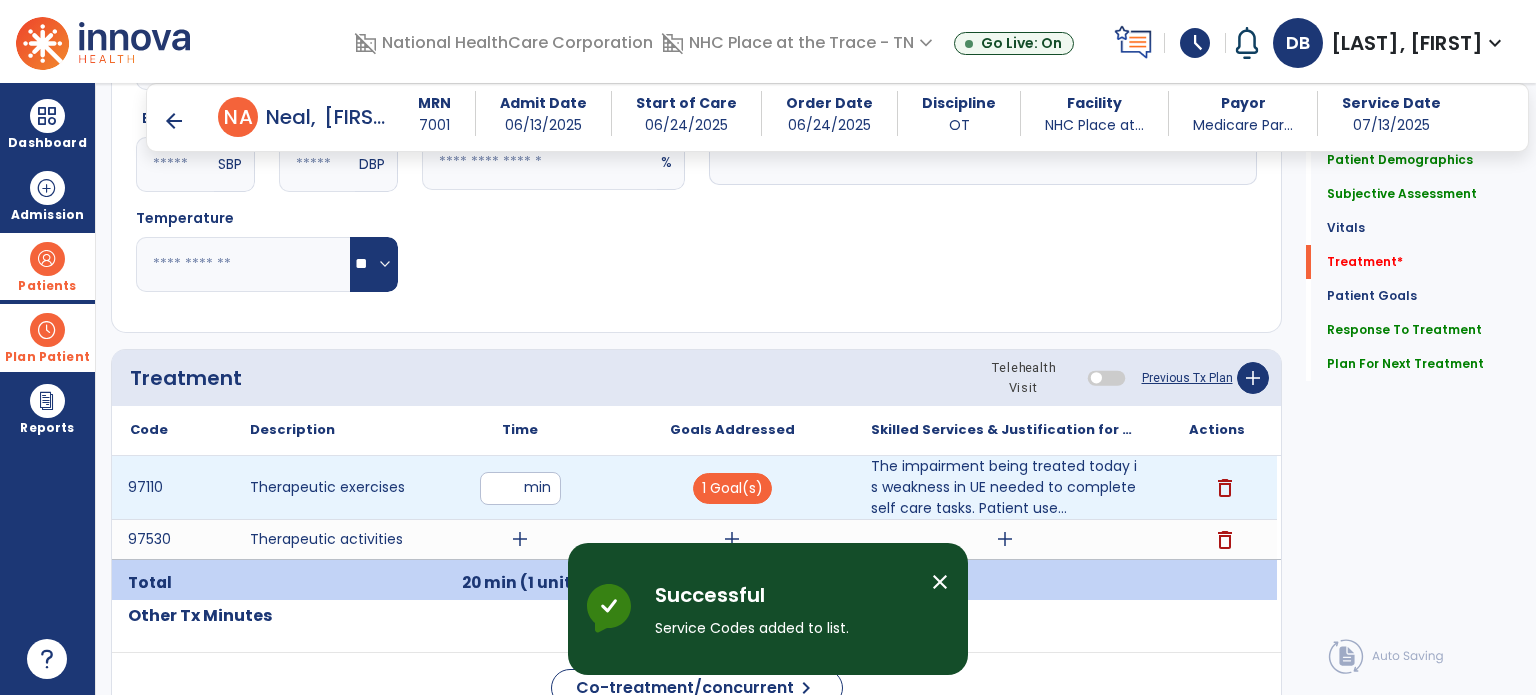 drag, startPoint x: 520, startPoint y: 478, endPoint x: 357, endPoint y: 456, distance: 164.47797 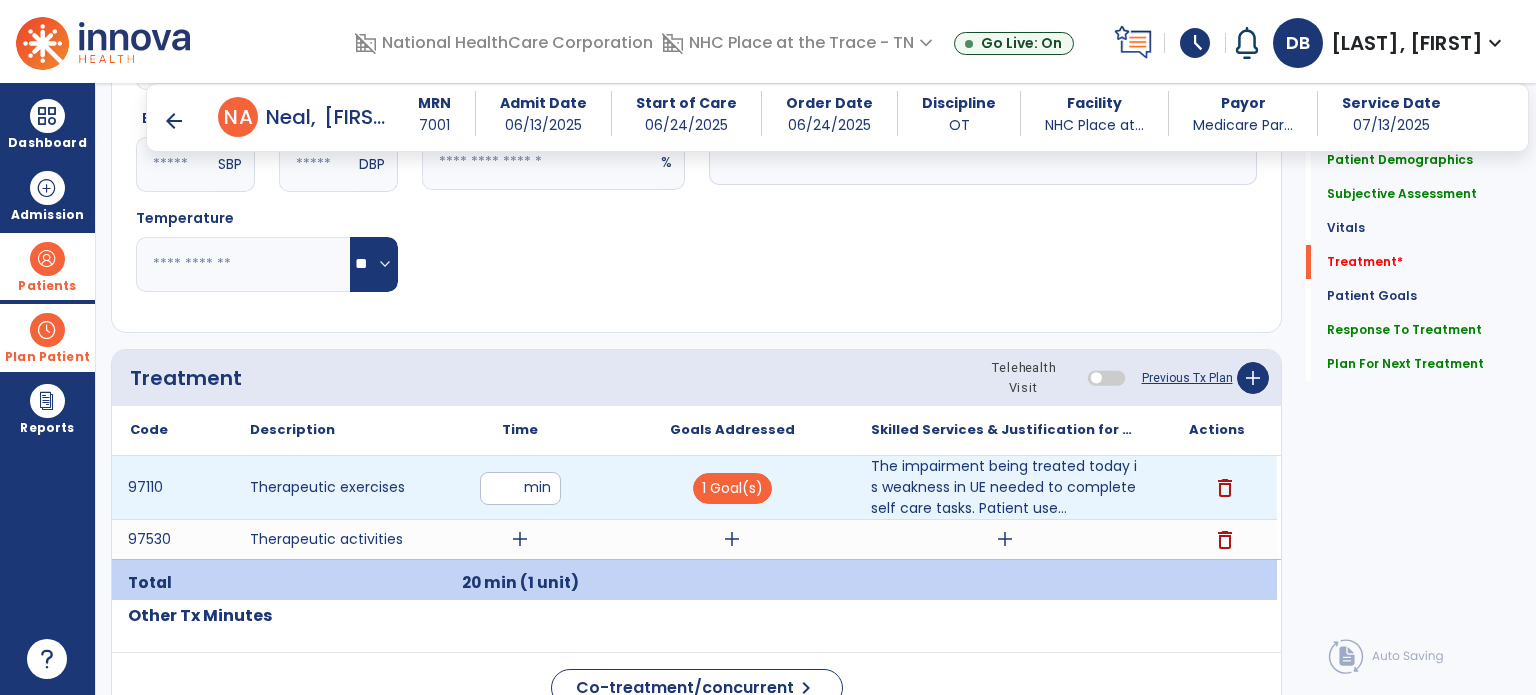 type on "**" 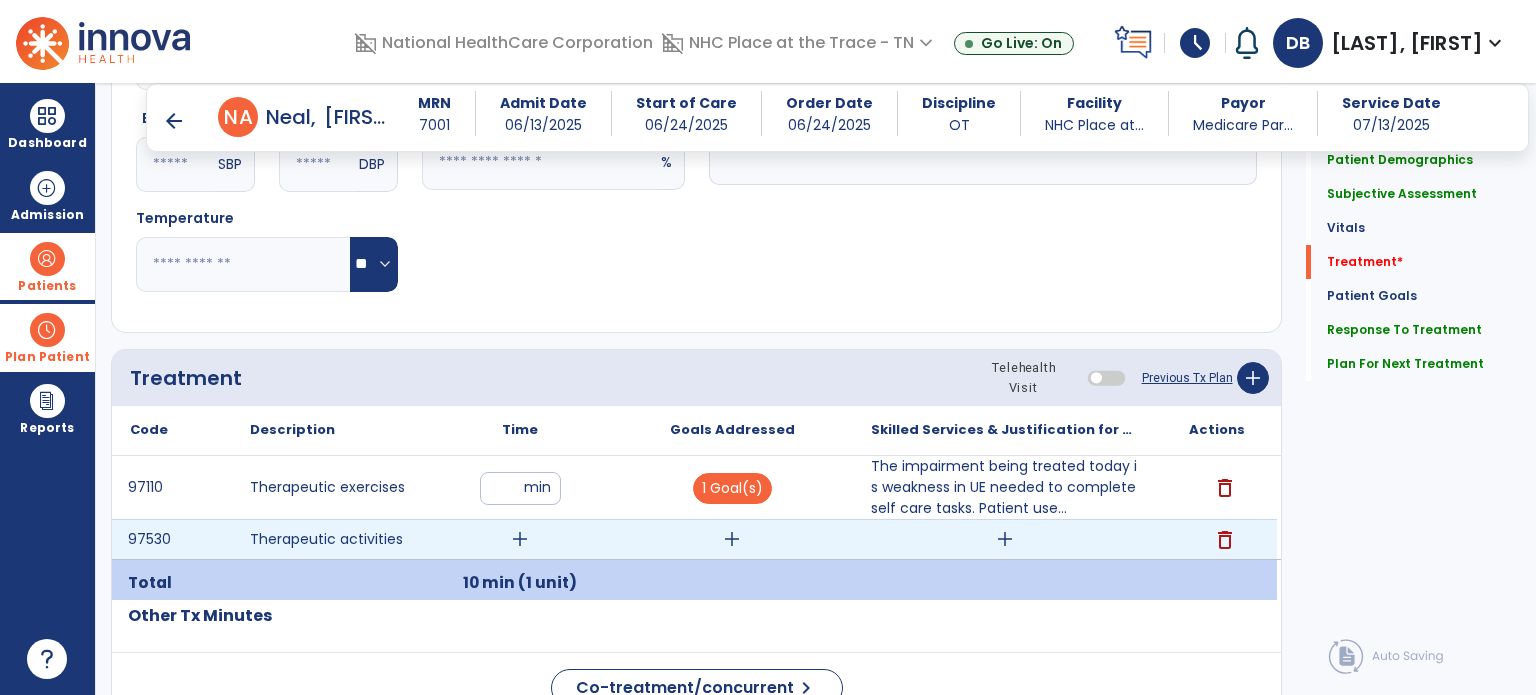 click on "add" at bounding box center (520, 539) 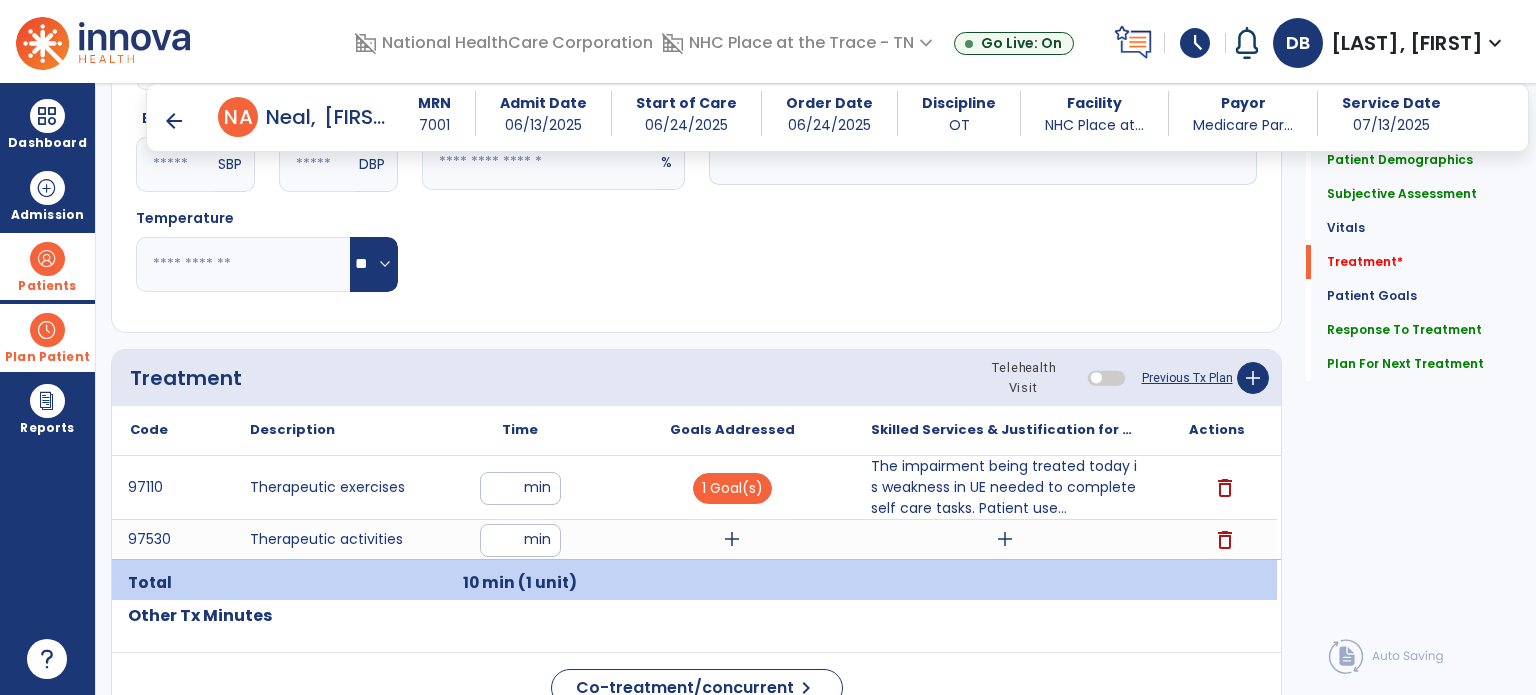 type on "**" 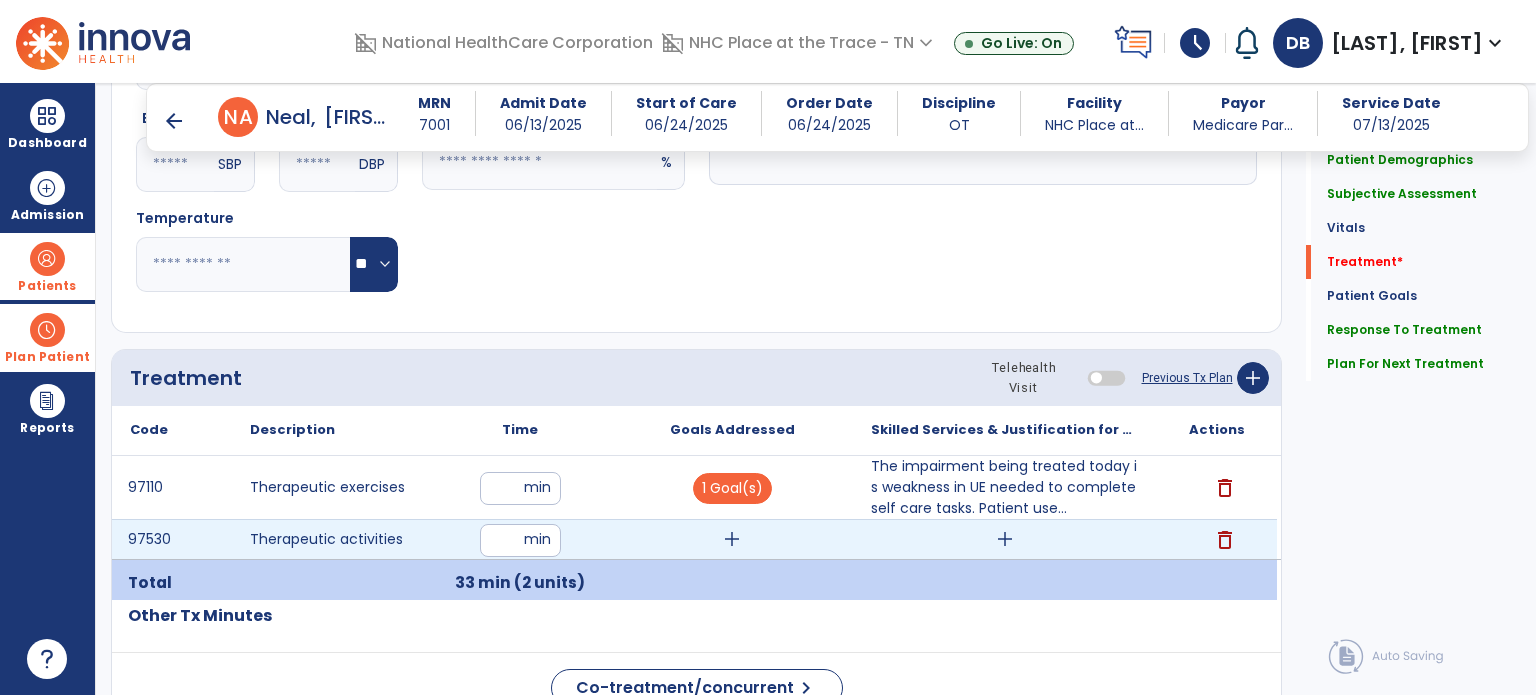 click on "add" at bounding box center (732, 539) 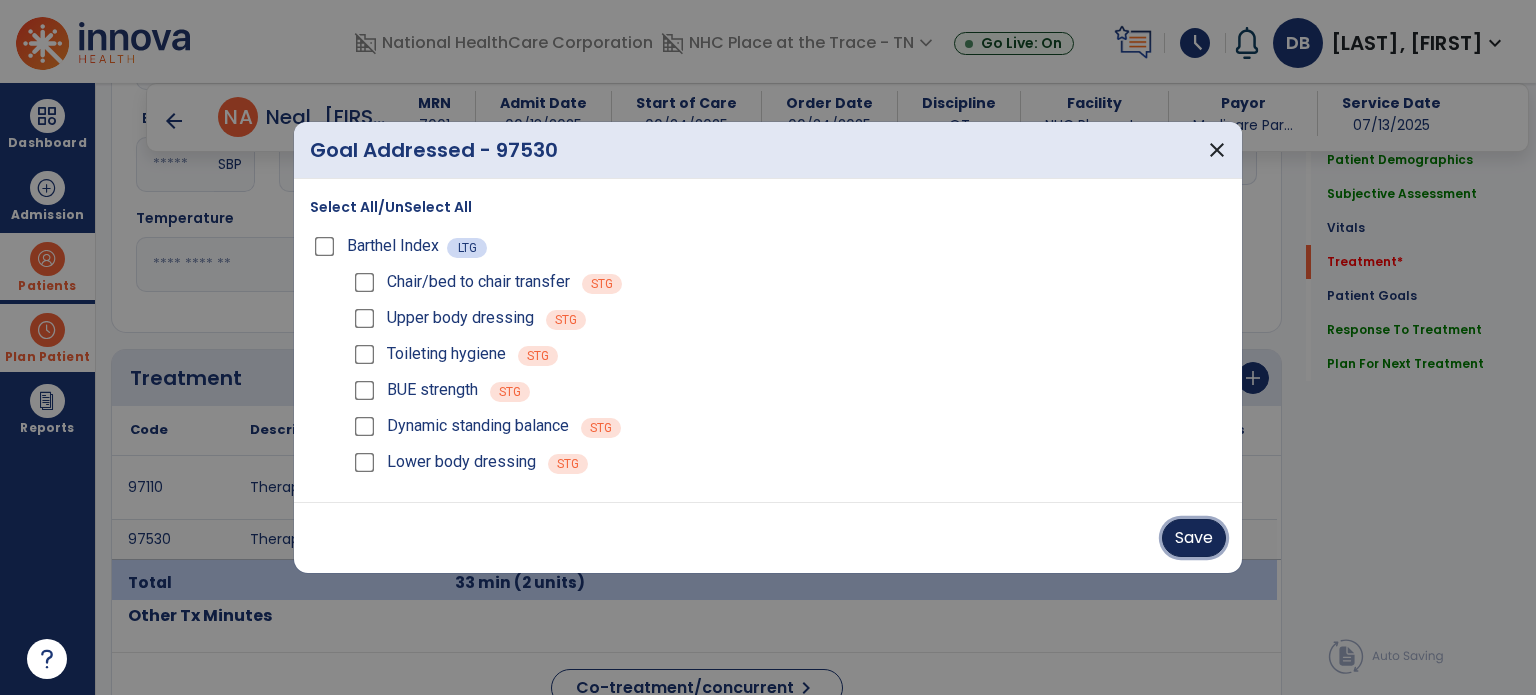 click on "Save" at bounding box center (1194, 538) 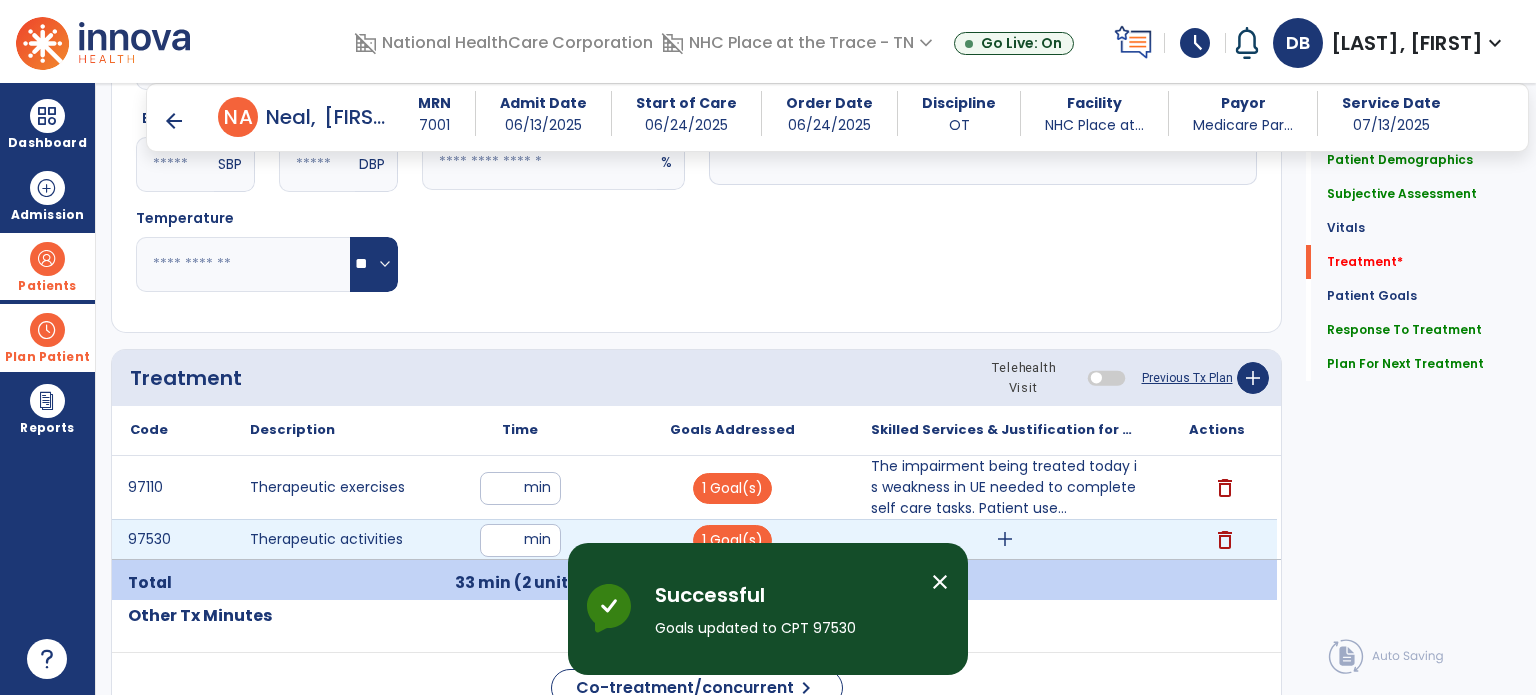 click on "add" at bounding box center (1005, 539) 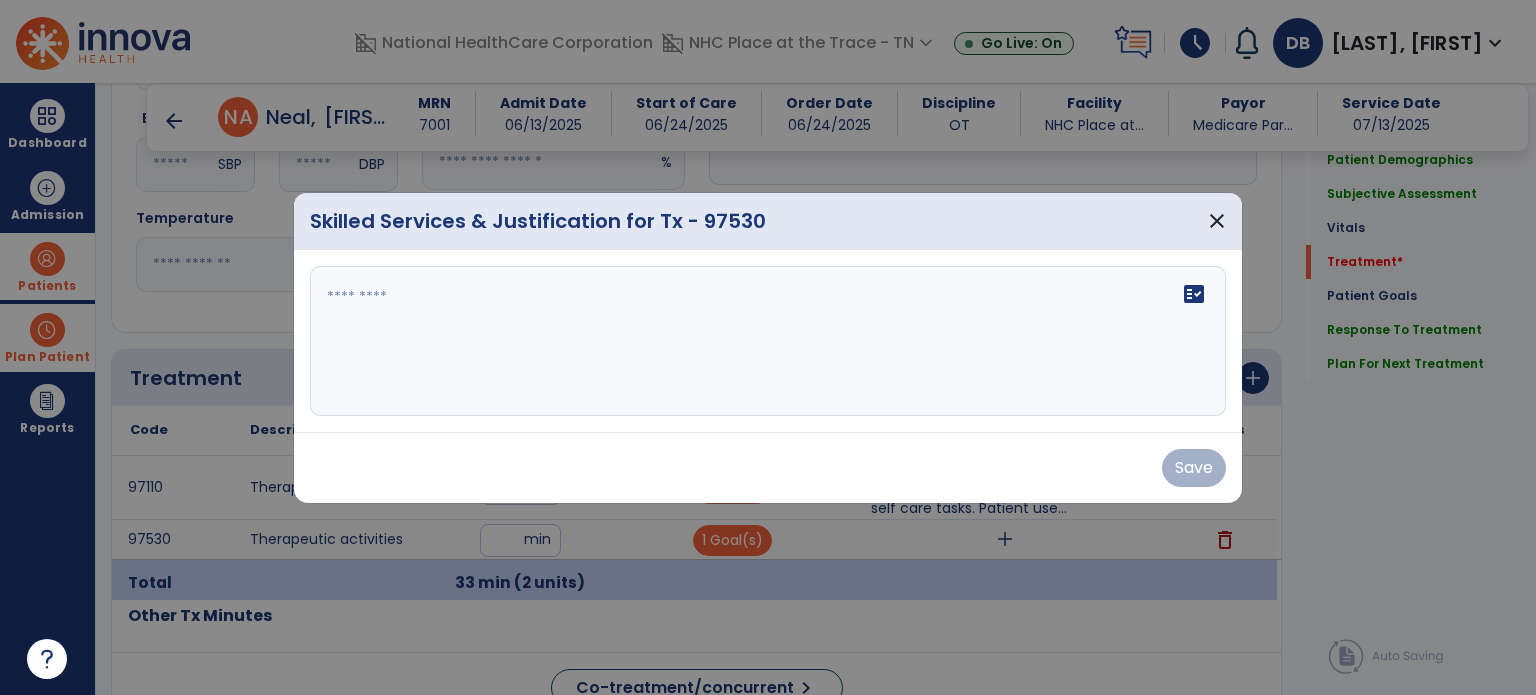 click on "fact_check" at bounding box center [768, 341] 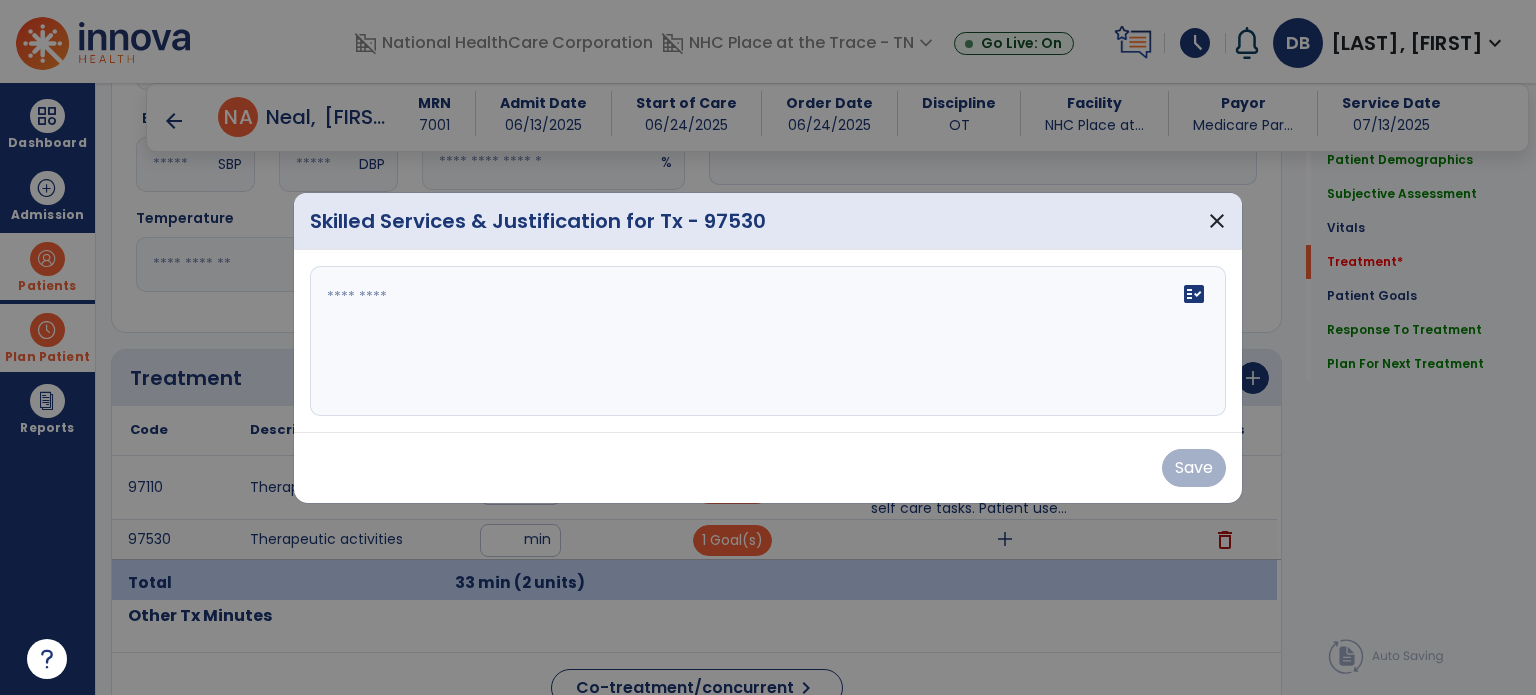 click on "fact_check" at bounding box center [768, 341] 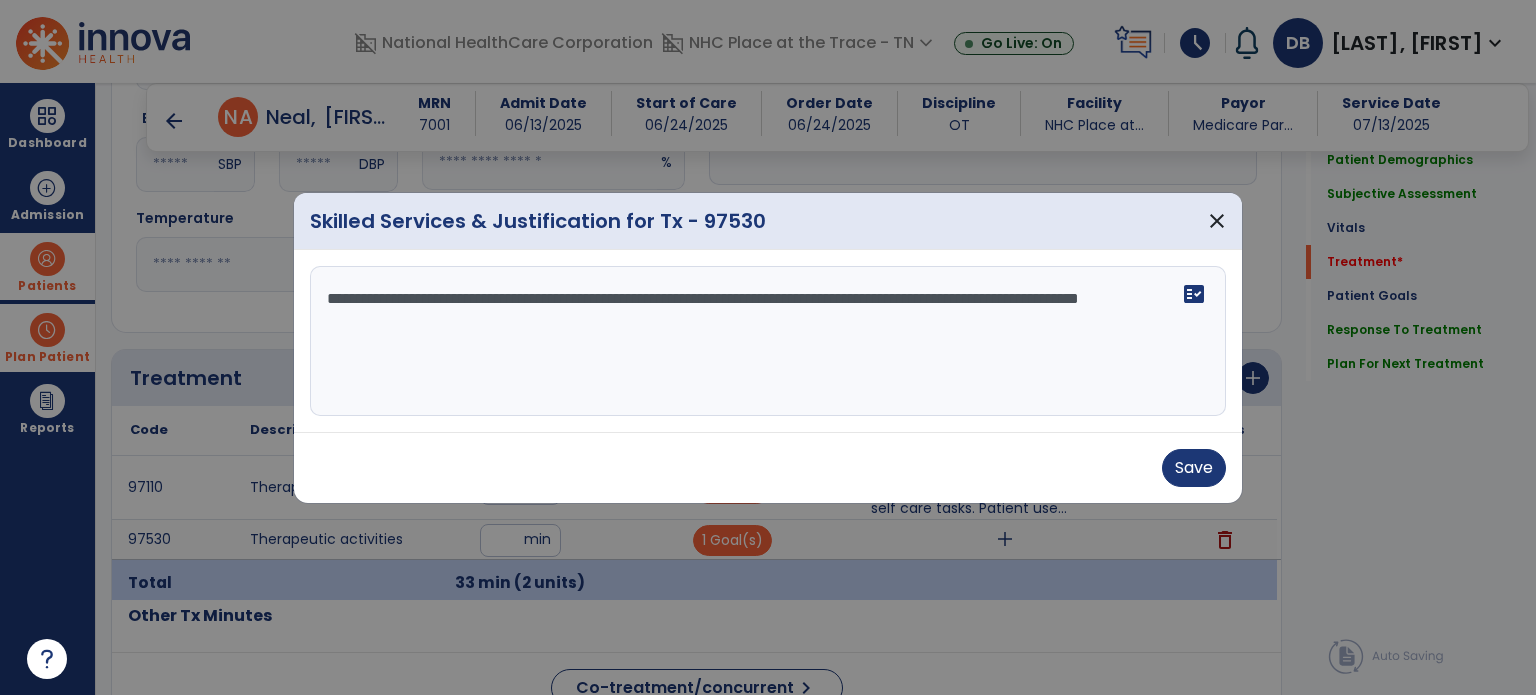 click on "**********" at bounding box center [768, 341] 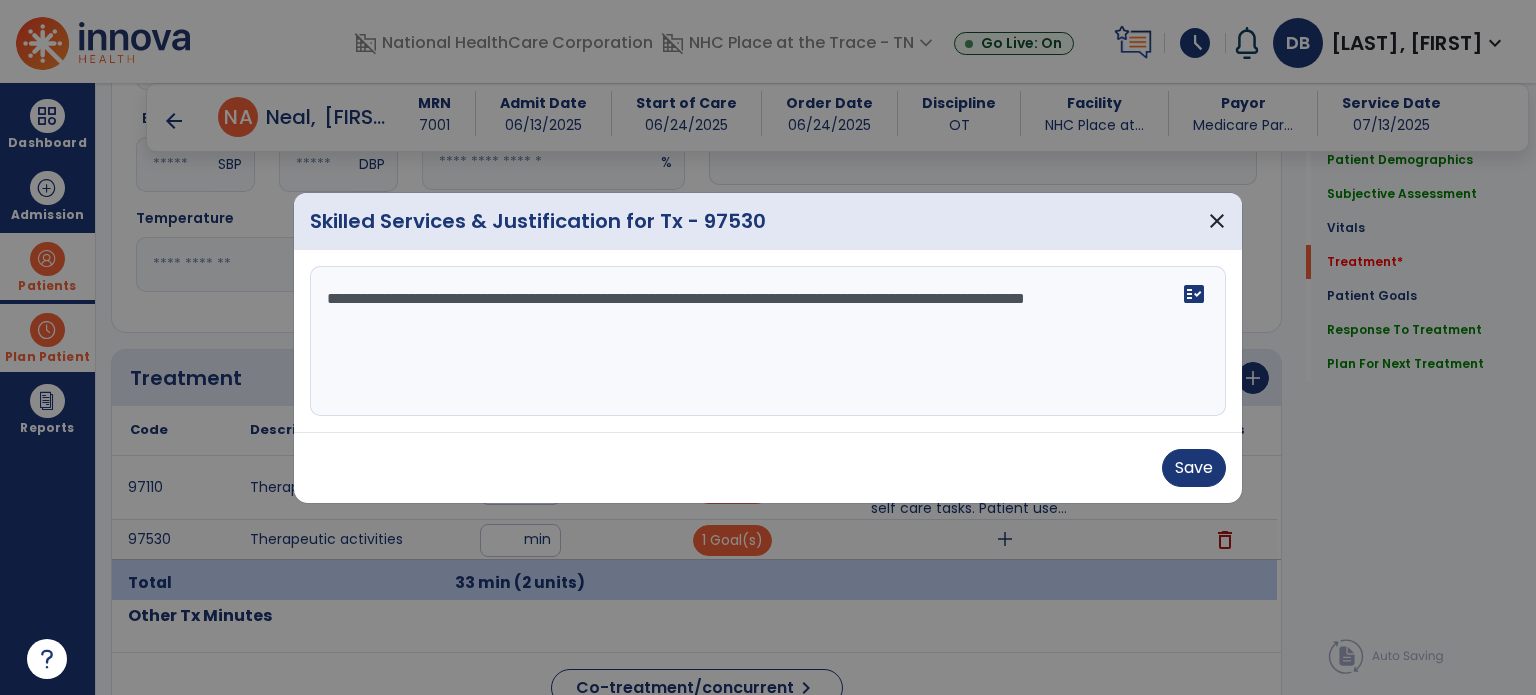 click on "**********" at bounding box center (768, 341) 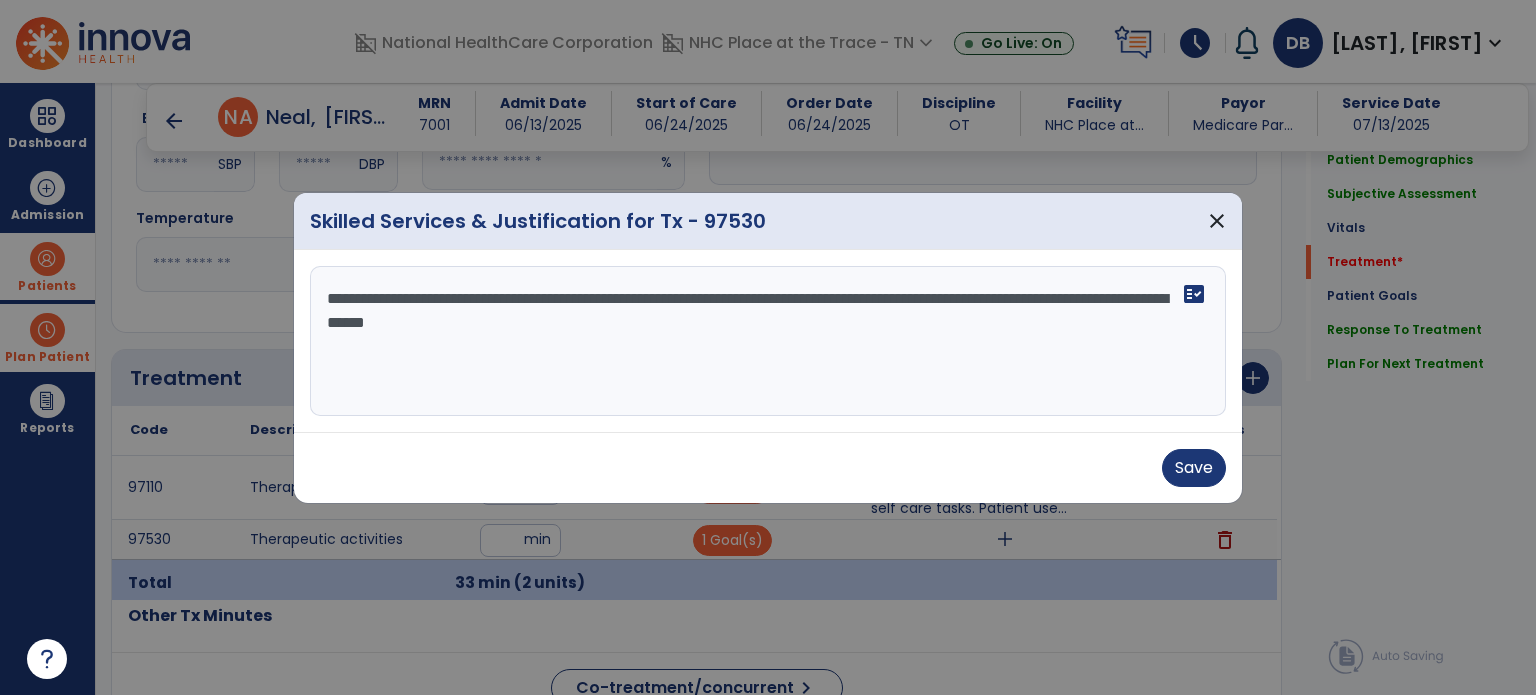 drag, startPoint x: 448, startPoint y: 316, endPoint x: 437, endPoint y: 315, distance: 11.045361 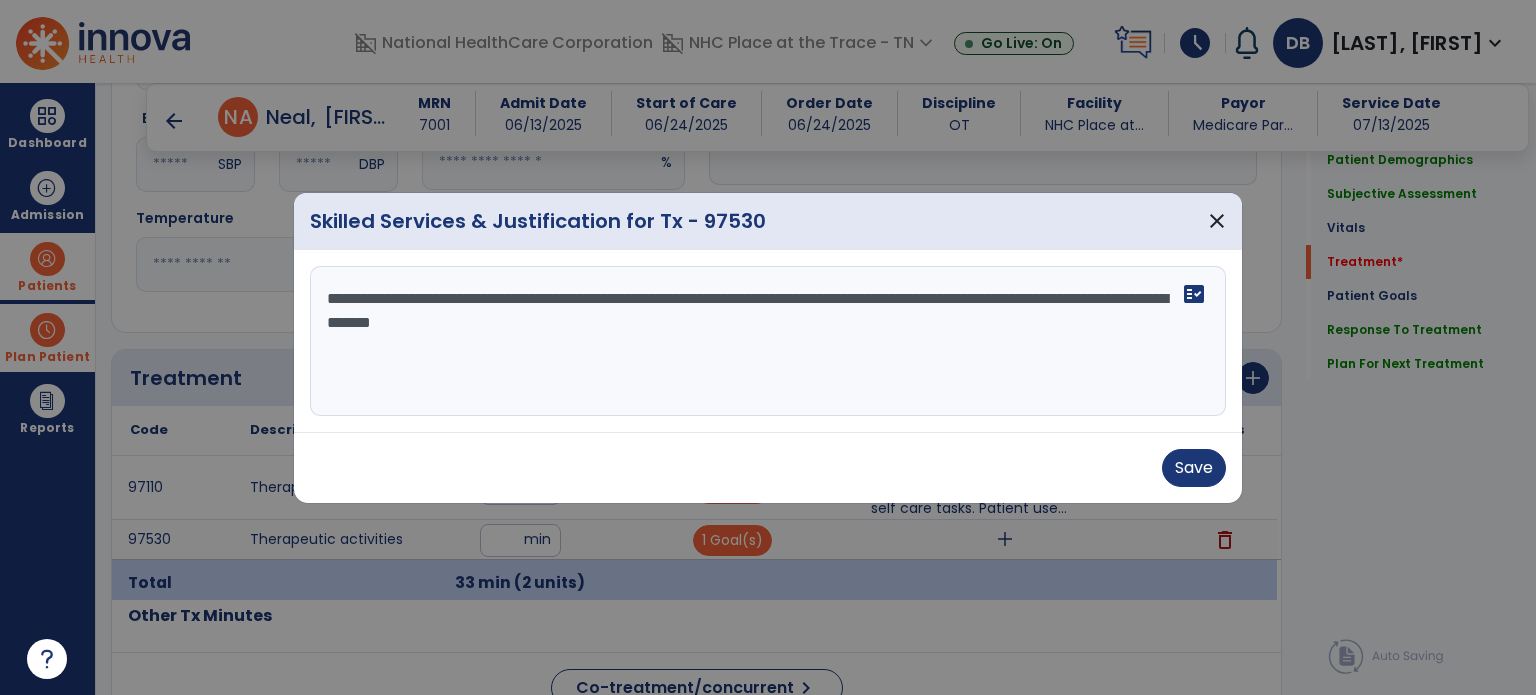 click on "**********" at bounding box center [768, 341] 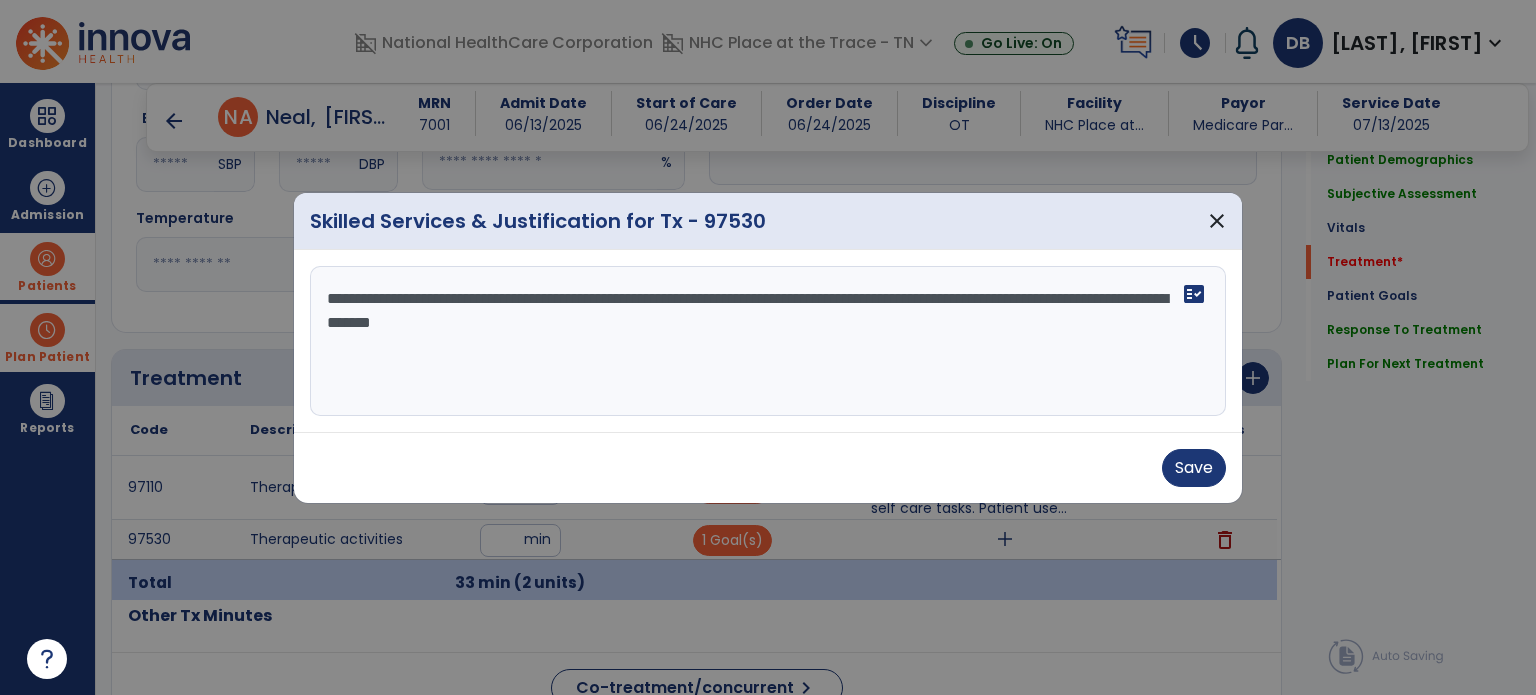 drag, startPoint x: 647, startPoint y: 318, endPoint x: 492, endPoint y: 329, distance: 155.38983 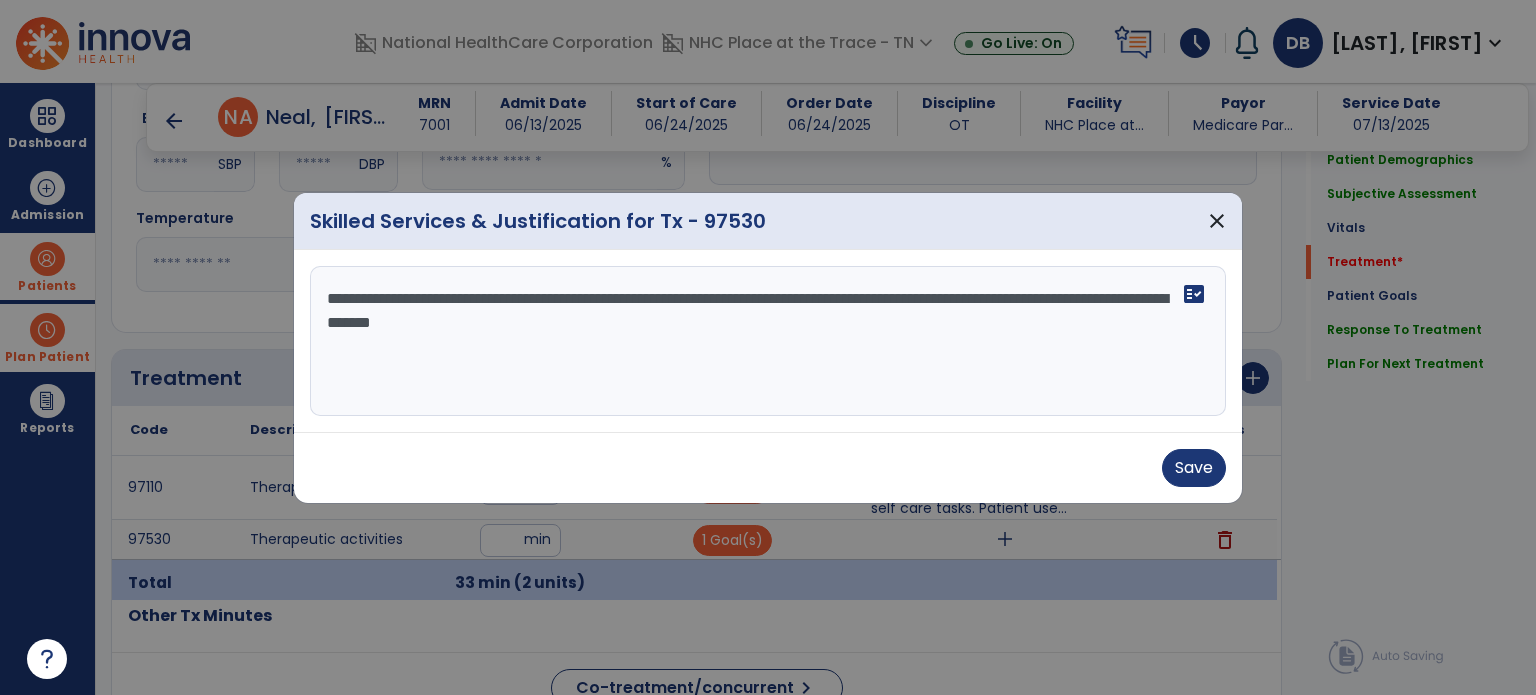 click on "**********" at bounding box center (768, 341) 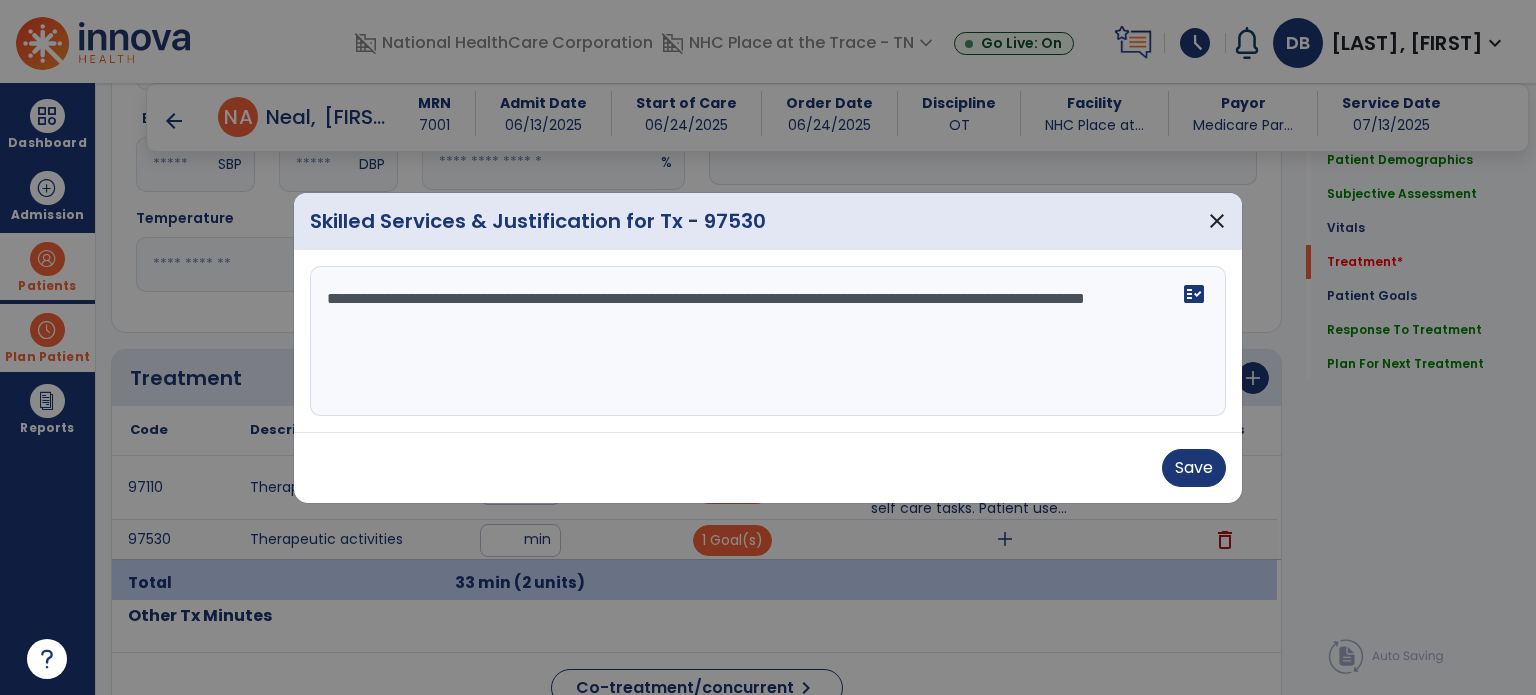 click on "**********" at bounding box center (768, 341) 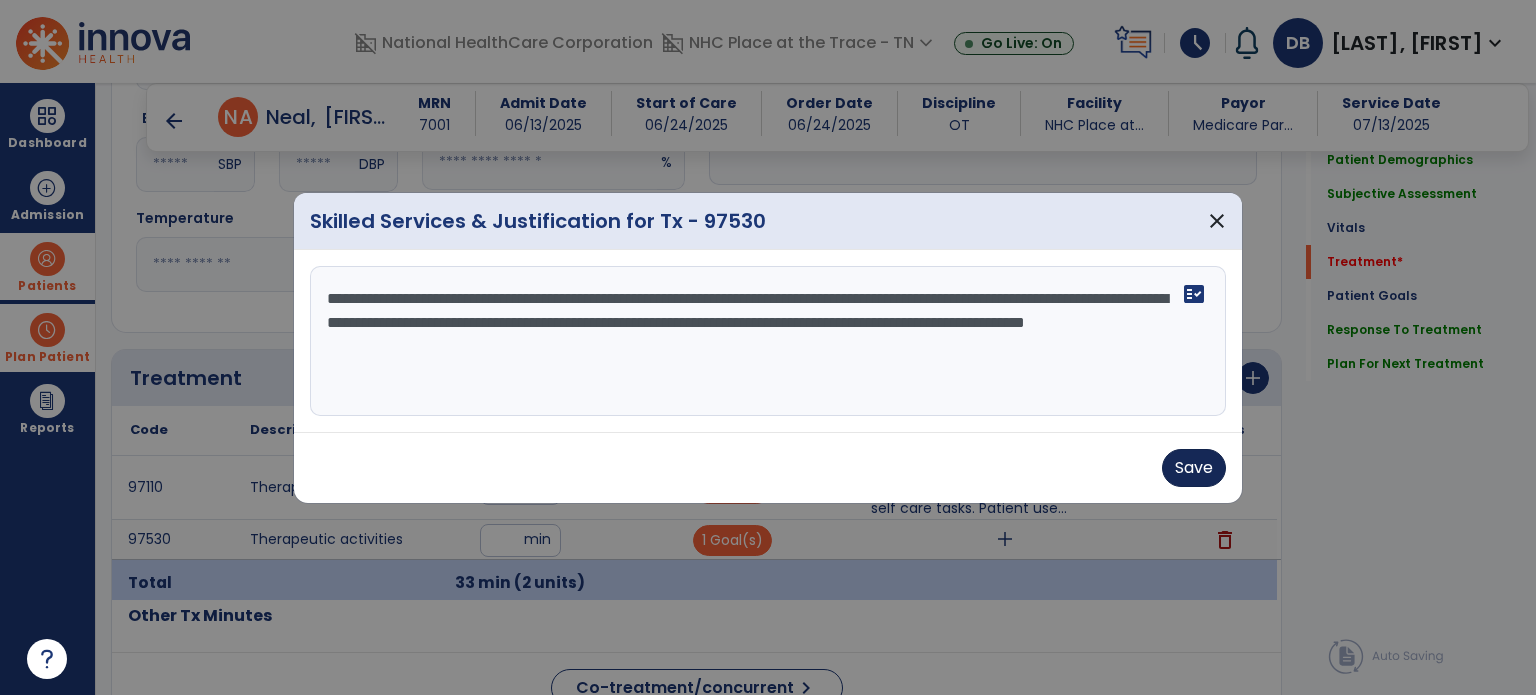 type on "**********" 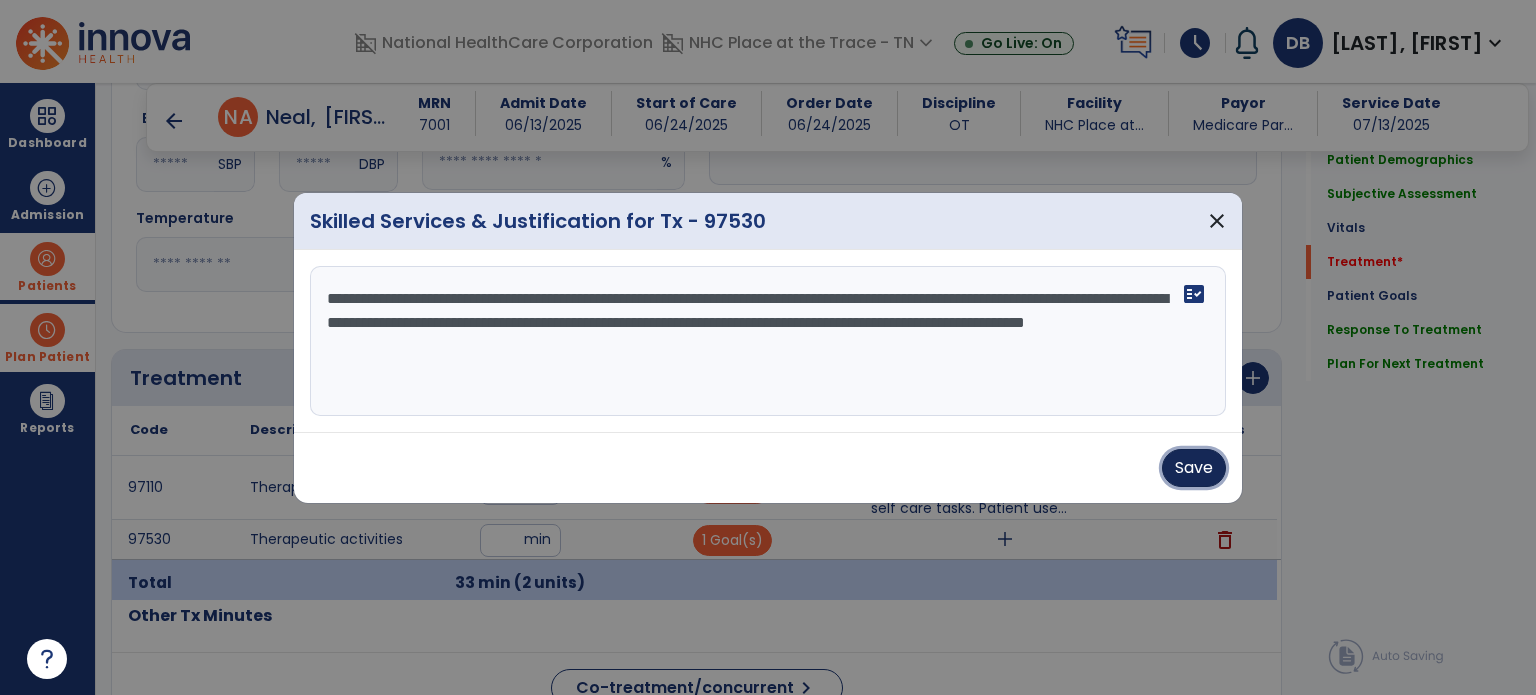 click on "Save" at bounding box center (1194, 468) 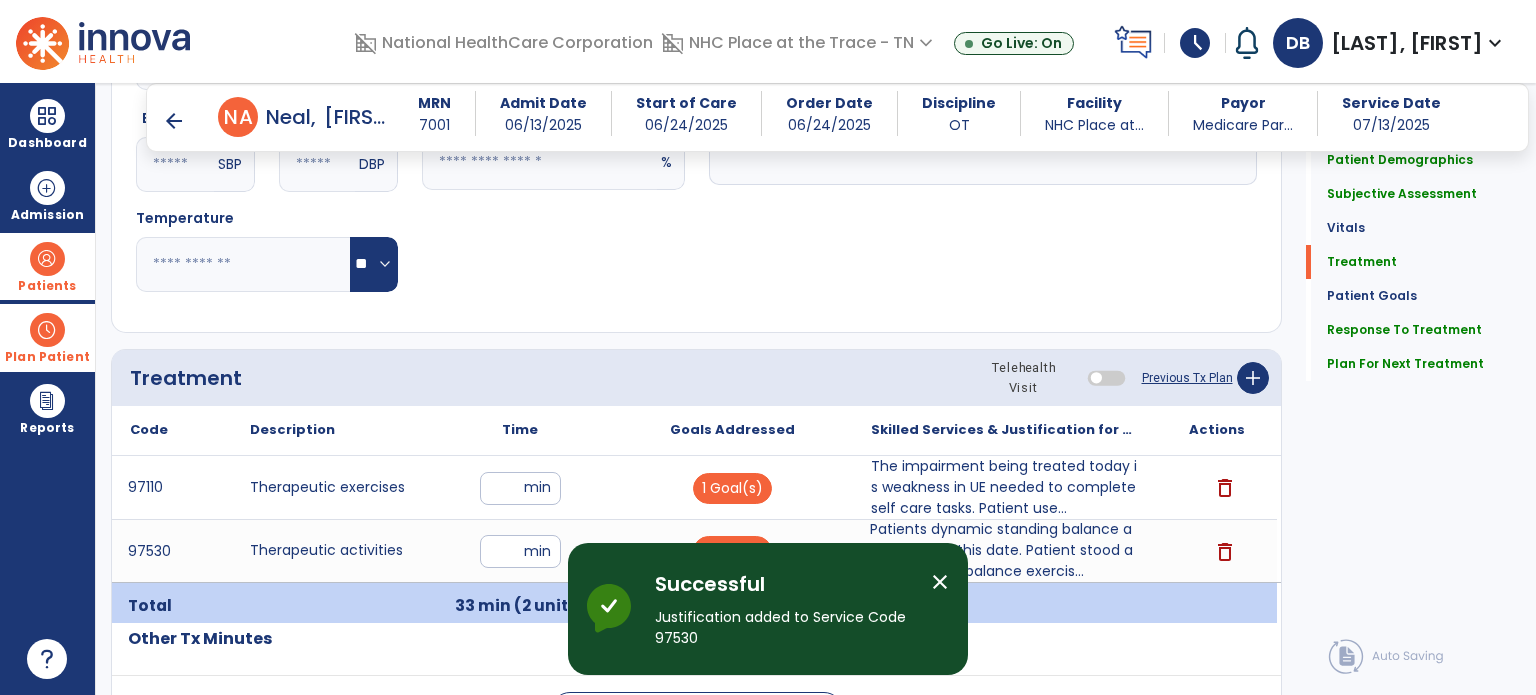 click on "Patients" at bounding box center (47, 266) 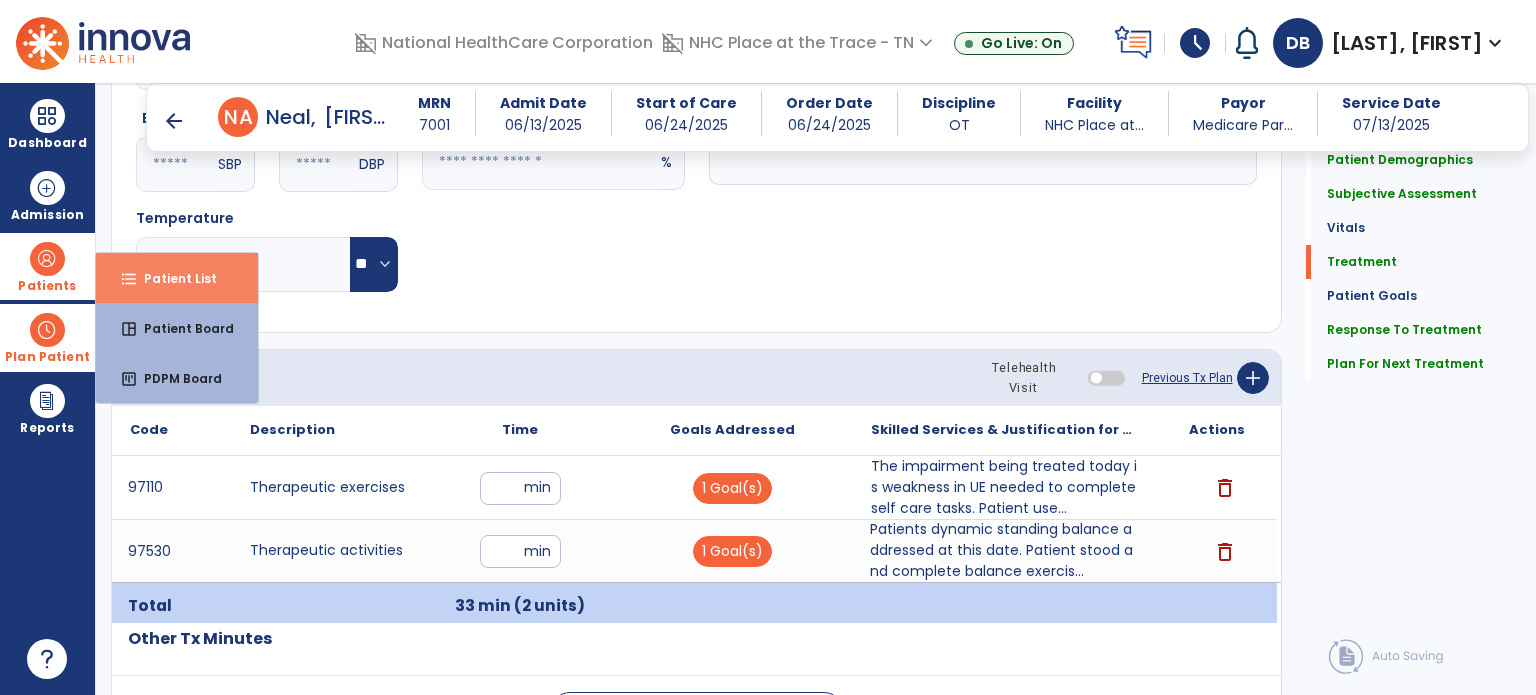click on "Patient List" at bounding box center (172, 278) 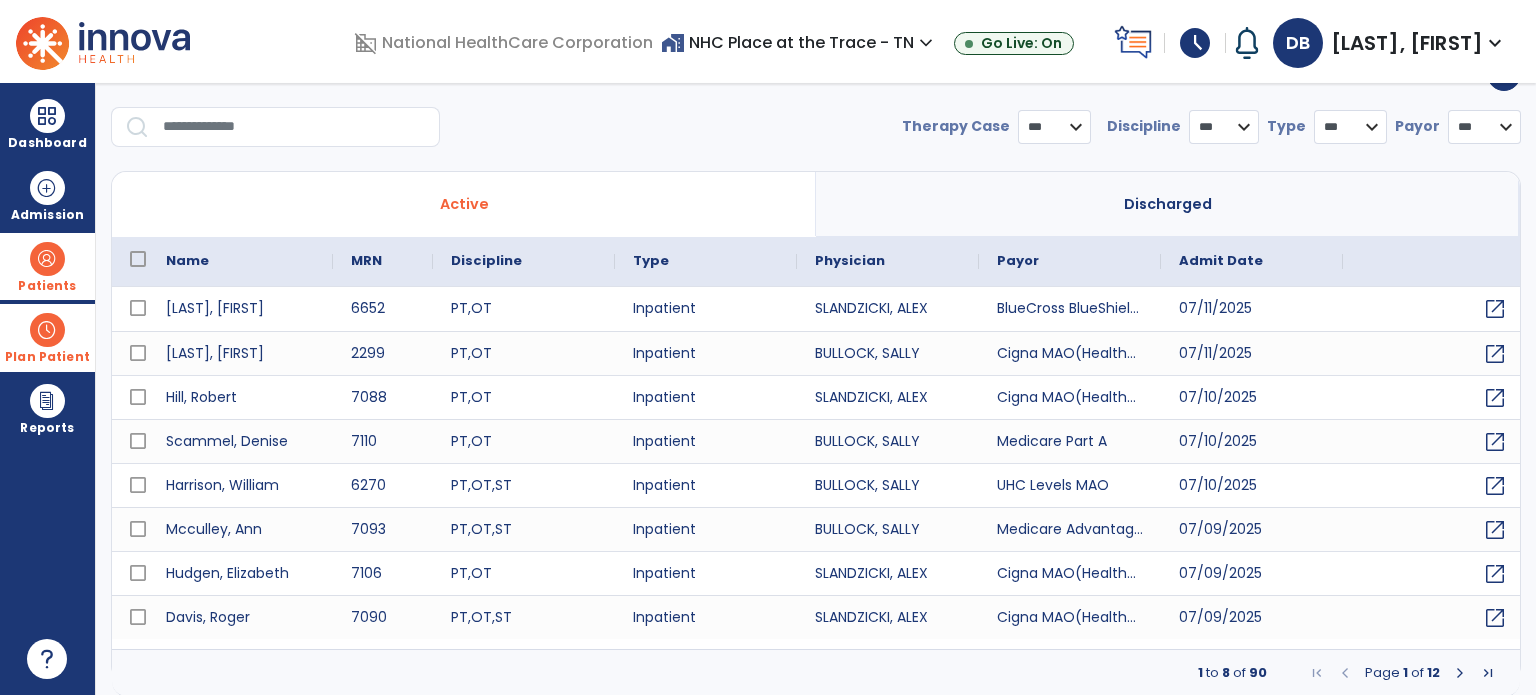 select on "***" 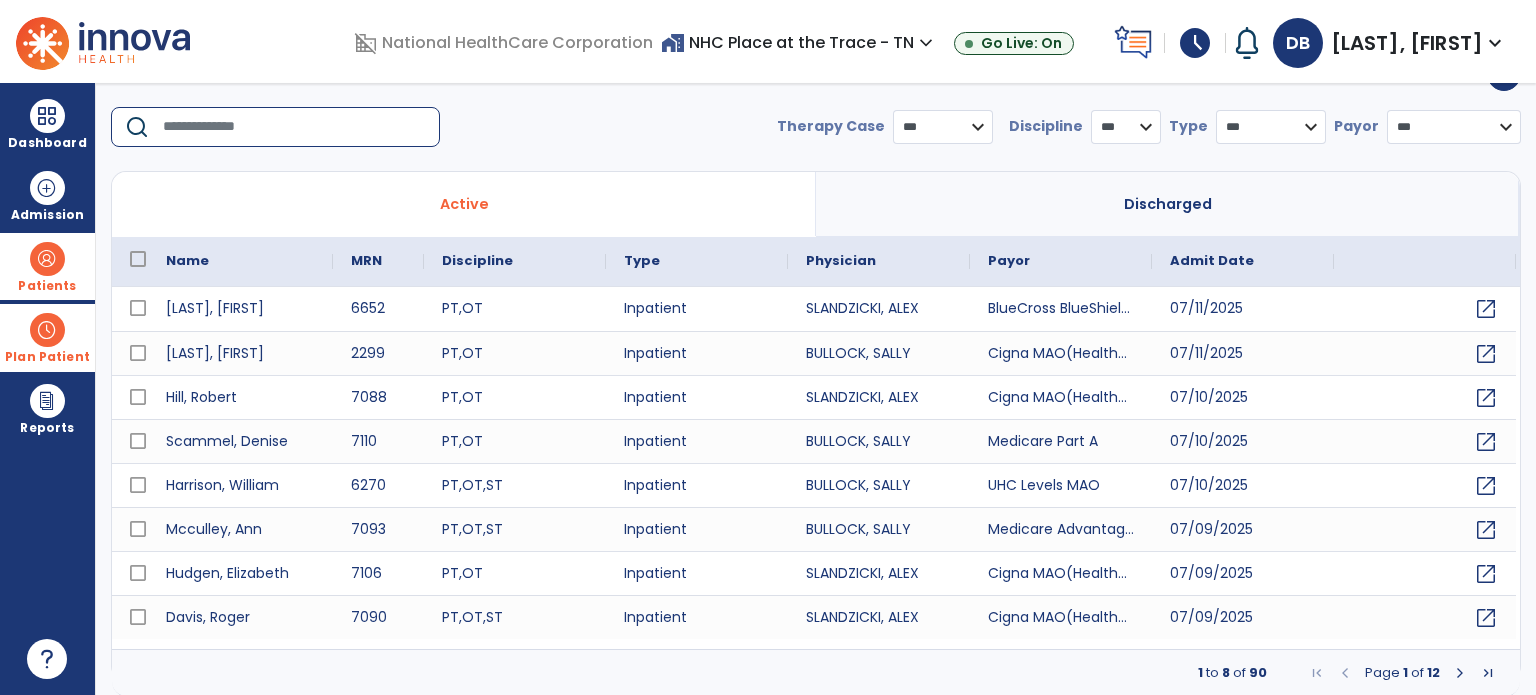 click at bounding box center [294, 127] 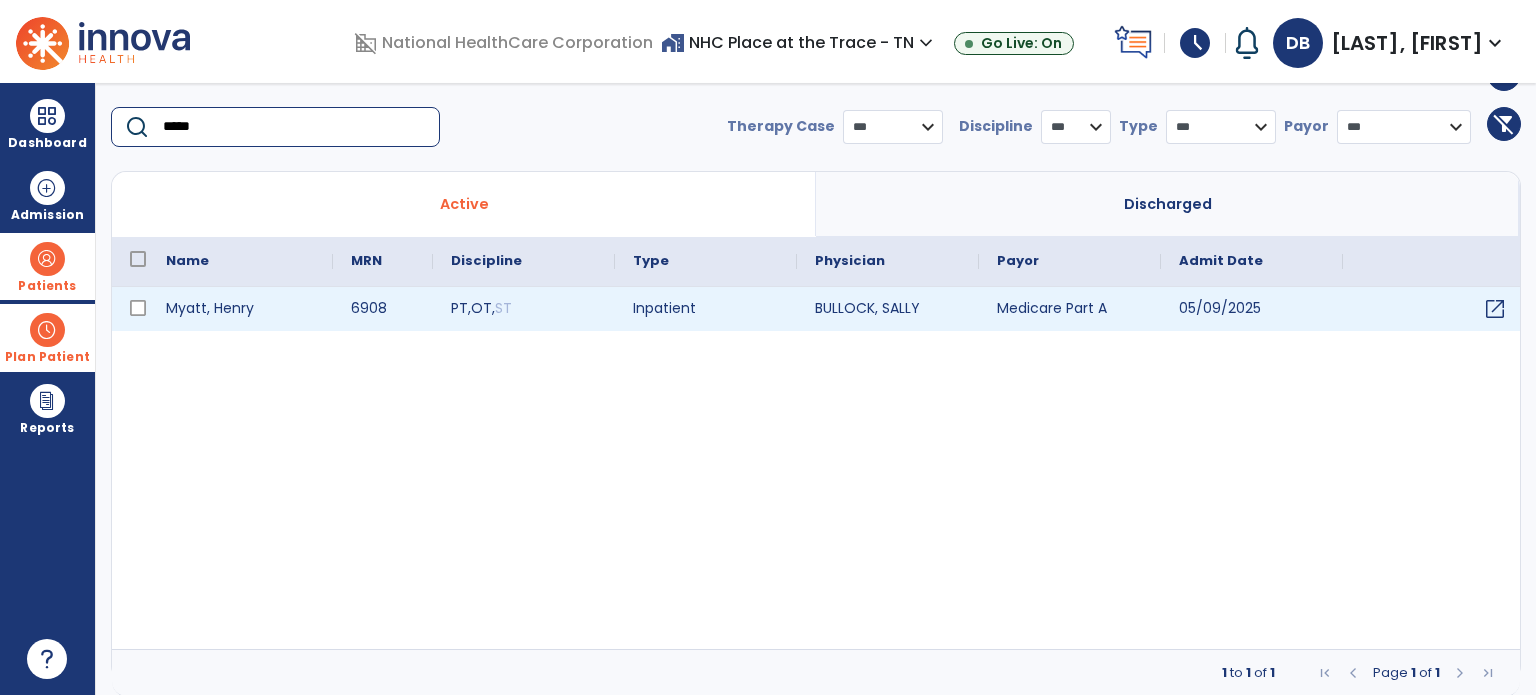 type on "*****" 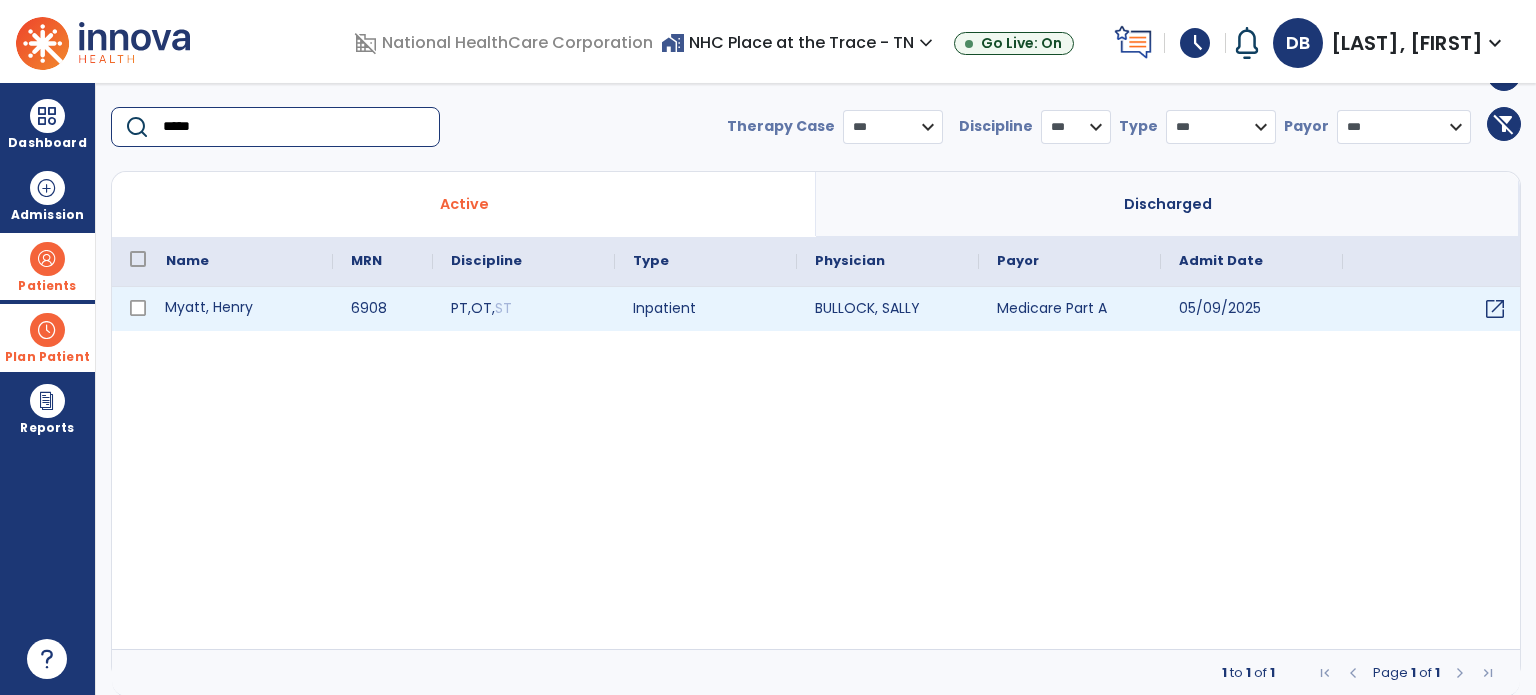 click on "Myatt, Henry" at bounding box center (240, 309) 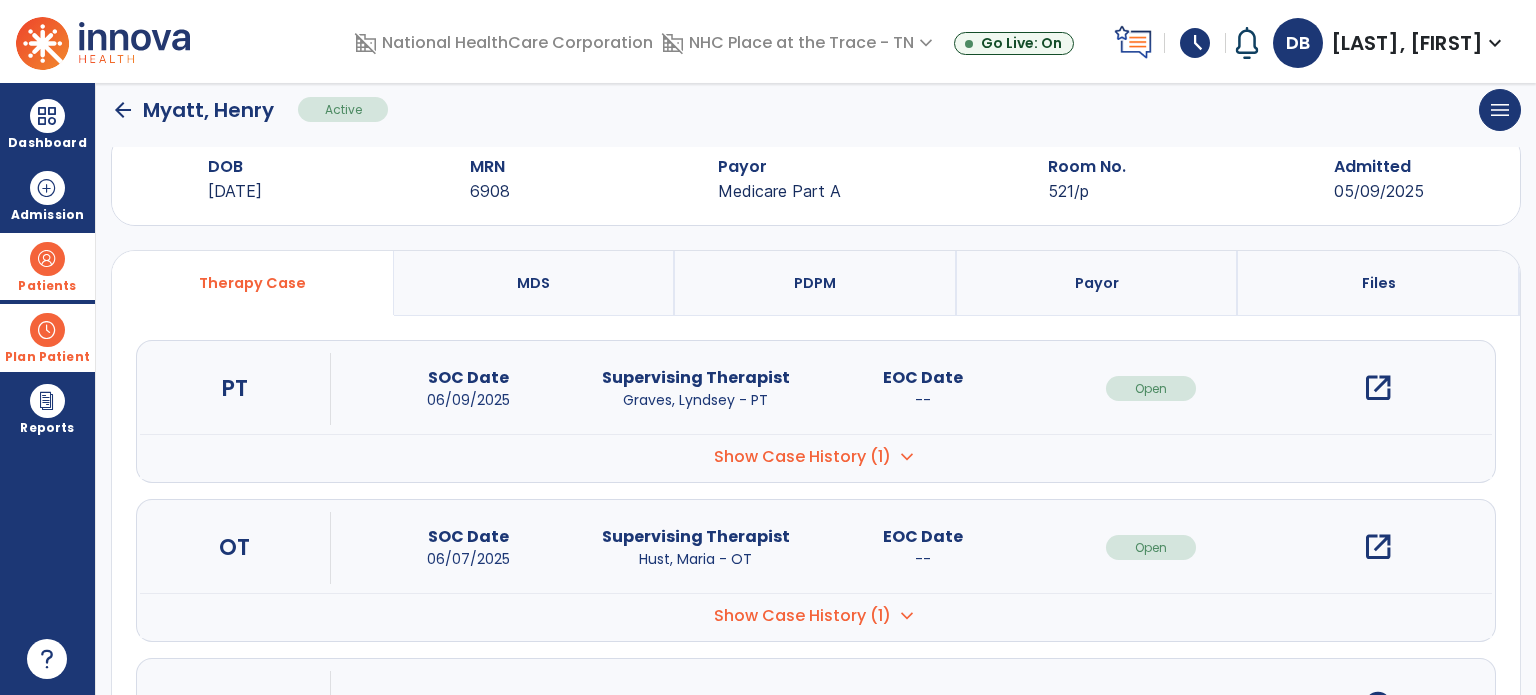 scroll, scrollTop: 0, scrollLeft: 0, axis: both 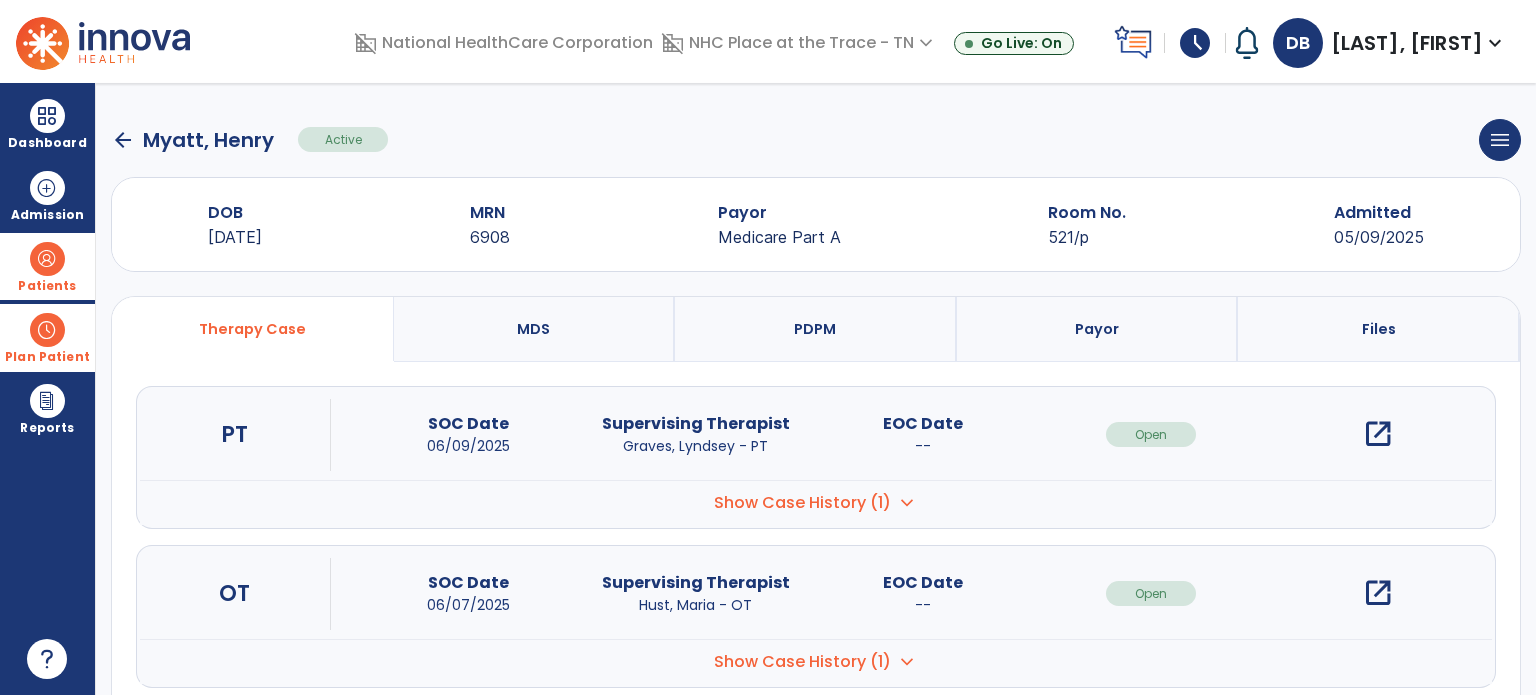 click on "open_in_new" at bounding box center (1378, 593) 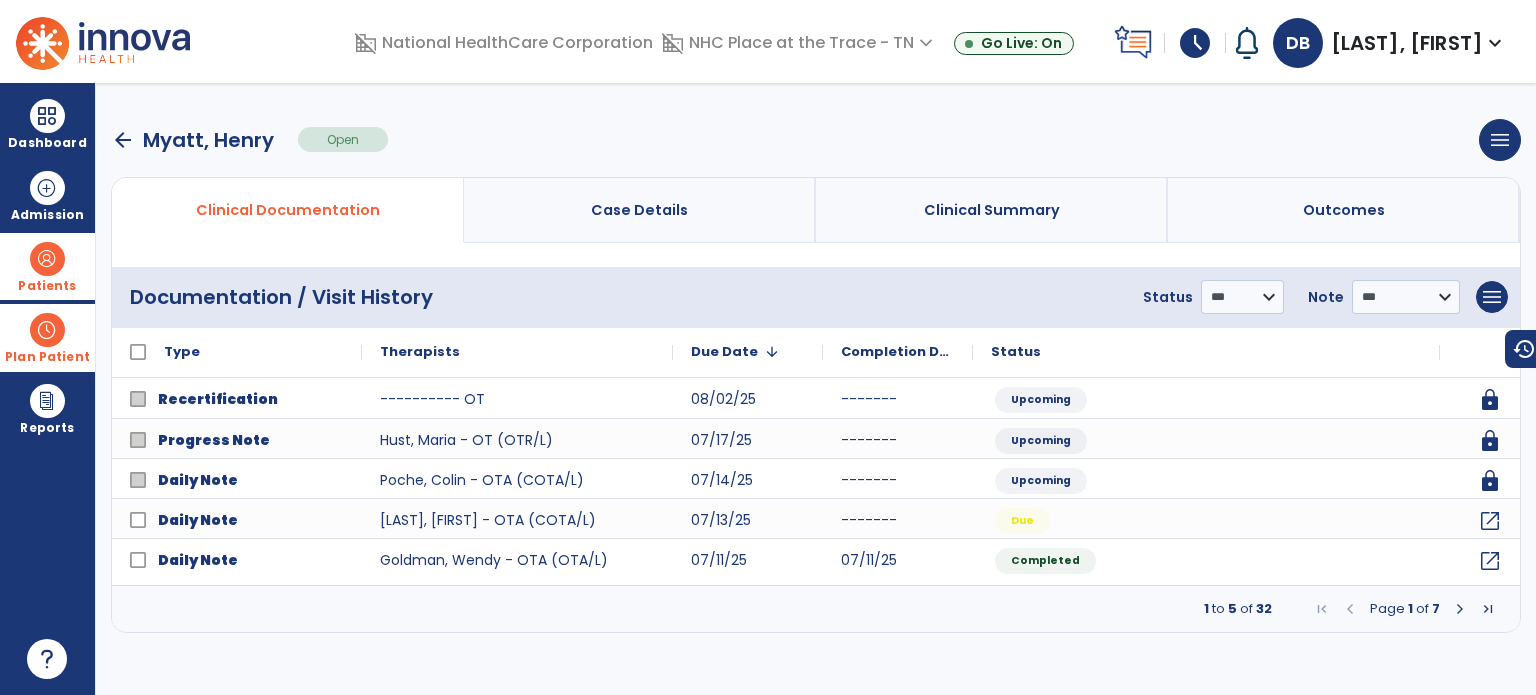 click at bounding box center [1460, 609] 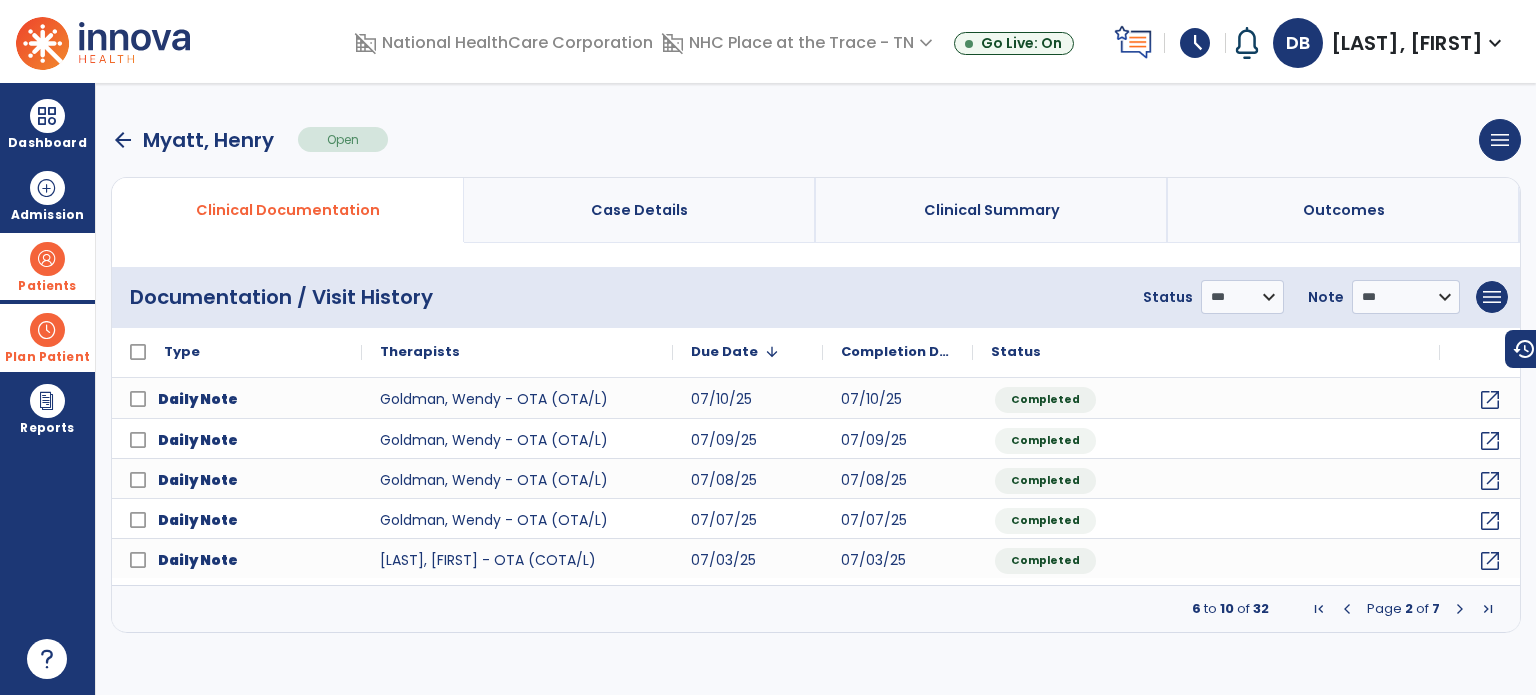 click at bounding box center (1460, 609) 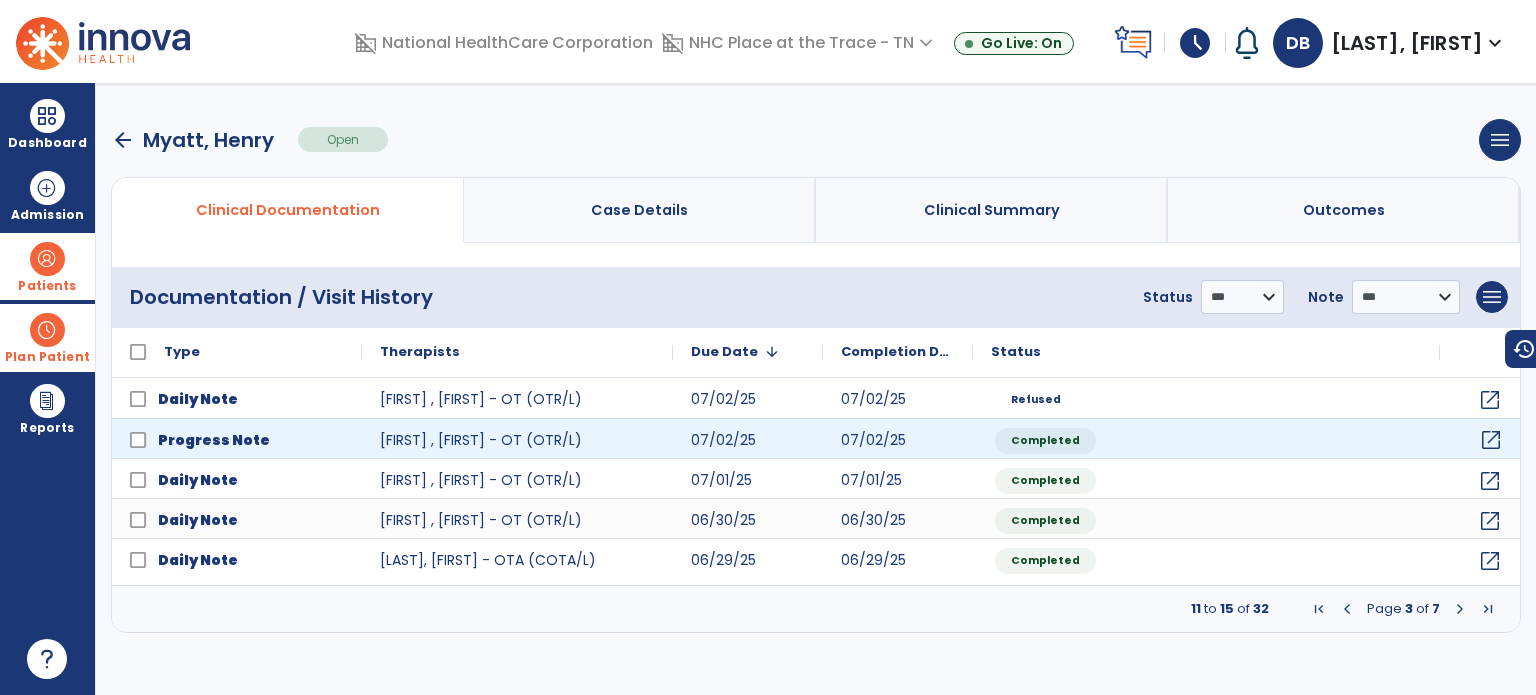 click on "open_in_new" 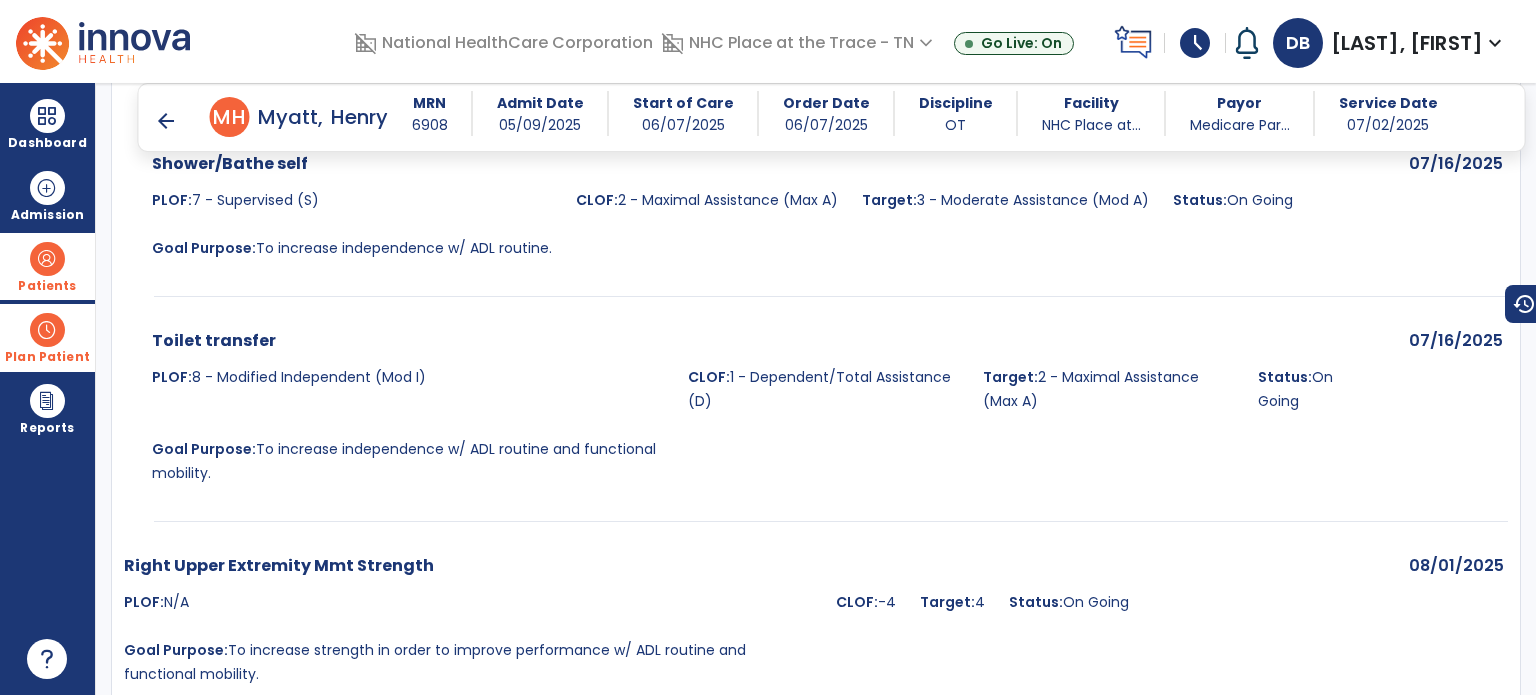 scroll, scrollTop: 1900, scrollLeft: 0, axis: vertical 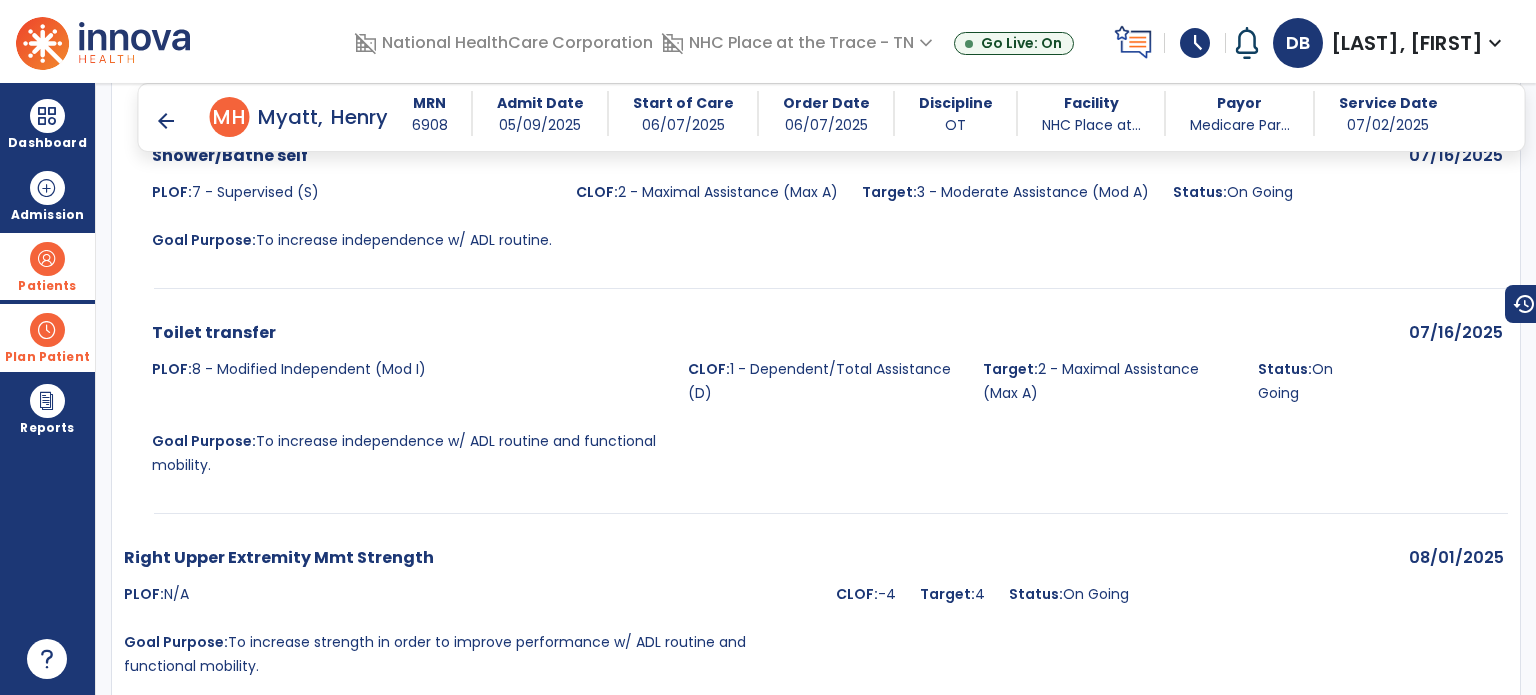 click on "arrow_back" at bounding box center [166, 121] 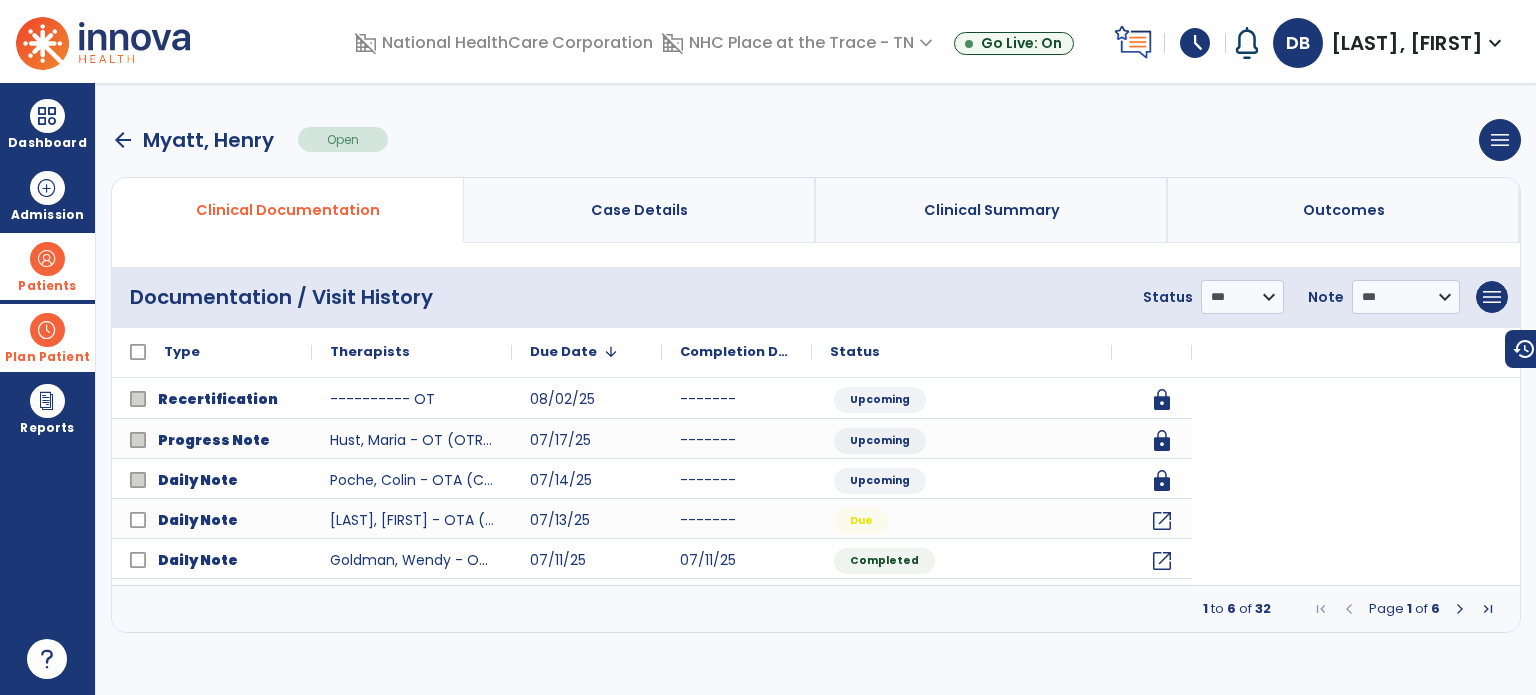 scroll, scrollTop: 0, scrollLeft: 0, axis: both 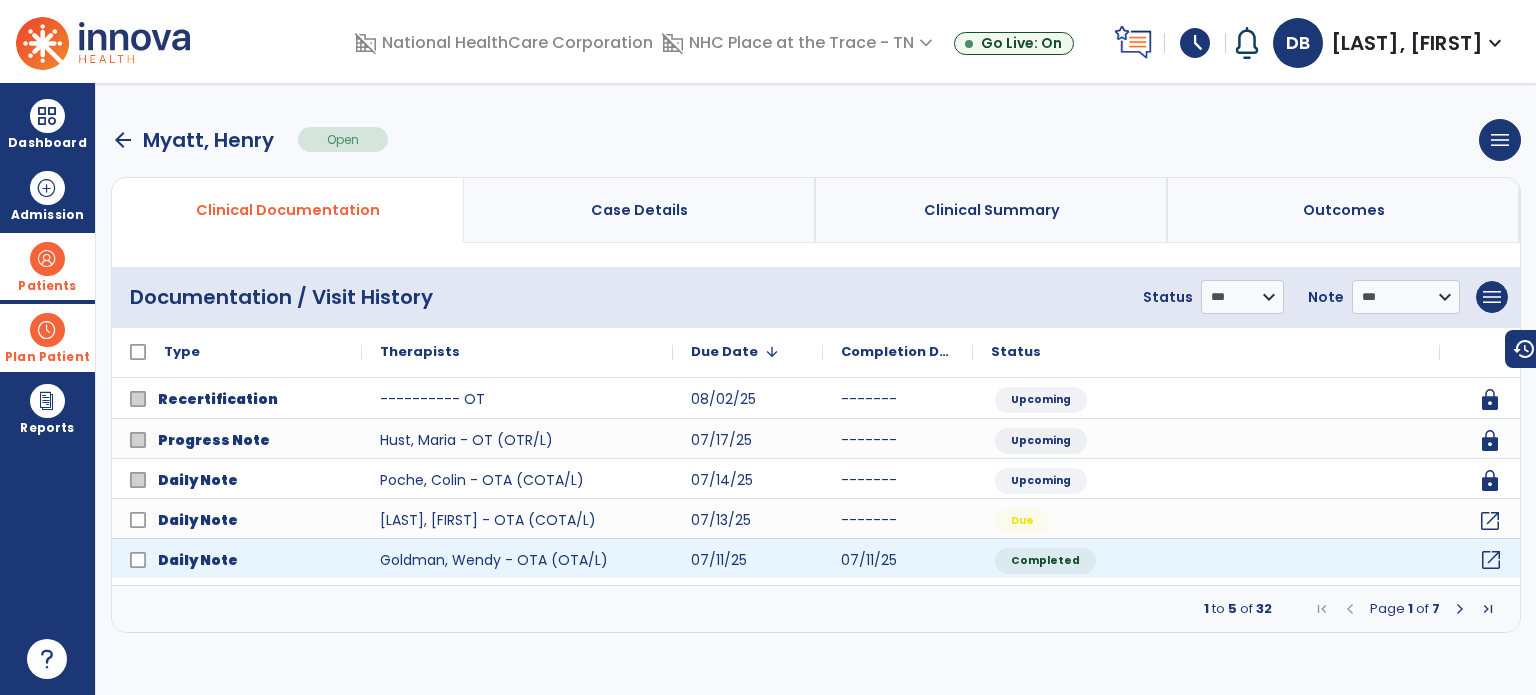 click on "open_in_new" 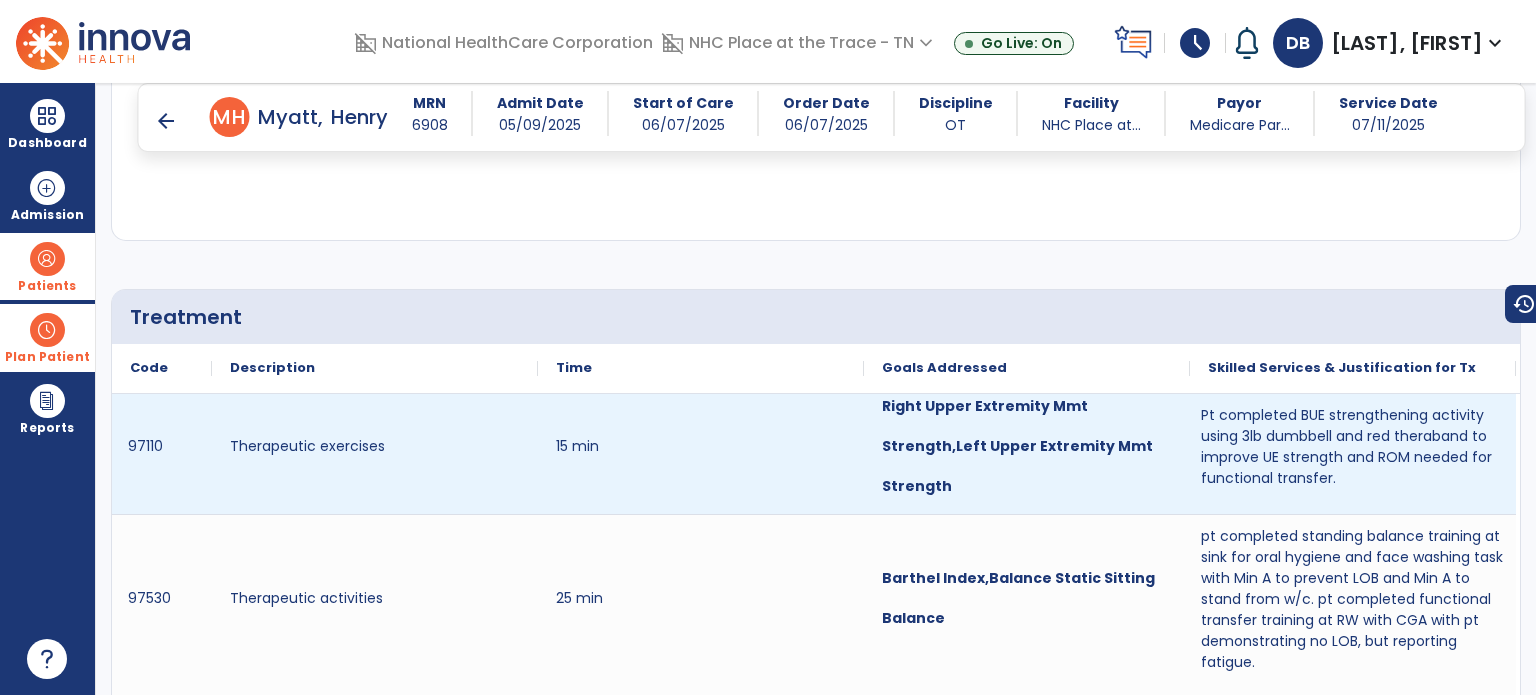 scroll, scrollTop: 1400, scrollLeft: 0, axis: vertical 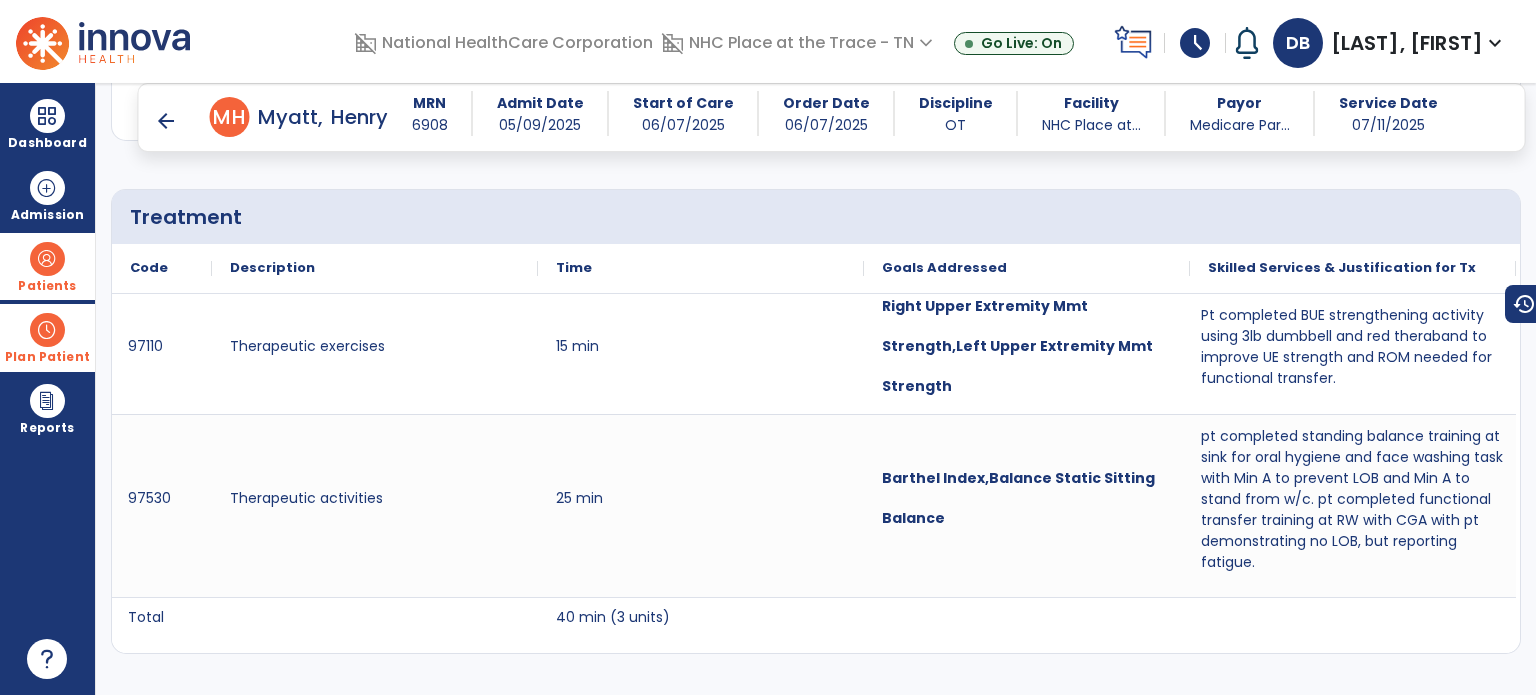 click on "arrow_back" at bounding box center (166, 121) 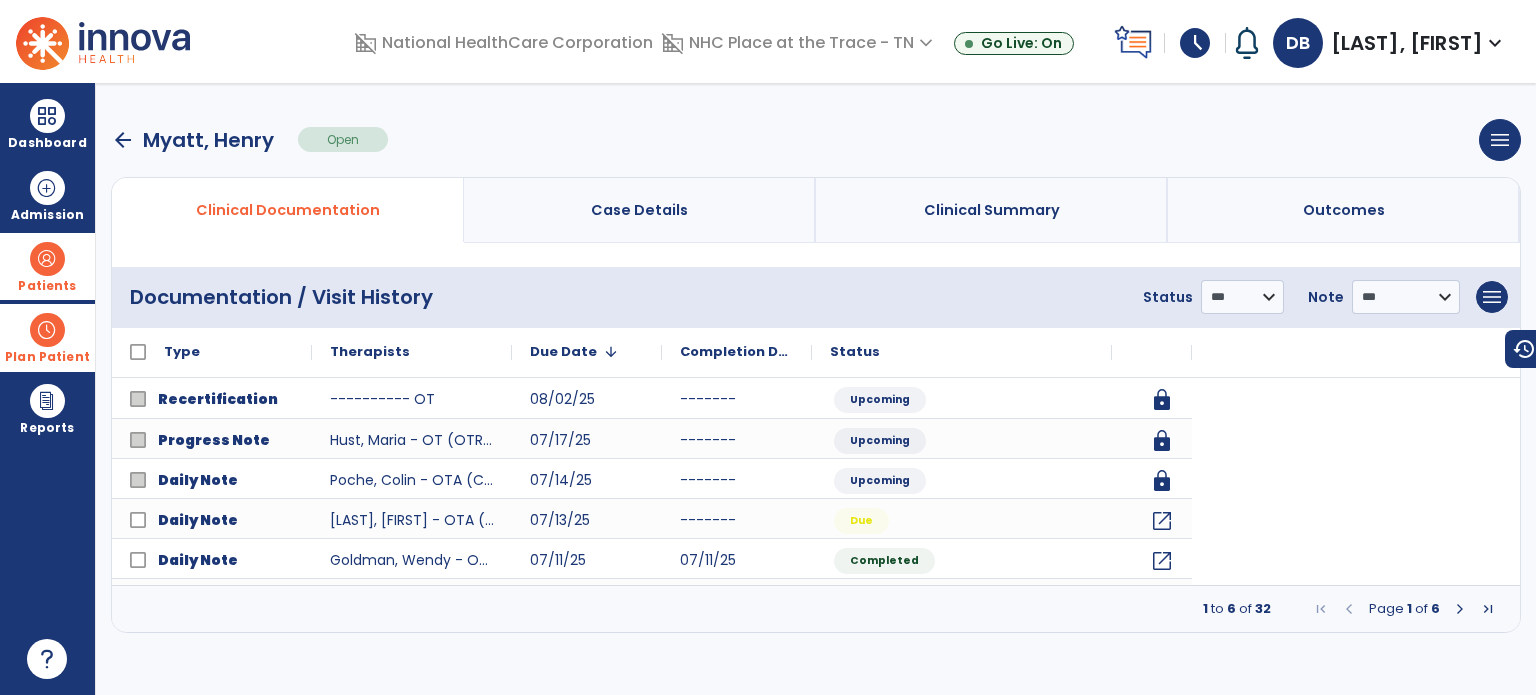 scroll, scrollTop: 0, scrollLeft: 0, axis: both 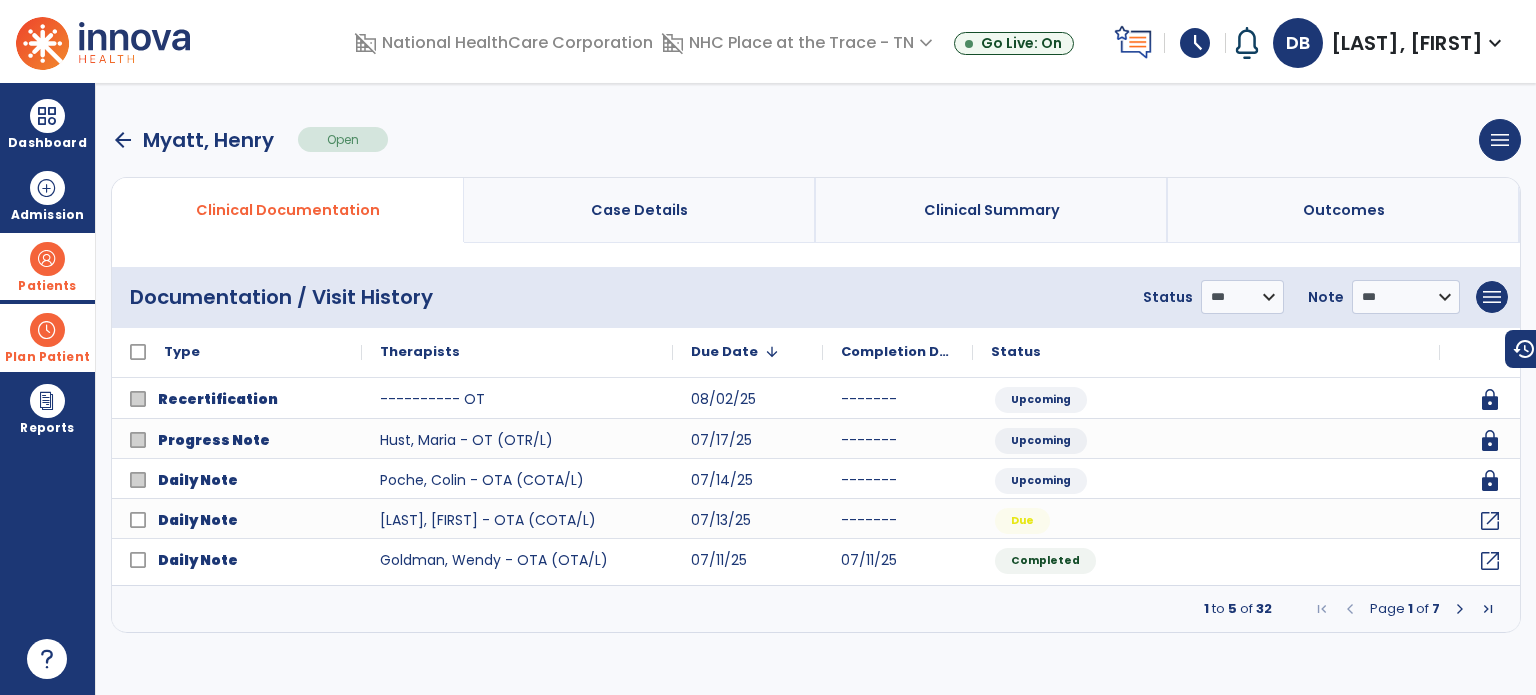 click at bounding box center (1460, 609) 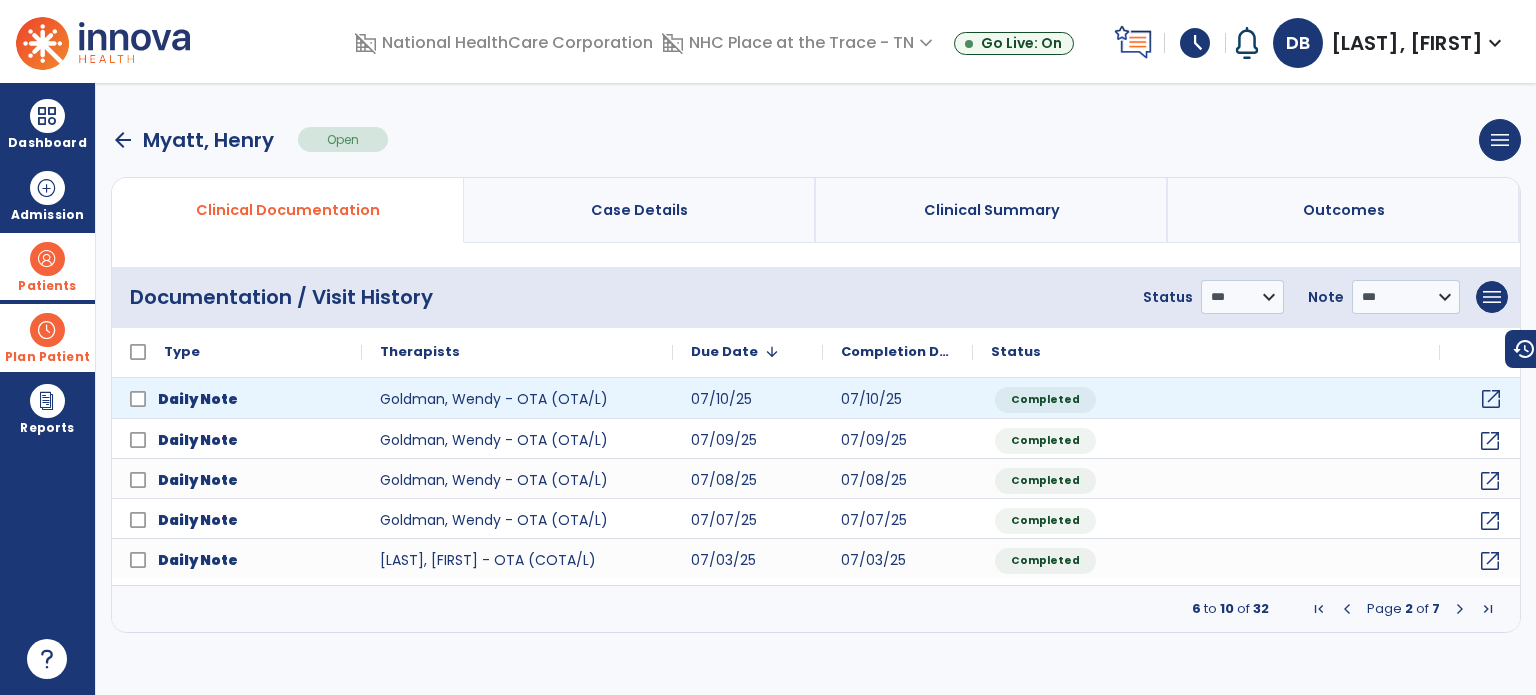 click on "open_in_new" 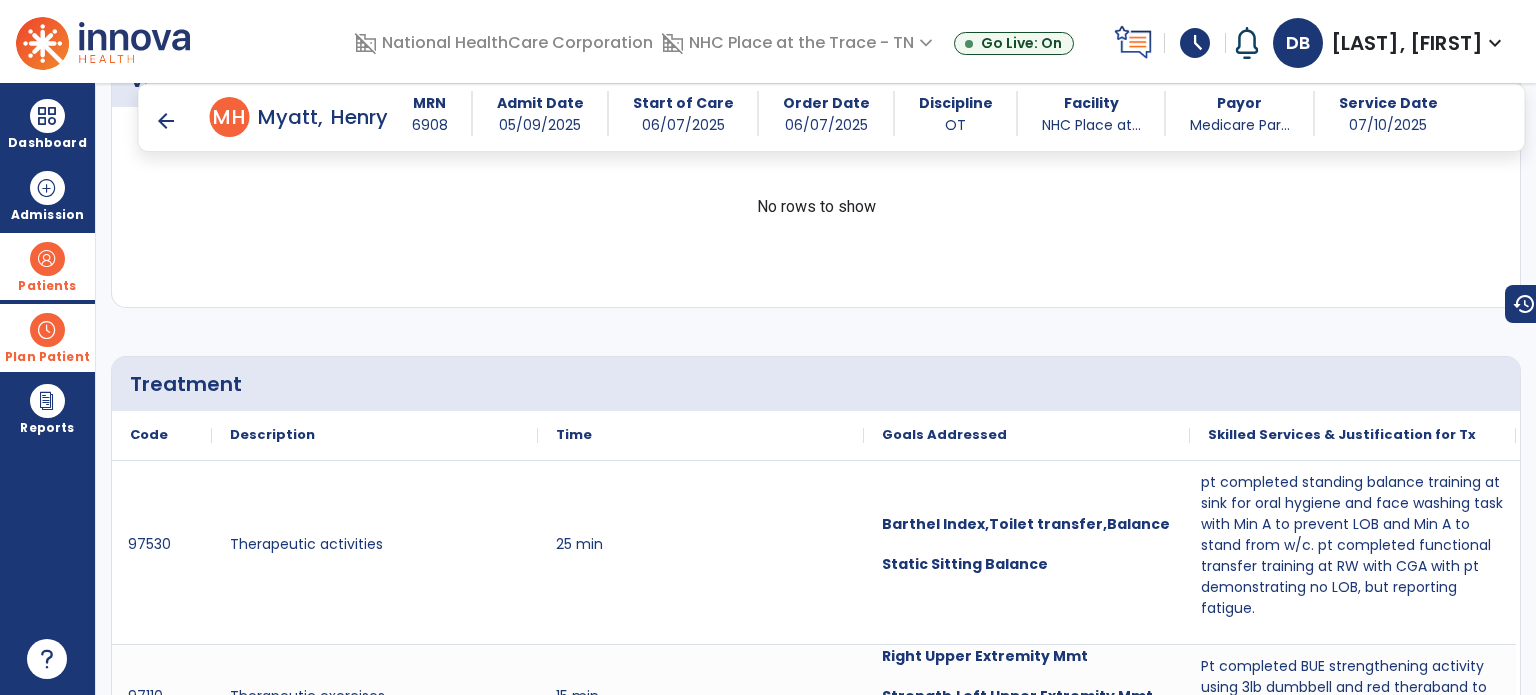 scroll, scrollTop: 1300, scrollLeft: 0, axis: vertical 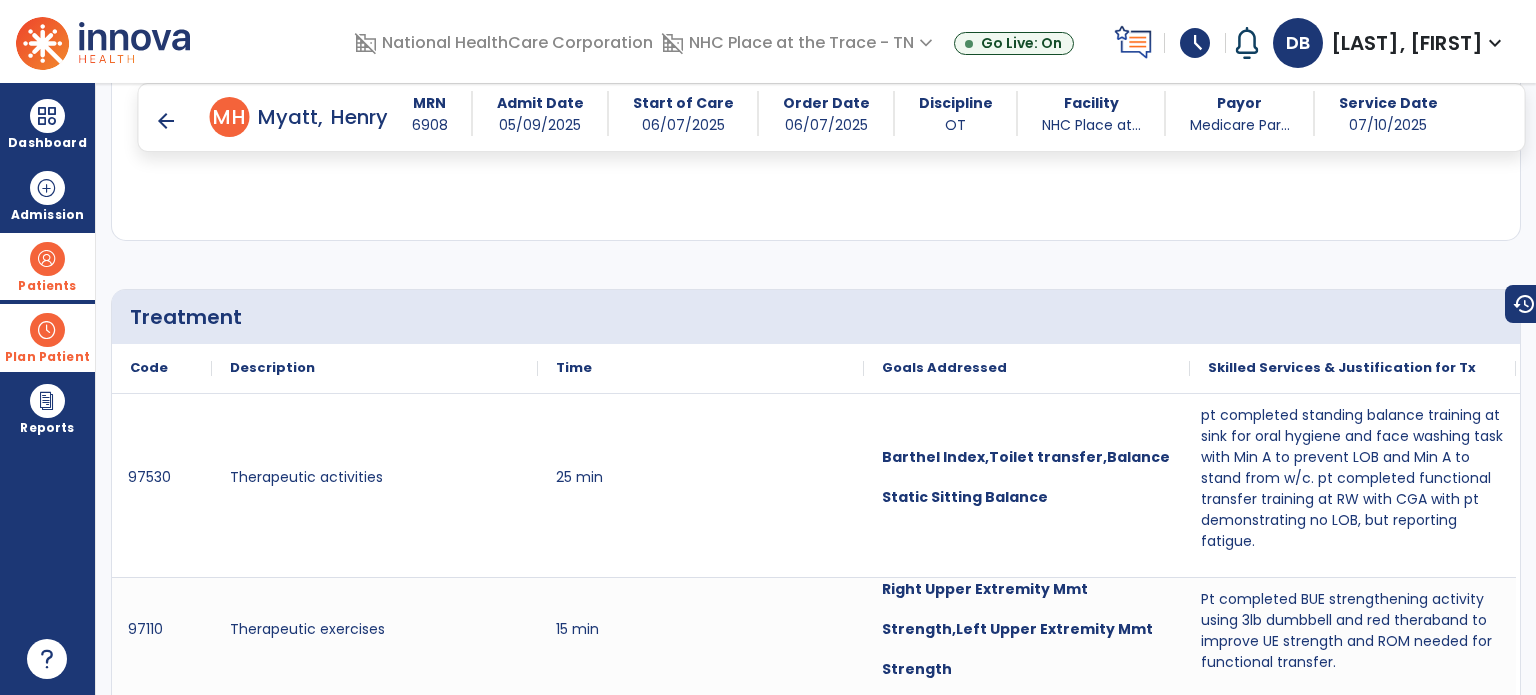 click on "arrow_back" at bounding box center (166, 121) 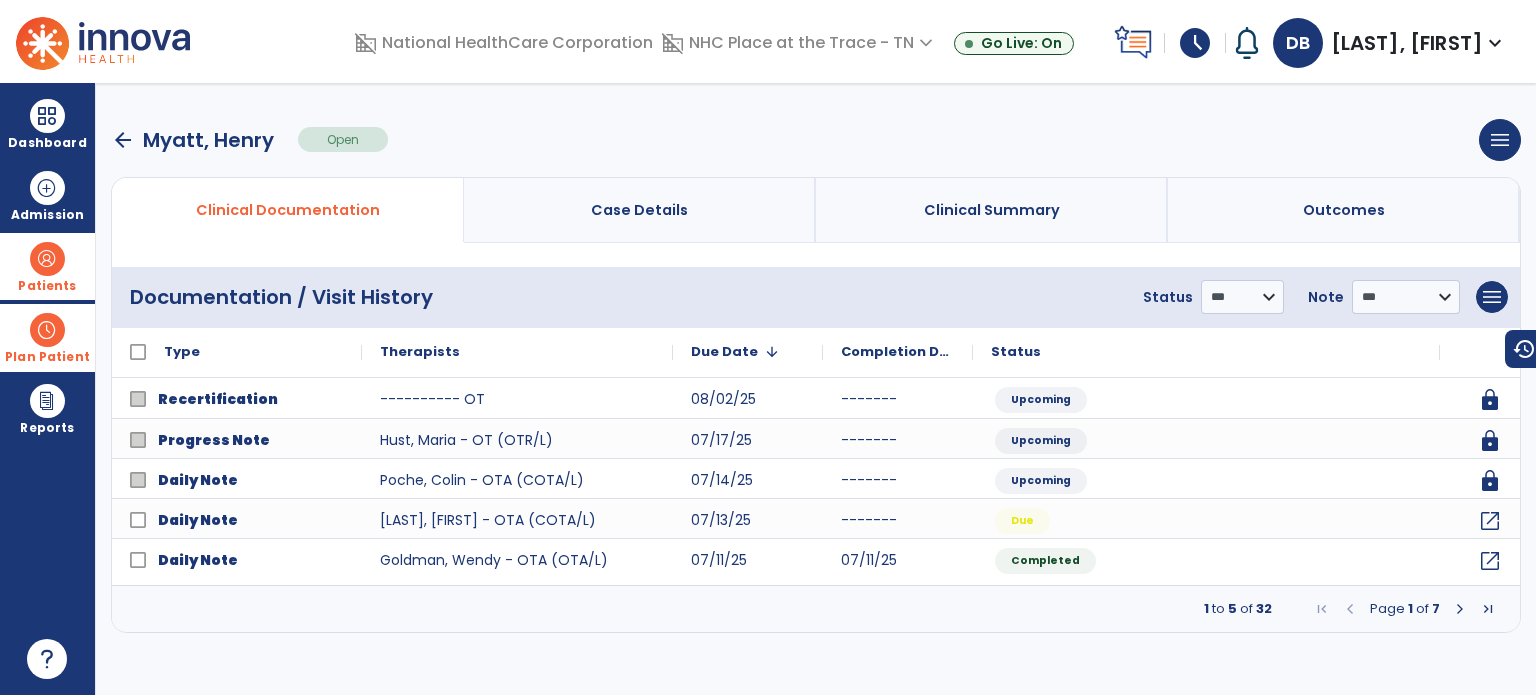 click at bounding box center (1460, 609) 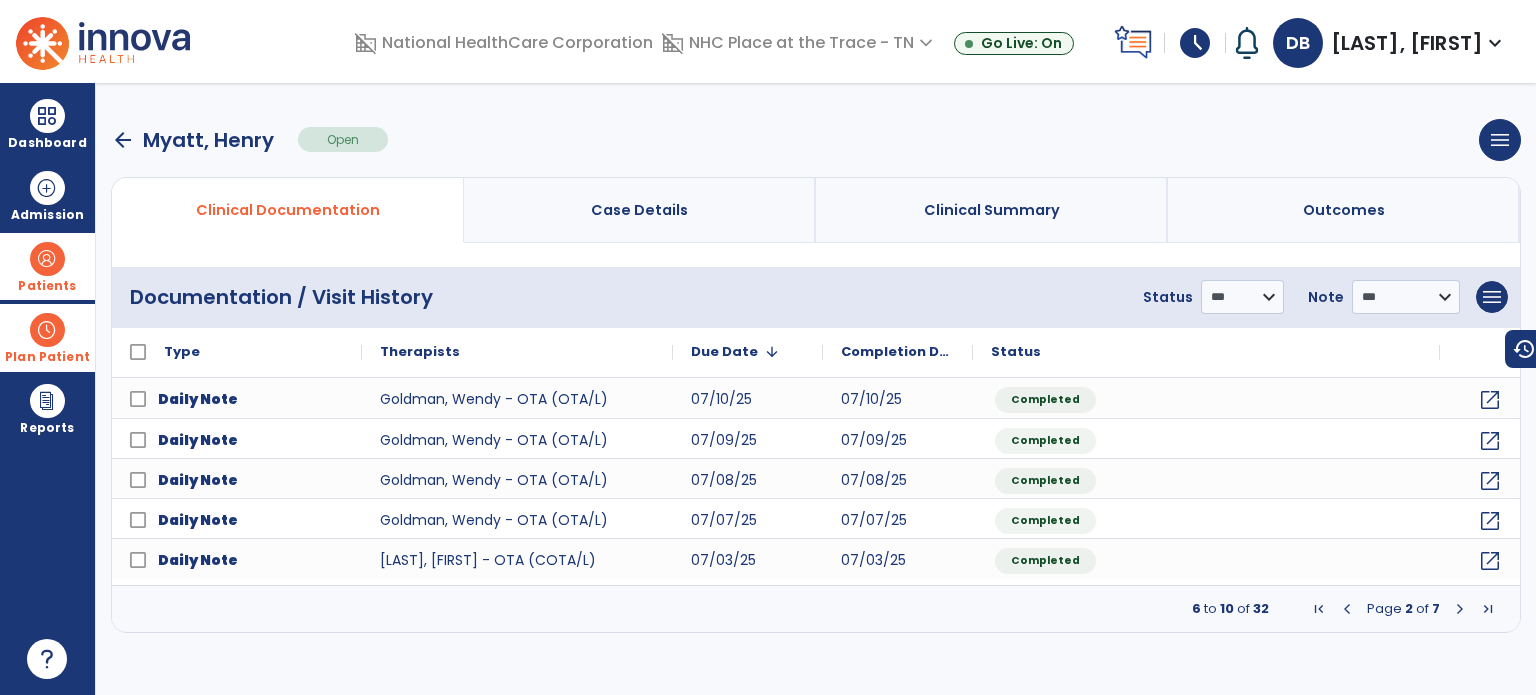 click at bounding box center [1460, 609] 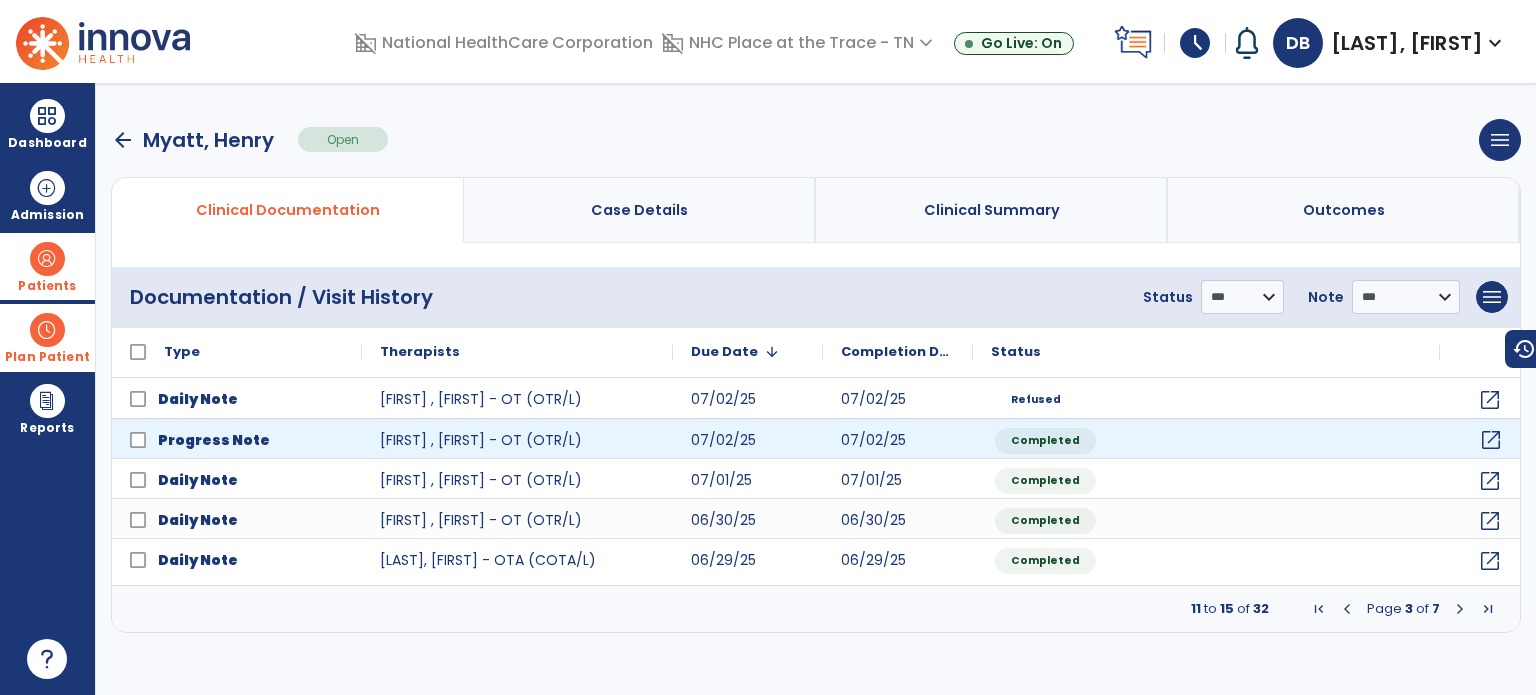 click on "open_in_new" 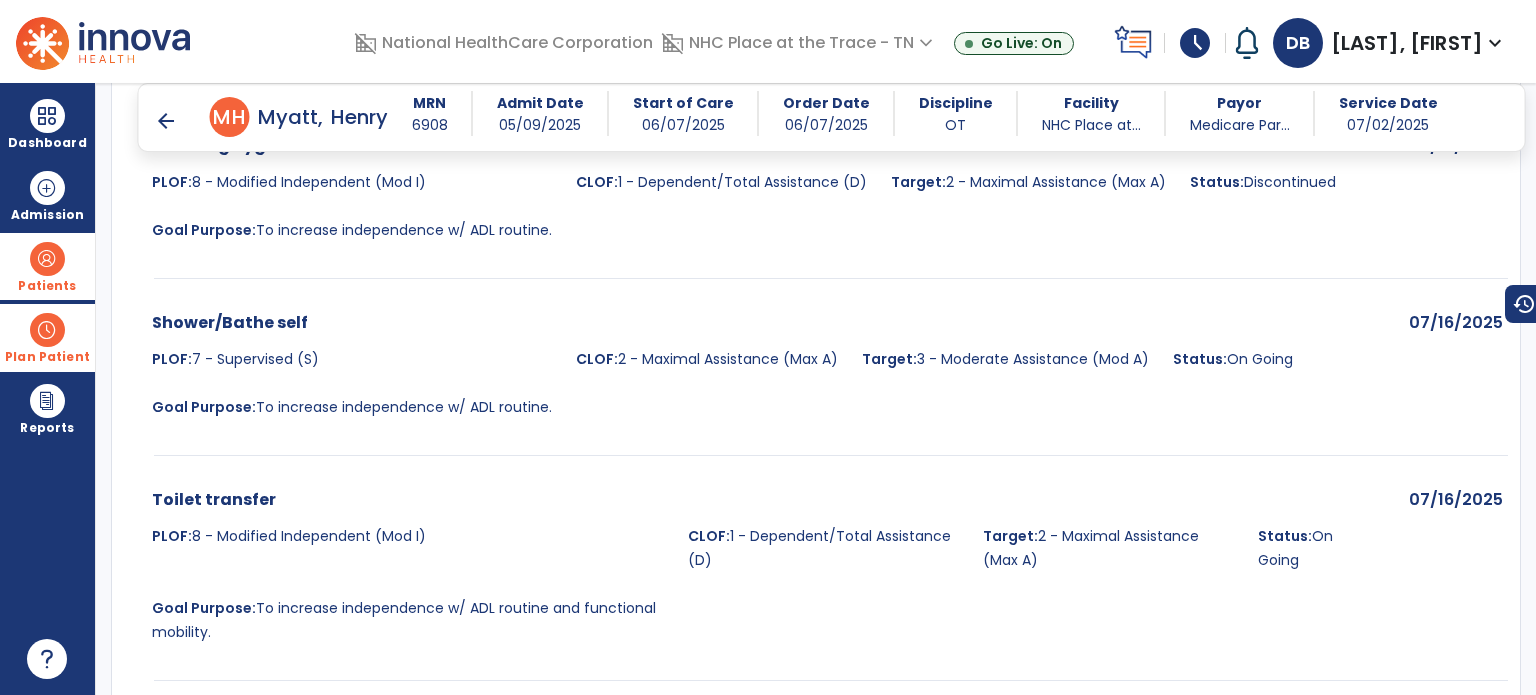 scroll, scrollTop: 1700, scrollLeft: 0, axis: vertical 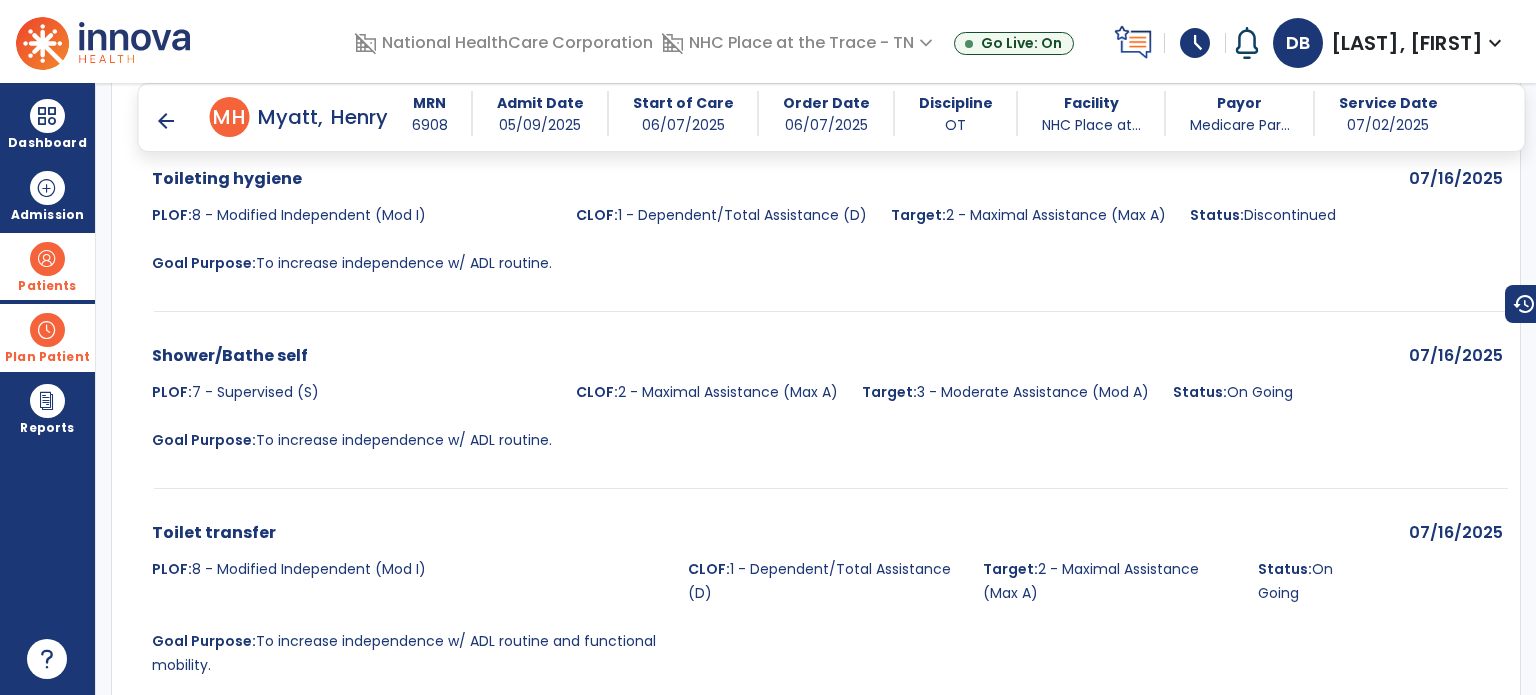 click on "arrow_back" at bounding box center [166, 121] 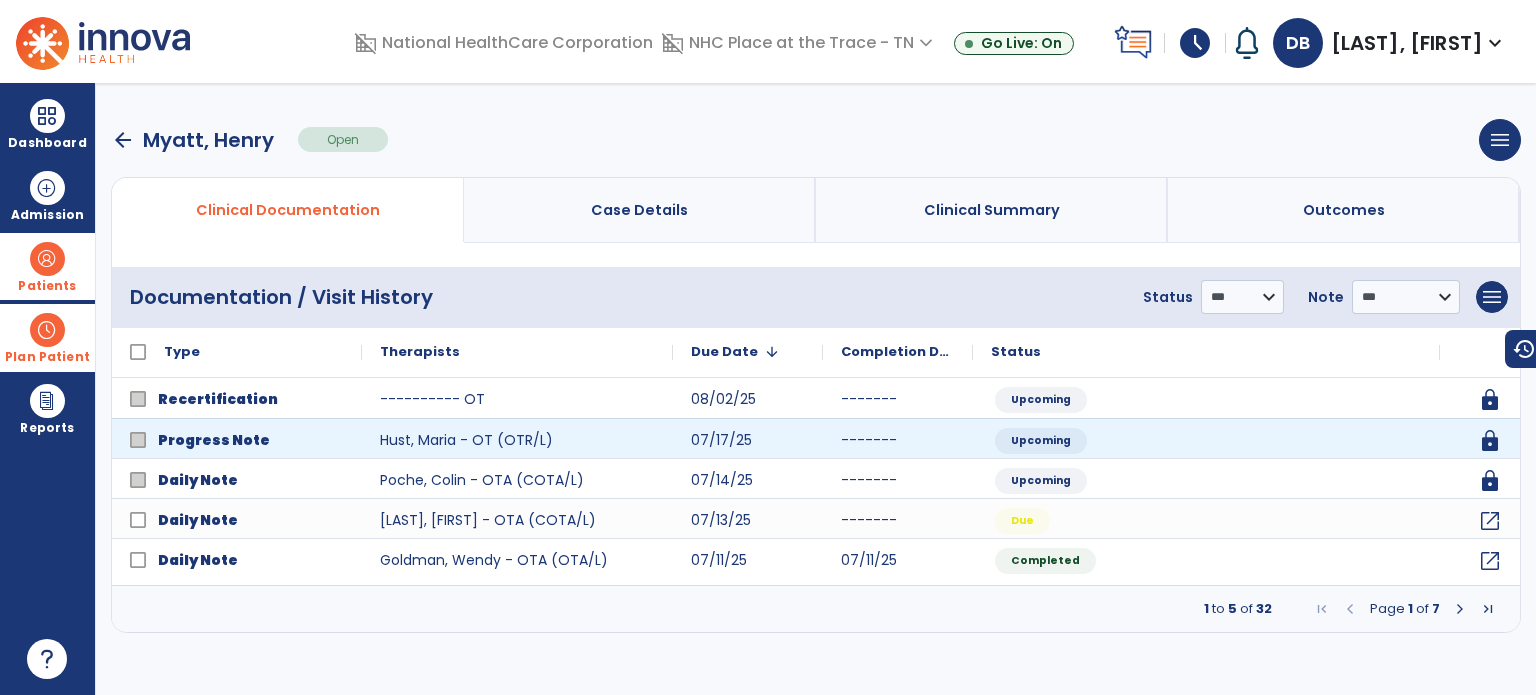 scroll, scrollTop: 0, scrollLeft: 0, axis: both 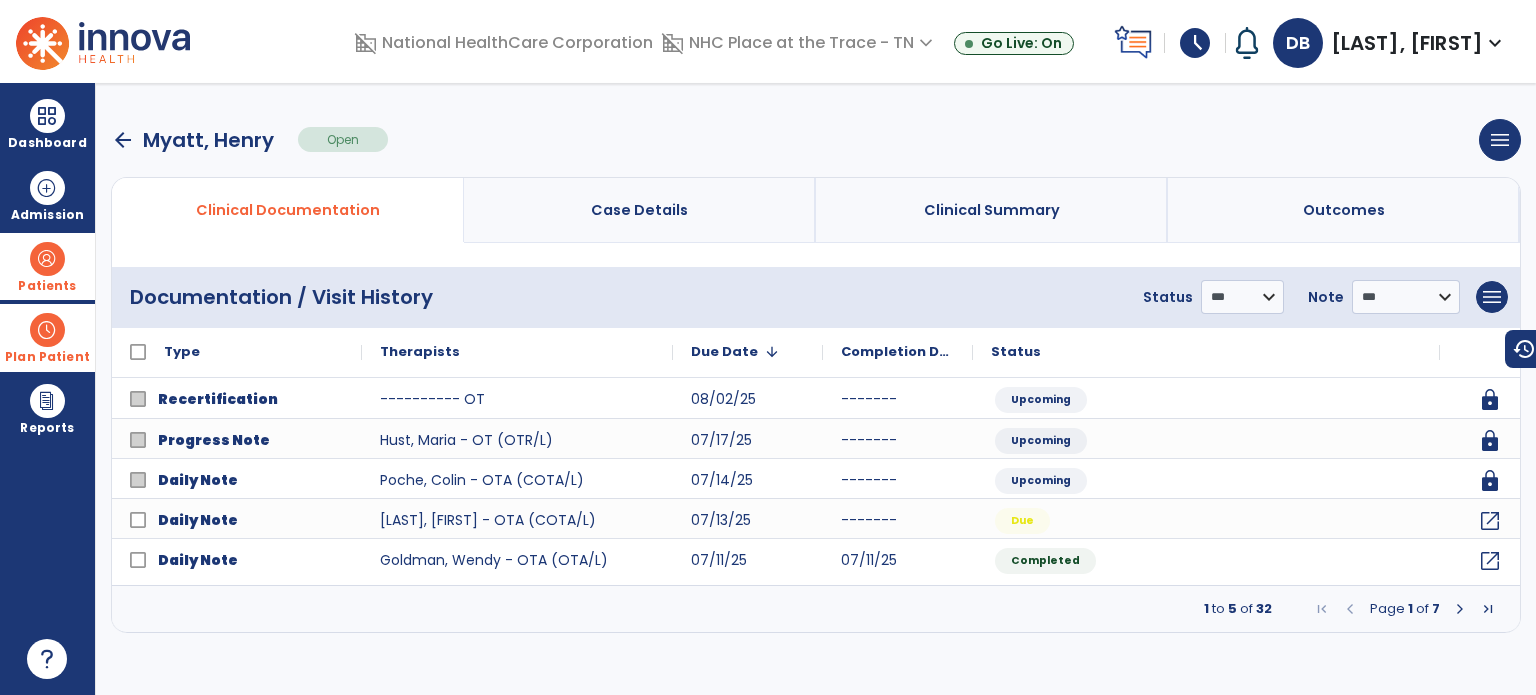 click on "Page
1
of
7" at bounding box center [1405, 609] 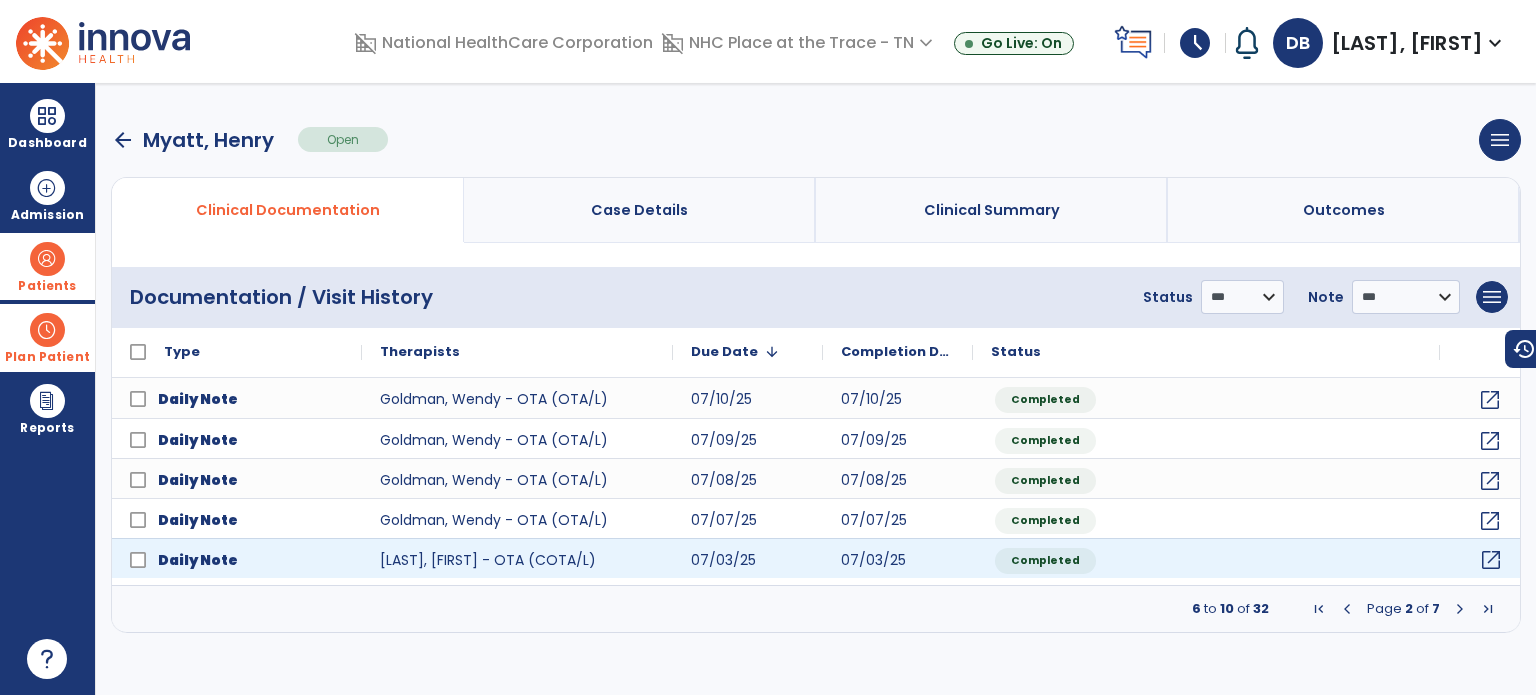 click on "open_in_new" 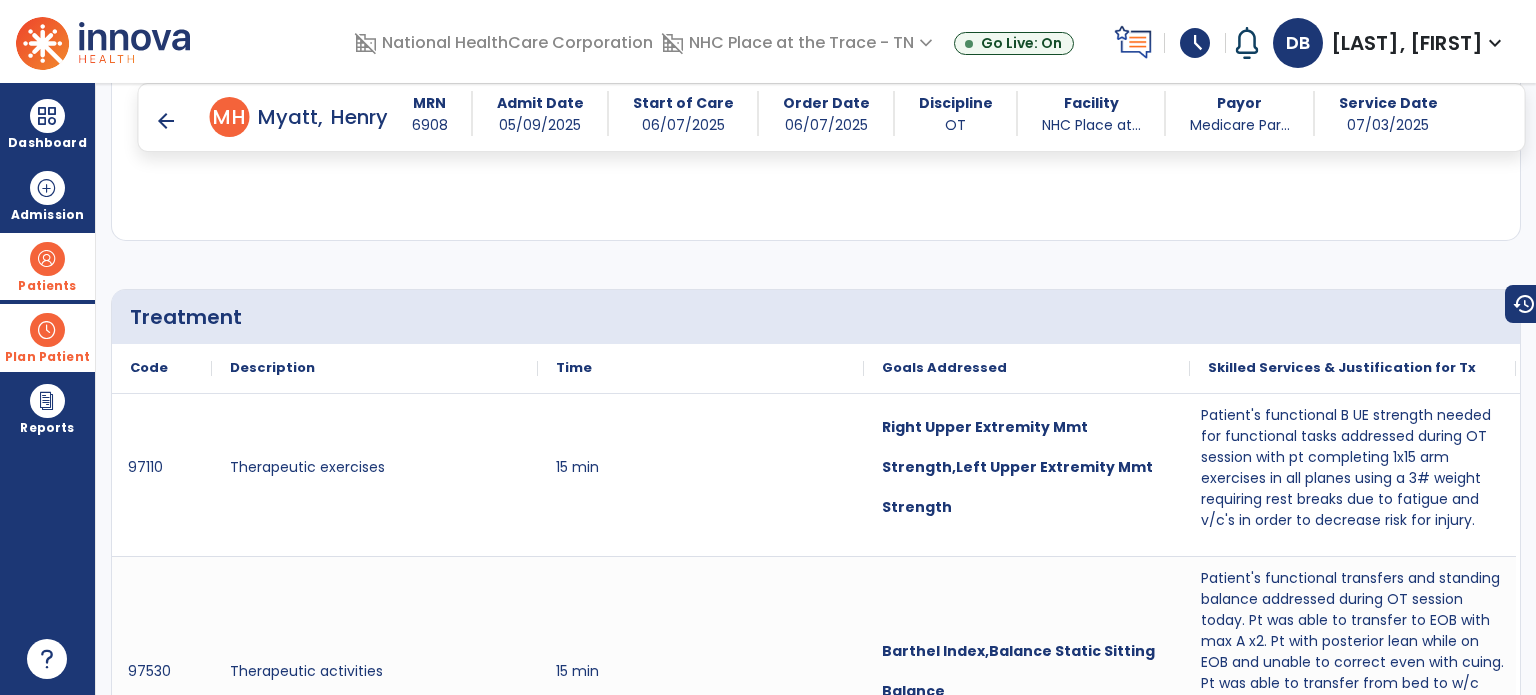 scroll, scrollTop: 1400, scrollLeft: 0, axis: vertical 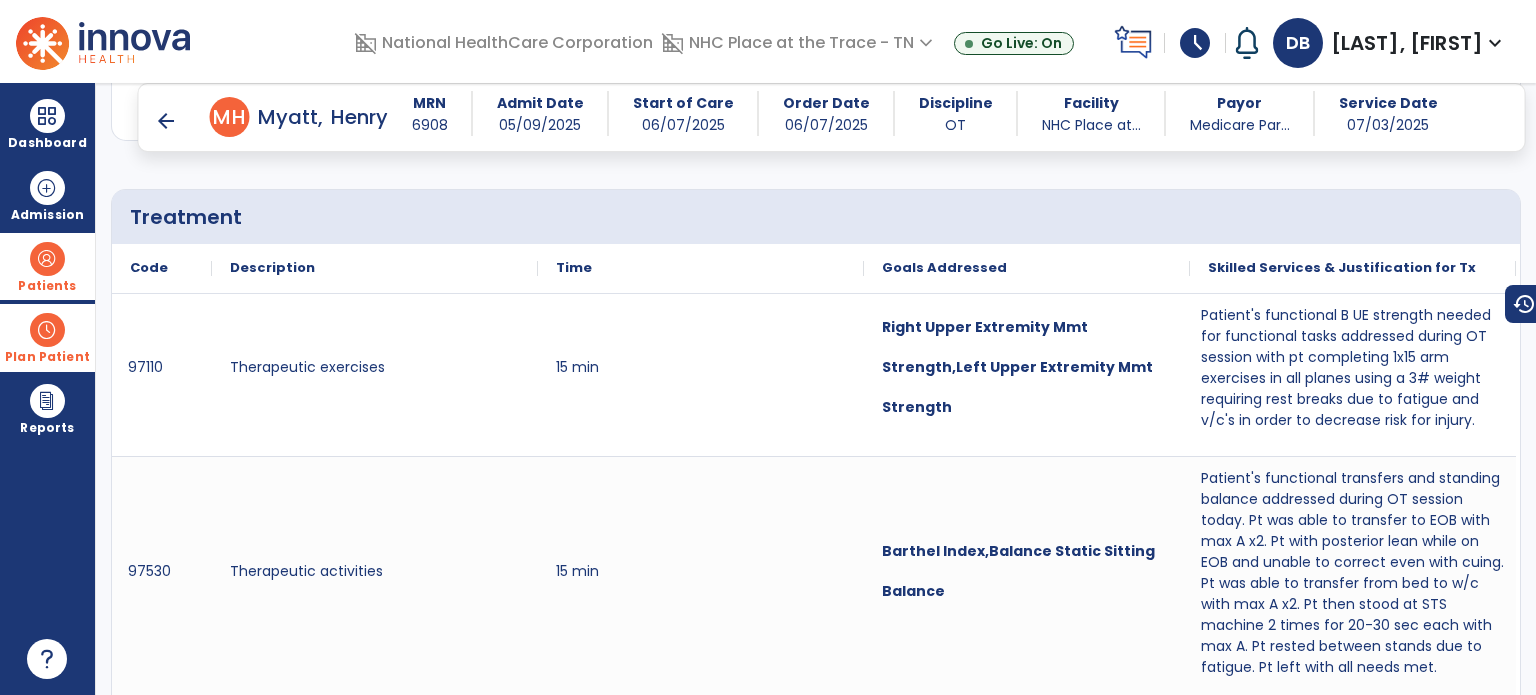 click on "arrow_back" at bounding box center (166, 121) 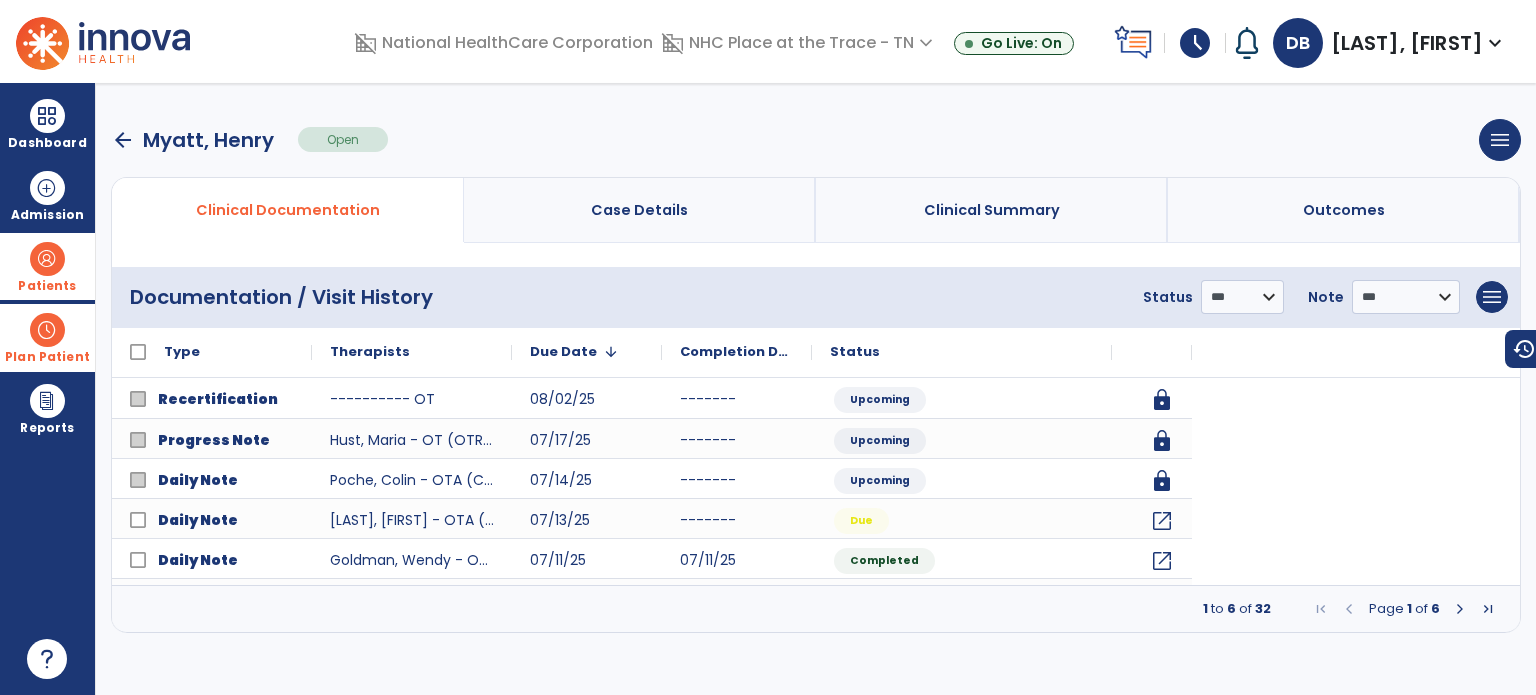 scroll, scrollTop: 0, scrollLeft: 0, axis: both 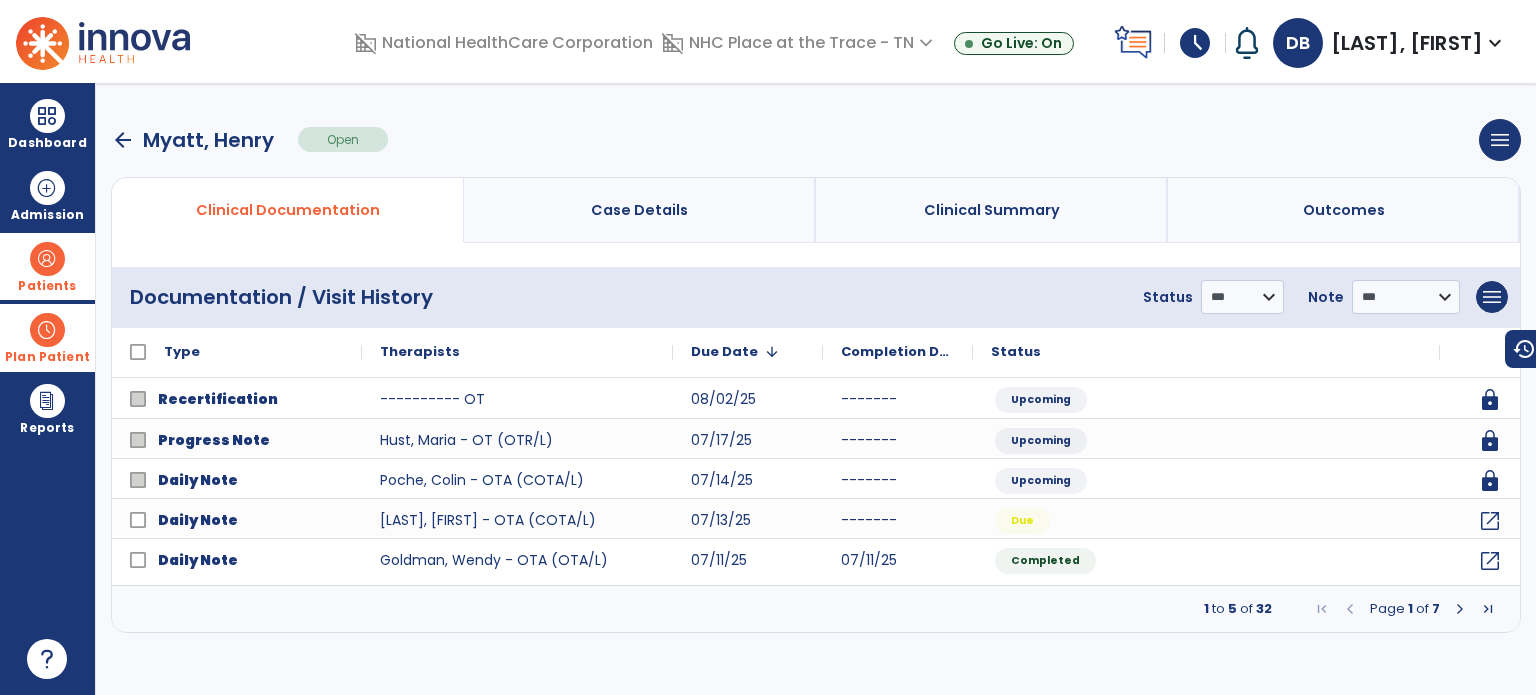 click at bounding box center (1460, 609) 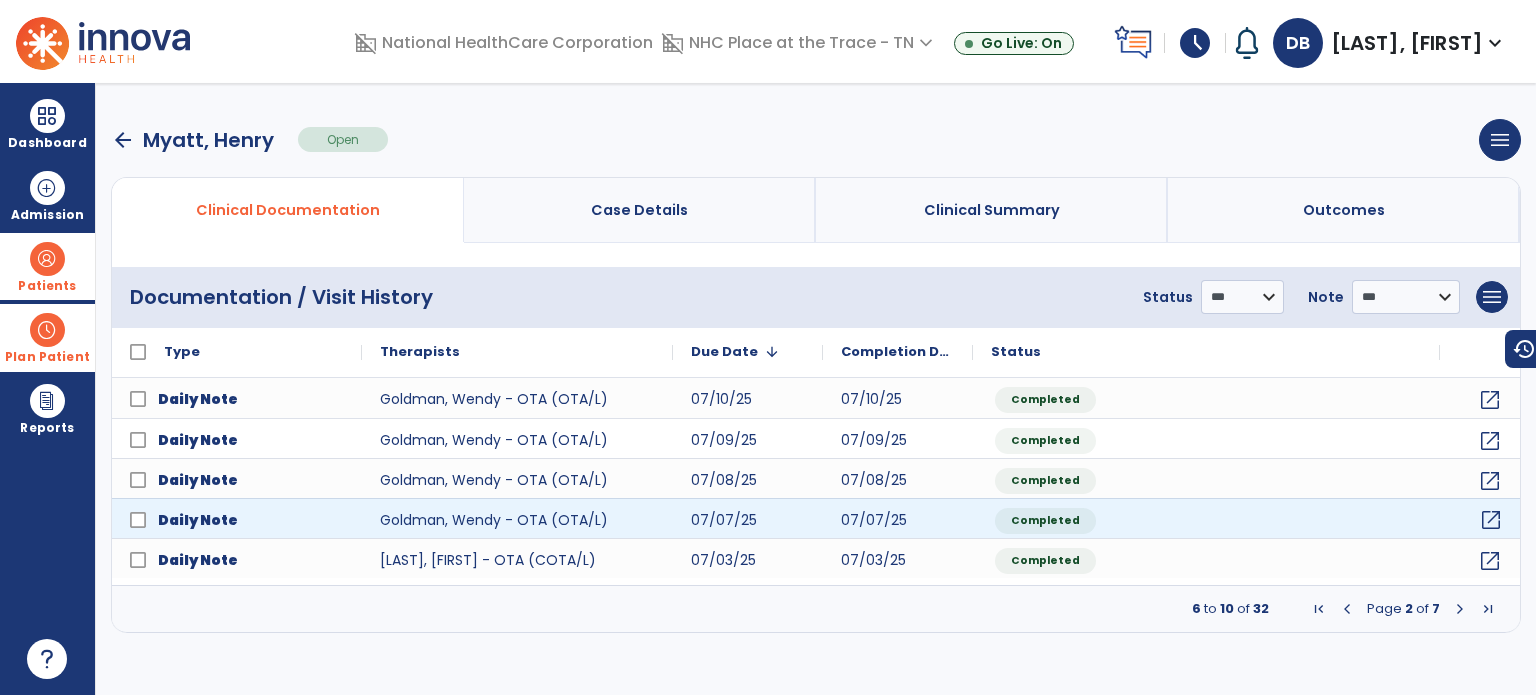 click on "open_in_new" 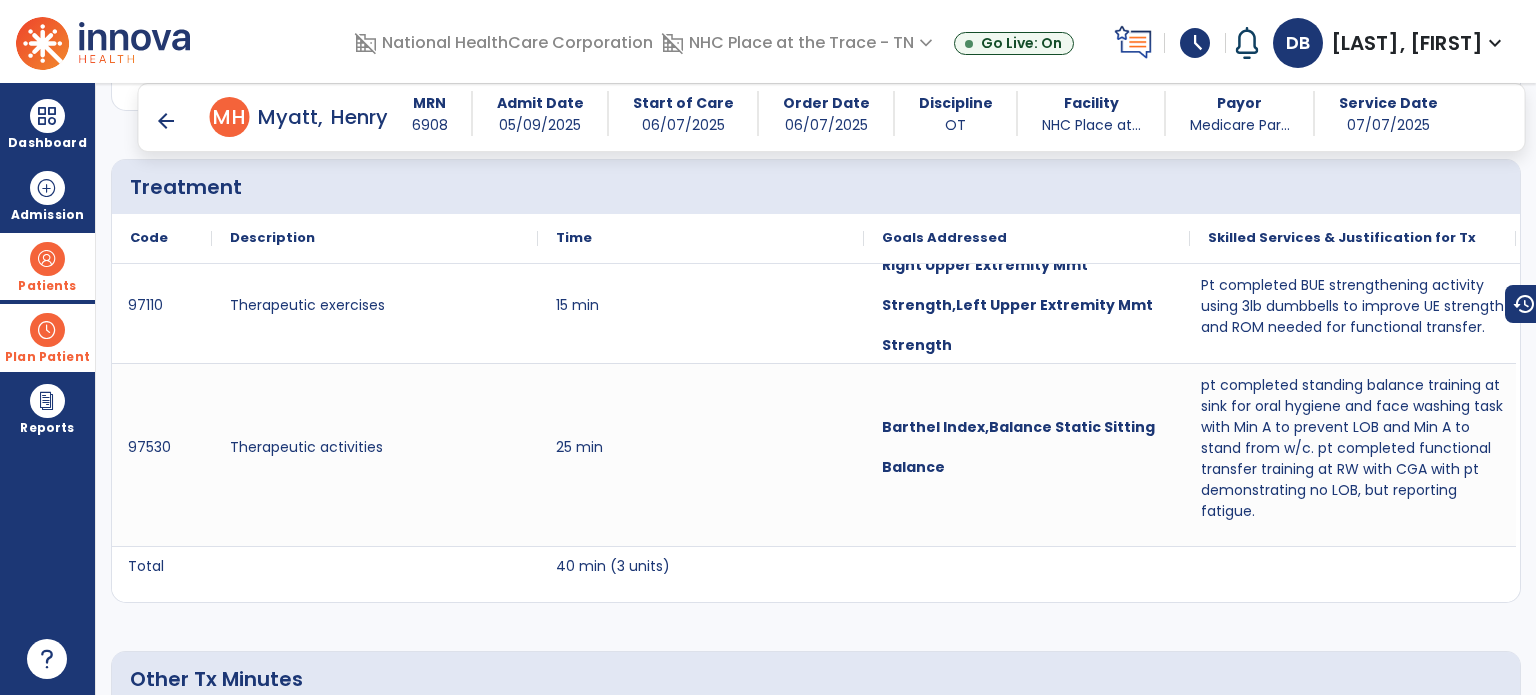 scroll, scrollTop: 1400, scrollLeft: 0, axis: vertical 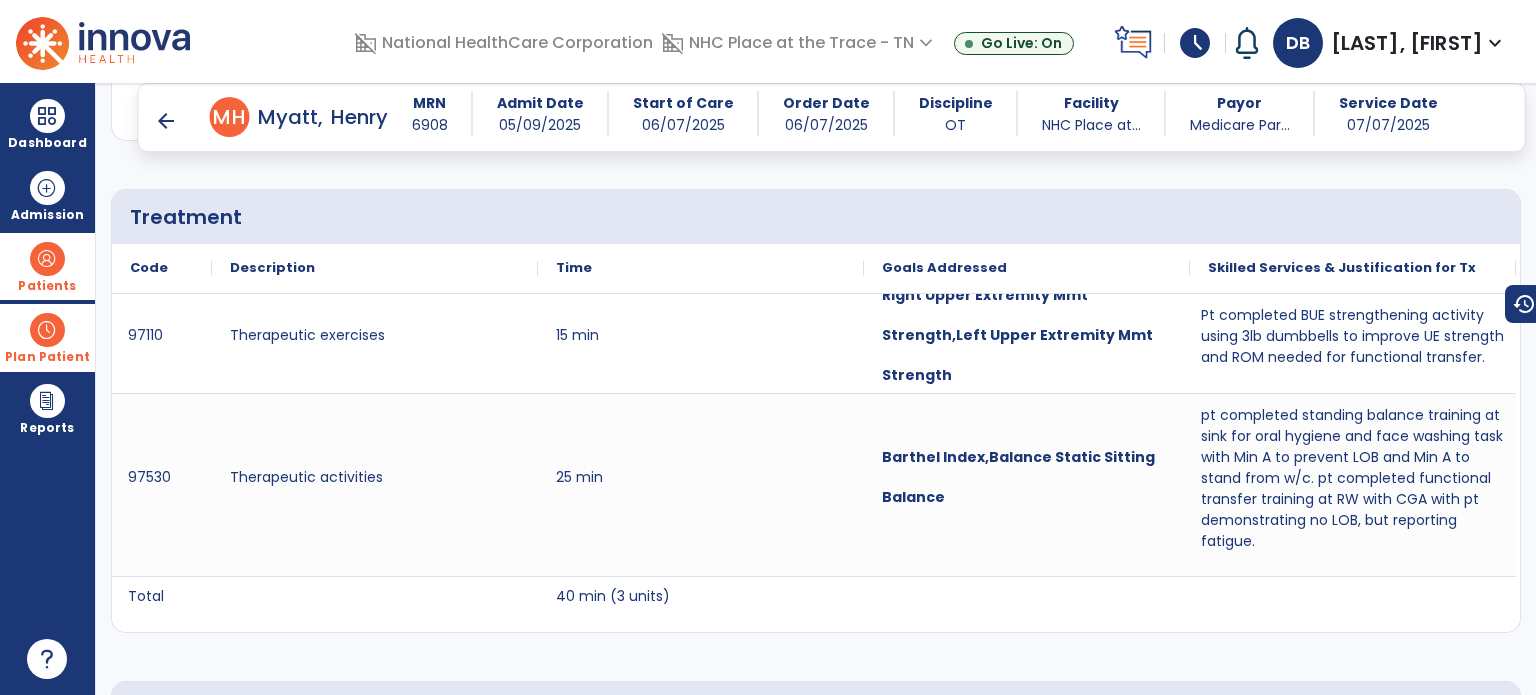 click on "arrow_back" at bounding box center [166, 121] 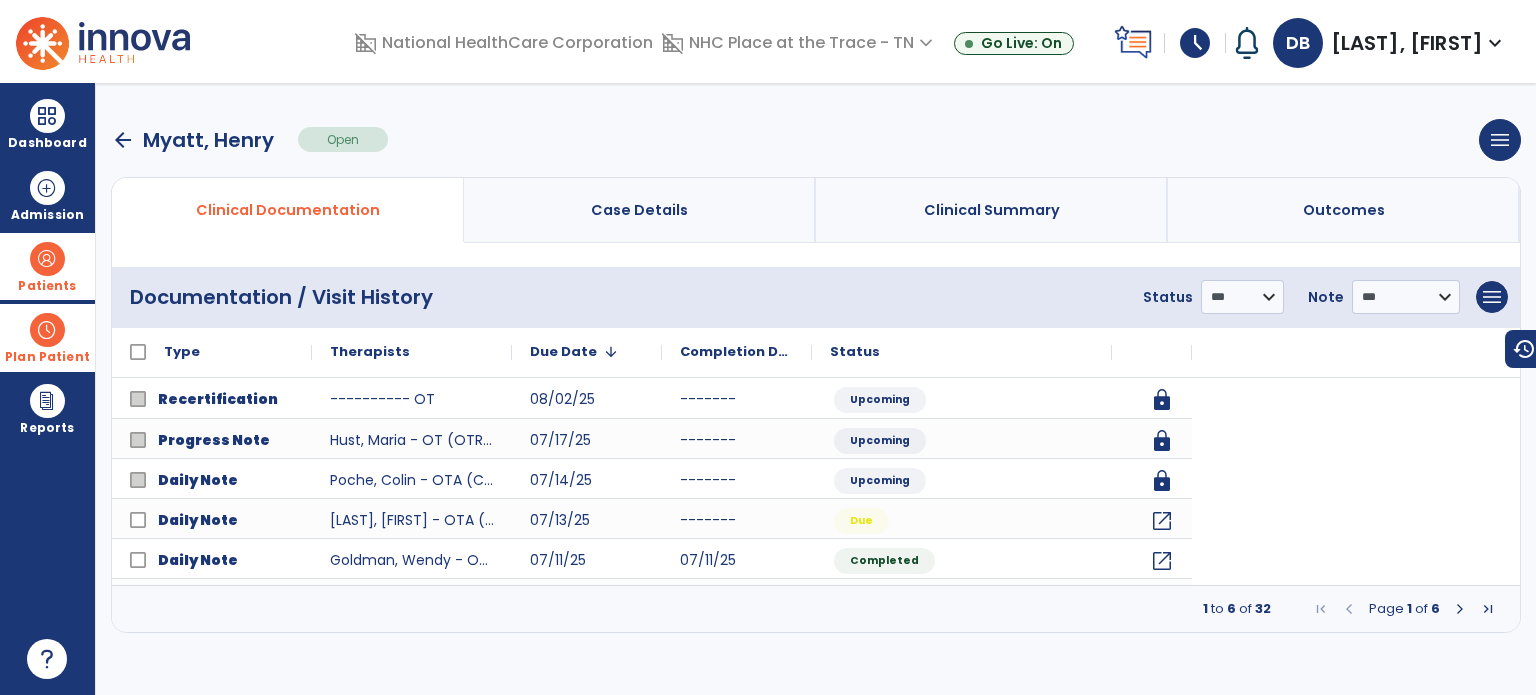 scroll, scrollTop: 0, scrollLeft: 0, axis: both 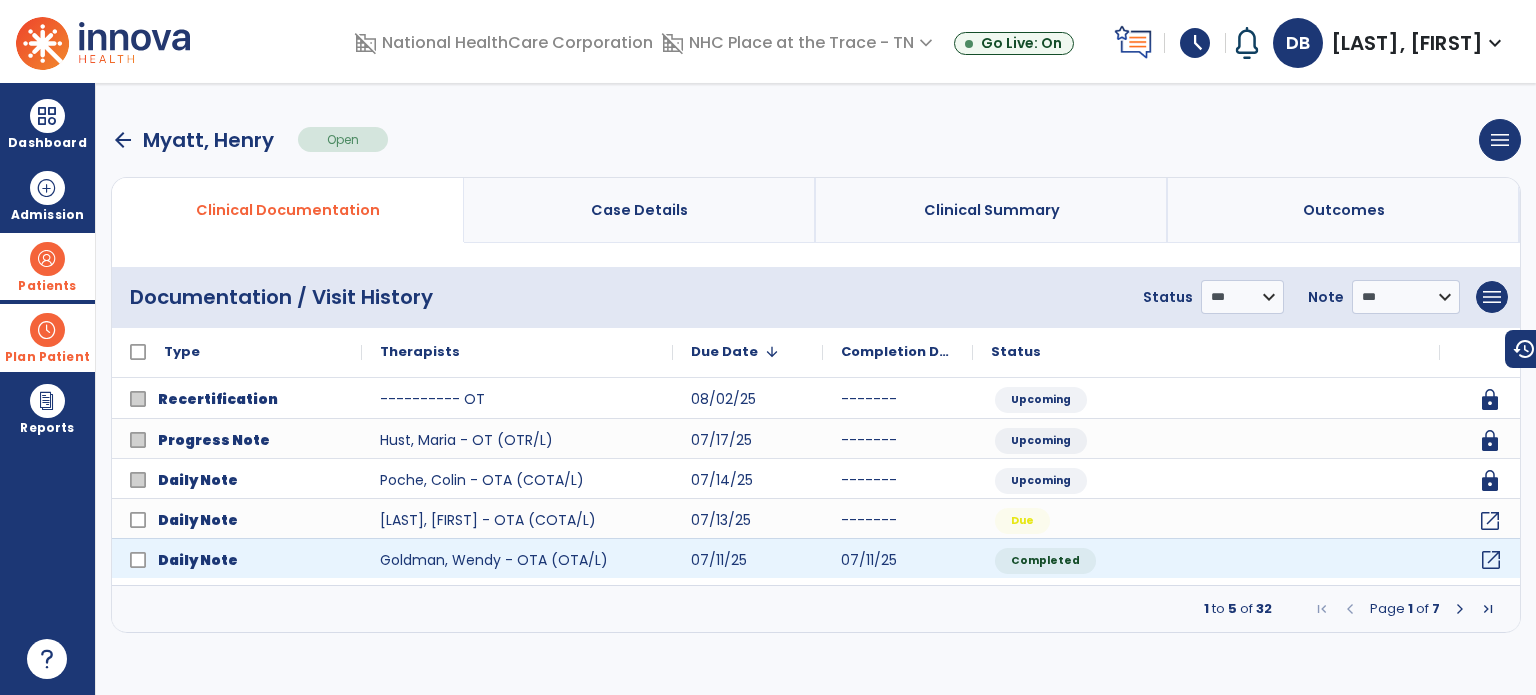 click on "open_in_new" 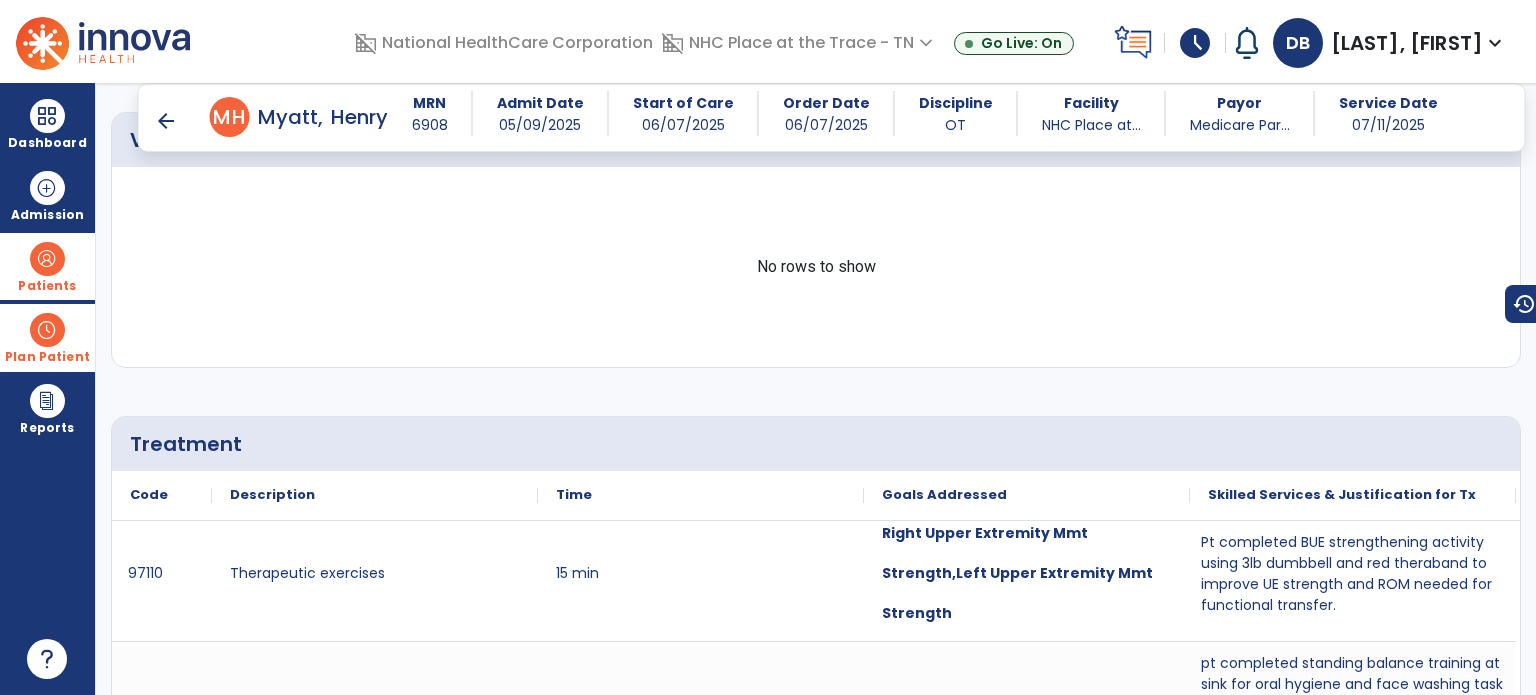 scroll, scrollTop: 1100, scrollLeft: 0, axis: vertical 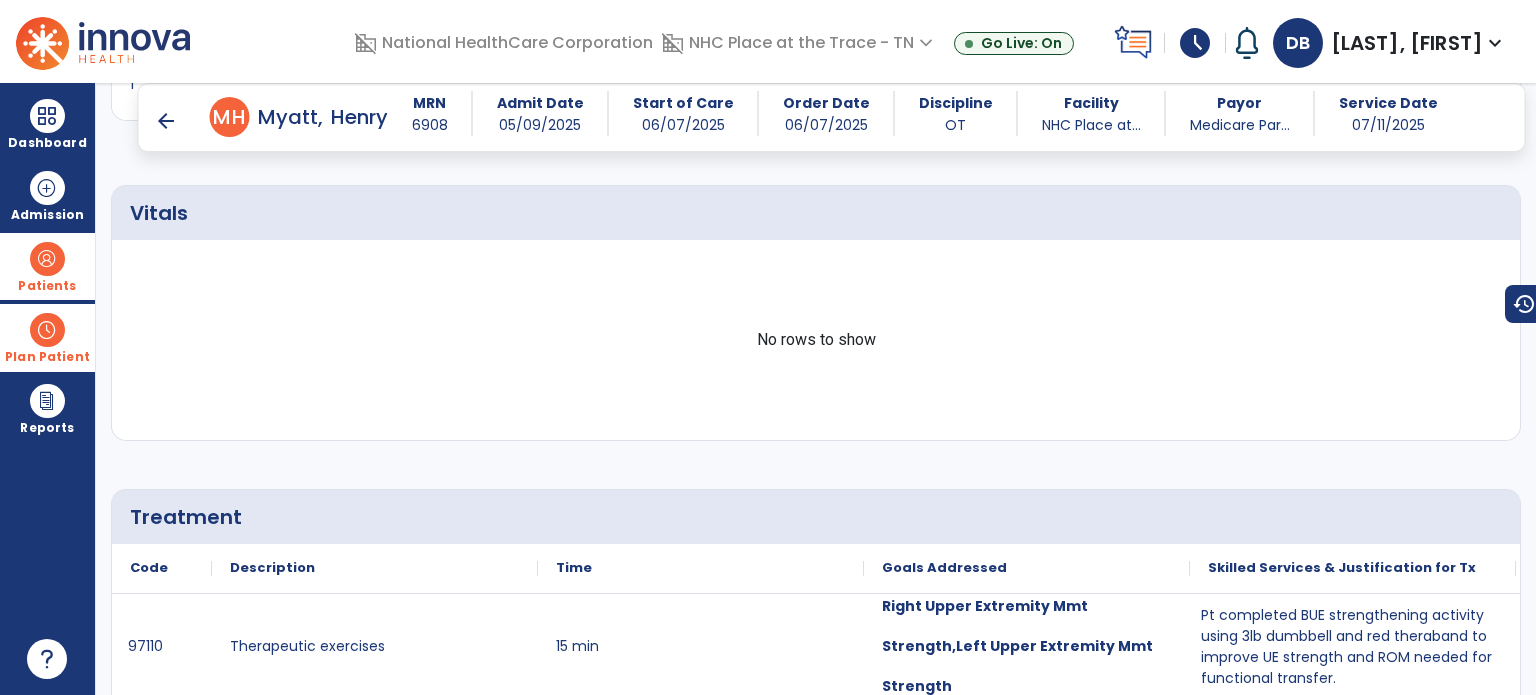 click on "Patients" at bounding box center [47, 266] 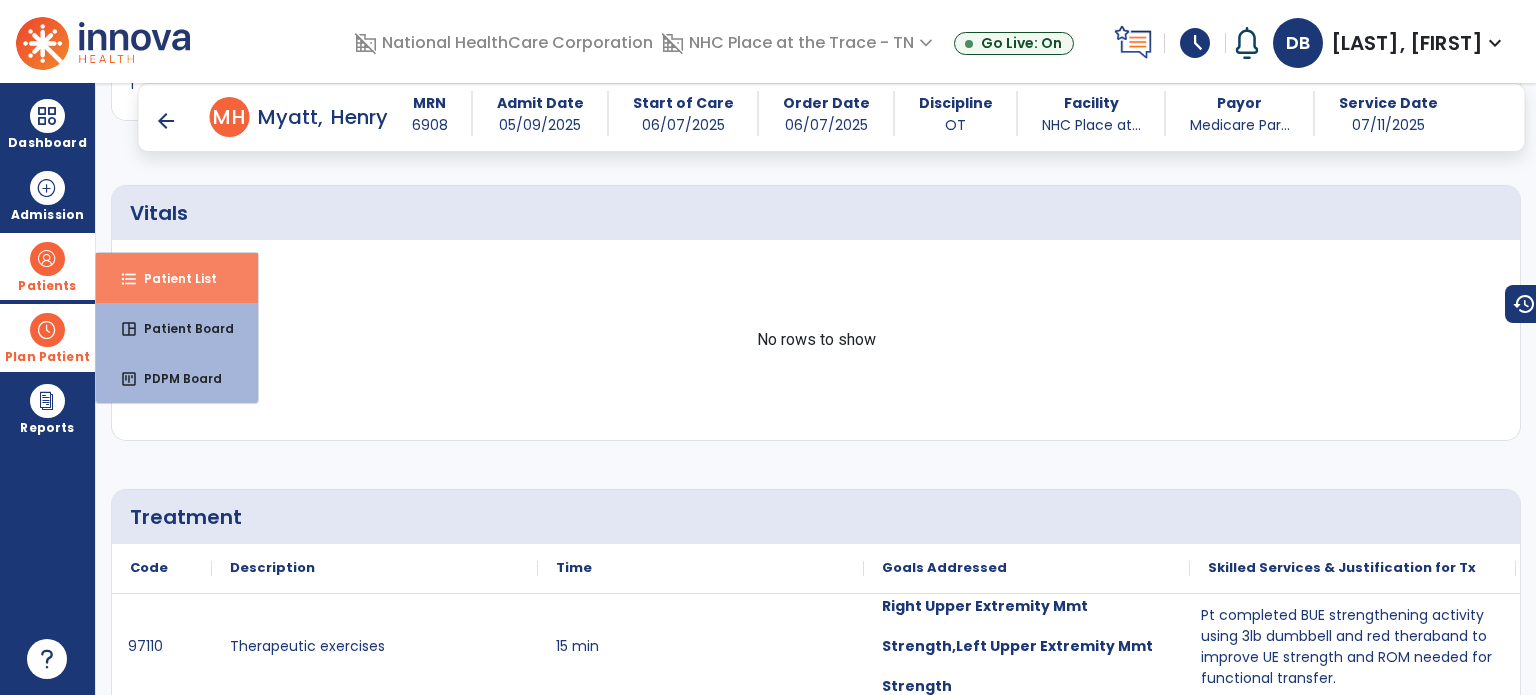 click on "format_list_bulleted" at bounding box center (129, 279) 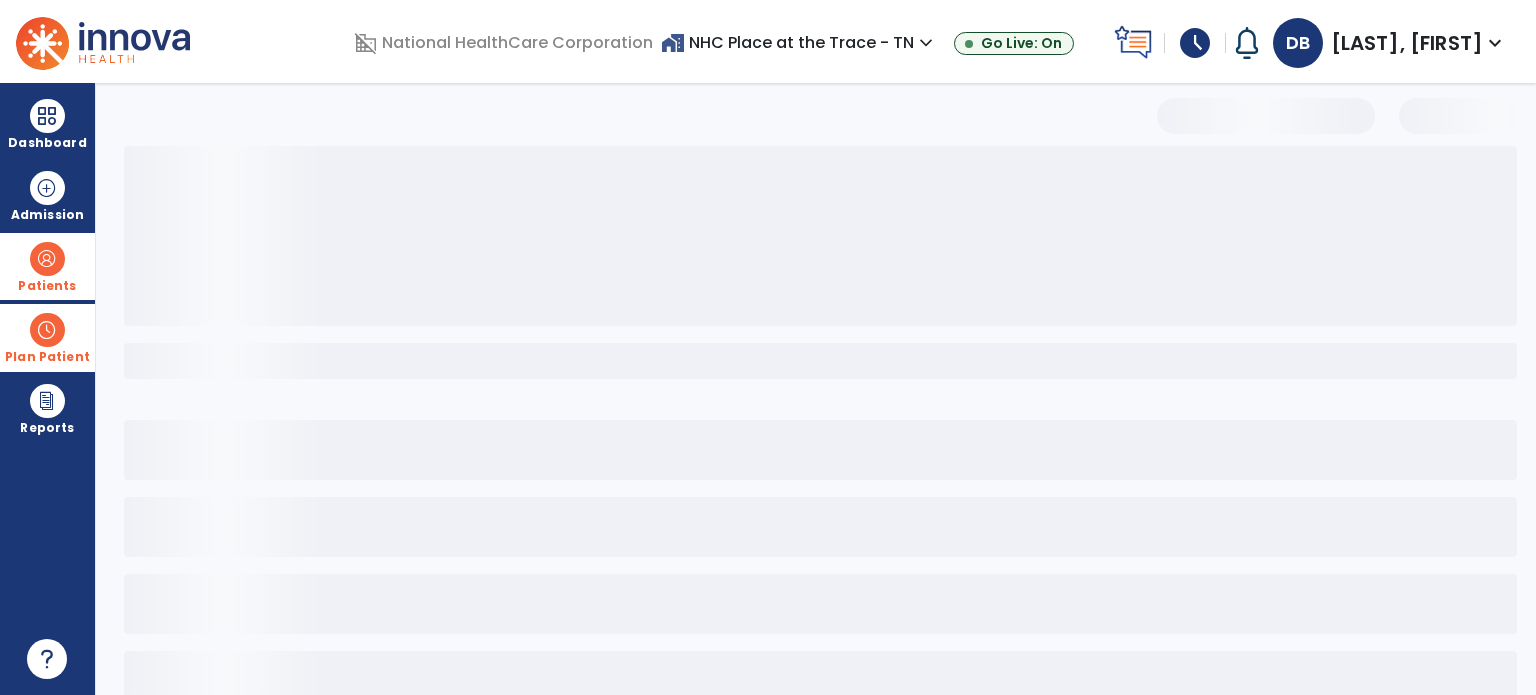 scroll, scrollTop: 46, scrollLeft: 0, axis: vertical 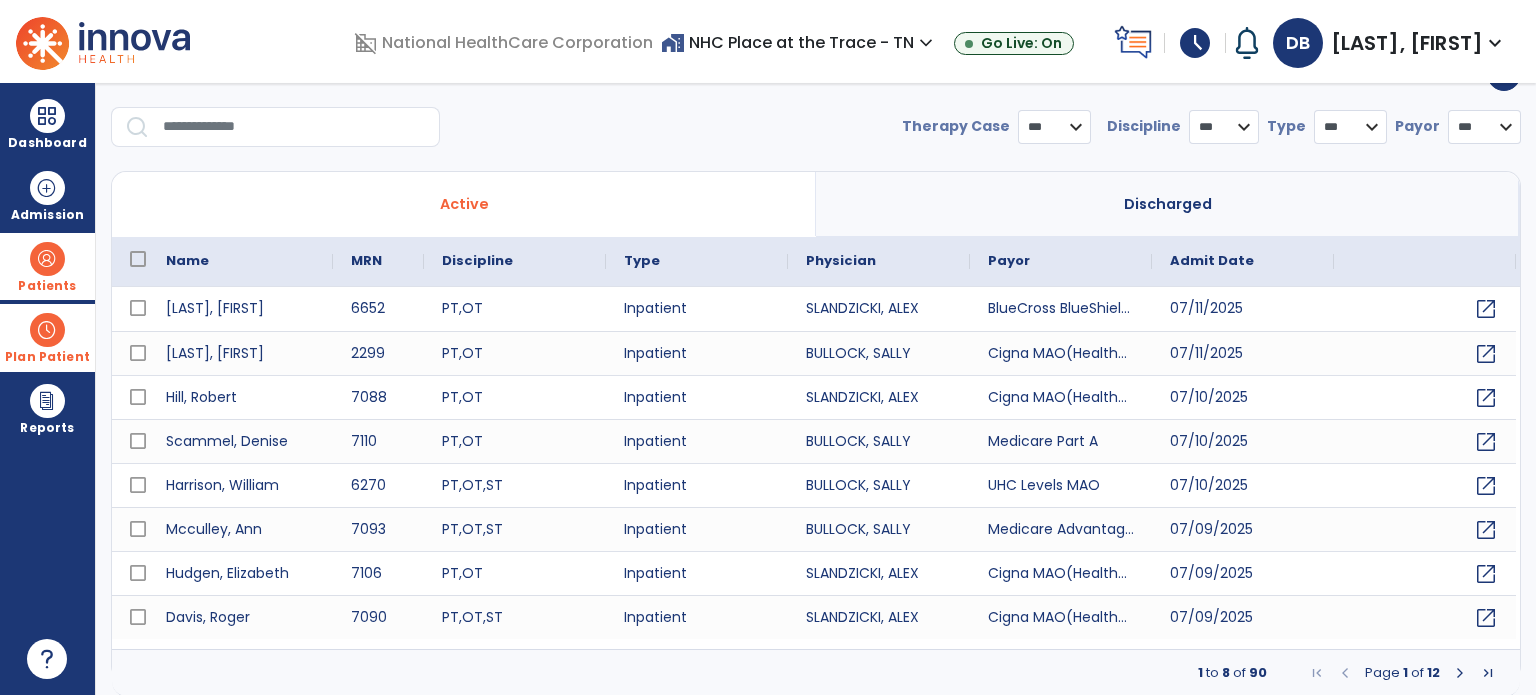 click at bounding box center [294, 127] 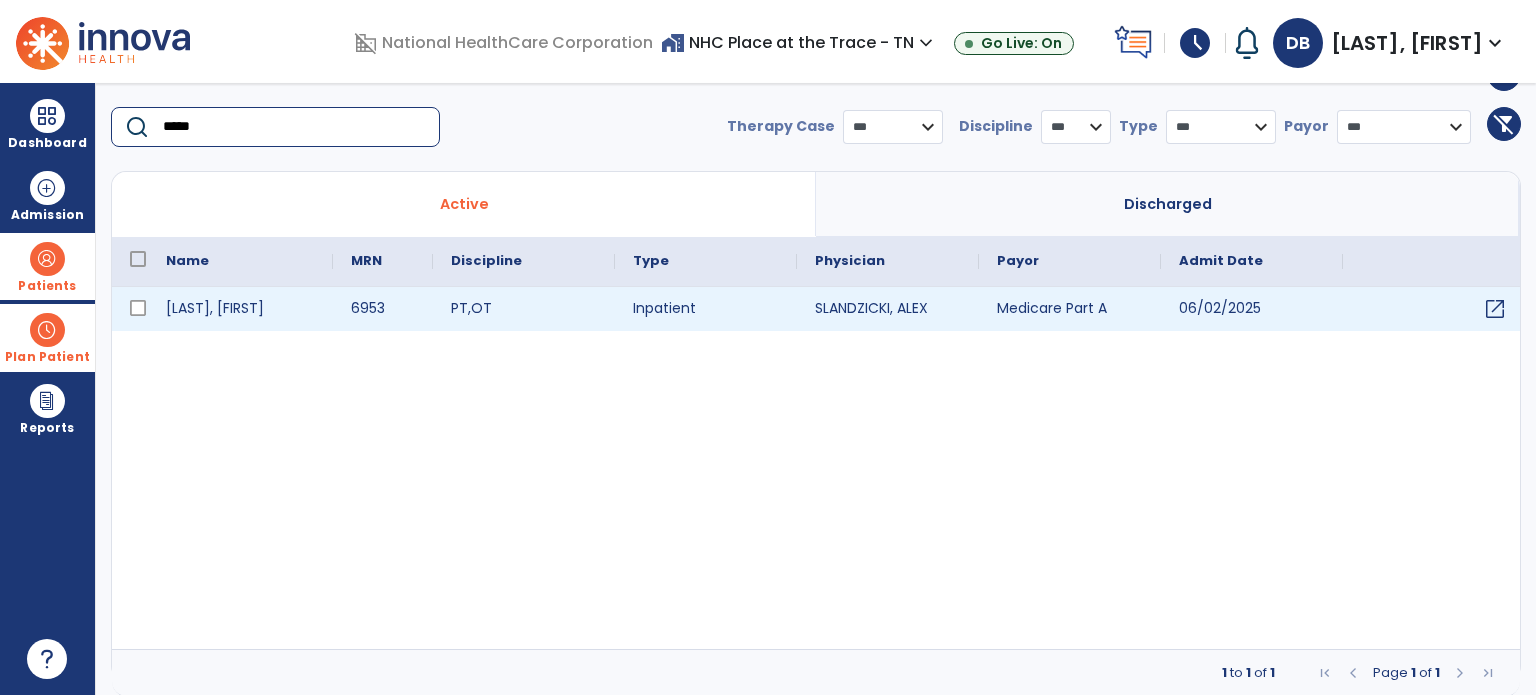type on "*****" 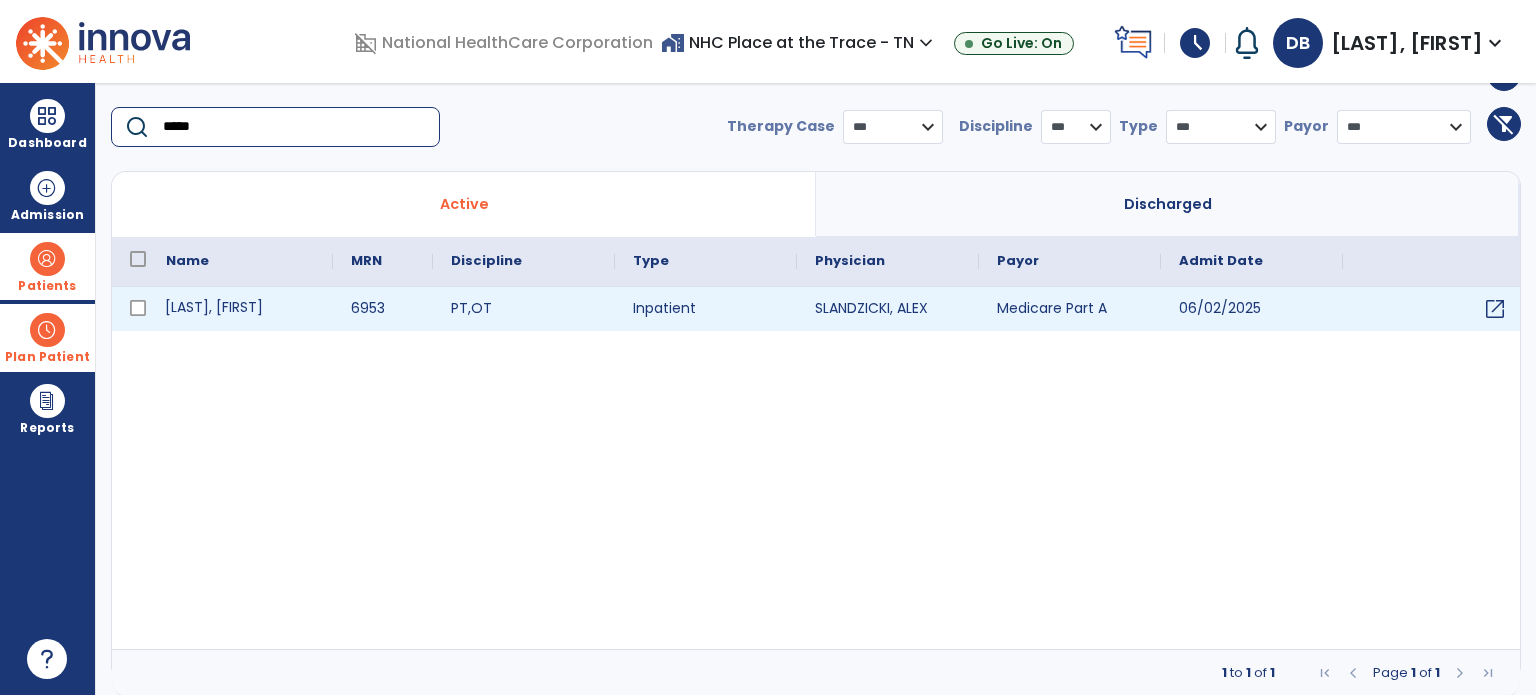 click on "[LAST], [FIRST]" at bounding box center [240, 309] 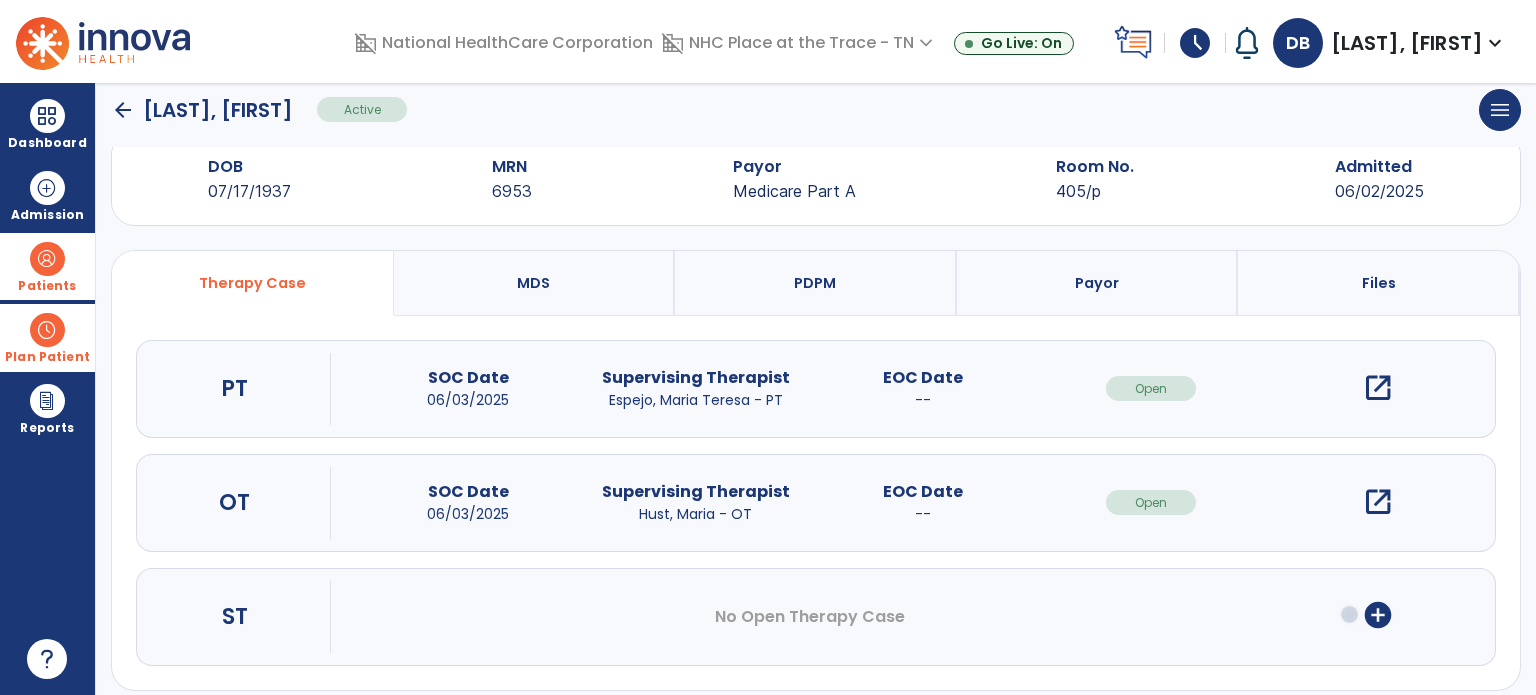 click on "open_in_new" at bounding box center [1378, 502] 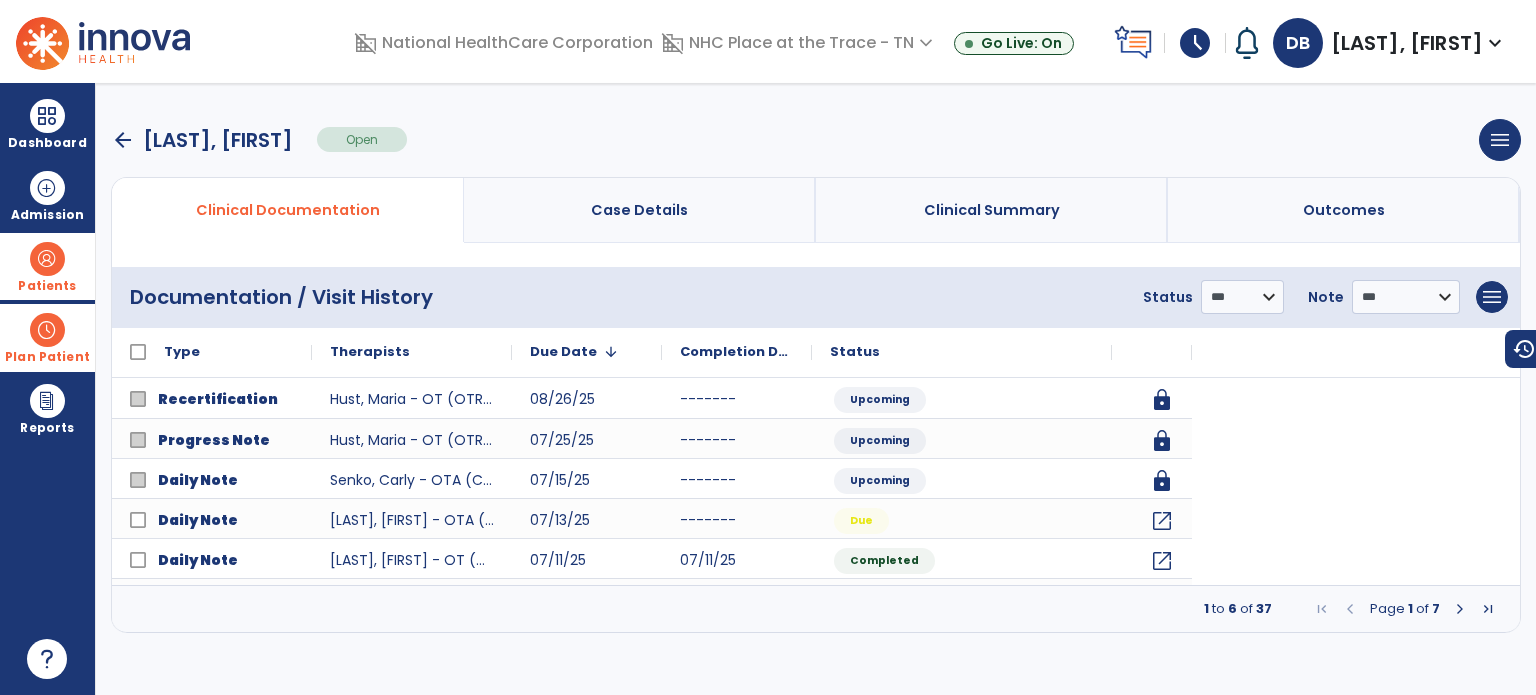 scroll, scrollTop: 0, scrollLeft: 0, axis: both 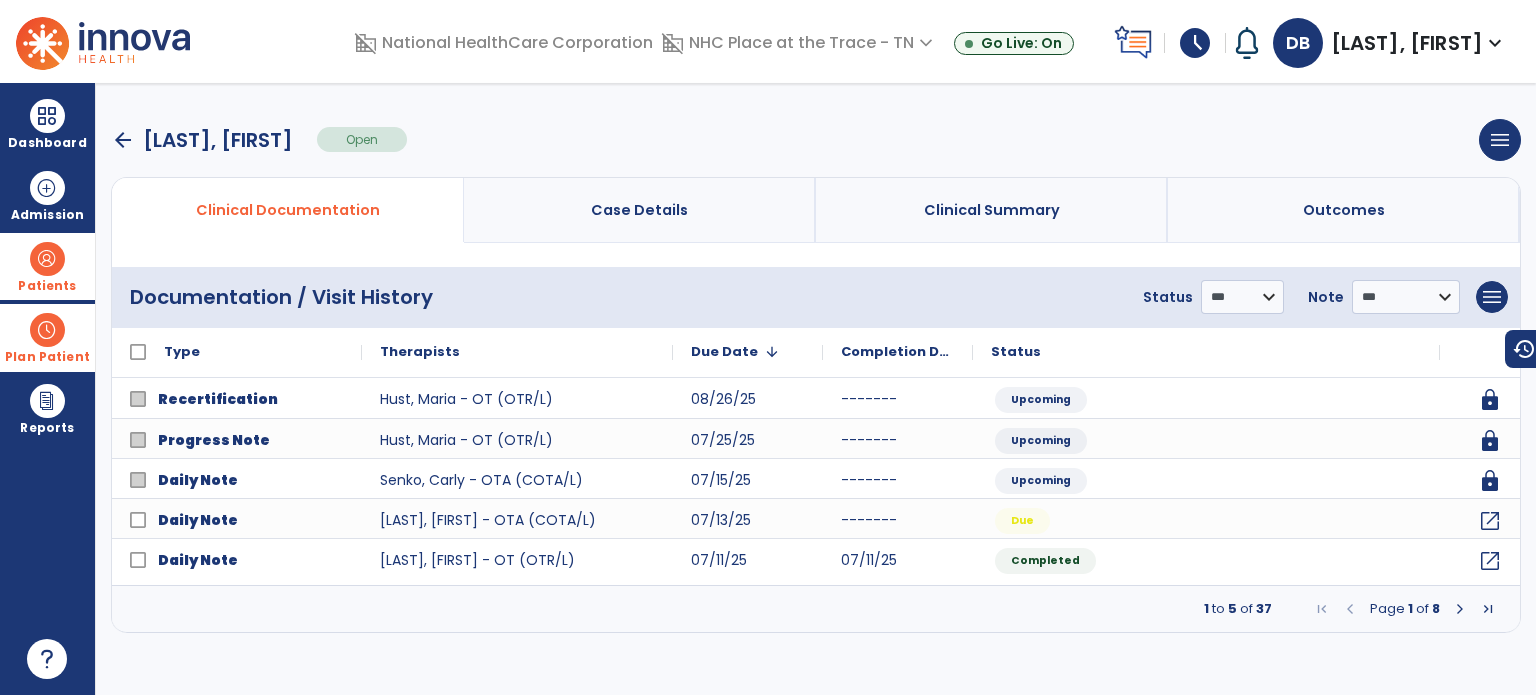 click at bounding box center [1460, 609] 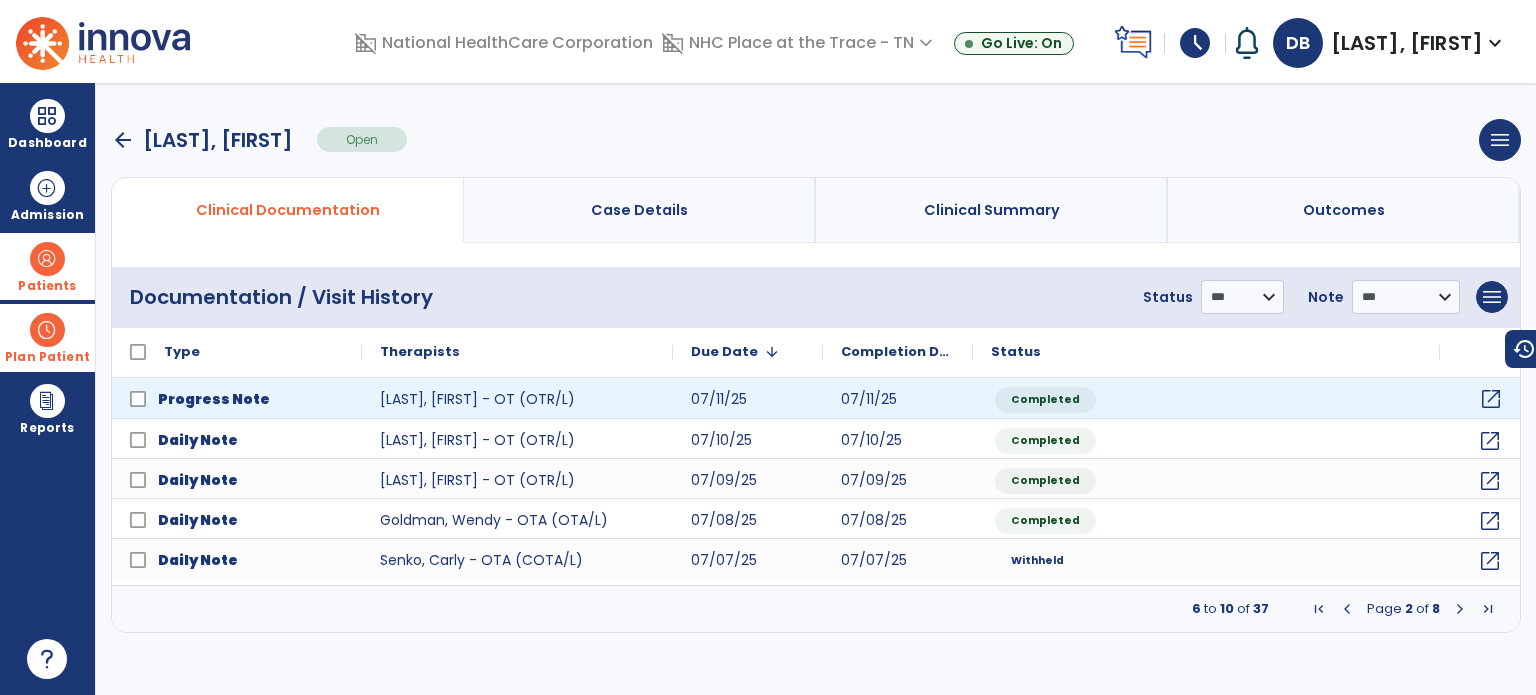click on "open_in_new" 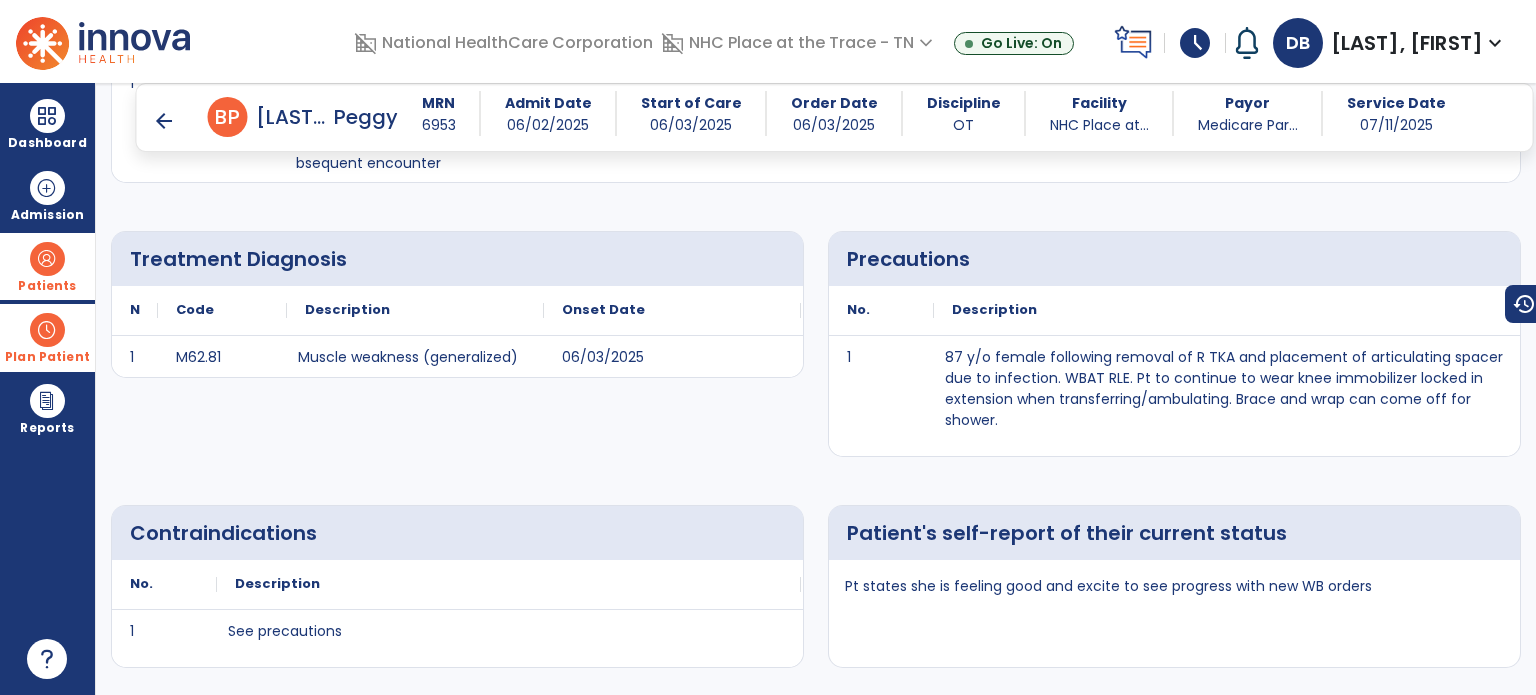scroll, scrollTop: 400, scrollLeft: 0, axis: vertical 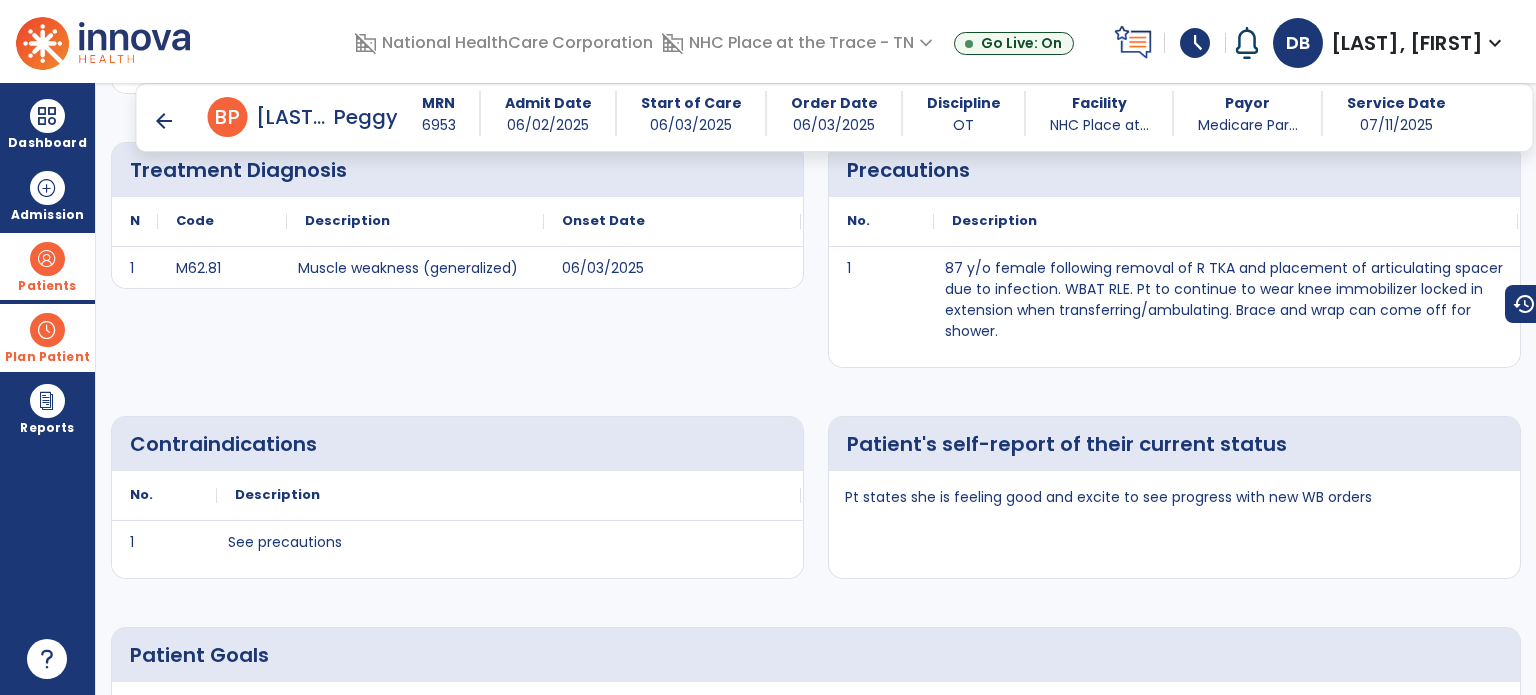 click on "Patients  format_list_bulleted  Patient List  space_dashboard  Patient Board  insert_chart  PDPM Board" at bounding box center [47, 266] 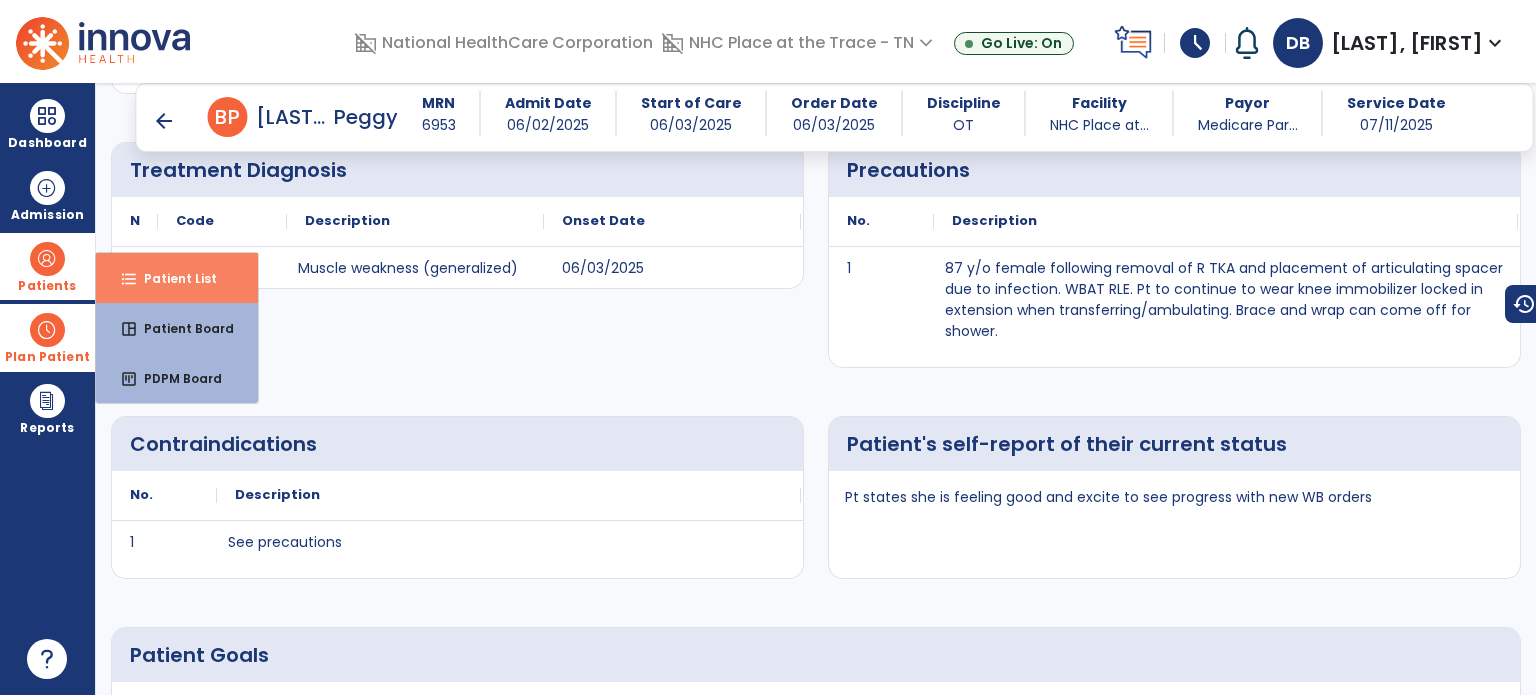 click on "format_list_bulleted  Patient List" at bounding box center (177, 278) 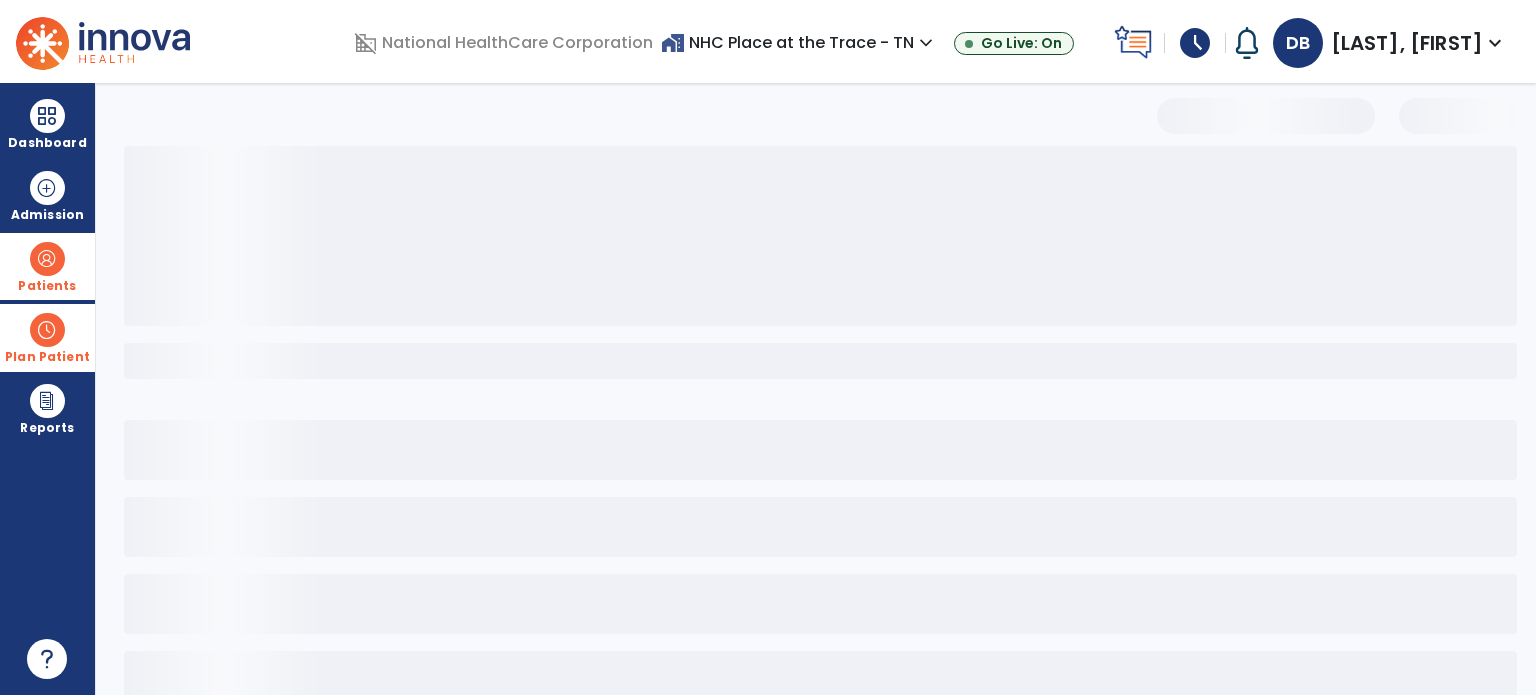 scroll, scrollTop: 46, scrollLeft: 0, axis: vertical 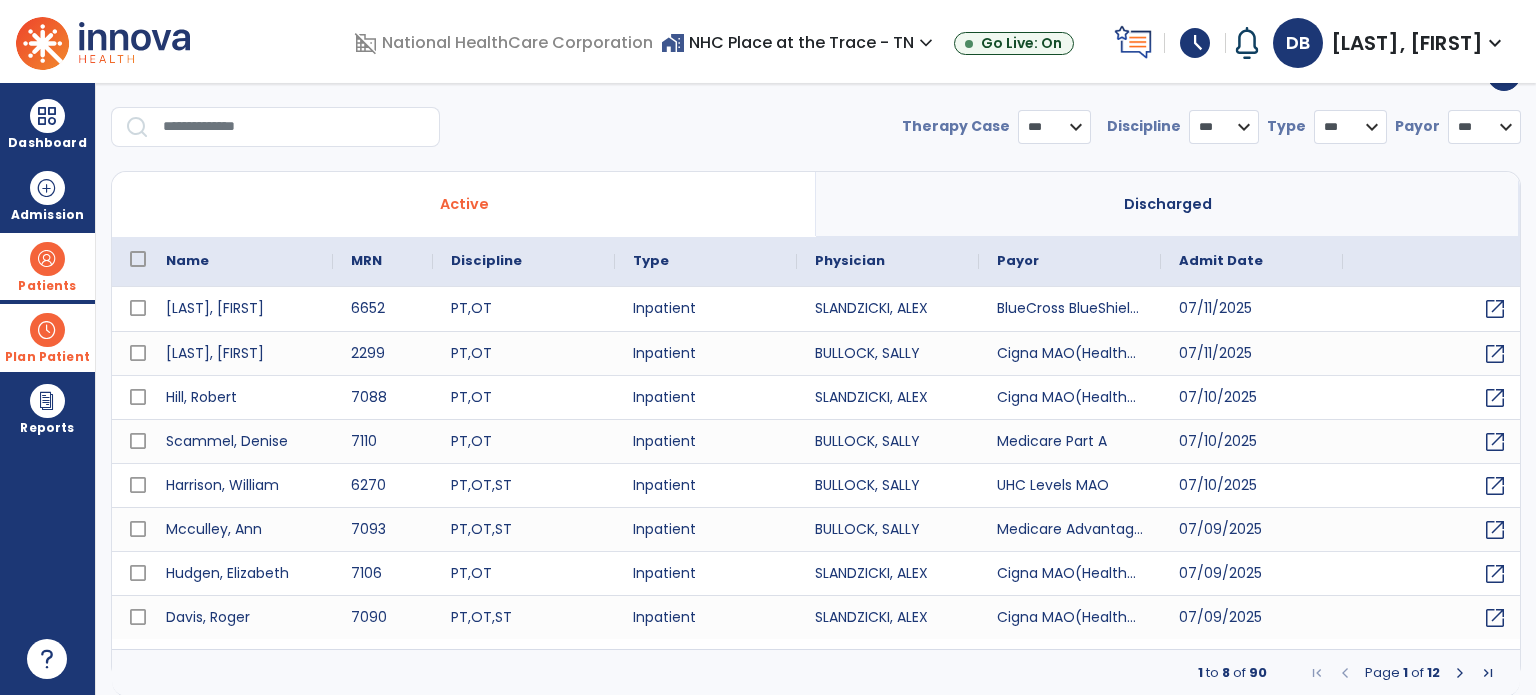 click at bounding box center (294, 127) 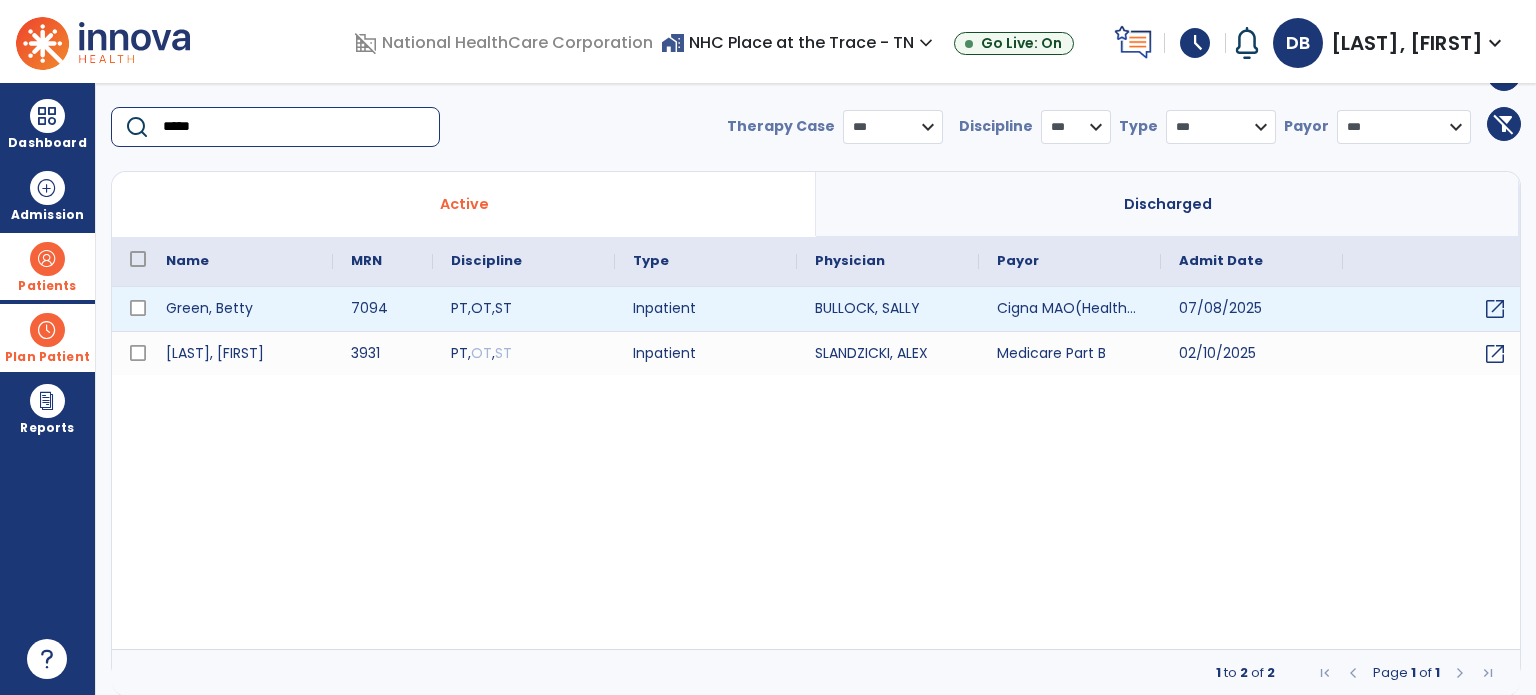 type on "*****" 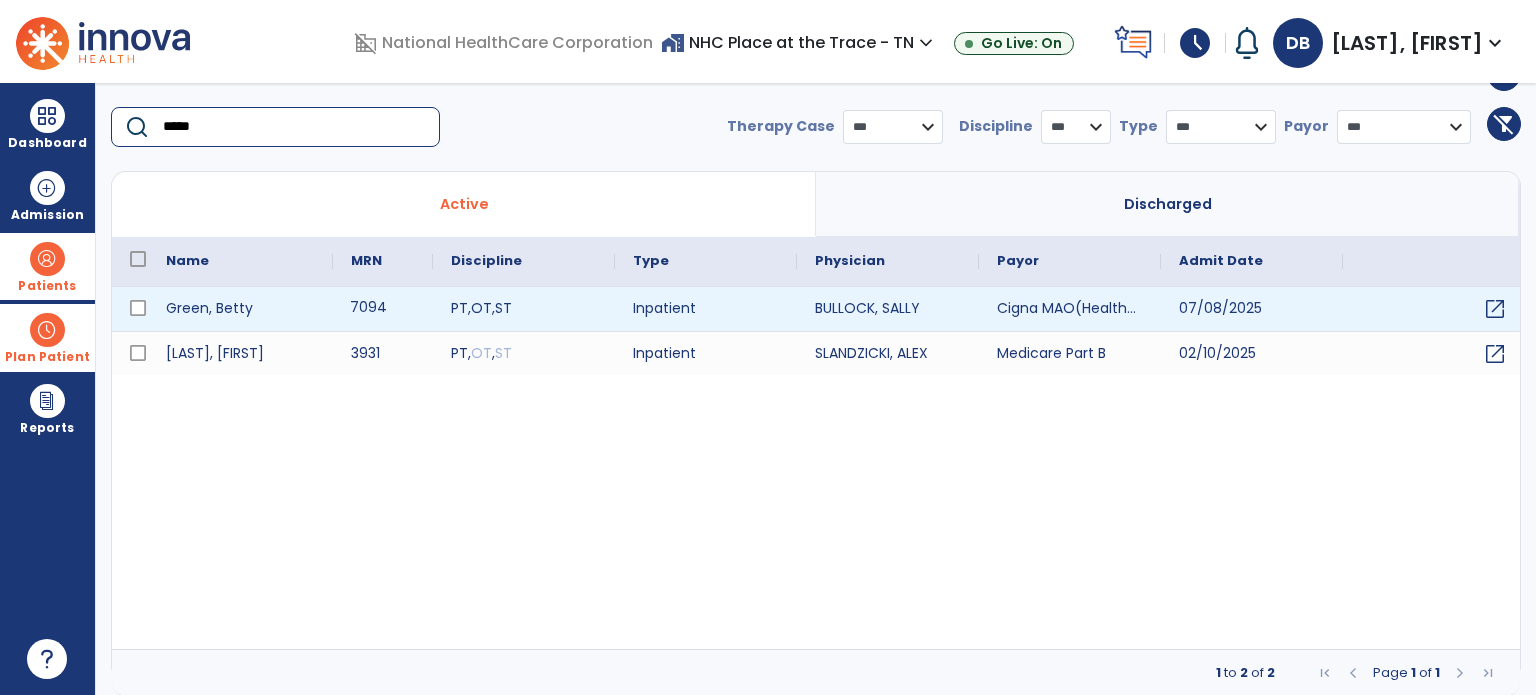click on "7094" at bounding box center (383, 309) 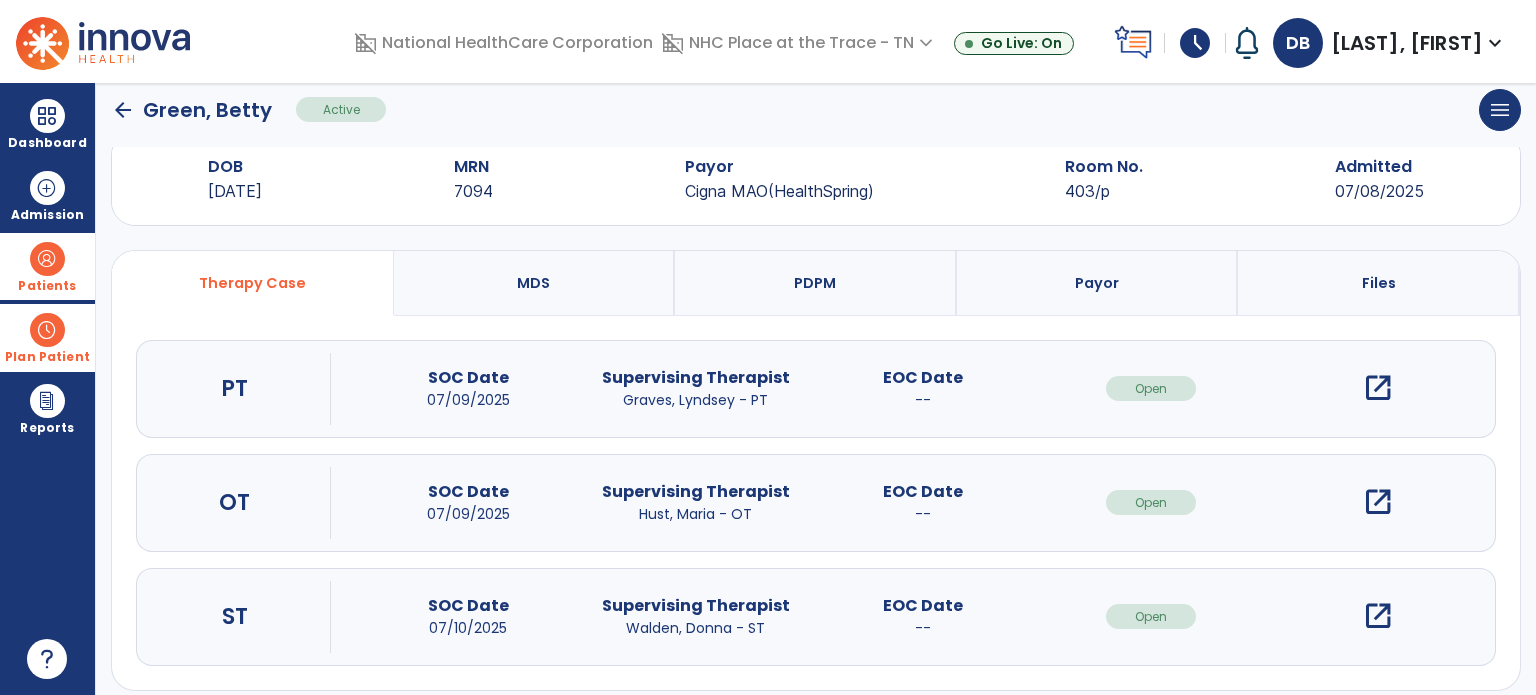 click on "open_in_new" at bounding box center [1378, 502] 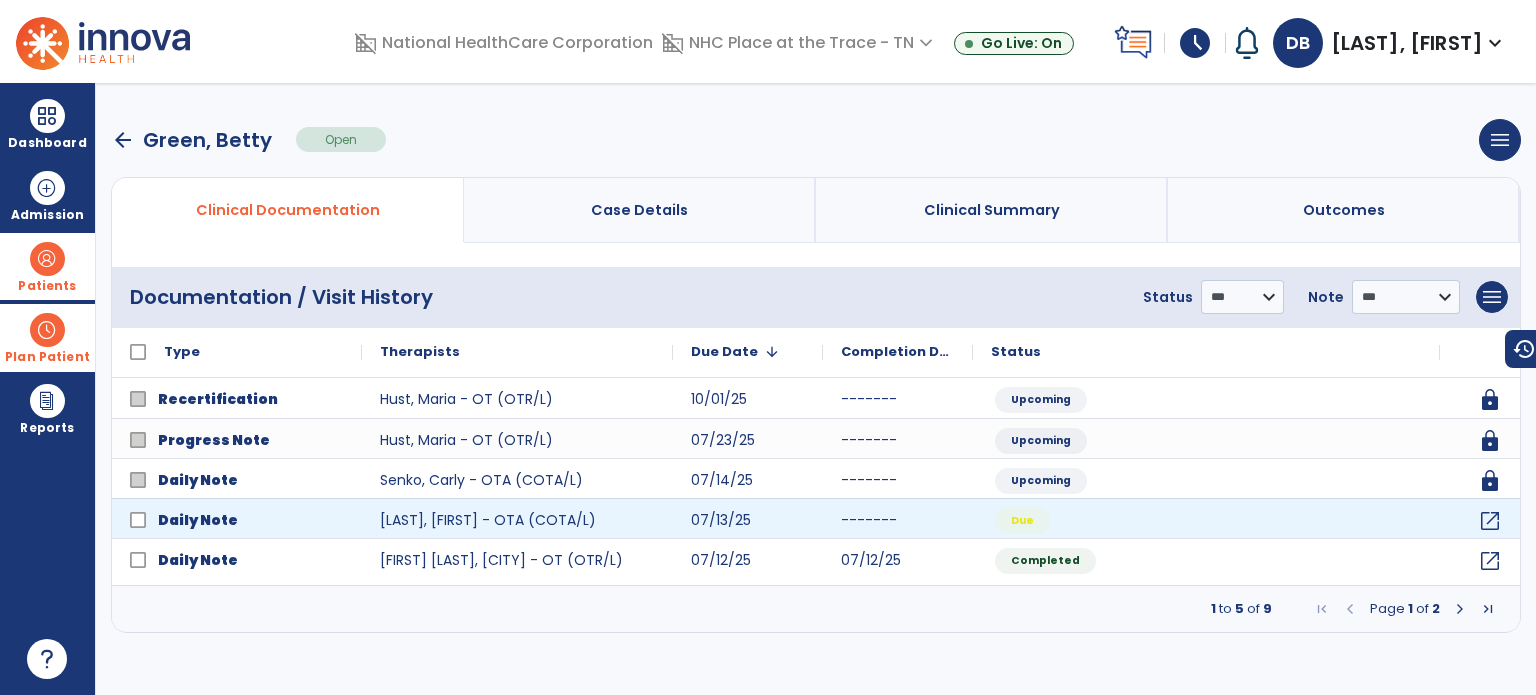 scroll, scrollTop: 0, scrollLeft: 0, axis: both 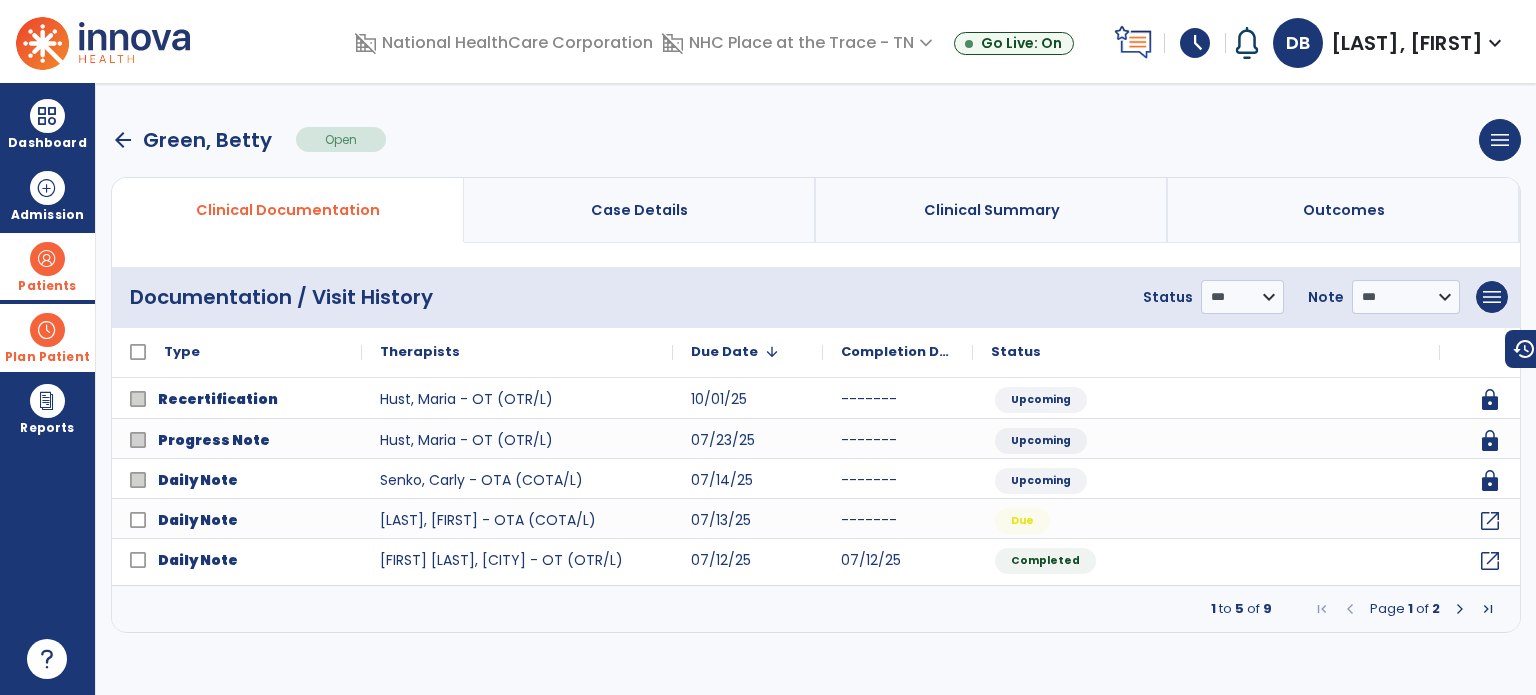 click at bounding box center (1460, 609) 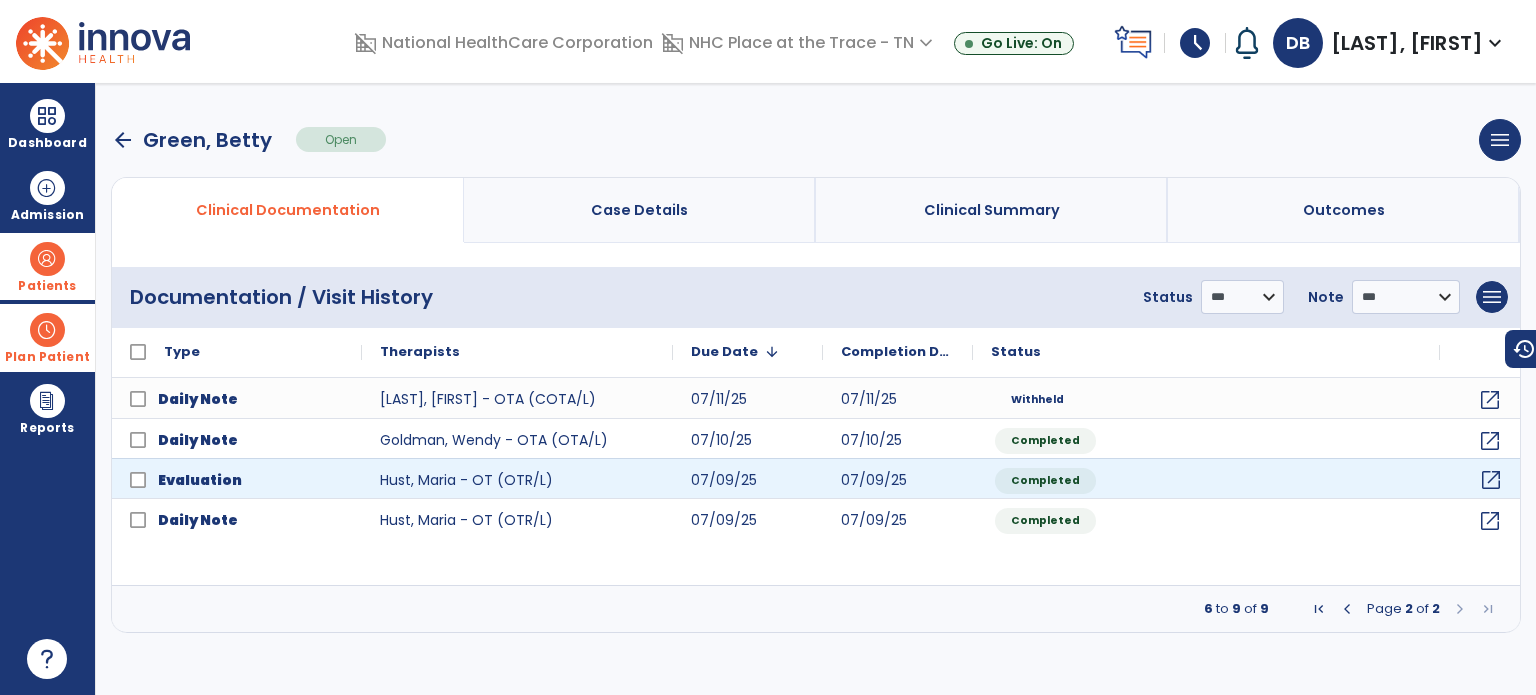 click on "open_in_new" 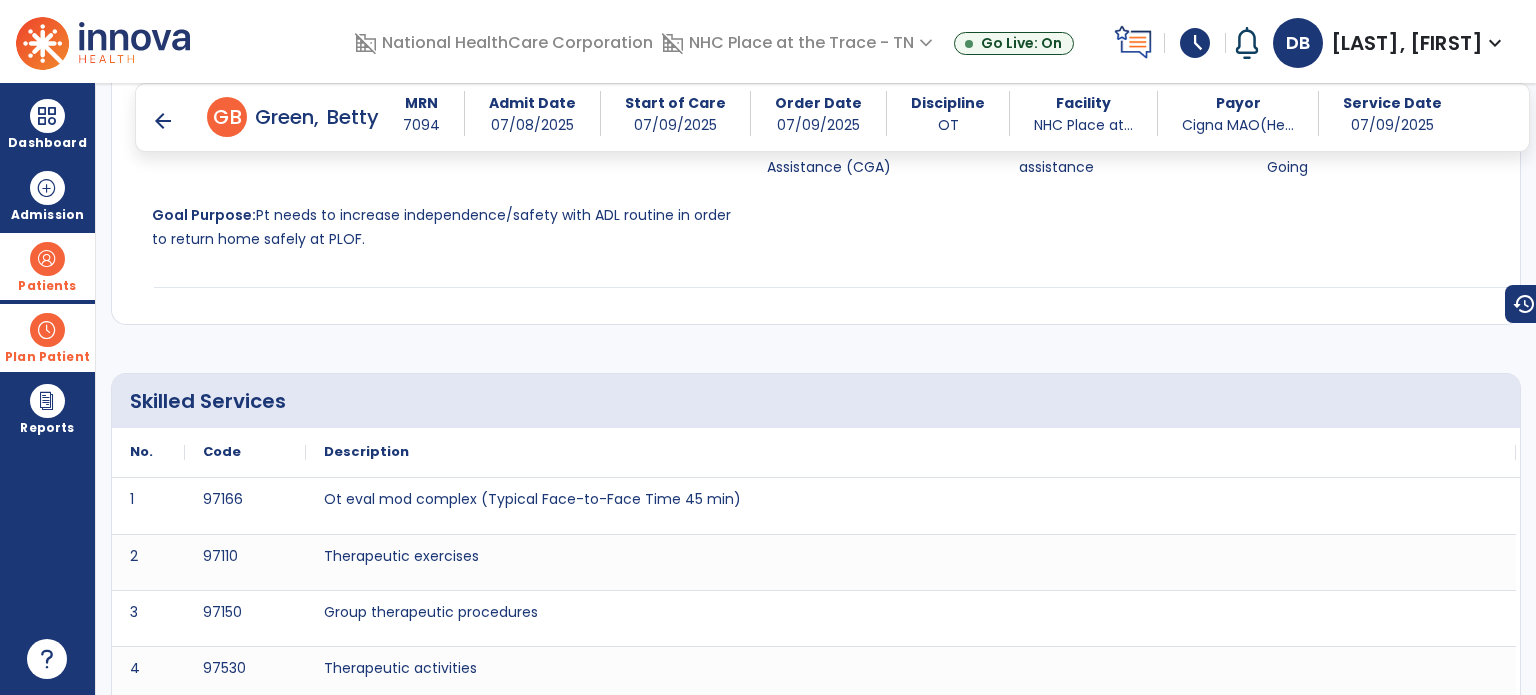 scroll, scrollTop: 5772, scrollLeft: 0, axis: vertical 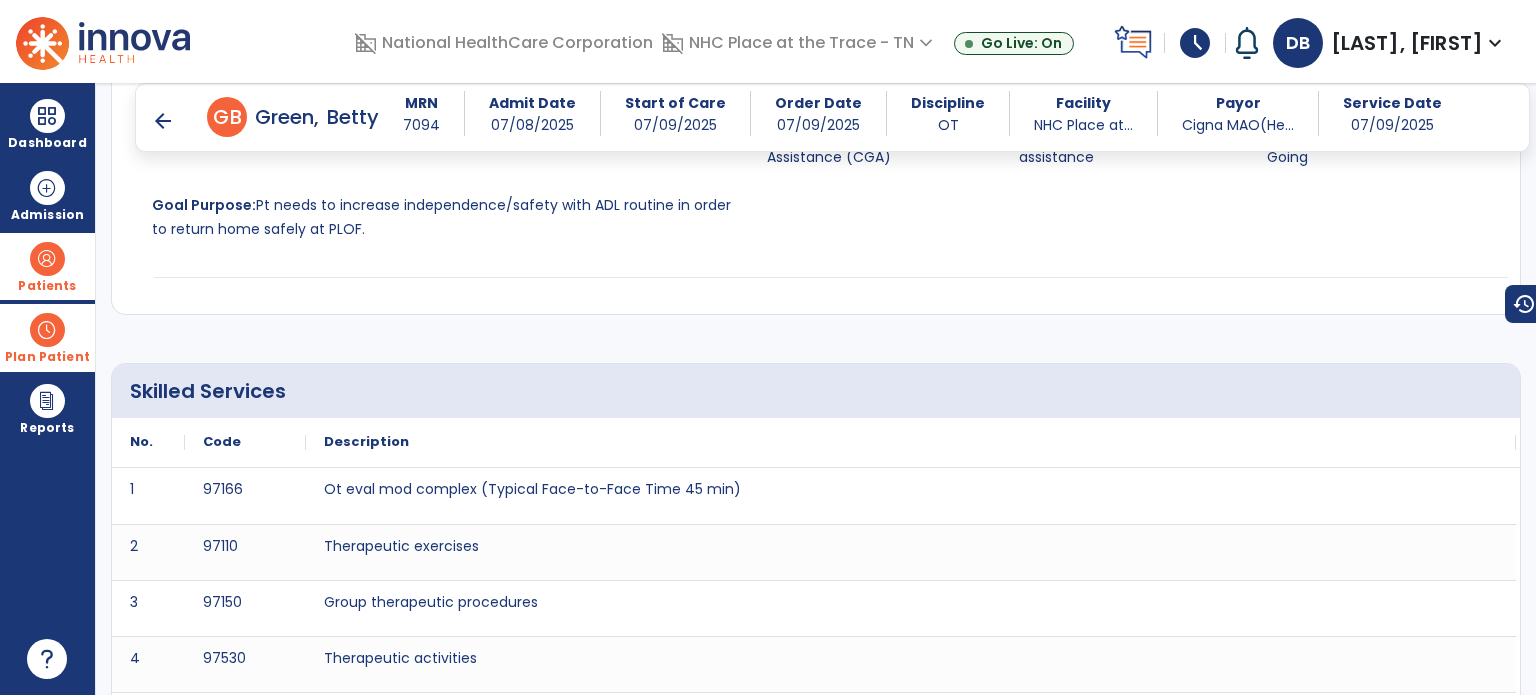 click on "arrow_back      G  B  [LAST],   [FIRST]  MRN 7094 Admit Date 07/08/2025 Start of Care 07/09/2025 Order Date 07/09/2025 Discipline OT Facility NHC Place at... Payor Cigna MAO(He... Service Date 07/09/2025" at bounding box center [832, 117] 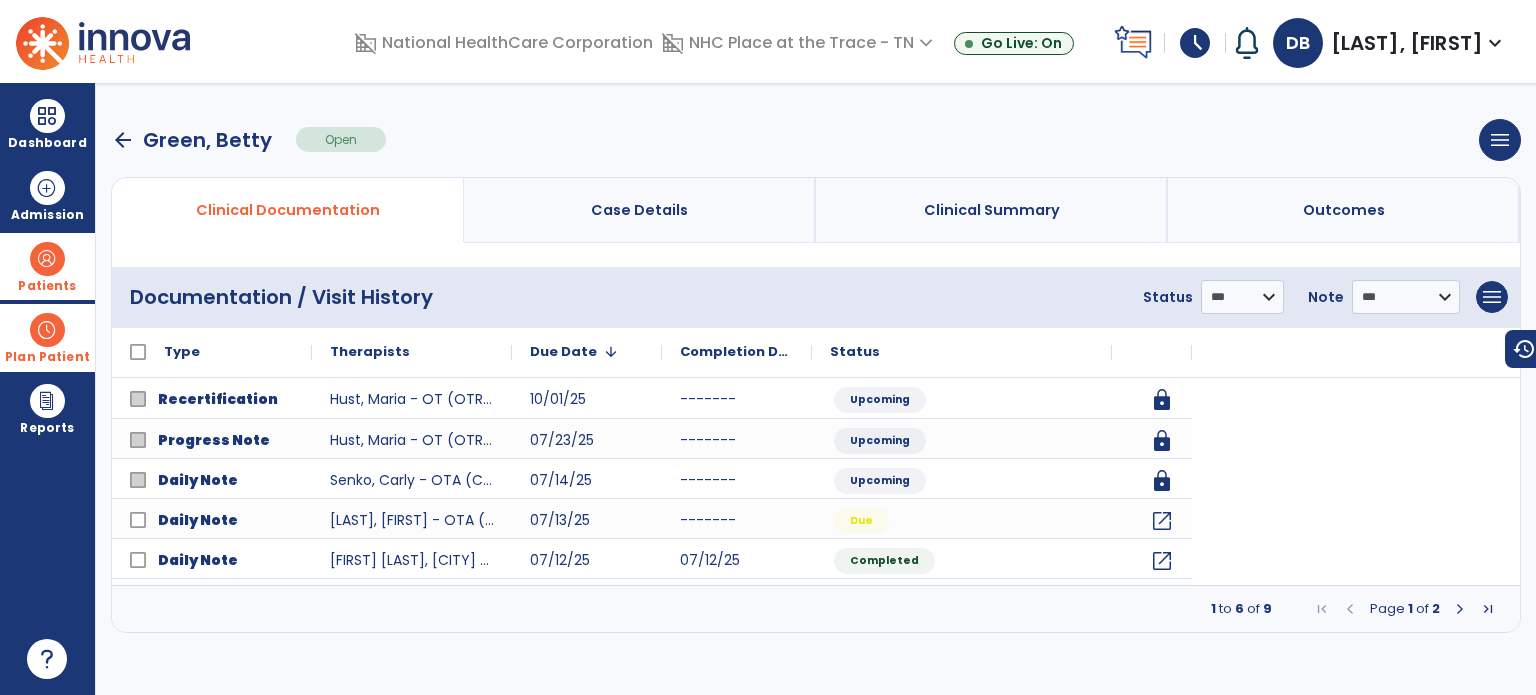 scroll, scrollTop: 0, scrollLeft: 0, axis: both 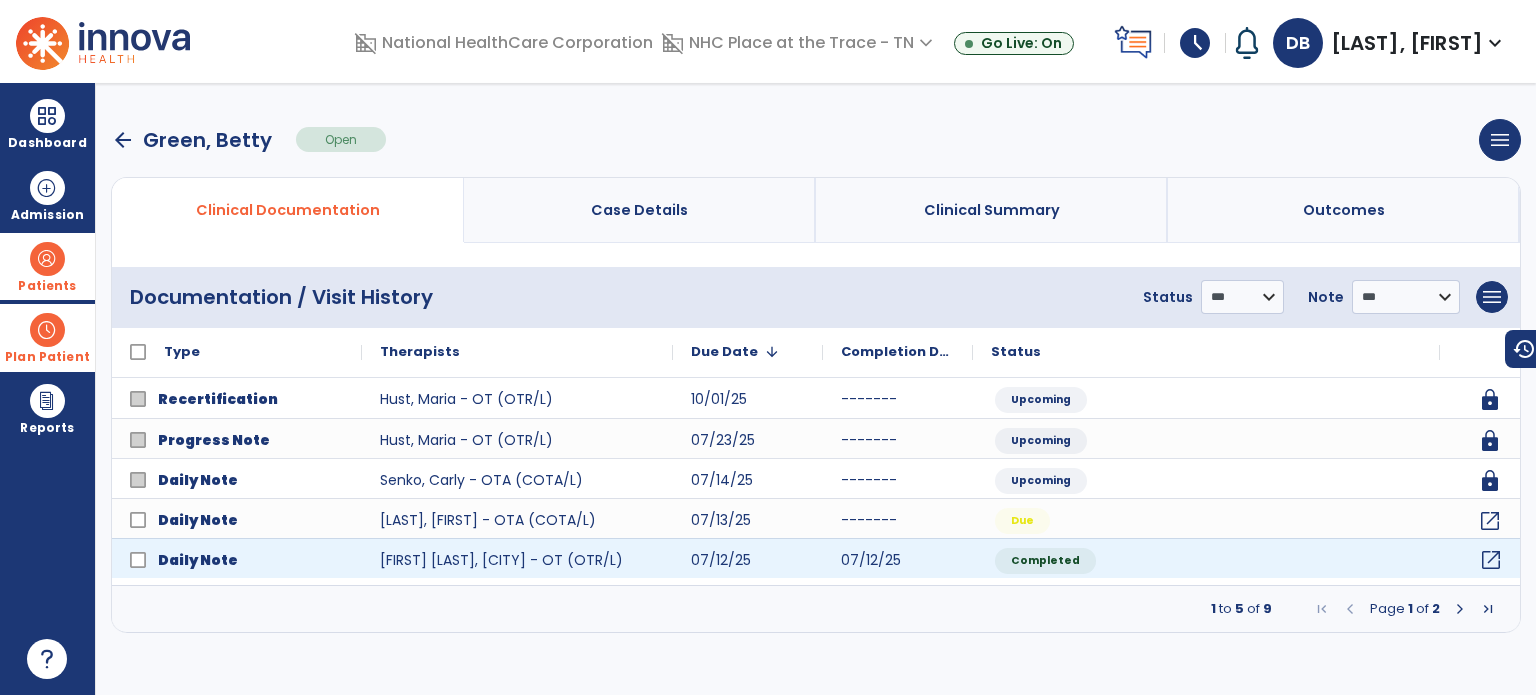 click on "open_in_new" 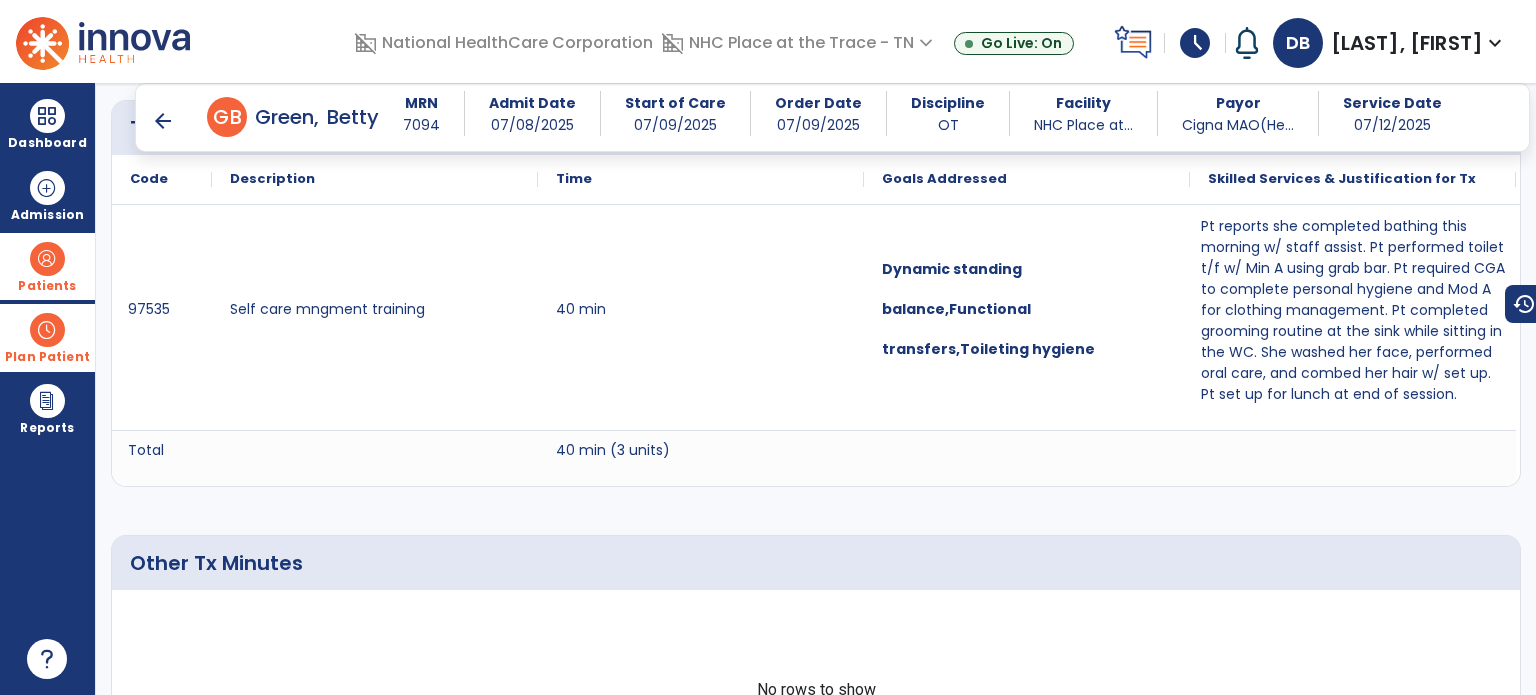 scroll, scrollTop: 1140, scrollLeft: 0, axis: vertical 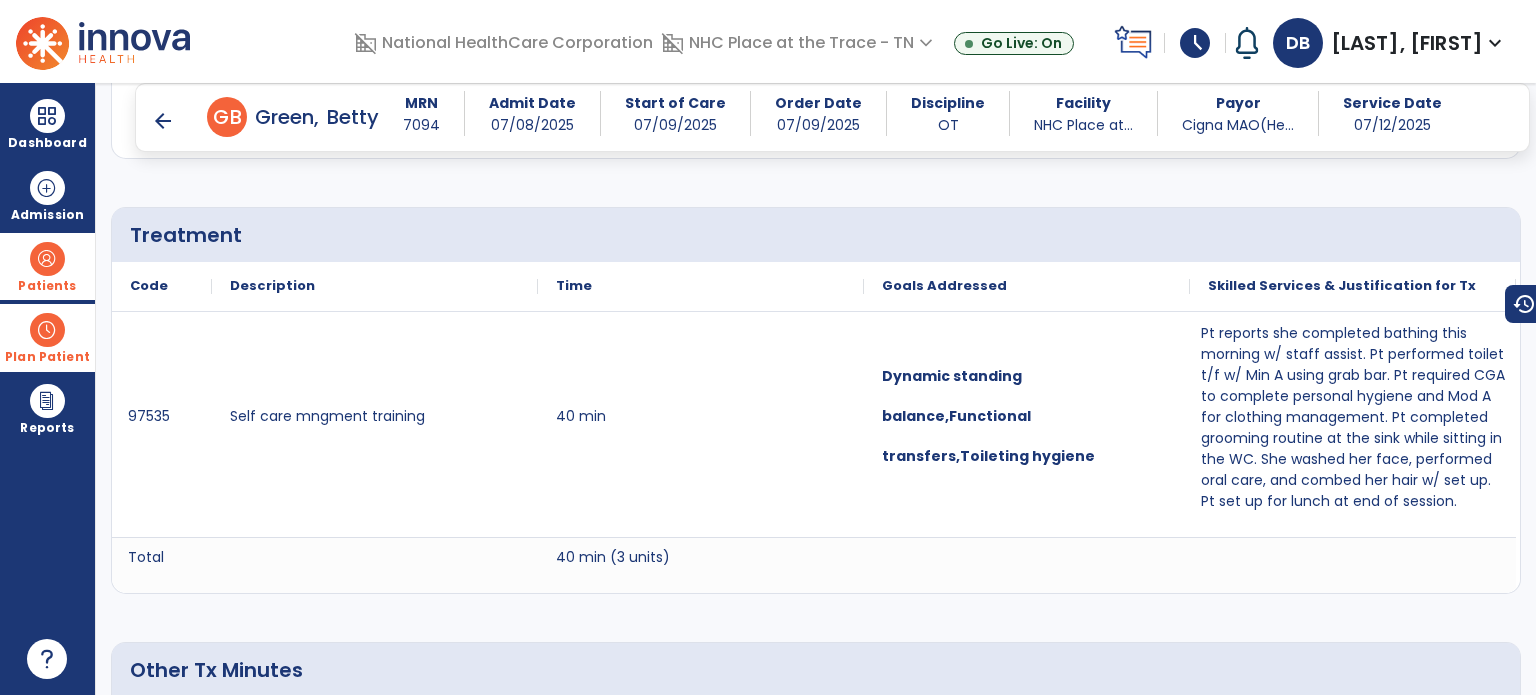 click on "arrow_back" at bounding box center (163, 121) 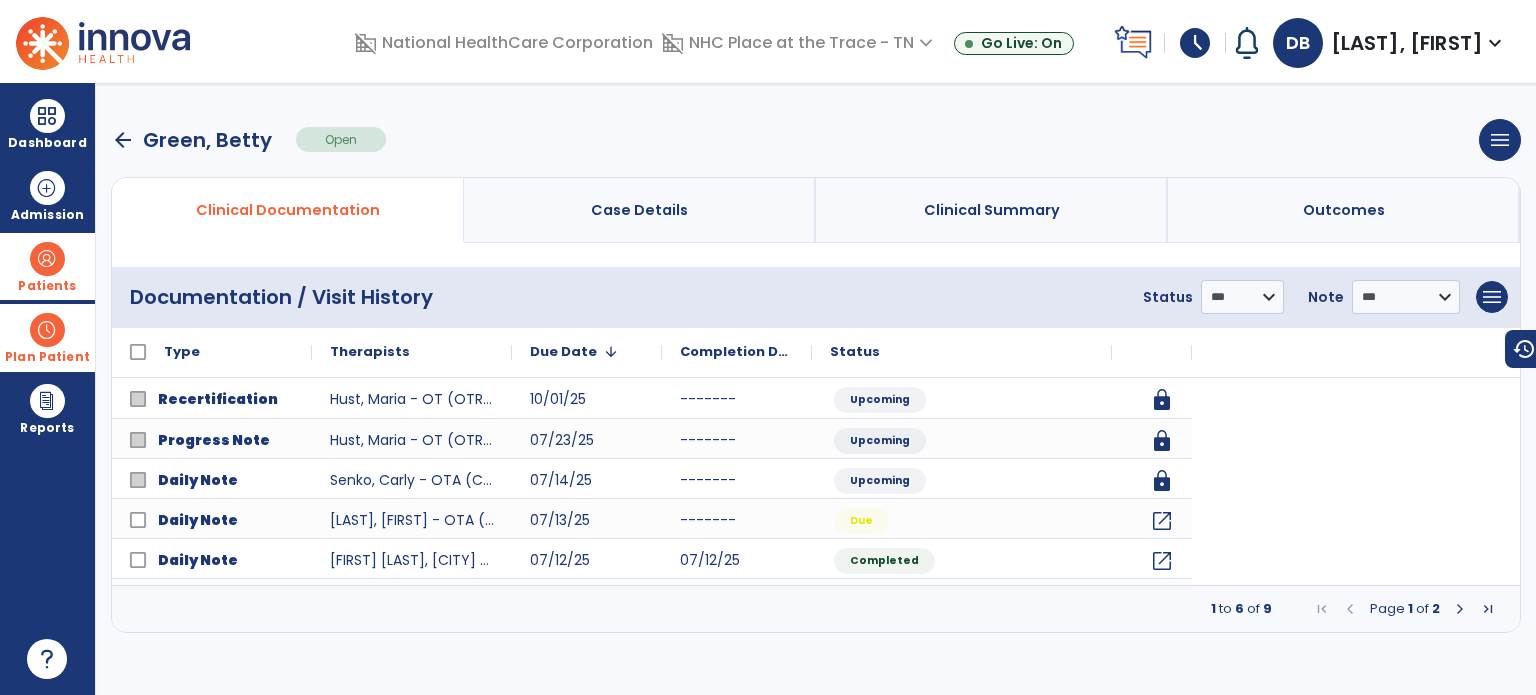 scroll, scrollTop: 0, scrollLeft: 0, axis: both 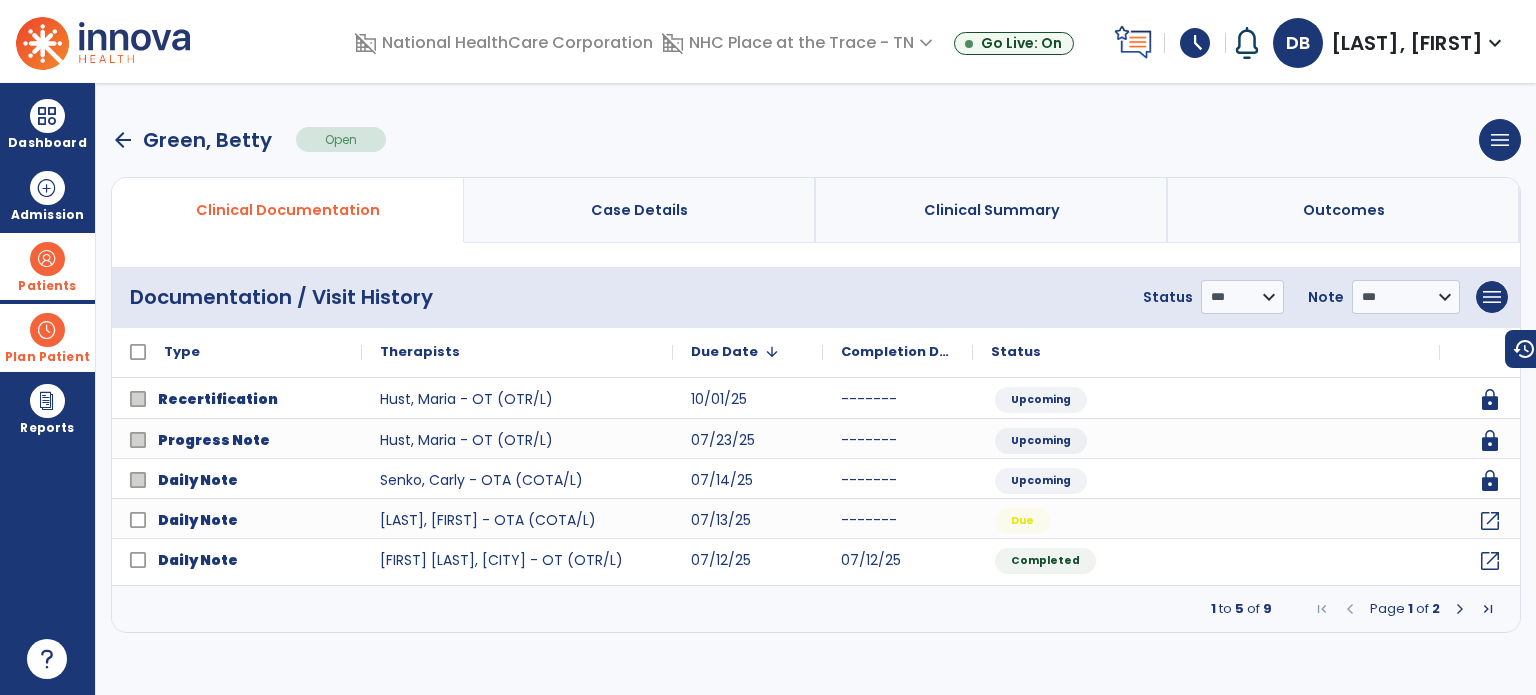 click at bounding box center (1460, 609) 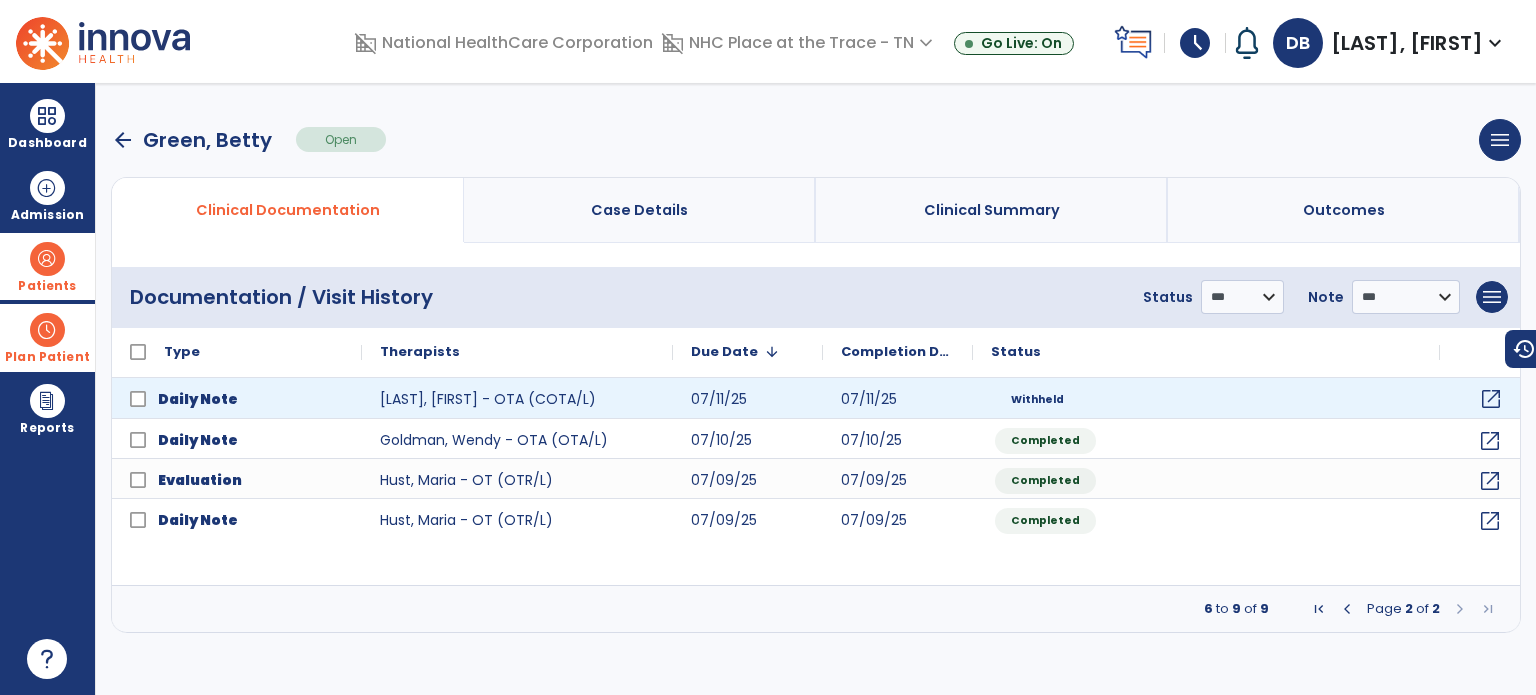 click on "open_in_new" 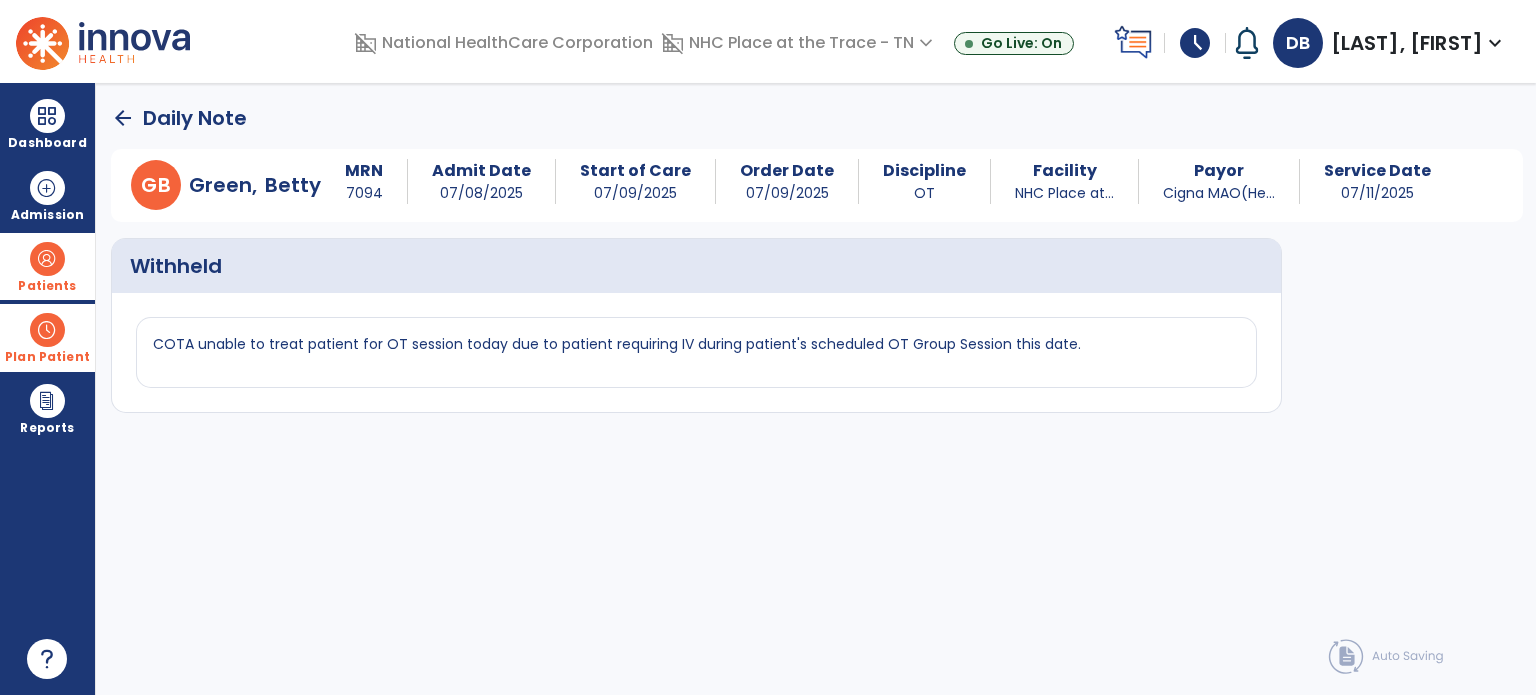 click on "arrow_back" 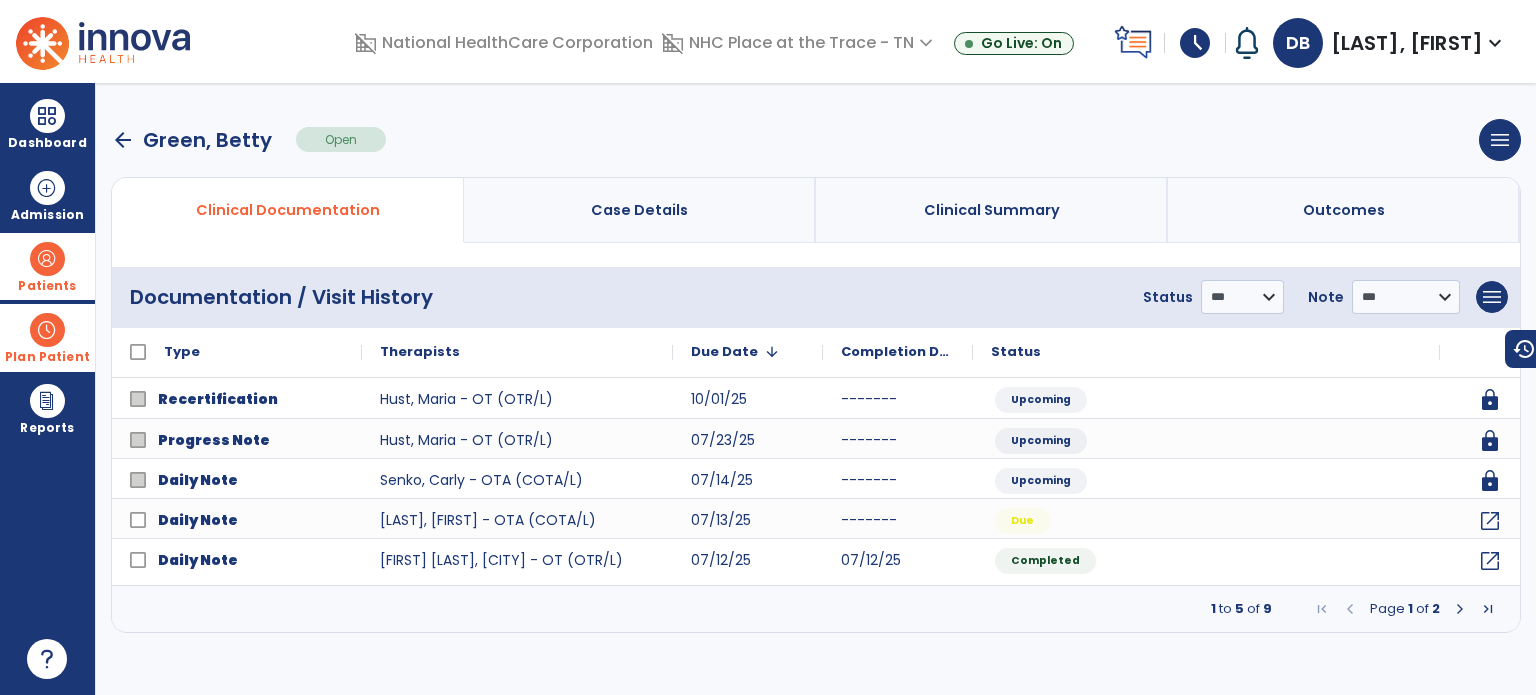 click at bounding box center [1460, 609] 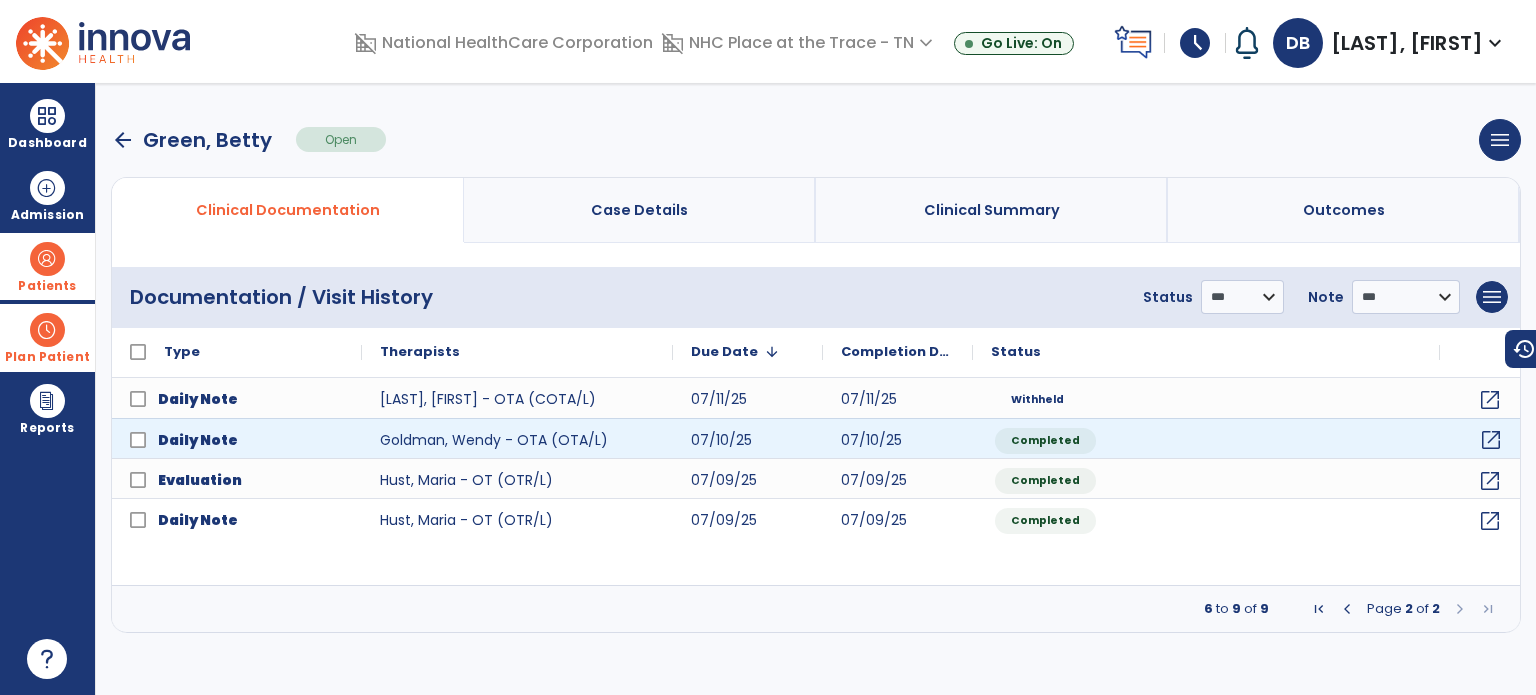 click on "open_in_new" 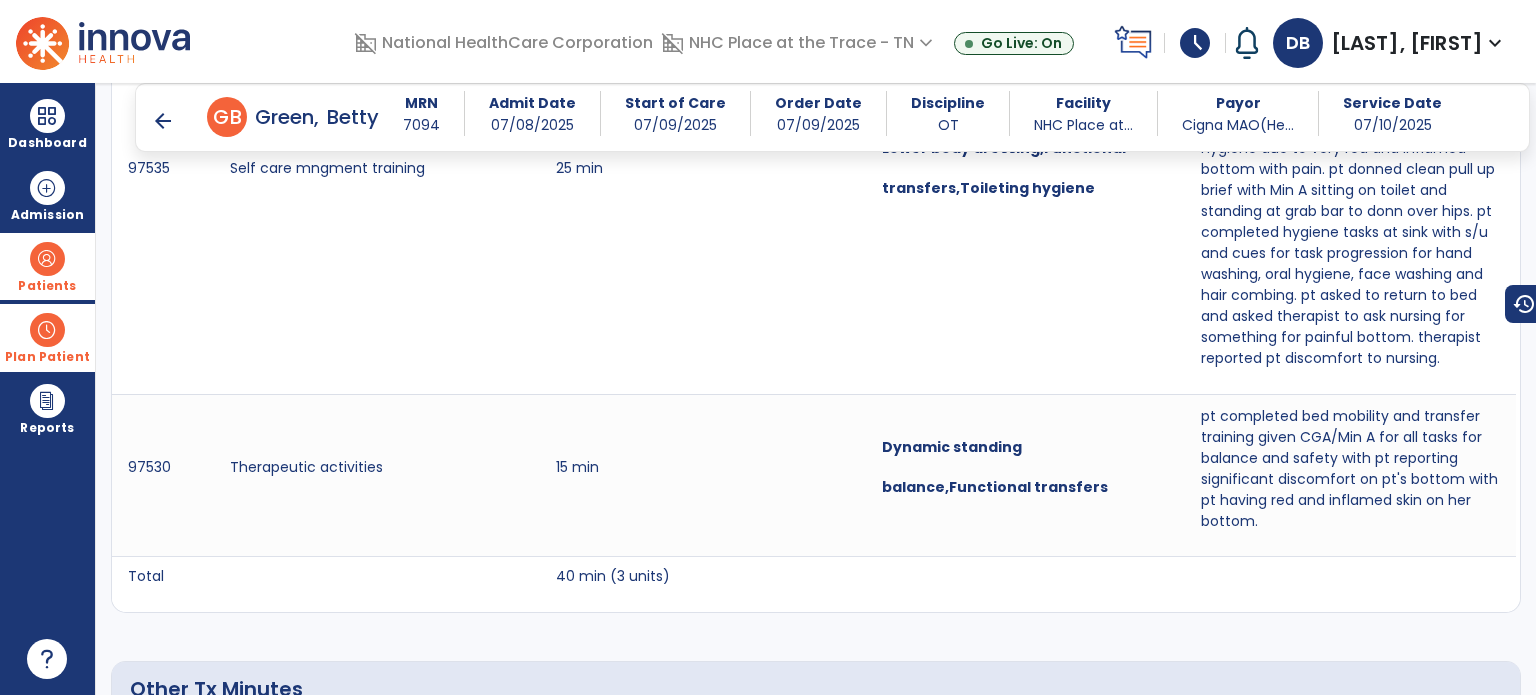 scroll, scrollTop: 1500, scrollLeft: 0, axis: vertical 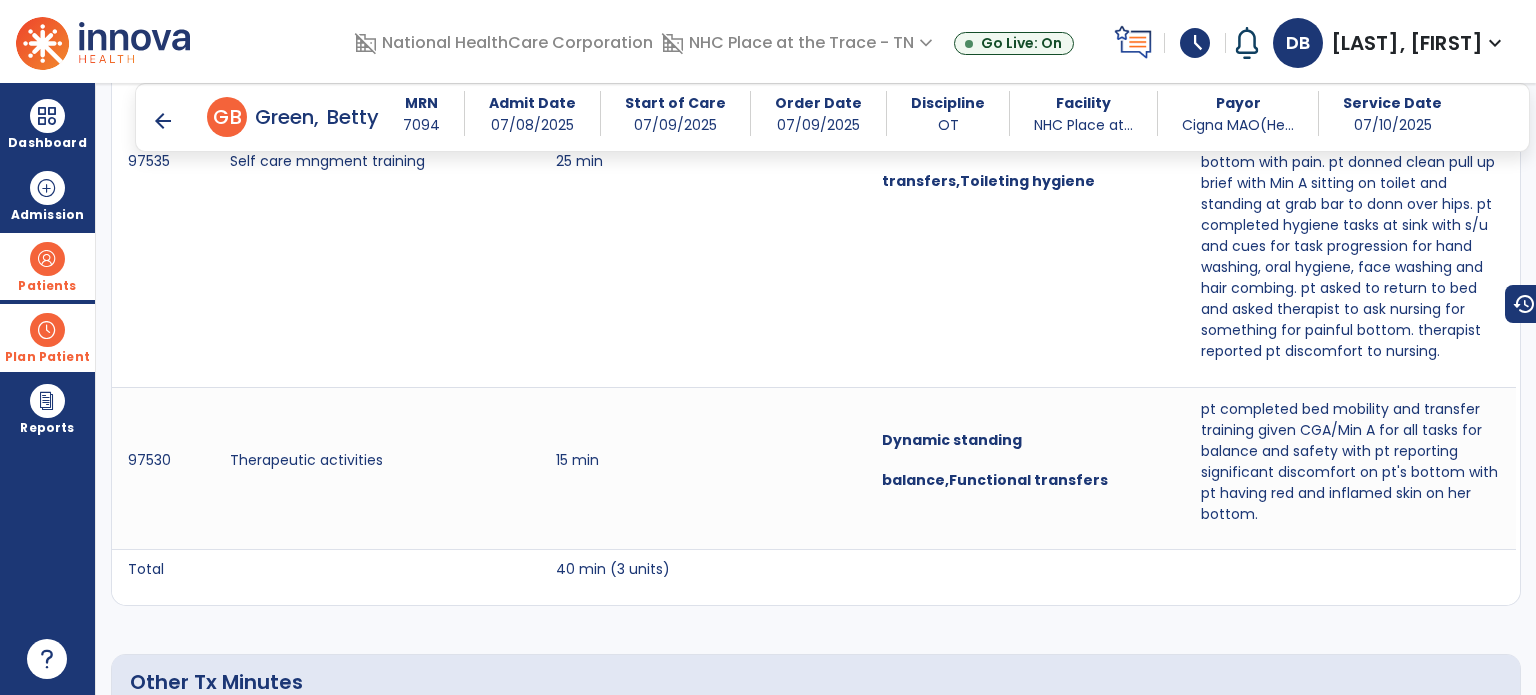 click on "Patients" at bounding box center [47, 266] 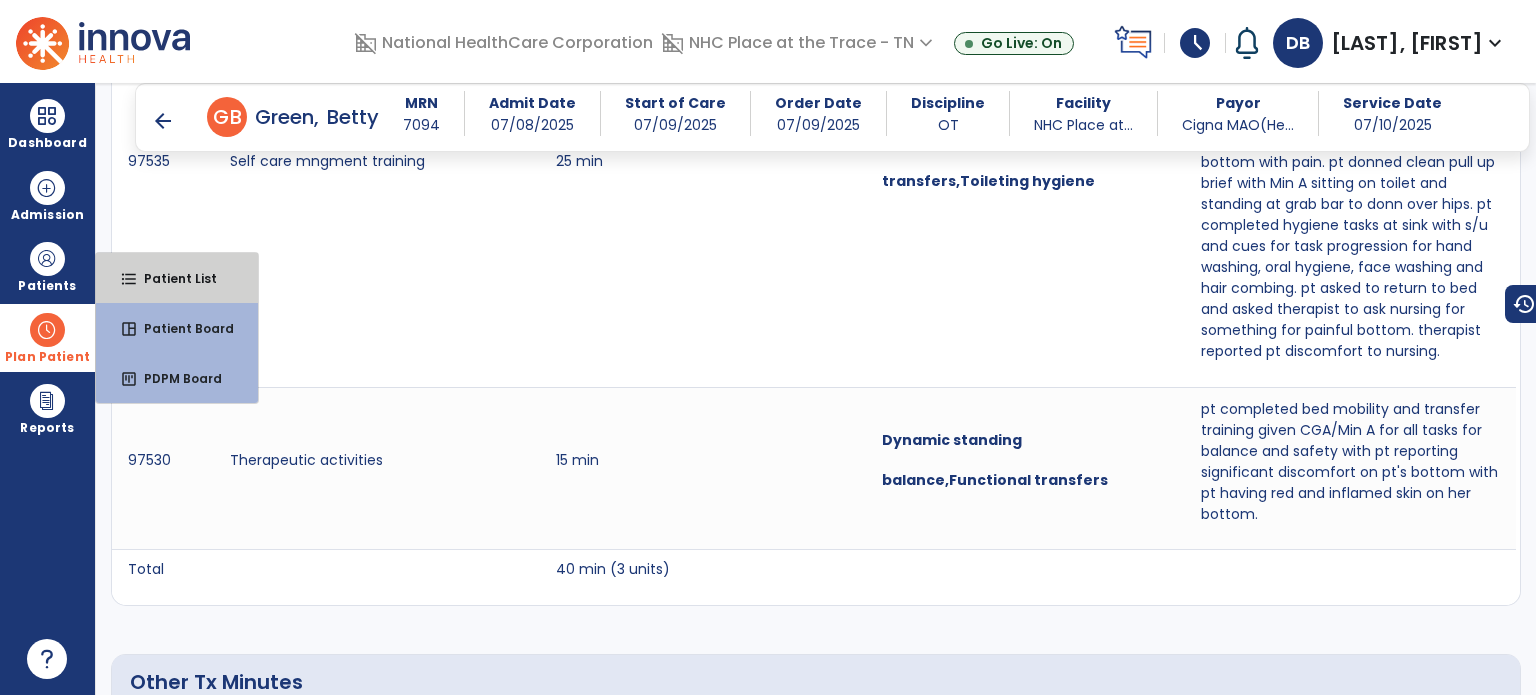 click on "format_list_bulleted  Patient List" at bounding box center [177, 278] 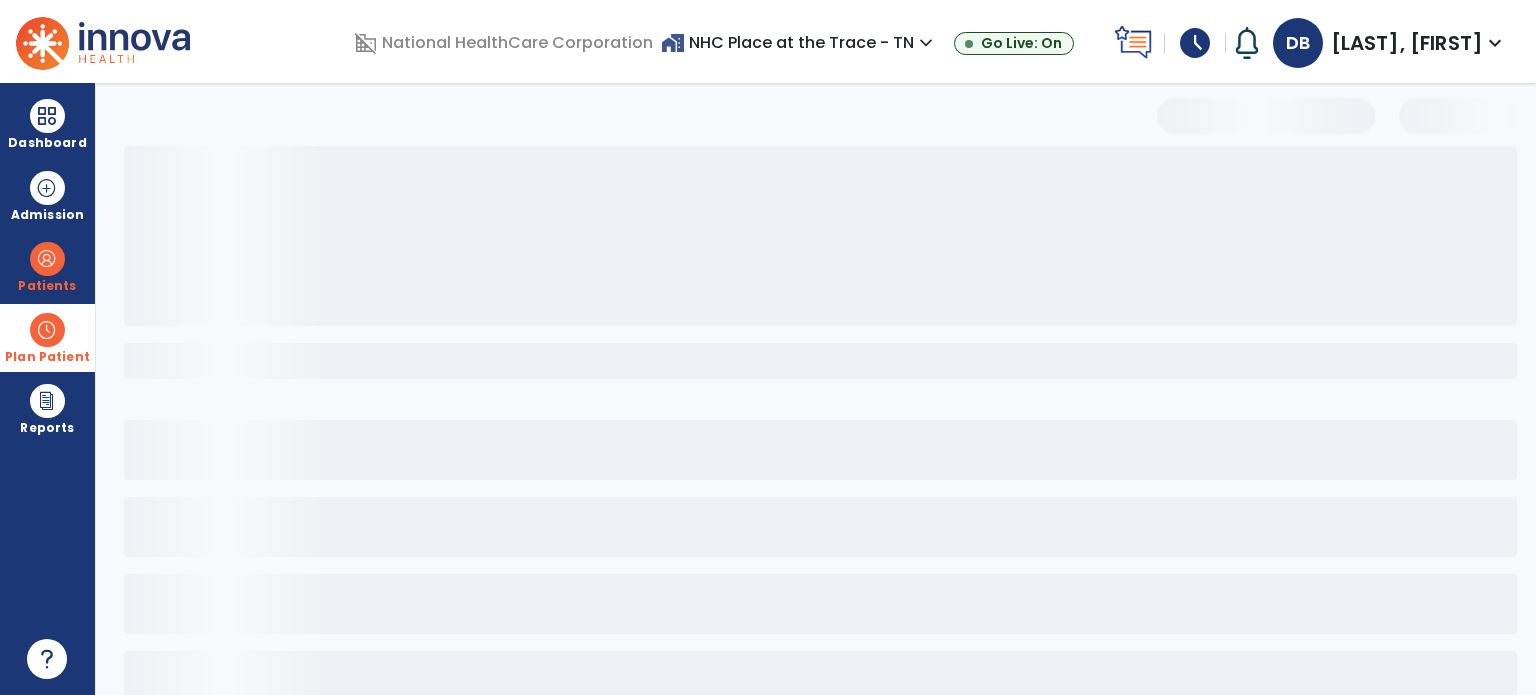 scroll, scrollTop: 46, scrollLeft: 0, axis: vertical 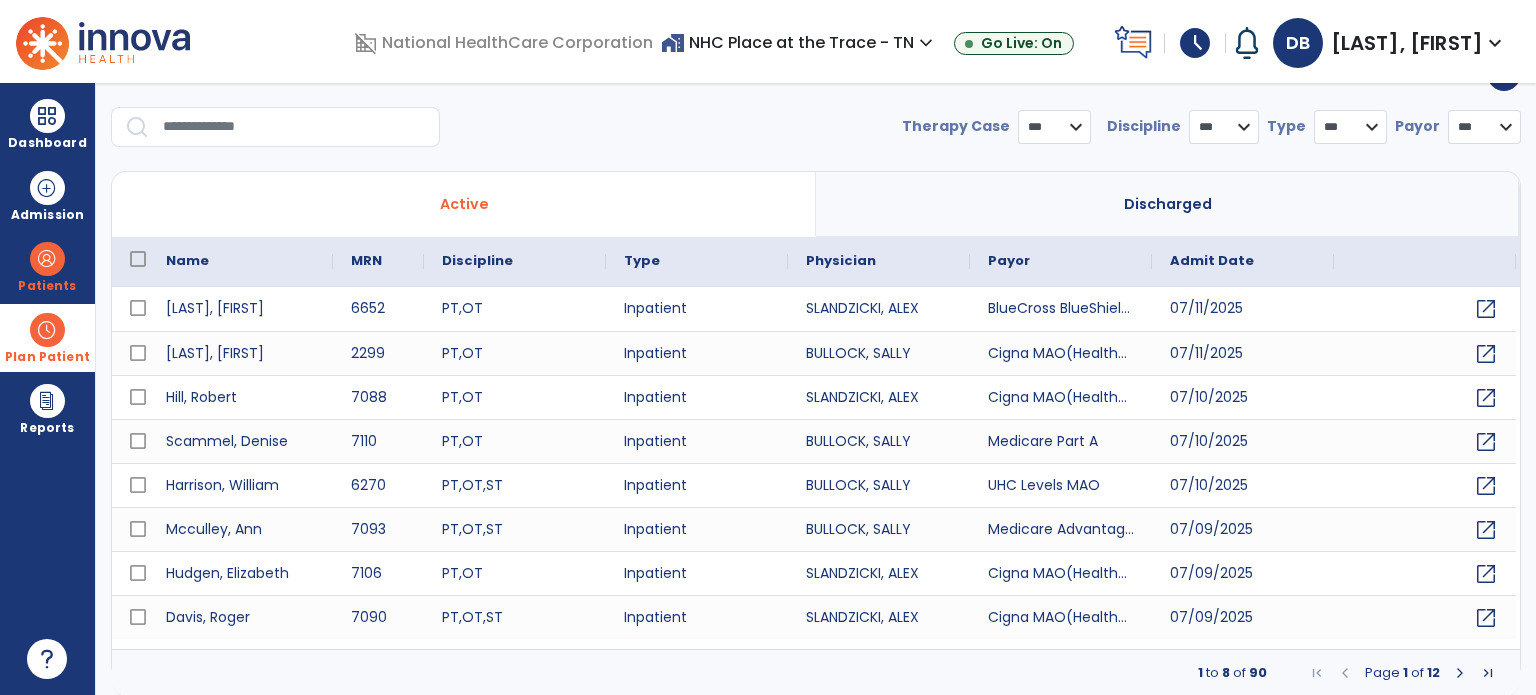 select on "***" 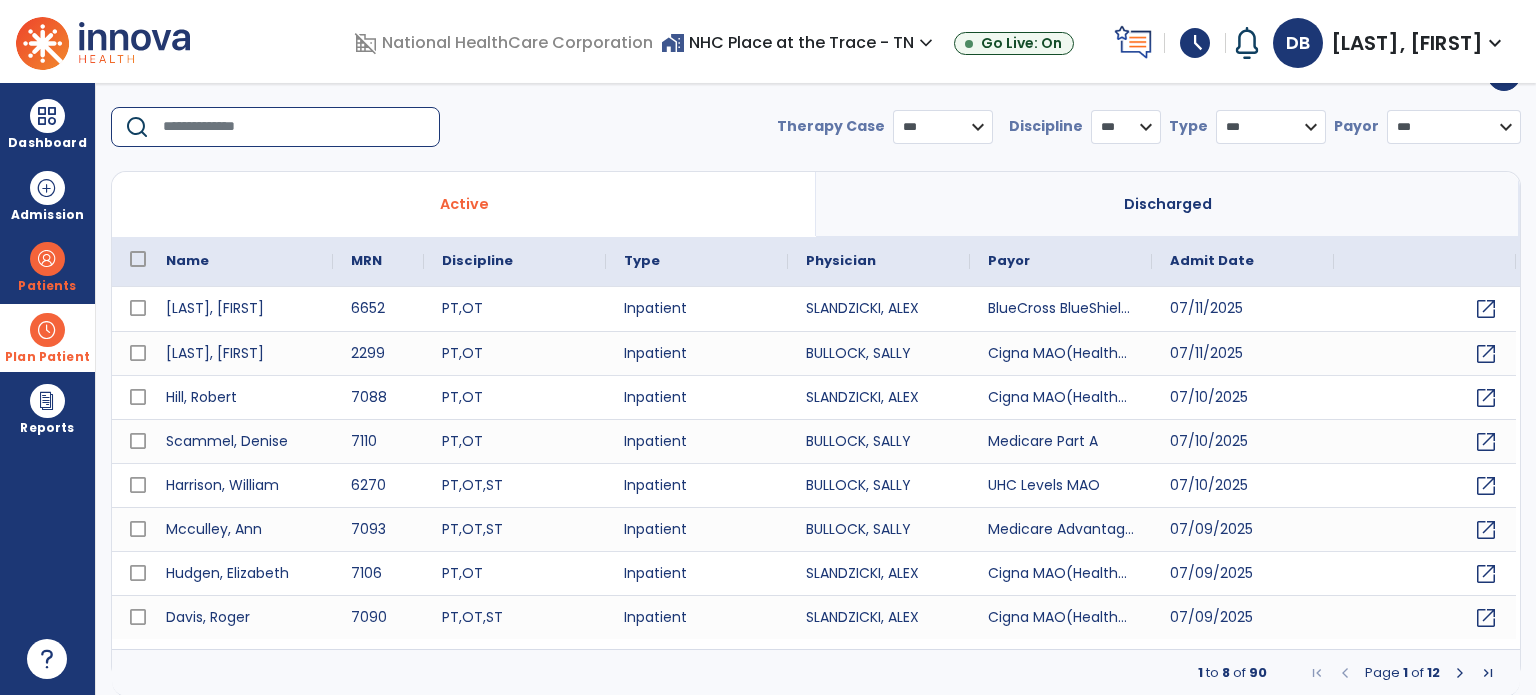 click at bounding box center (294, 127) 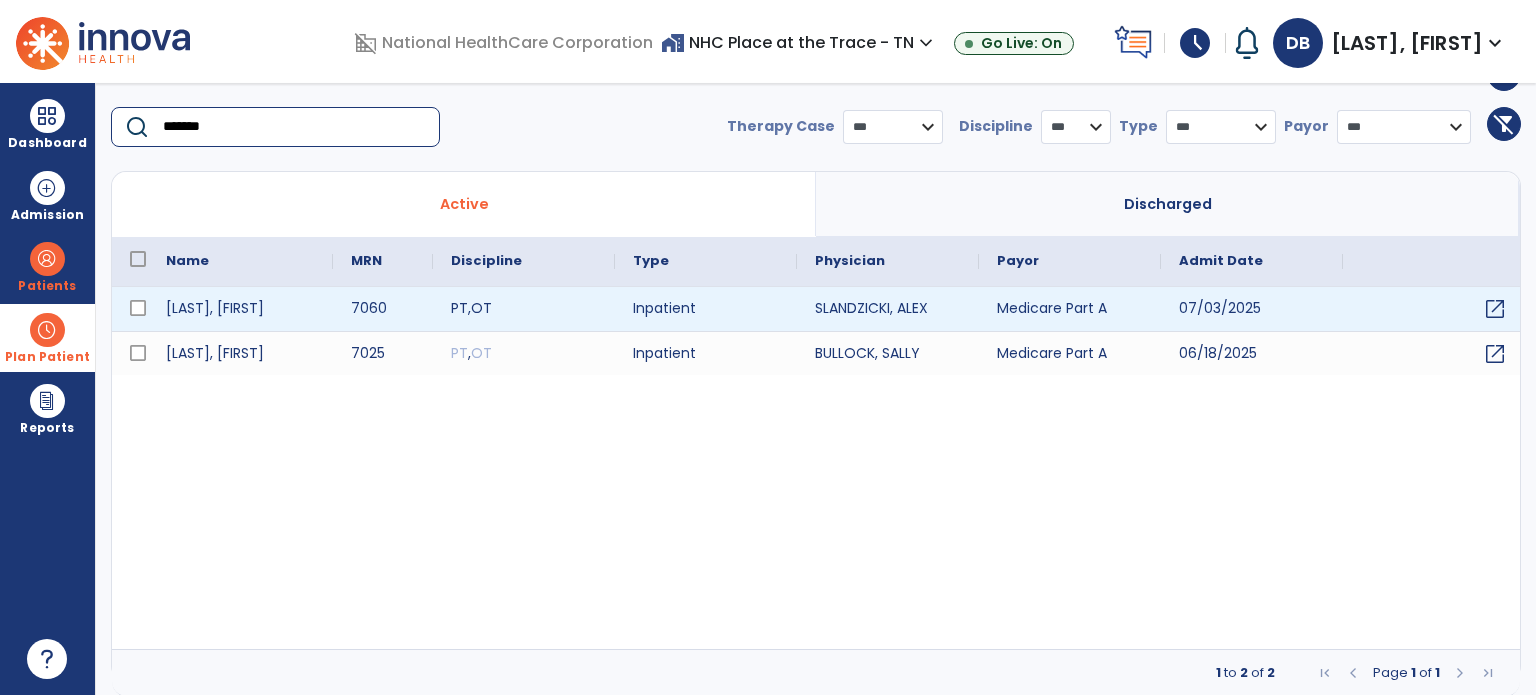 type on "*******" 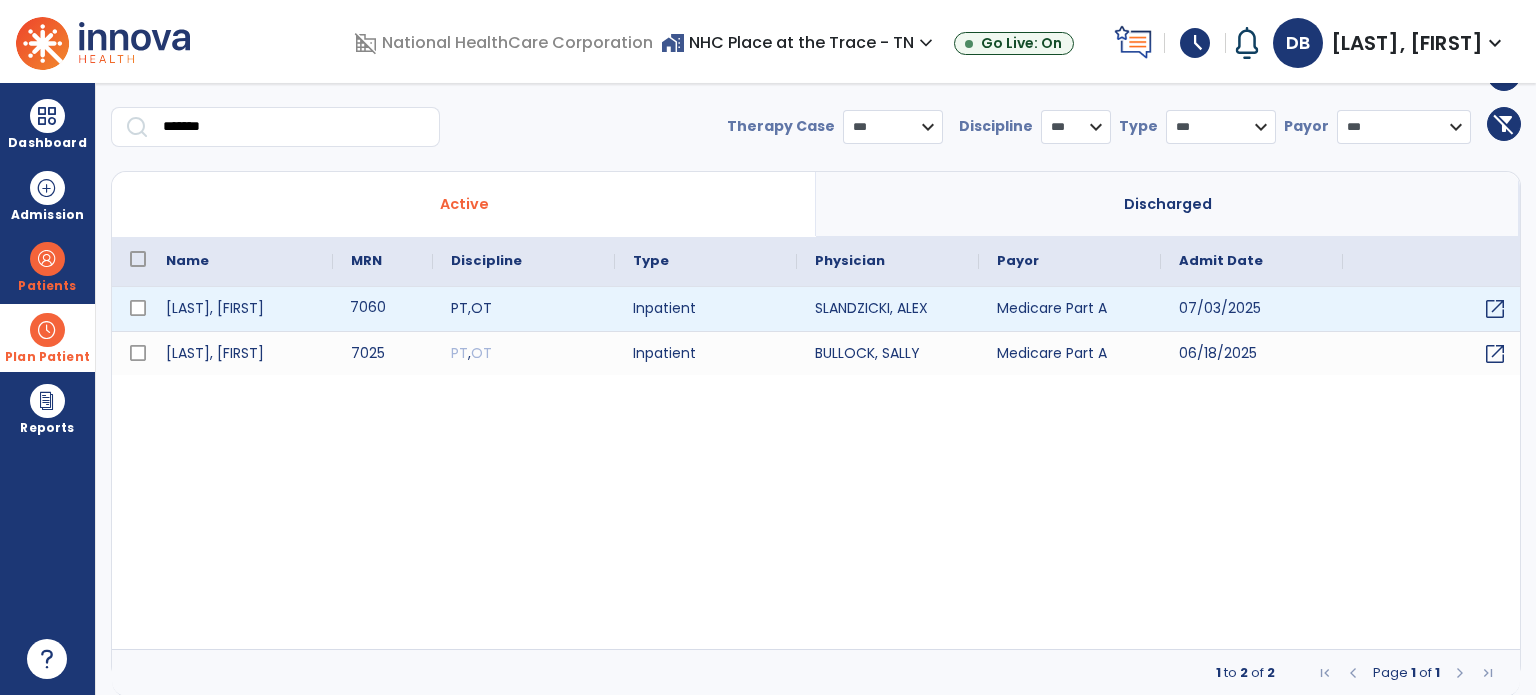 click on "7060" at bounding box center [383, 309] 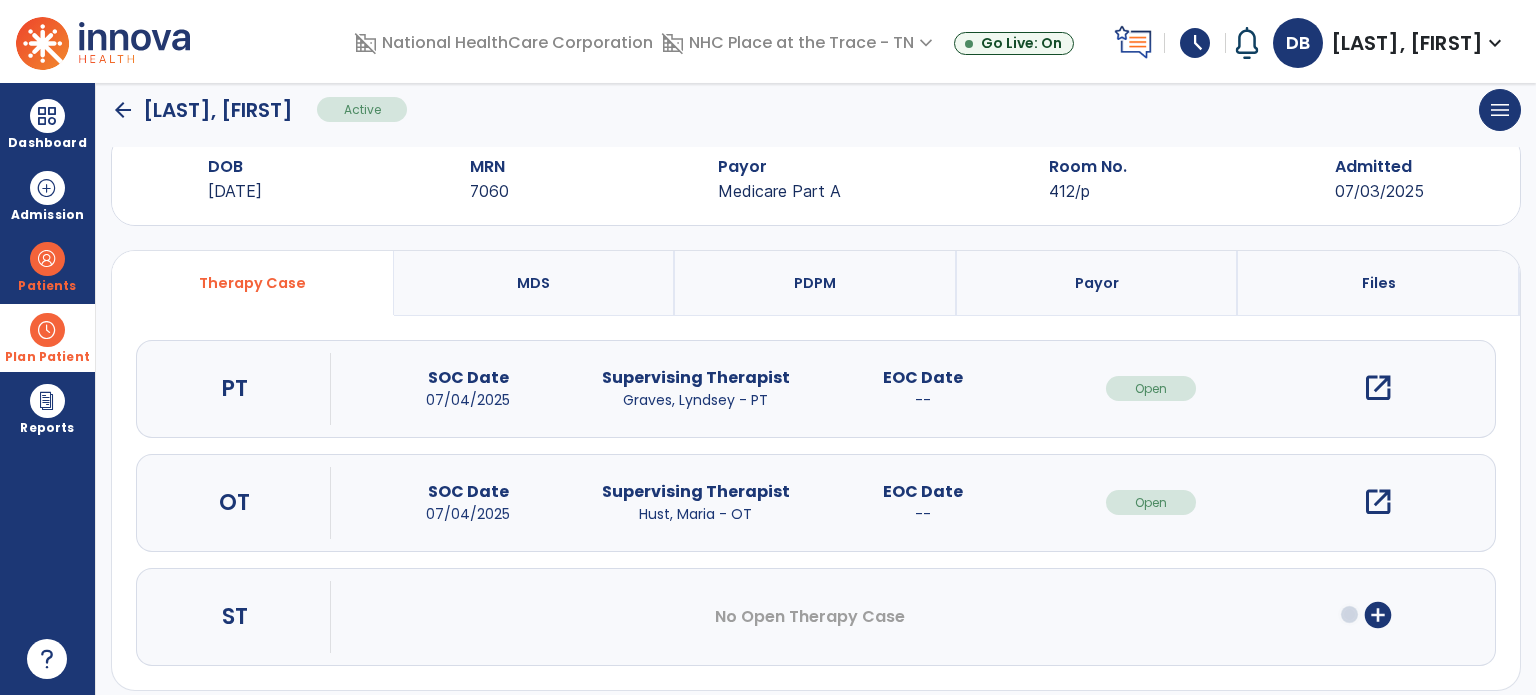 click on "open_in_new" at bounding box center [1378, 502] 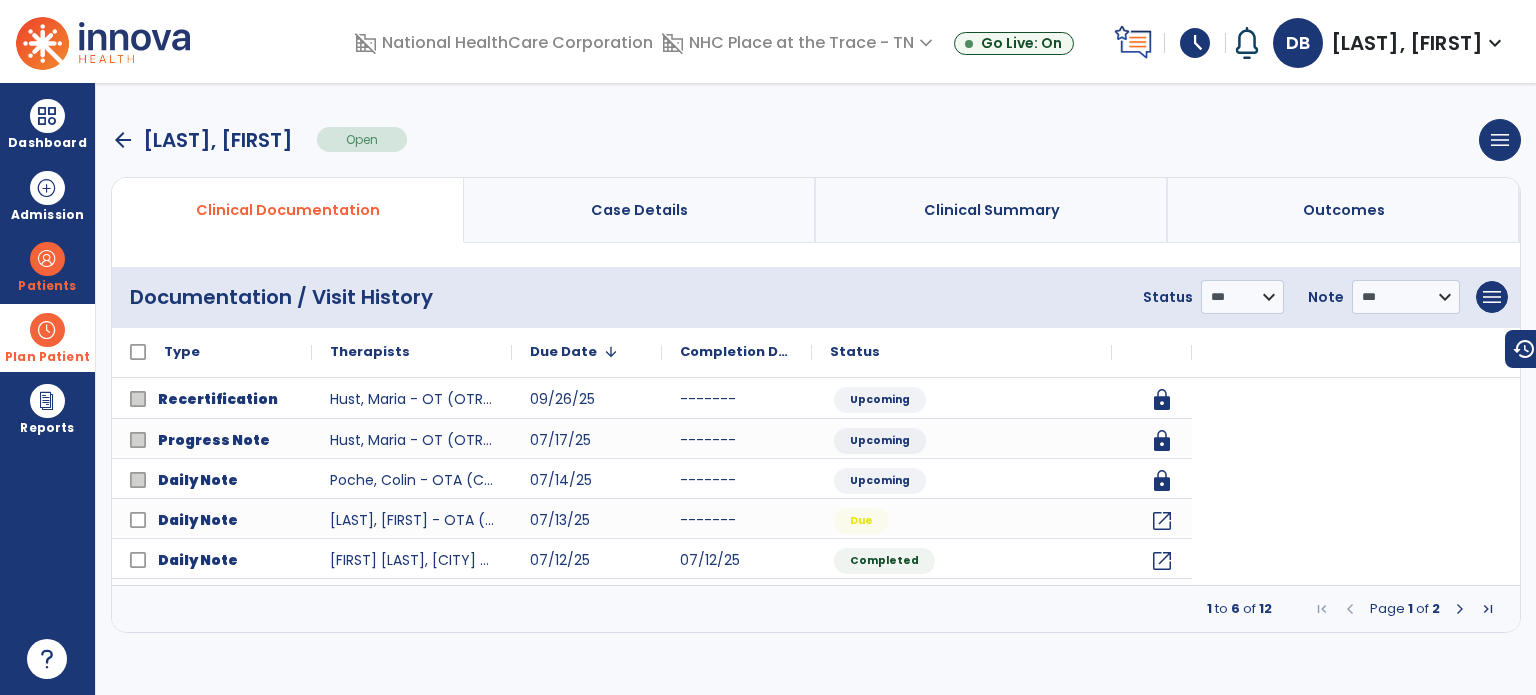 scroll, scrollTop: 0, scrollLeft: 0, axis: both 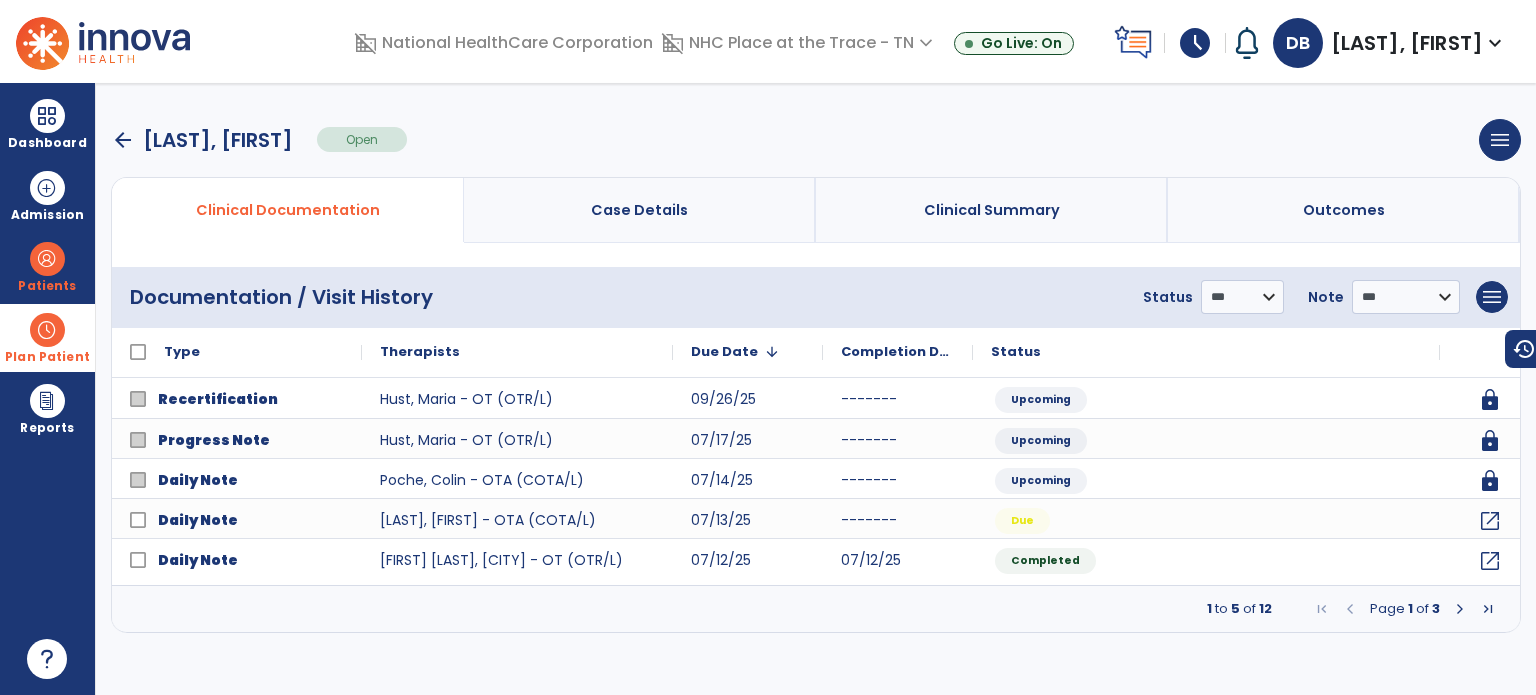 click at bounding box center [1460, 609] 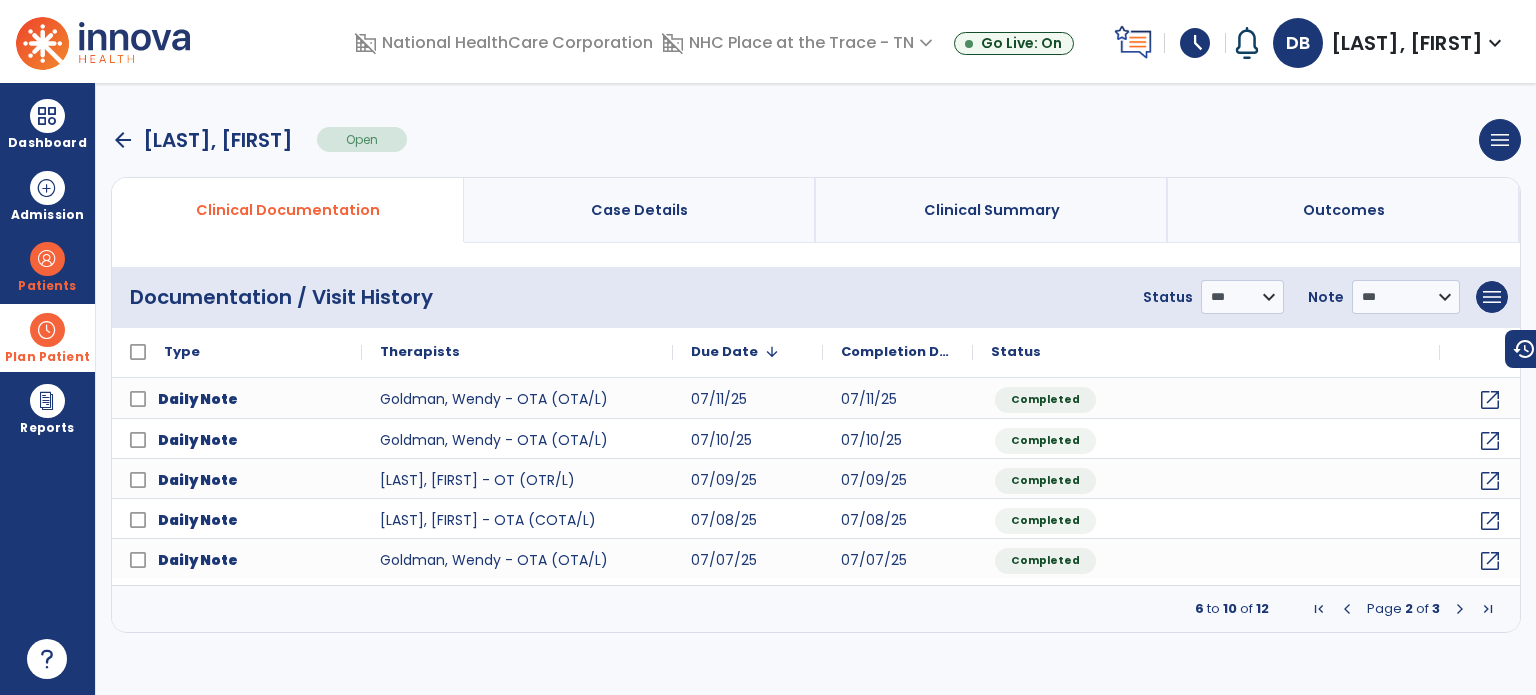 click at bounding box center (1460, 609) 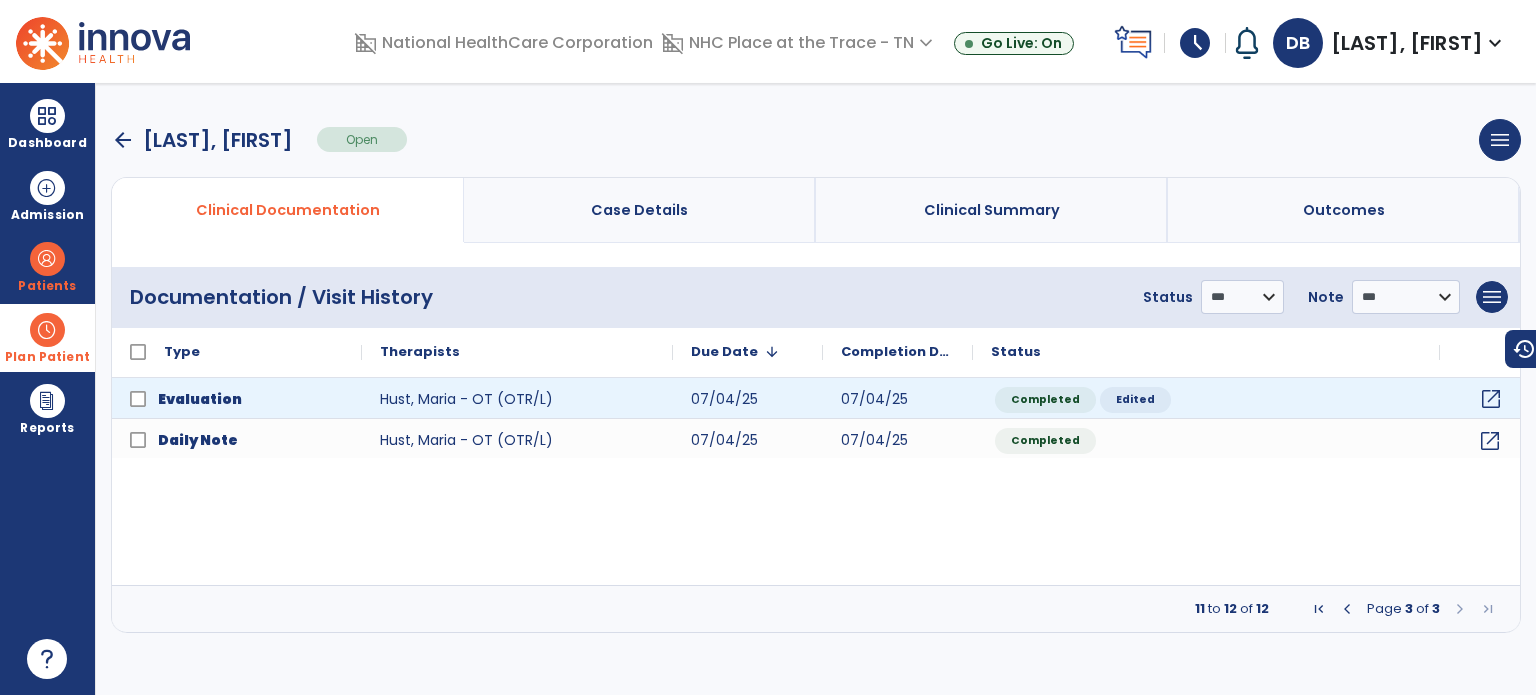 click on "open_in_new" 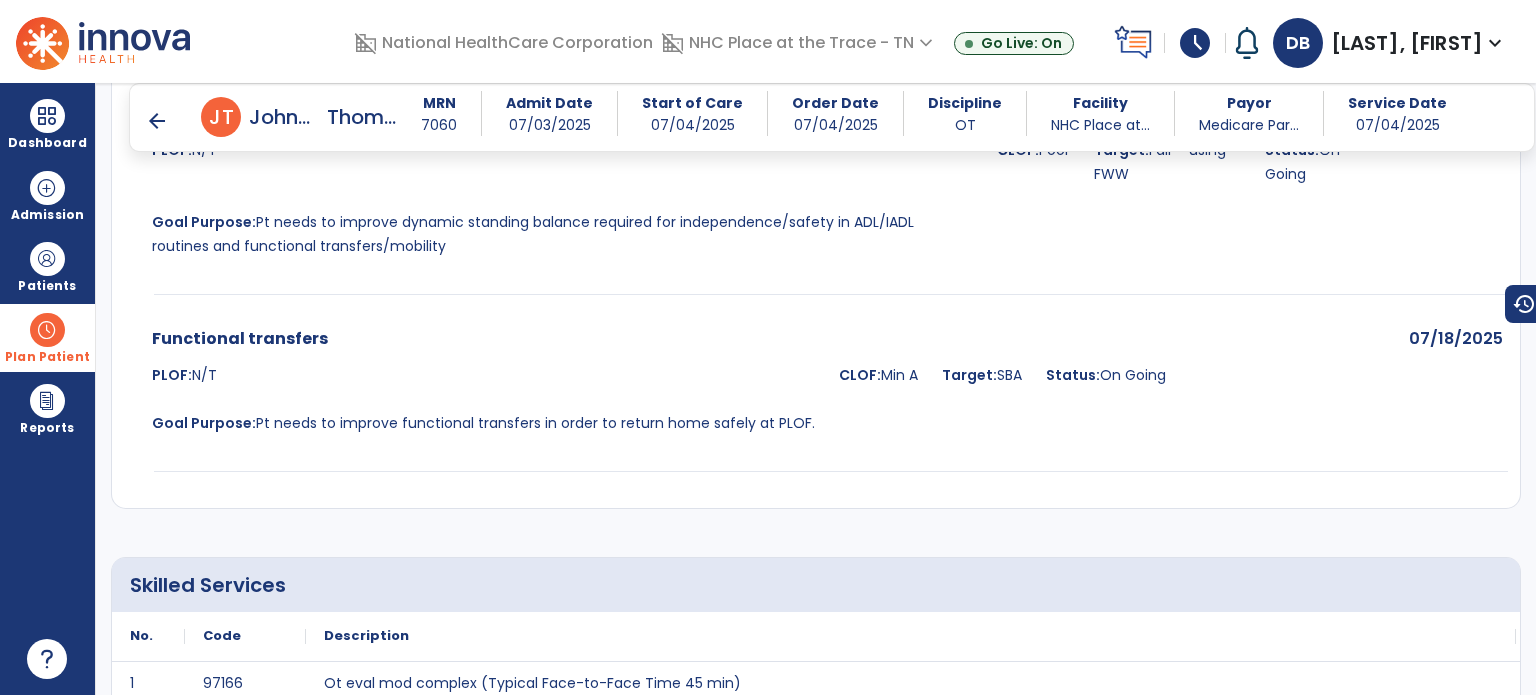 scroll, scrollTop: 5900, scrollLeft: 0, axis: vertical 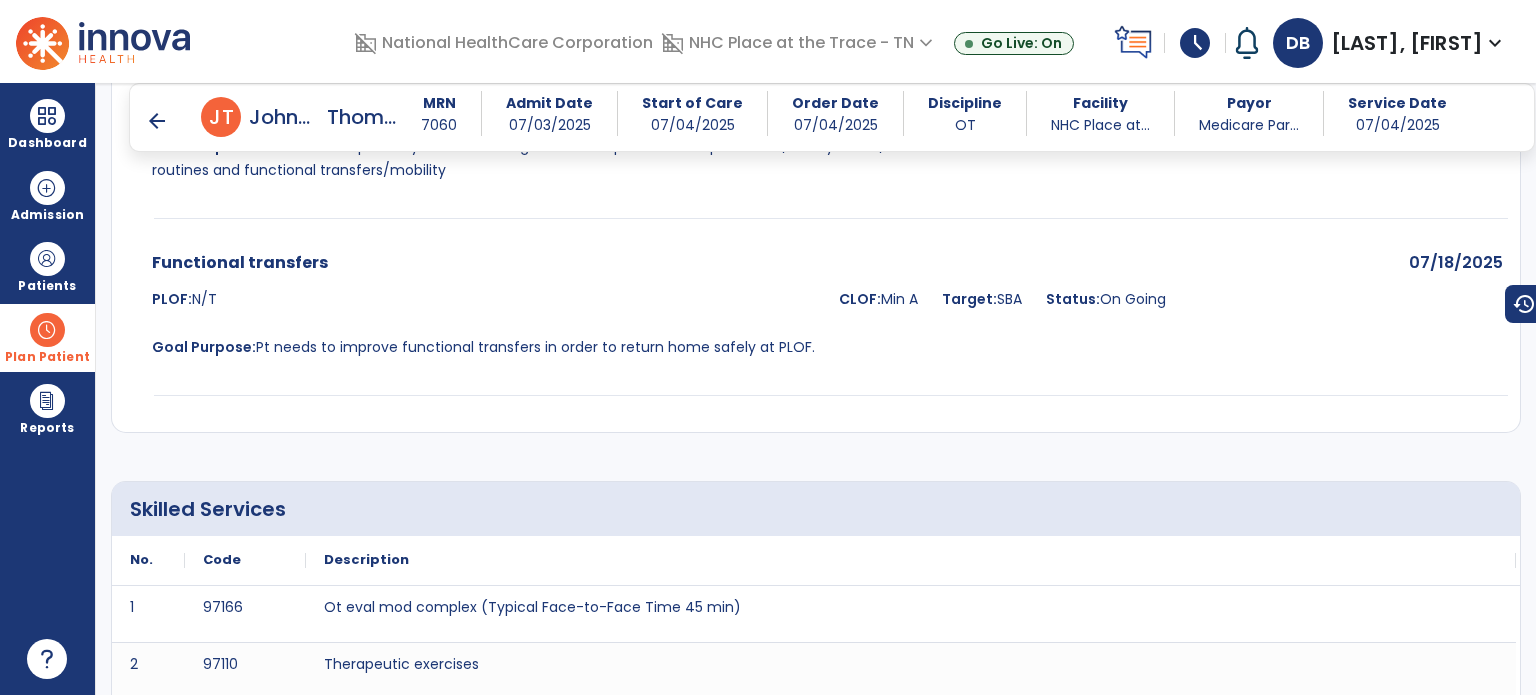 click on "arrow_back" at bounding box center [157, 121] 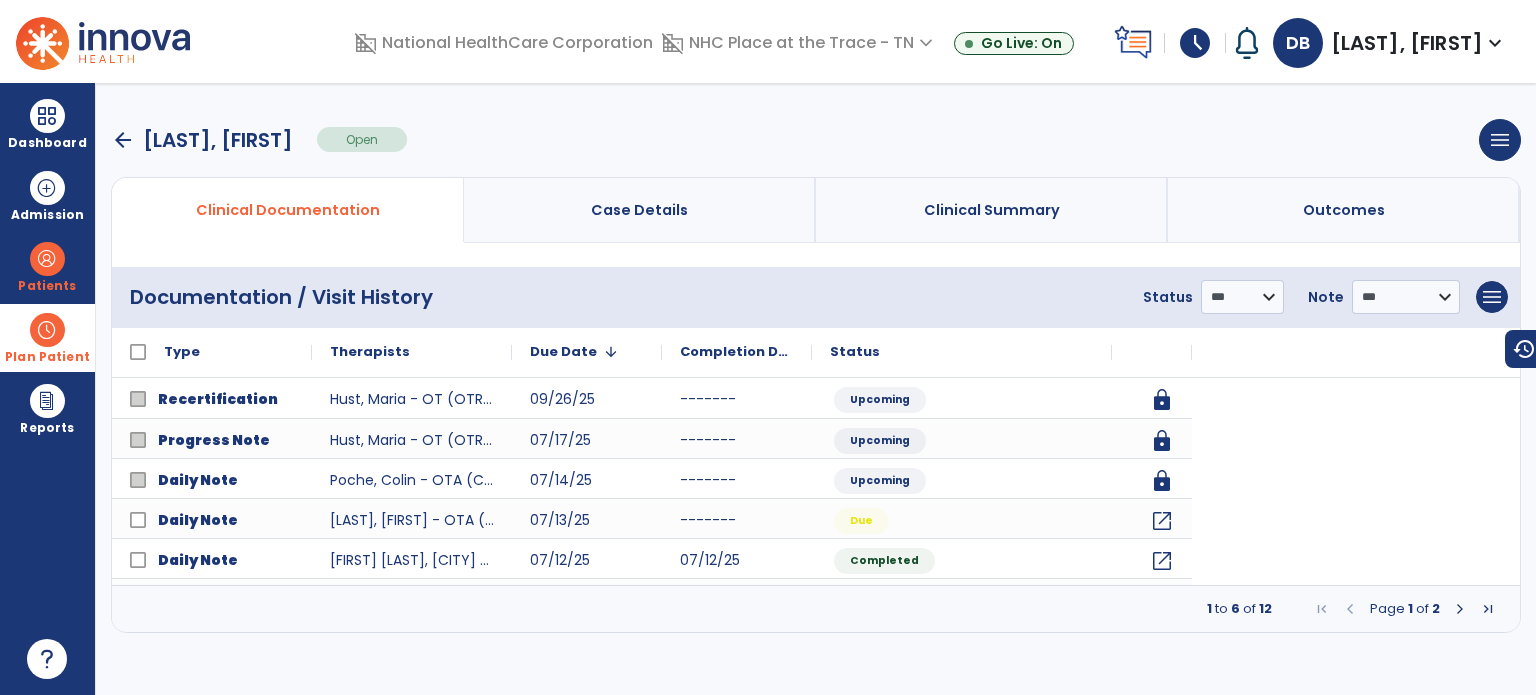 scroll, scrollTop: 0, scrollLeft: 0, axis: both 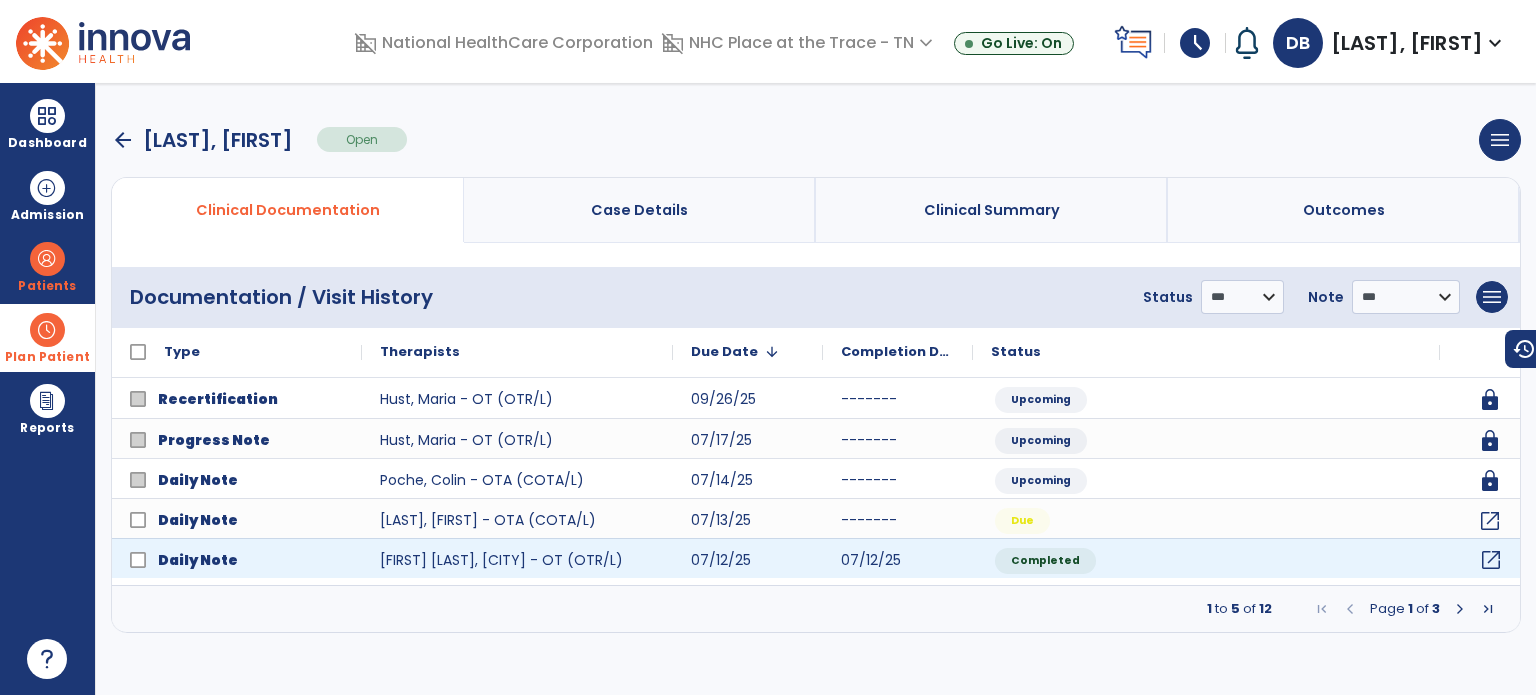 click on "open_in_new" 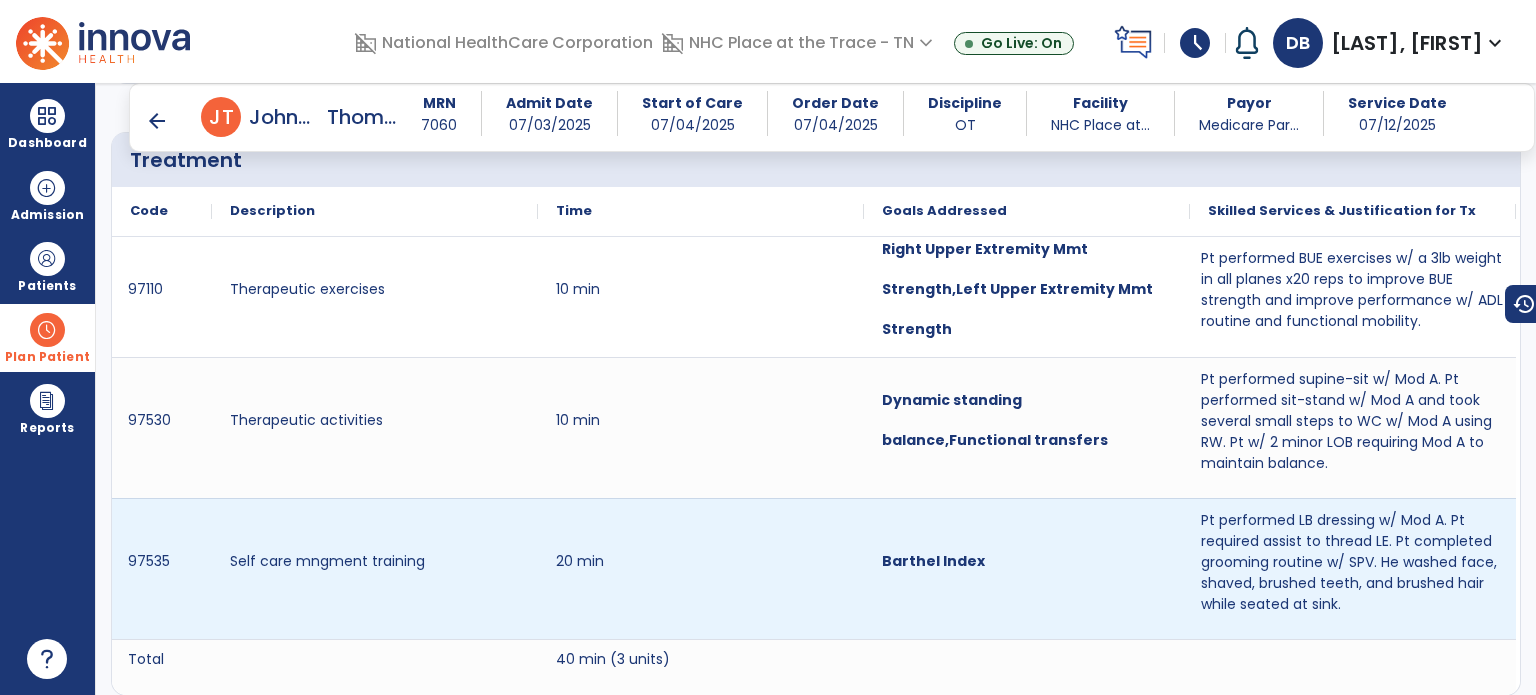 scroll, scrollTop: 1200, scrollLeft: 0, axis: vertical 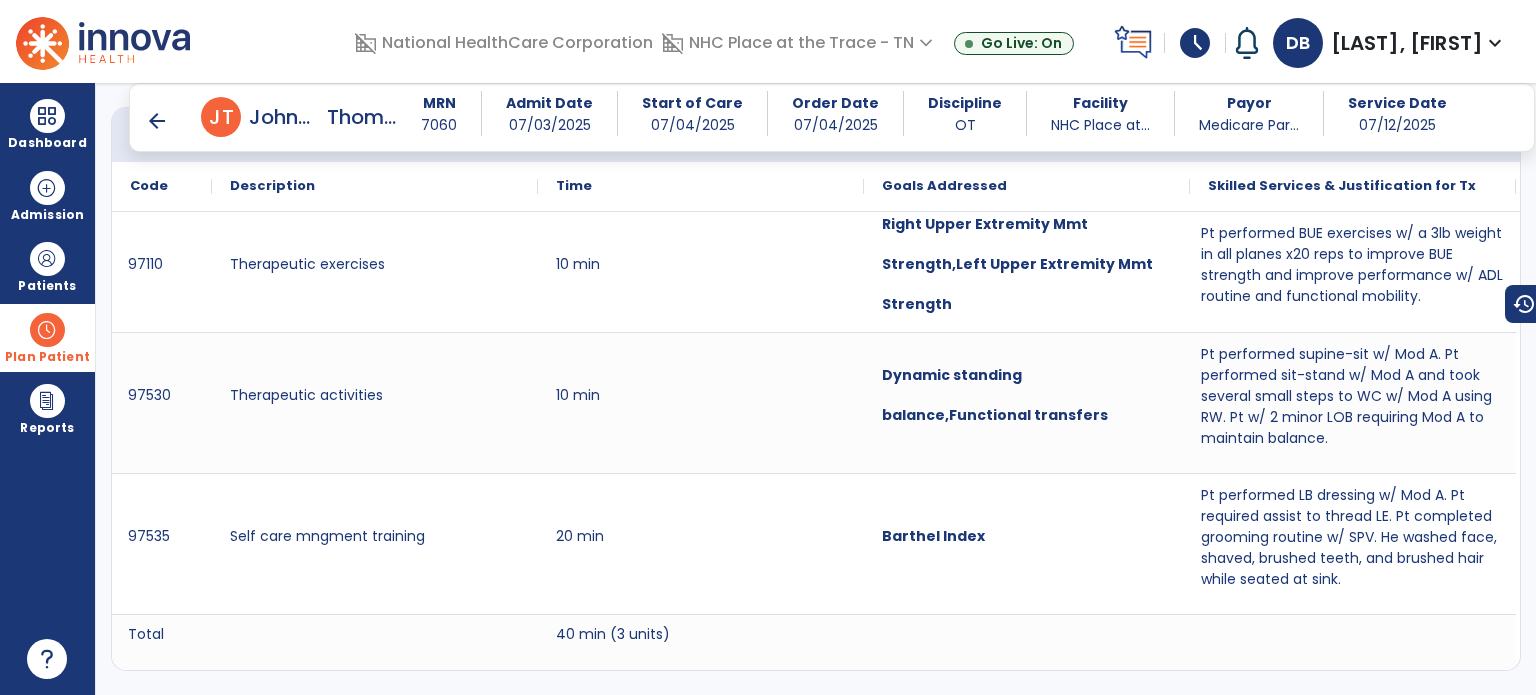 click on "arrow_back" at bounding box center (157, 121) 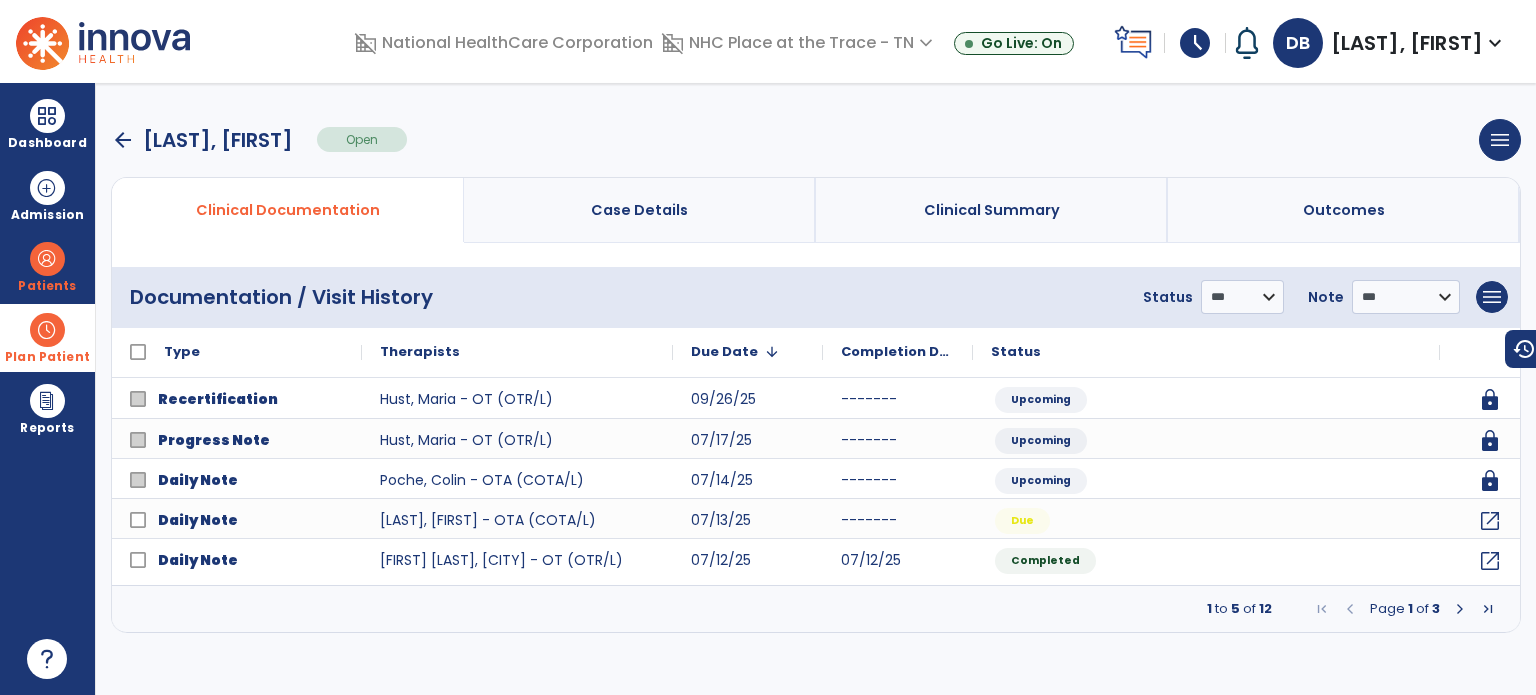 click at bounding box center (1460, 609) 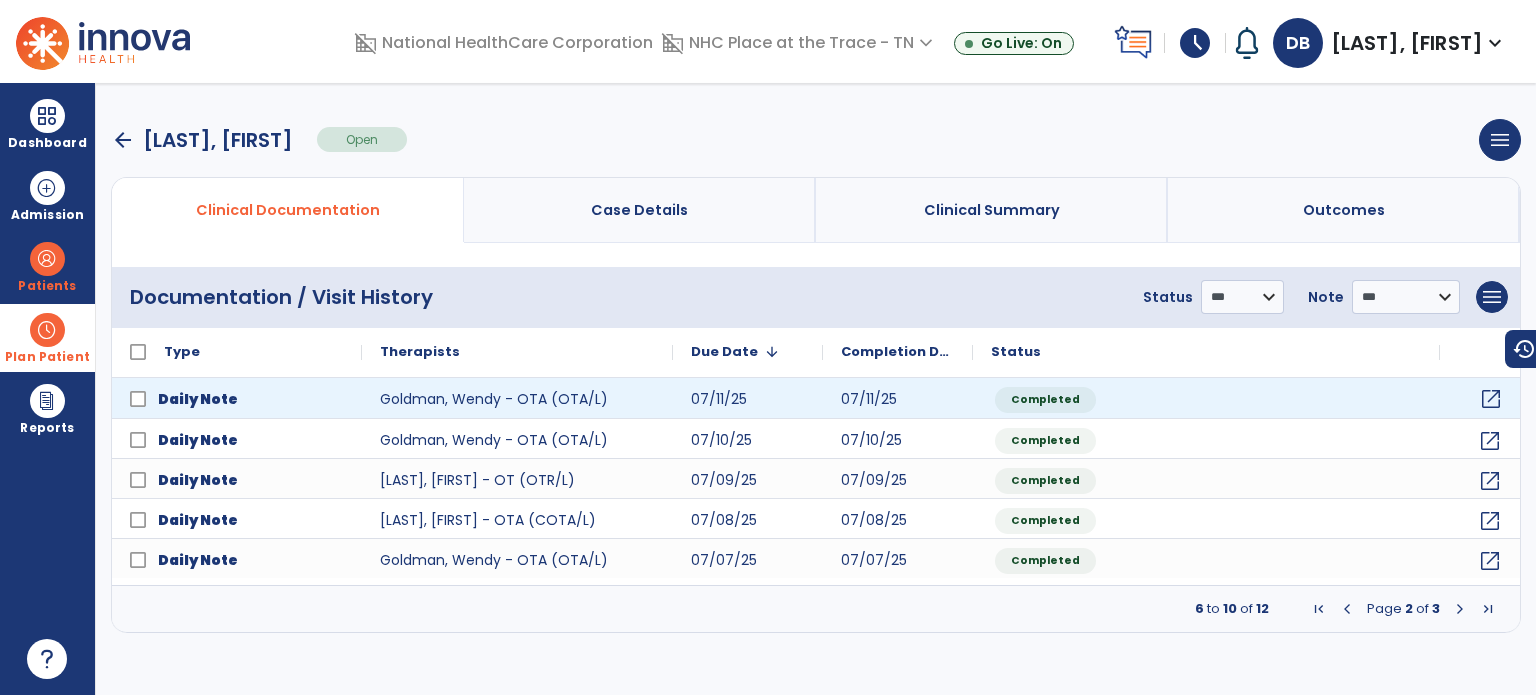 click on "open_in_new" 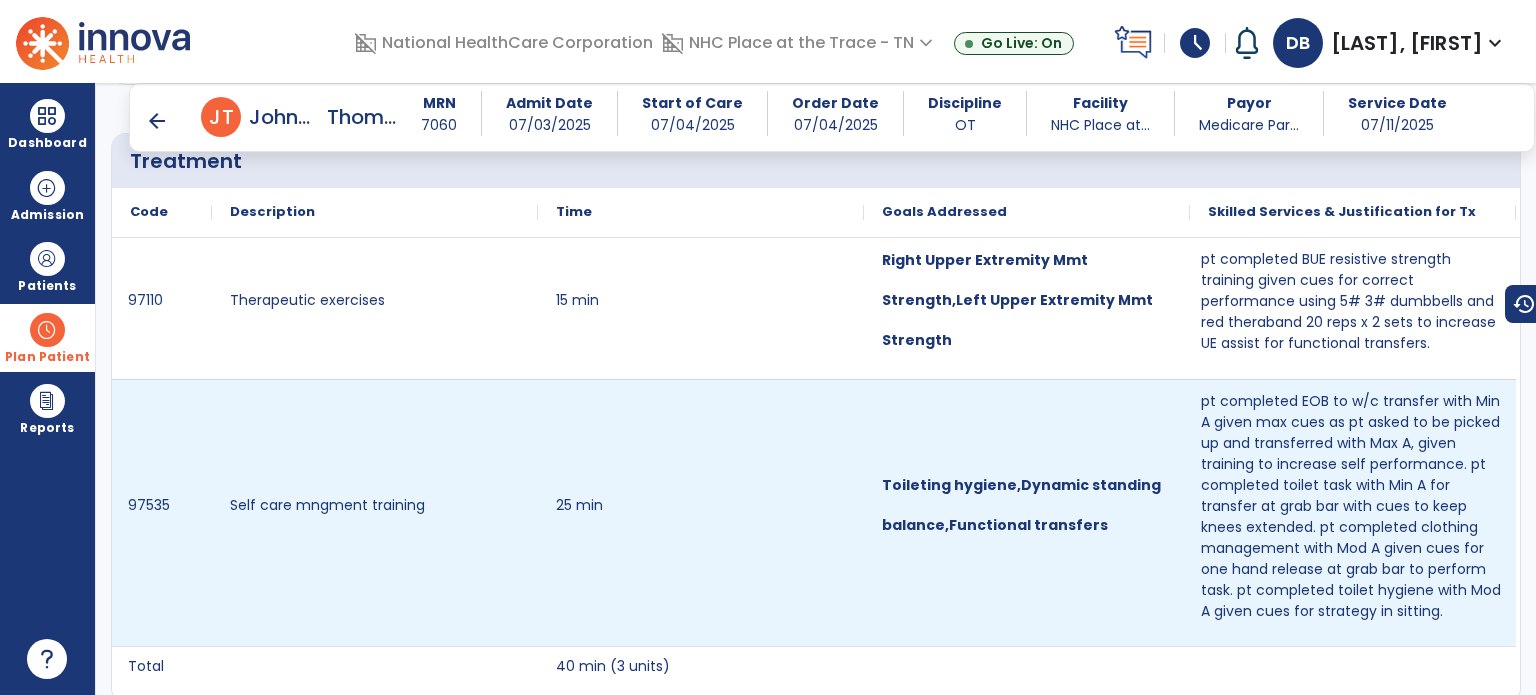scroll, scrollTop: 1200, scrollLeft: 0, axis: vertical 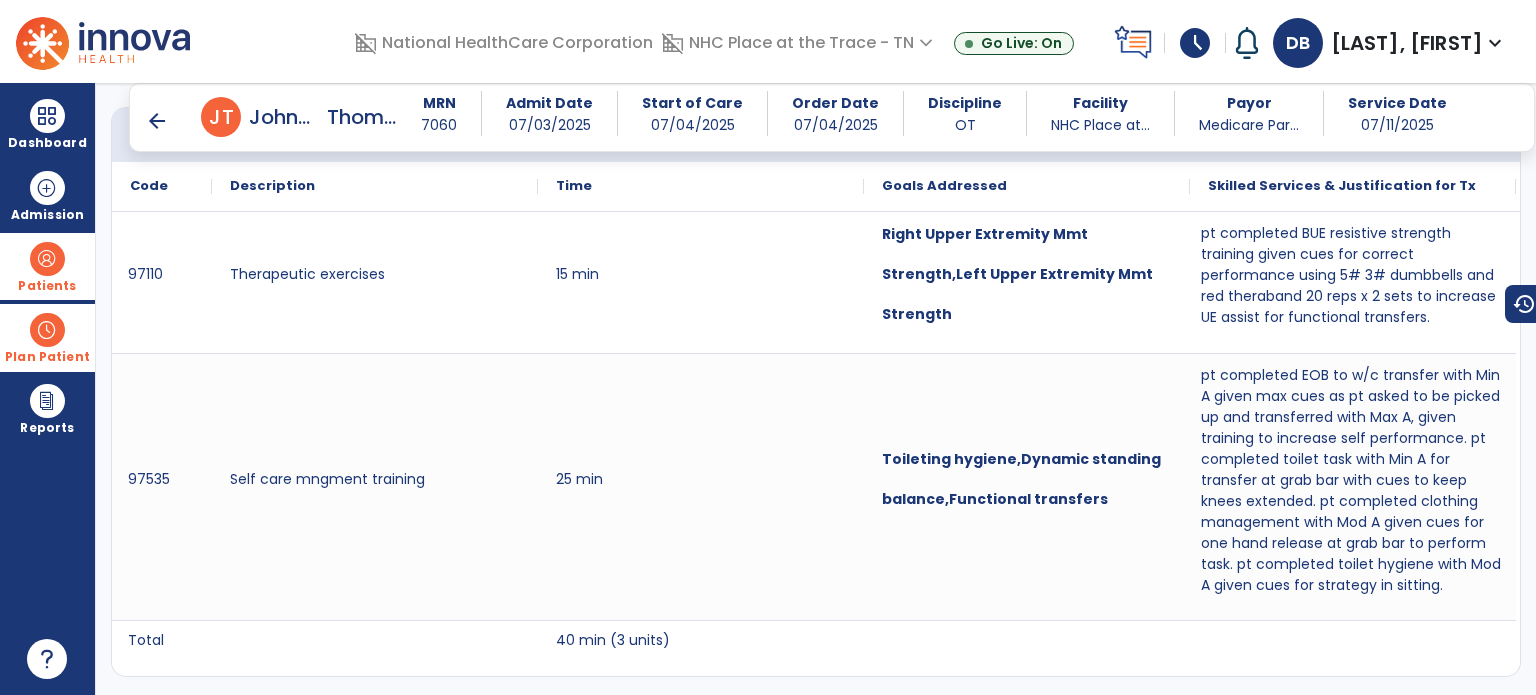 click at bounding box center (47, 259) 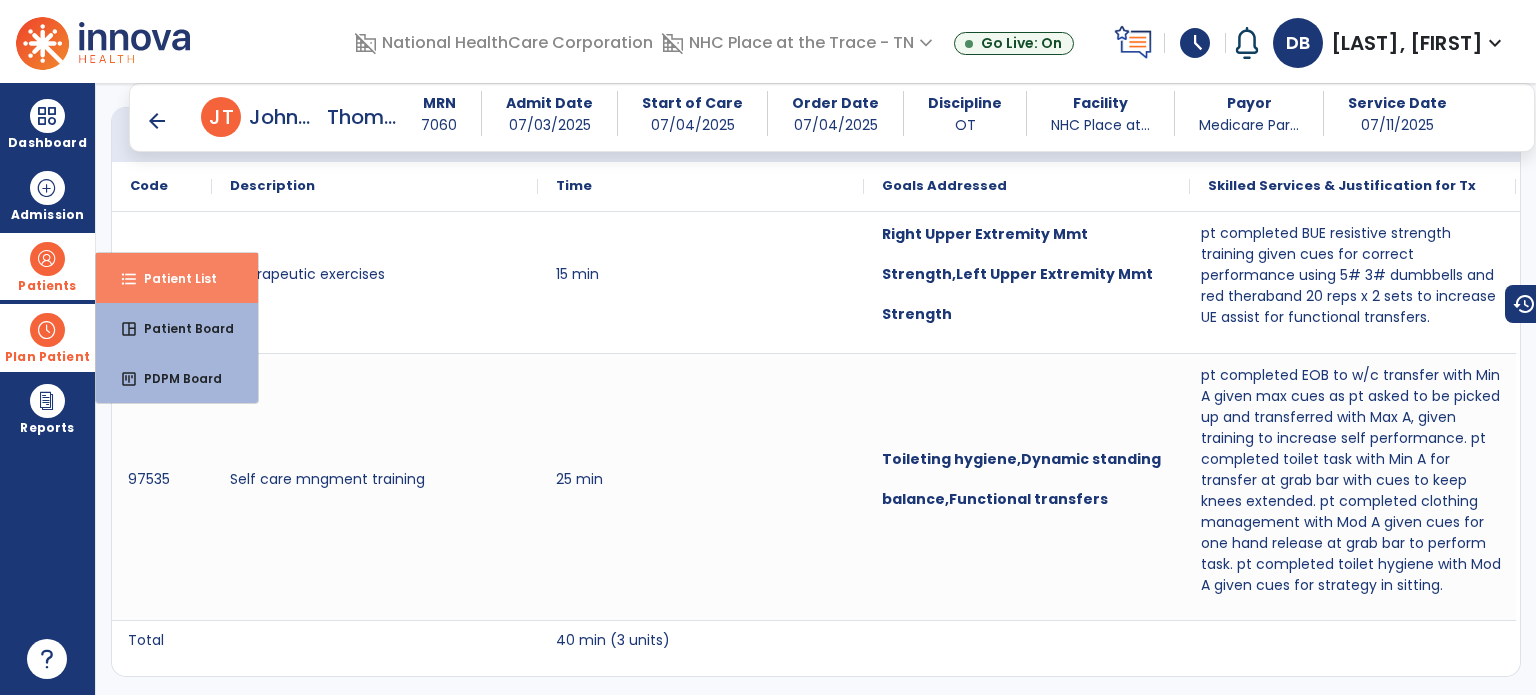 click on "Patient List" at bounding box center [172, 278] 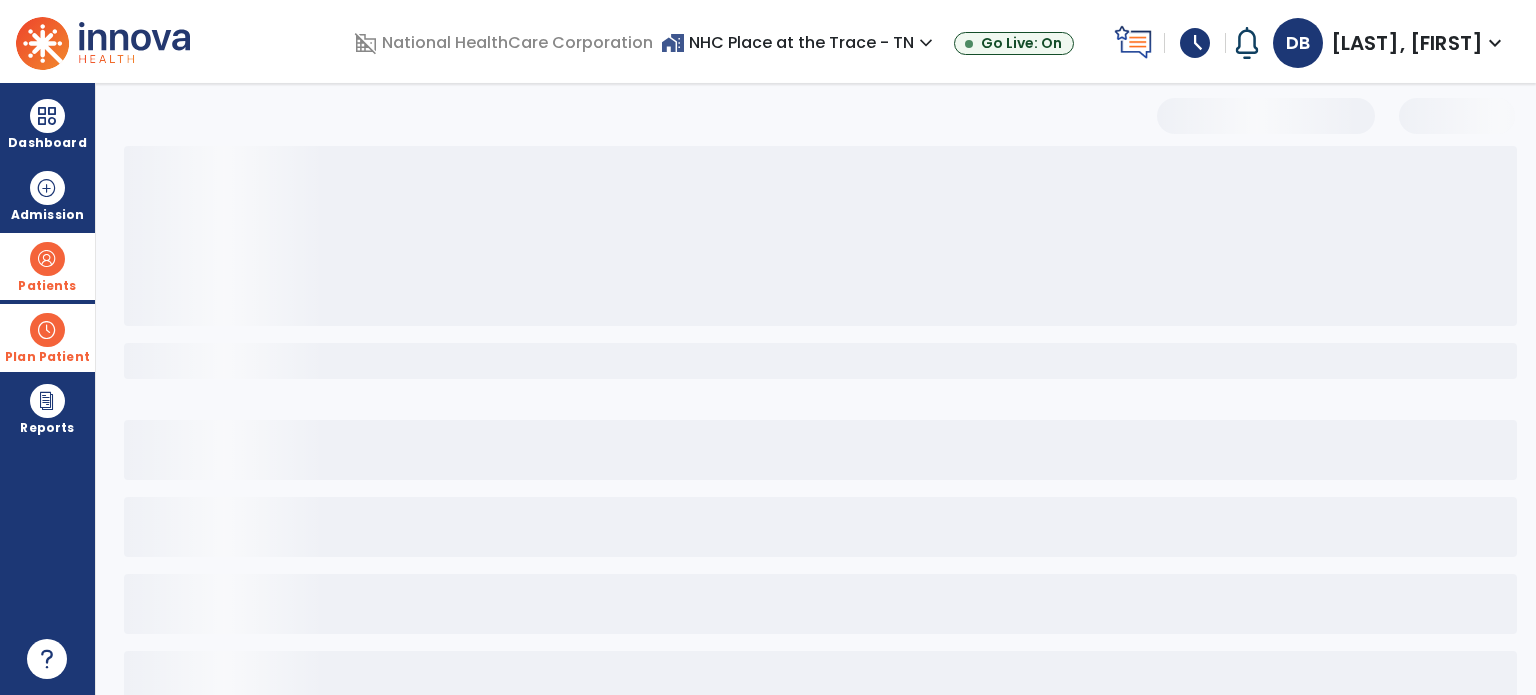 select on "***" 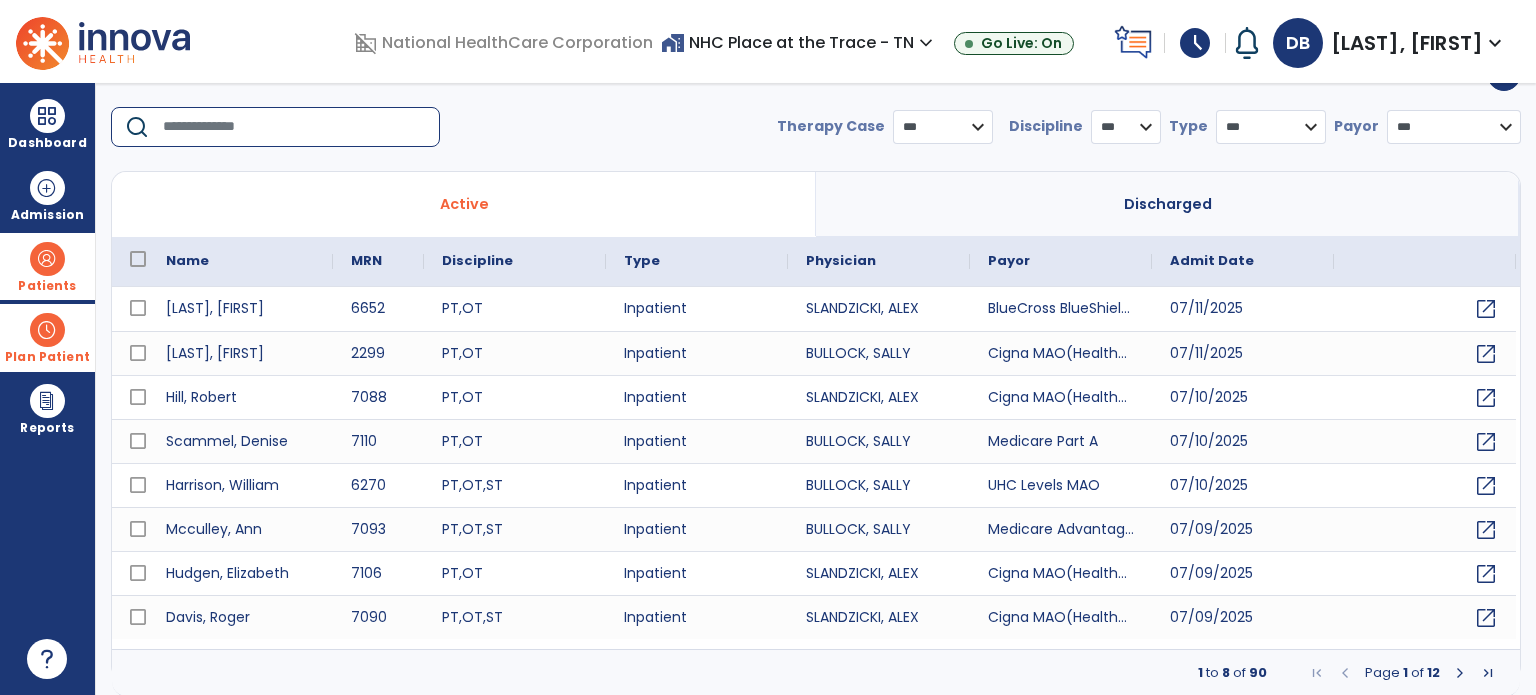 click at bounding box center (294, 127) 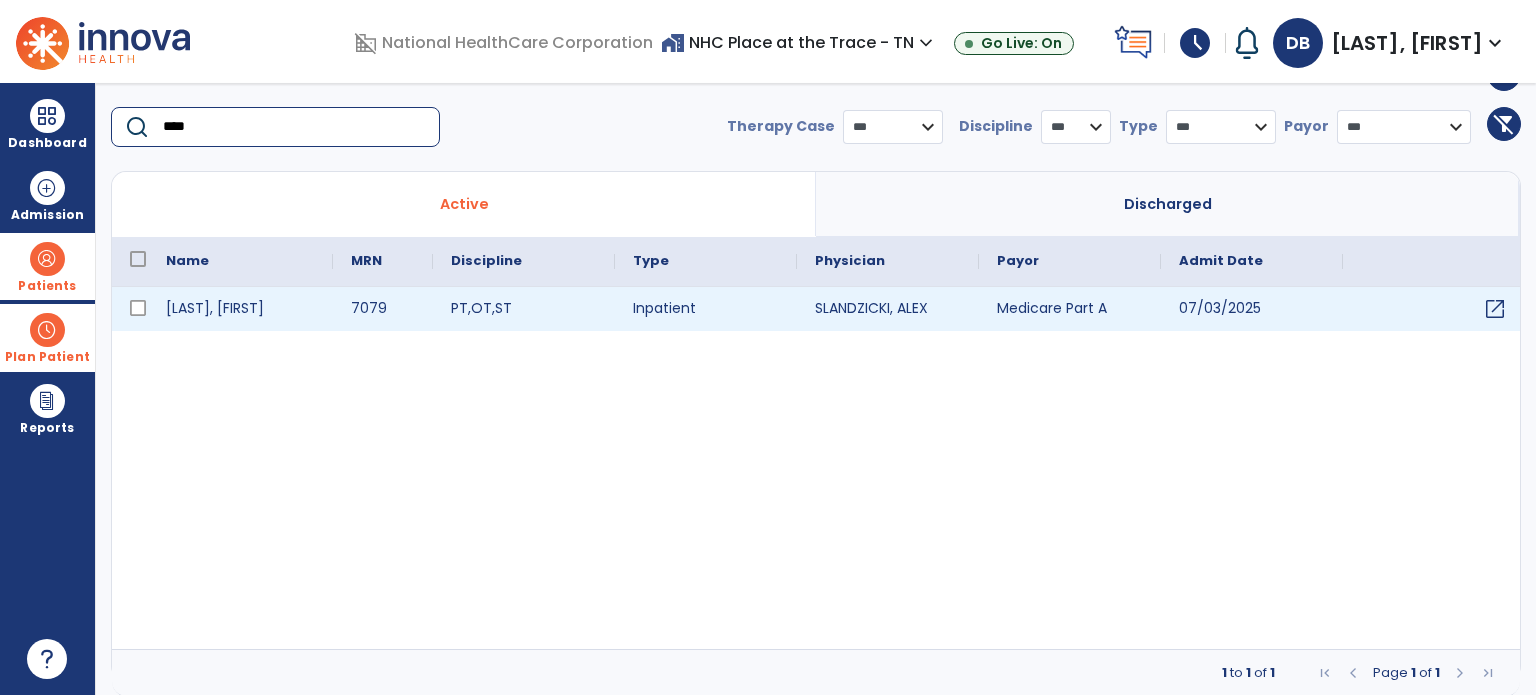 type on "****" 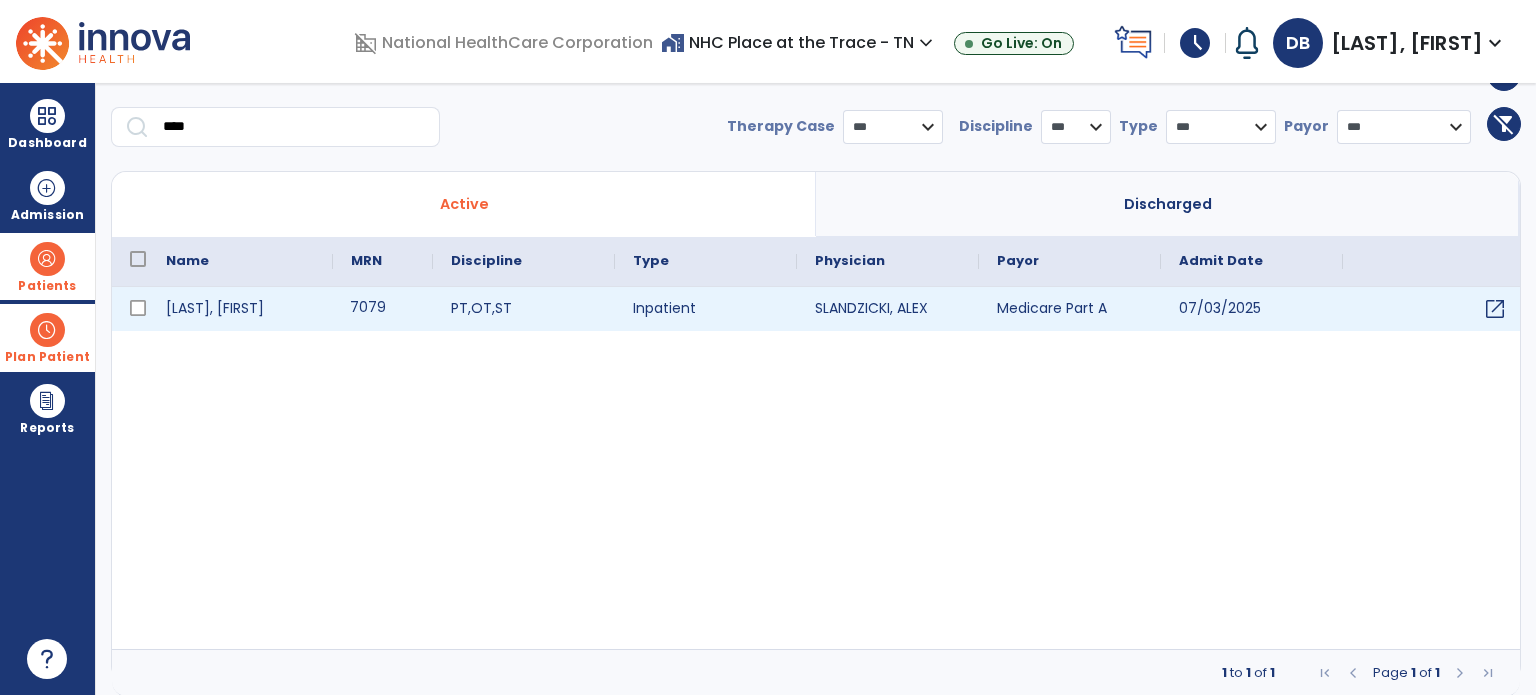 click on "7079" at bounding box center (383, 309) 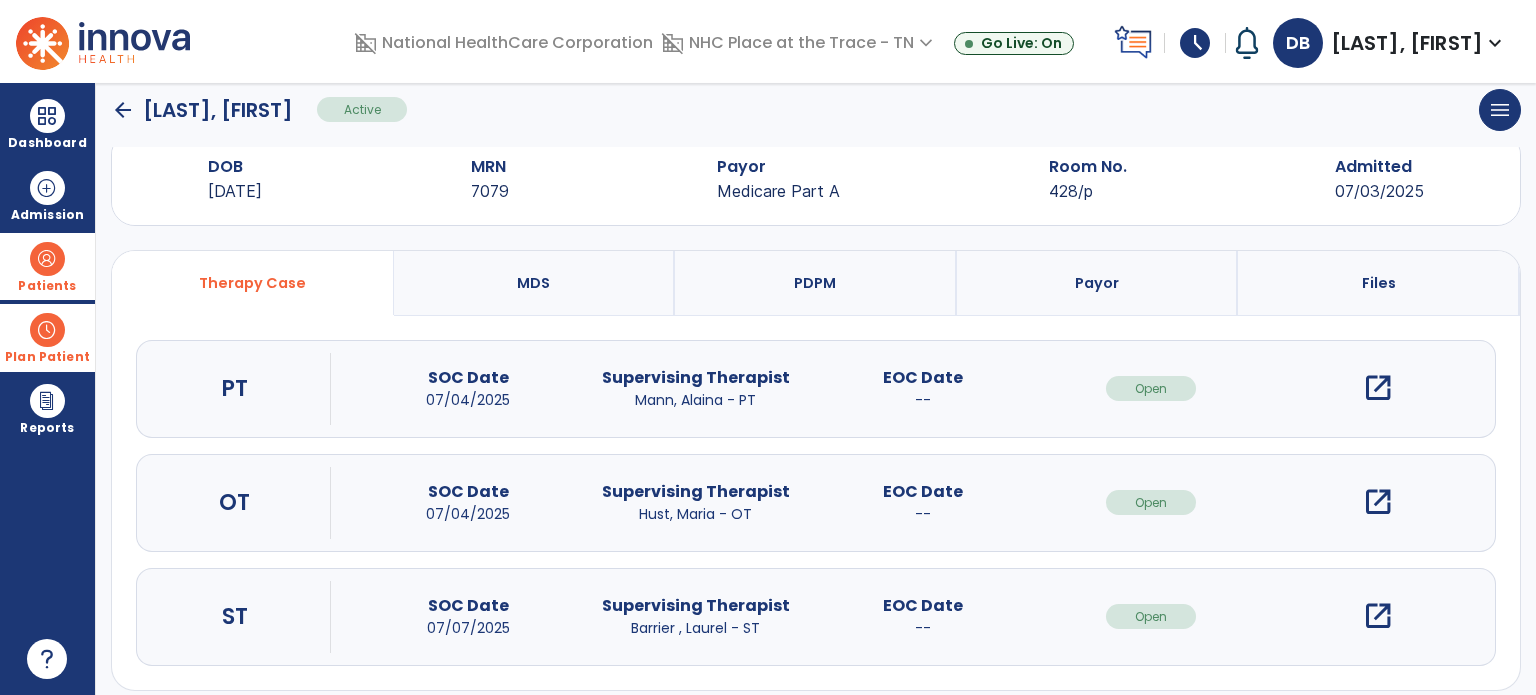 click on "open_in_new" at bounding box center (1378, 502) 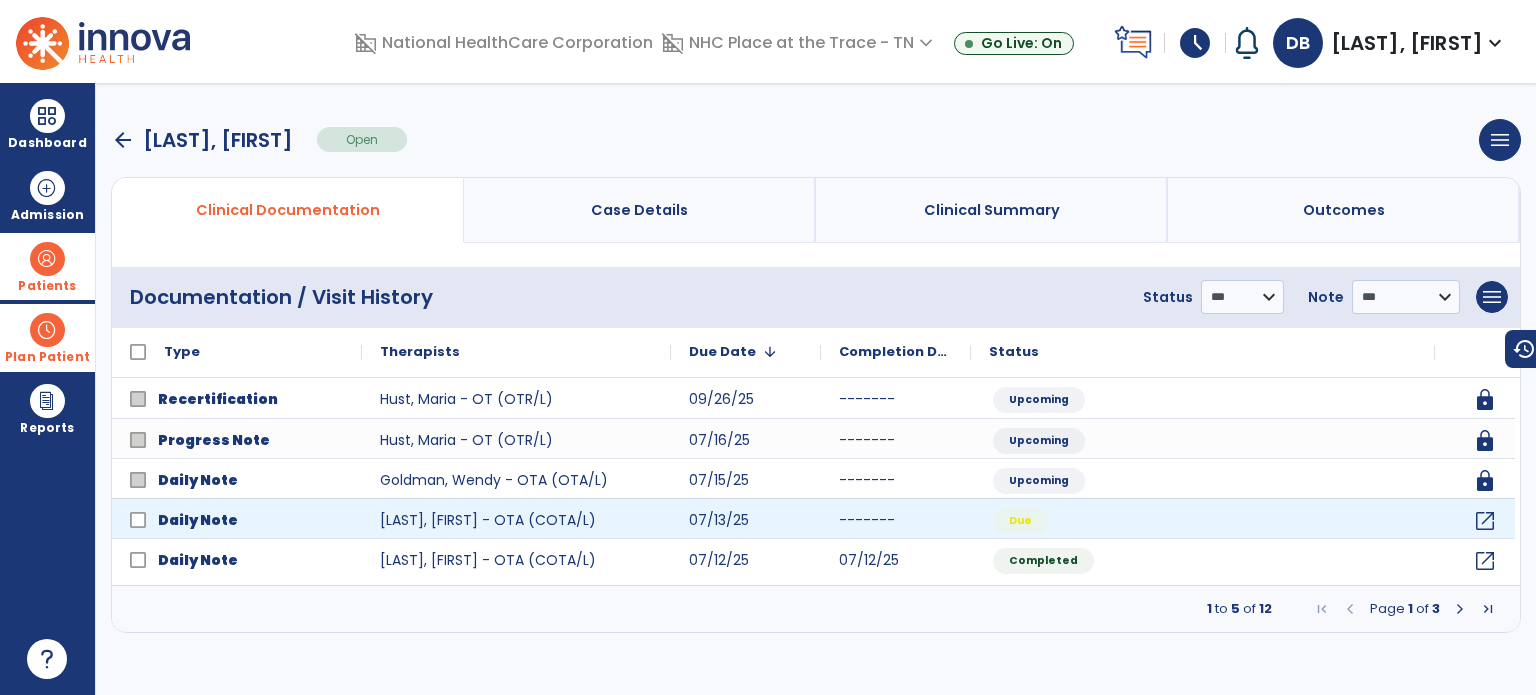 scroll, scrollTop: 0, scrollLeft: 0, axis: both 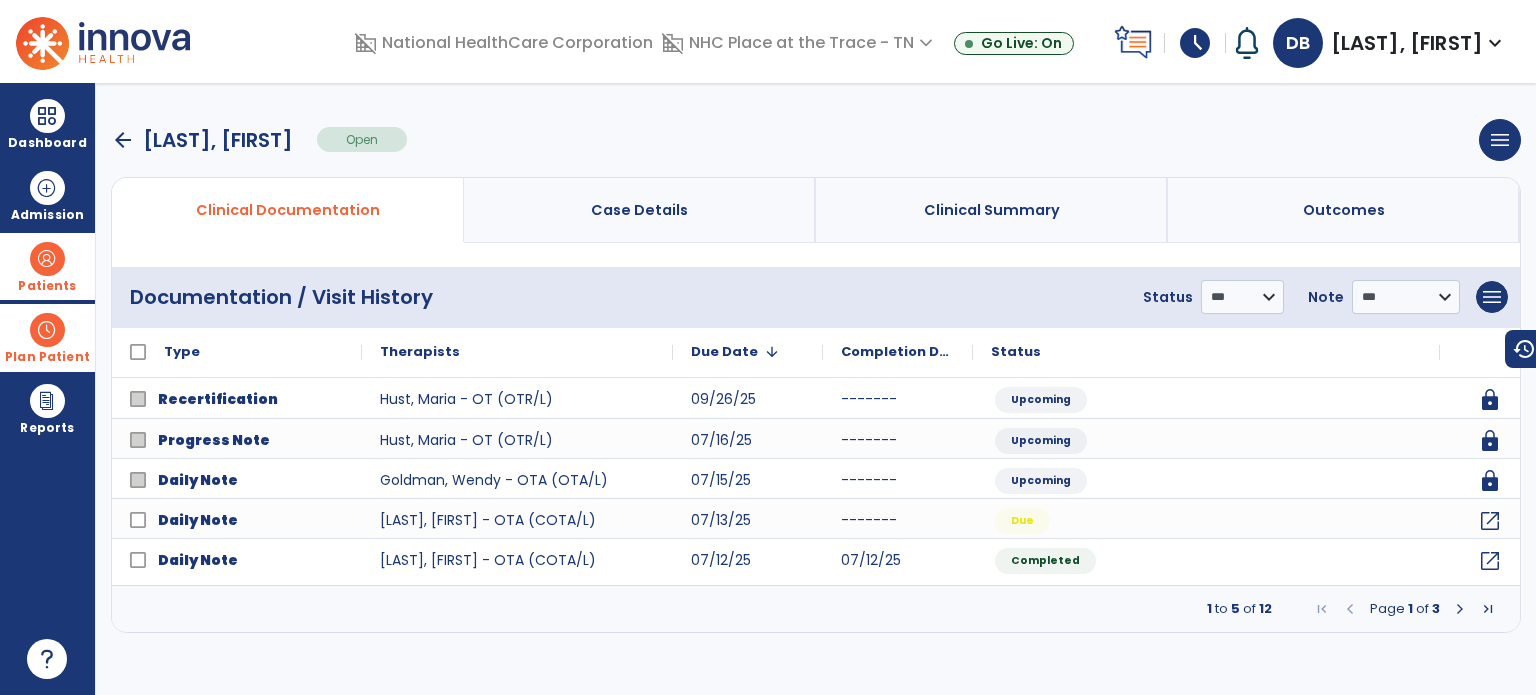 click at bounding box center (1460, 609) 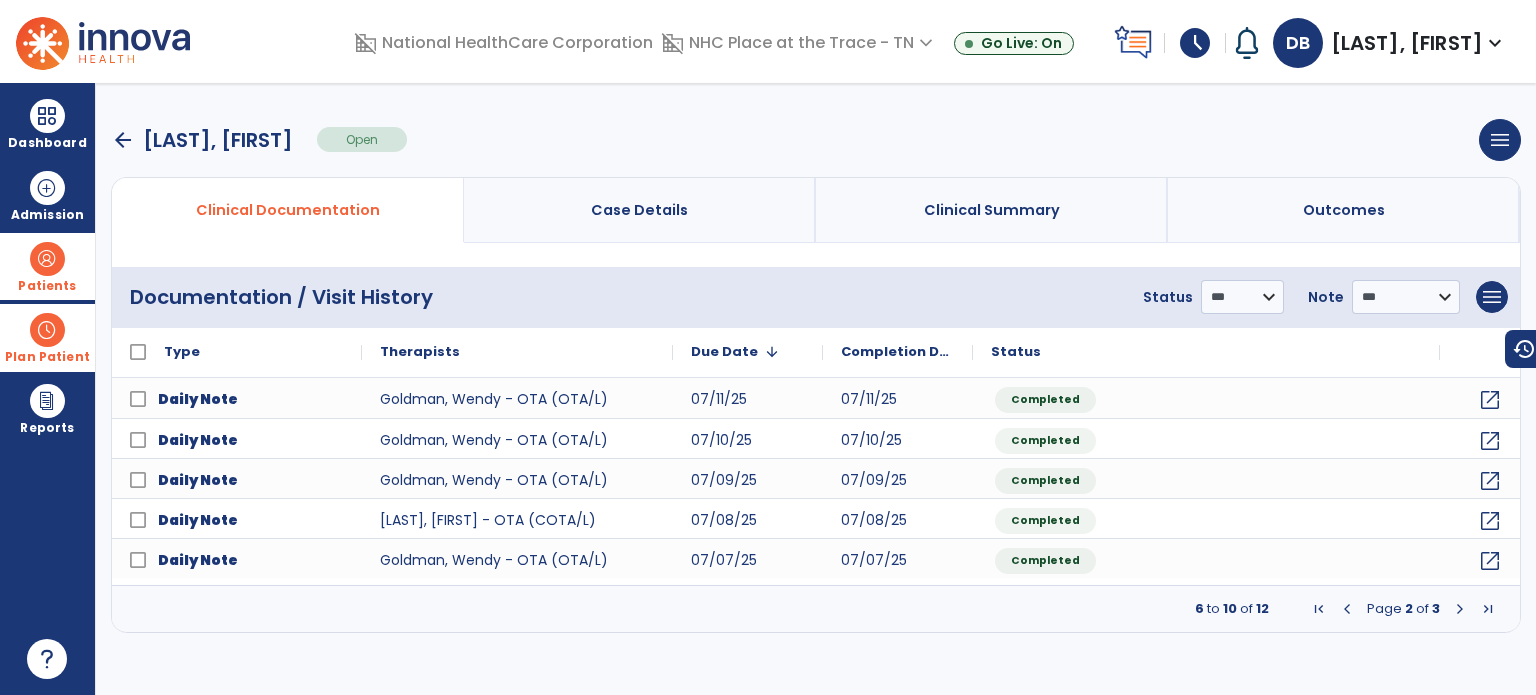 click on "Page
2
of
3" at bounding box center (1403, 609) 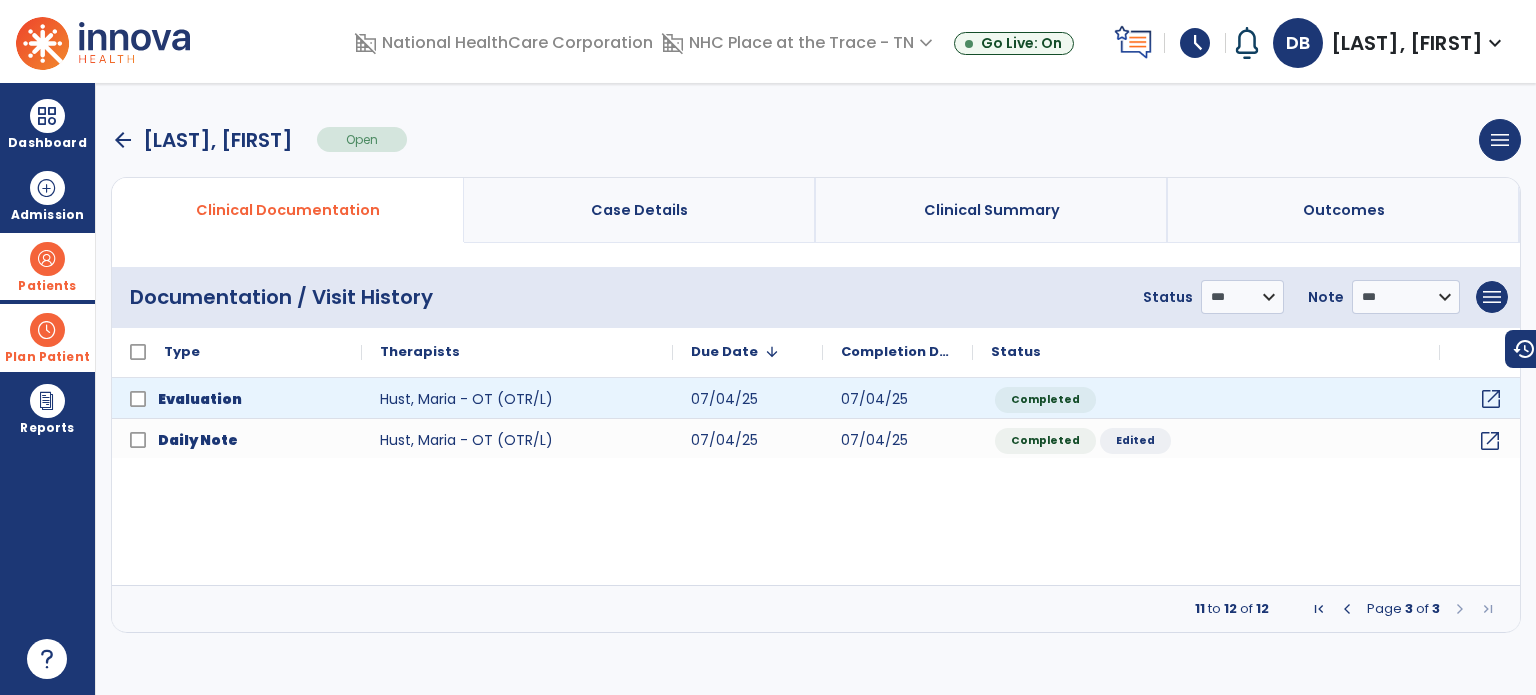click on "open_in_new" 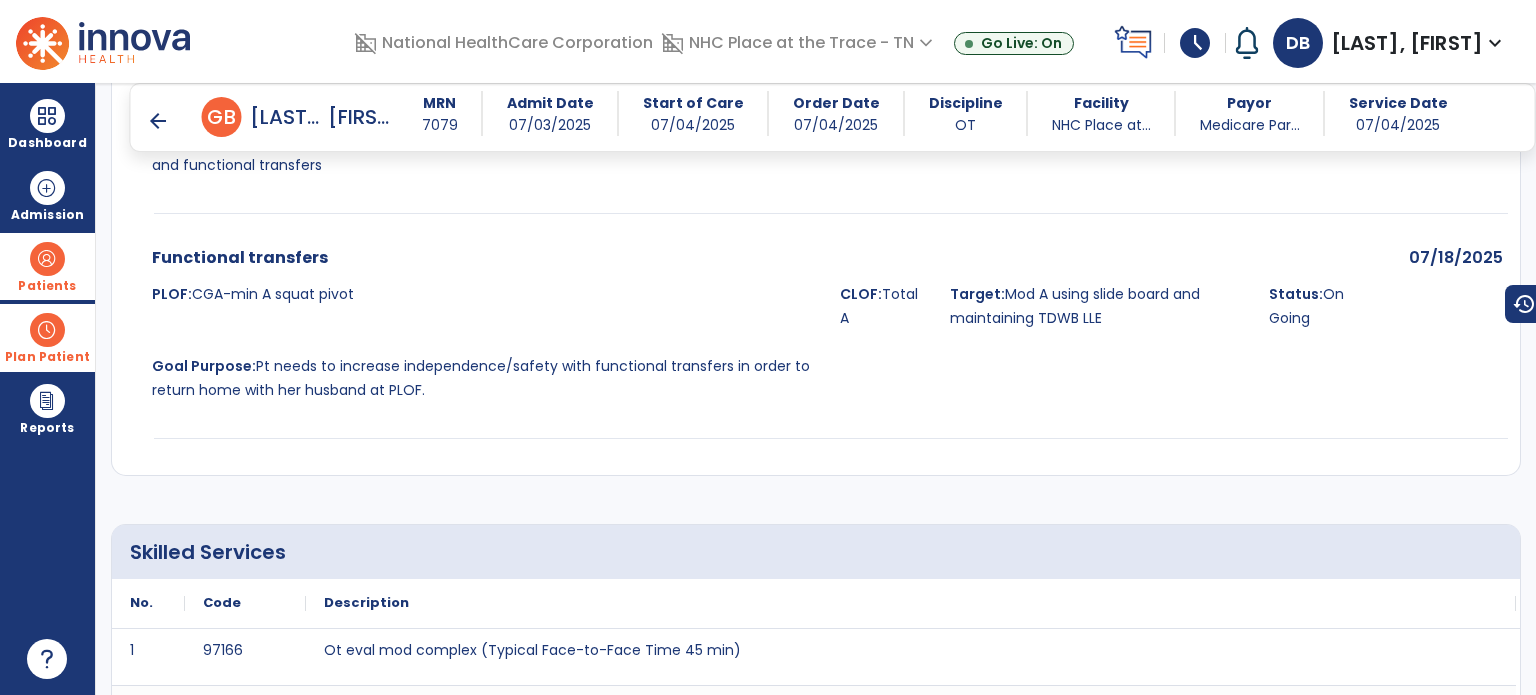 scroll, scrollTop: 5731, scrollLeft: 0, axis: vertical 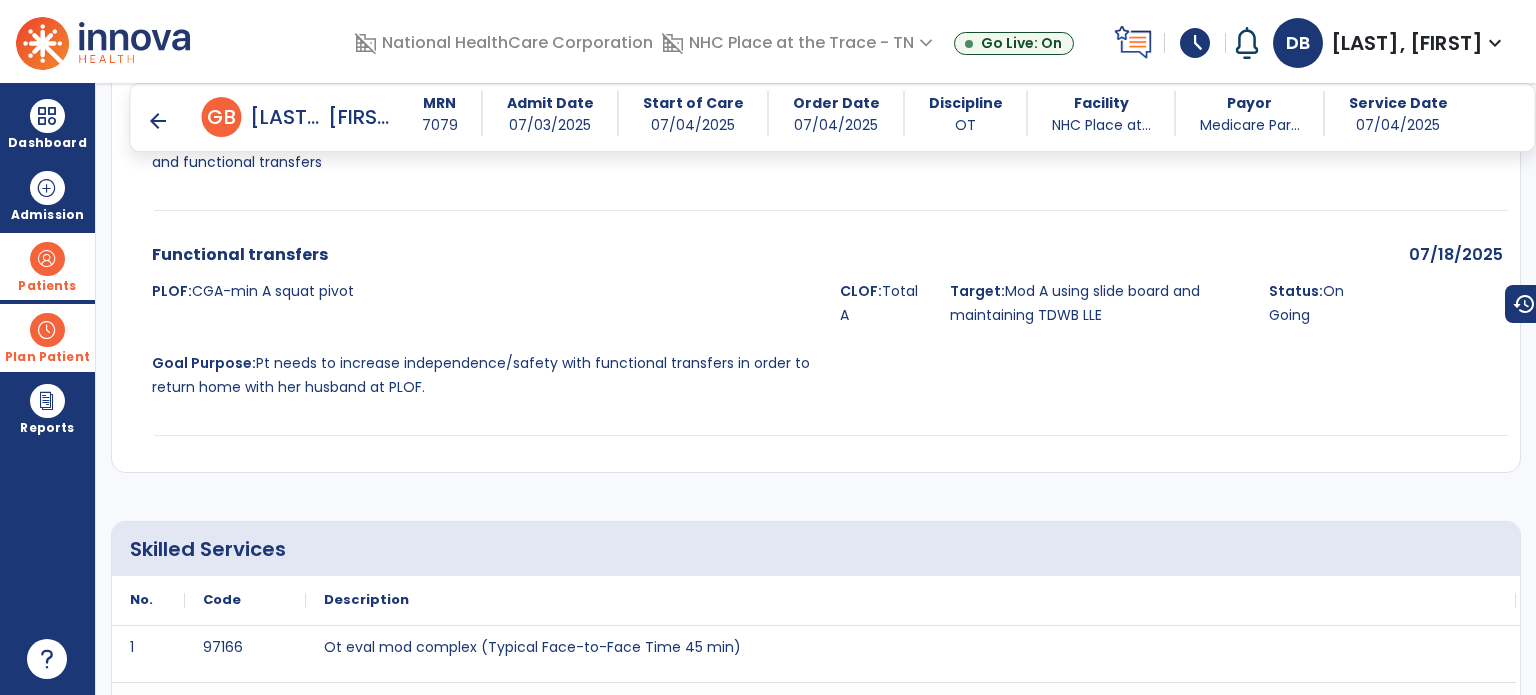 click on "arrow_back" at bounding box center [158, 121] 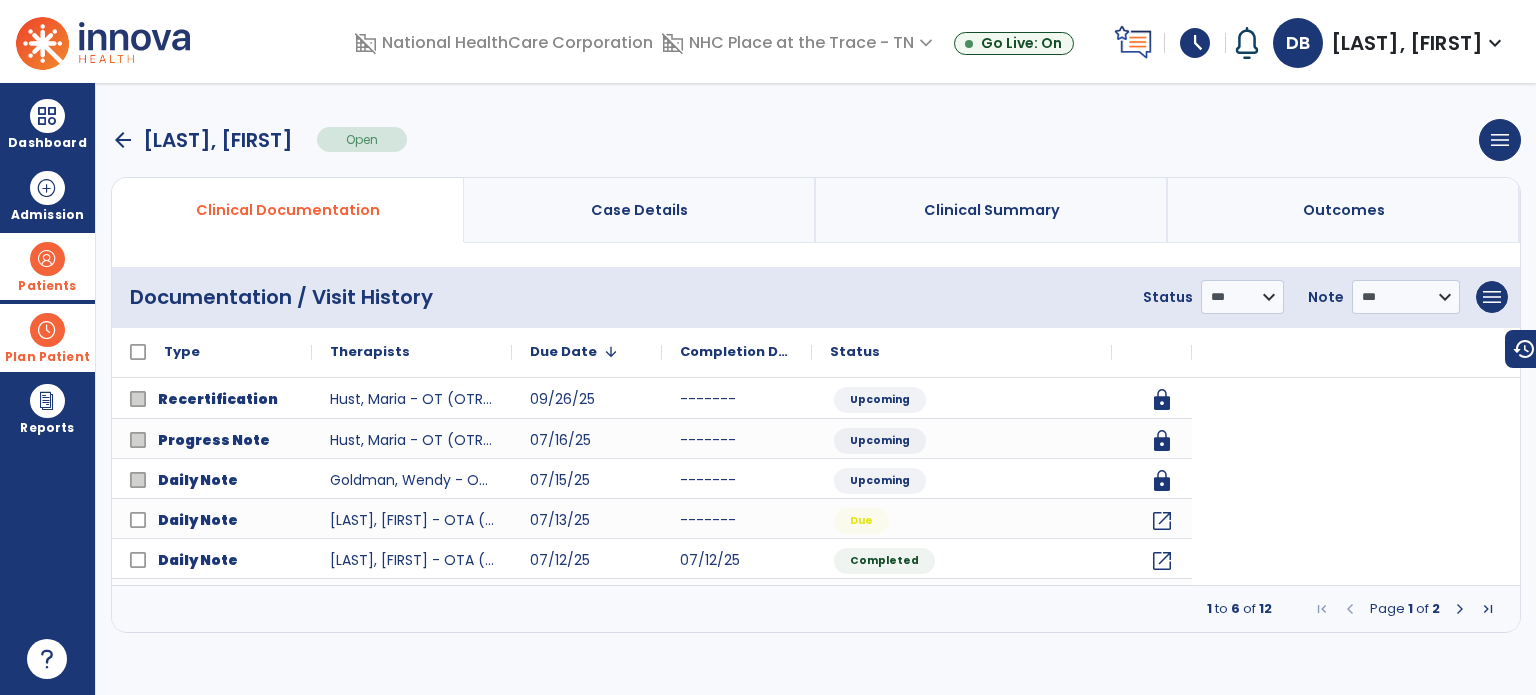 scroll, scrollTop: 0, scrollLeft: 0, axis: both 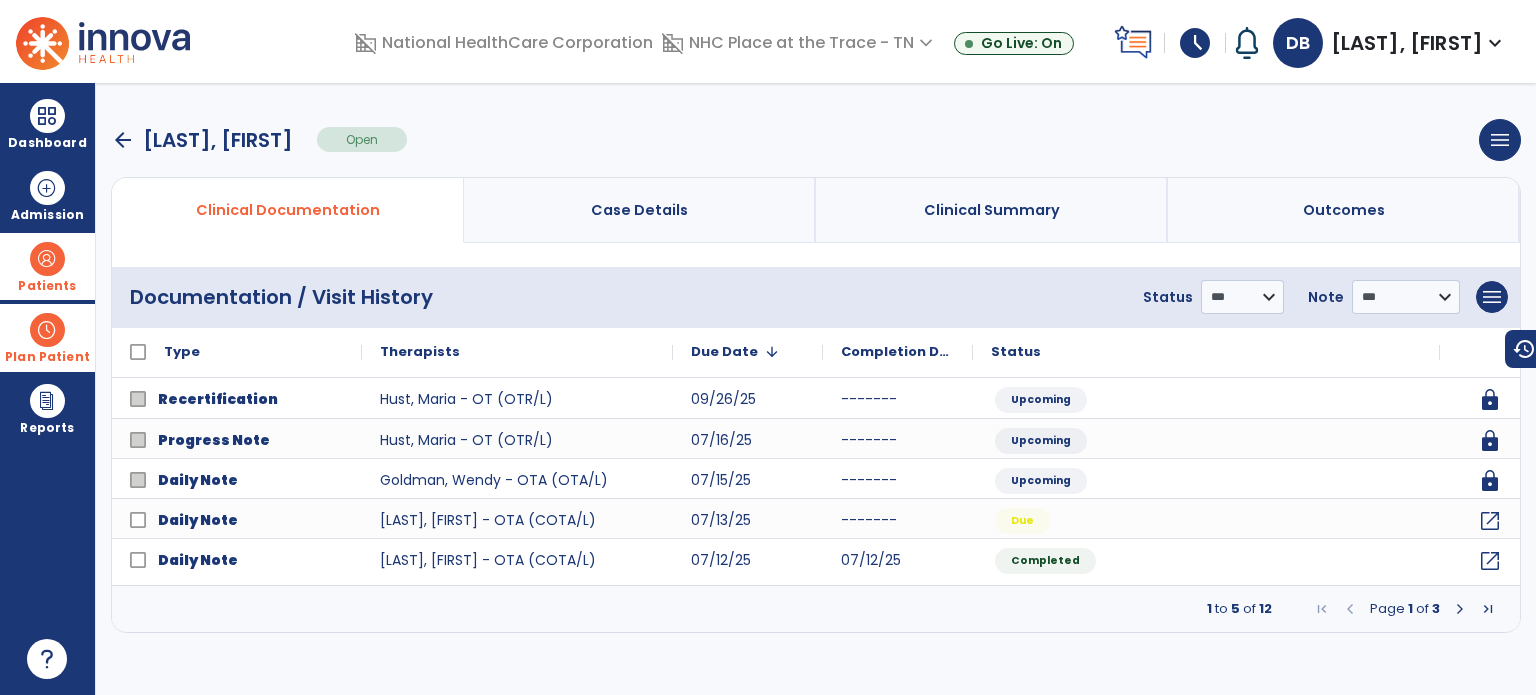 click at bounding box center [47, 259] 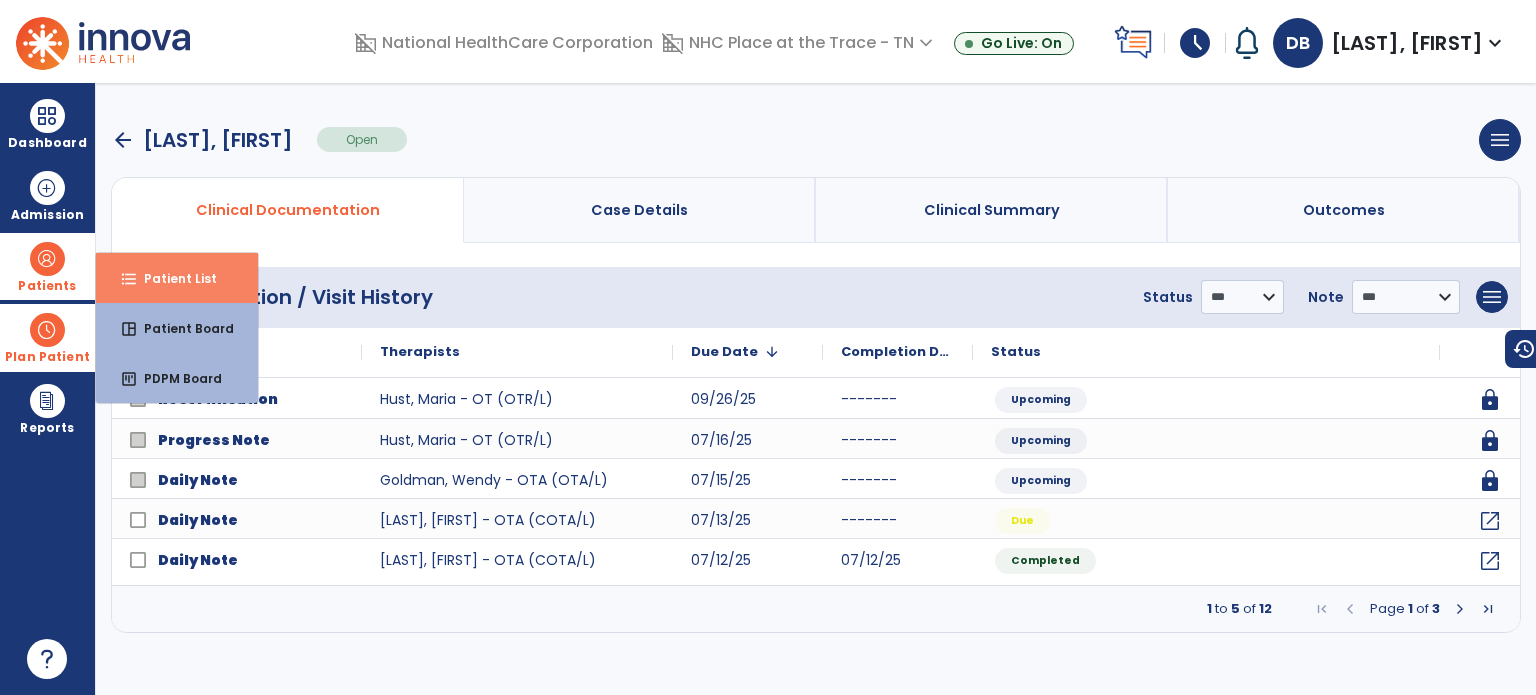 click on "Patient List" at bounding box center (172, 278) 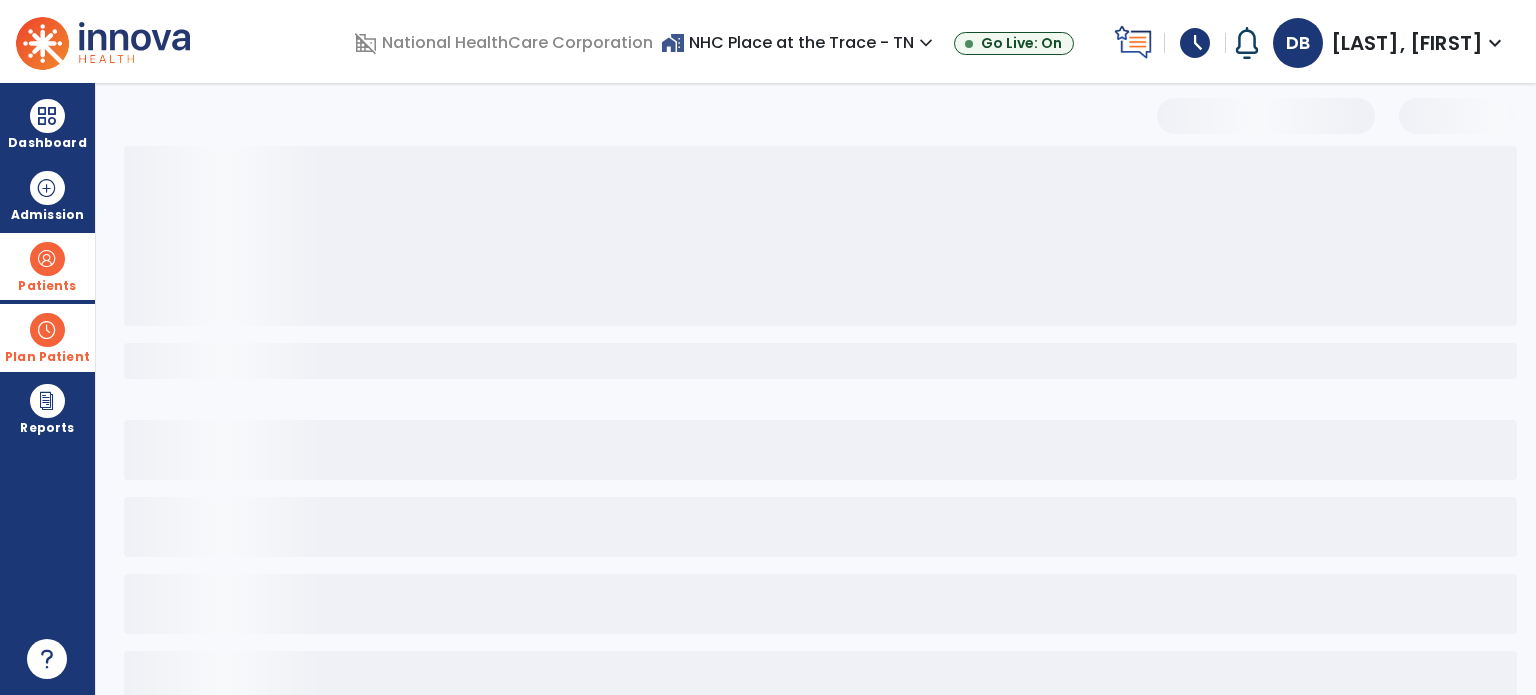 select on "***" 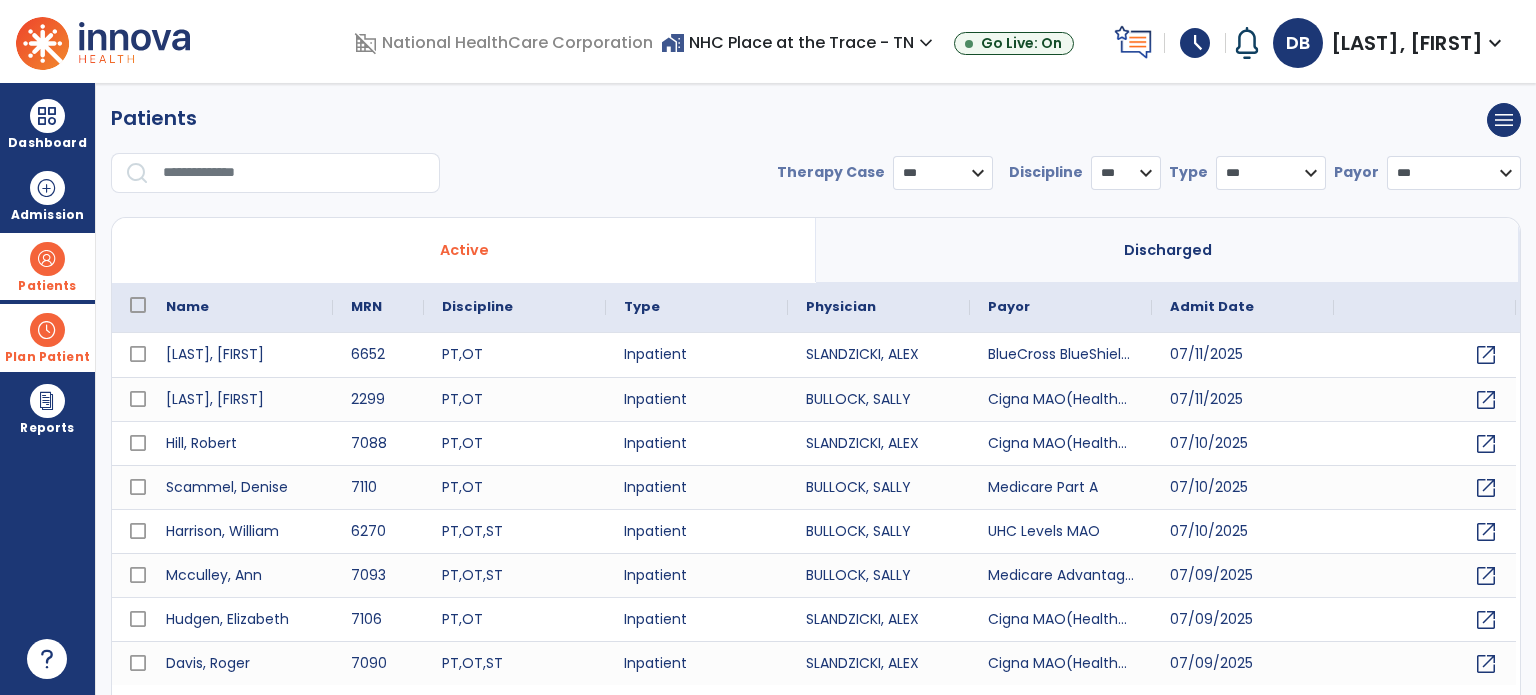 click at bounding box center (294, 173) 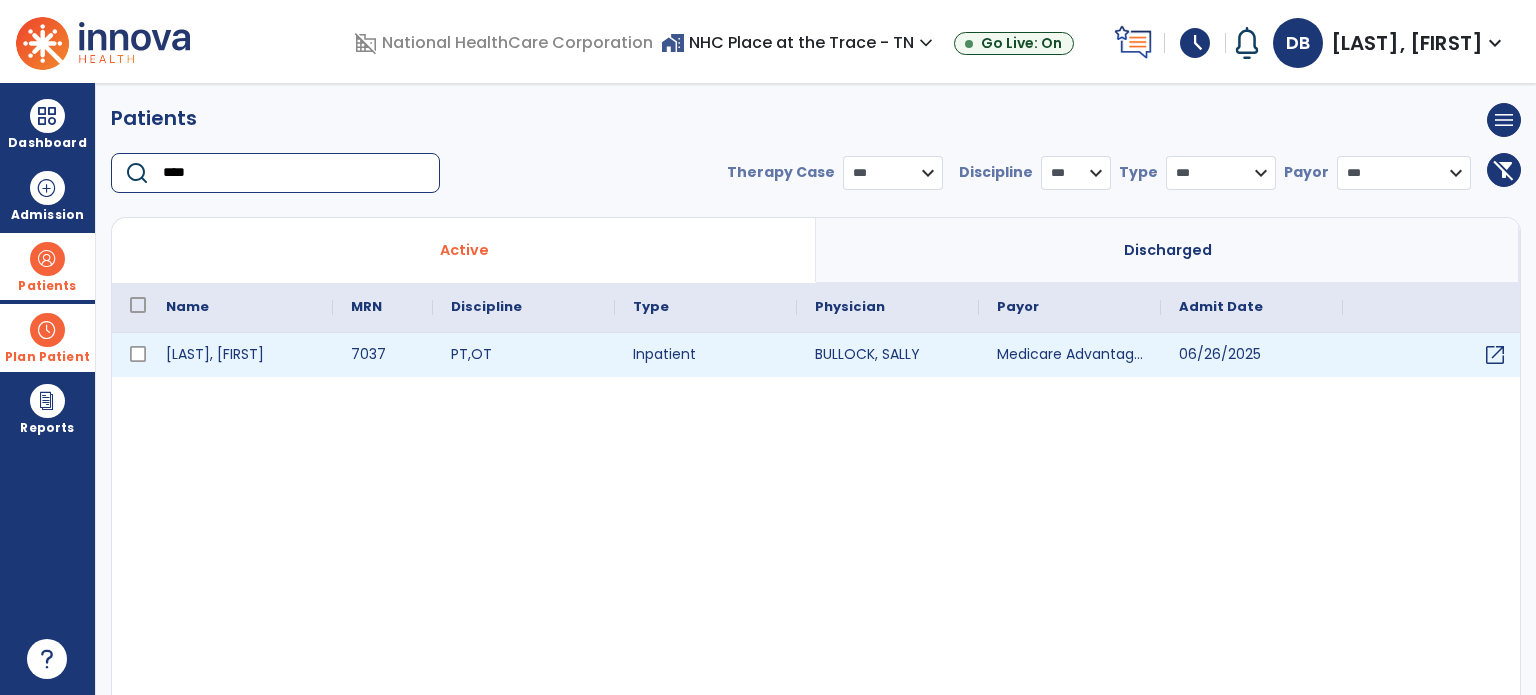 type on "****" 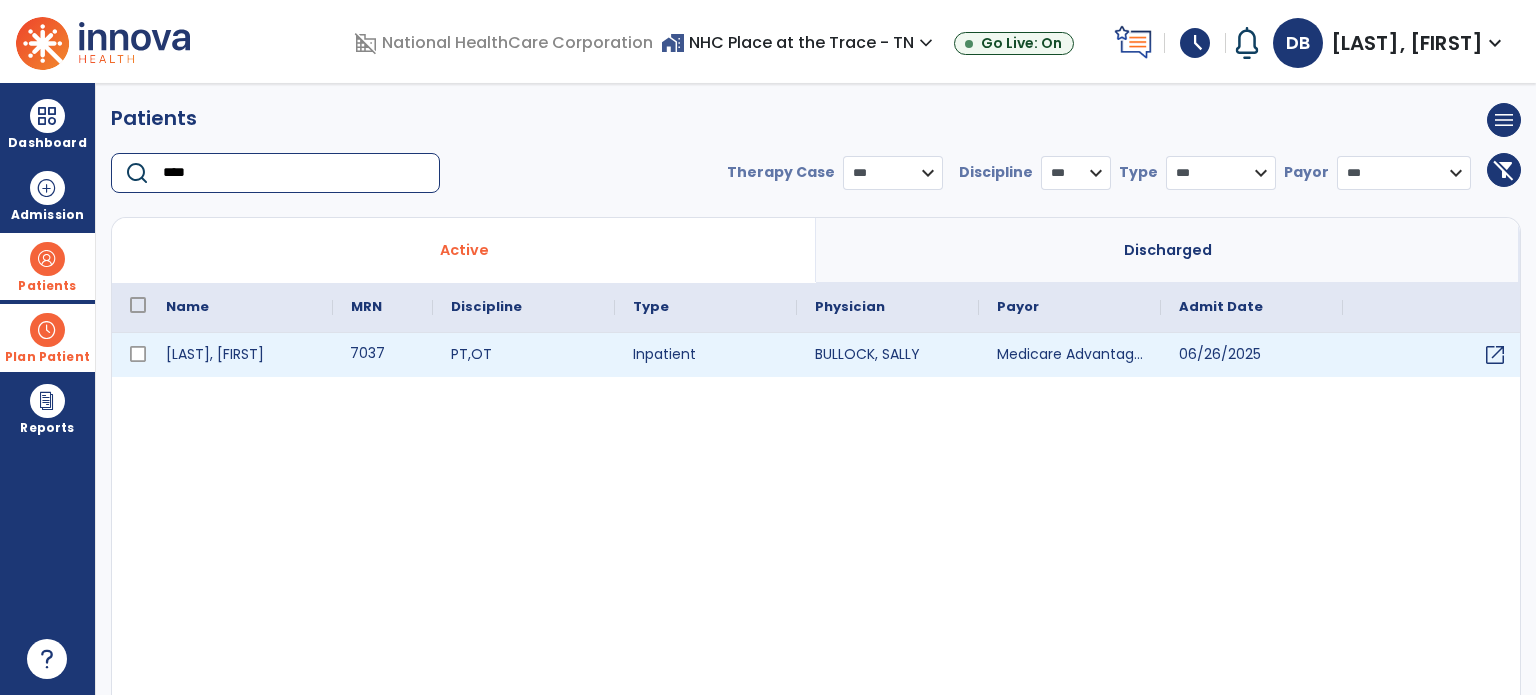 click on "7037" at bounding box center (383, 355) 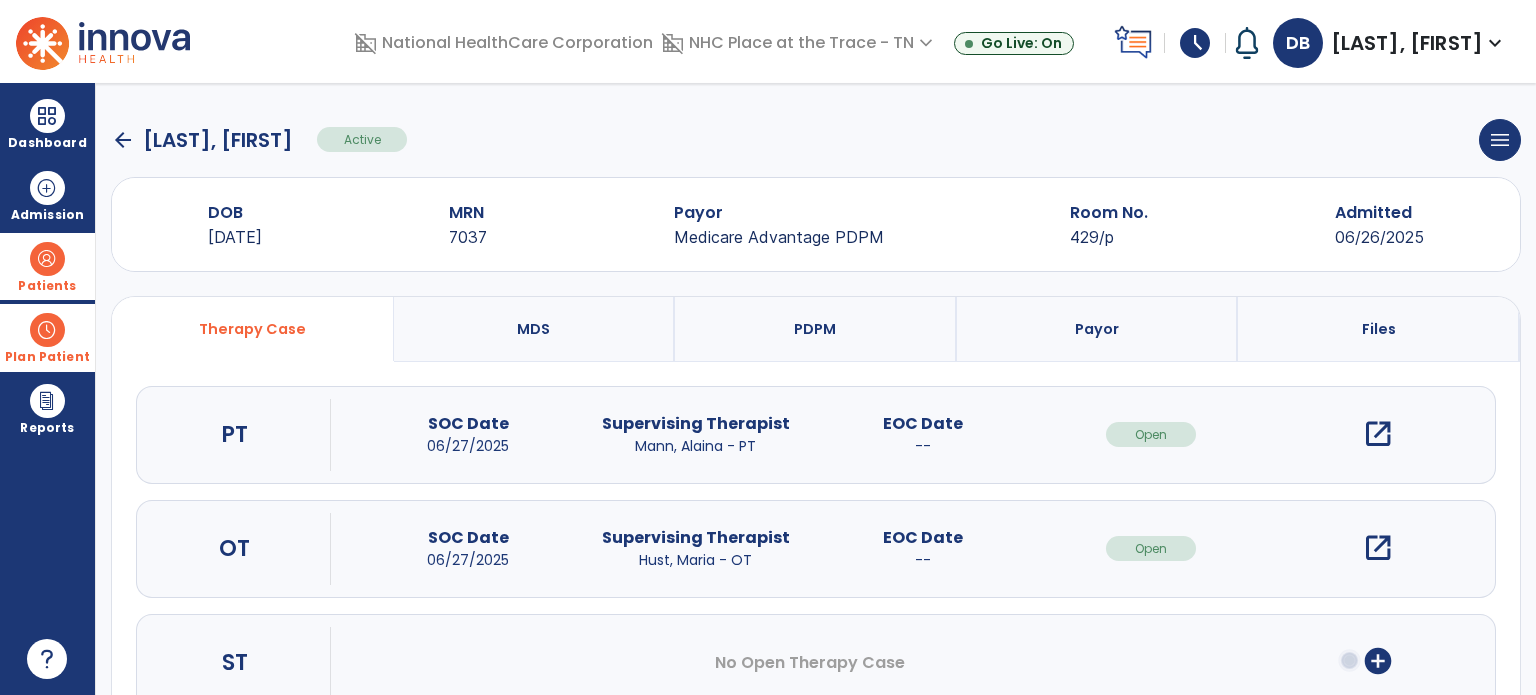 click on "open_in_new" at bounding box center (1378, 548) 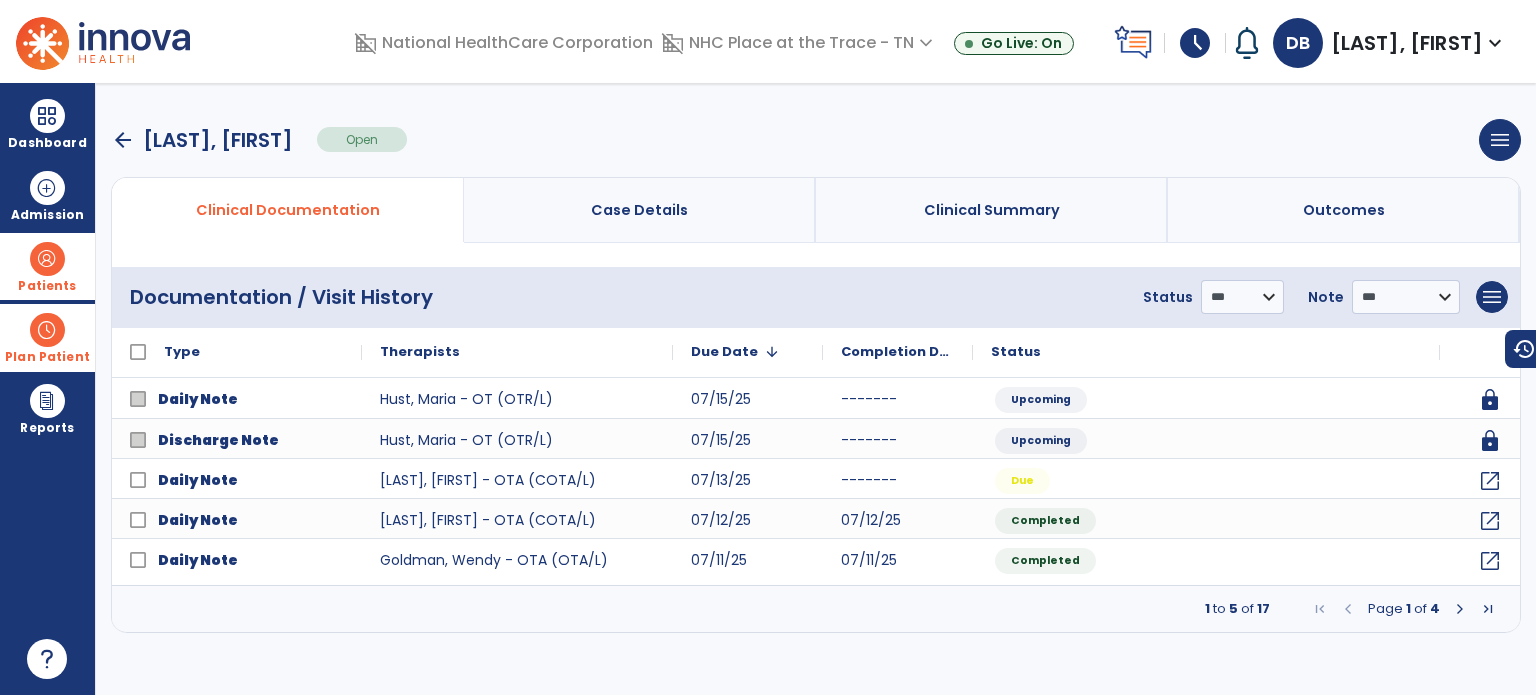 click at bounding box center [1460, 609] 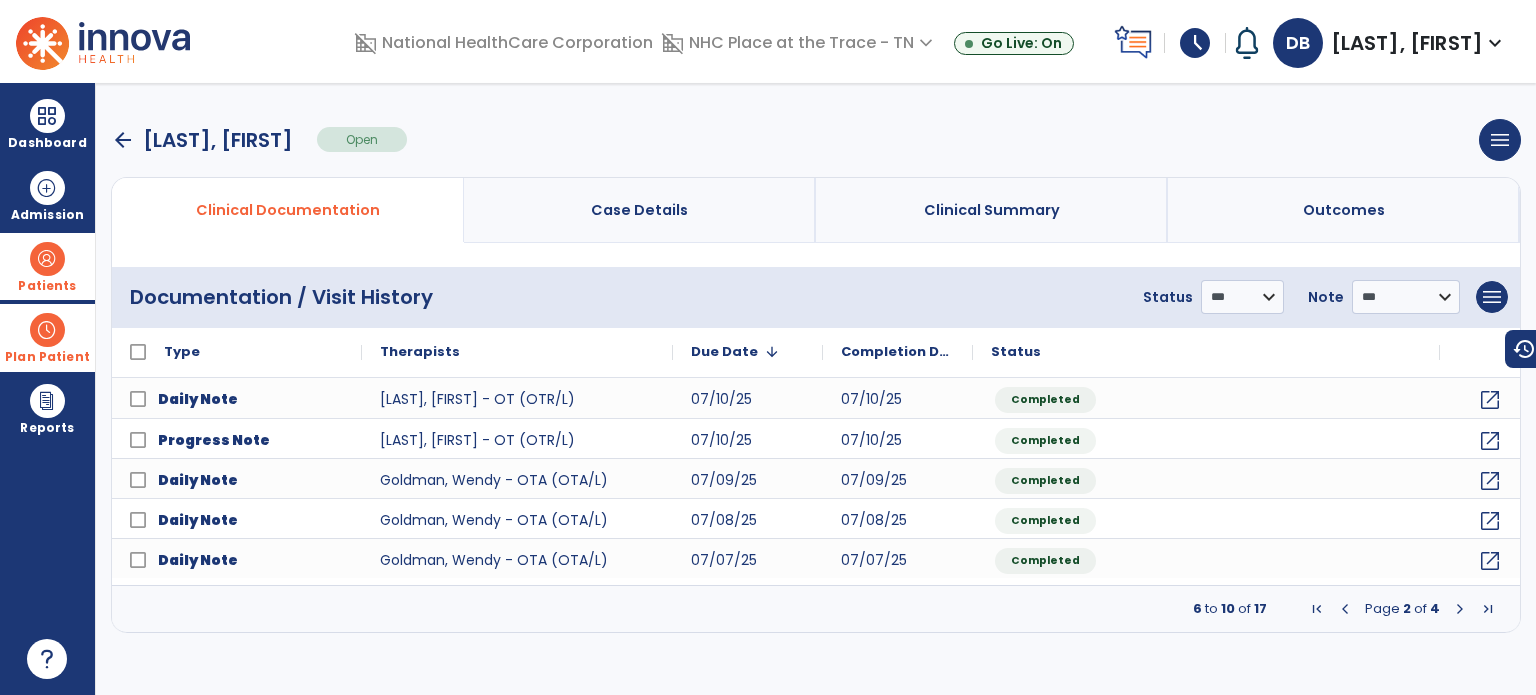 click on "Patients" at bounding box center [47, 286] 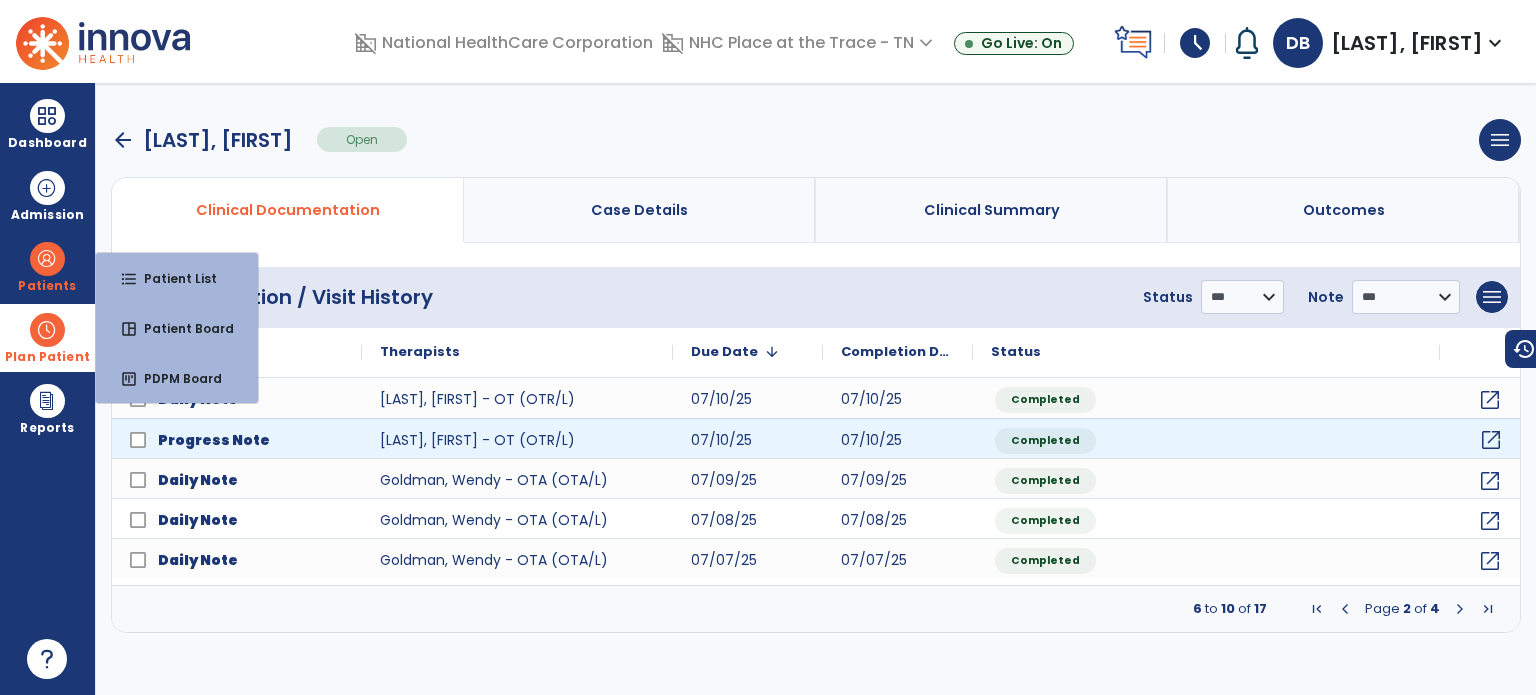 click on "open_in_new" 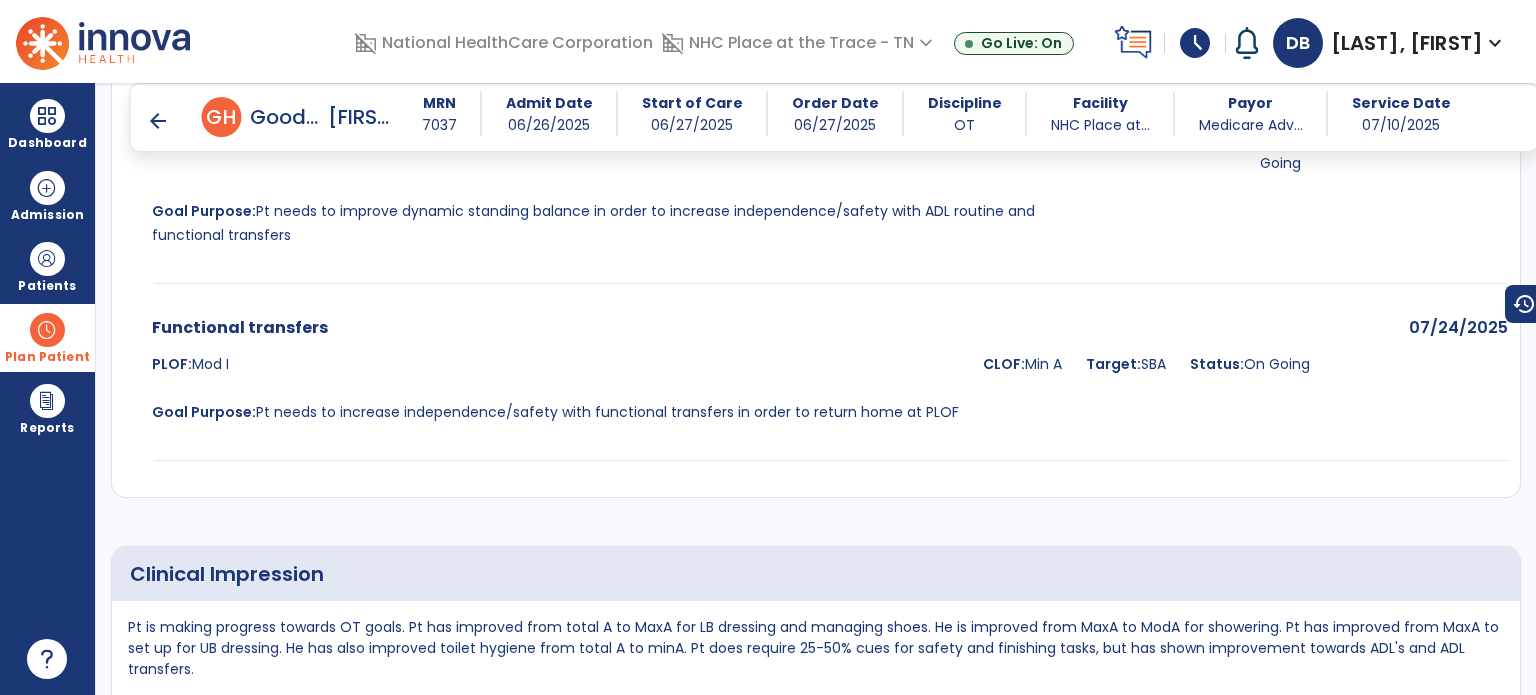 scroll, scrollTop: 2600, scrollLeft: 0, axis: vertical 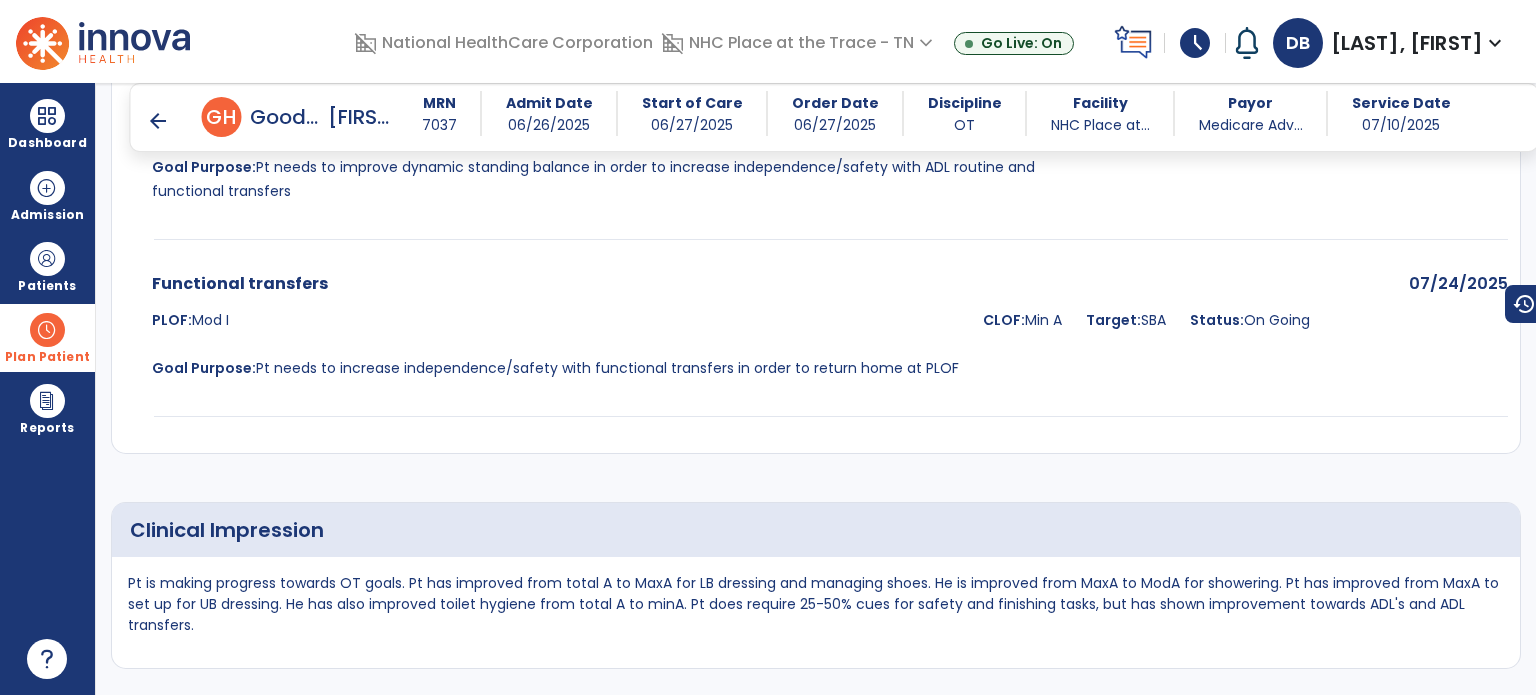 click on "arrow_back" at bounding box center (158, 121) 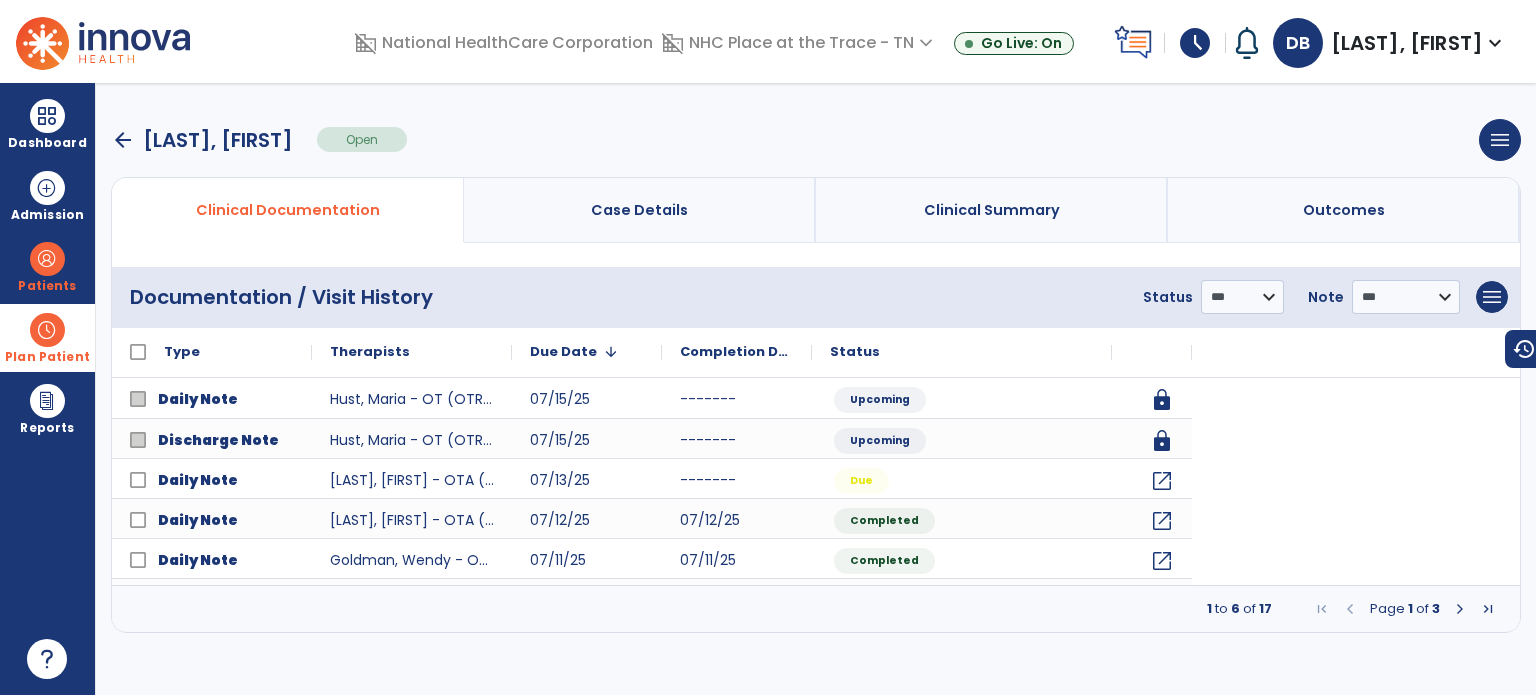 scroll, scrollTop: 0, scrollLeft: 0, axis: both 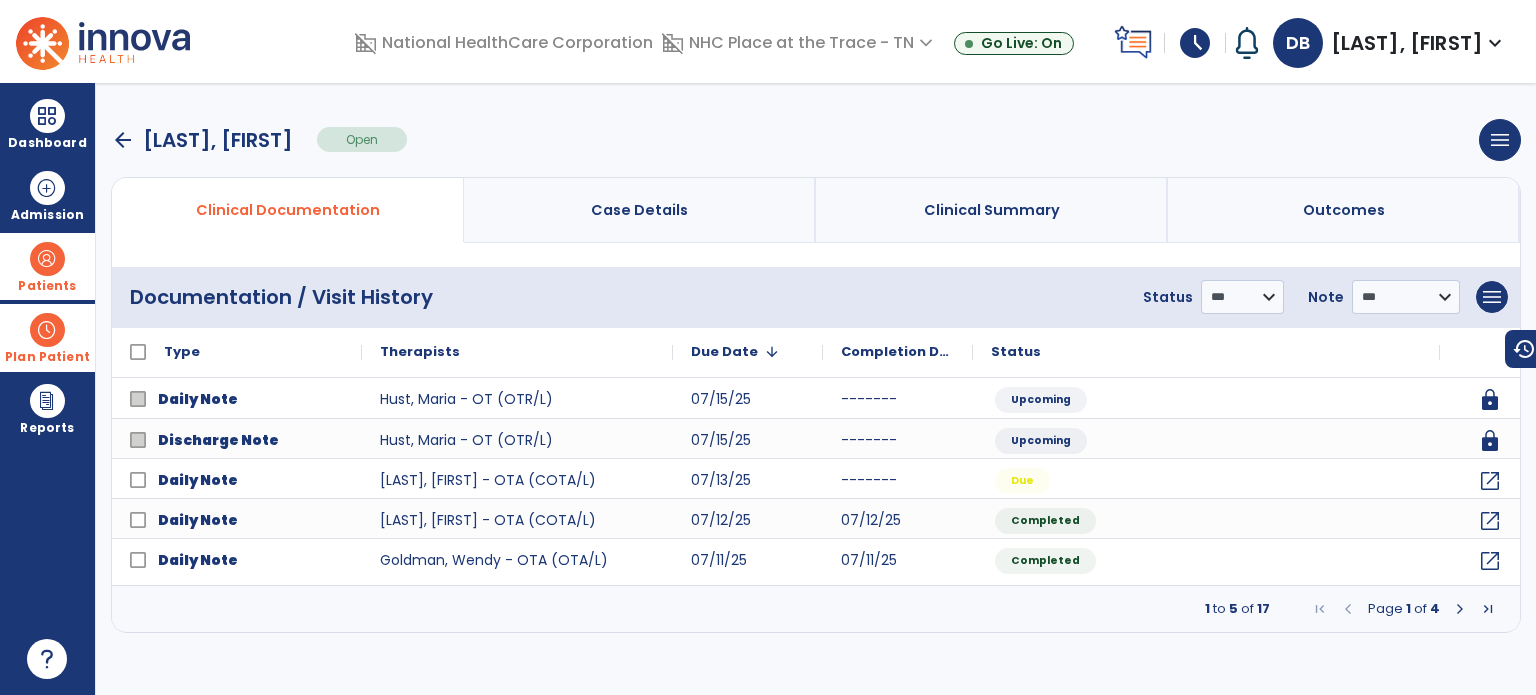 click on "Patients" at bounding box center (47, 266) 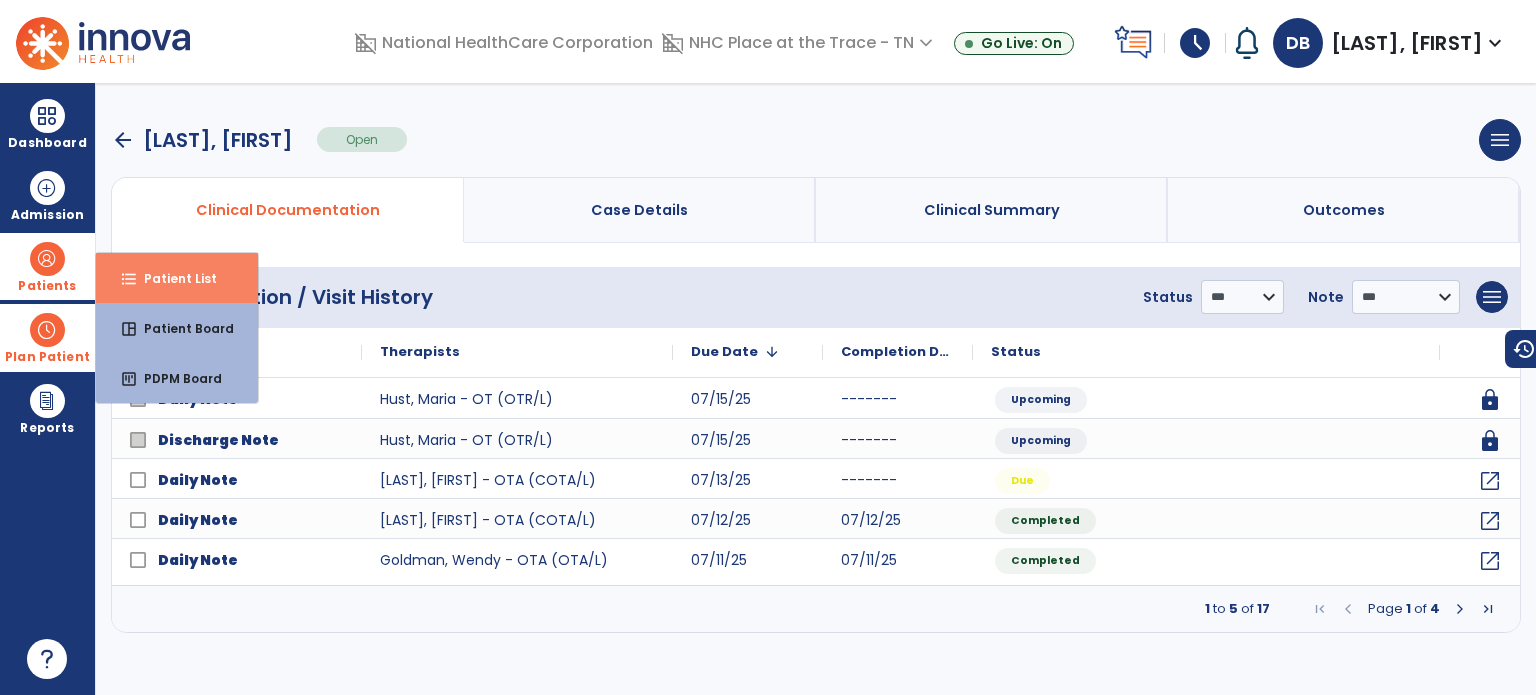 click on "format_list_bulleted" at bounding box center [129, 279] 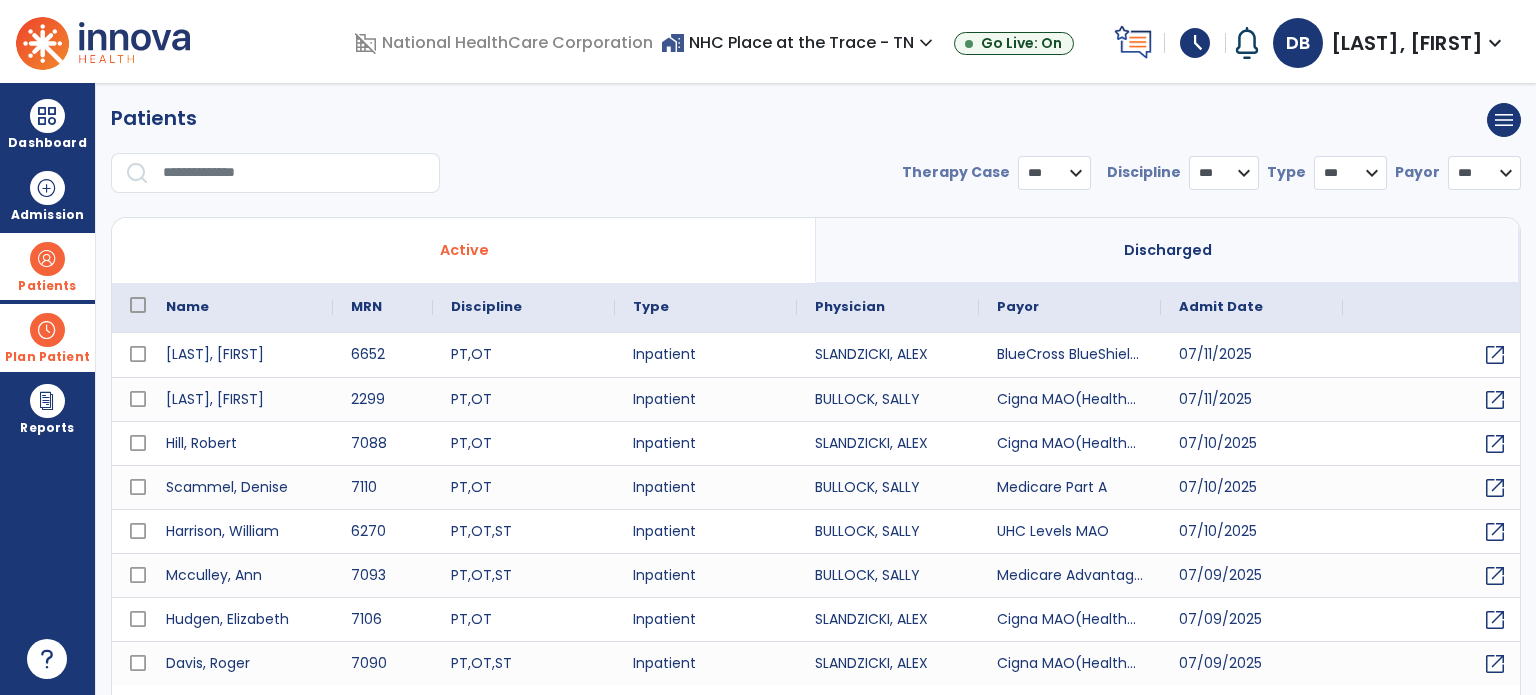 select on "***" 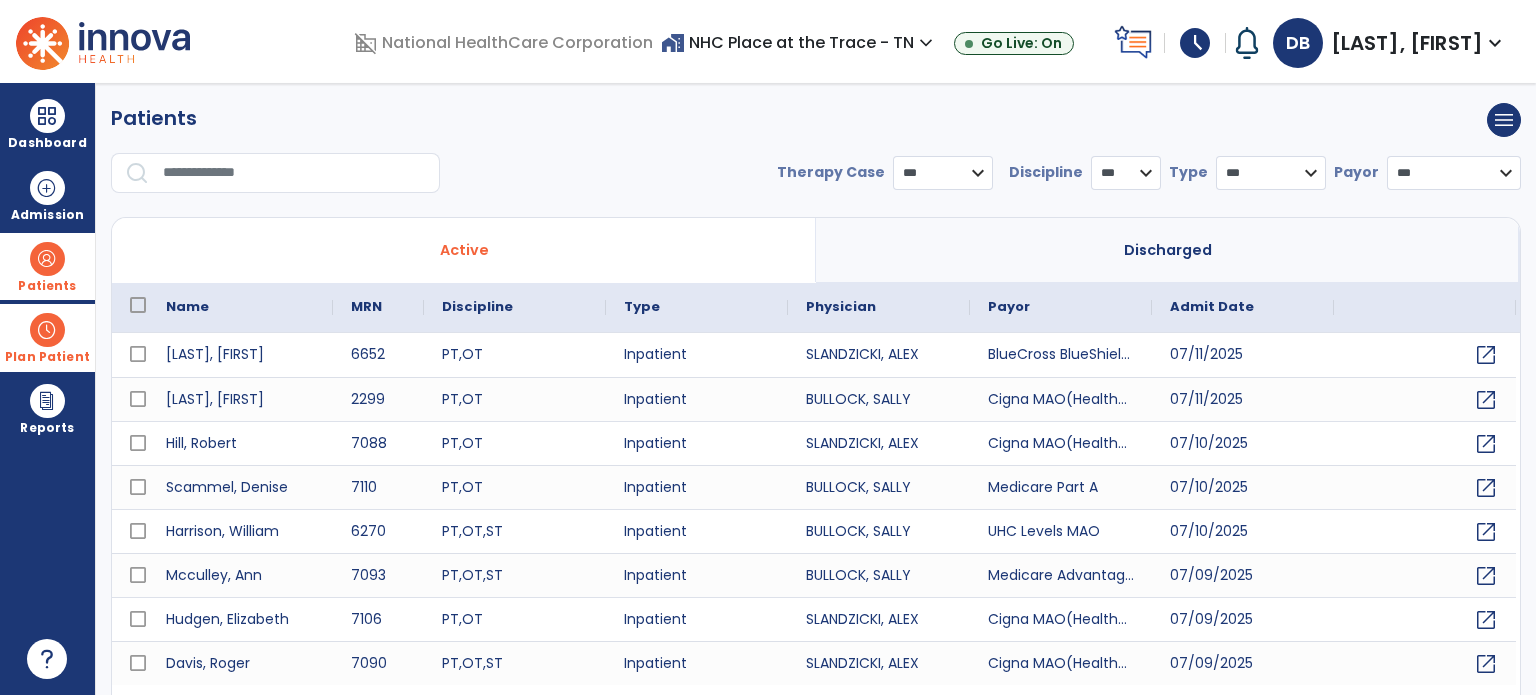 click at bounding box center (294, 173) 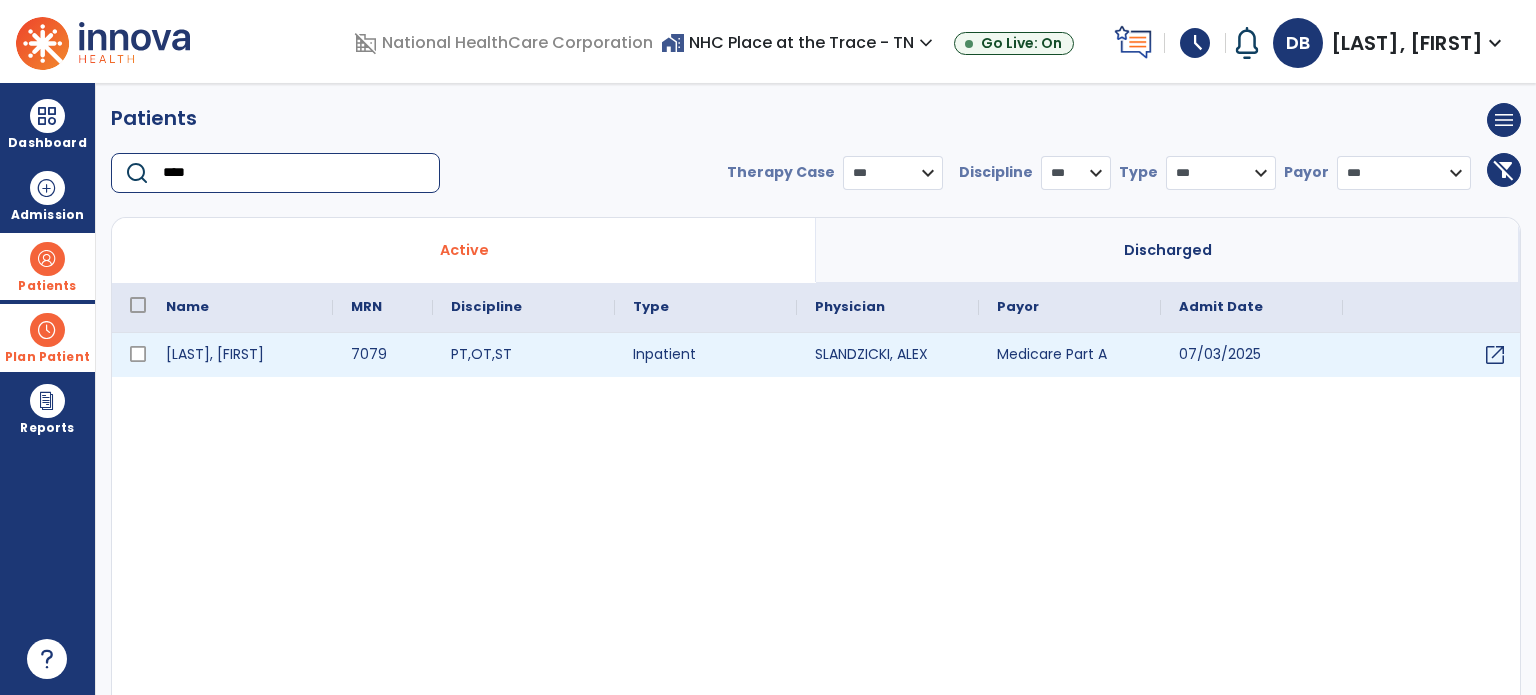 type on "****" 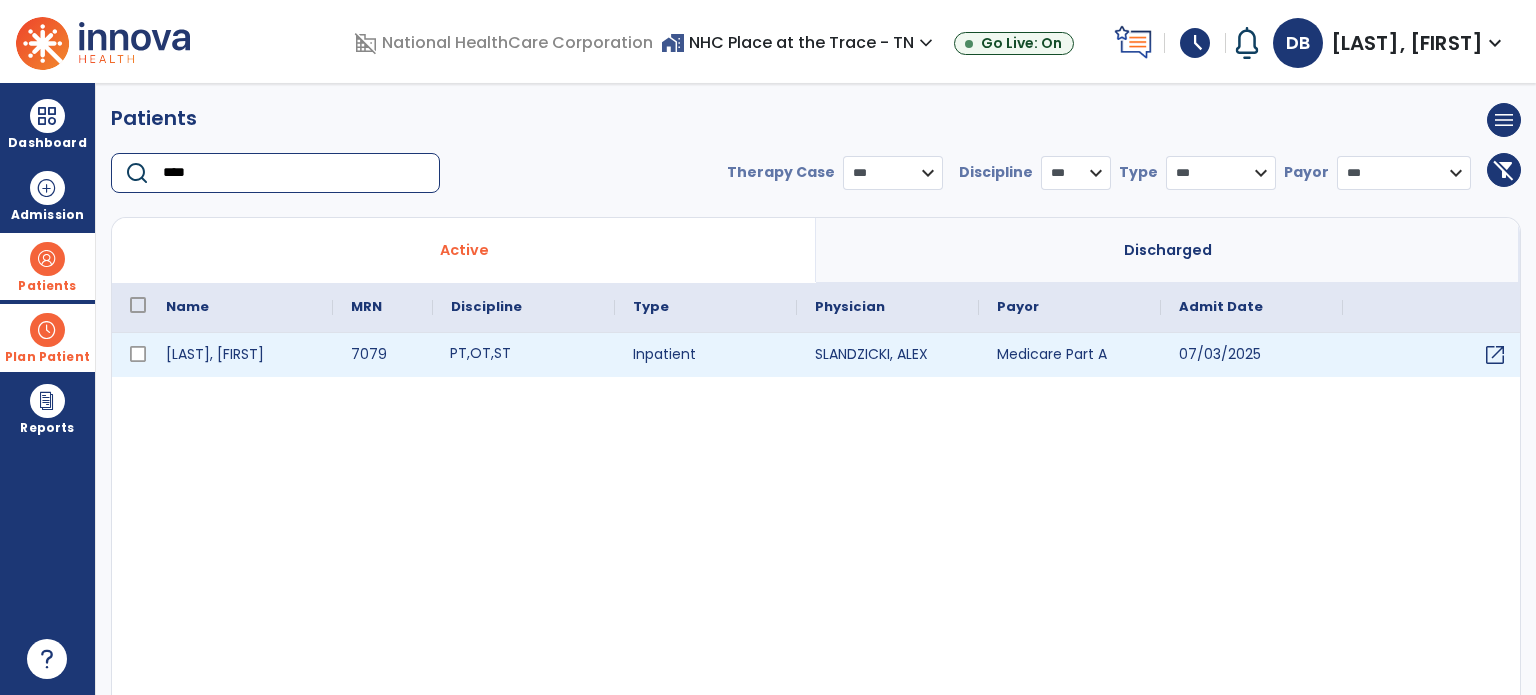 click on "PT , OT , ST" at bounding box center [524, 355] 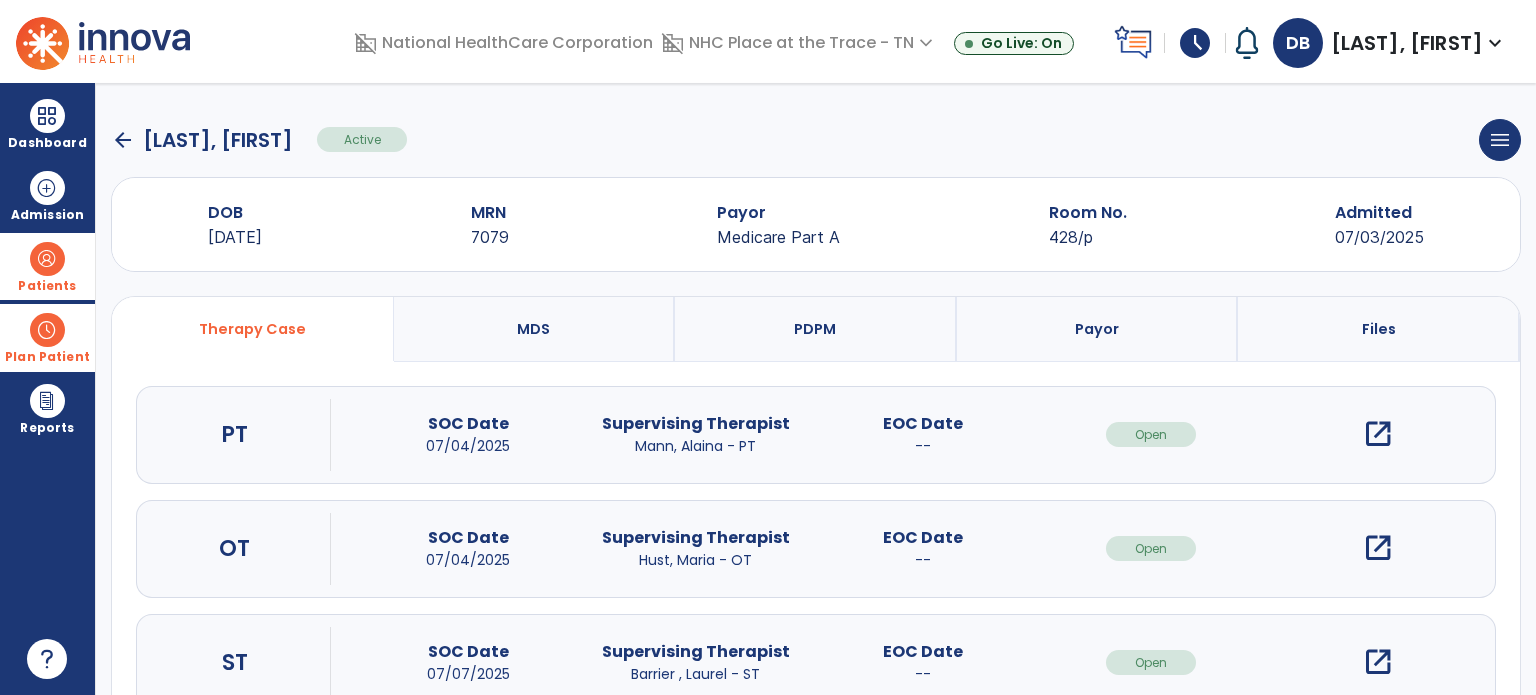 click on "open_in_new" at bounding box center (1378, 548) 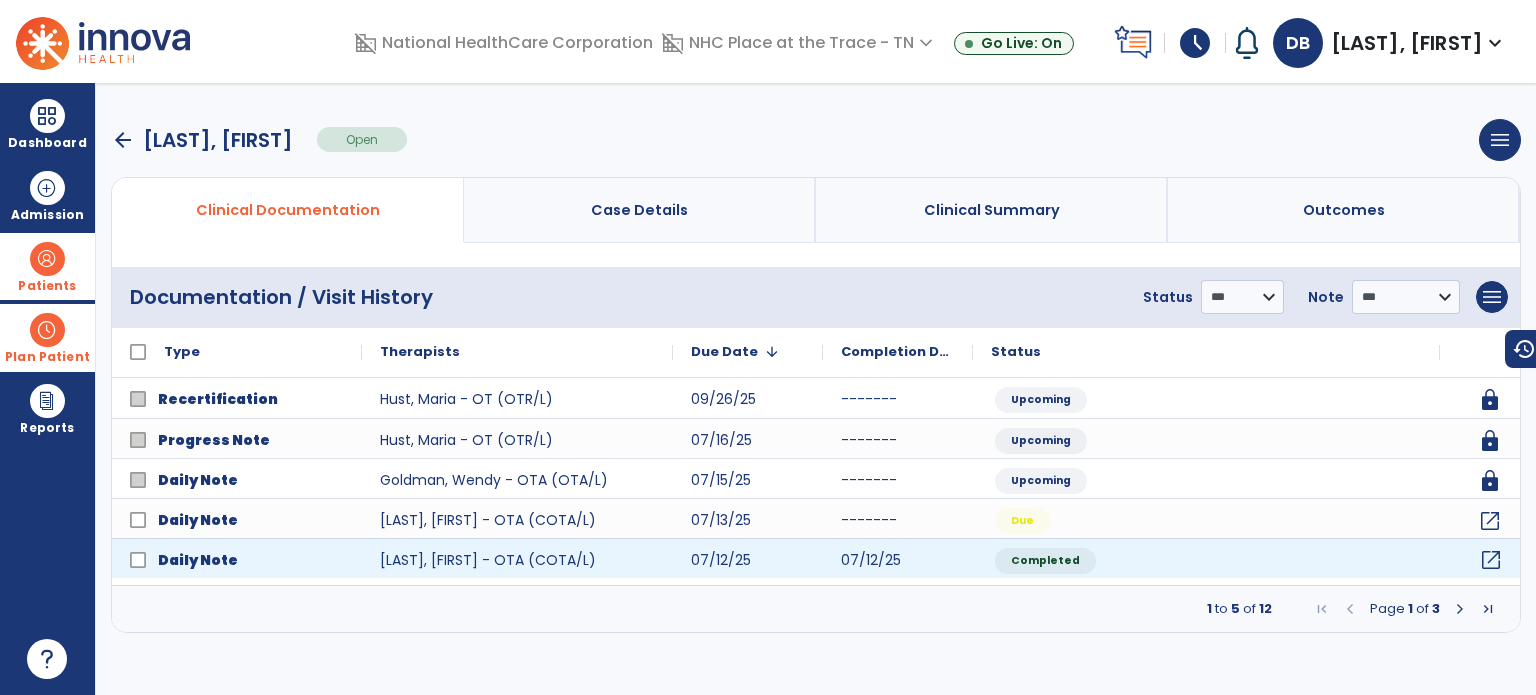 click on "open_in_new" 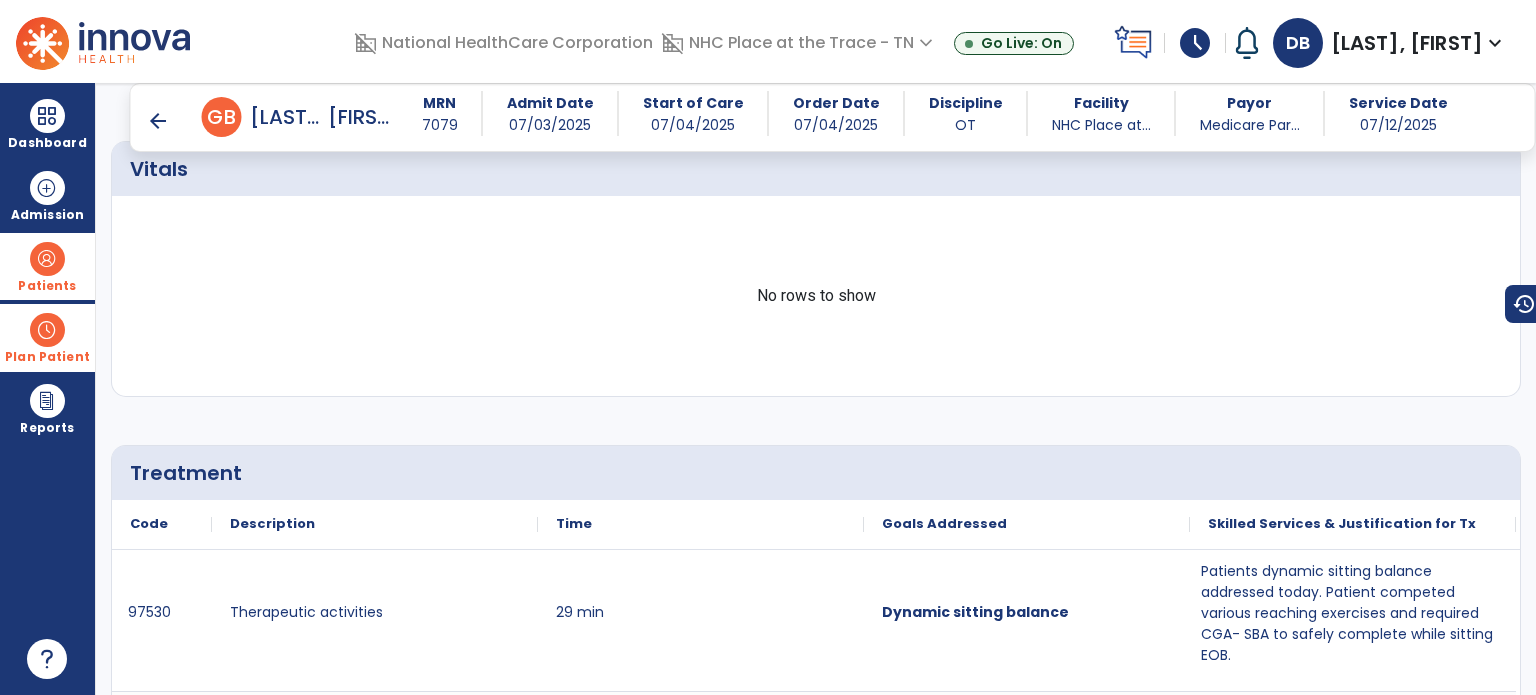 scroll, scrollTop: 1181, scrollLeft: 0, axis: vertical 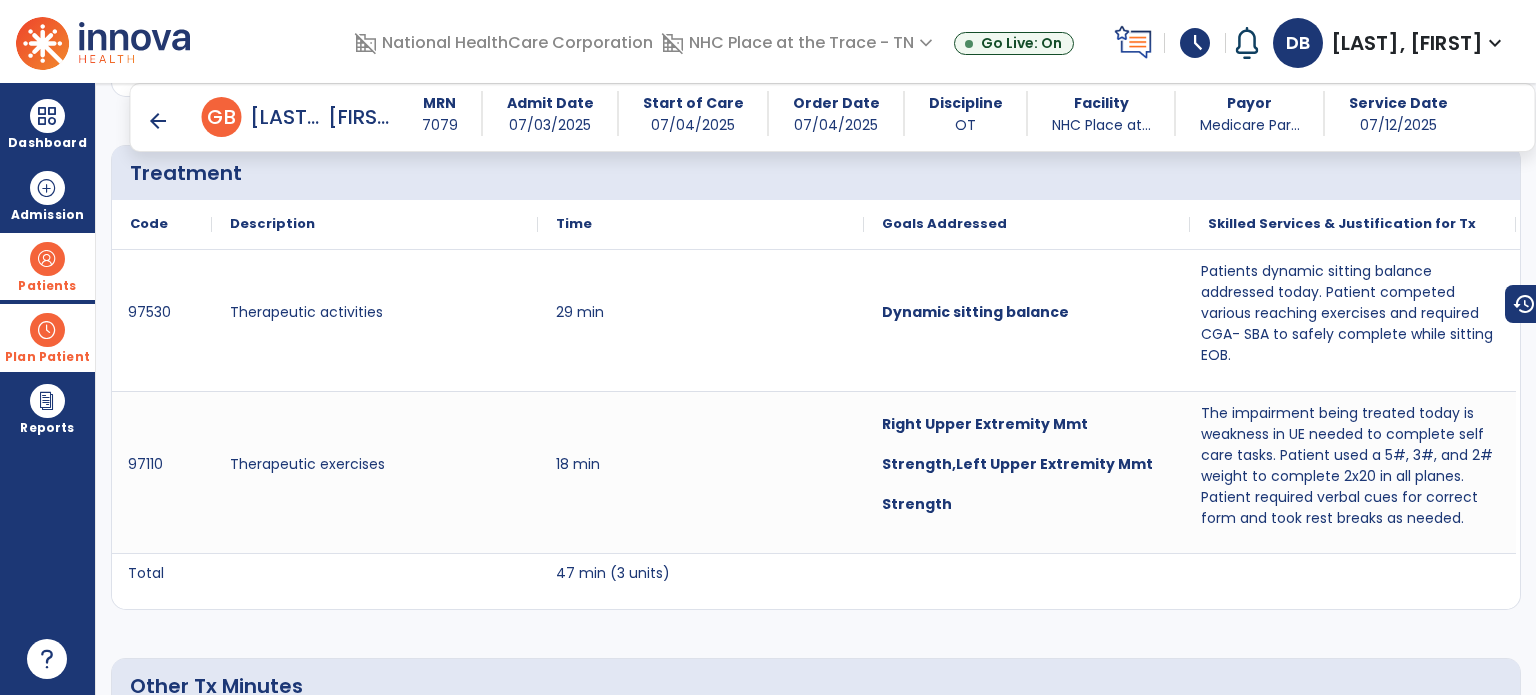 click on "arrow_back" at bounding box center (158, 121) 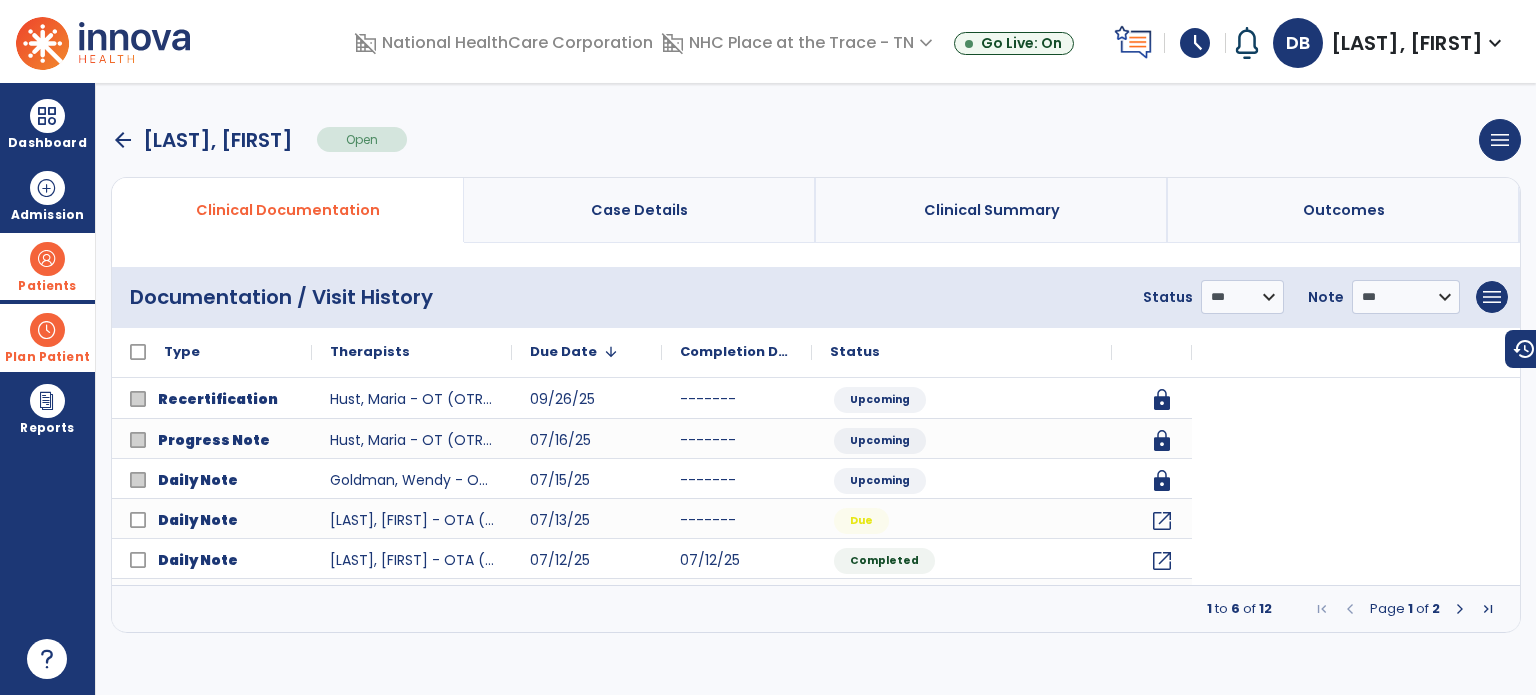 scroll, scrollTop: 0, scrollLeft: 0, axis: both 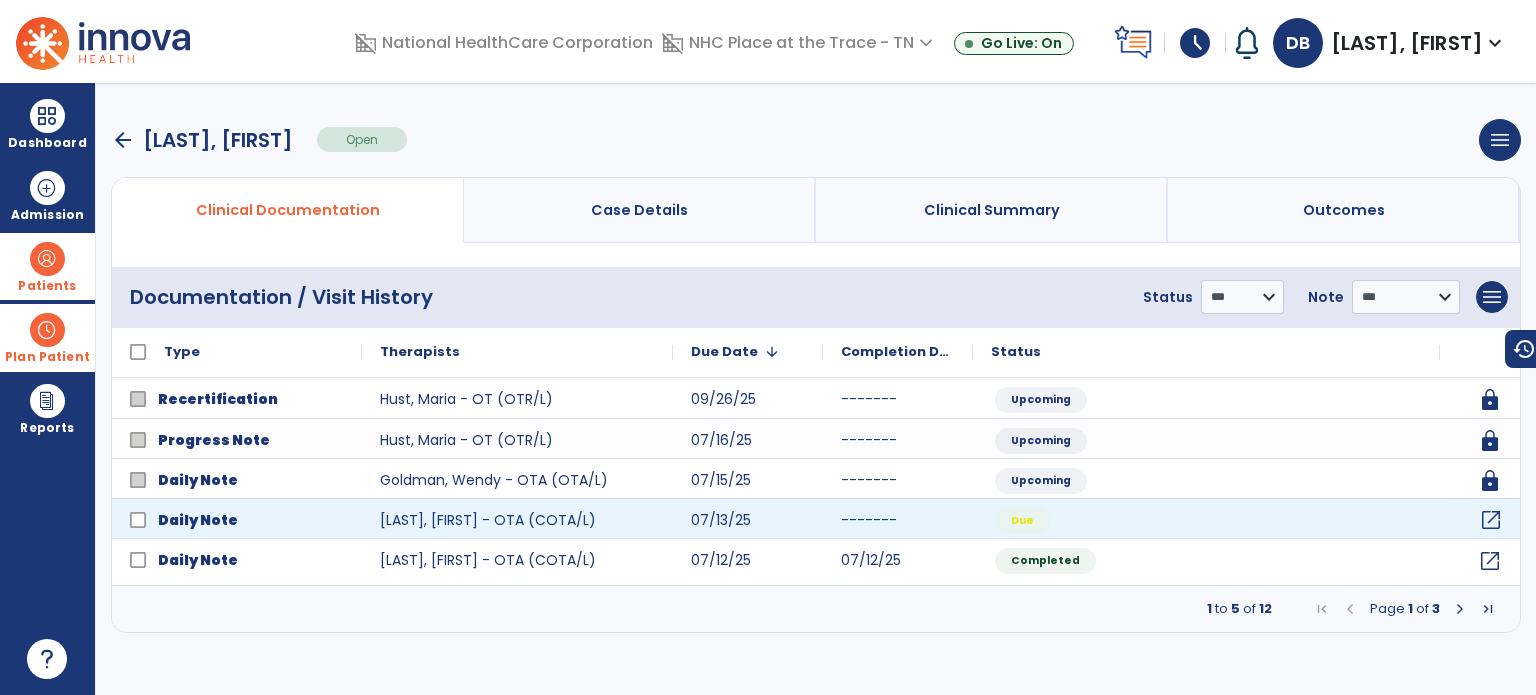 click on "open_in_new" 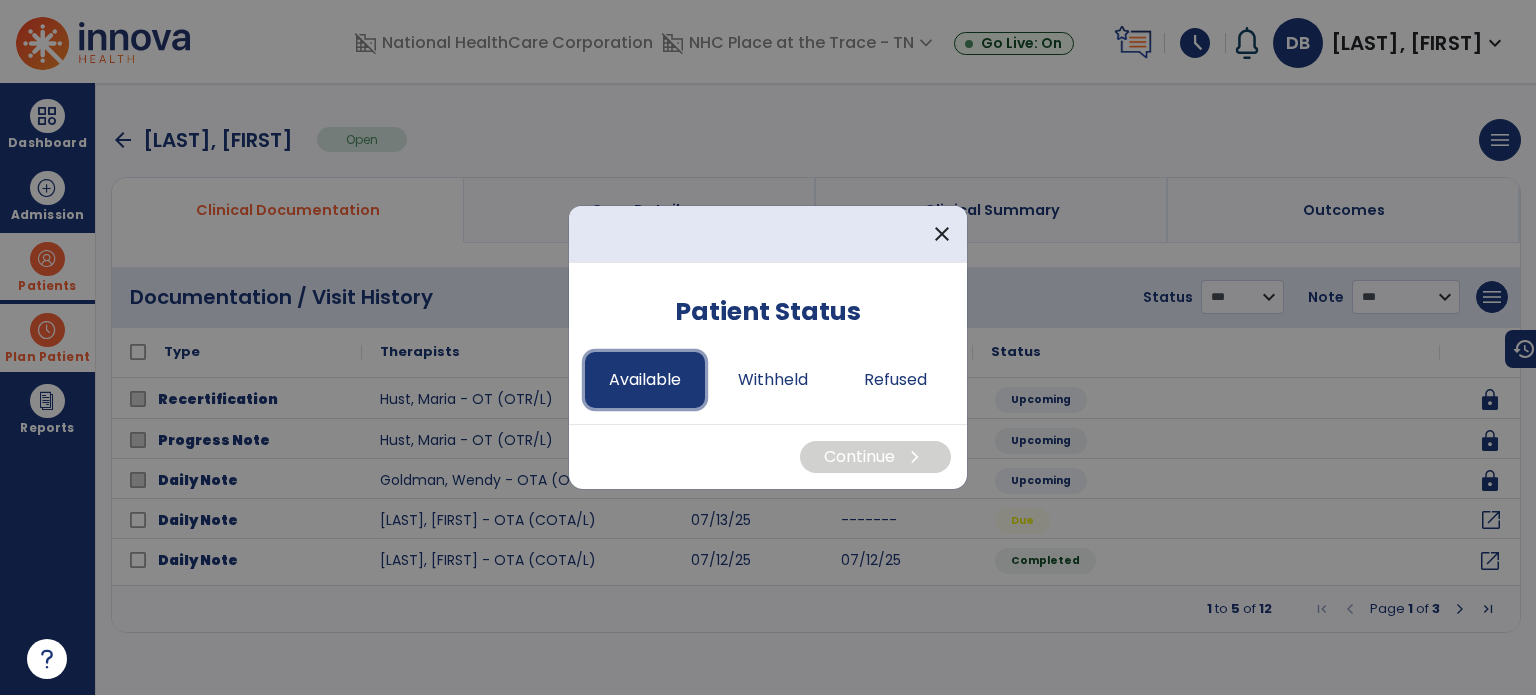 click on "Available" at bounding box center (645, 380) 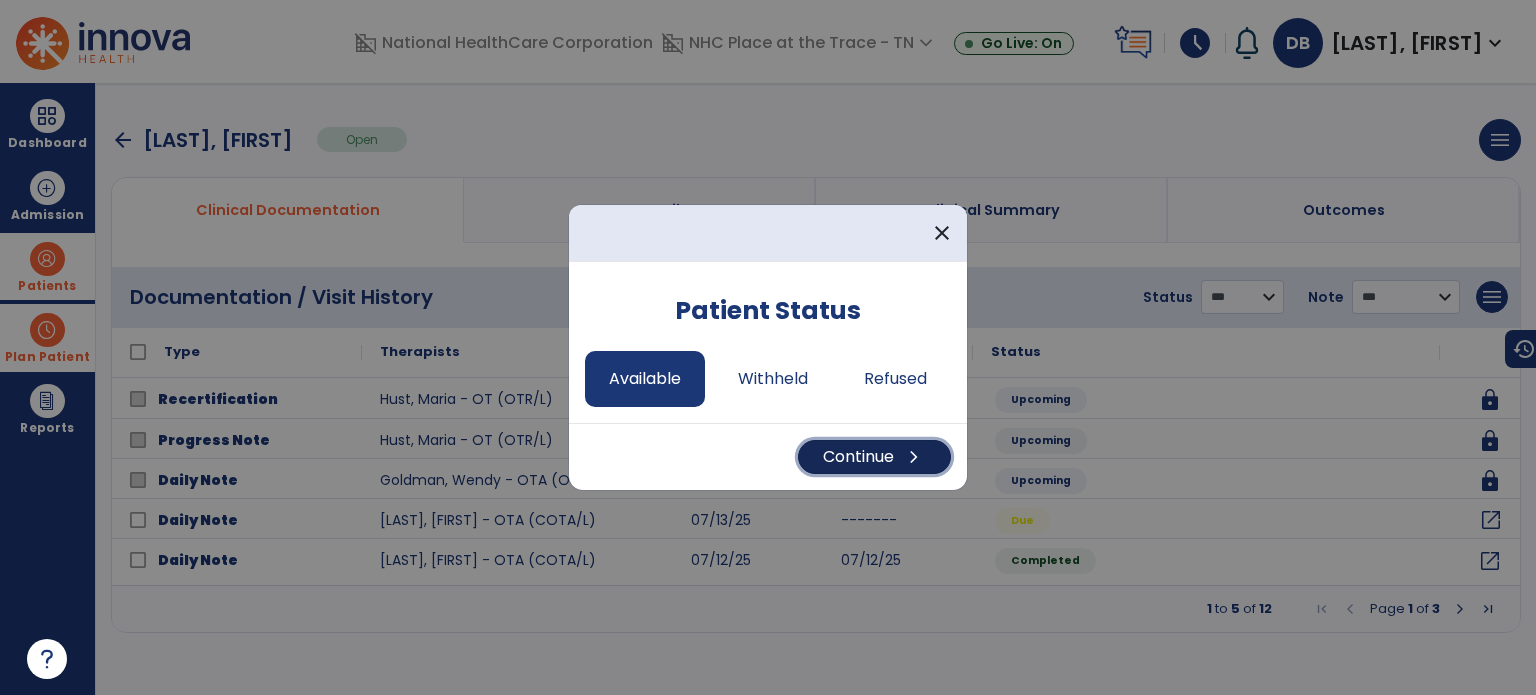 click on "chevron_right" at bounding box center (914, 457) 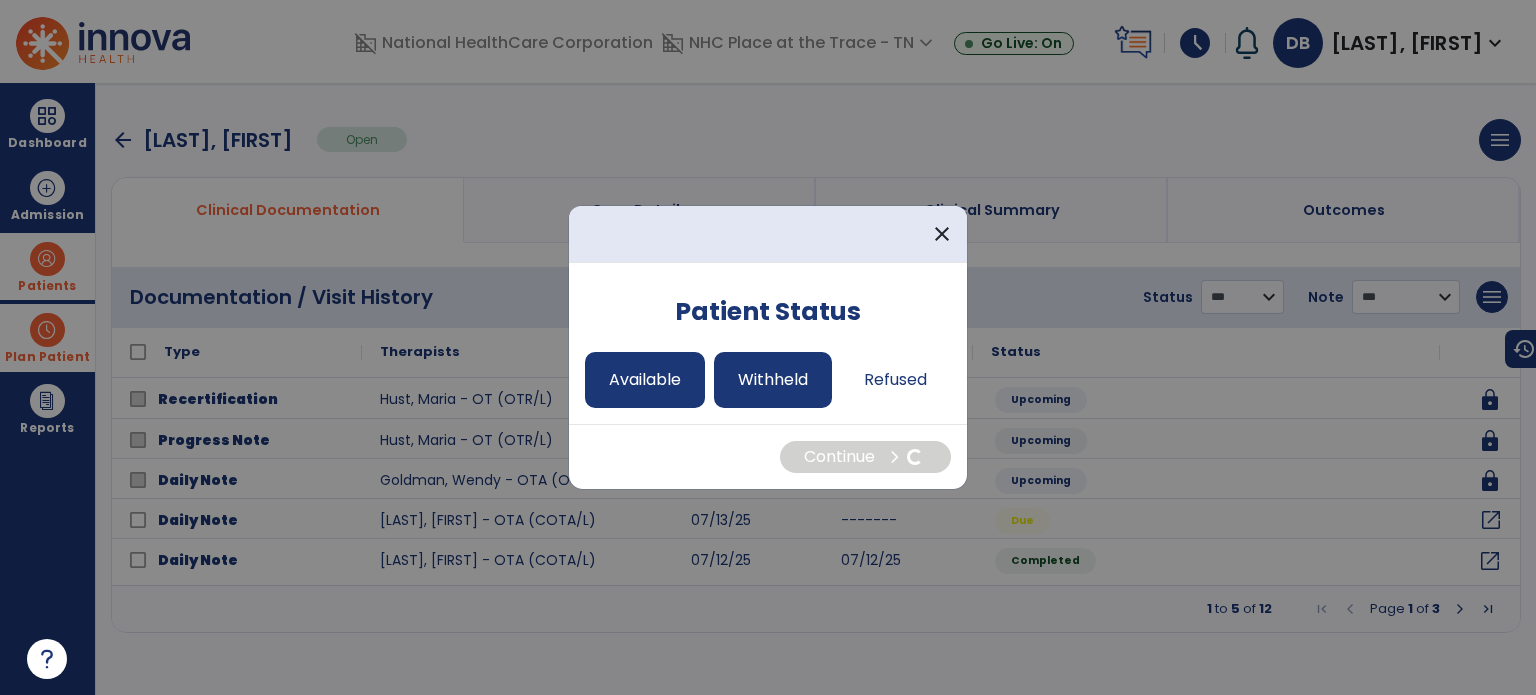 select on "*" 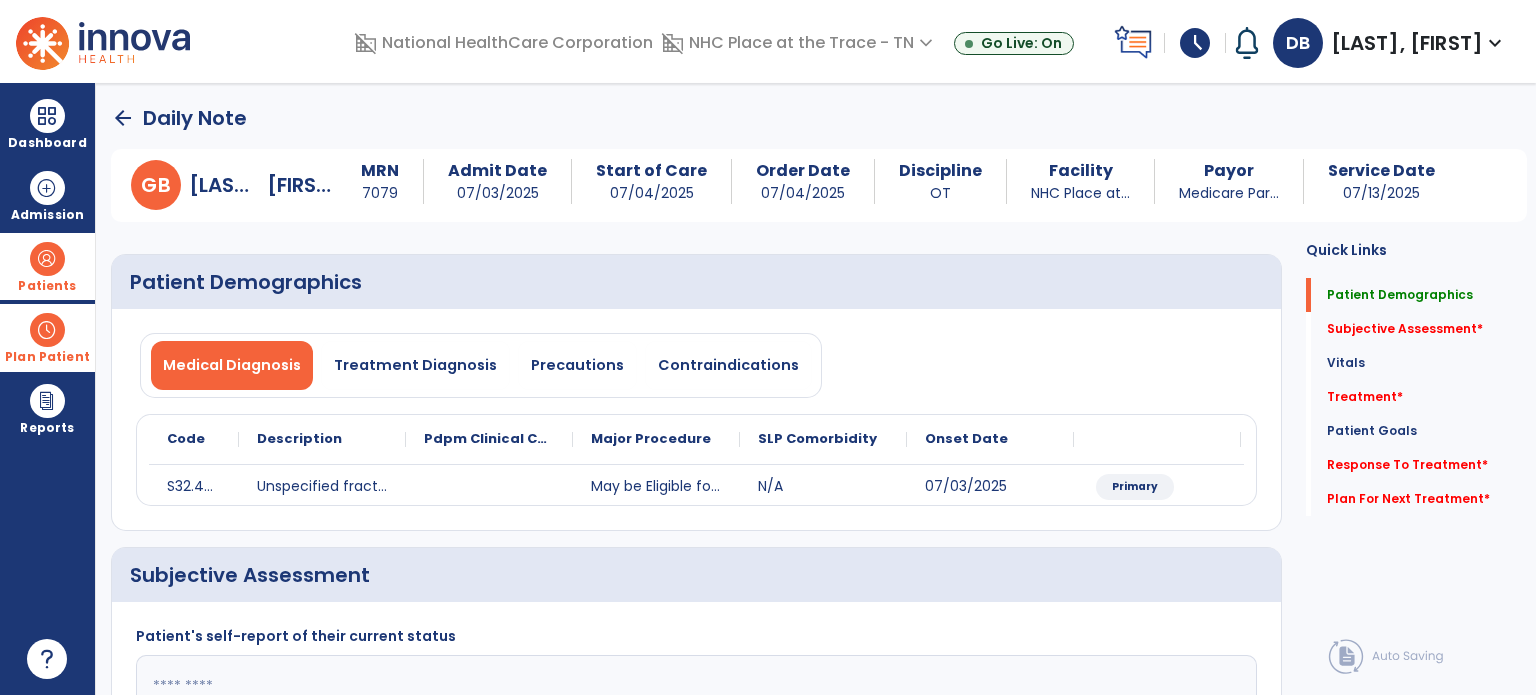 scroll, scrollTop: 100, scrollLeft: 0, axis: vertical 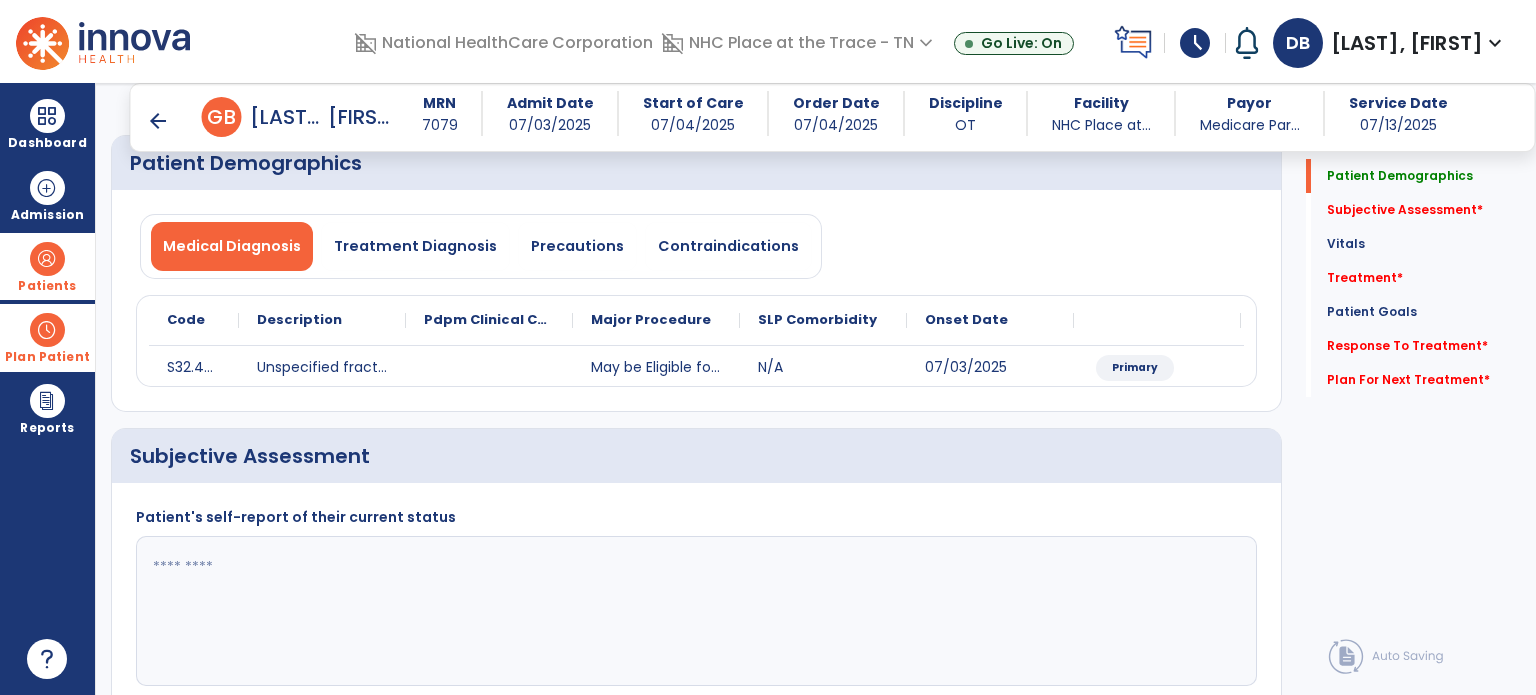 click 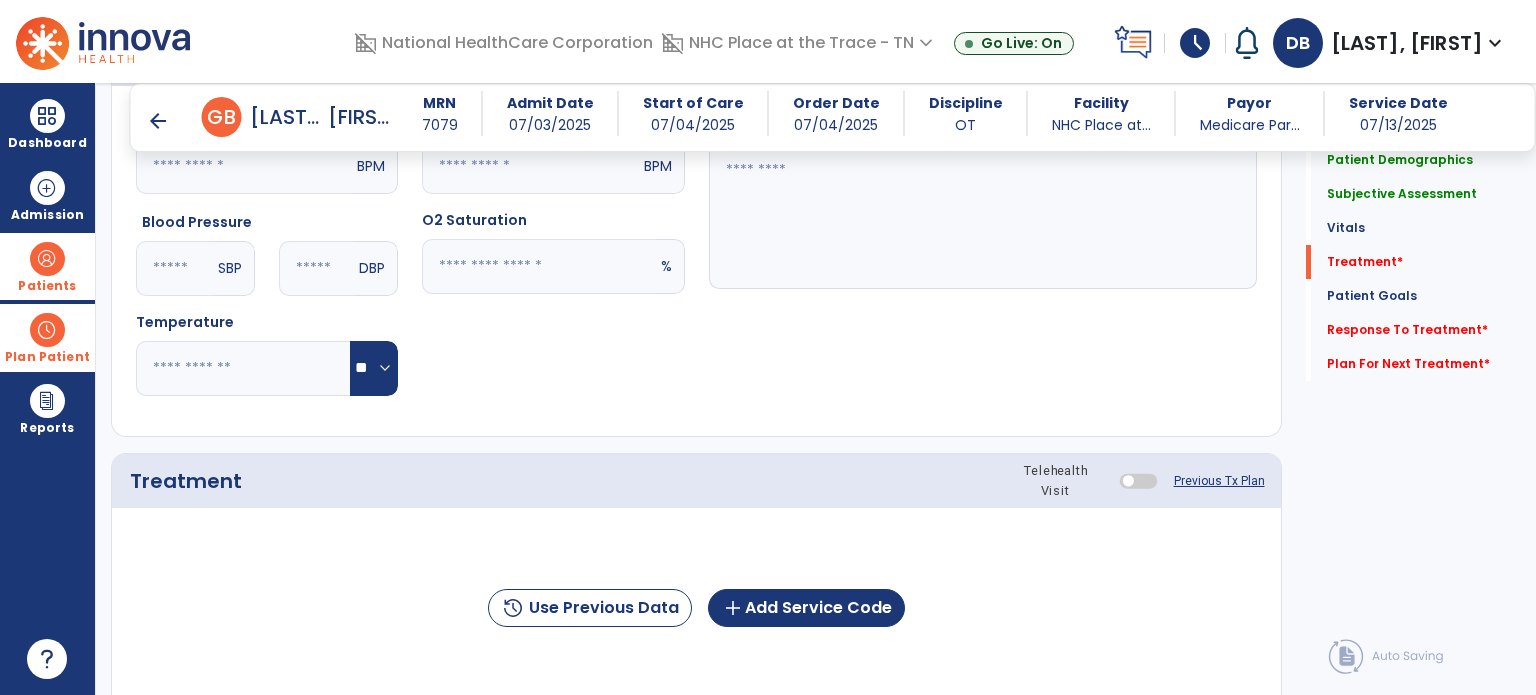 scroll, scrollTop: 900, scrollLeft: 0, axis: vertical 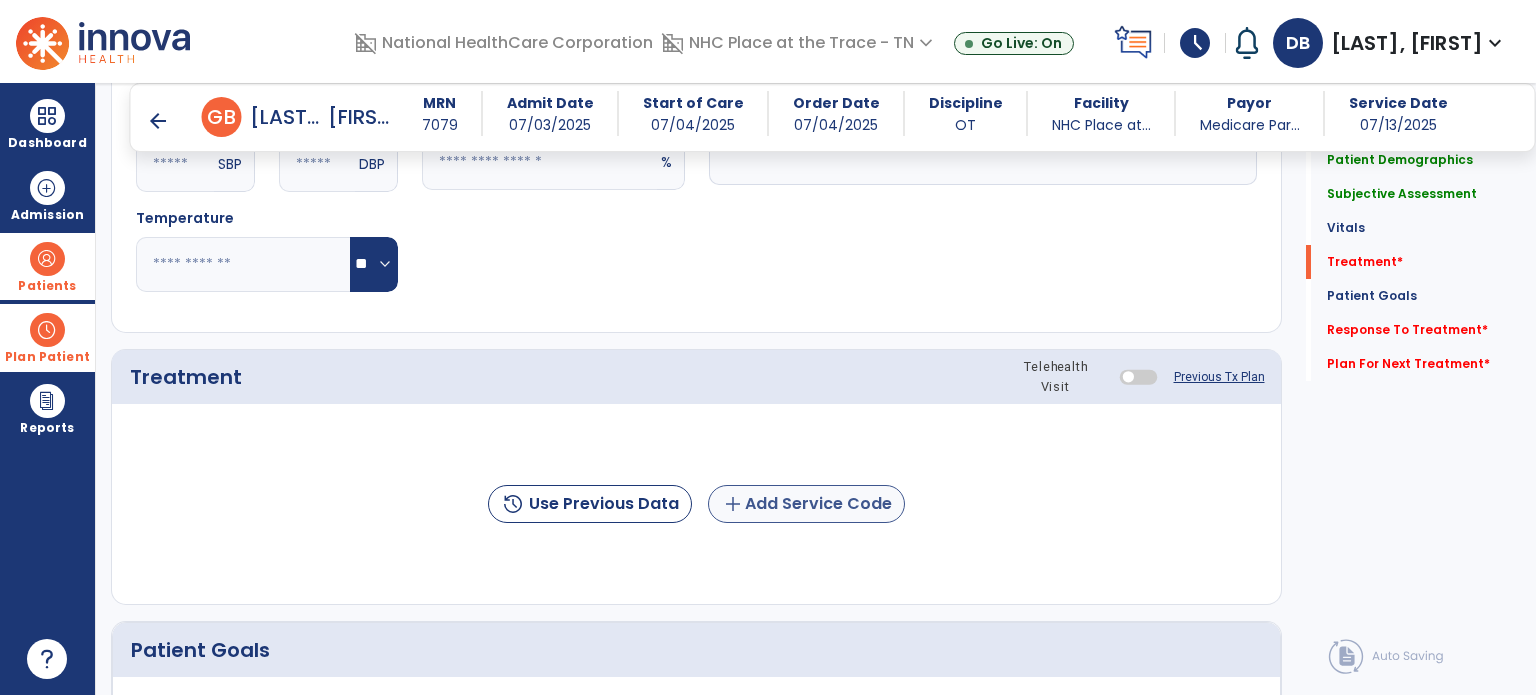 type on "**********" 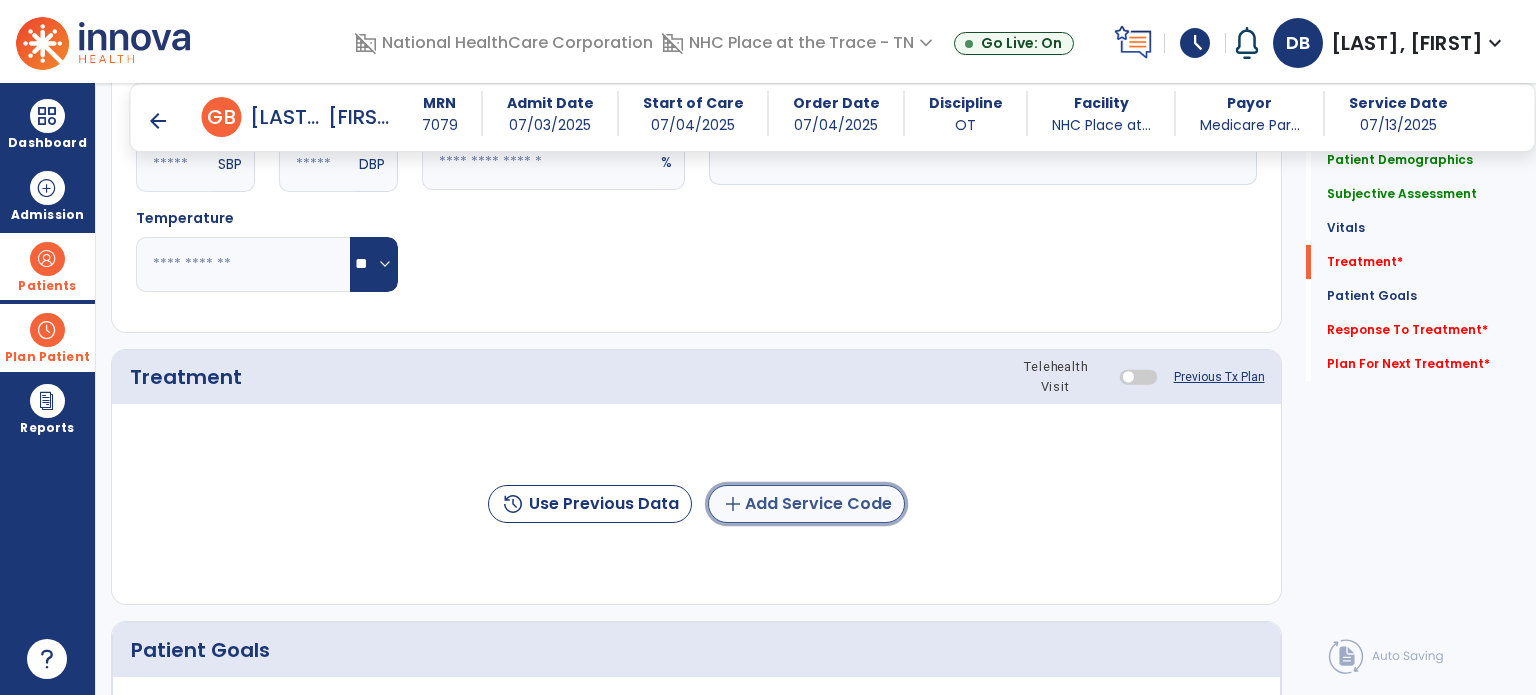 click on "add  Add Service Code" 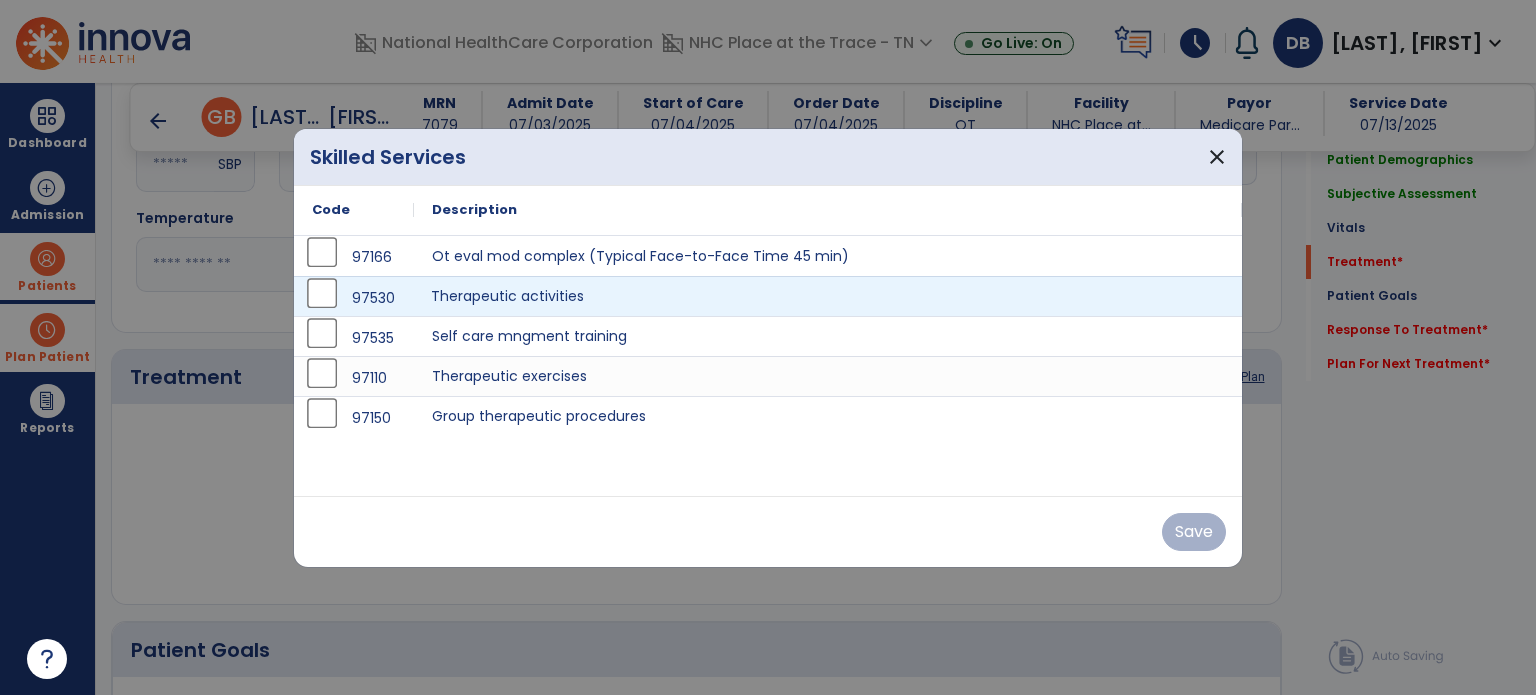 click on "Therapeutic activities" at bounding box center (828, 296) 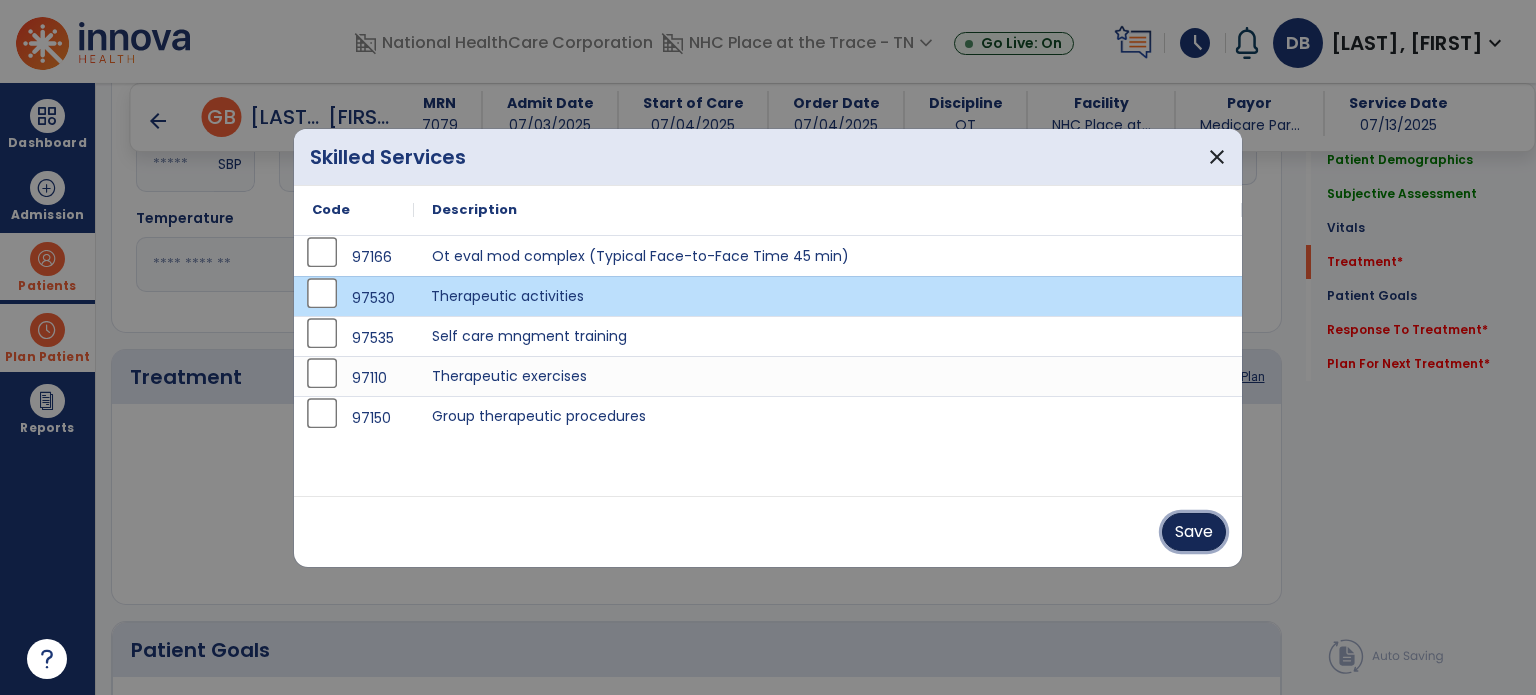 click on "Save" at bounding box center [1194, 532] 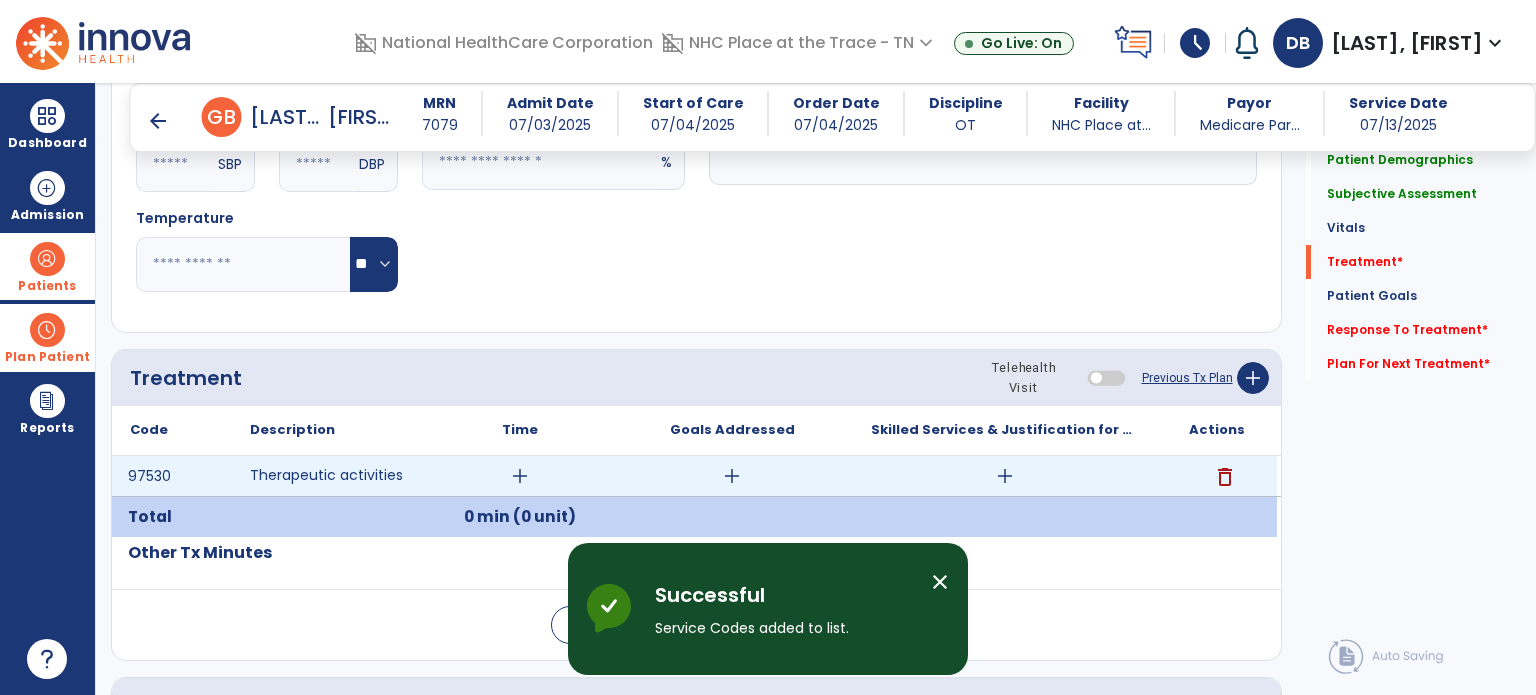 click on "add" at bounding box center [732, 476] 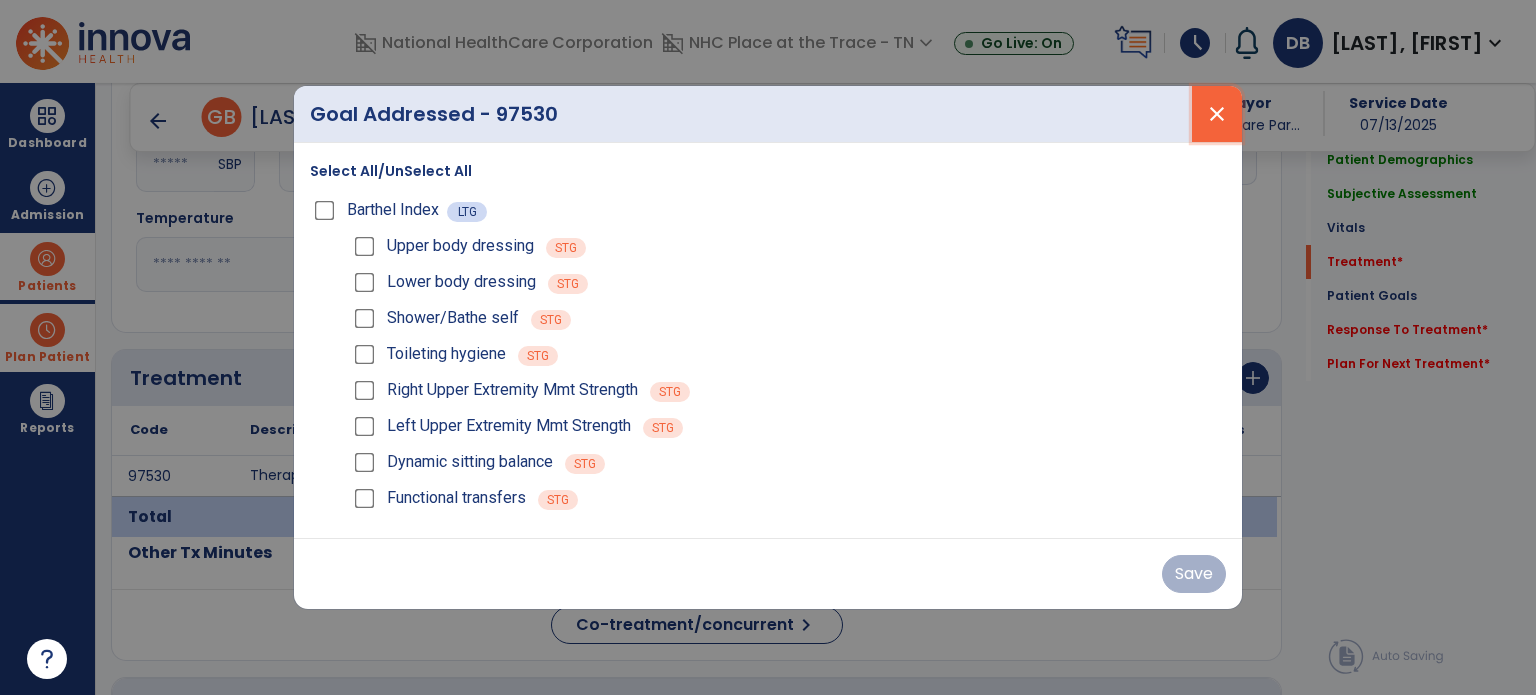 click on "close" at bounding box center [1217, 114] 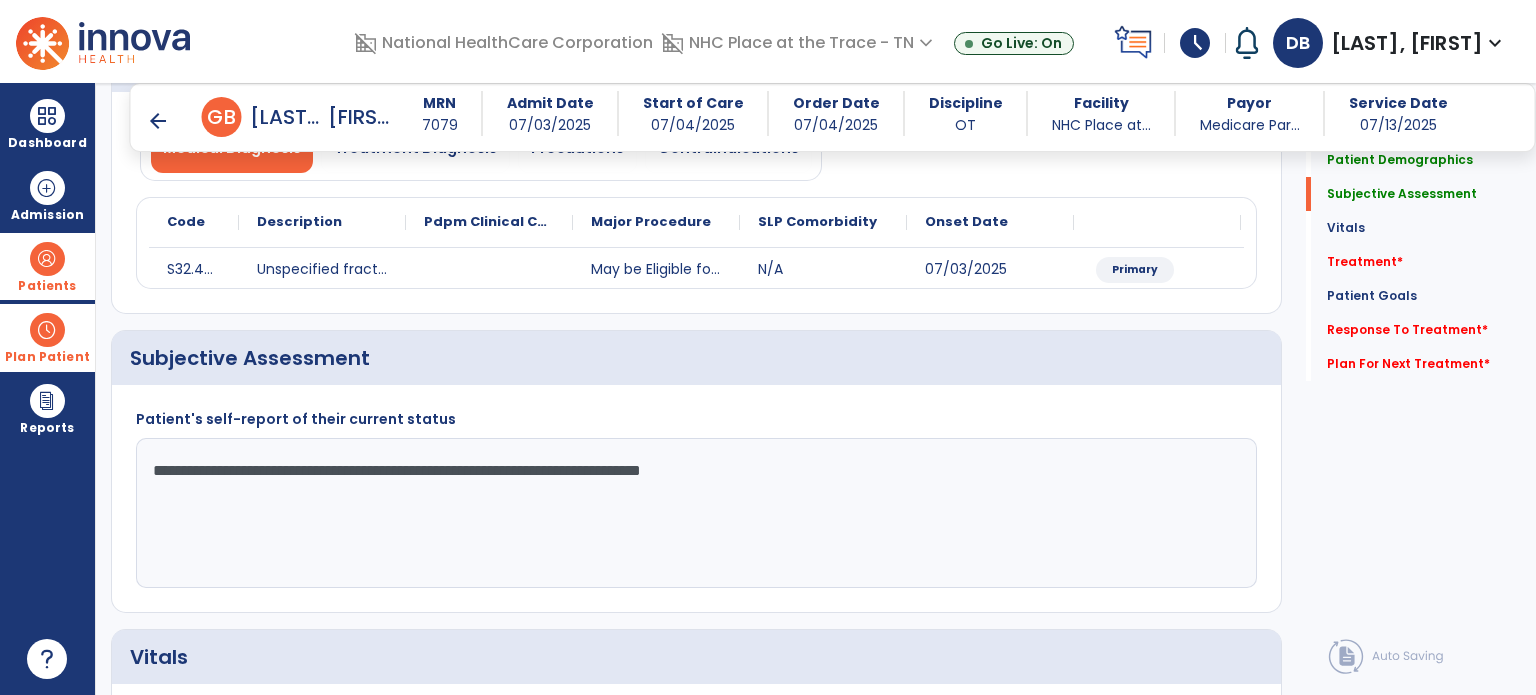 scroll, scrollTop: 200, scrollLeft: 0, axis: vertical 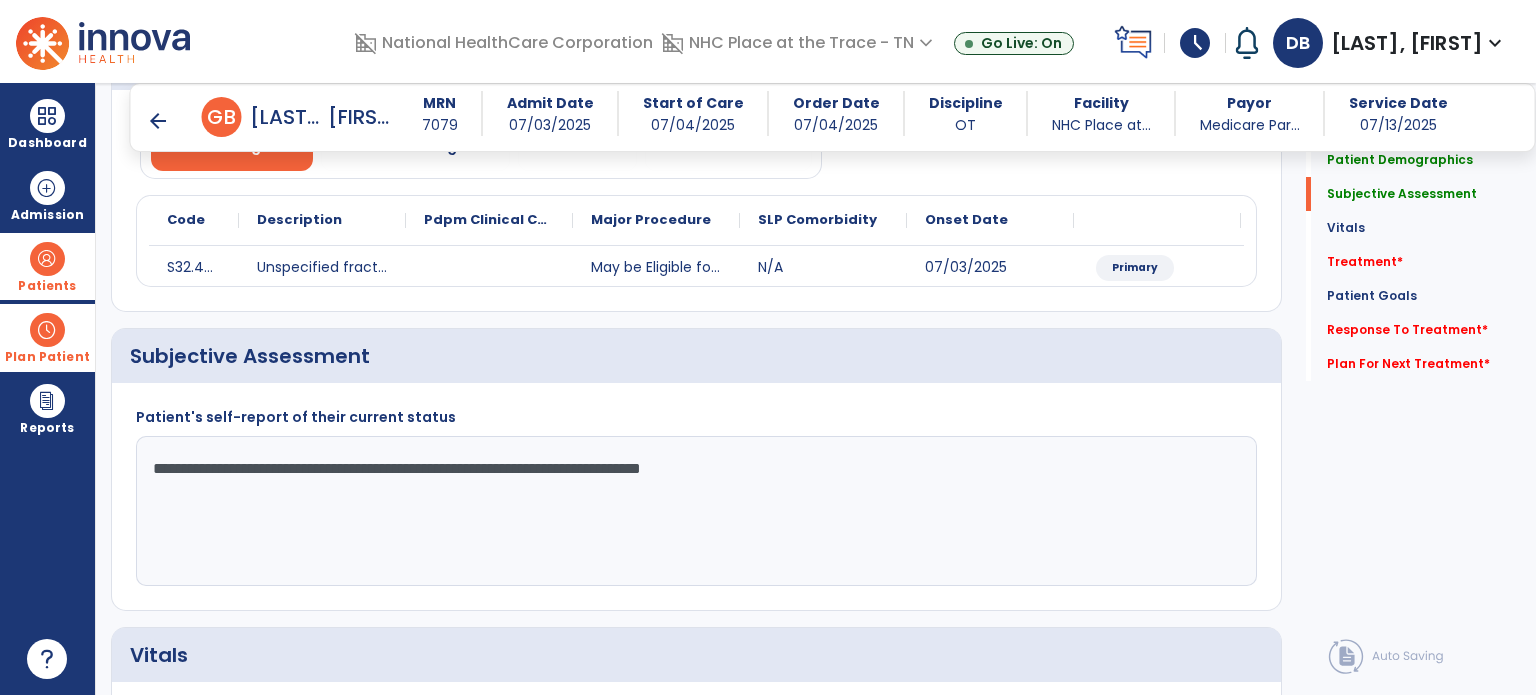 drag, startPoint x: 806, startPoint y: 463, endPoint x: 0, endPoint y: 474, distance: 806.0751 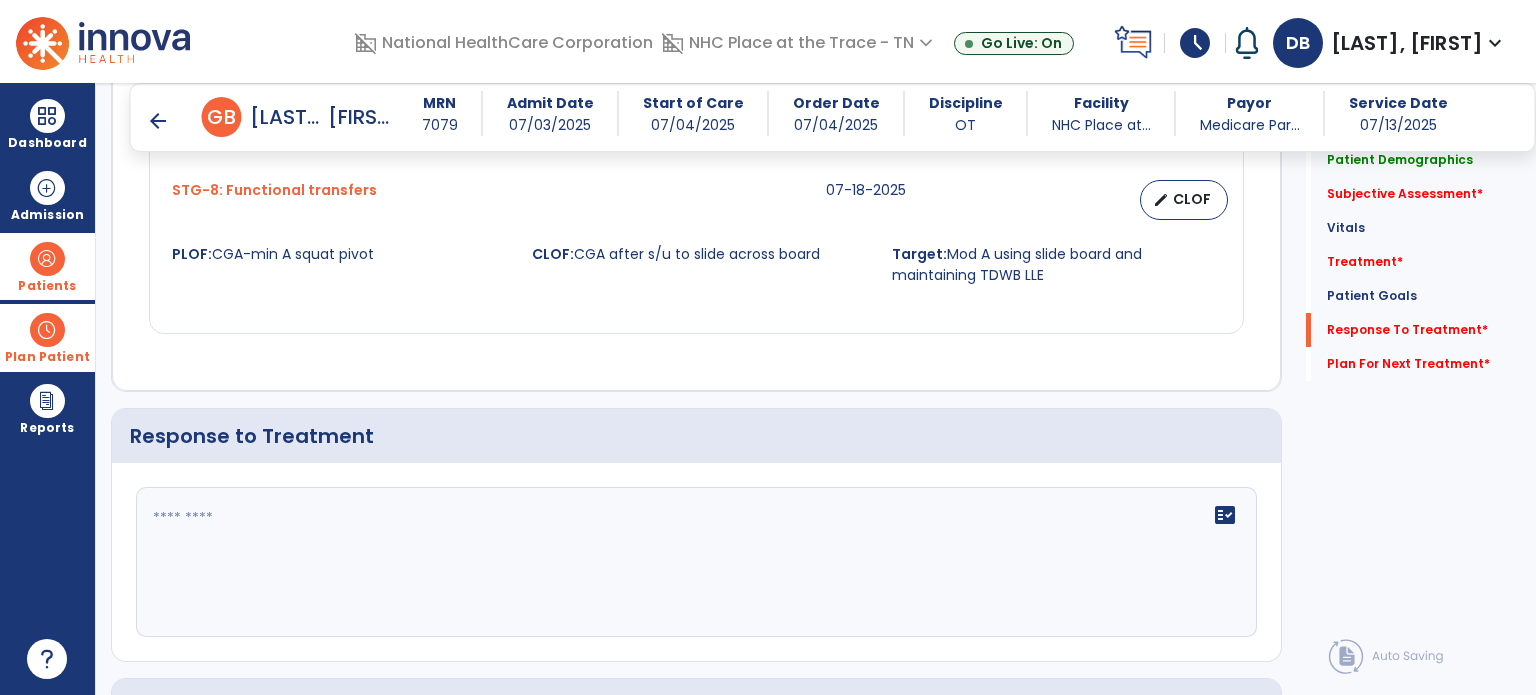 scroll, scrollTop: 2796, scrollLeft: 0, axis: vertical 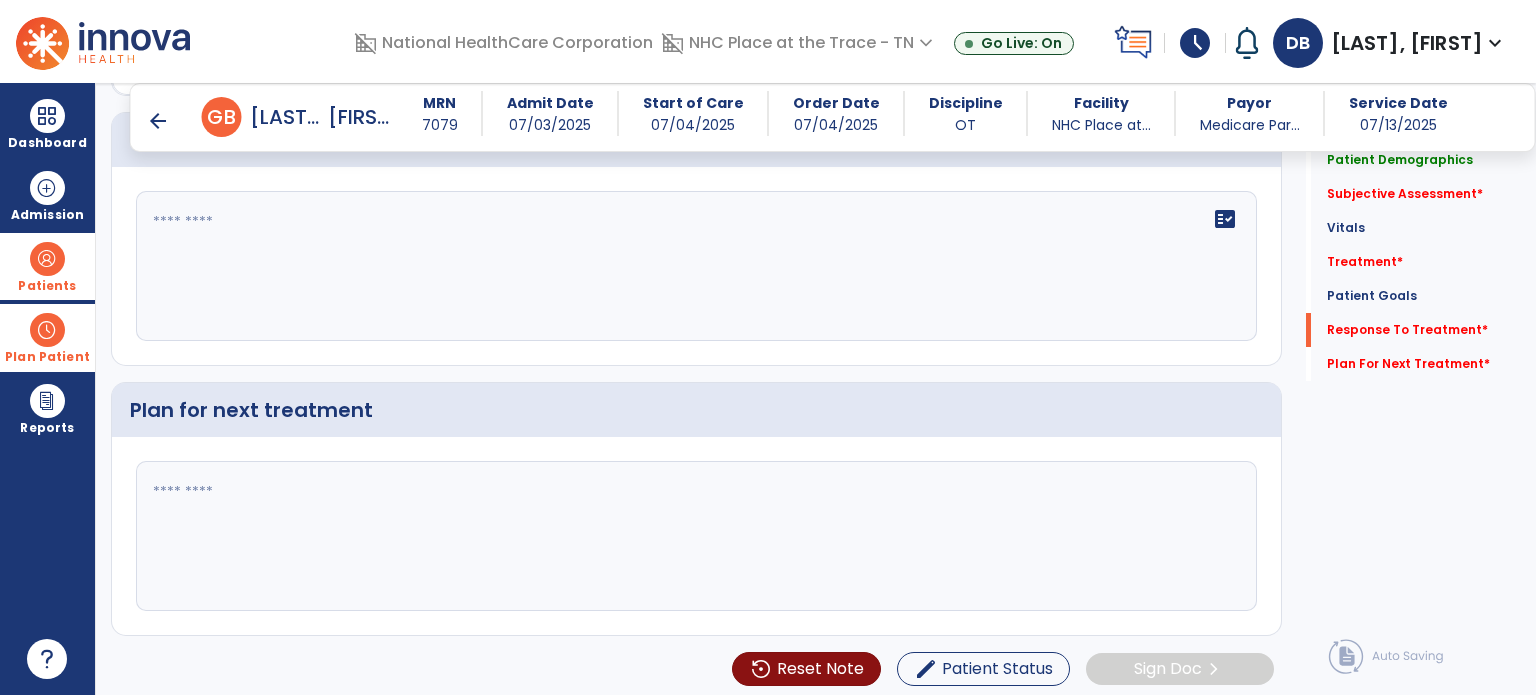 type 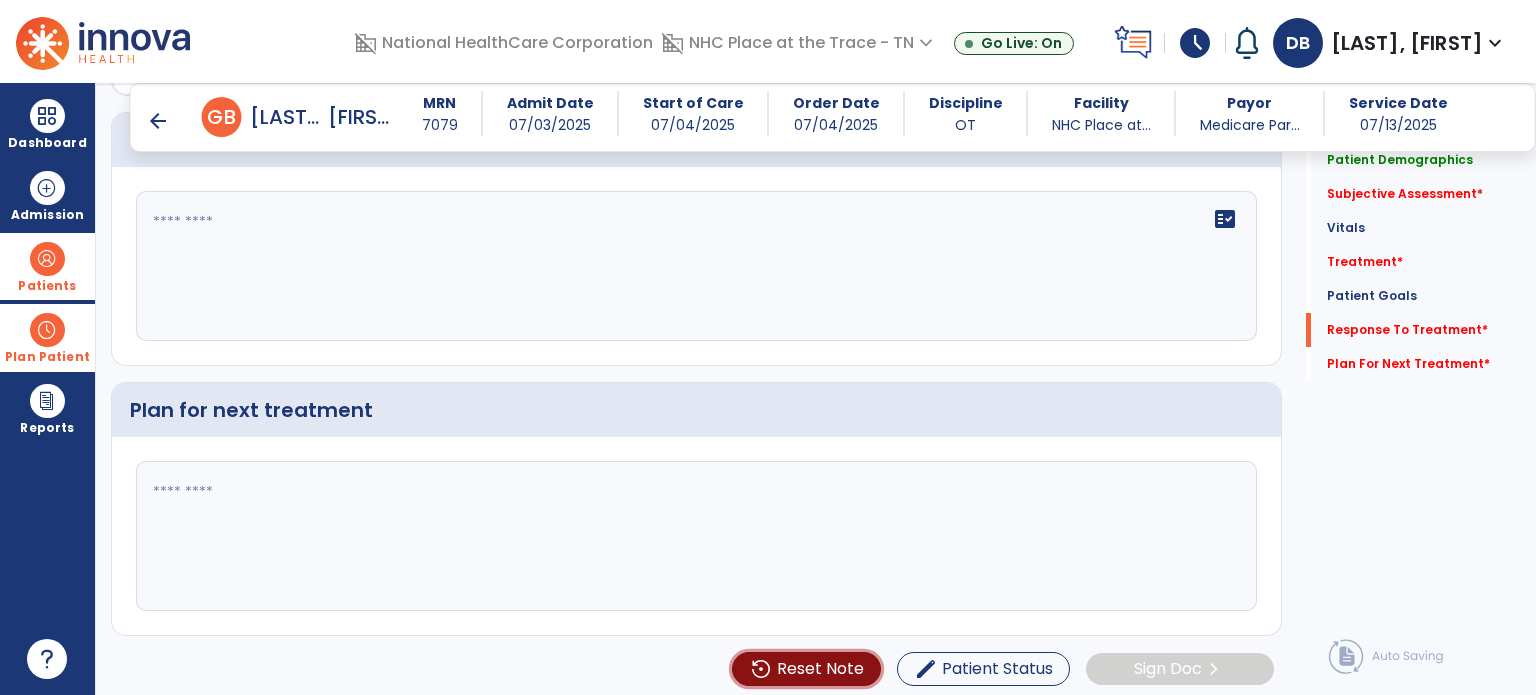 click on "Reset Note" 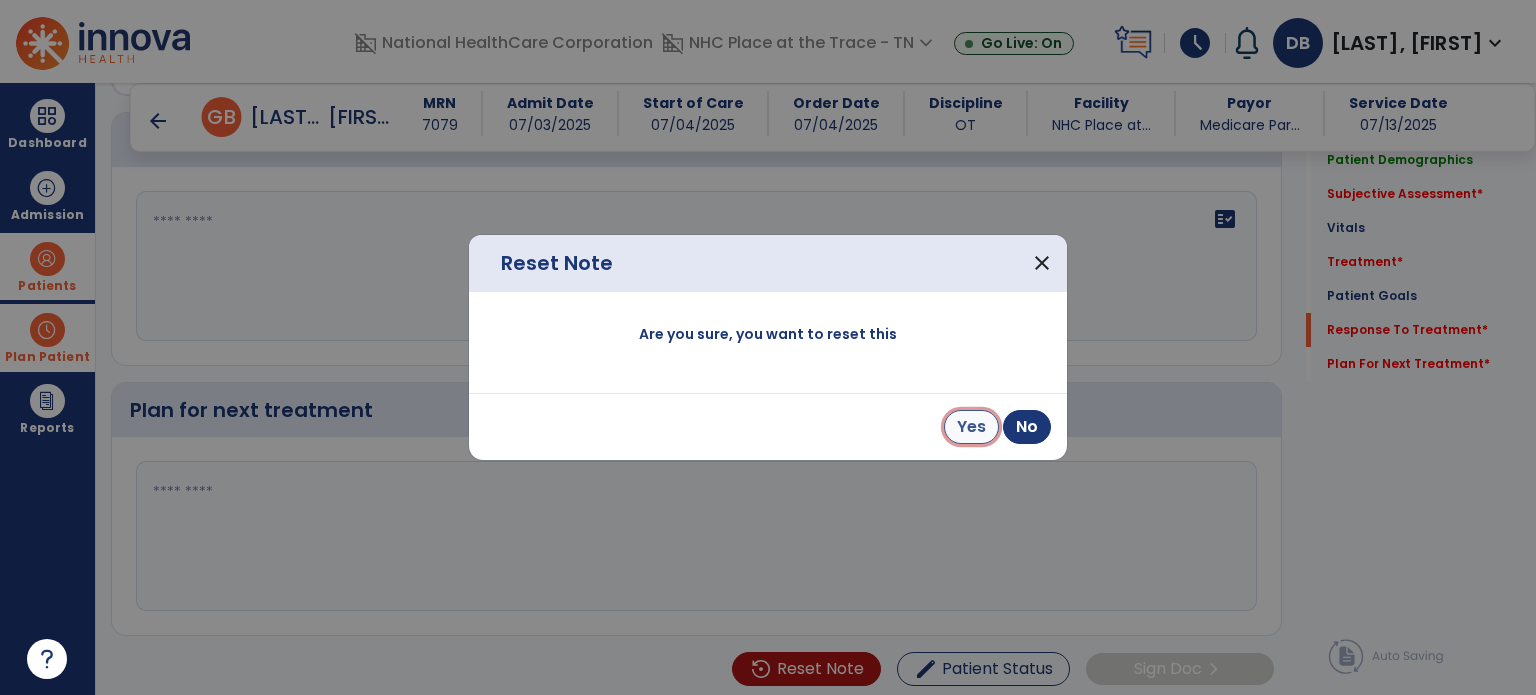 click on "Yes" at bounding box center (971, 427) 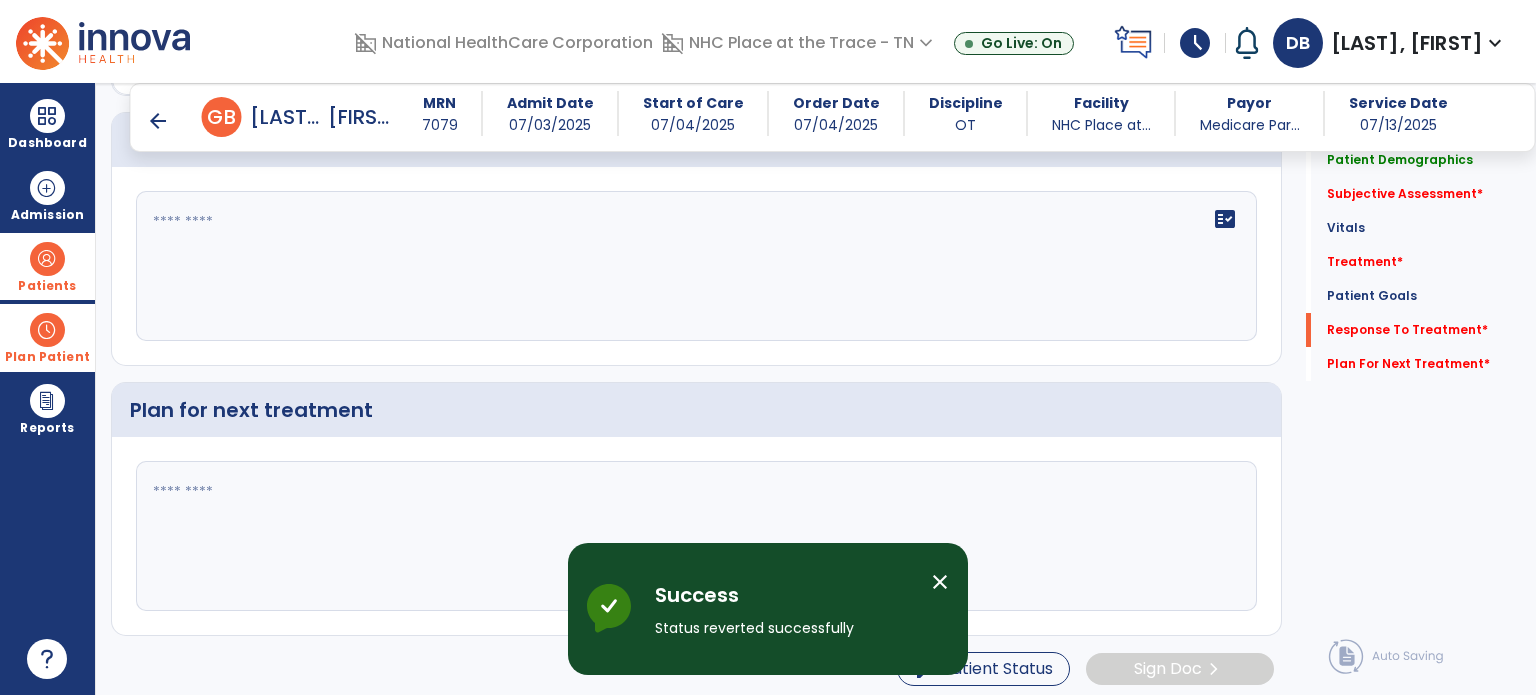 scroll, scrollTop: 0, scrollLeft: 0, axis: both 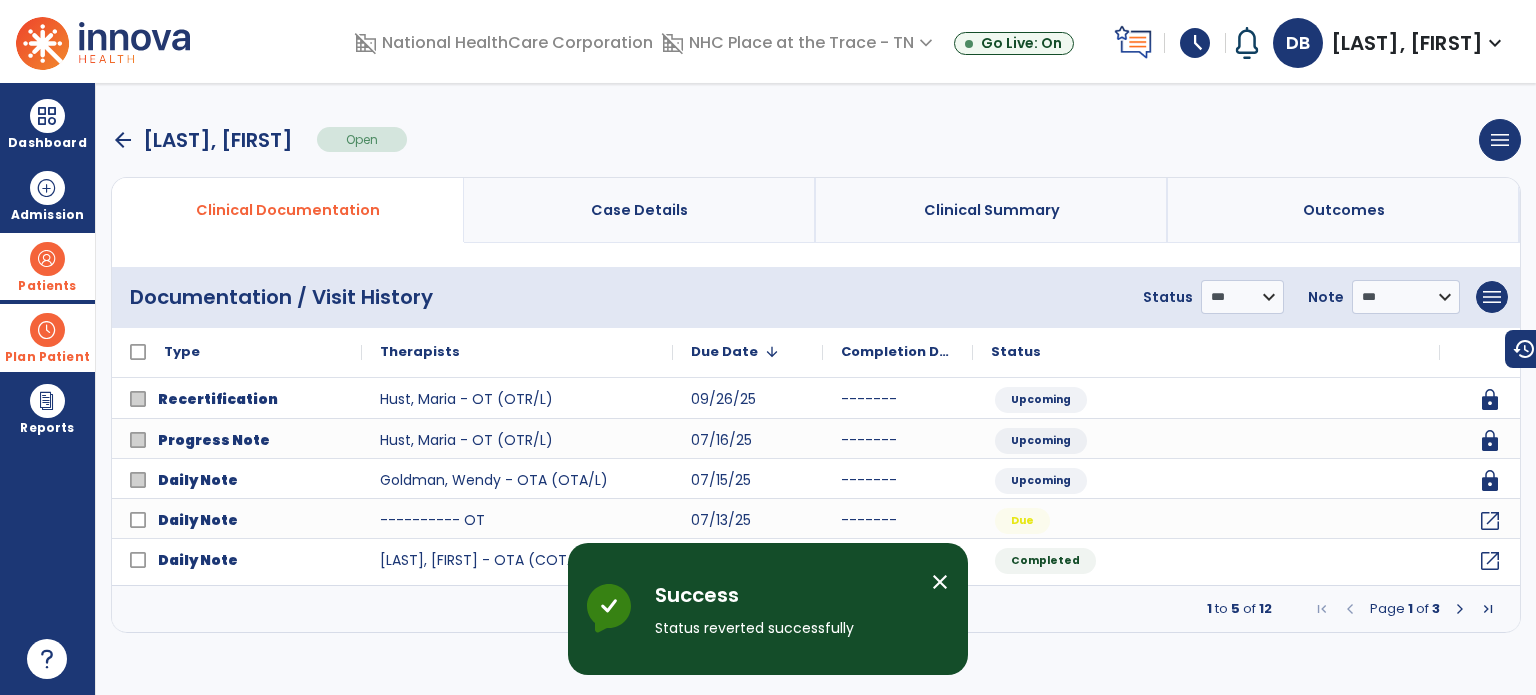click on "Patients" at bounding box center [47, 286] 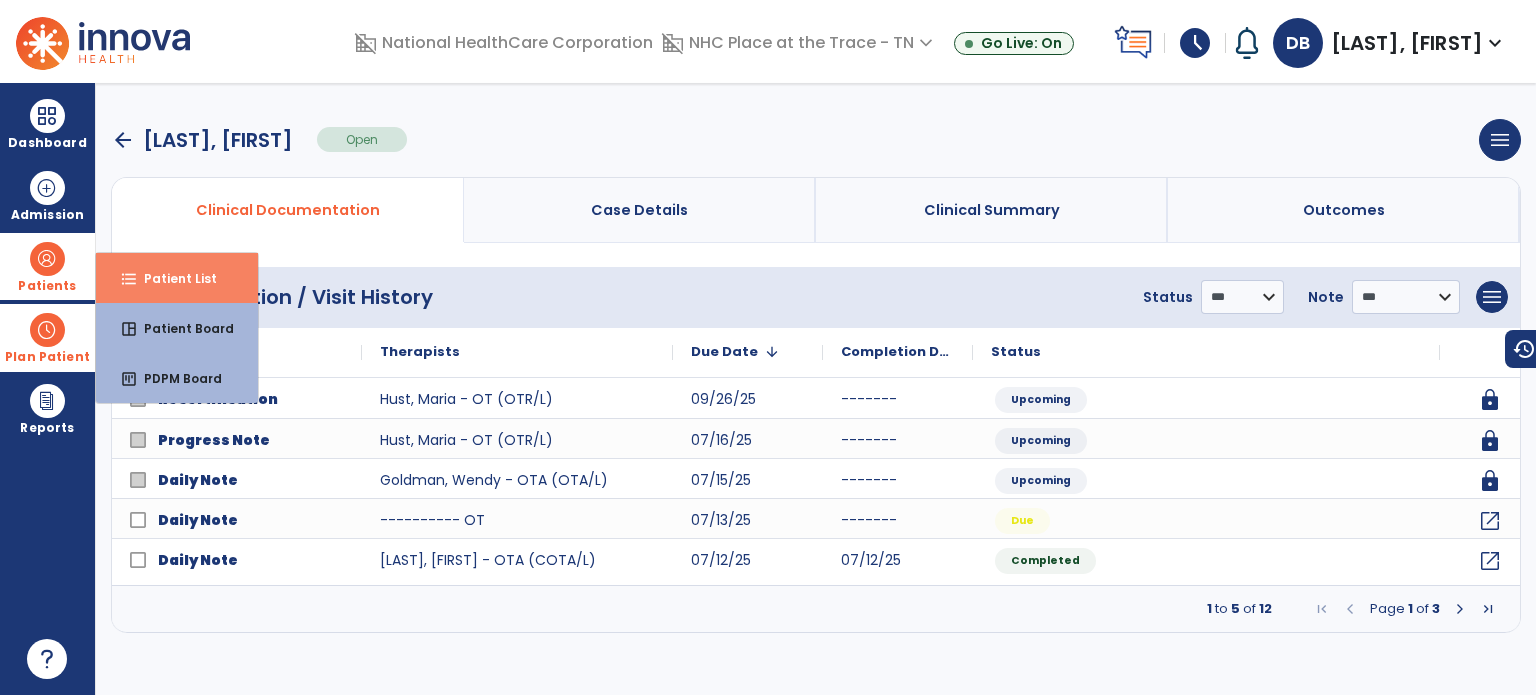 click on "format_list_bulleted  Patient List" at bounding box center [177, 278] 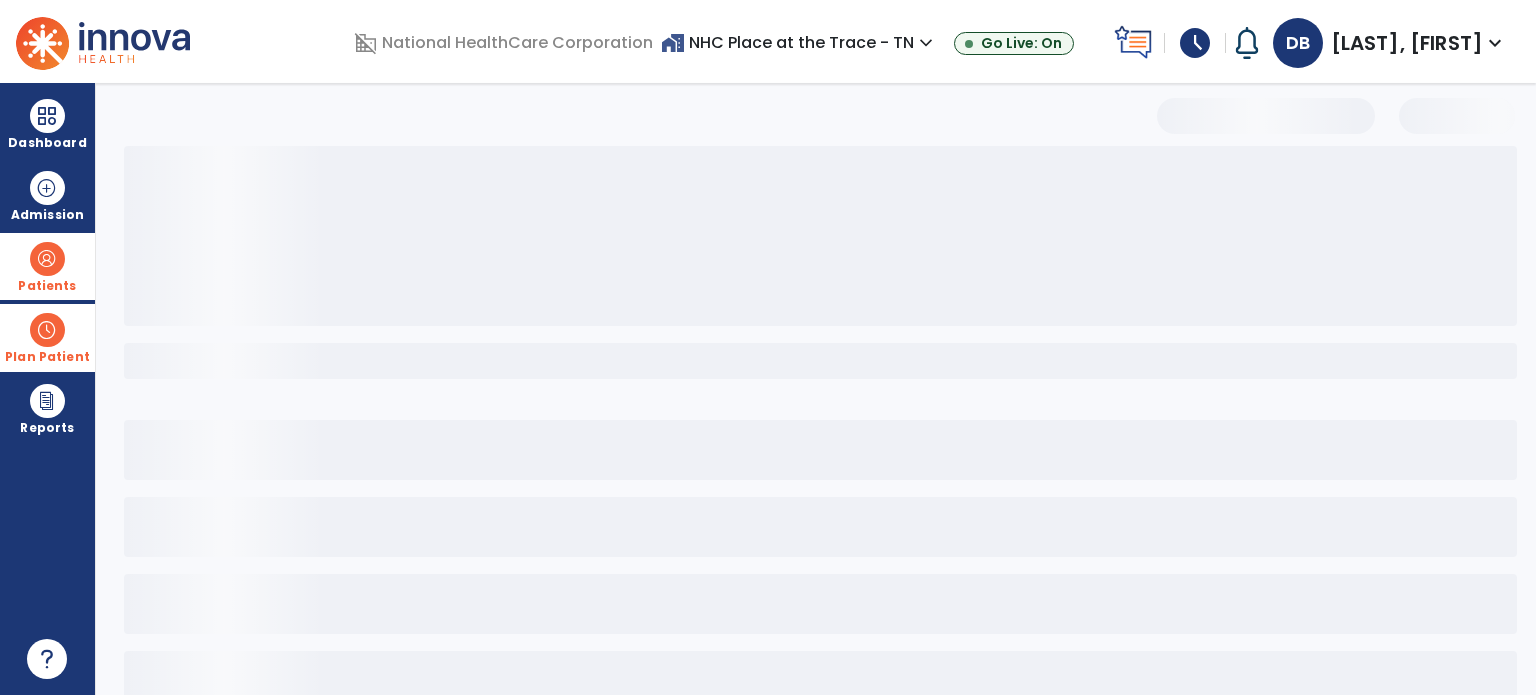 select on "***" 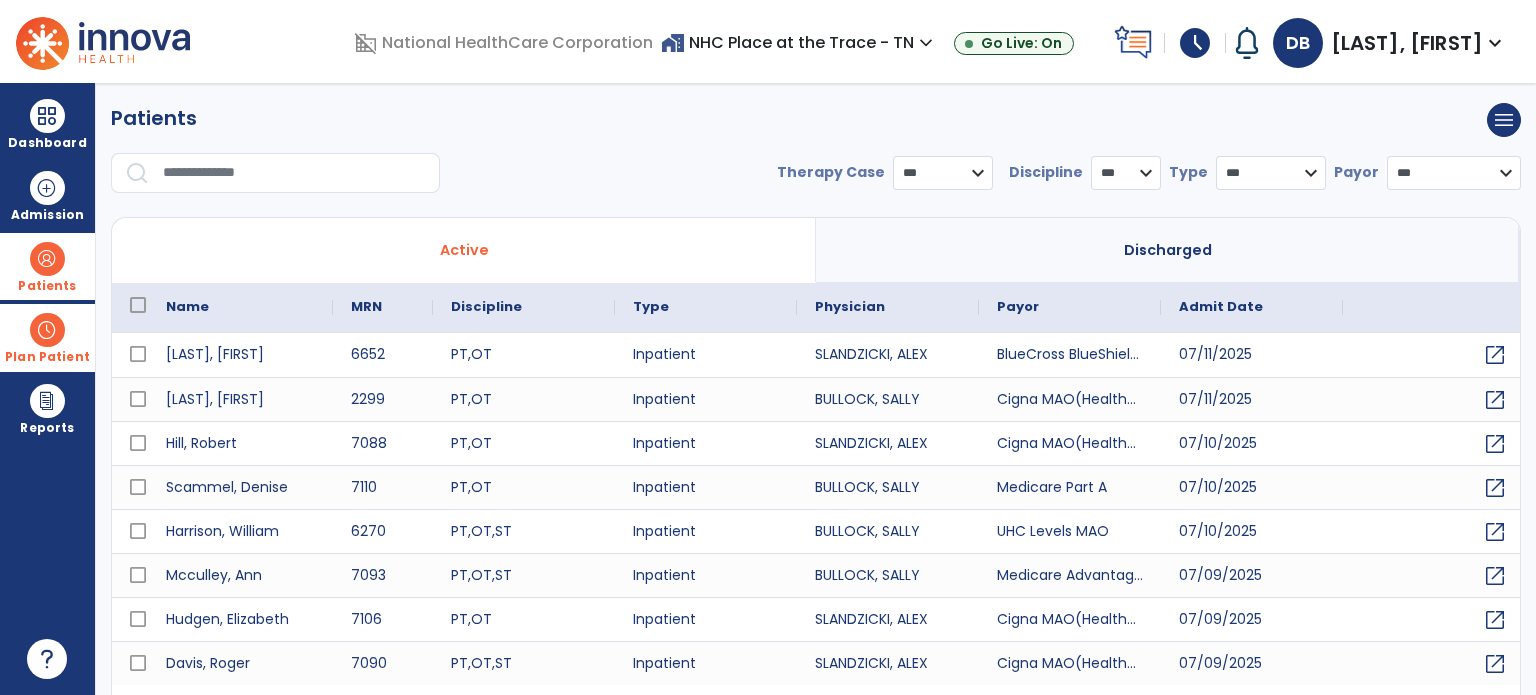click at bounding box center (275, 173) 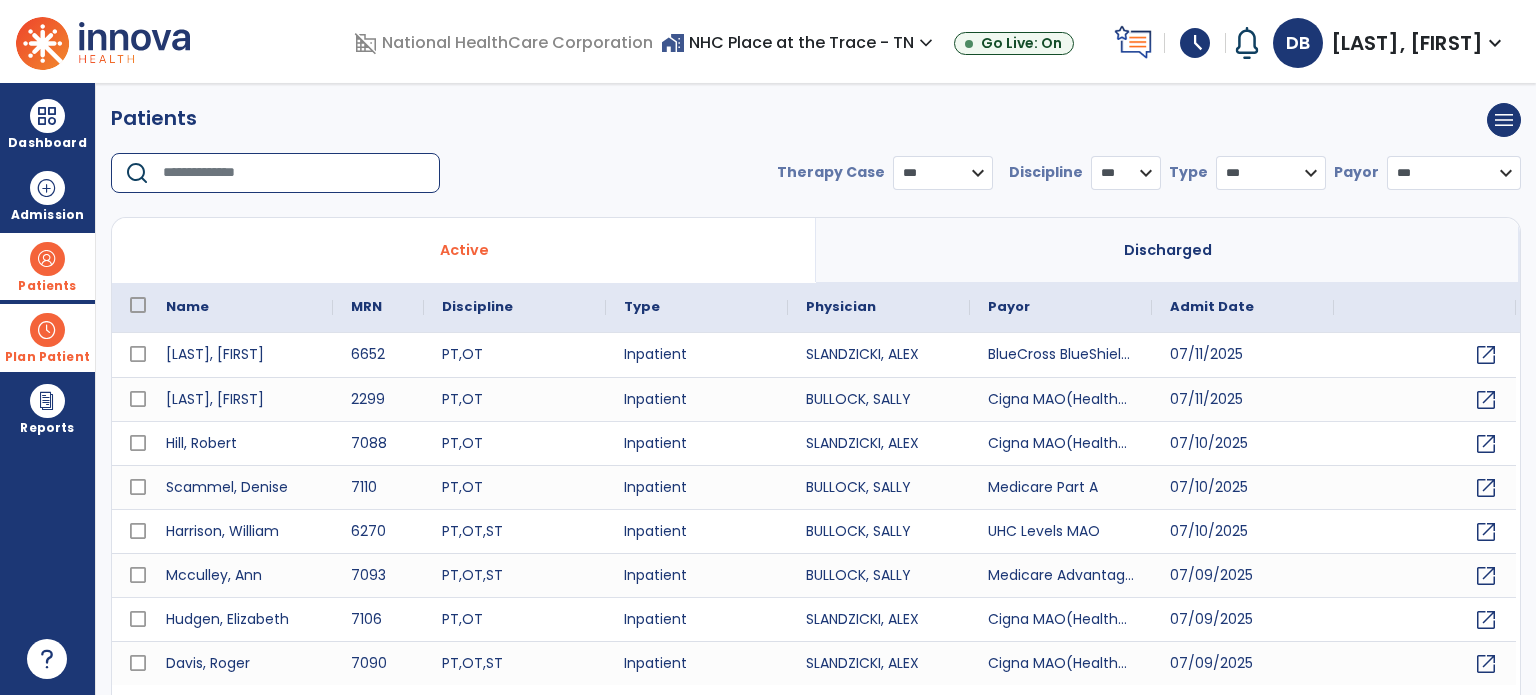 click at bounding box center (294, 173) 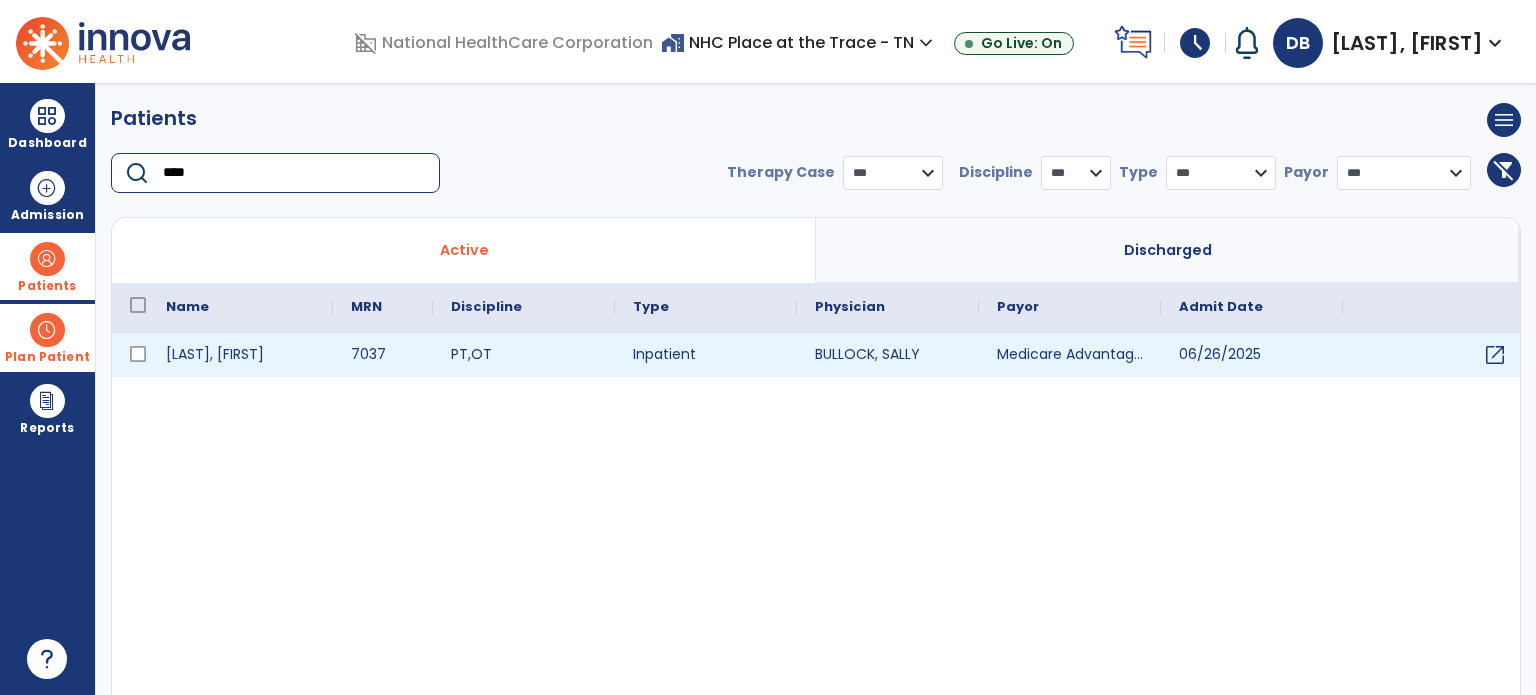 type on "****" 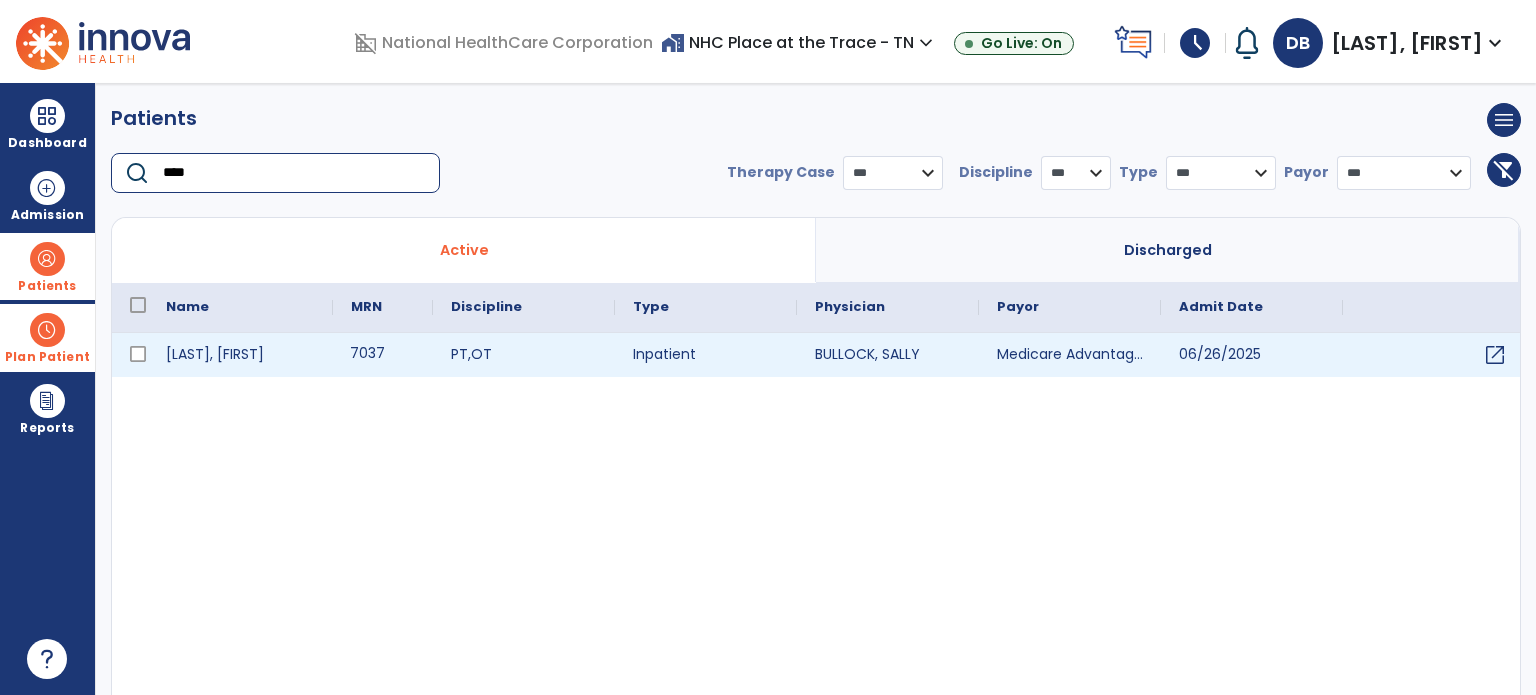 click on "7037" at bounding box center (383, 355) 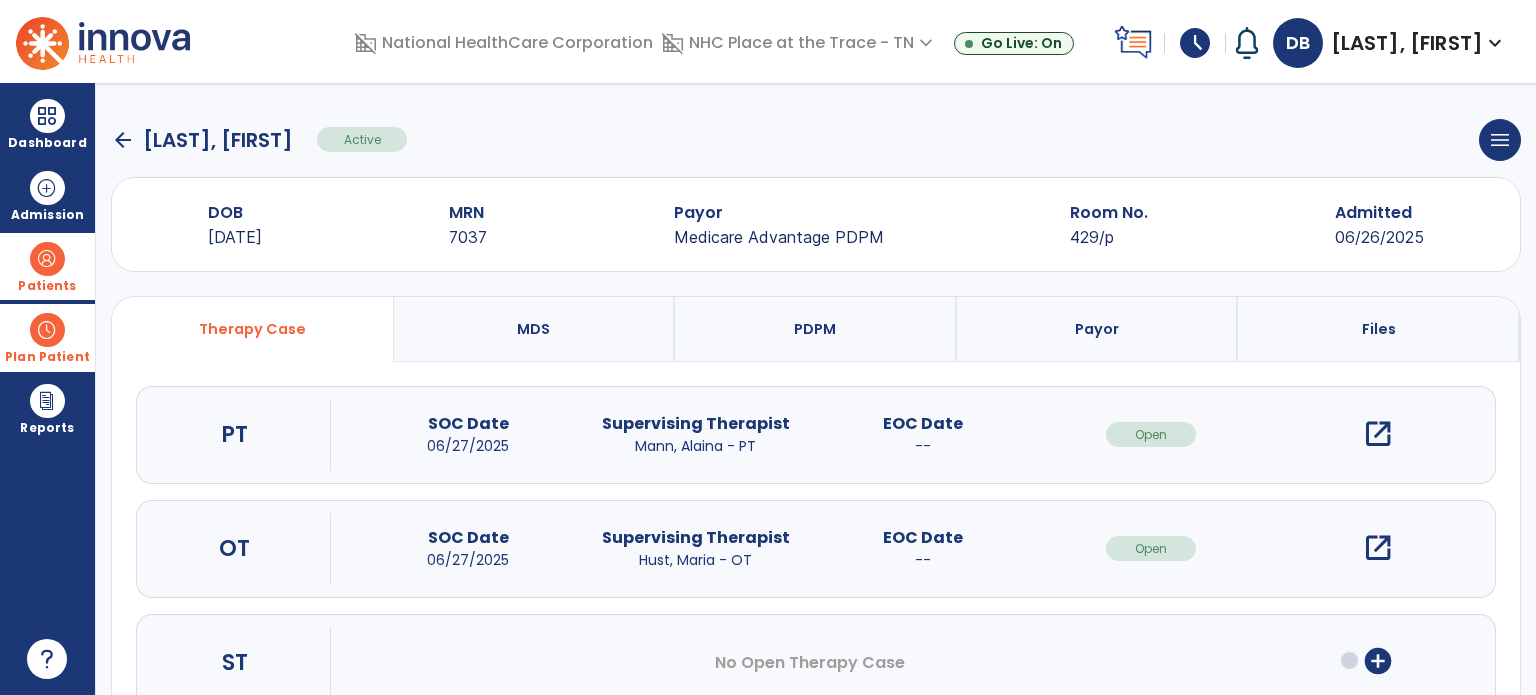 click on "open_in_new" at bounding box center [1378, 548] 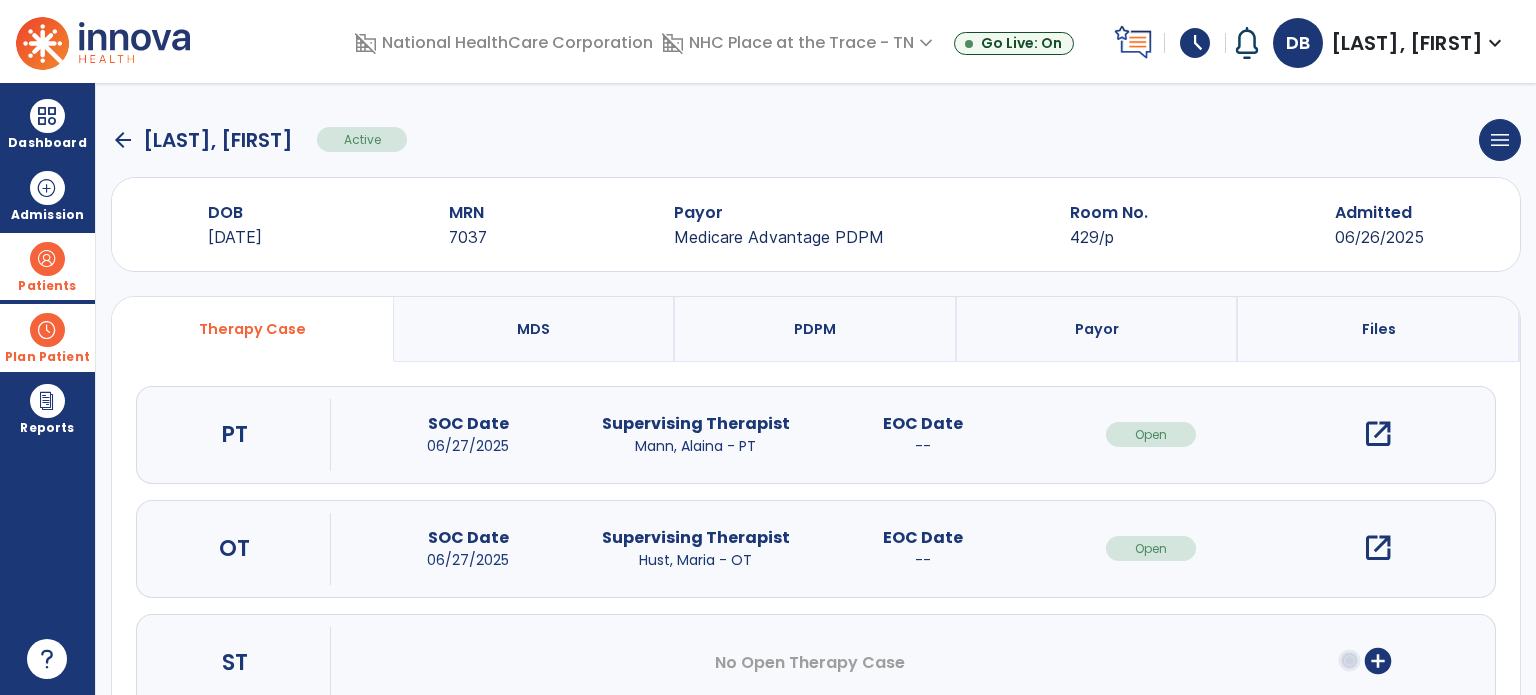 click on "open_in_new" at bounding box center [1378, 548] 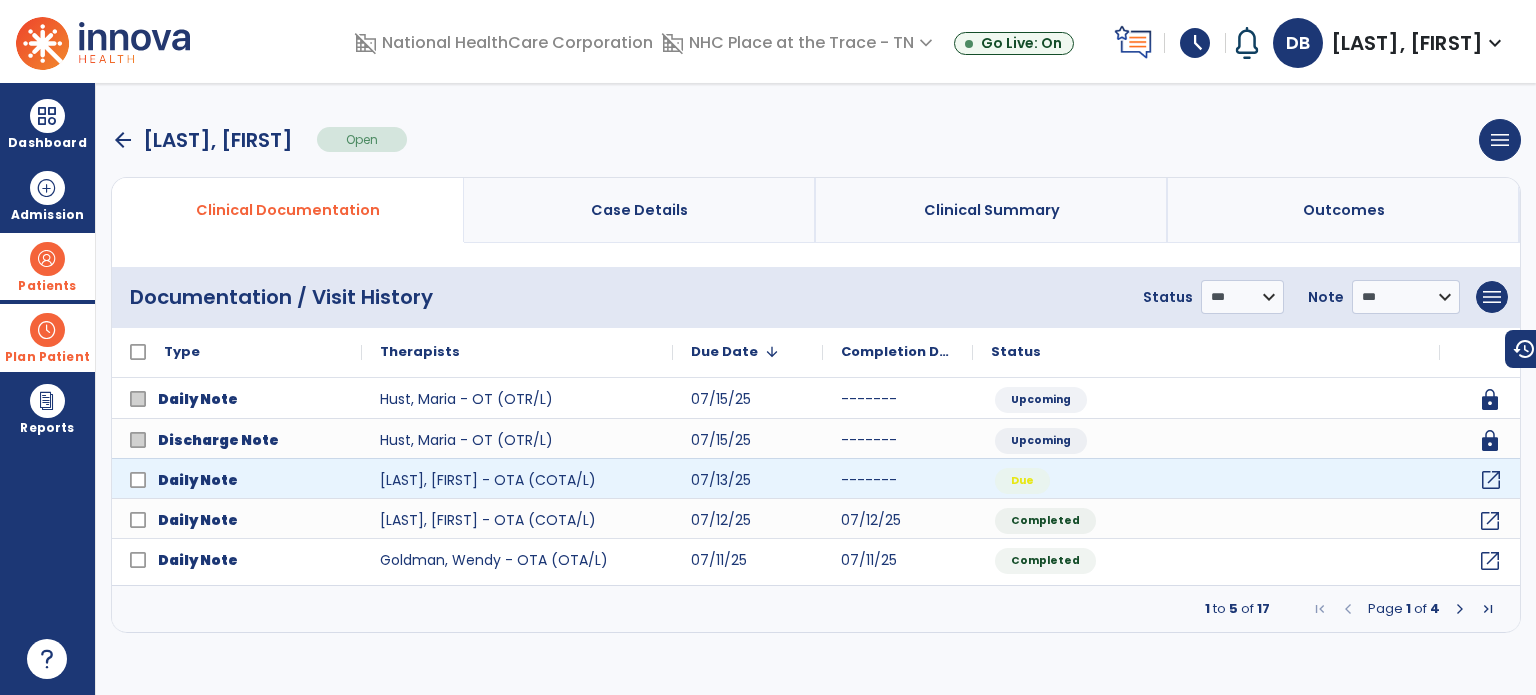 click on "open_in_new" 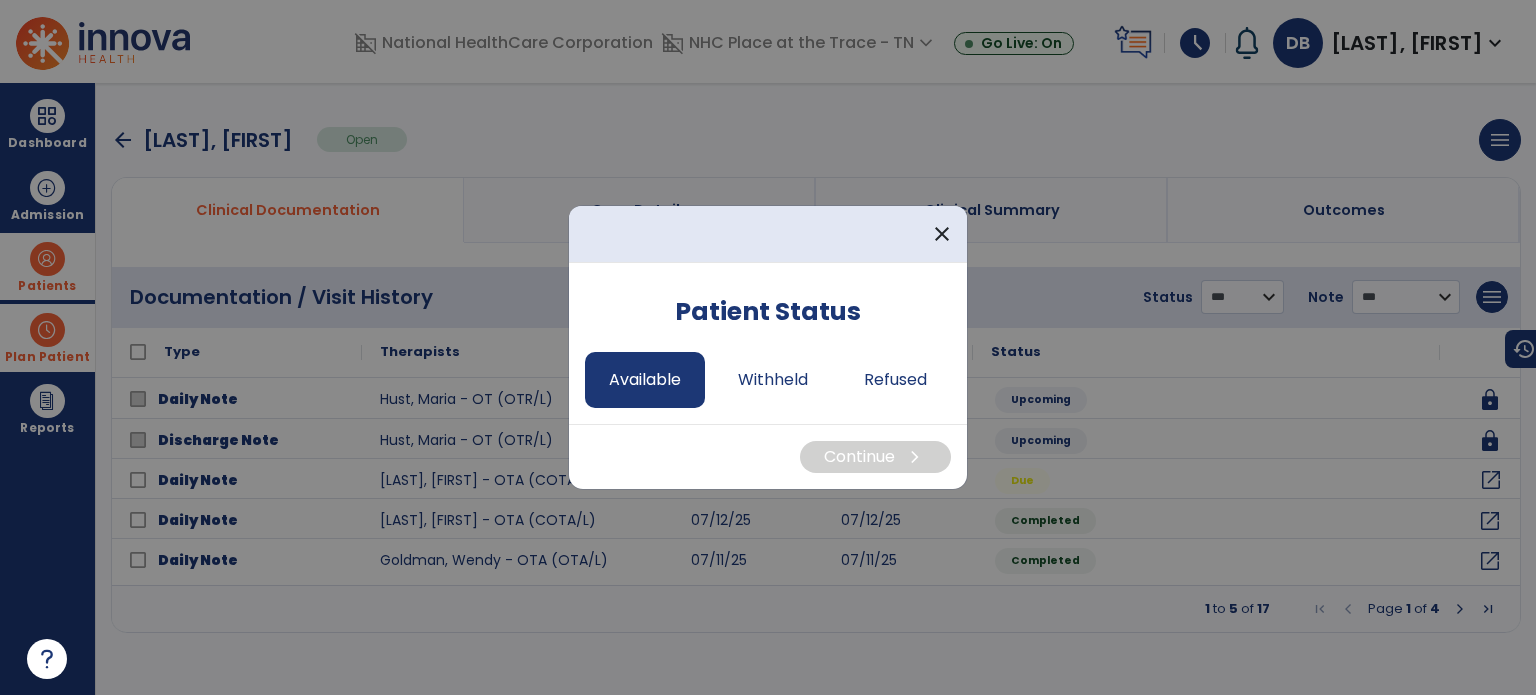 drag, startPoint x: 608, startPoint y: 350, endPoint x: 622, endPoint y: 373, distance: 26.925823 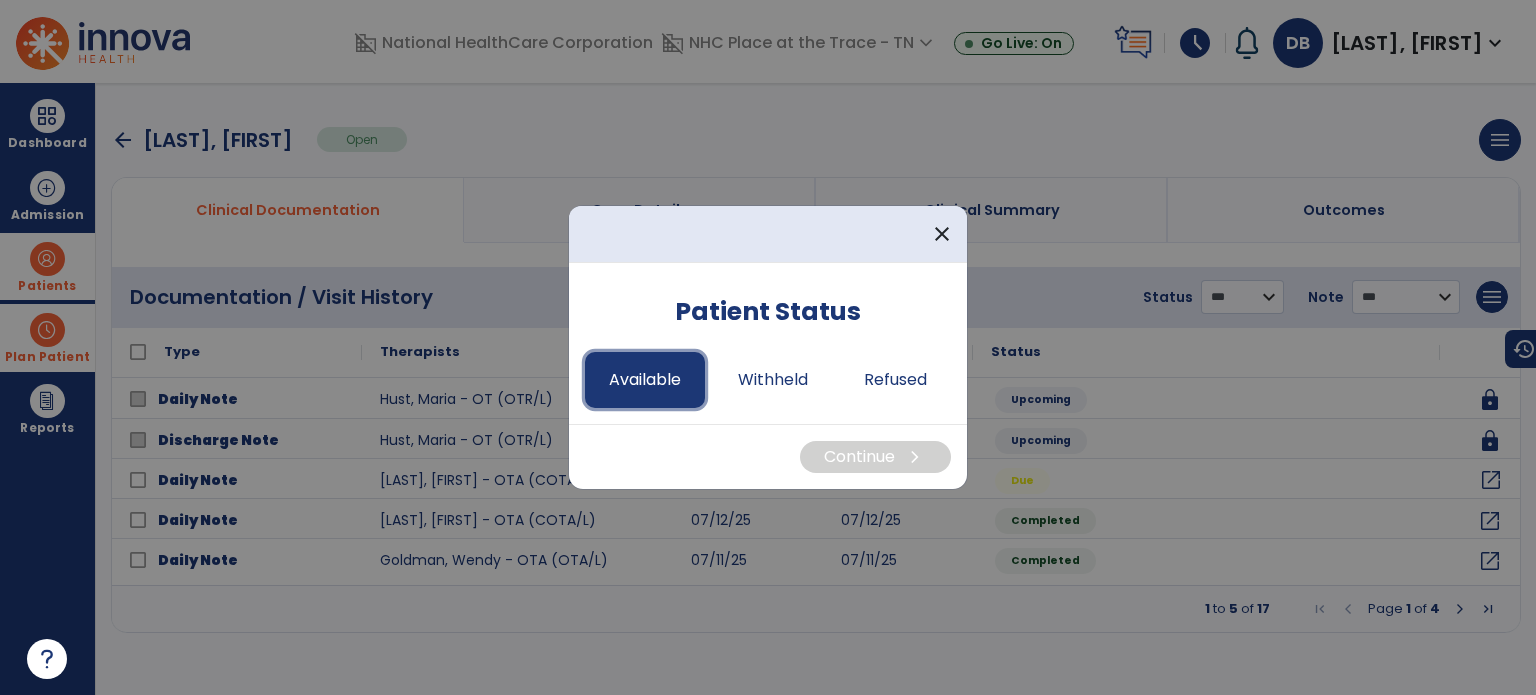 click on "Available" at bounding box center (645, 380) 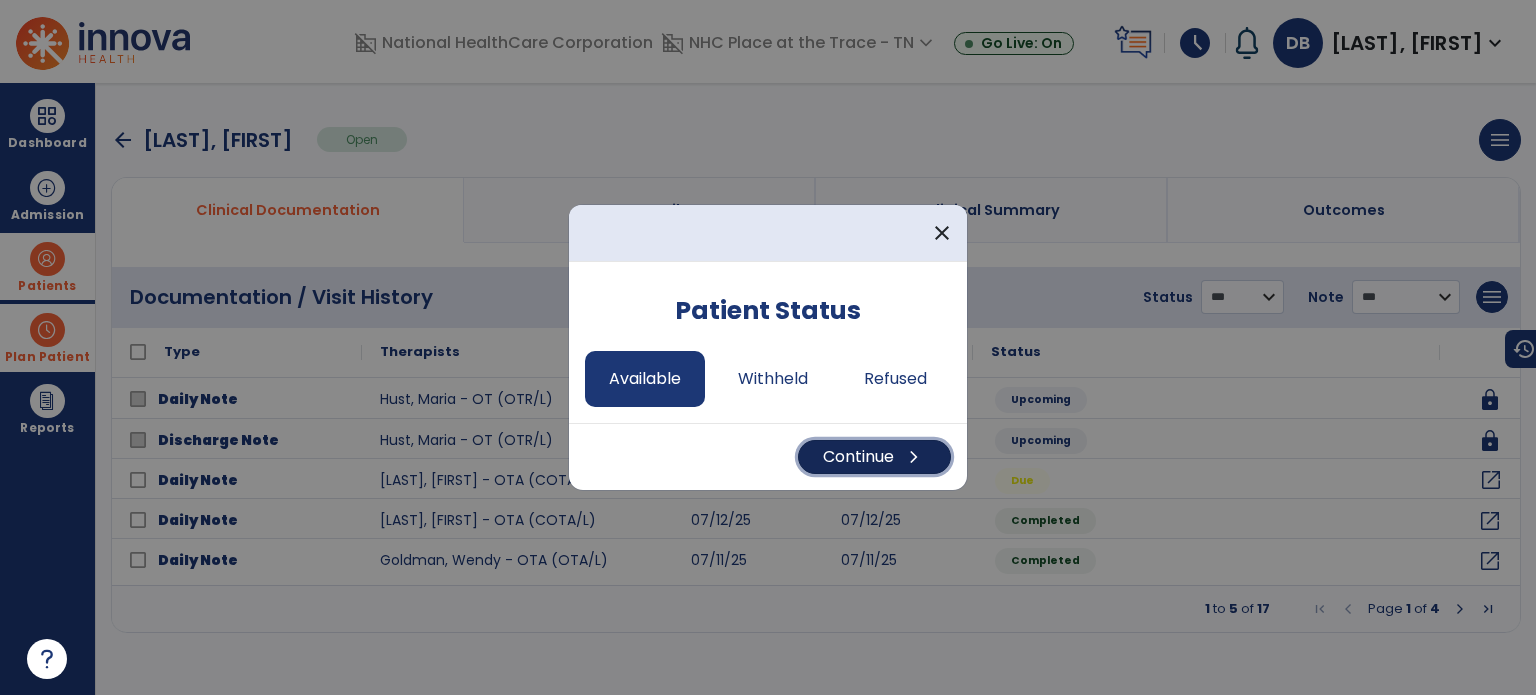 click on "Continue   chevron_right" at bounding box center [874, 457] 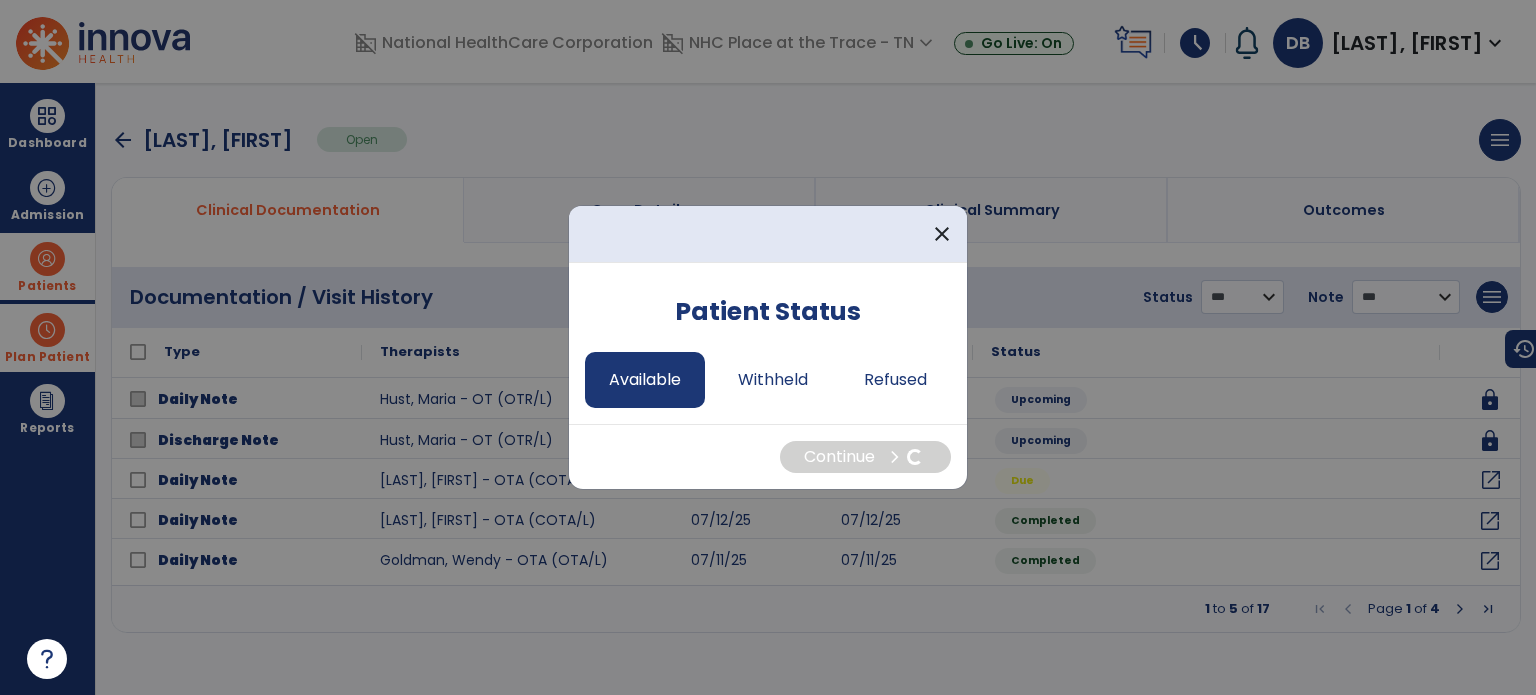 select on "*" 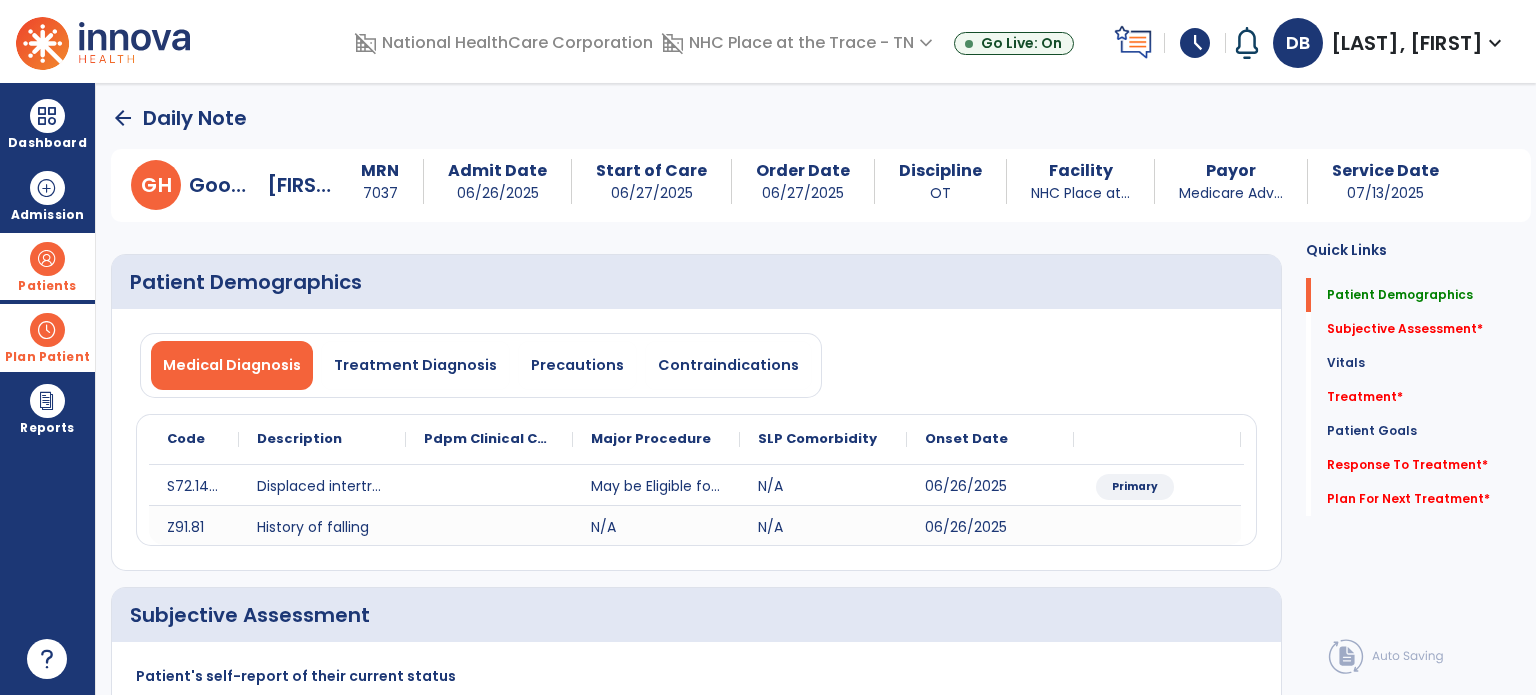 scroll, scrollTop: 400, scrollLeft: 0, axis: vertical 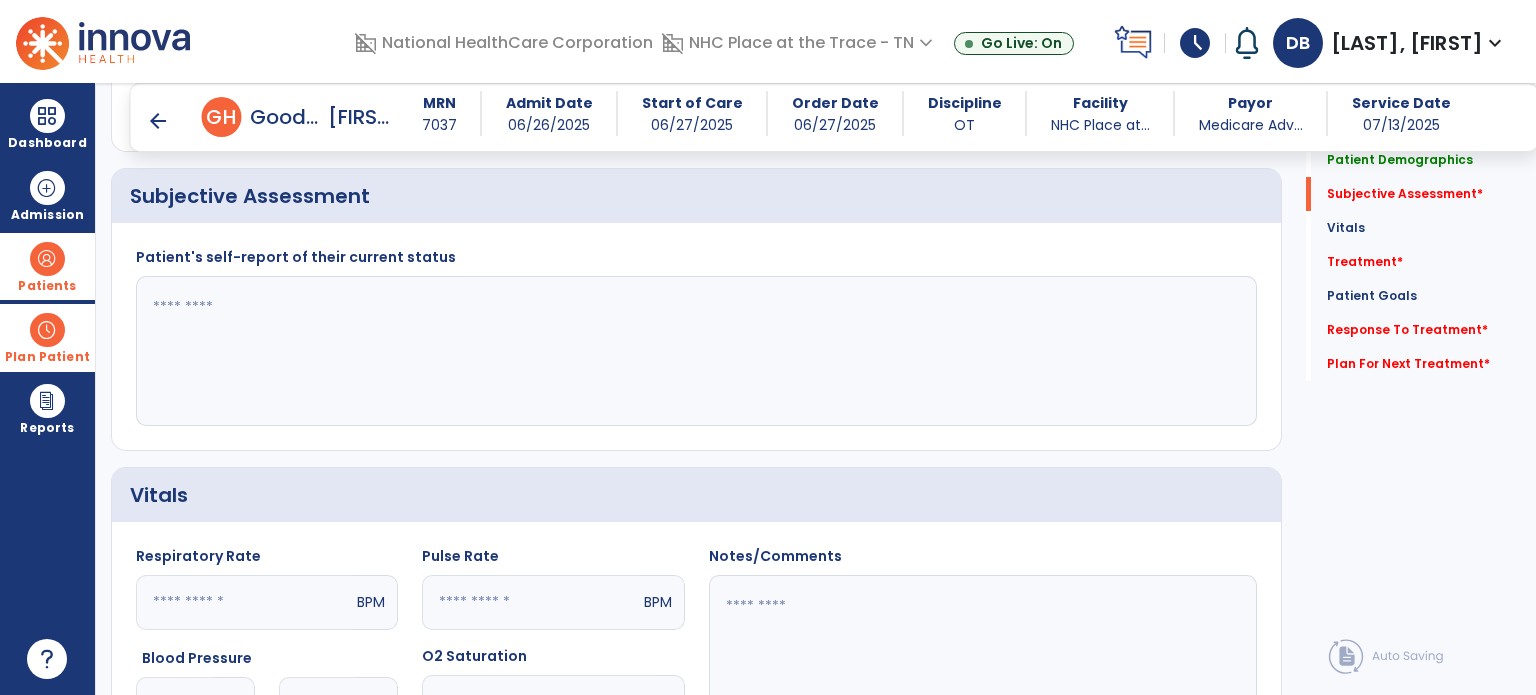 click 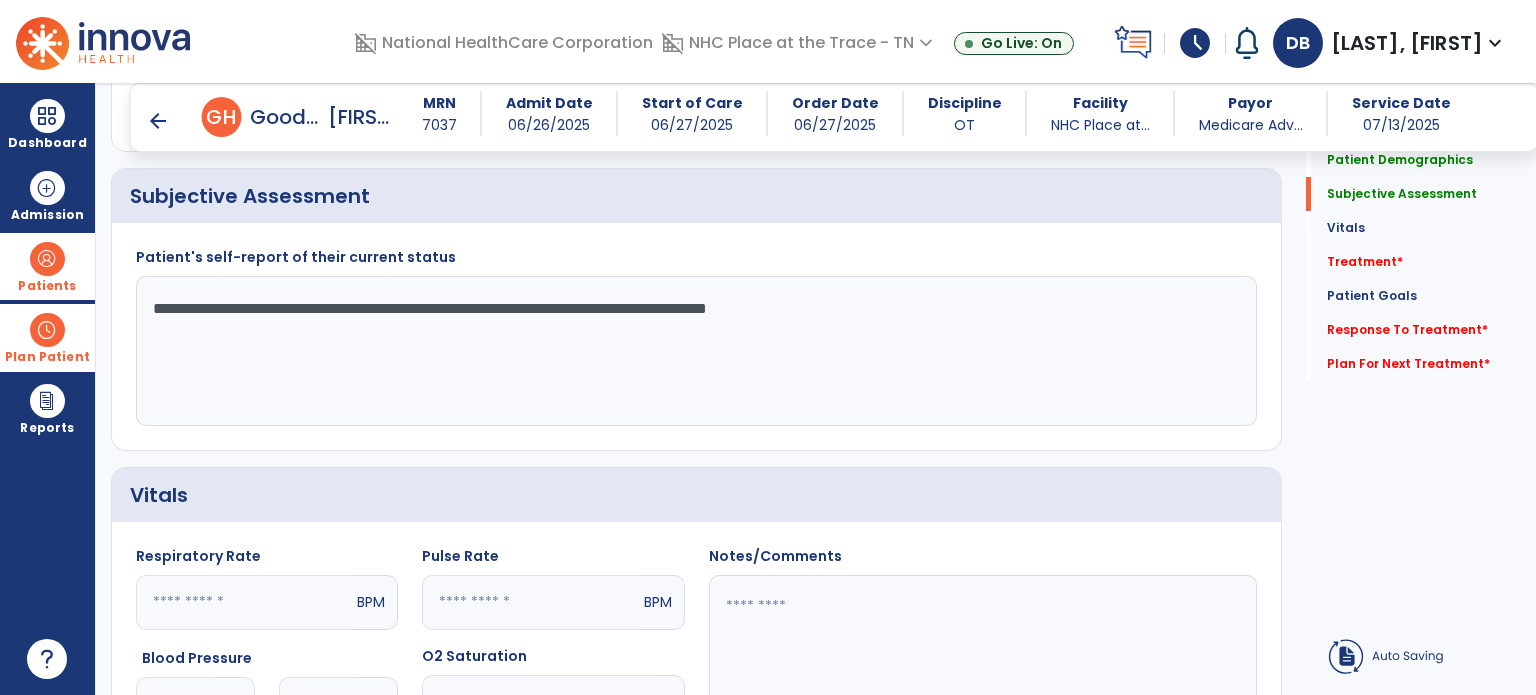 click on "**********" 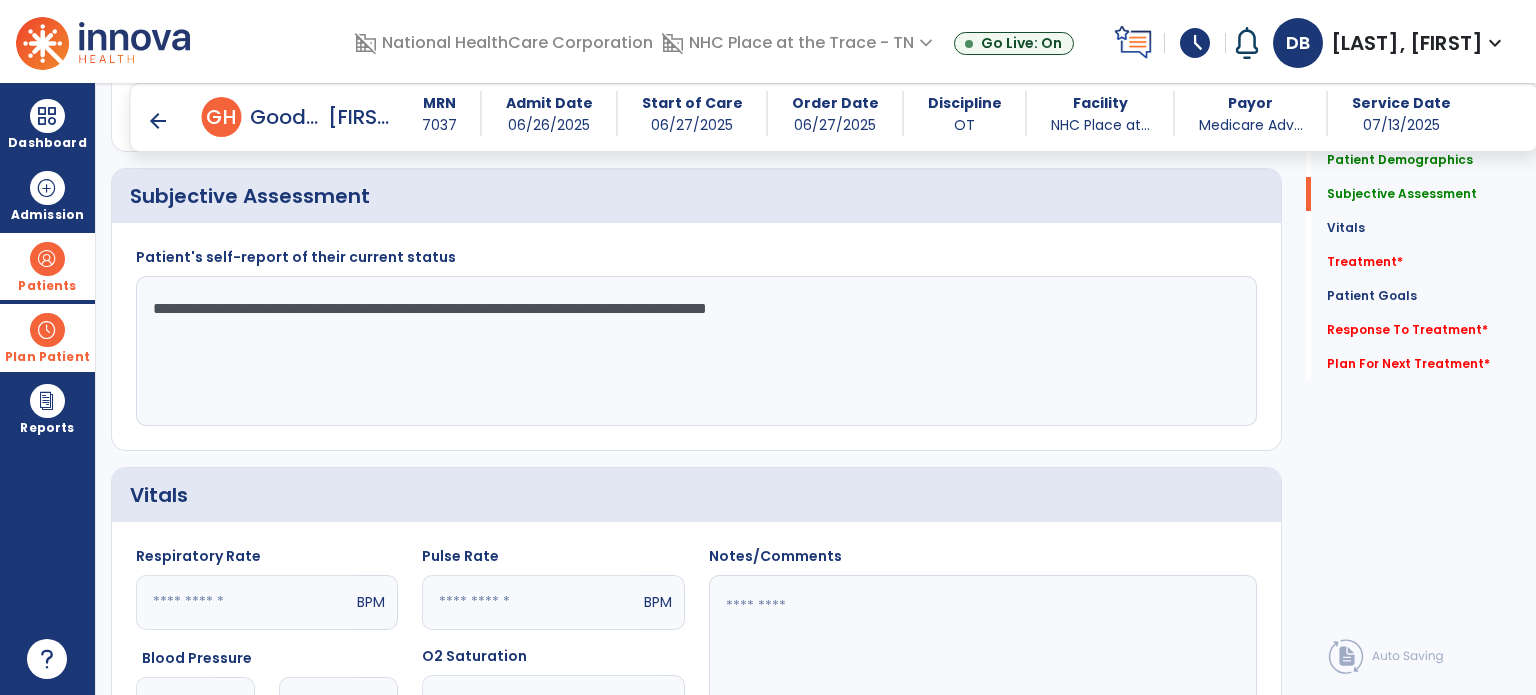 click on "**********" 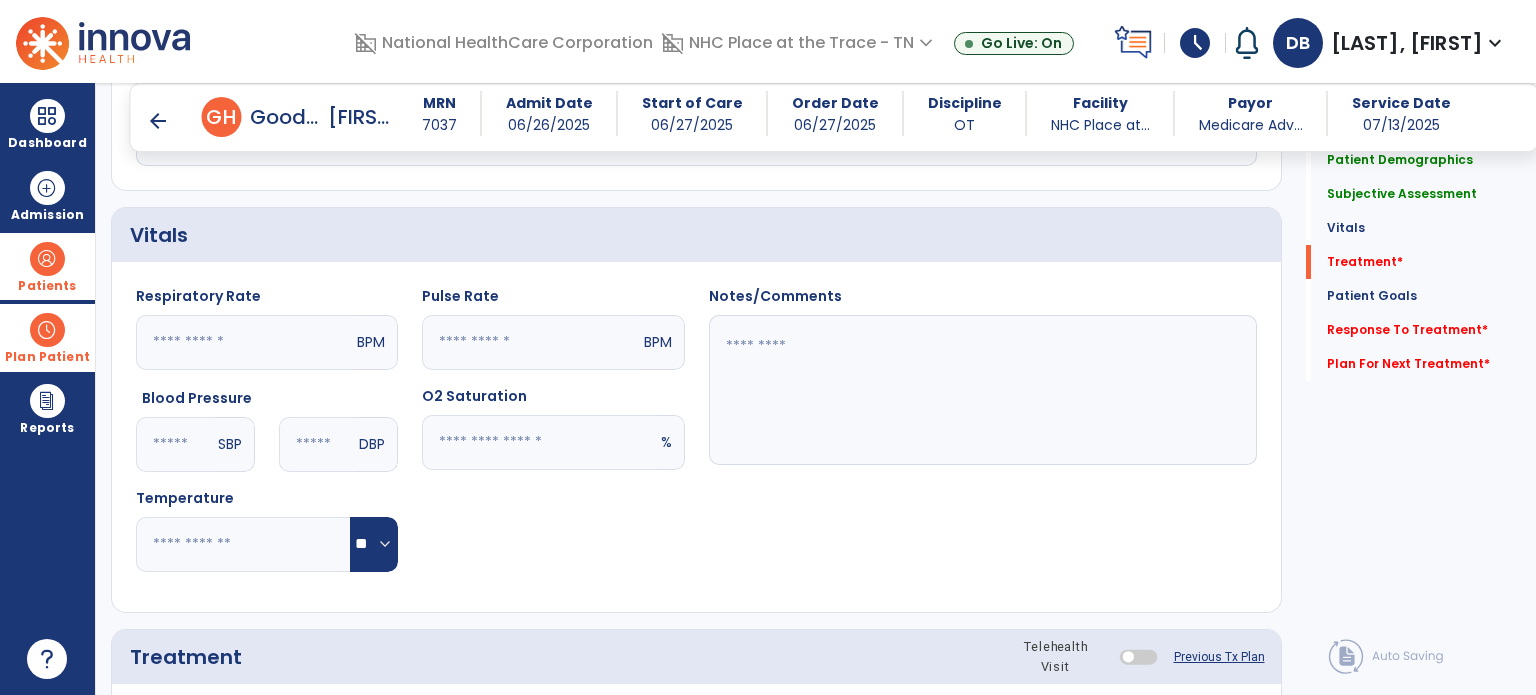 scroll, scrollTop: 1000, scrollLeft: 0, axis: vertical 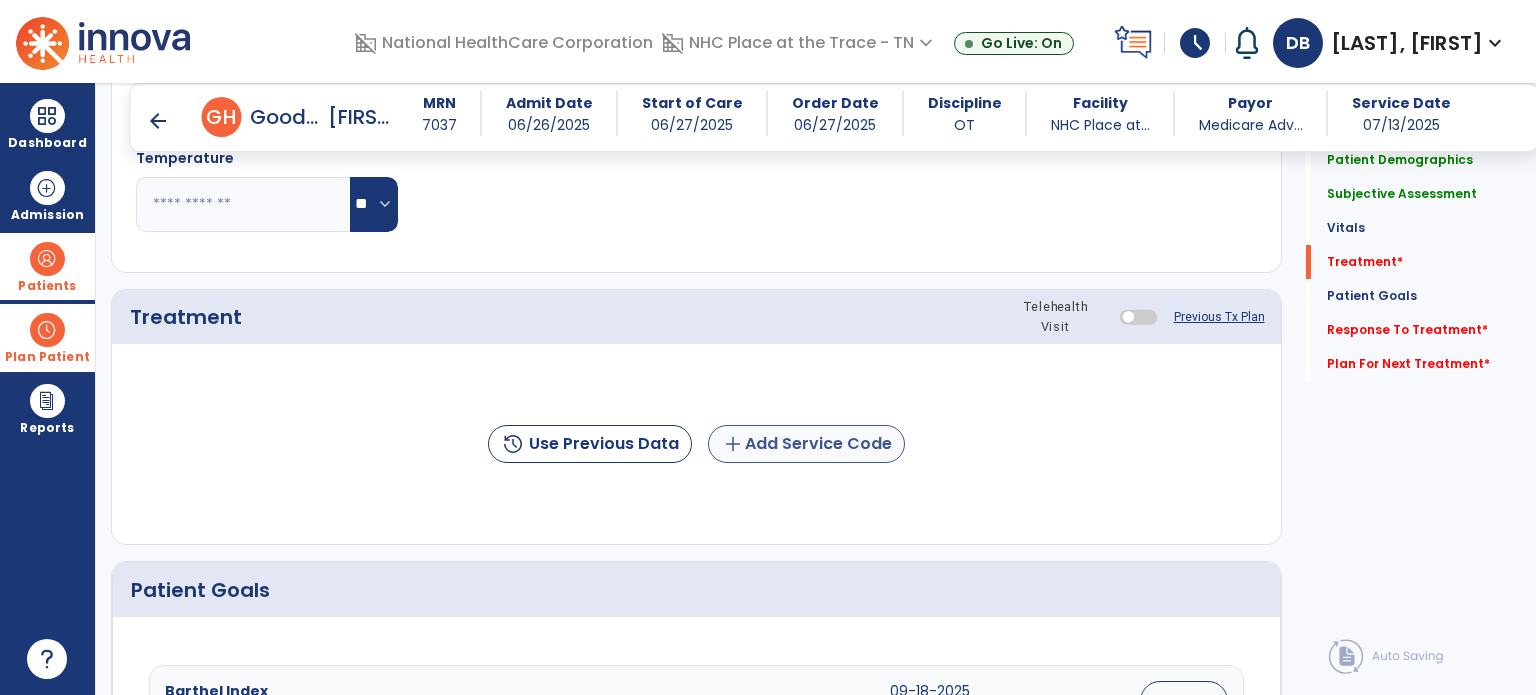 type on "**********" 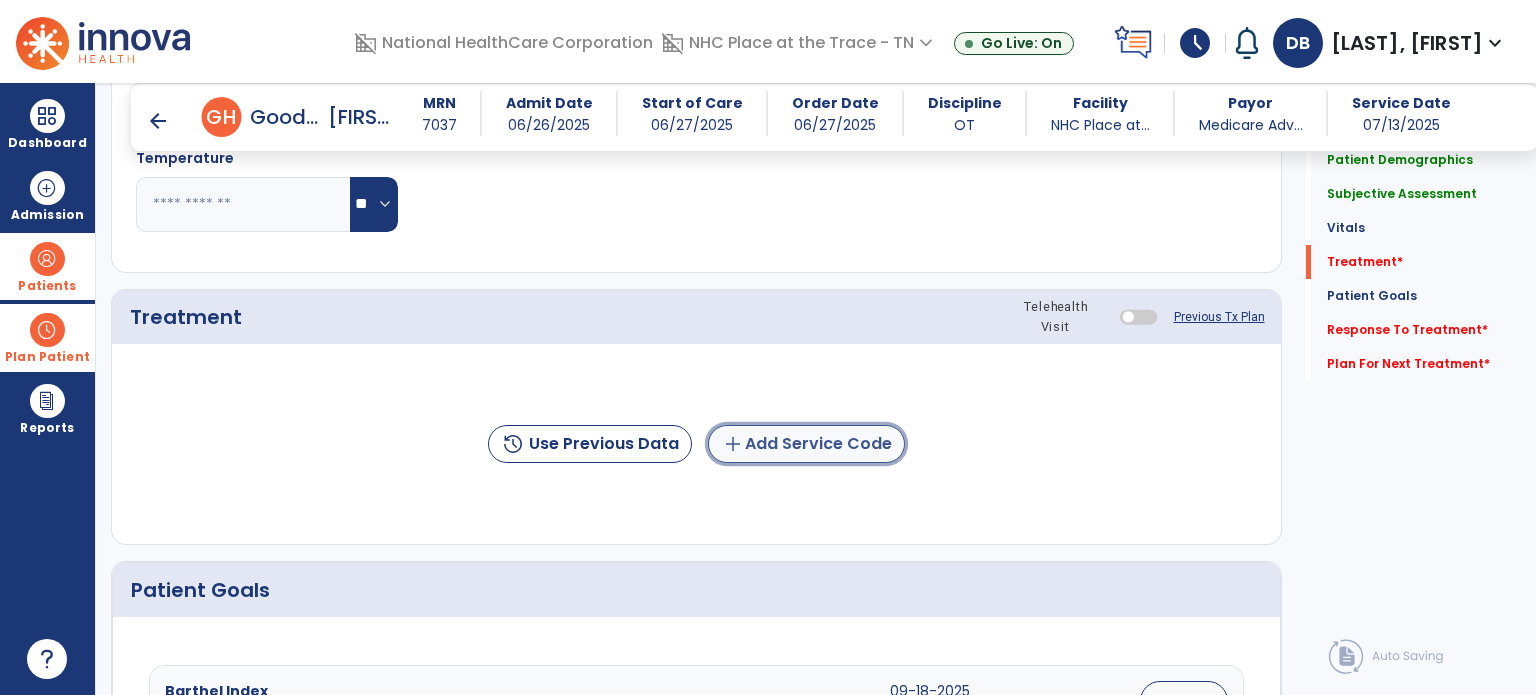 click on "add  Add Service Code" 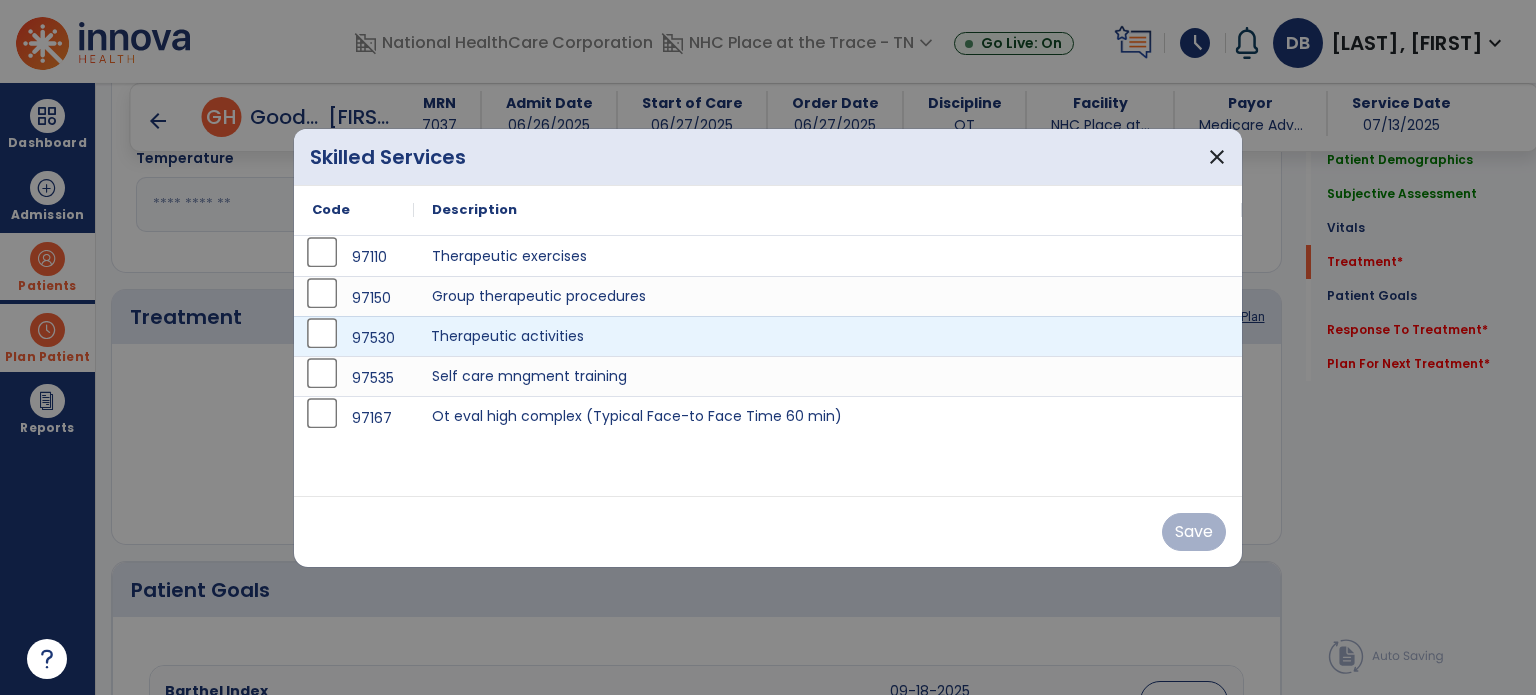 click on "Therapeutic activities" at bounding box center [828, 336] 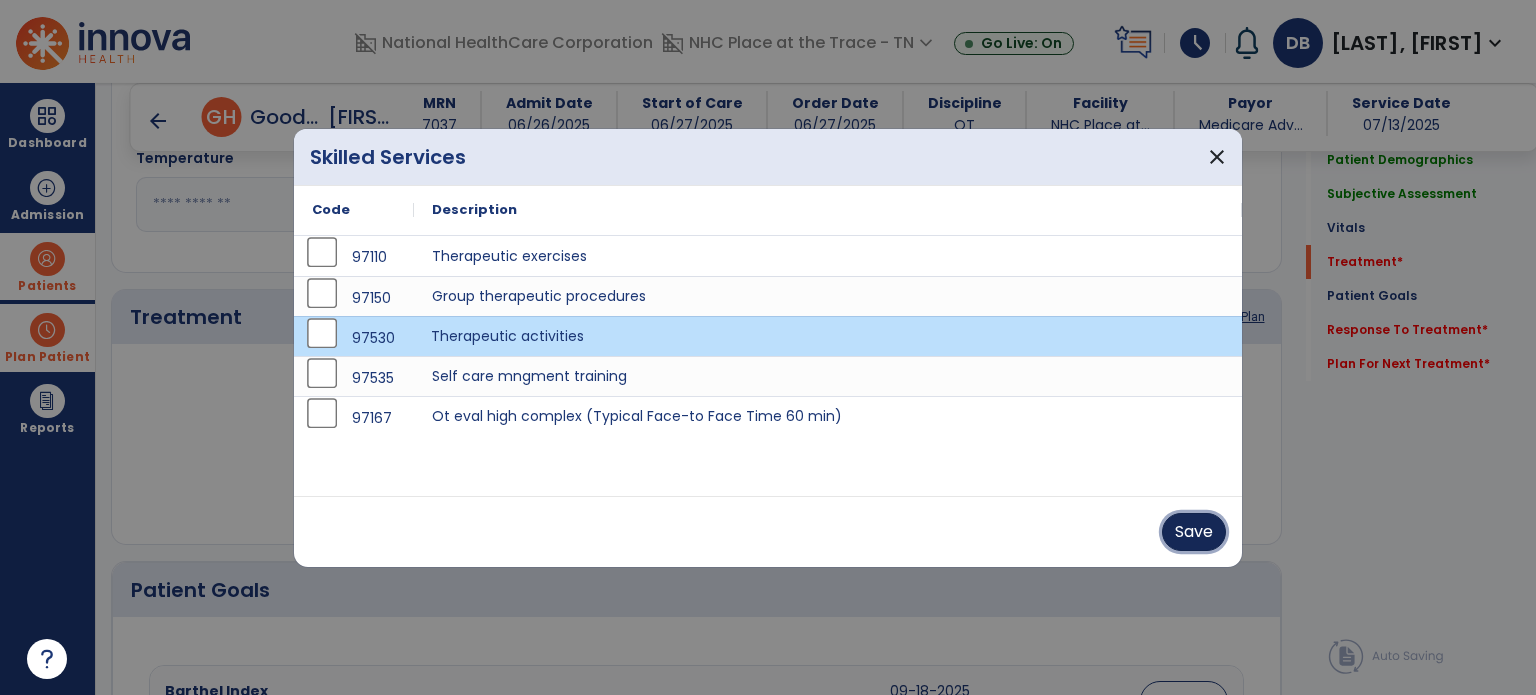 click on "Save" at bounding box center [1194, 532] 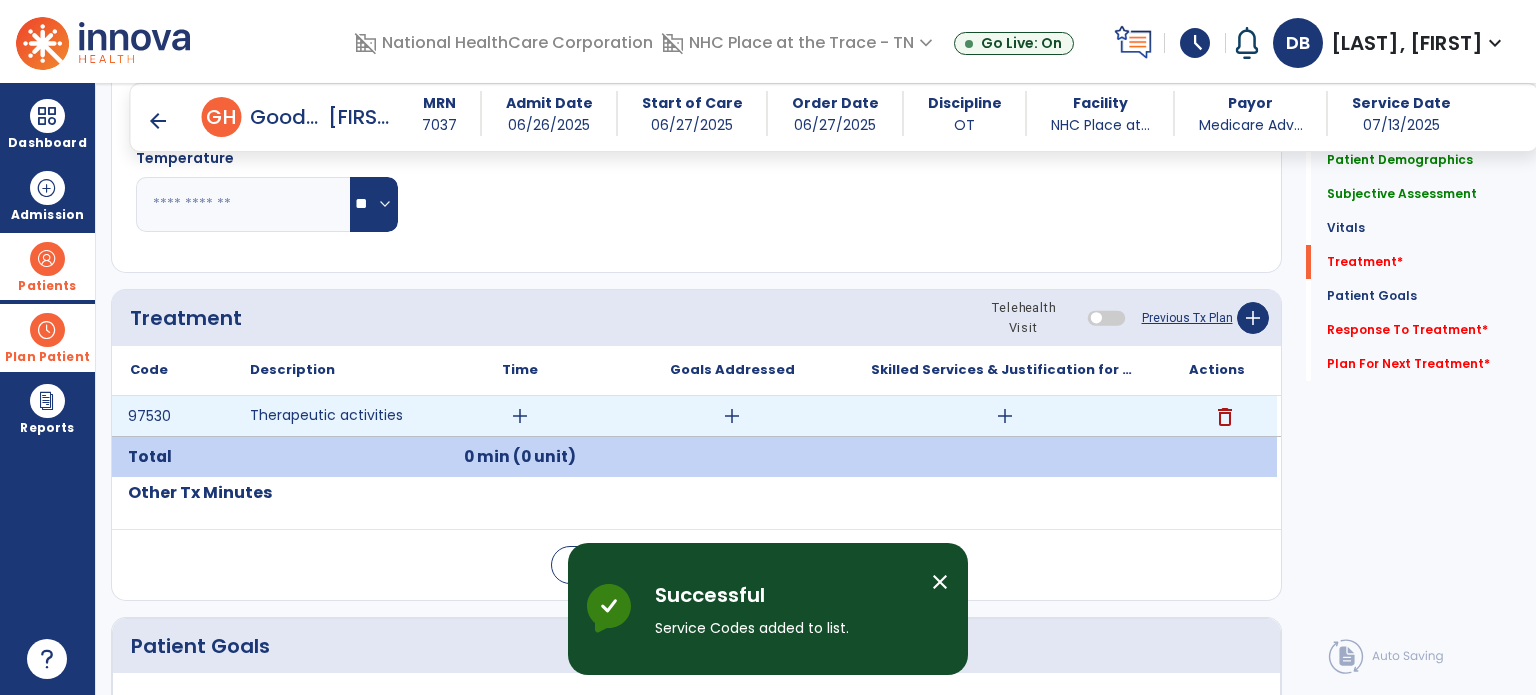 click on "add" at bounding box center (732, 416) 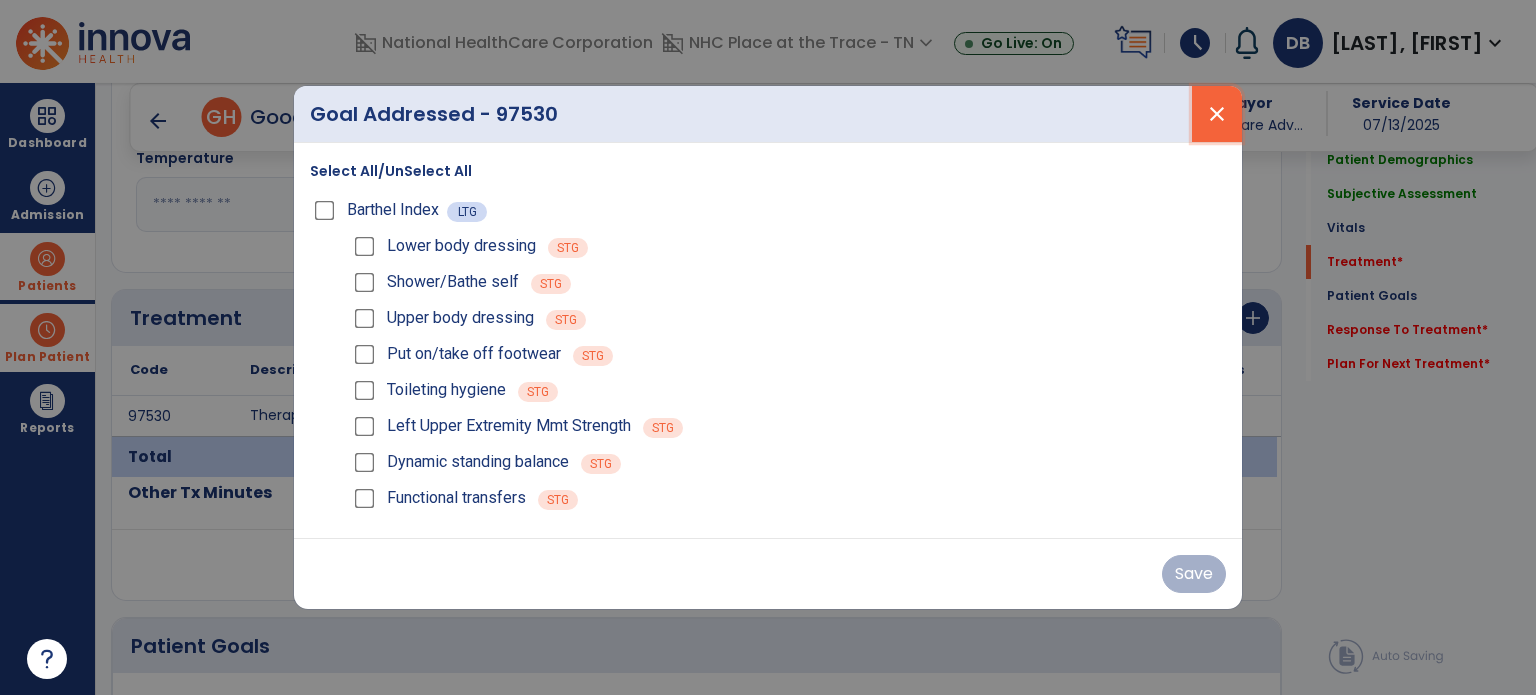 click on "close" at bounding box center [1217, 114] 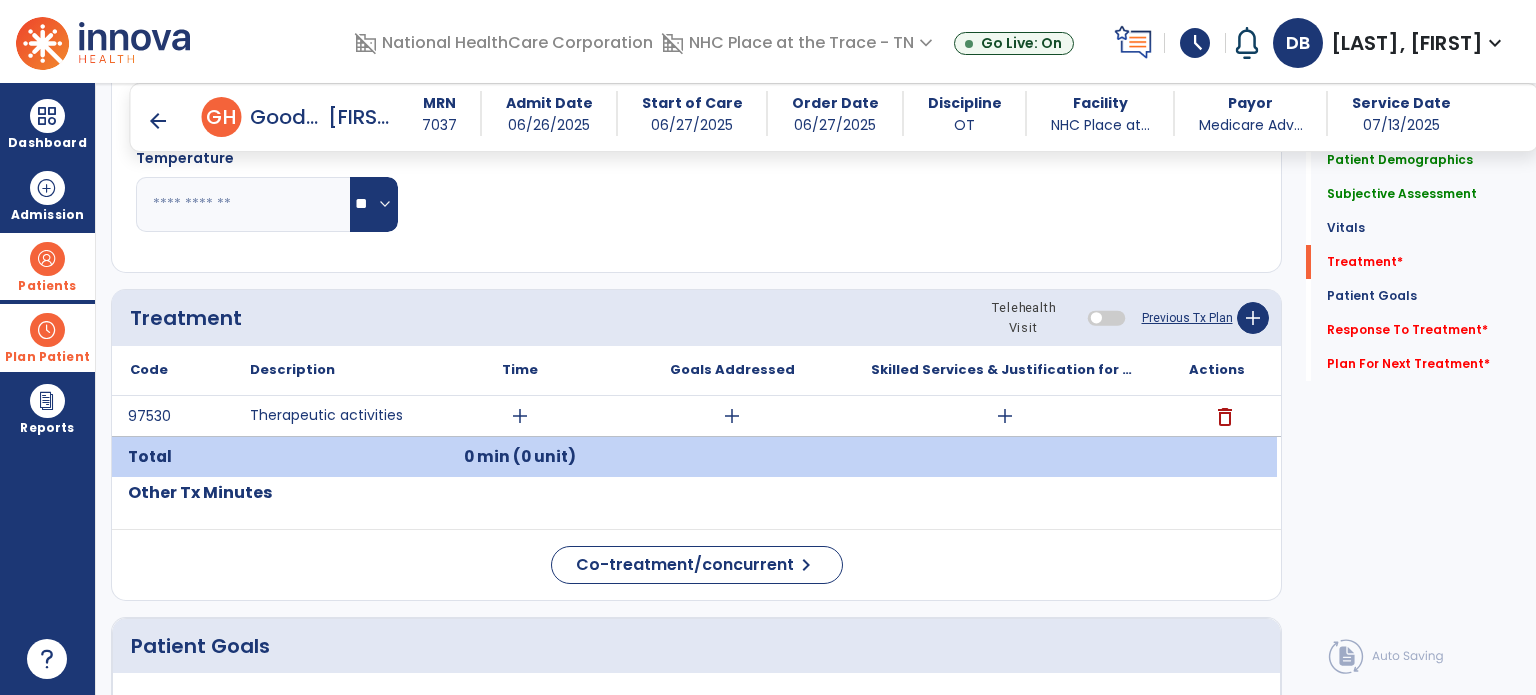 click on "Co-treatment/concurrent  chevron_right" 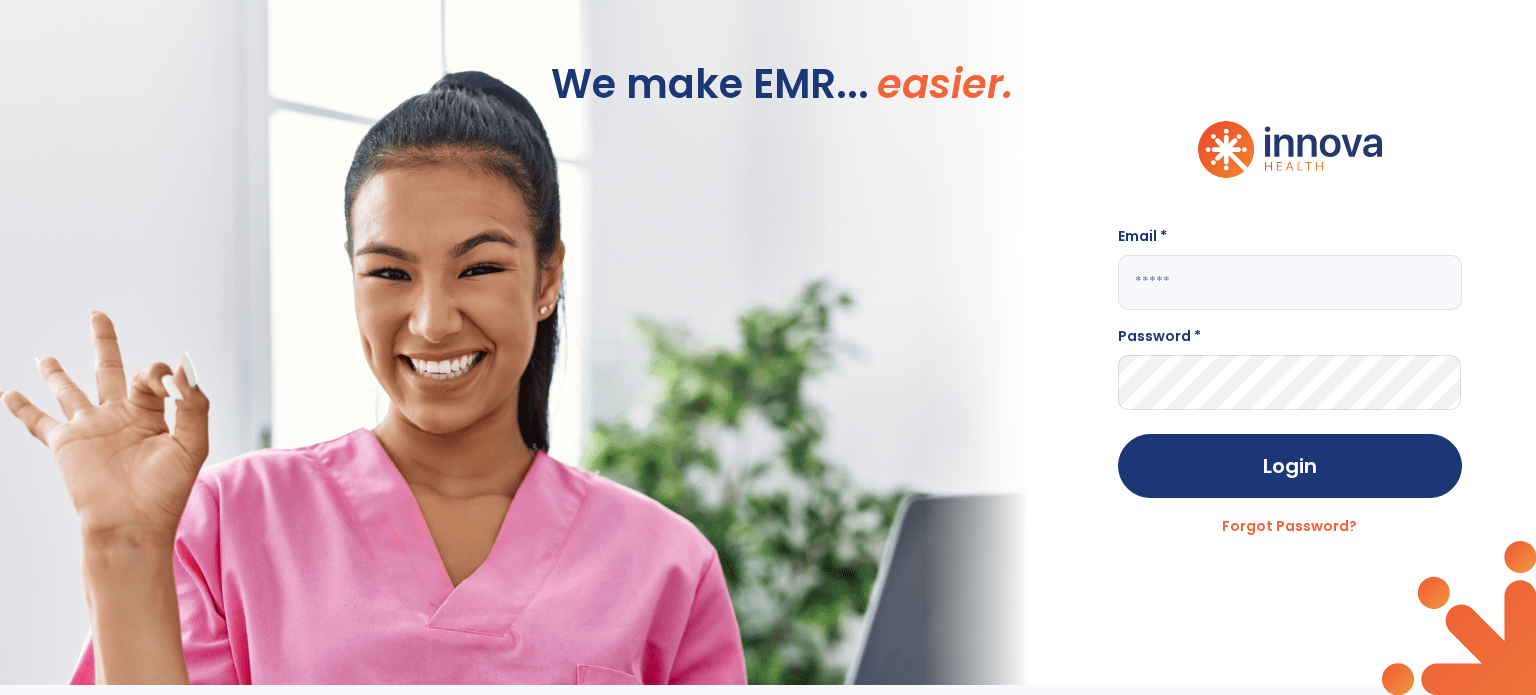 type on "**********" 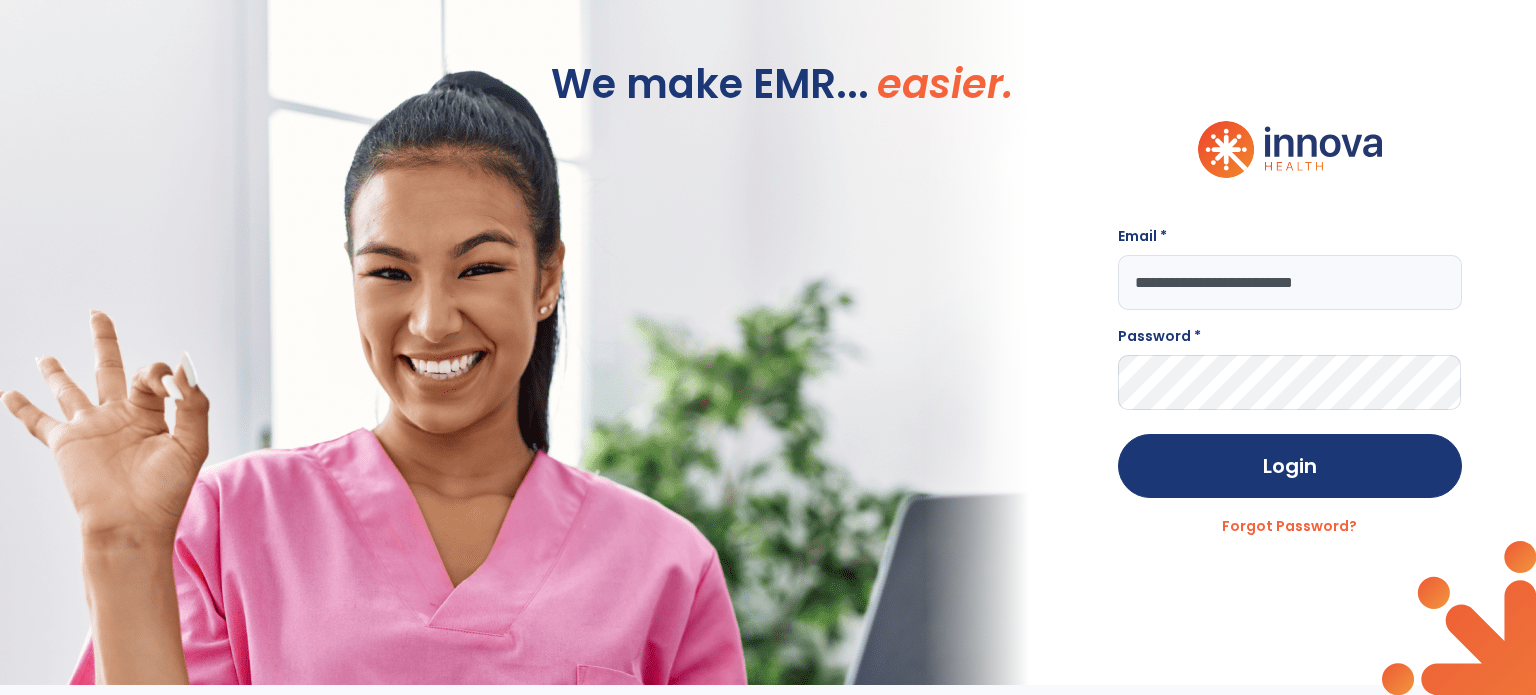 scroll, scrollTop: 0, scrollLeft: 0, axis: both 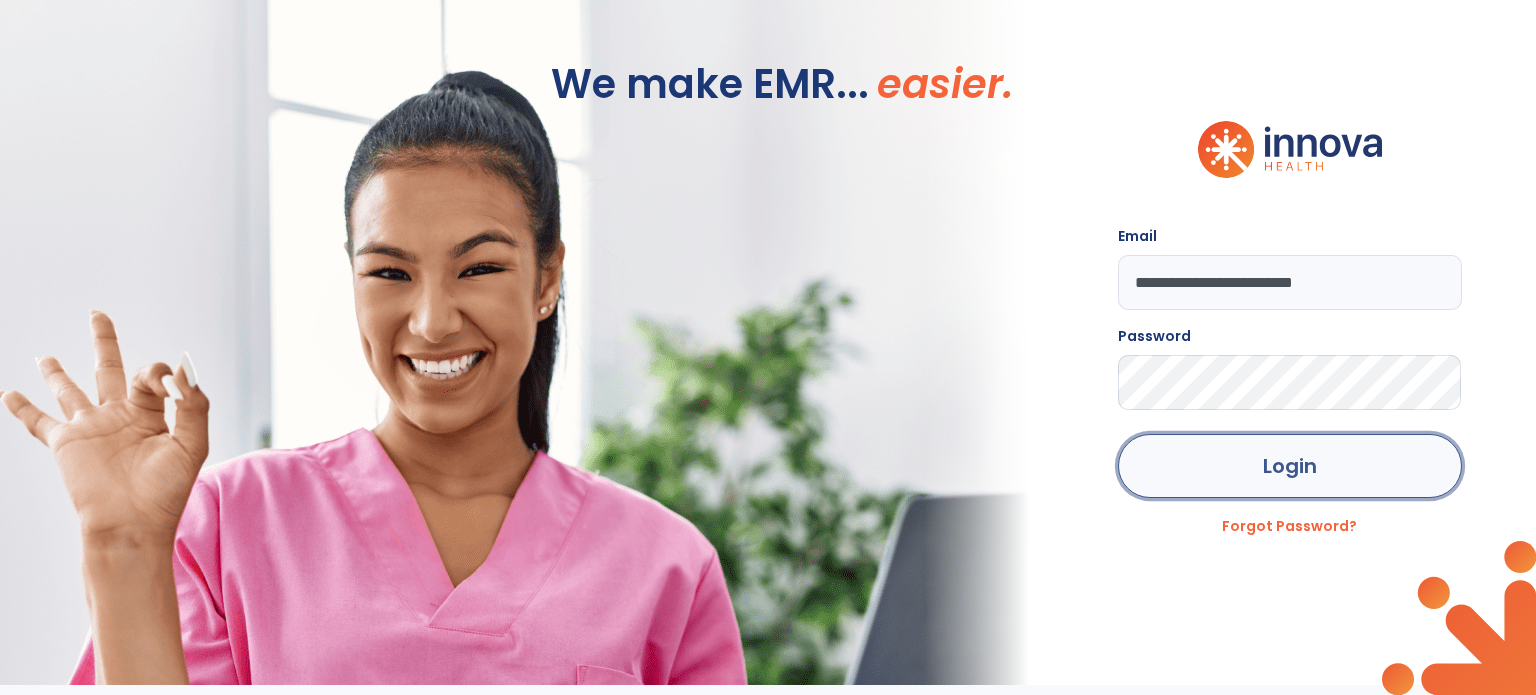 click on "Login" 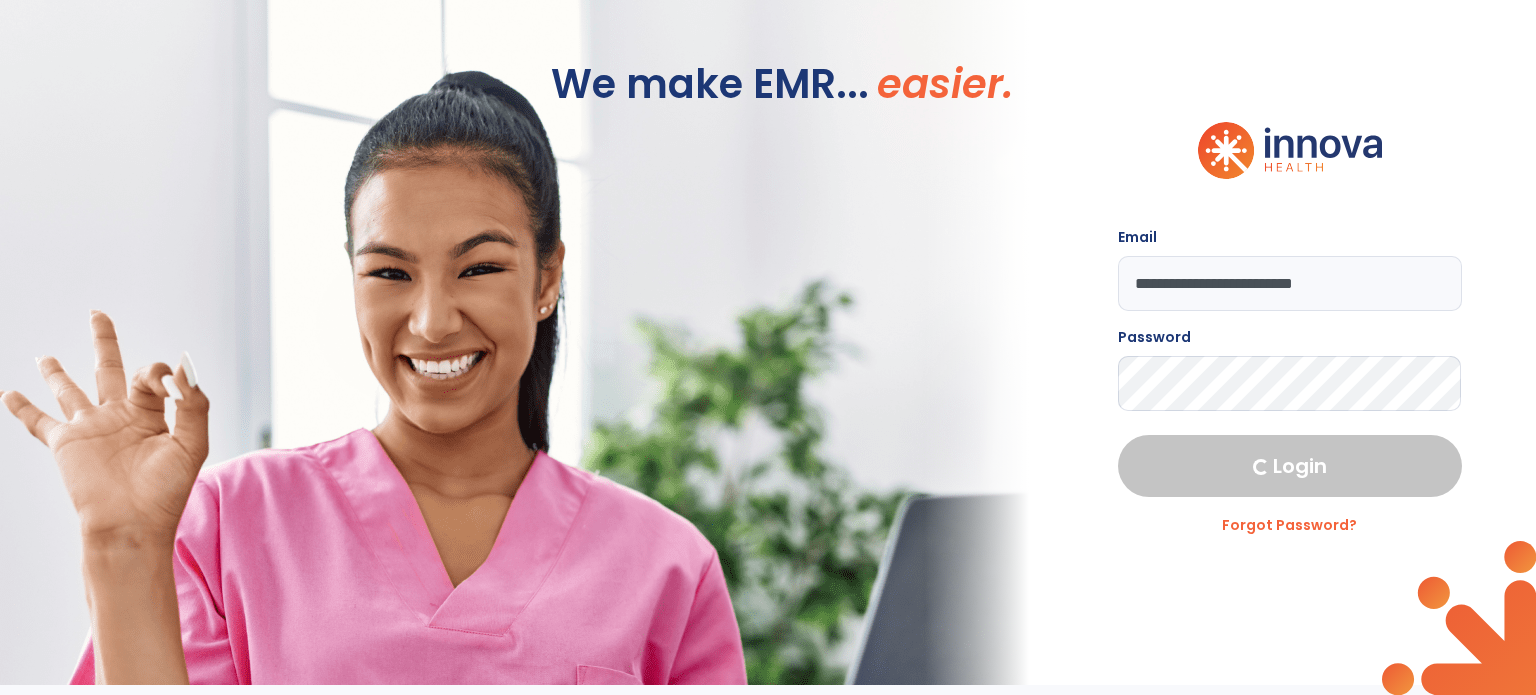 select on "****" 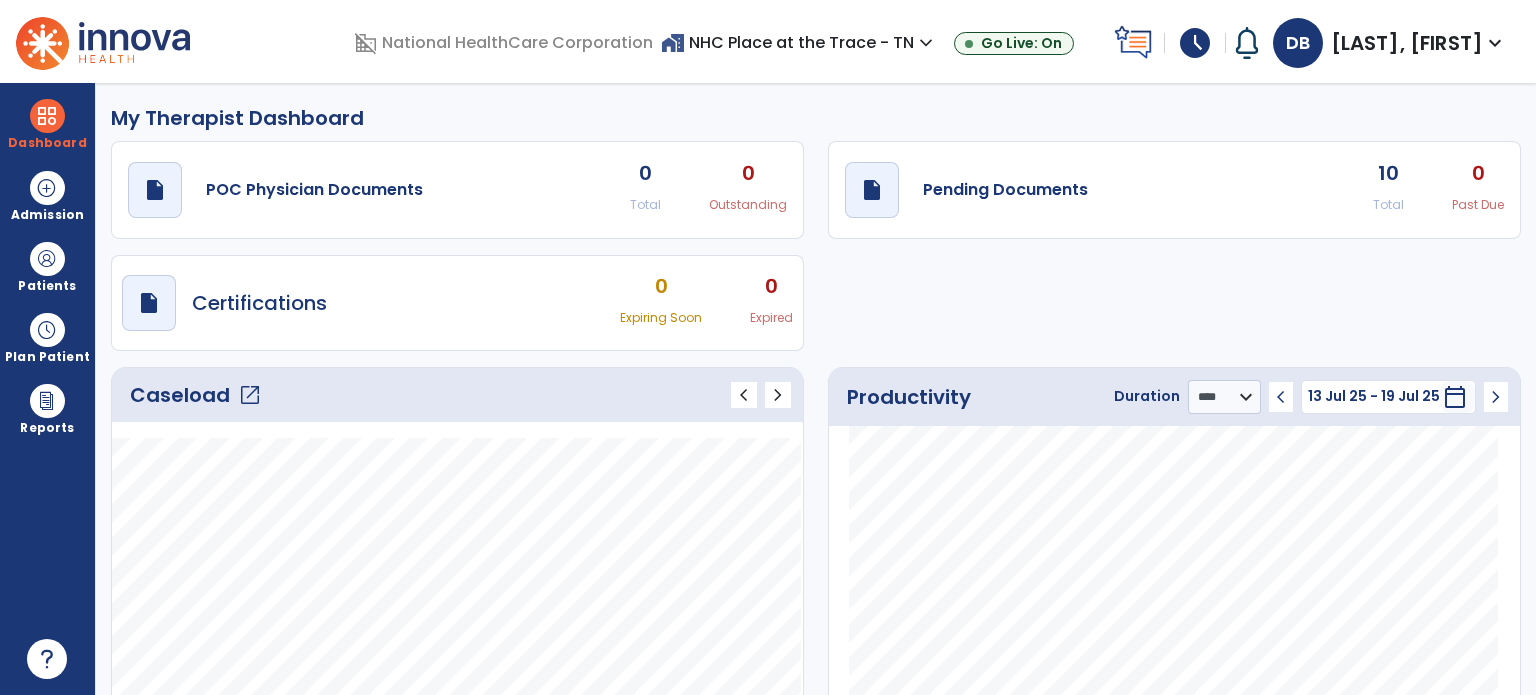 click at bounding box center (103, 41) 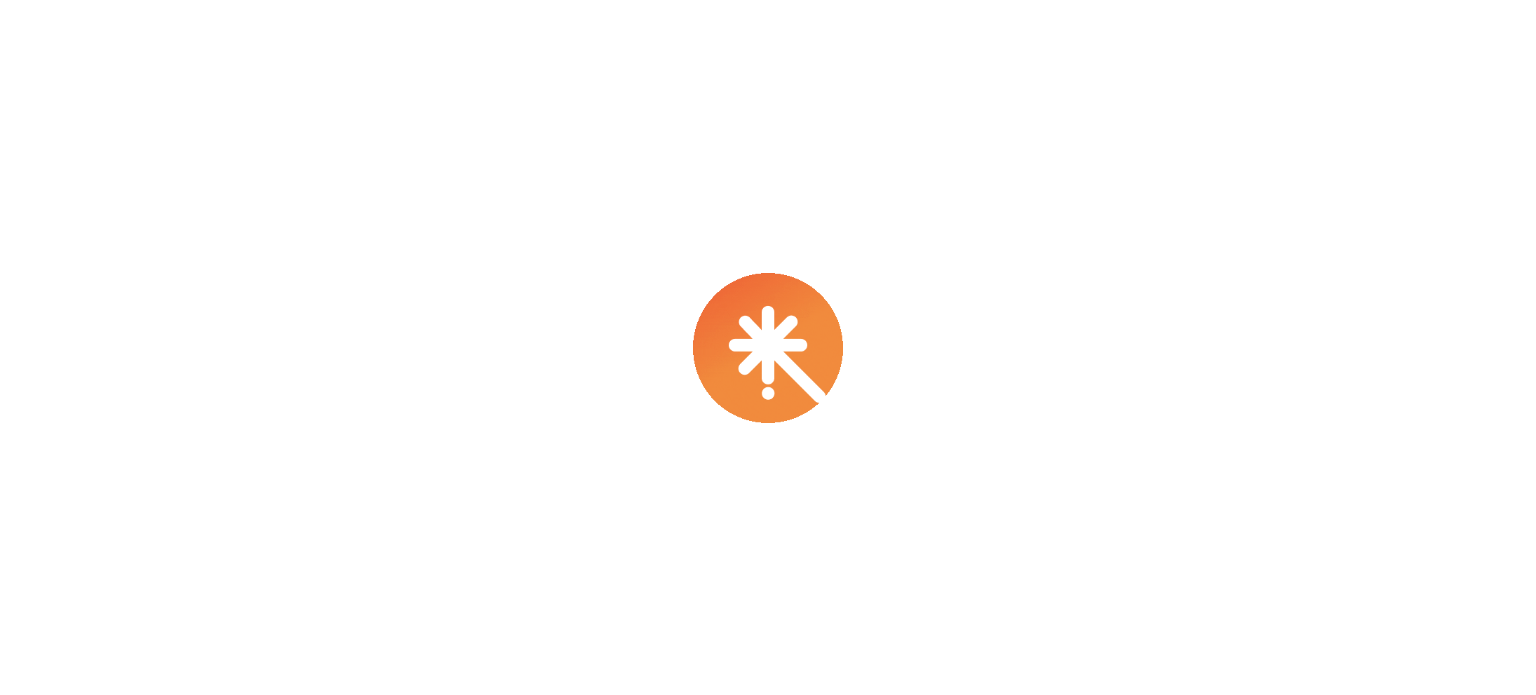 scroll, scrollTop: 0, scrollLeft: 0, axis: both 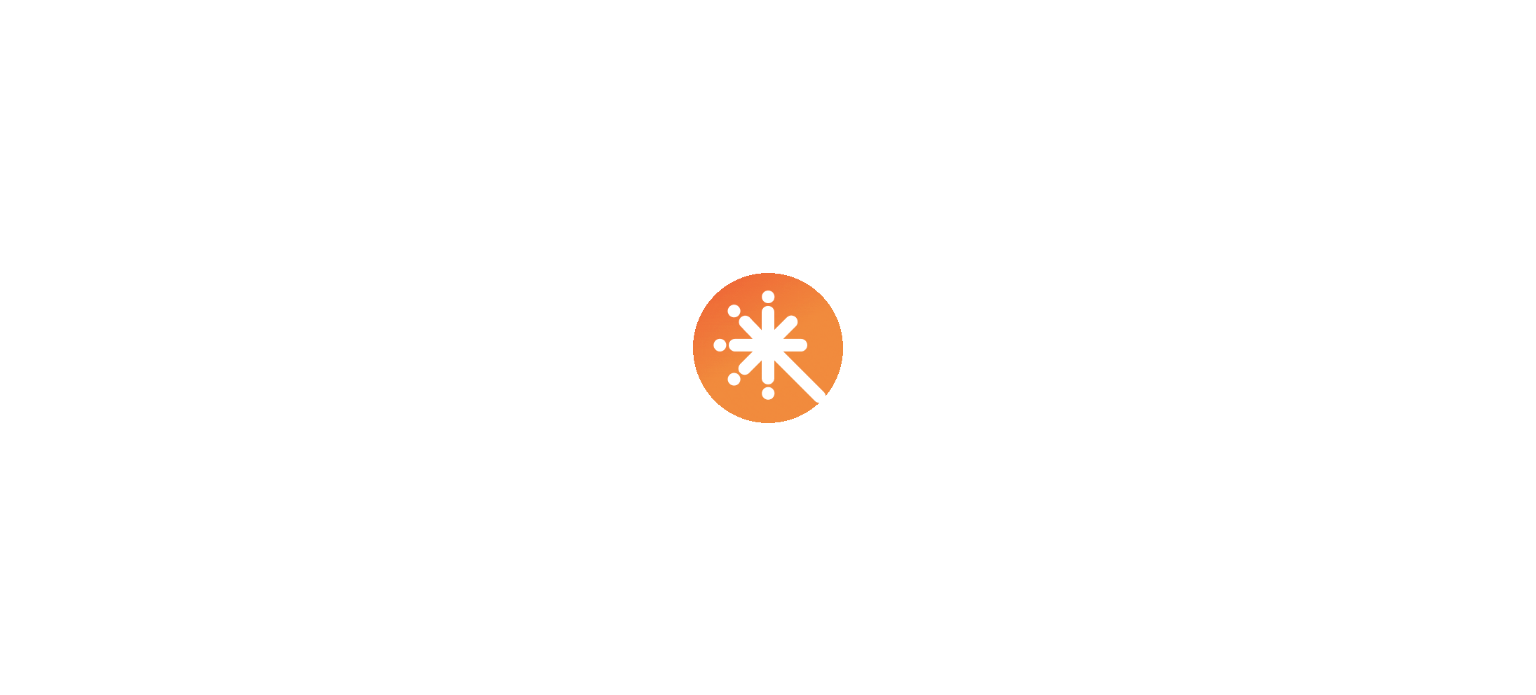 select on "****" 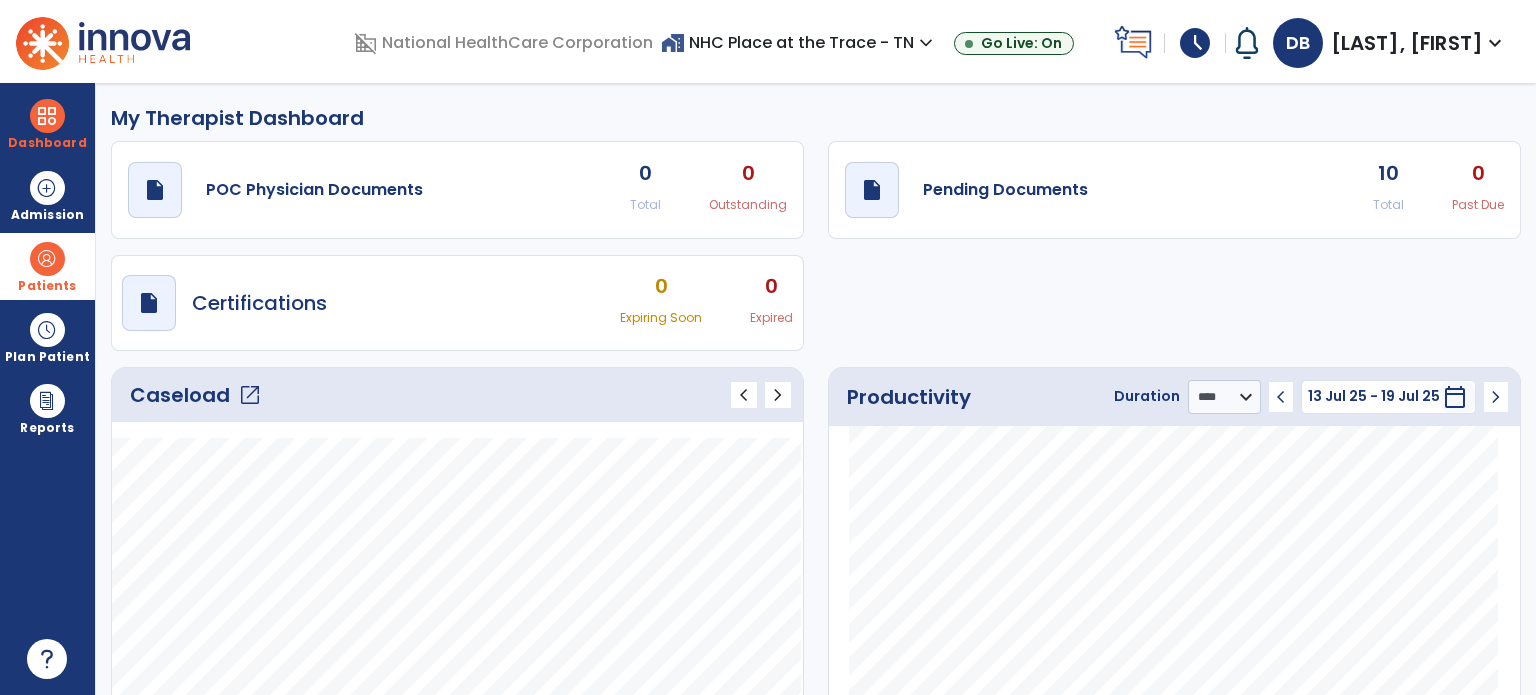 click on "Patients" at bounding box center (47, 286) 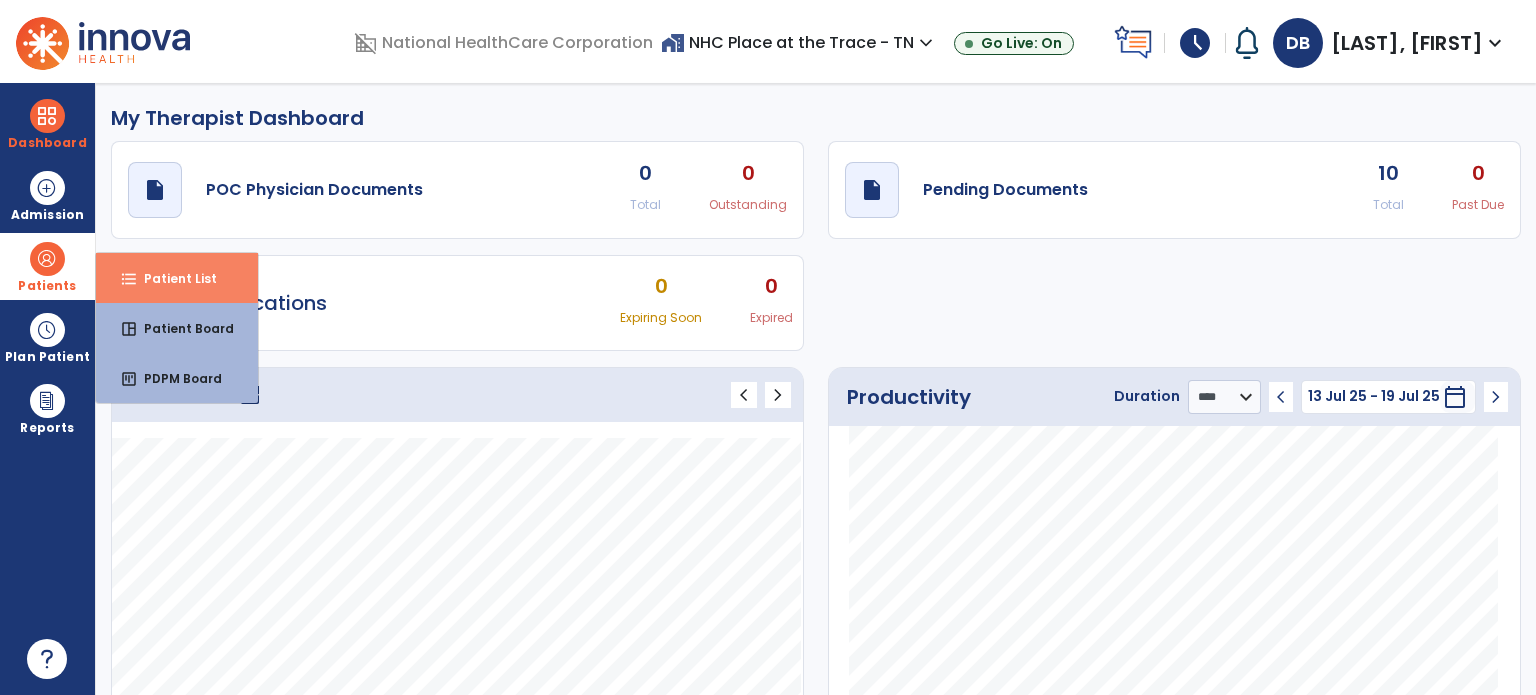 click on "Patient List" at bounding box center (172, 278) 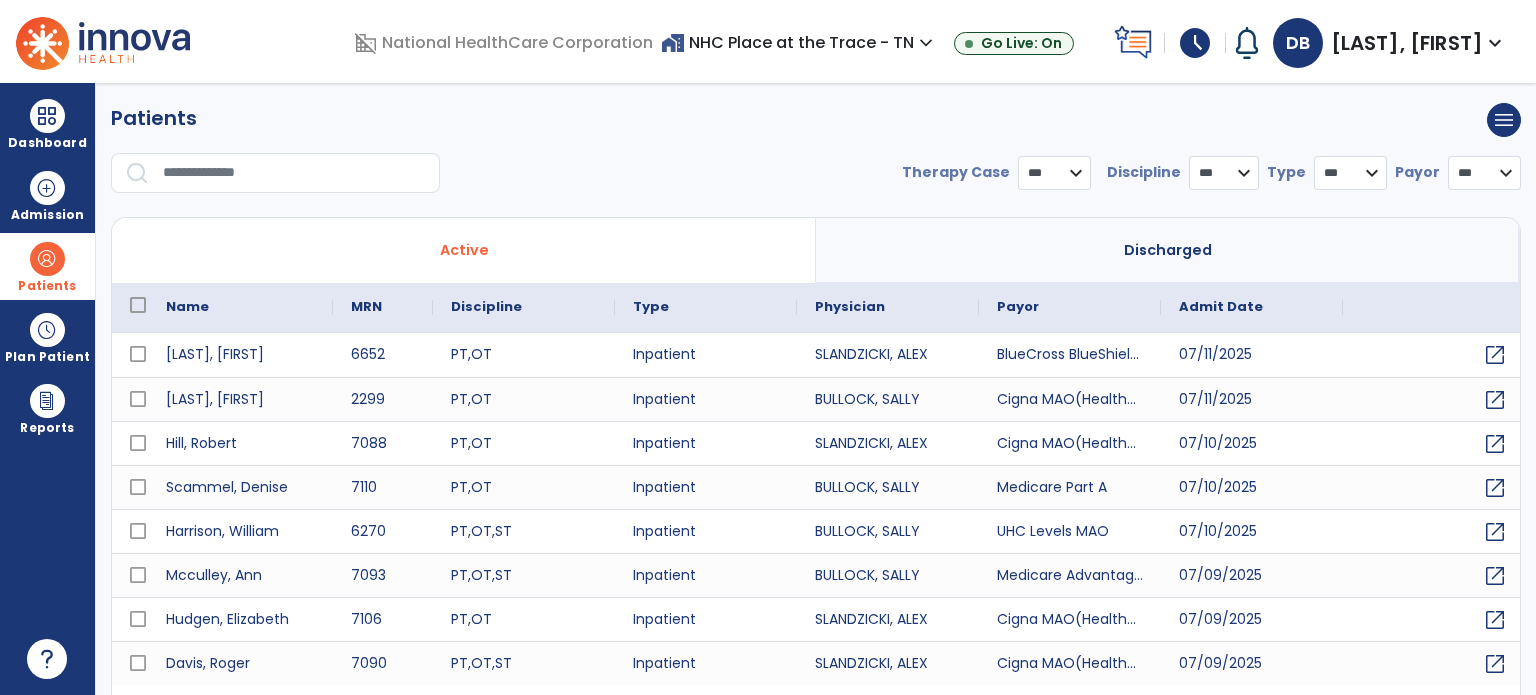select on "***" 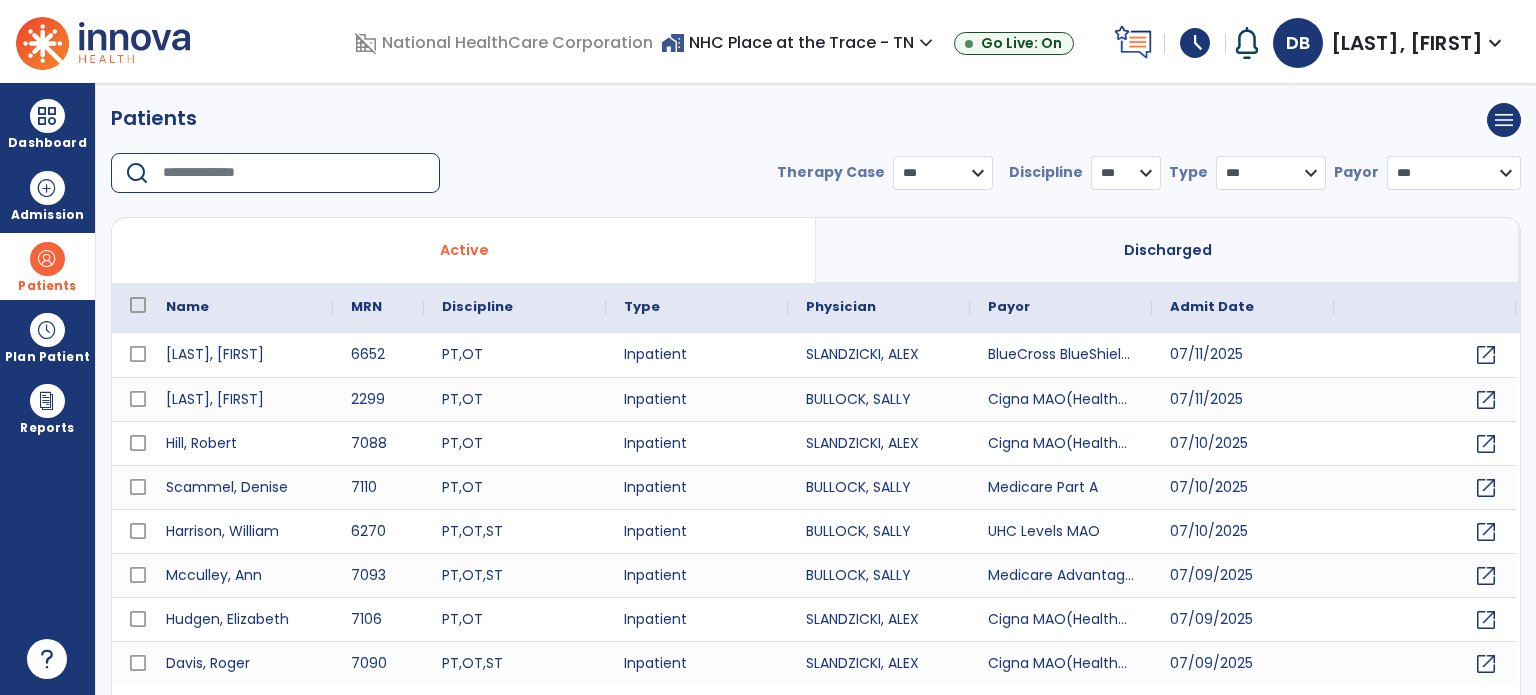 click at bounding box center [294, 173] 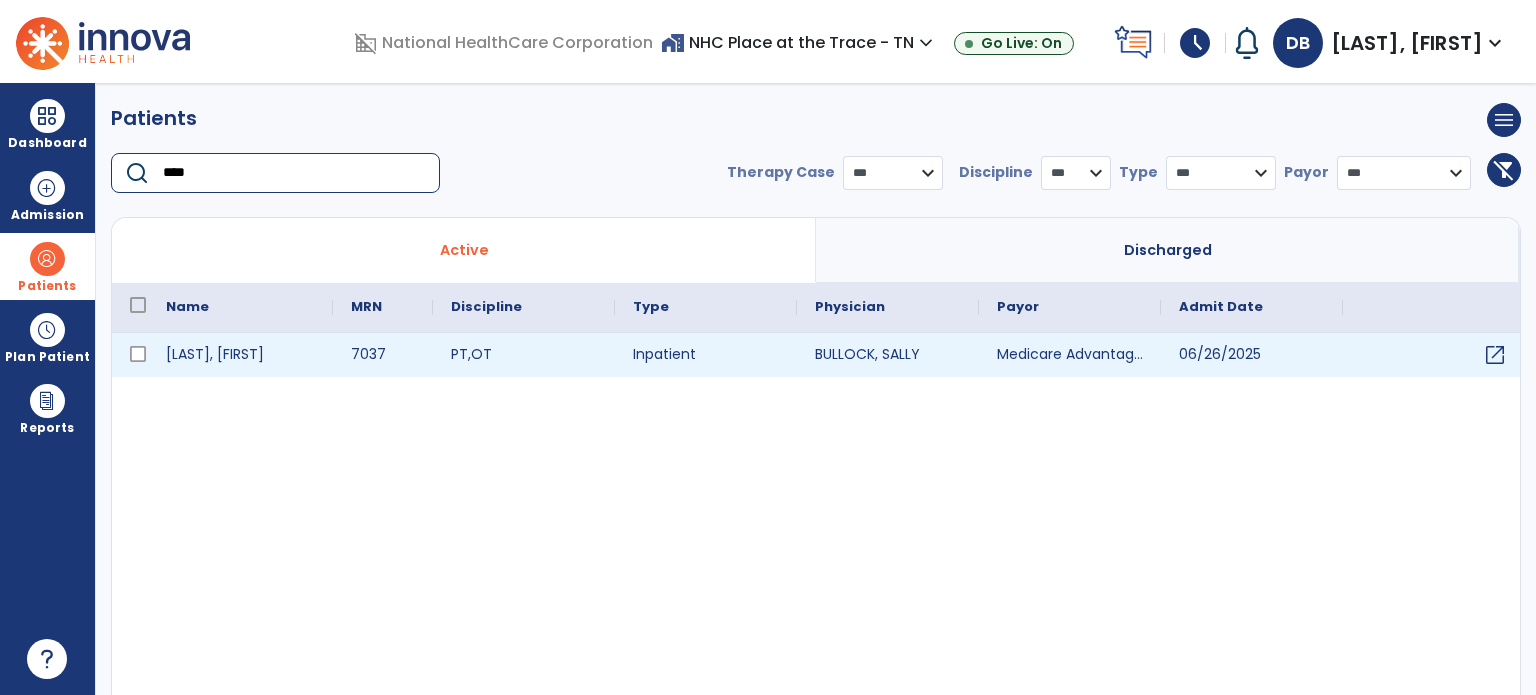 type on "****" 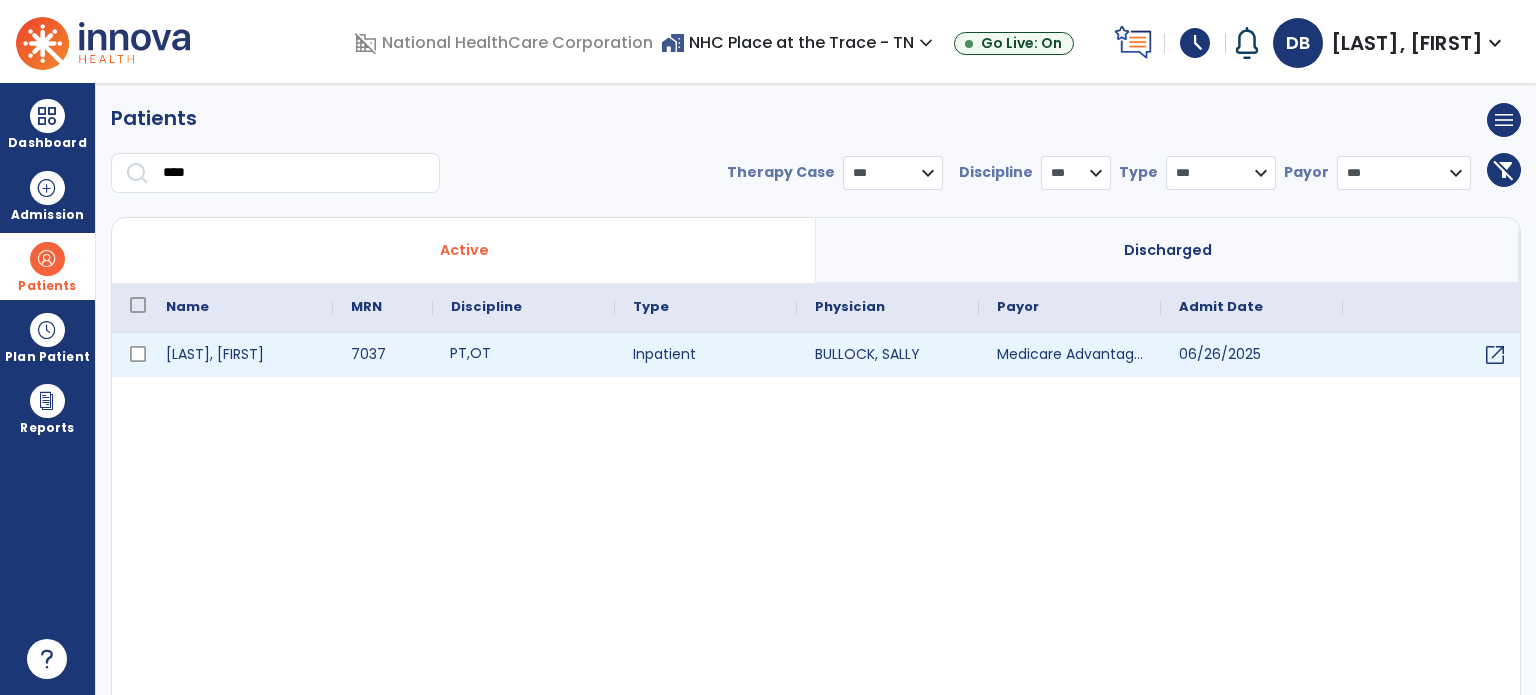 click on "PT , OT" at bounding box center [524, 355] 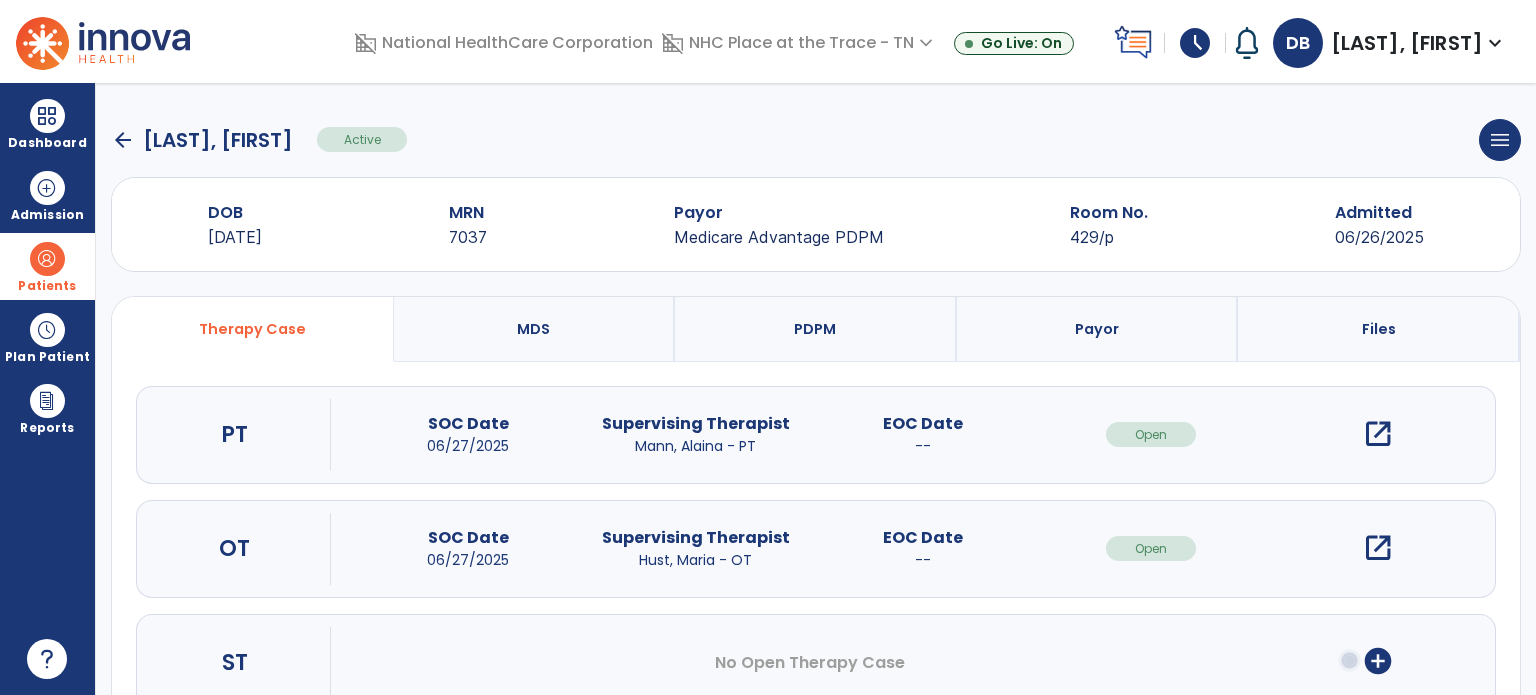 click on "open_in_new" at bounding box center [1378, 548] 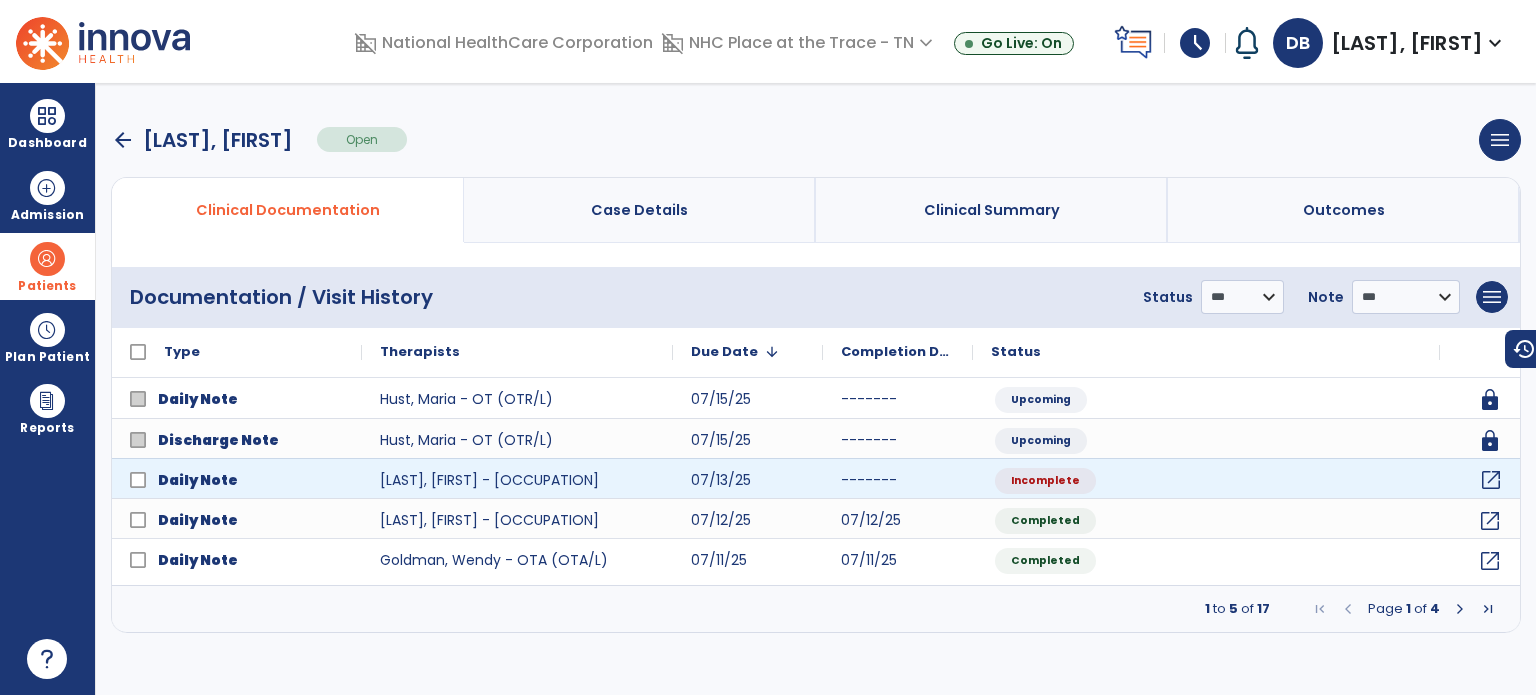 click on "open_in_new" 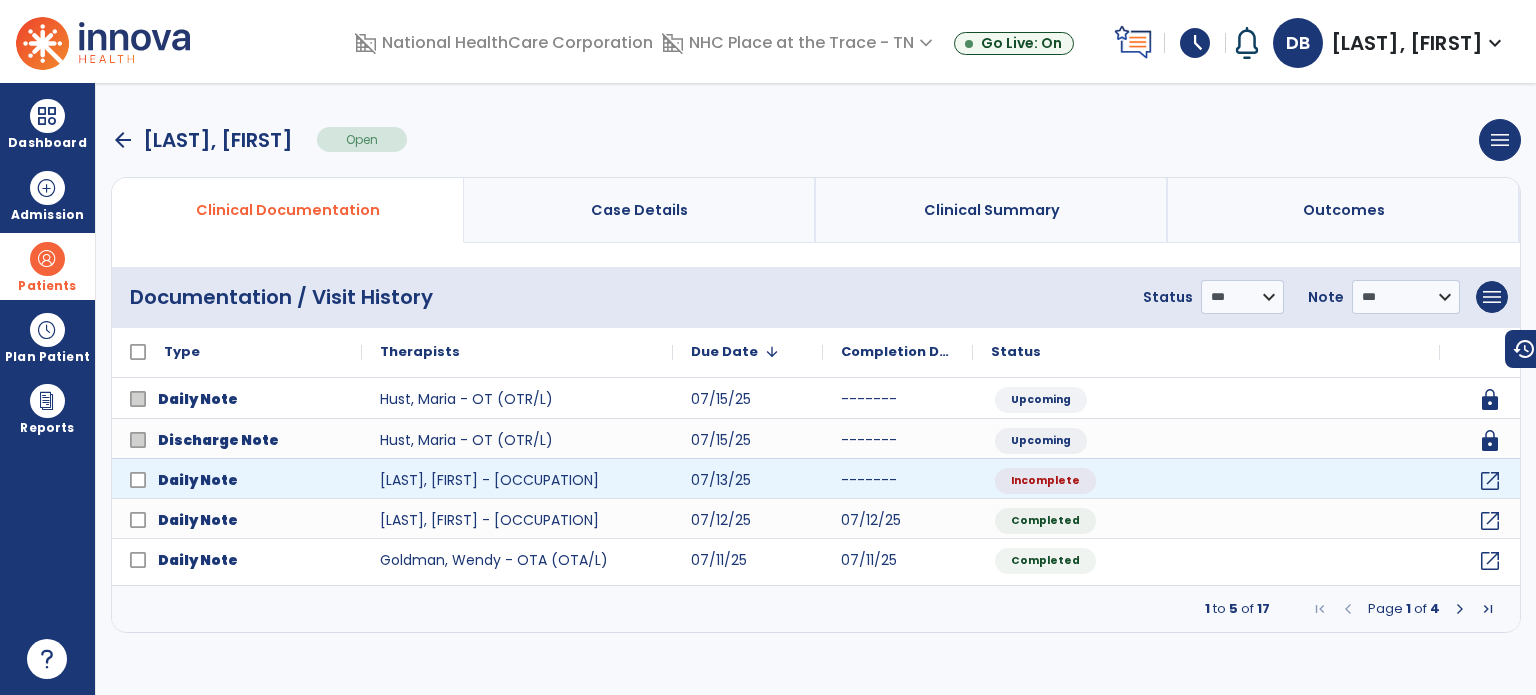 select on "*" 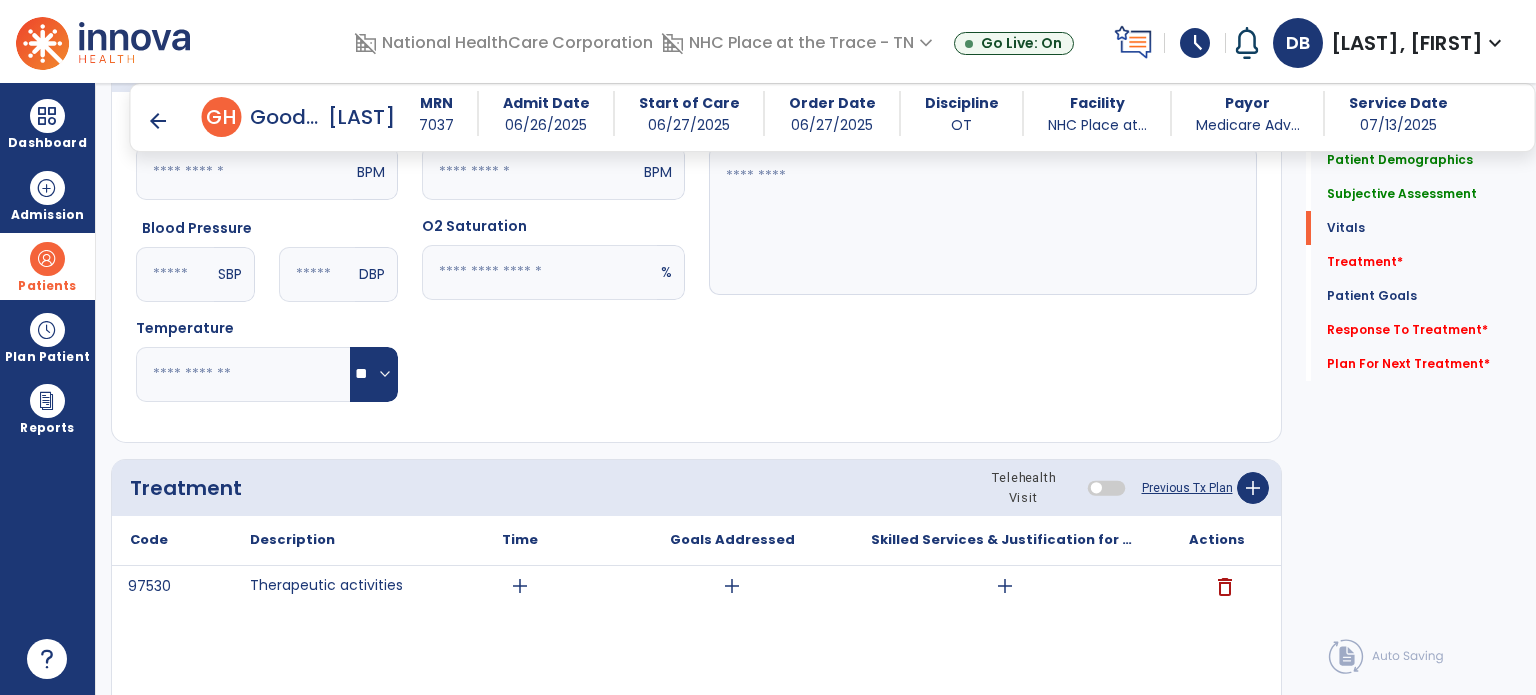 scroll, scrollTop: 1100, scrollLeft: 0, axis: vertical 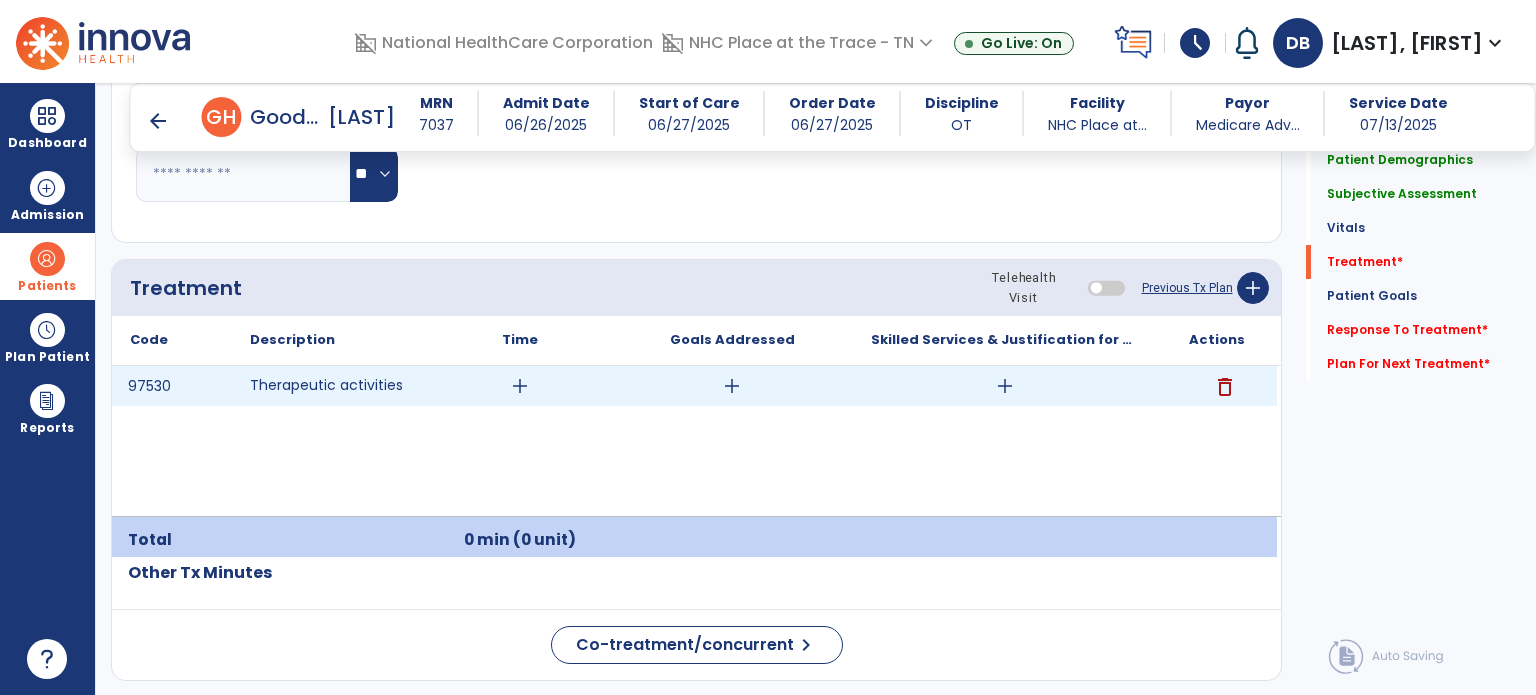 click on "add" at bounding box center [732, 386] 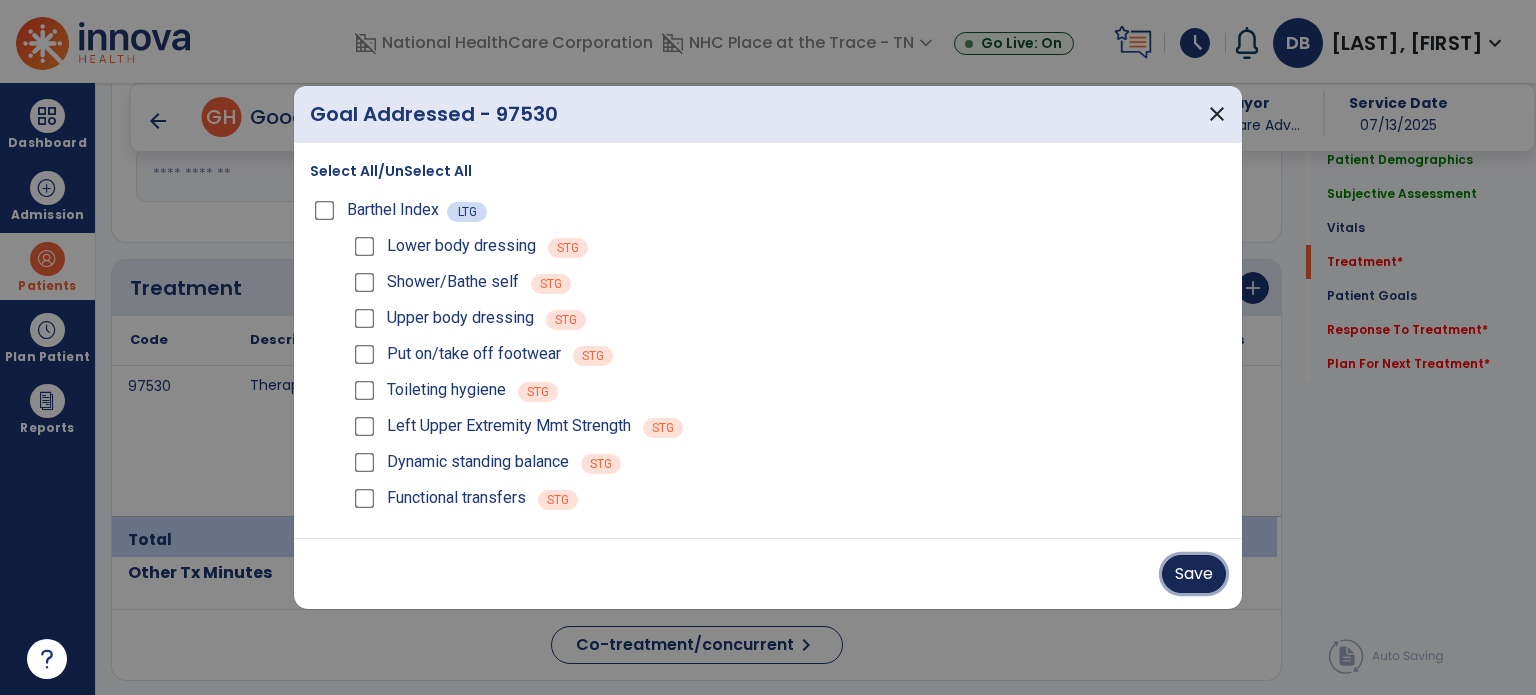 click on "Save" at bounding box center (1194, 574) 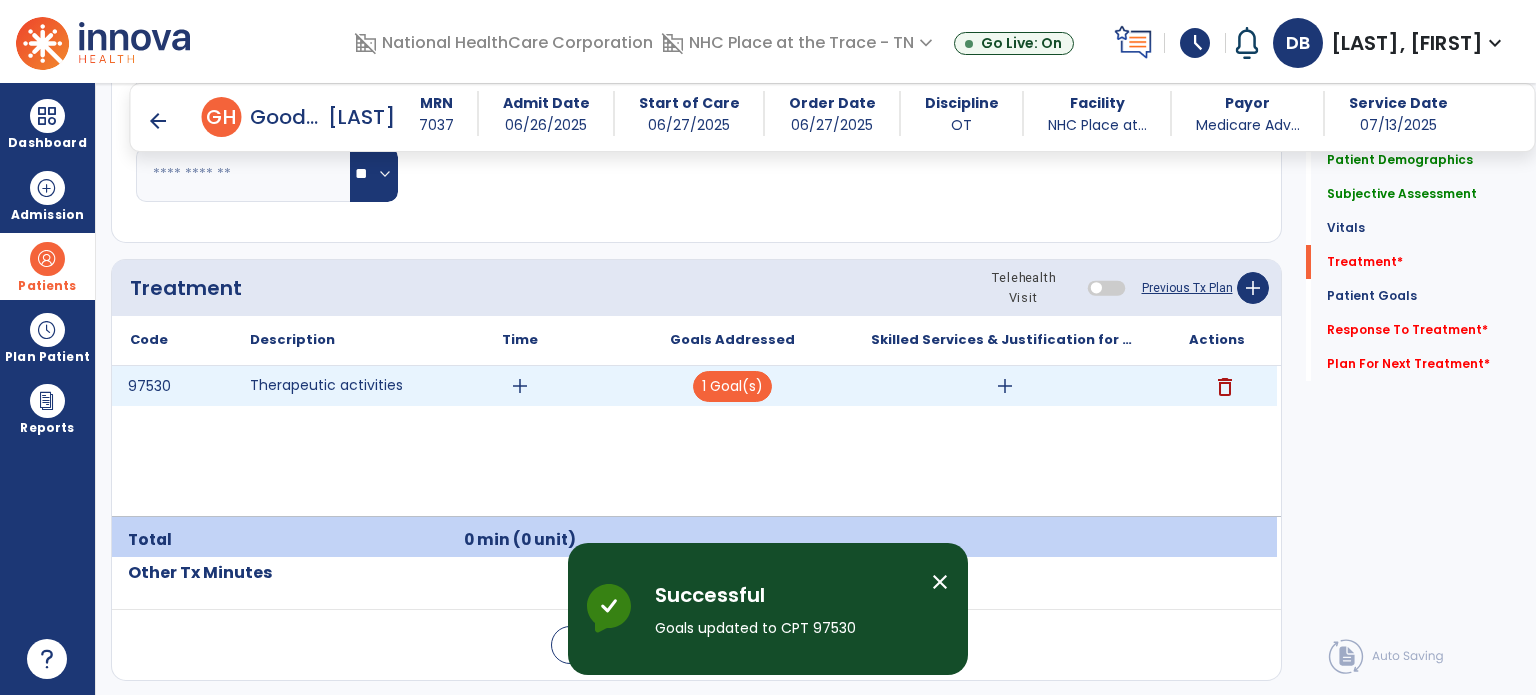 click on "add" at bounding box center [1005, 386] 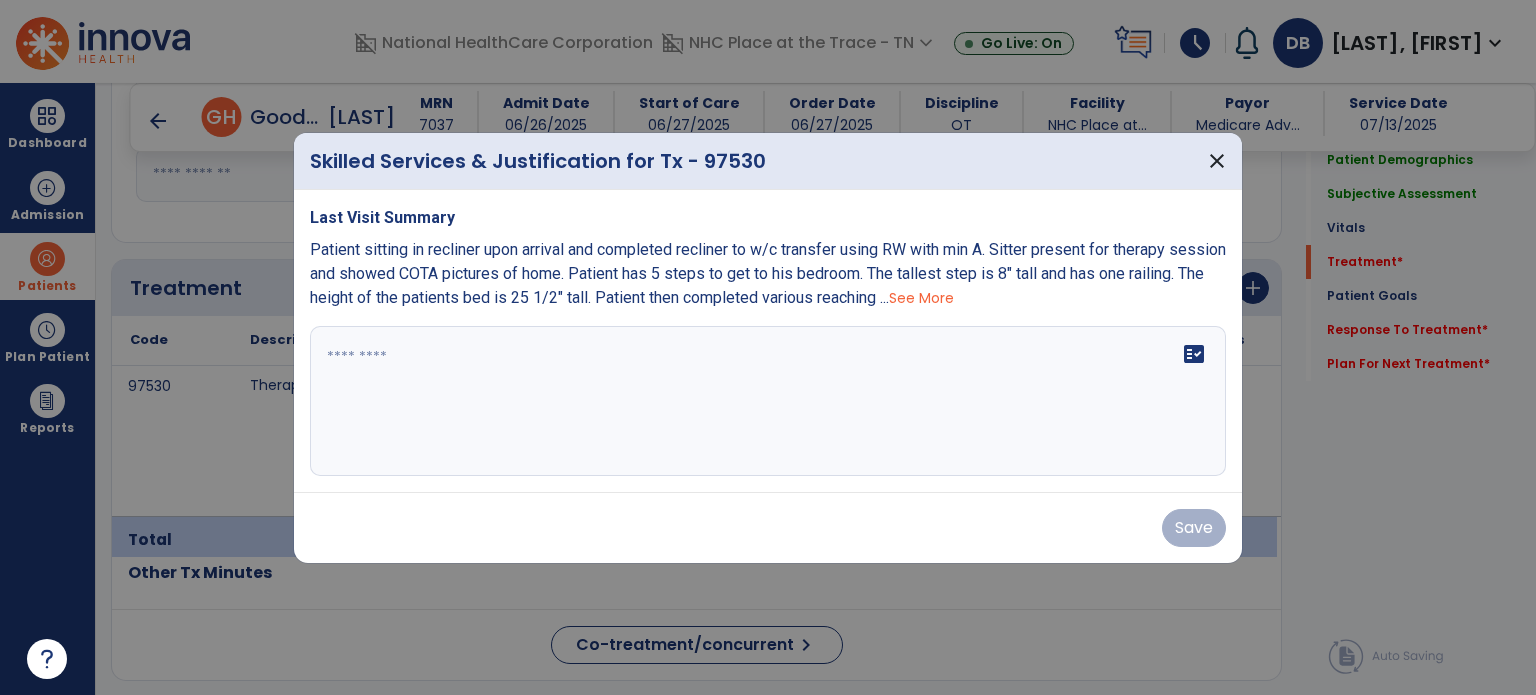 click on "fact_check" at bounding box center (768, 401) 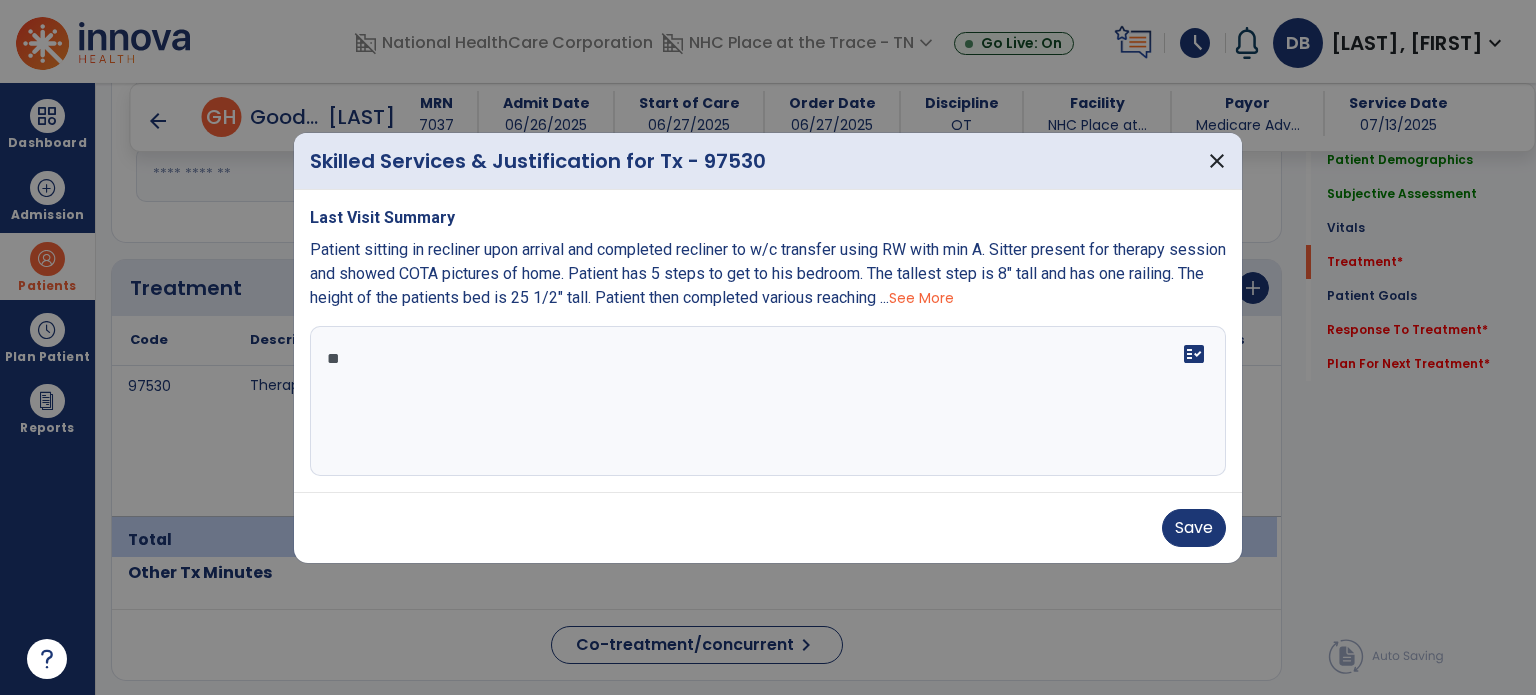type on "*" 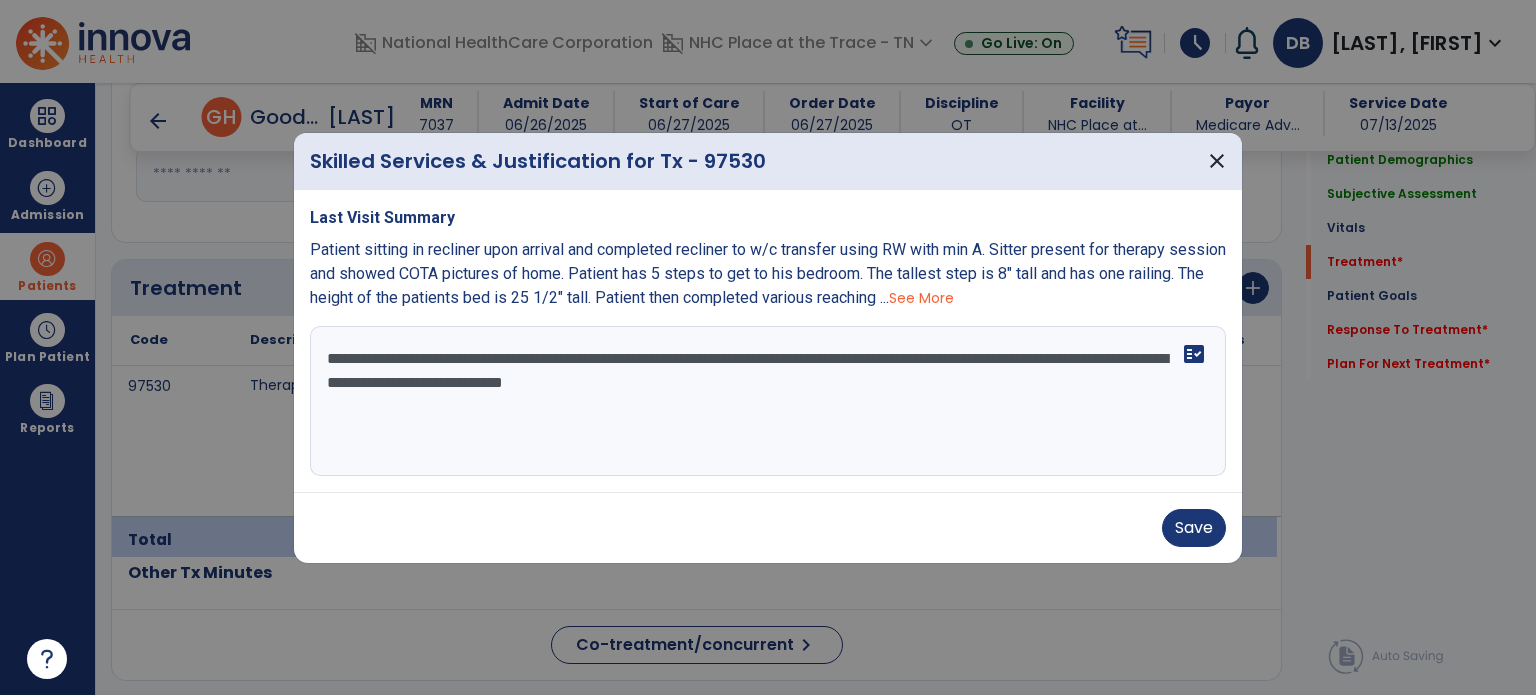 click on "**********" at bounding box center (768, 401) 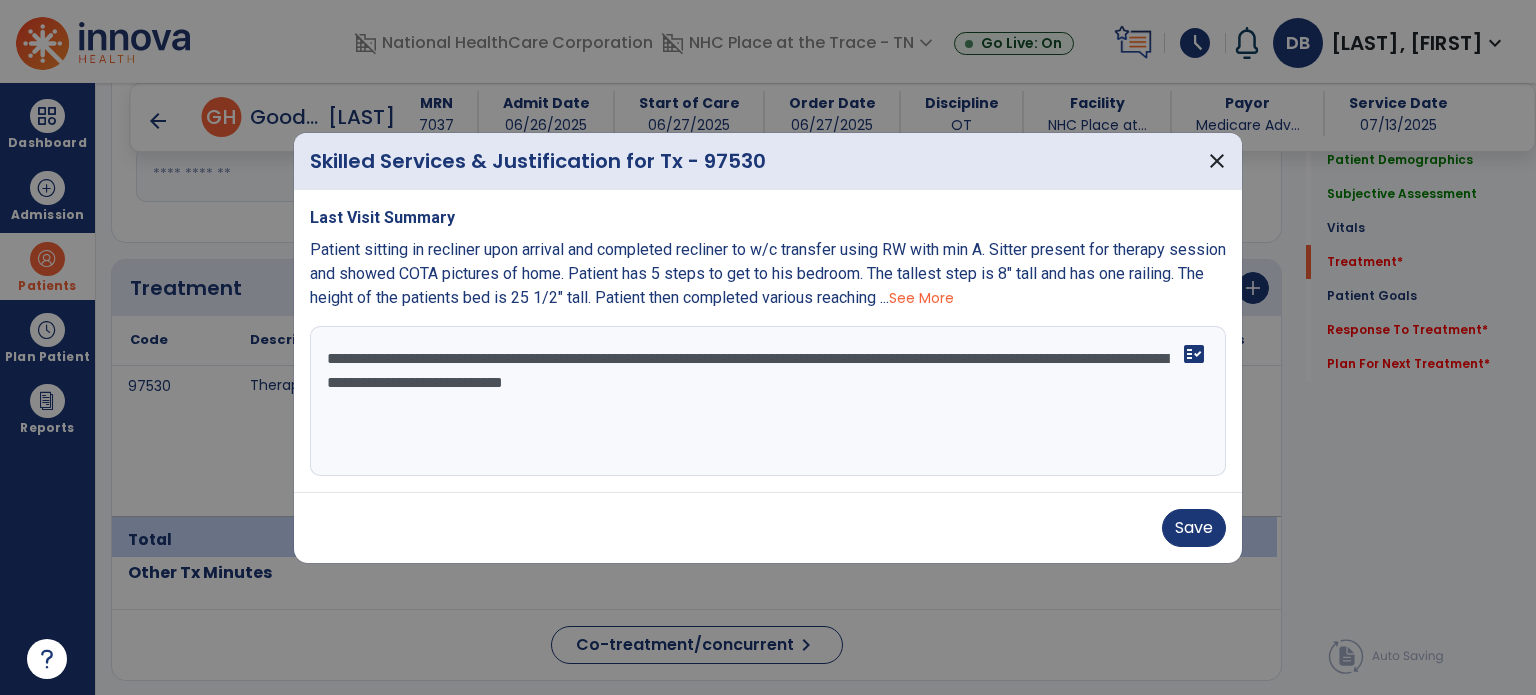 click on "See More" at bounding box center (921, 298) 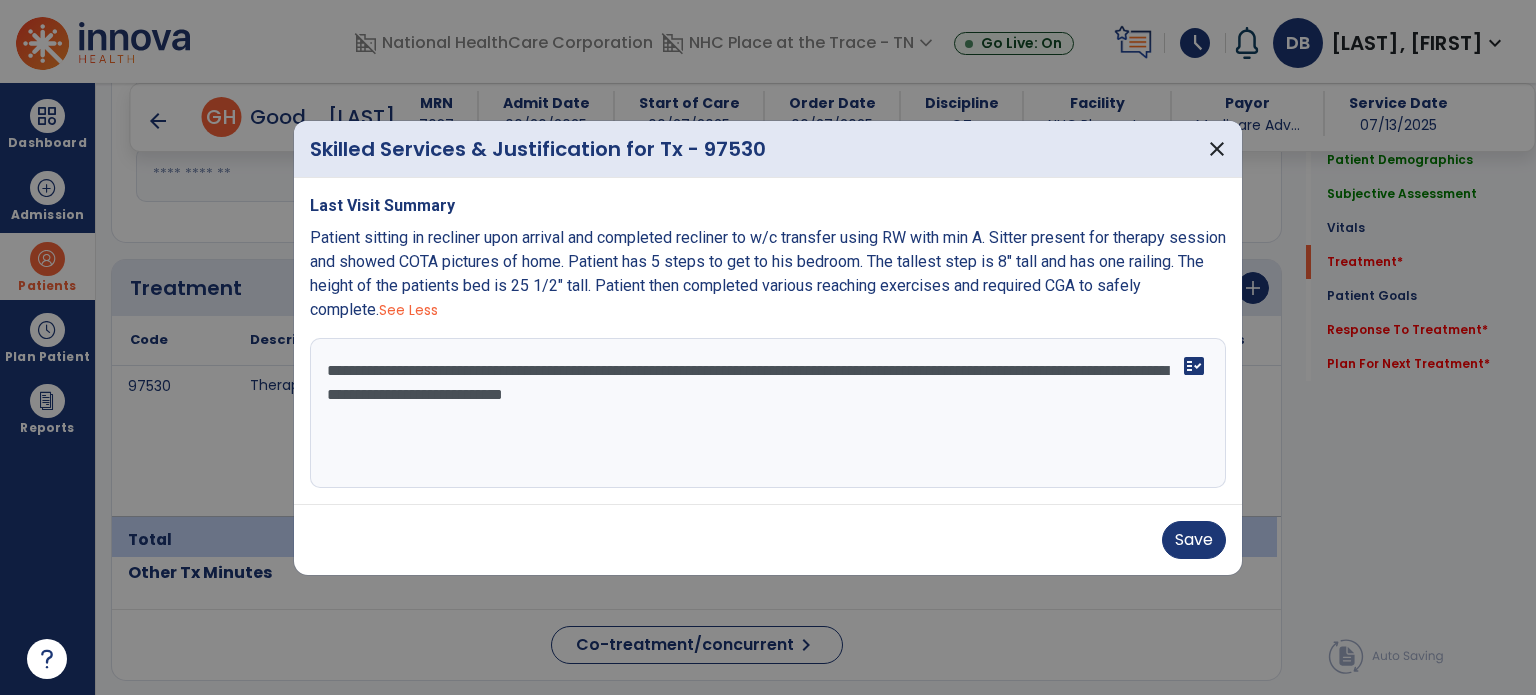 click on "**********" at bounding box center (768, 413) 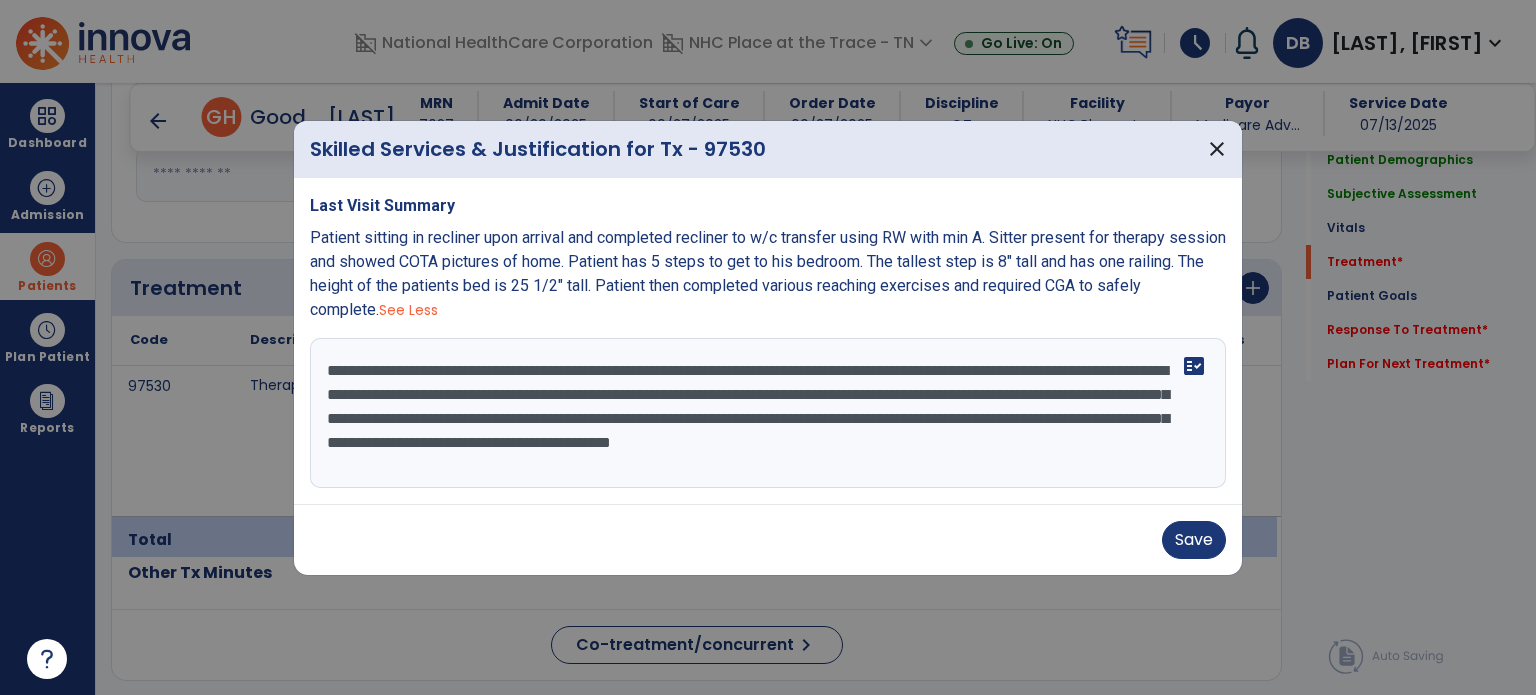 type on "**********" 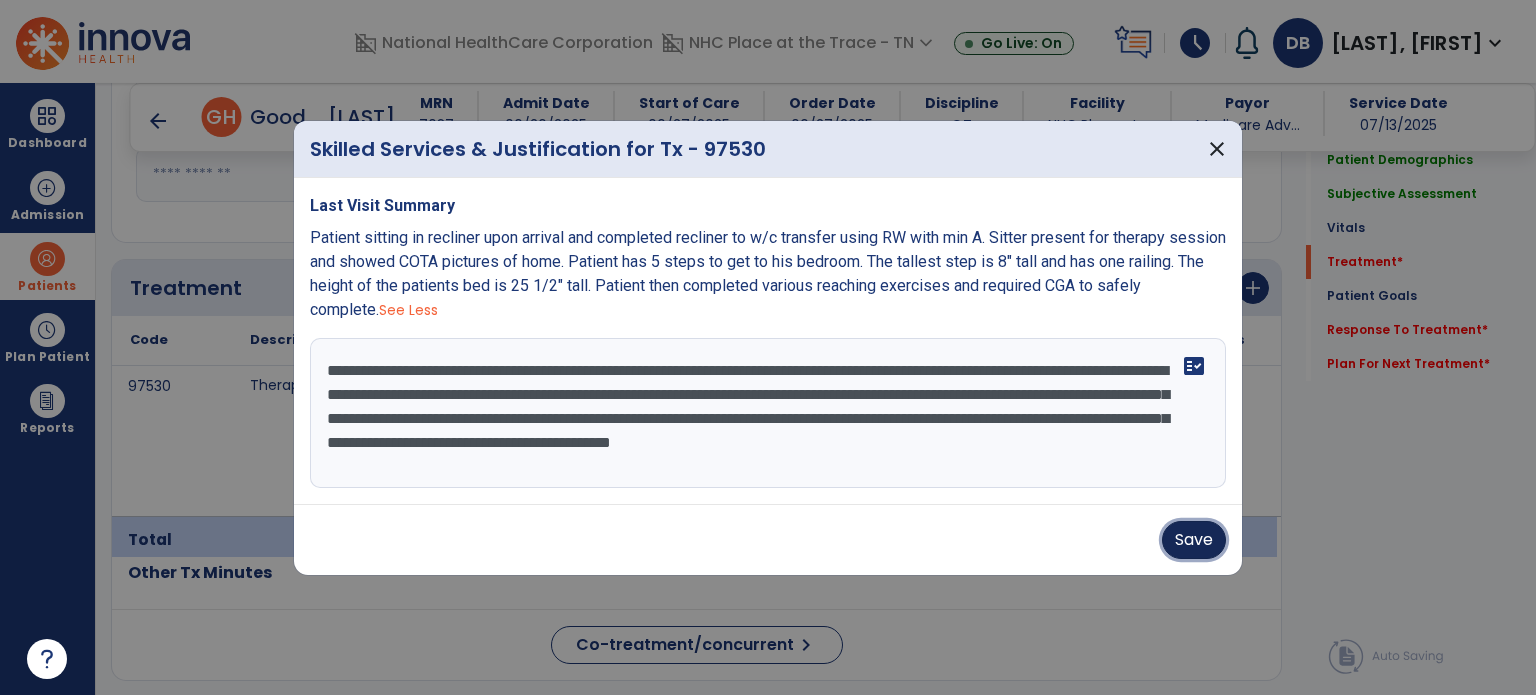 click on "Save" at bounding box center (1194, 540) 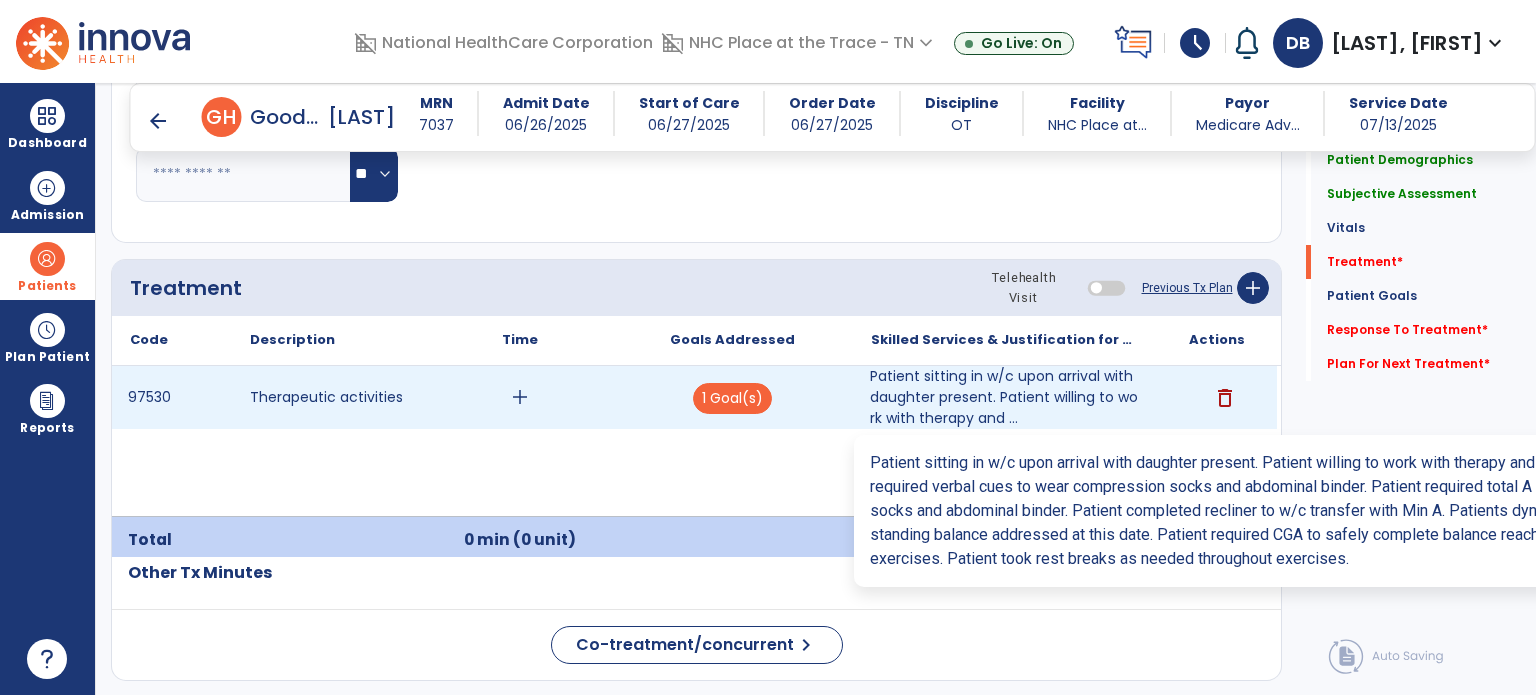 click on "Patient sitting in w/c upon arrival with daughter present. Patient willing to work with therapy and ..." at bounding box center [1004, 397] 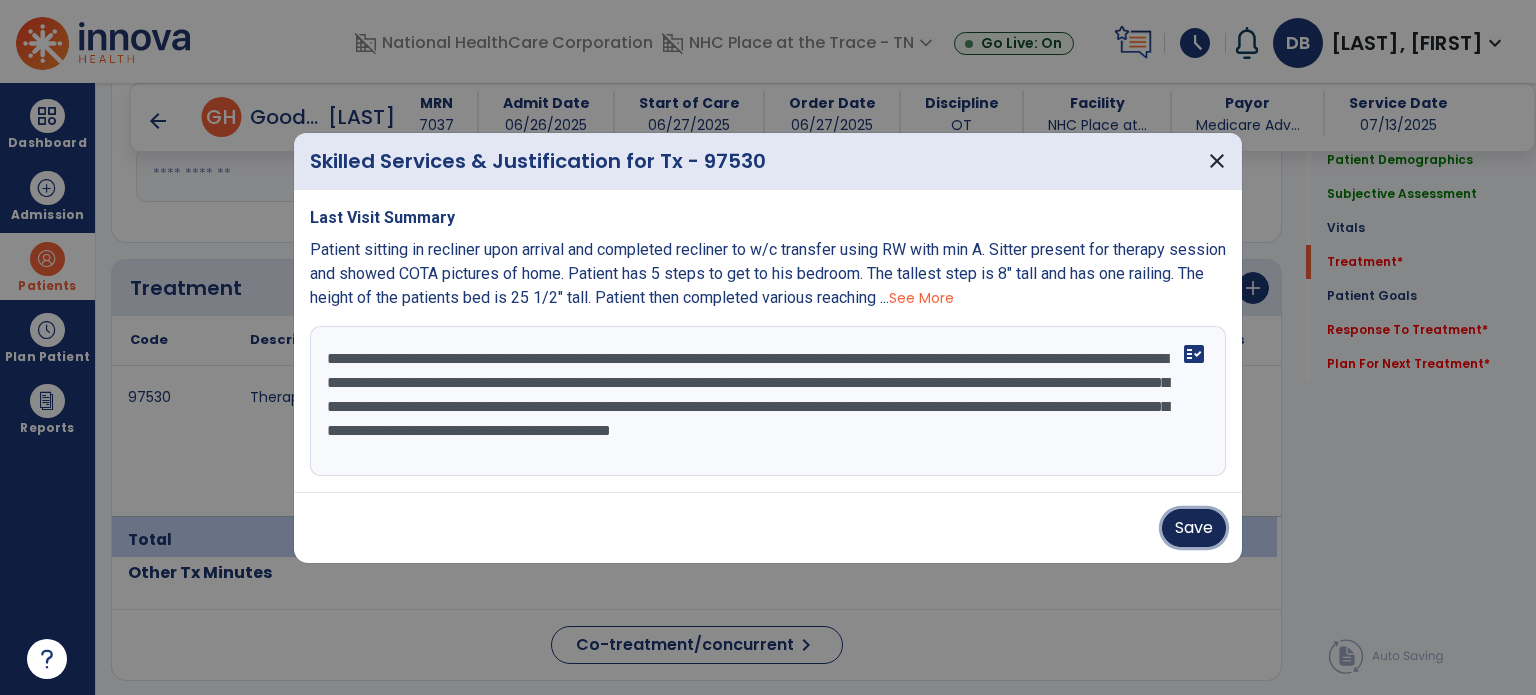 click on "Save" at bounding box center [1194, 528] 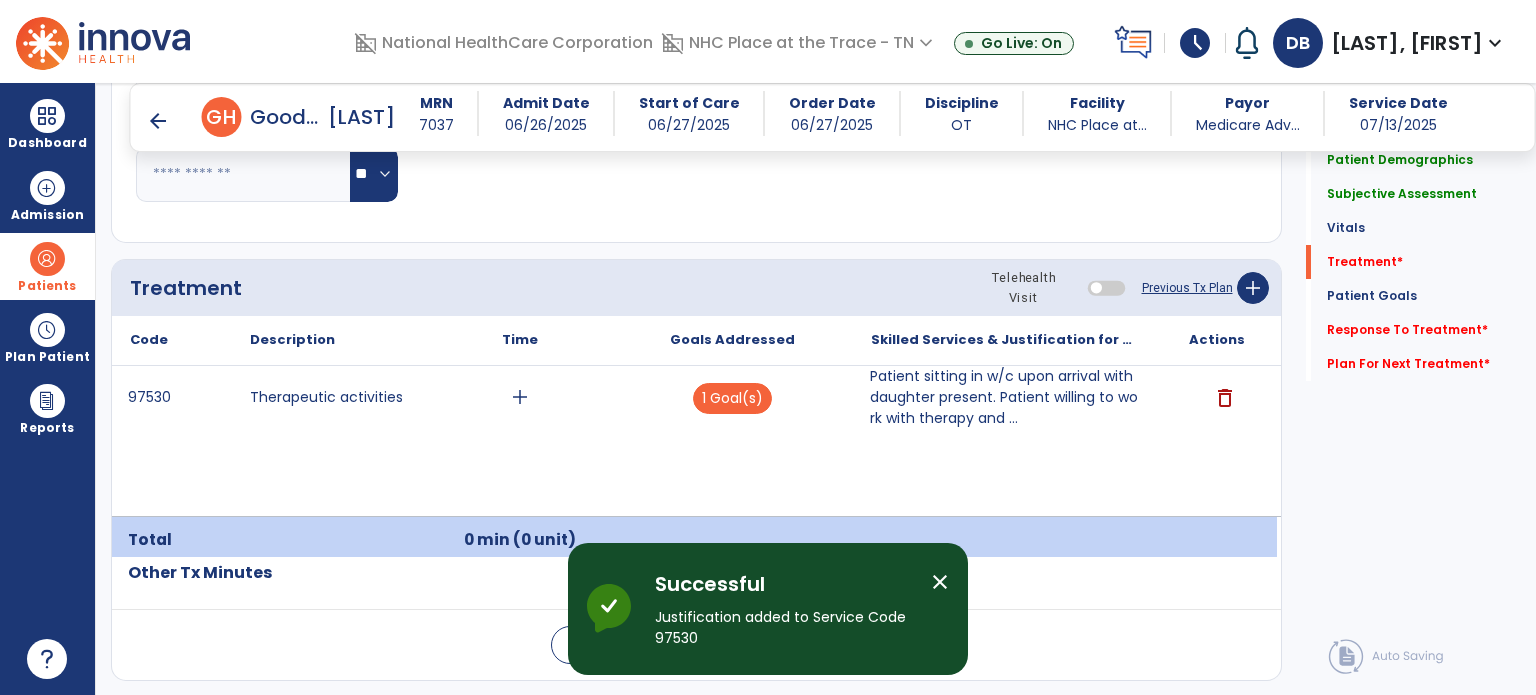 click on "Patients" at bounding box center [47, 266] 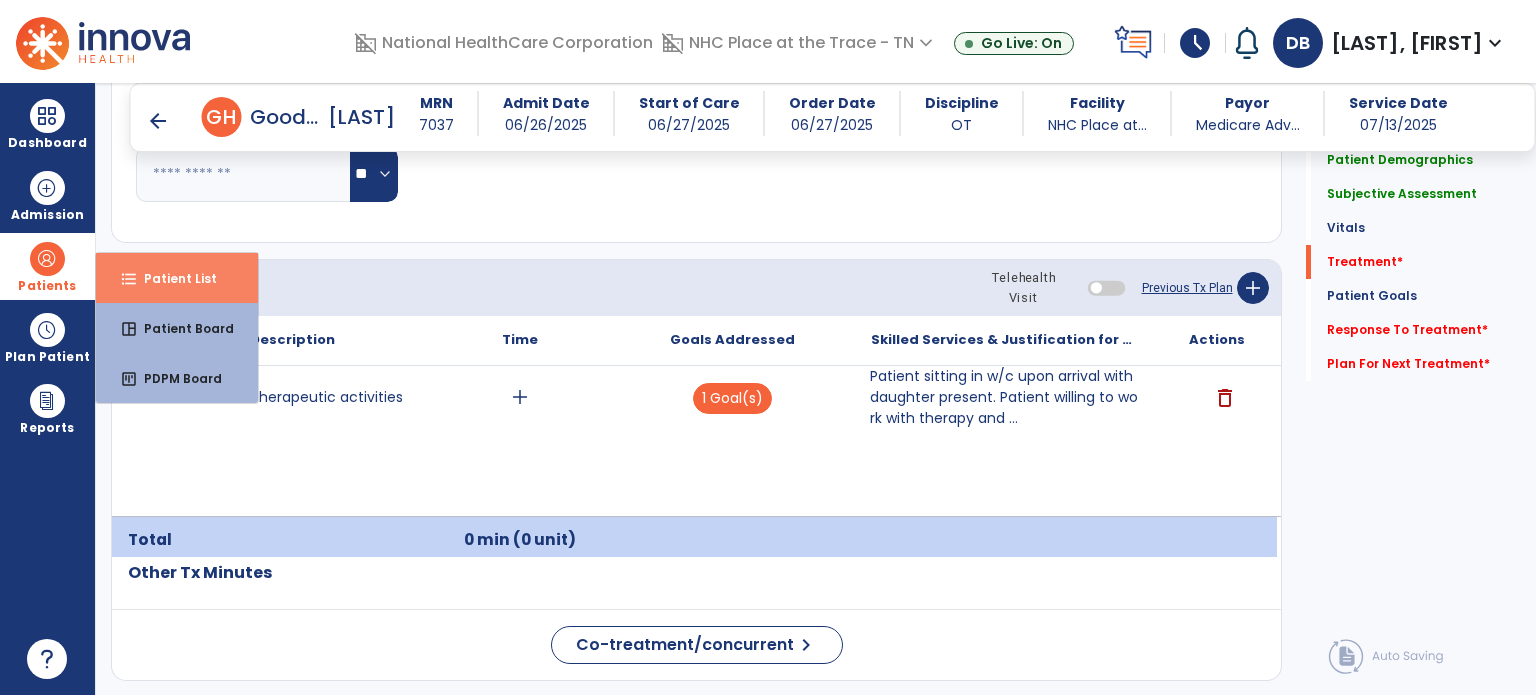 click on "format_list_bulleted  Patient List" at bounding box center (177, 278) 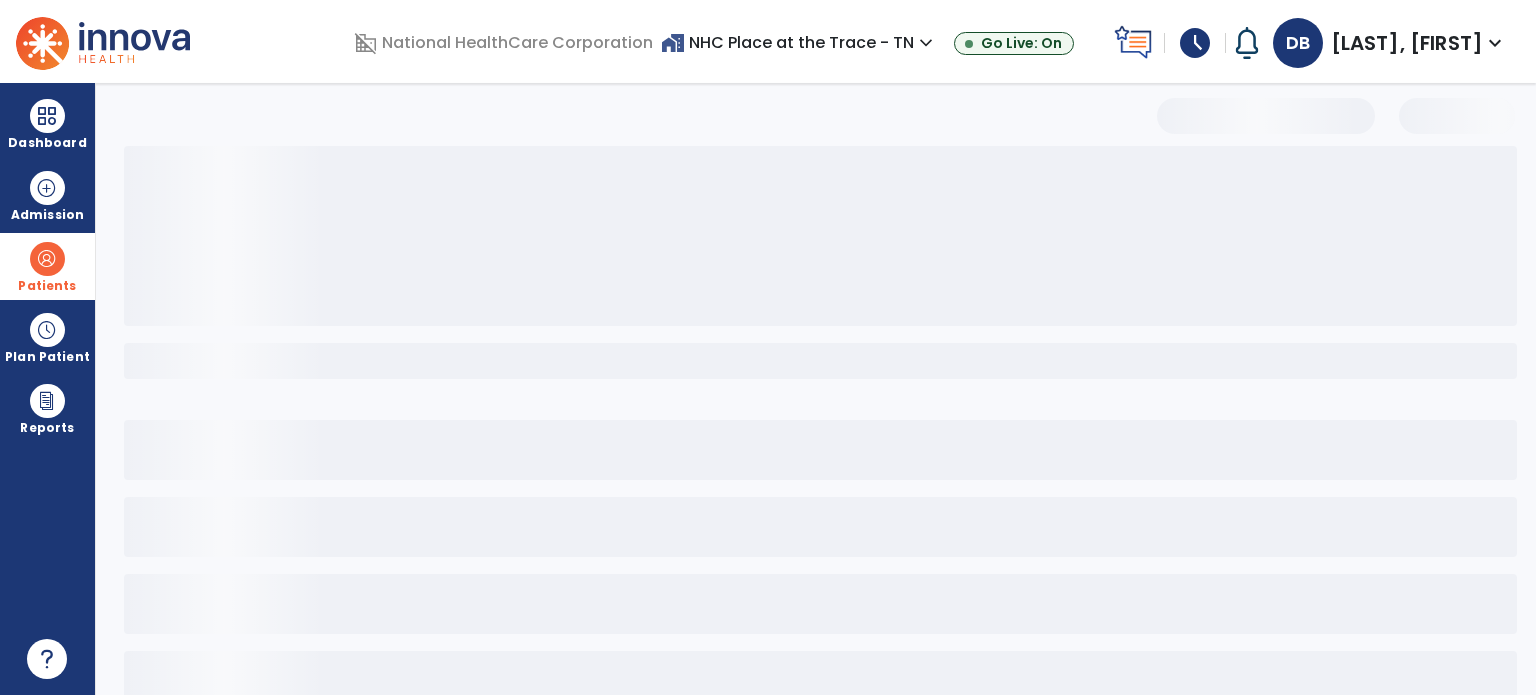 scroll, scrollTop: 46, scrollLeft: 0, axis: vertical 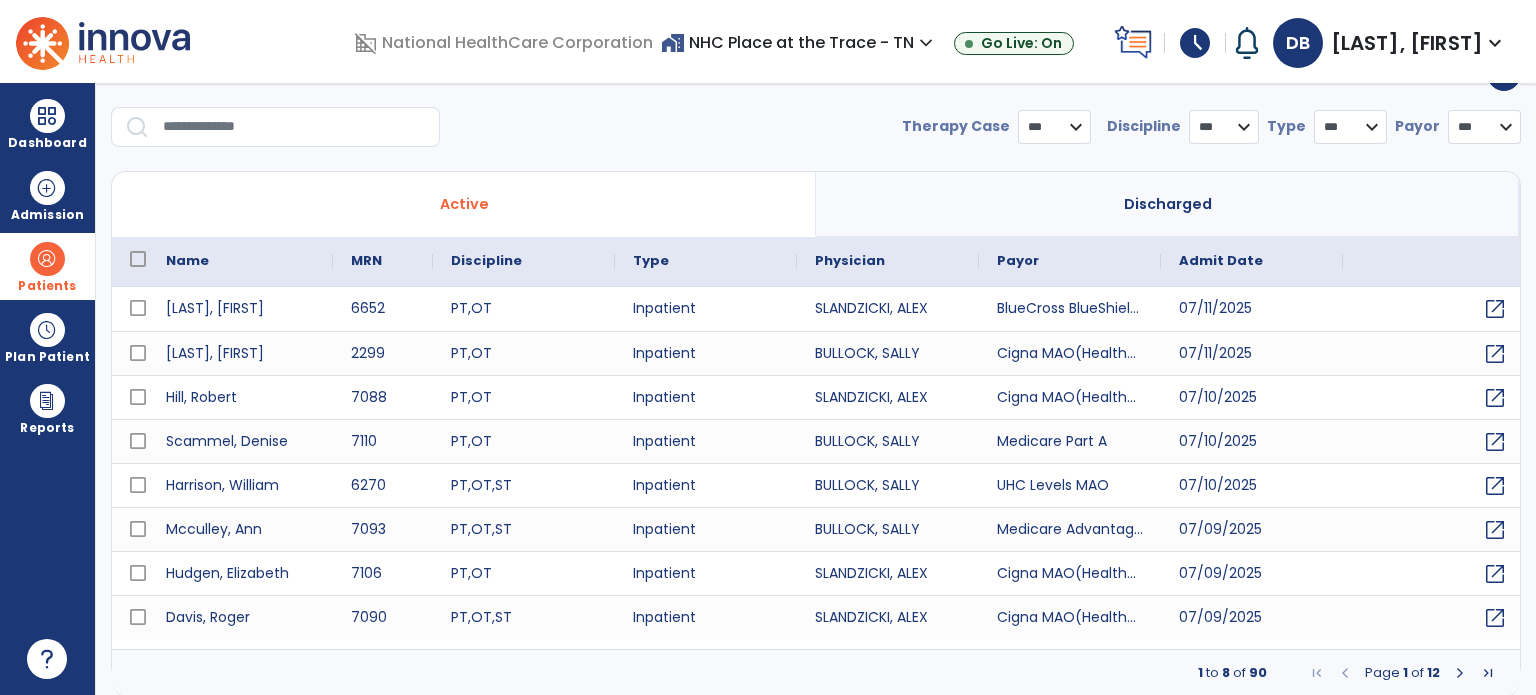 select on "***" 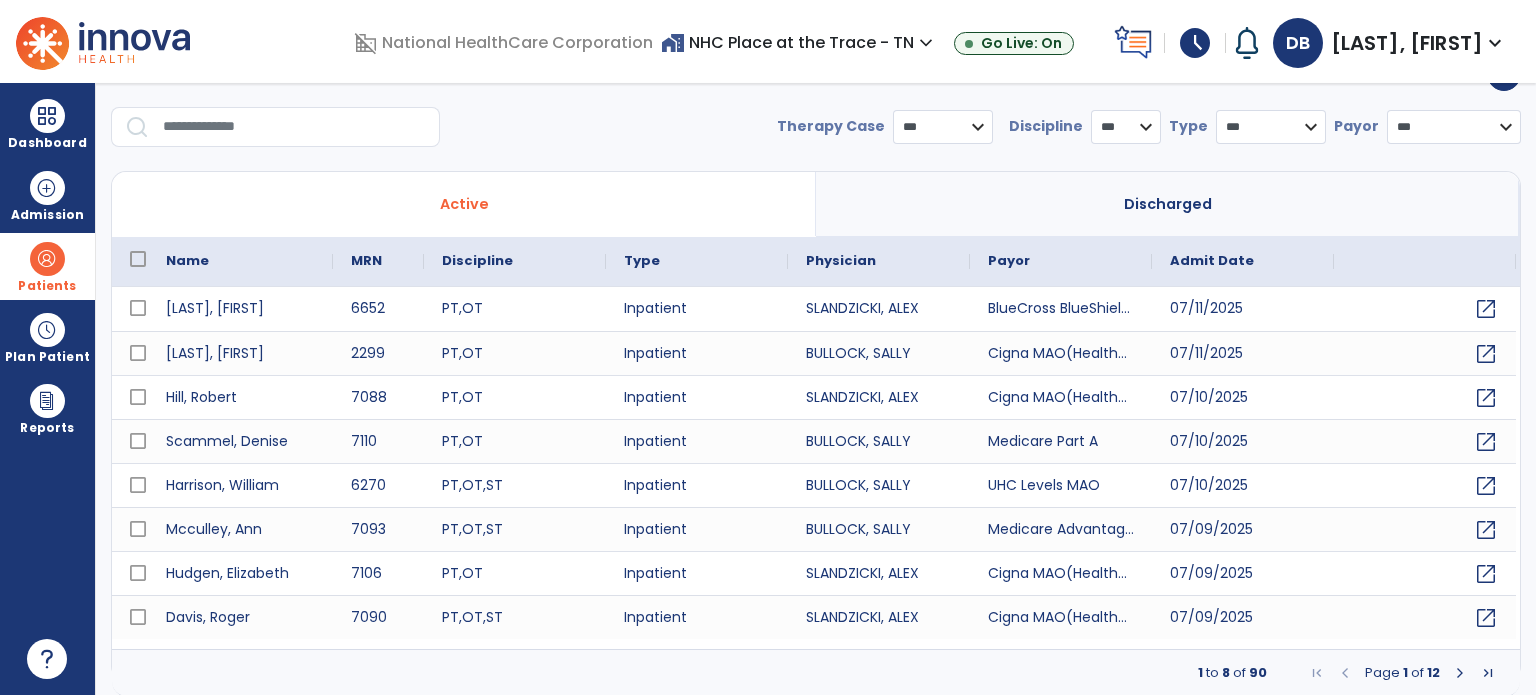 click at bounding box center (294, 127) 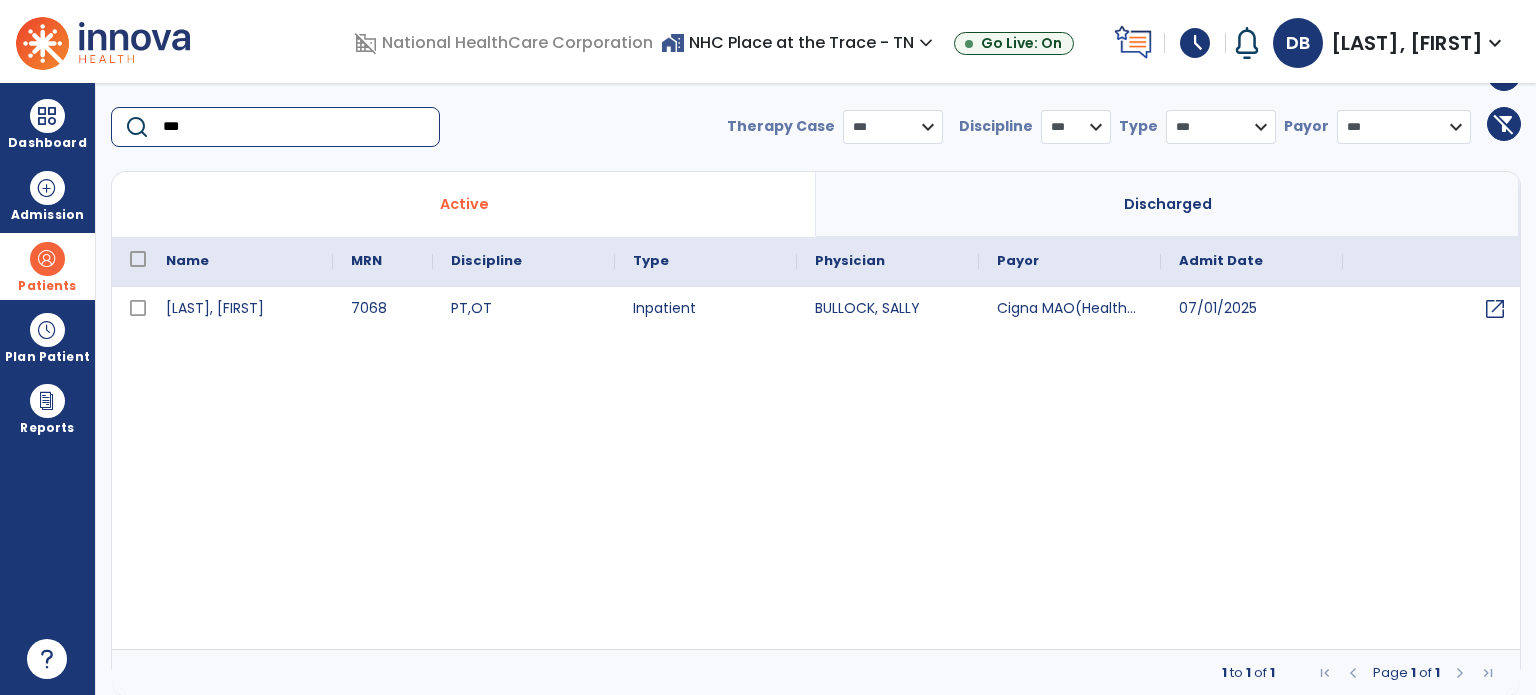 type on "***" 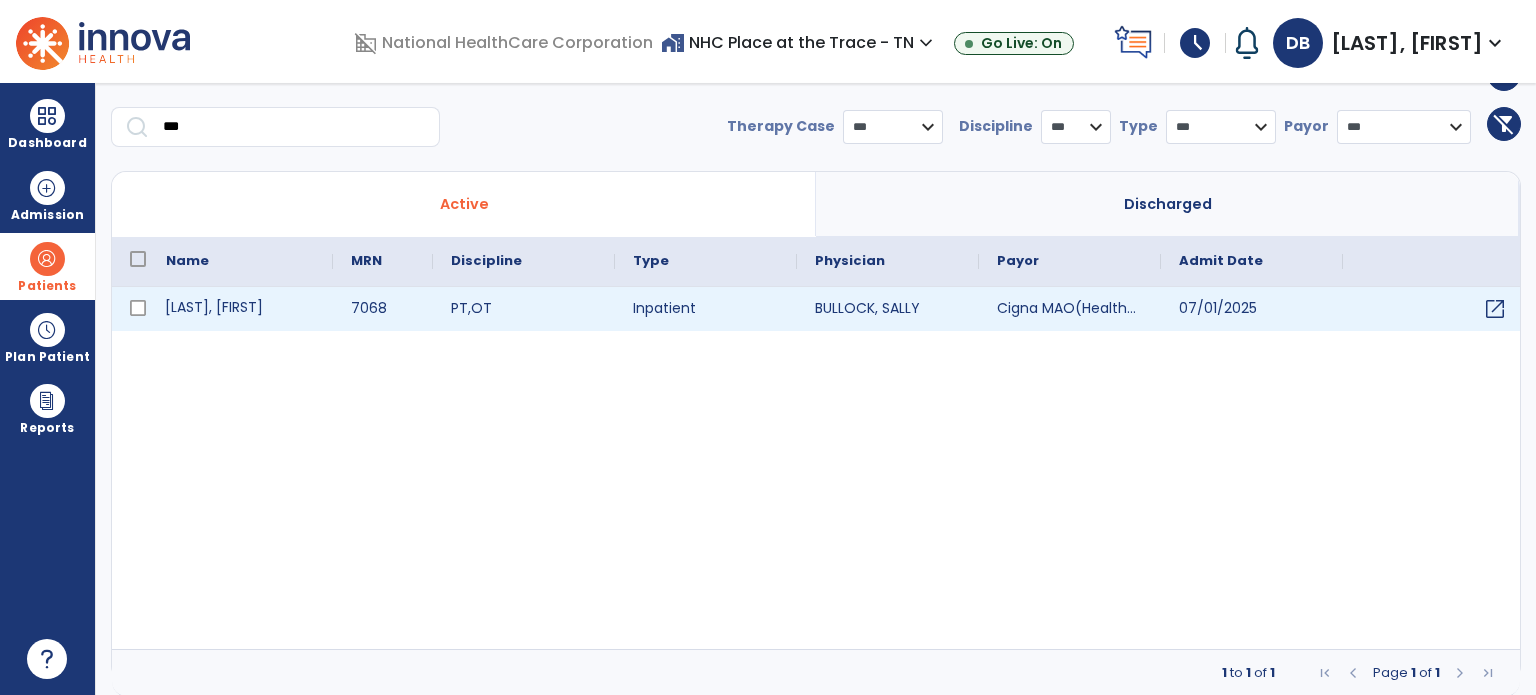 click on "[LAST], [FIRST]" at bounding box center (240, 309) 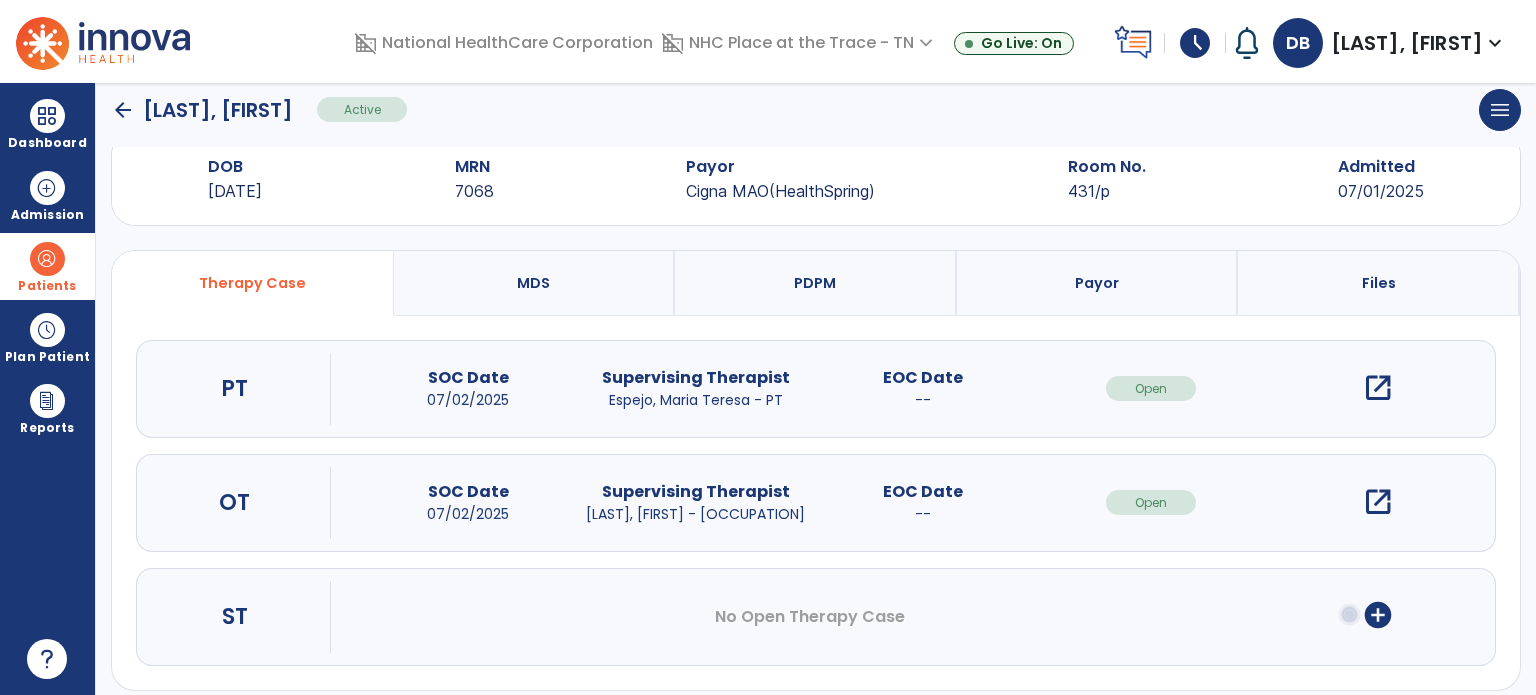 click on "open_in_new" at bounding box center [1378, 502] 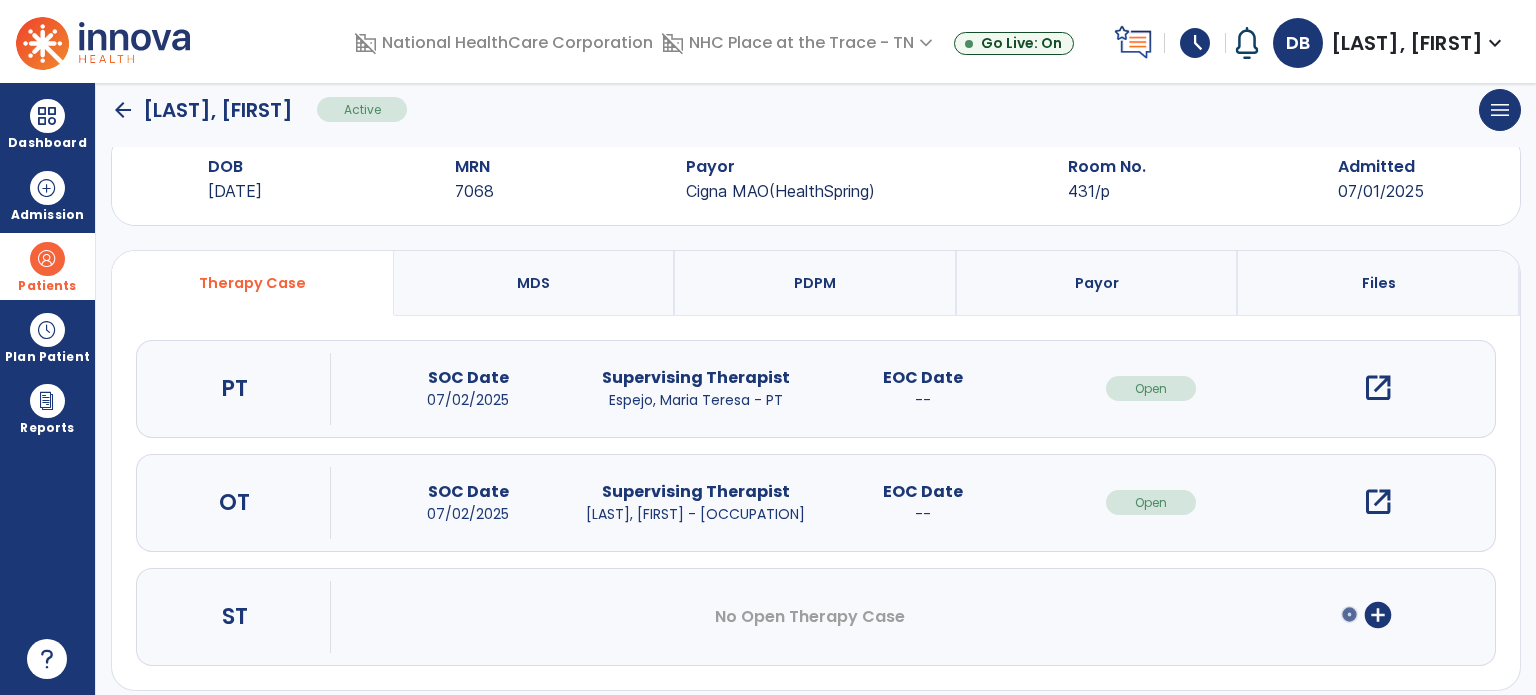click on "open_in_new" at bounding box center (1378, 502) 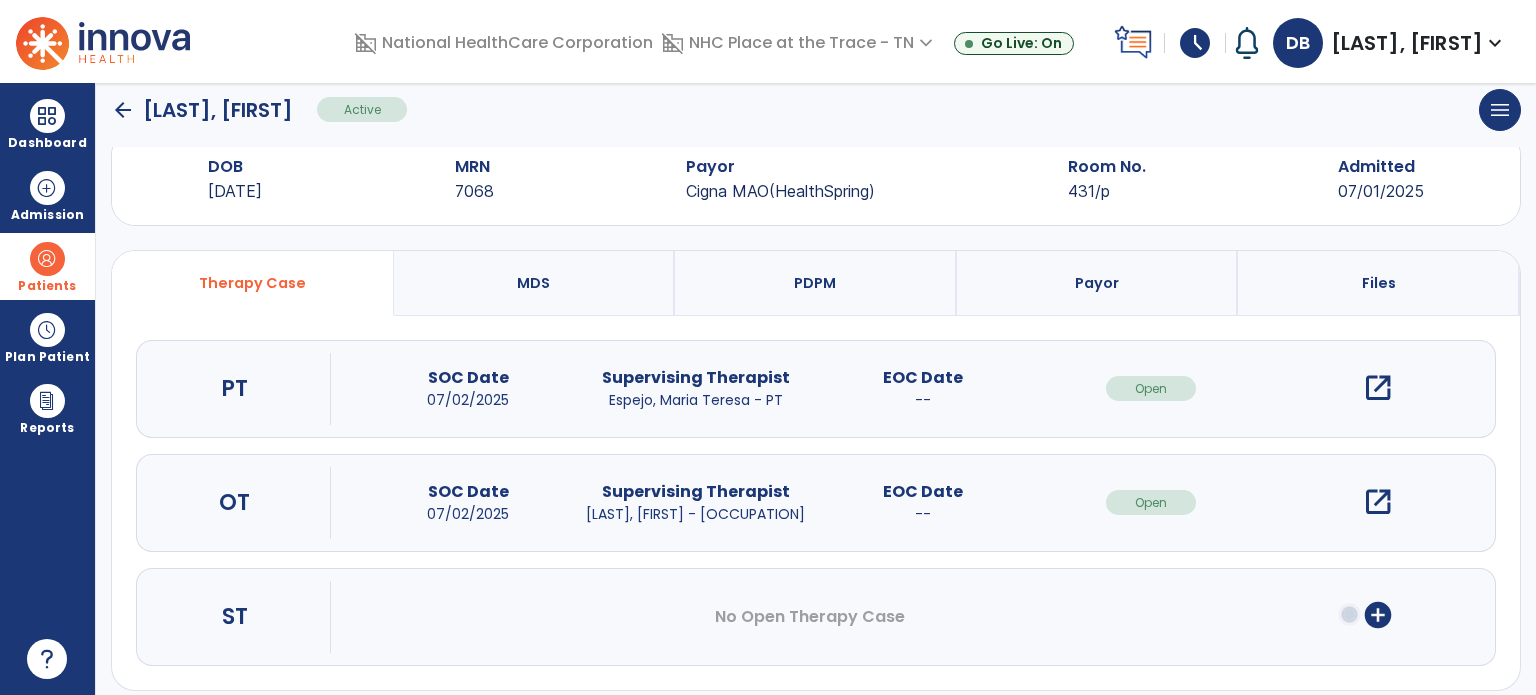 click on "open_in_new" at bounding box center [1378, 502] 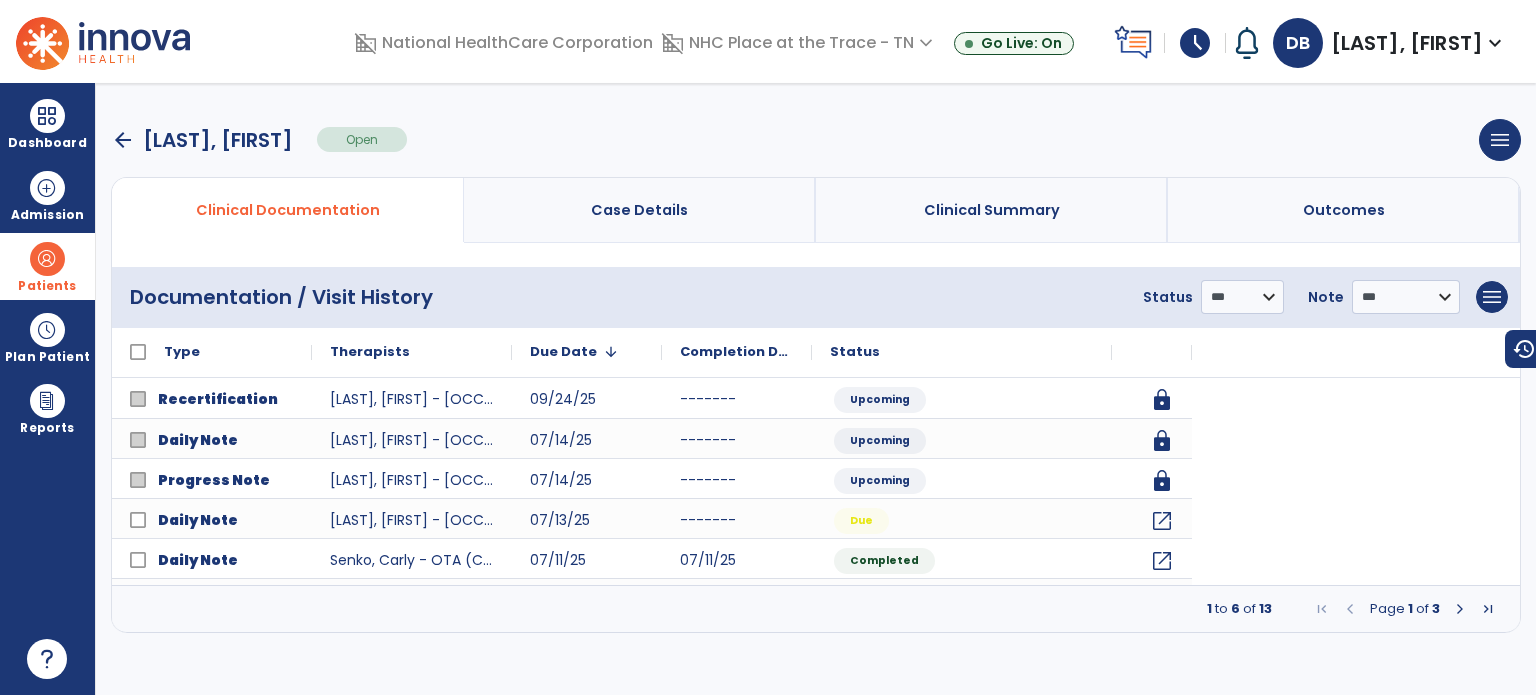 scroll, scrollTop: 0, scrollLeft: 0, axis: both 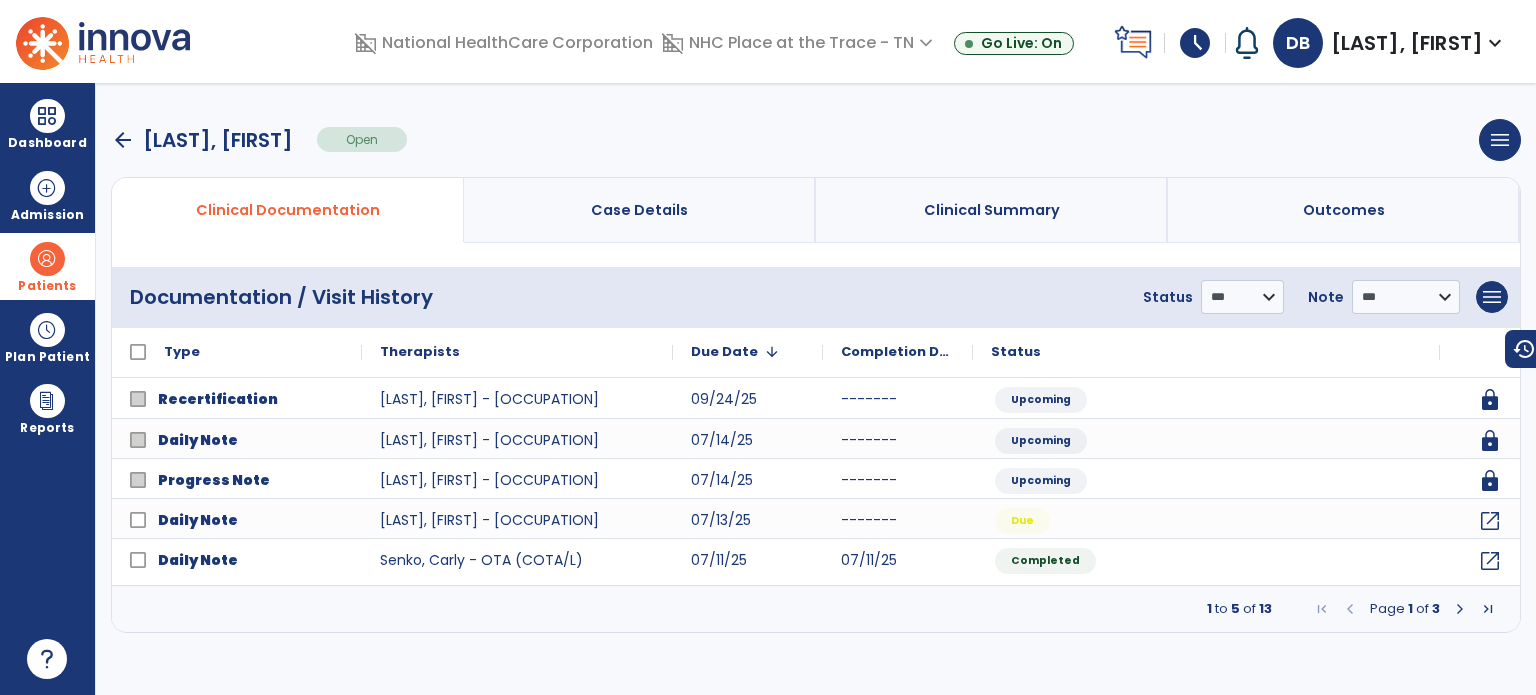 click at bounding box center [1460, 609] 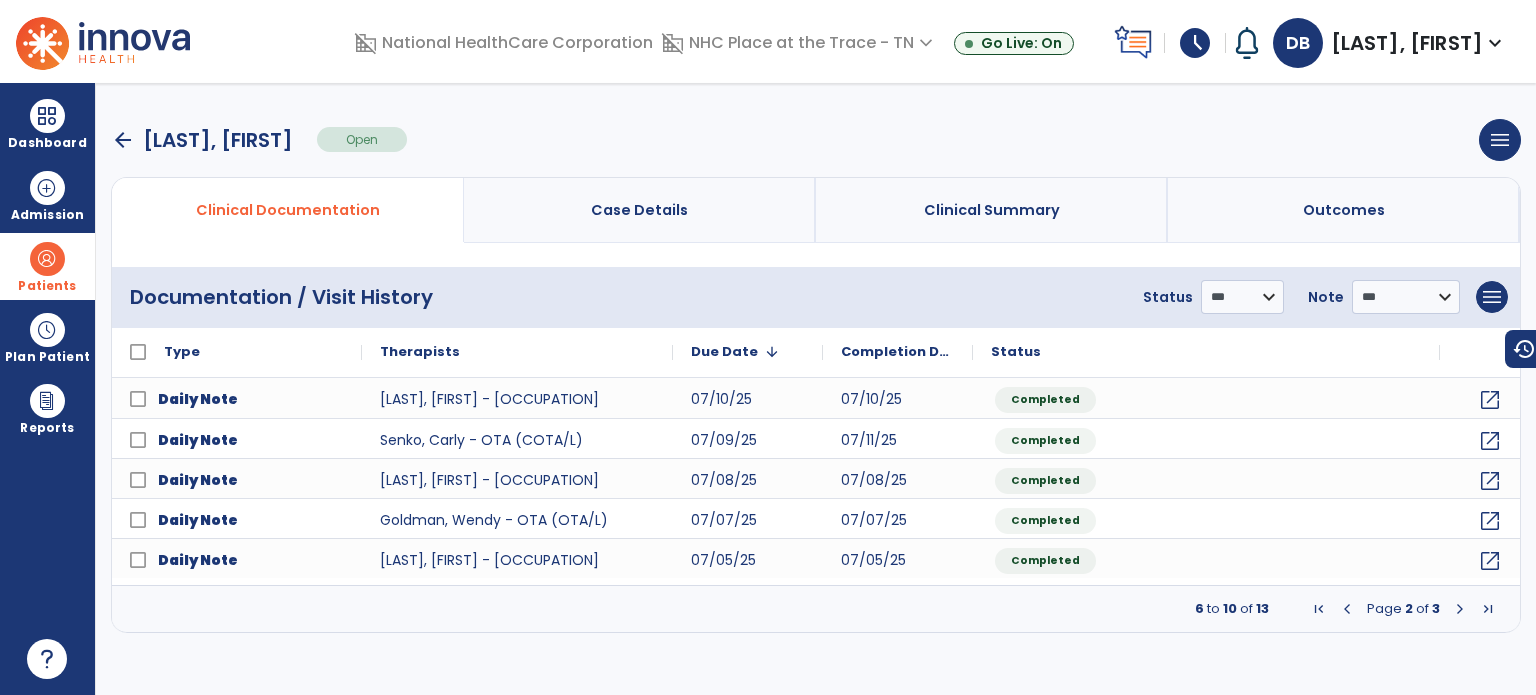 click at bounding box center [1460, 609] 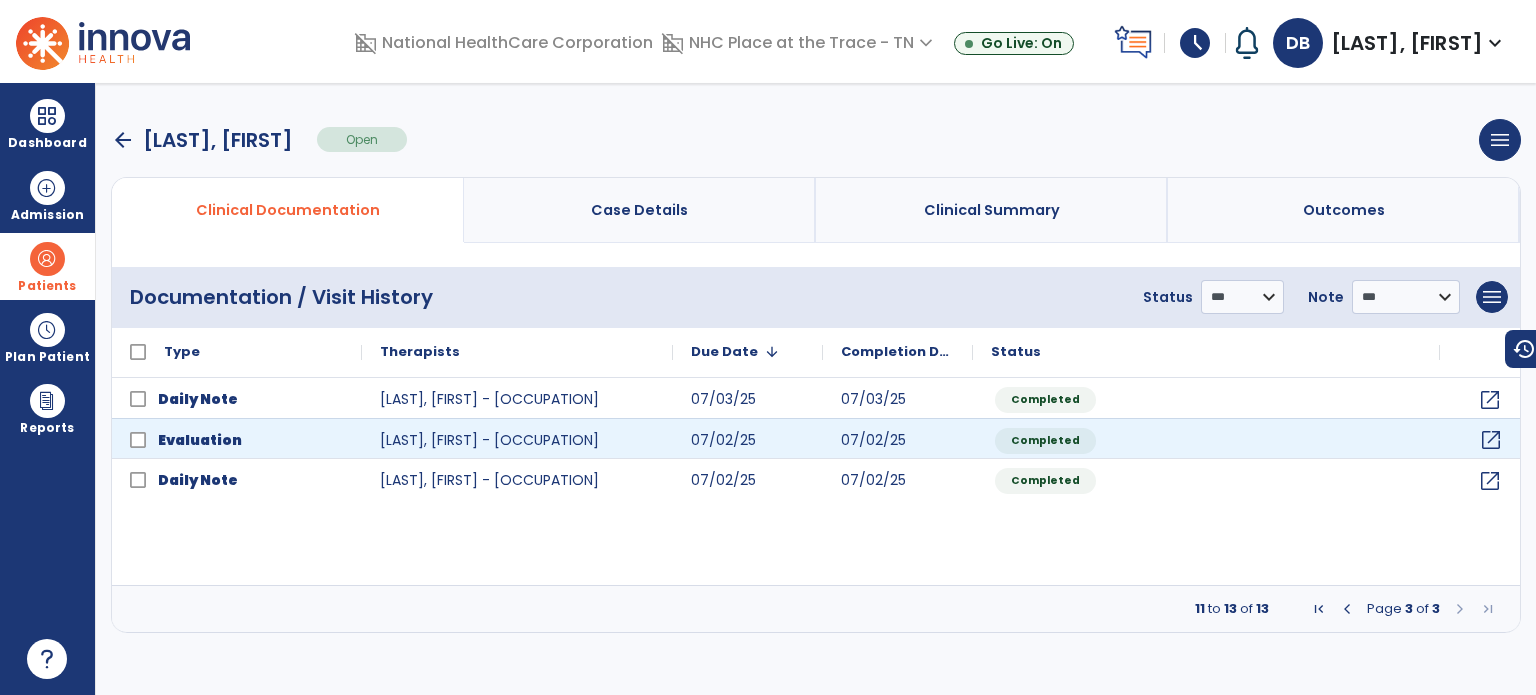 click on "open_in_new" 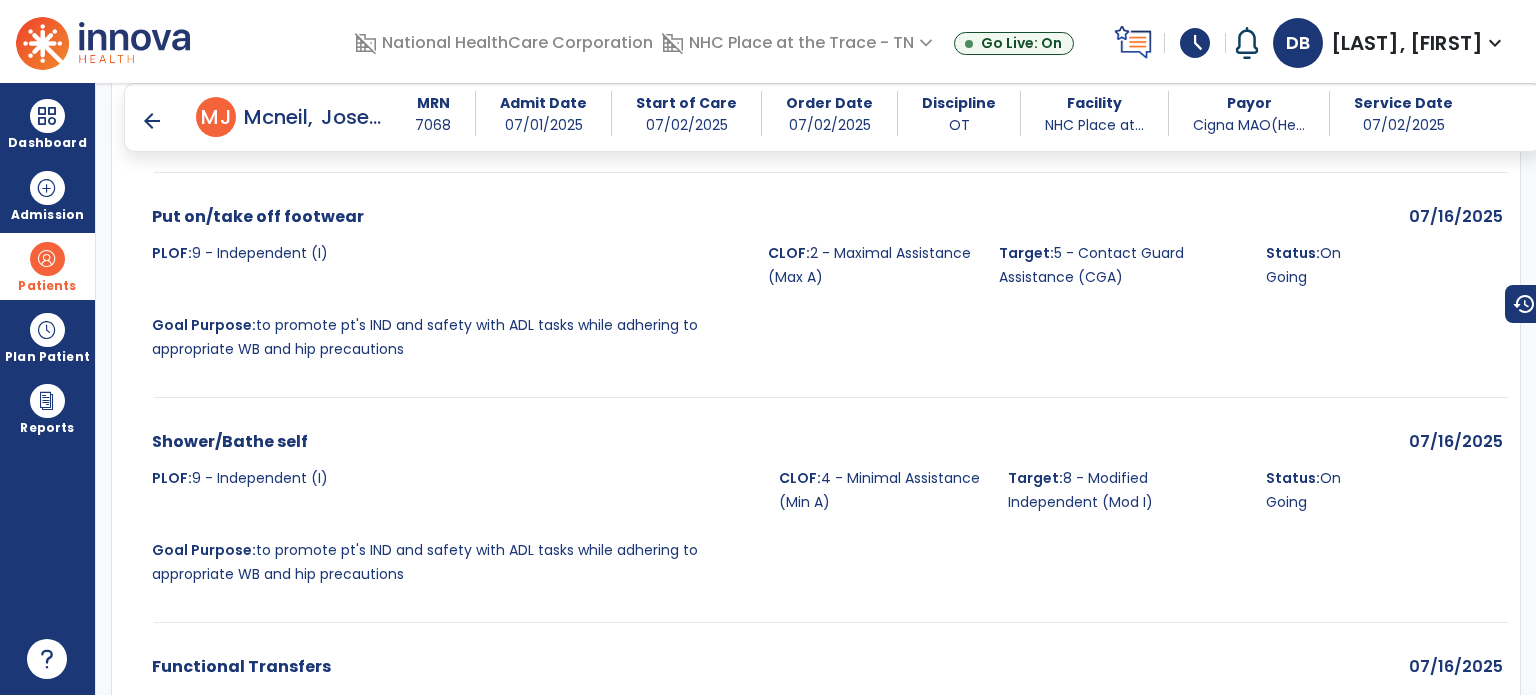 scroll, scrollTop: 5000, scrollLeft: 0, axis: vertical 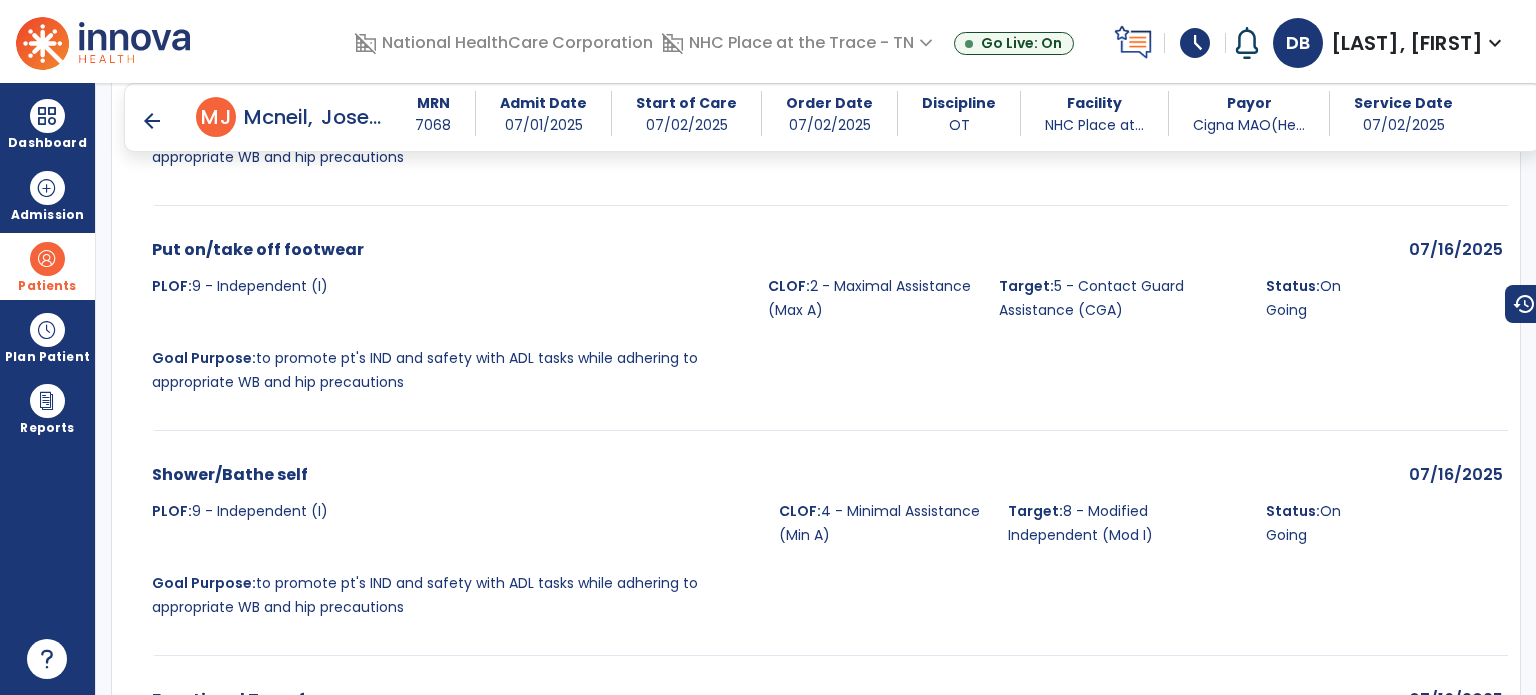 click on "arrow_back" at bounding box center [152, 121] 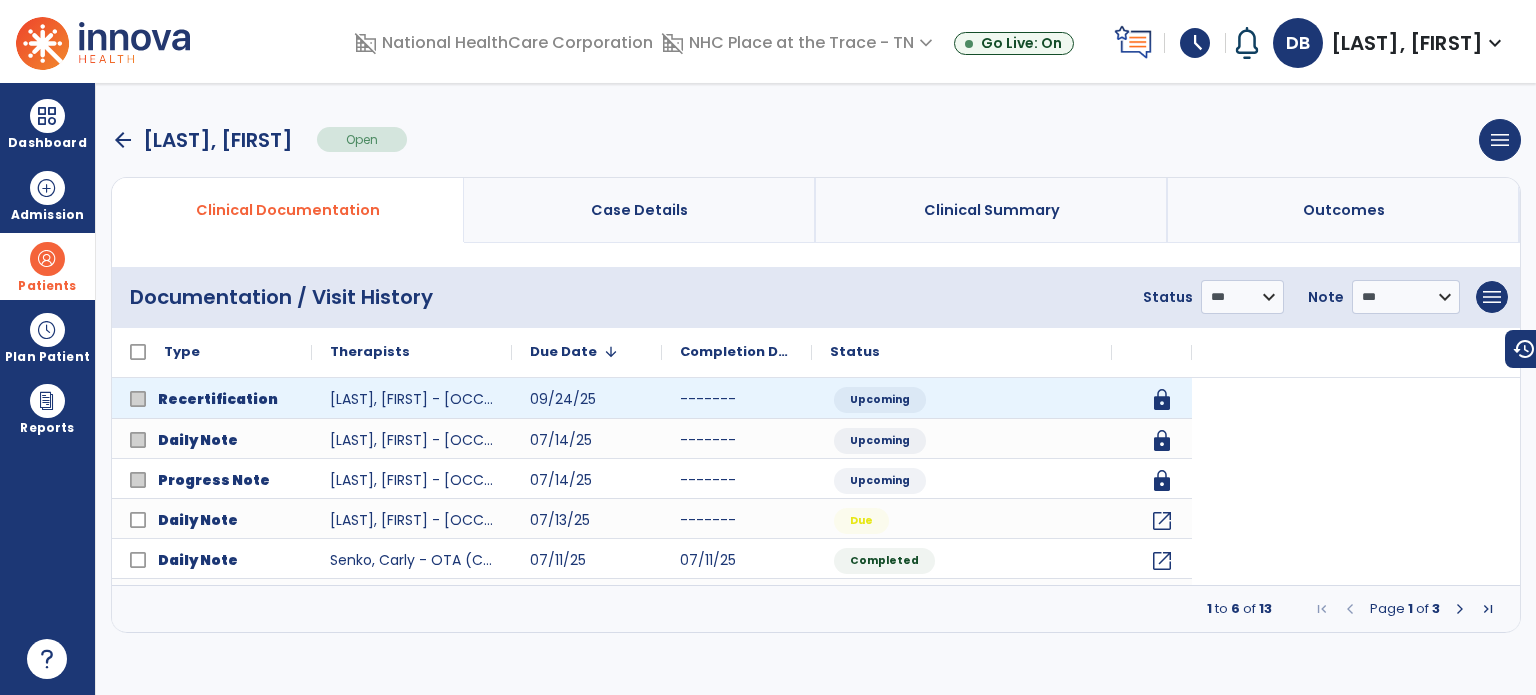 scroll, scrollTop: 0, scrollLeft: 0, axis: both 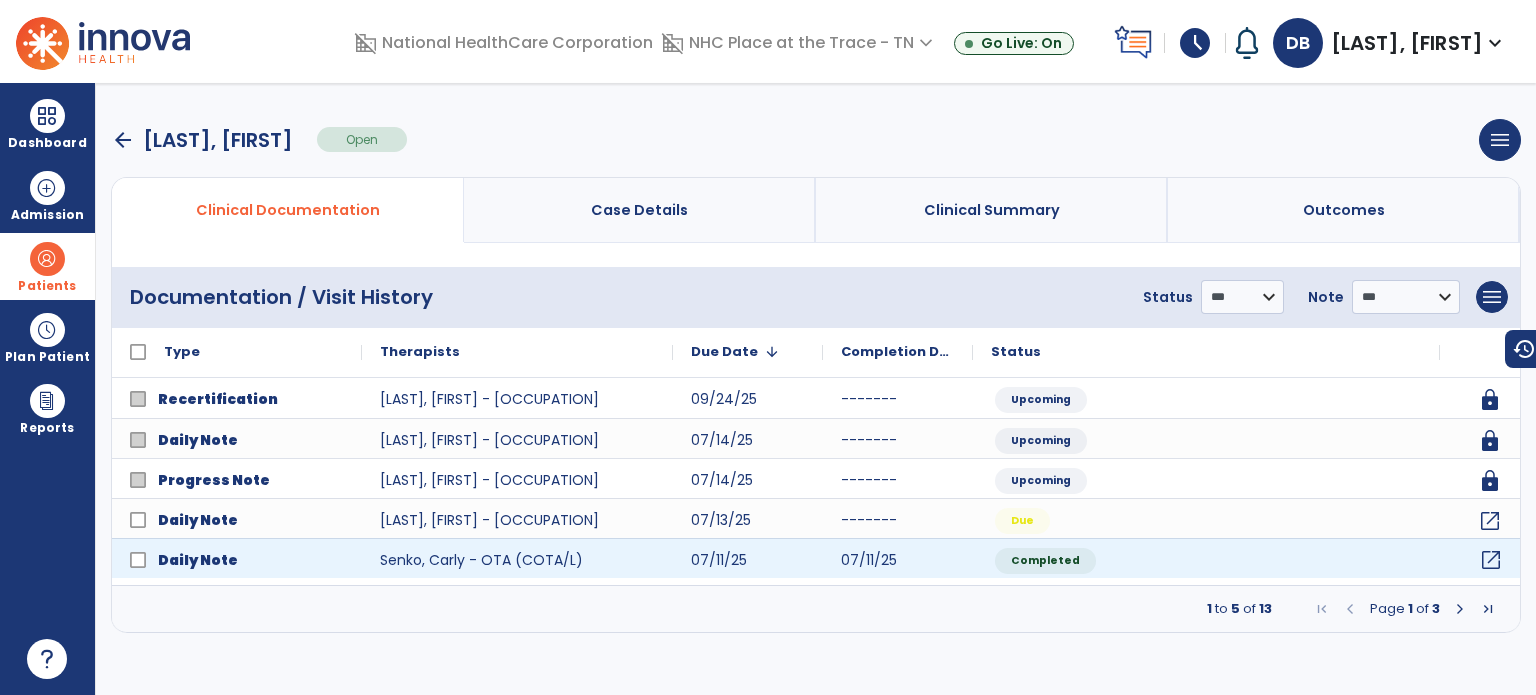 click on "open_in_new" 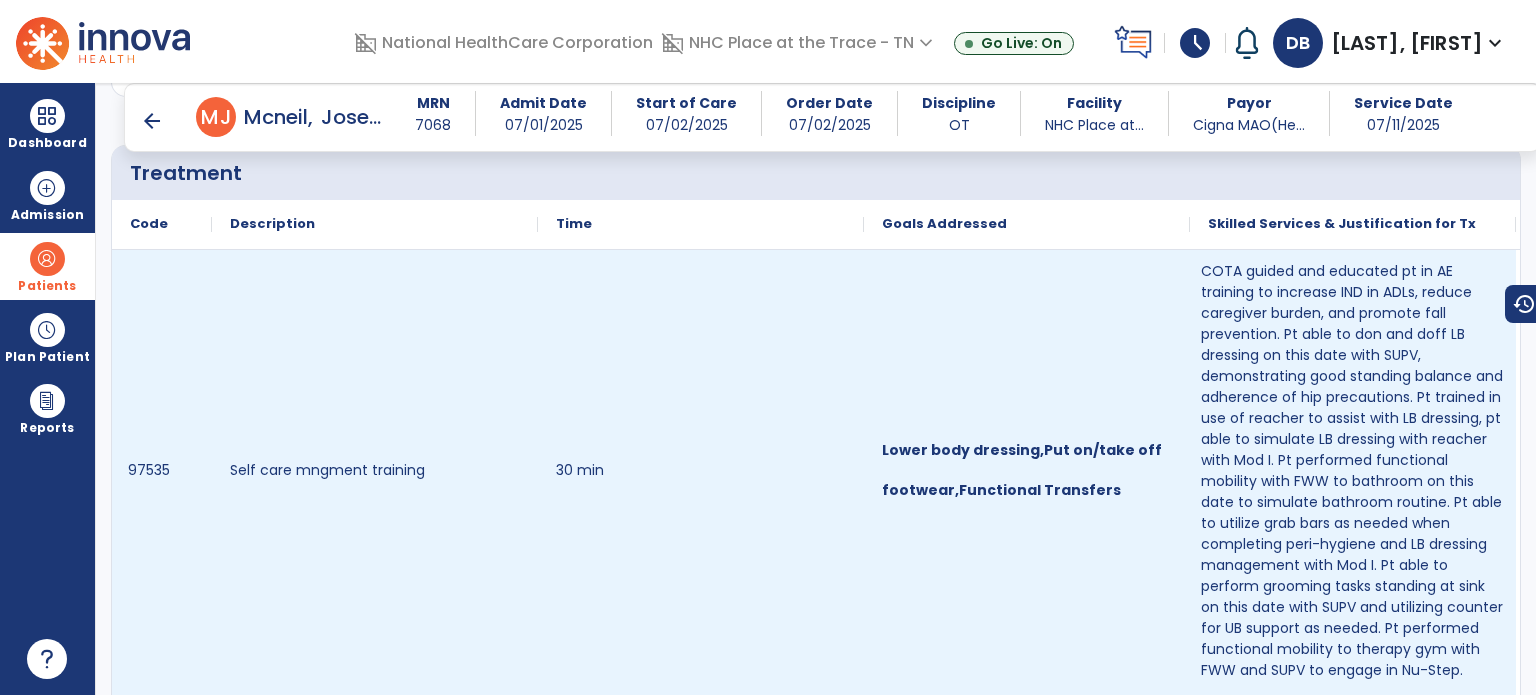 scroll, scrollTop: 1300, scrollLeft: 0, axis: vertical 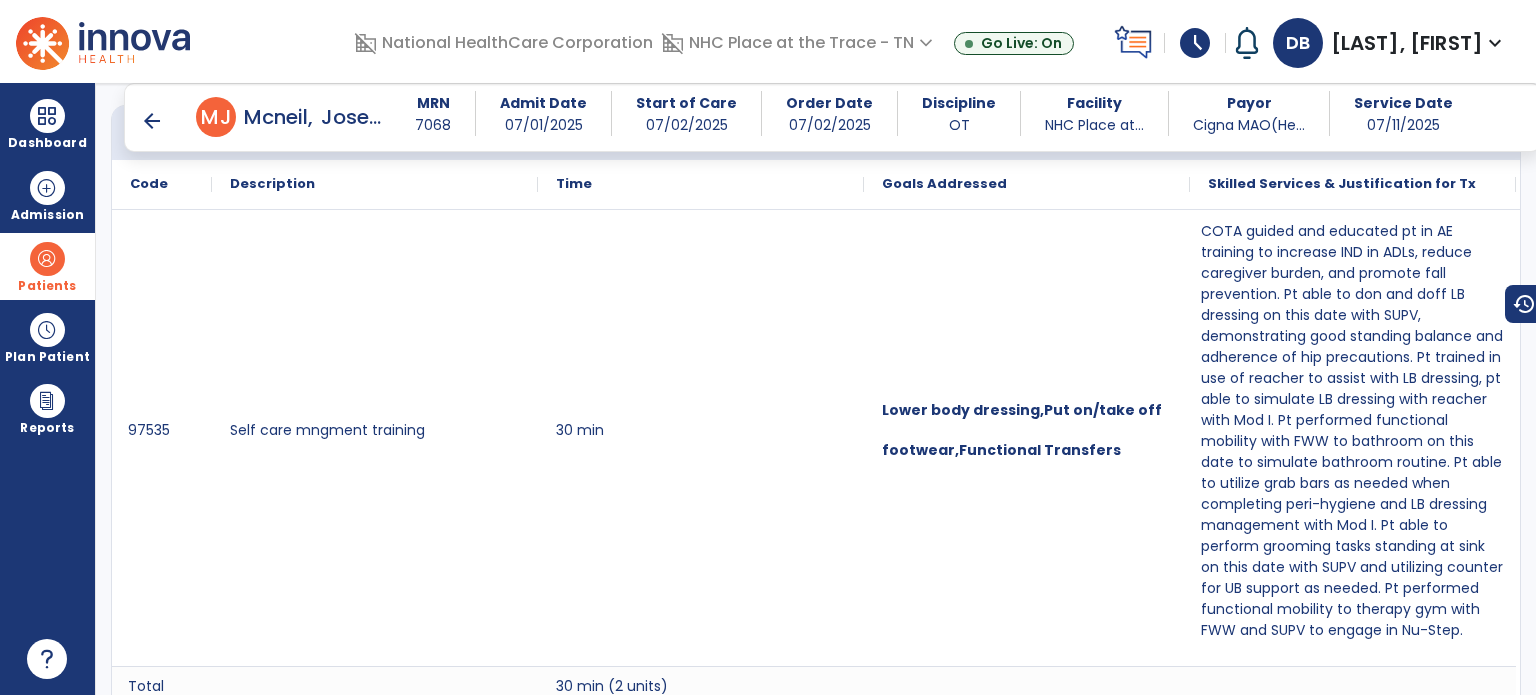 click on "arrow_back" at bounding box center (152, 121) 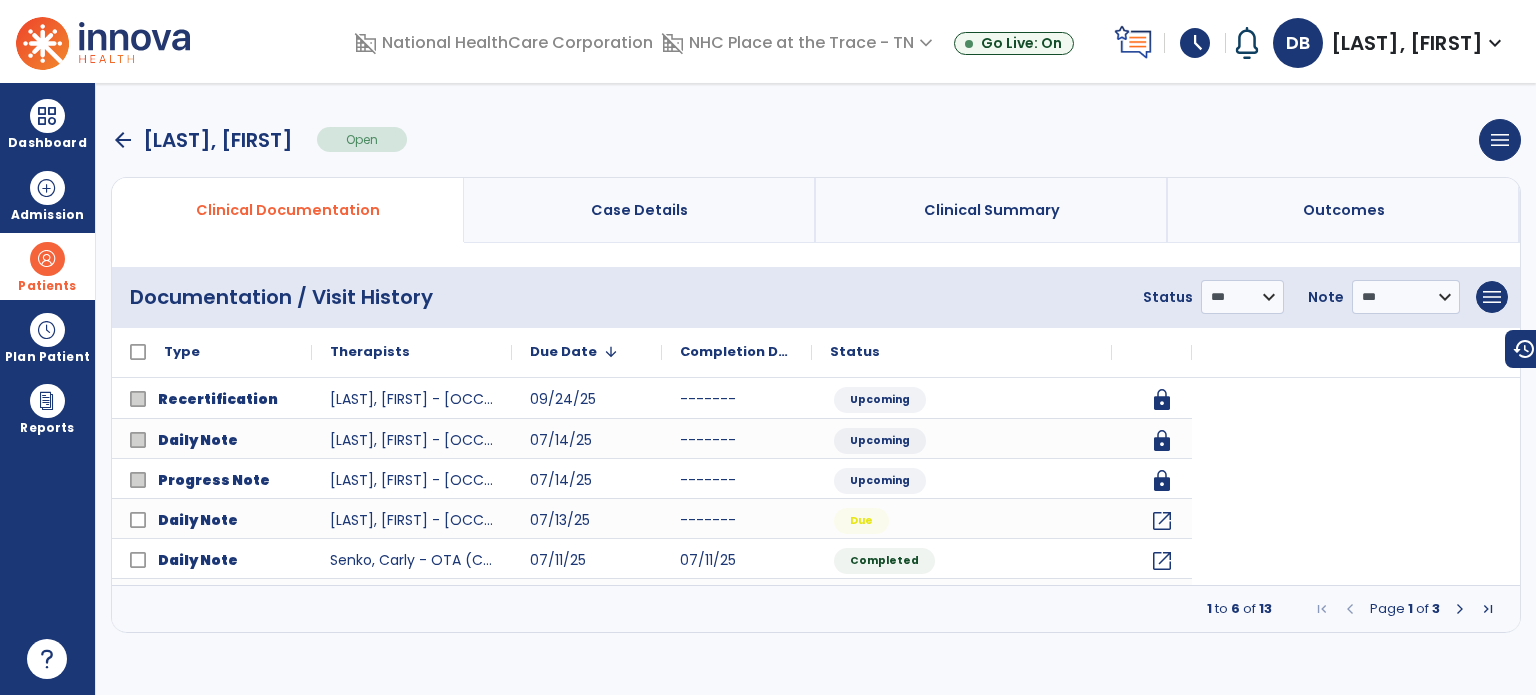 scroll, scrollTop: 0, scrollLeft: 0, axis: both 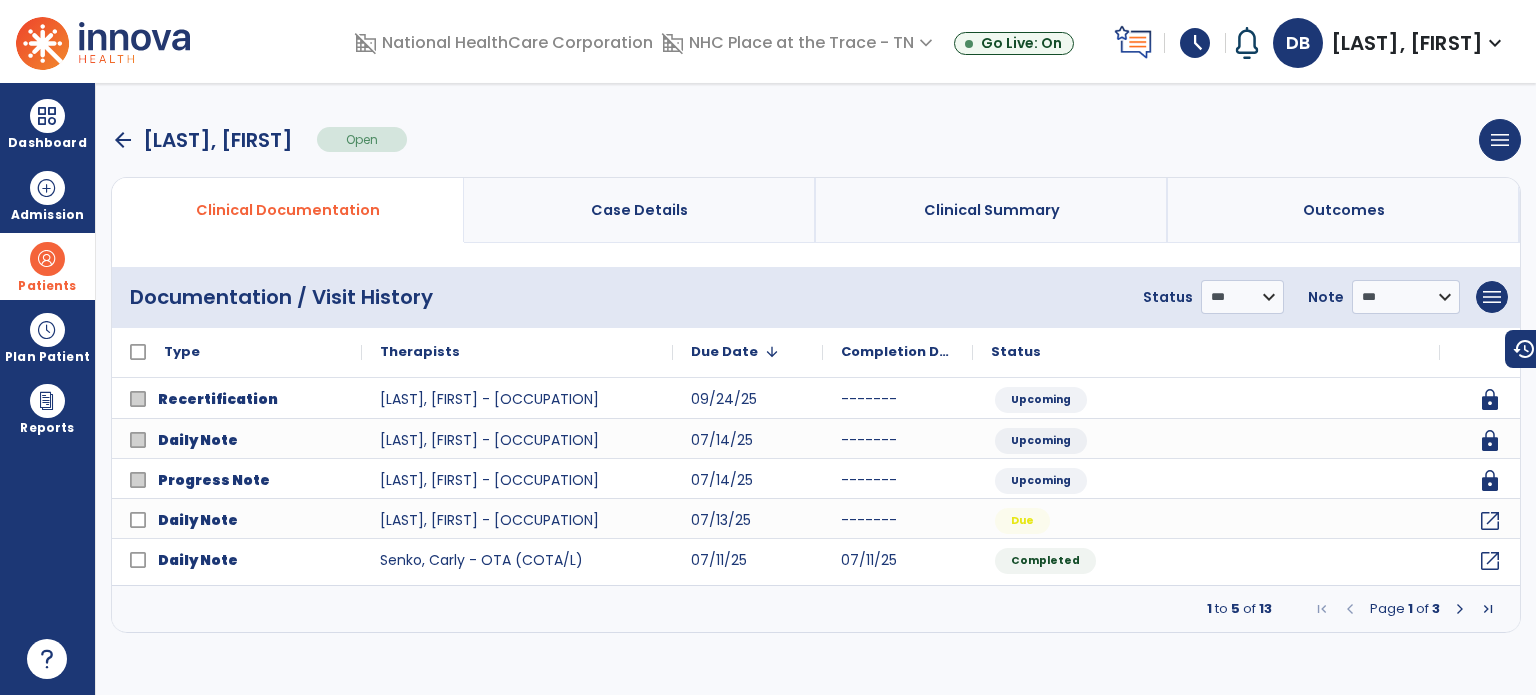 click at bounding box center (1460, 609) 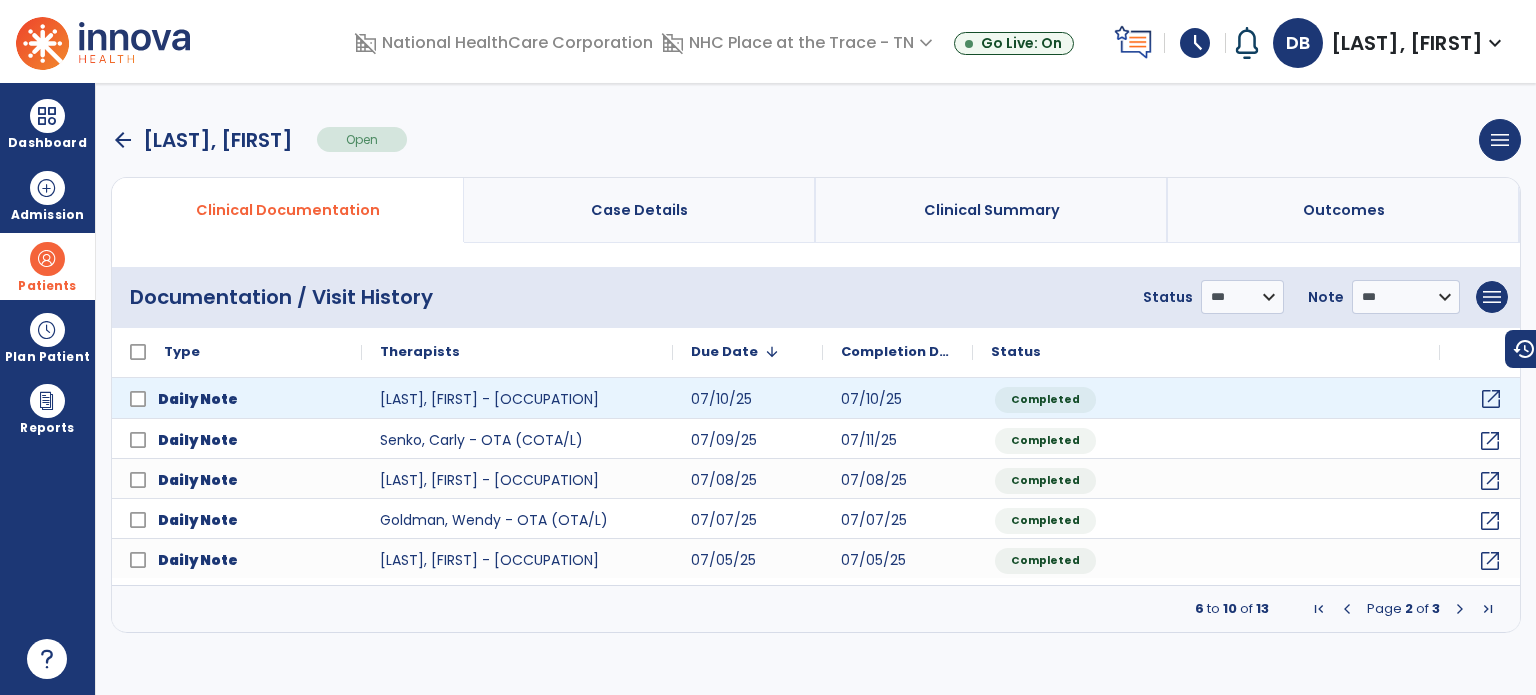 click on "open_in_new" 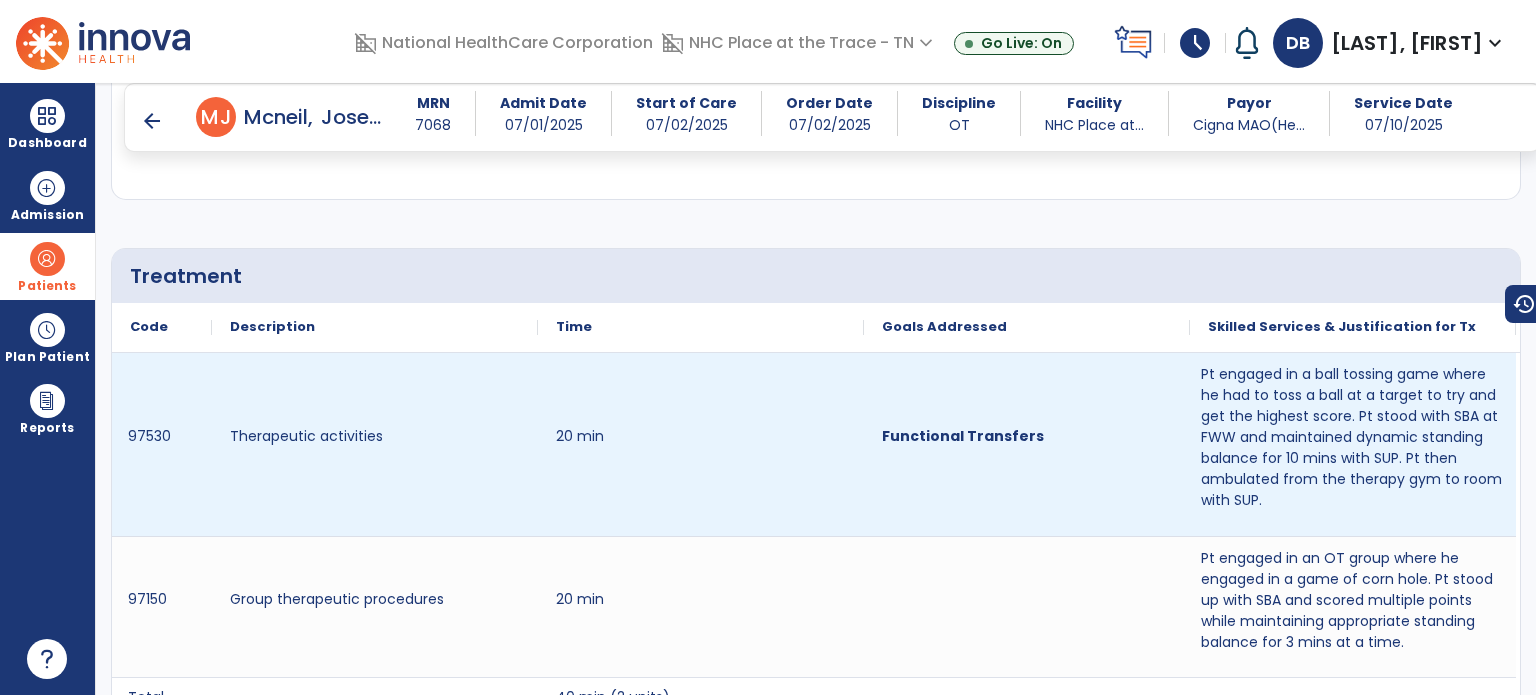scroll, scrollTop: 1200, scrollLeft: 0, axis: vertical 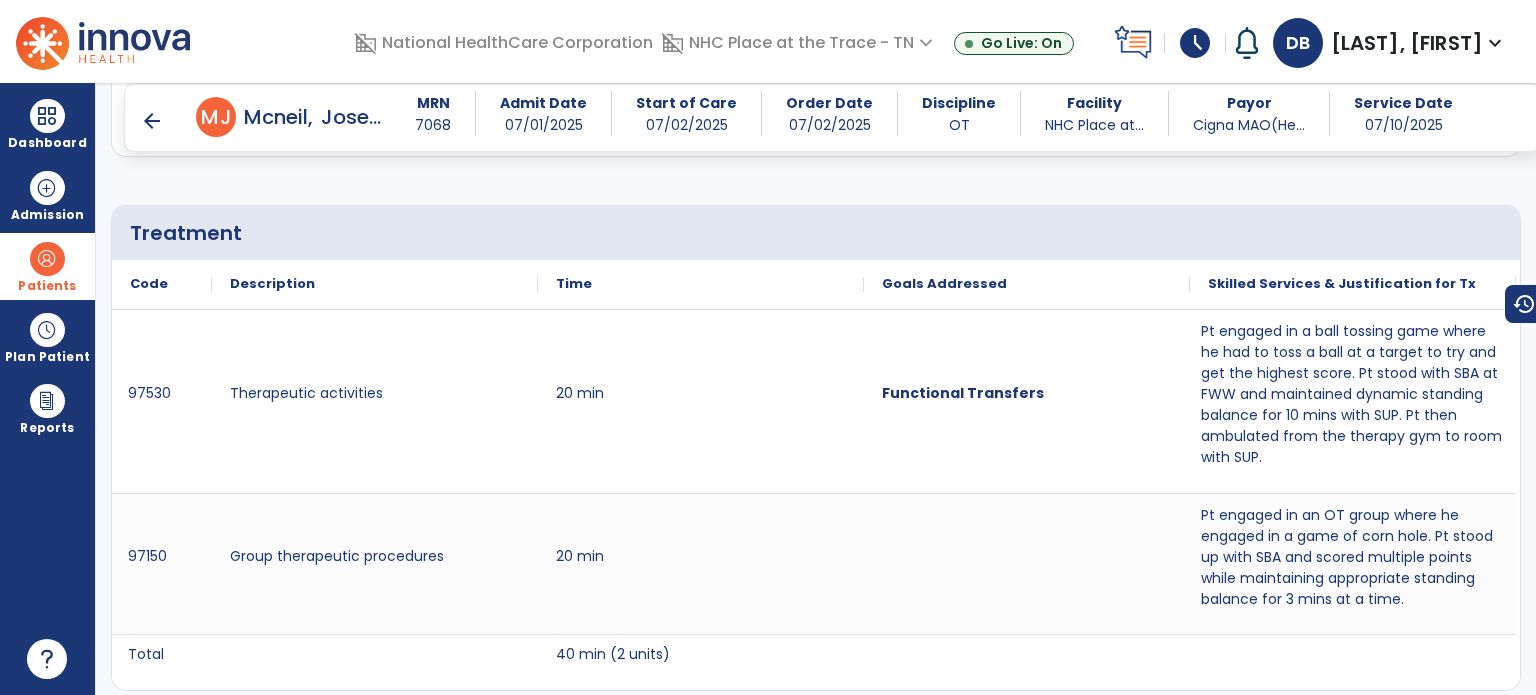 click on "arrow_back      M  J  Mcneil,   Joseph  MRN 7068 Admit Date 07/01/2025 Start of Care 07/02/2025 Order Date 07/02/2025 Discipline OT Facility NHC Place at... Payor Cigna MAO(He... Service Date 07/10/2025" at bounding box center (832, 117) 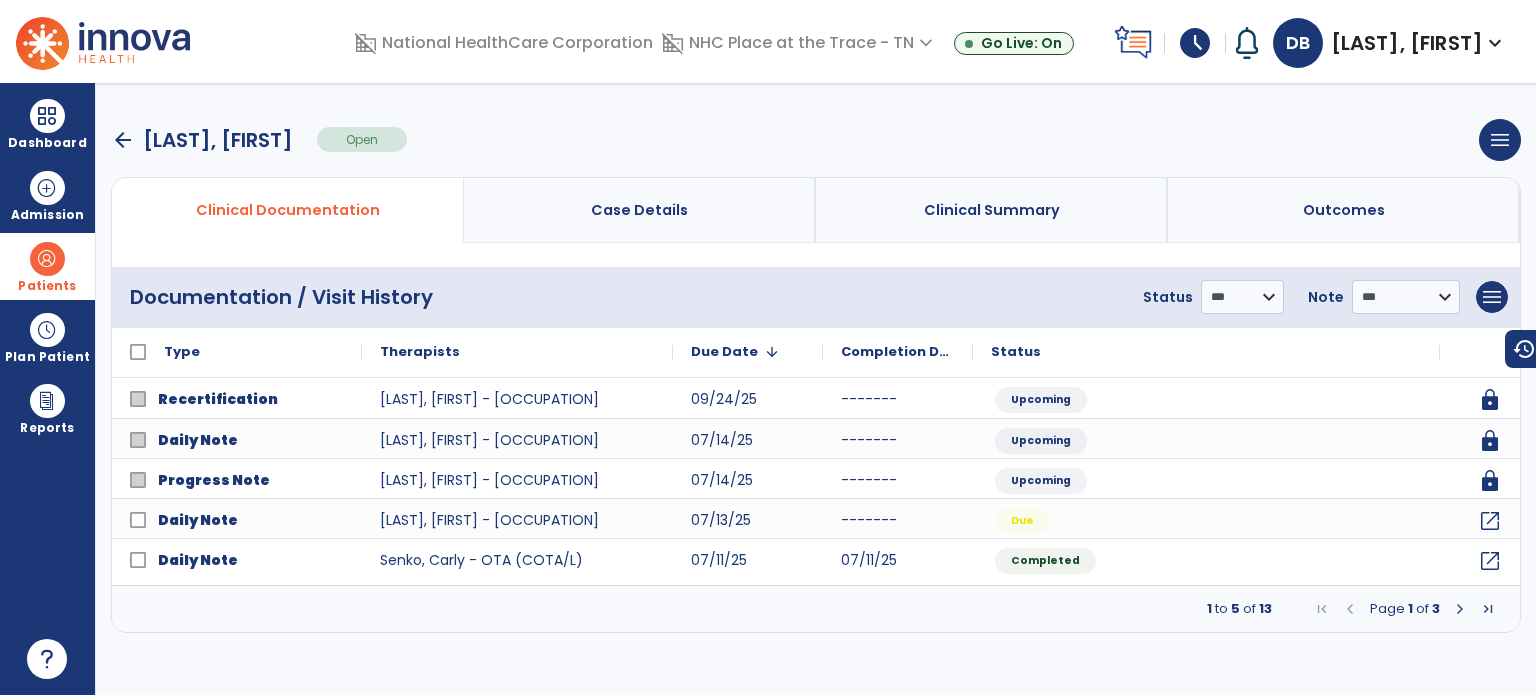 click at bounding box center (1460, 609) 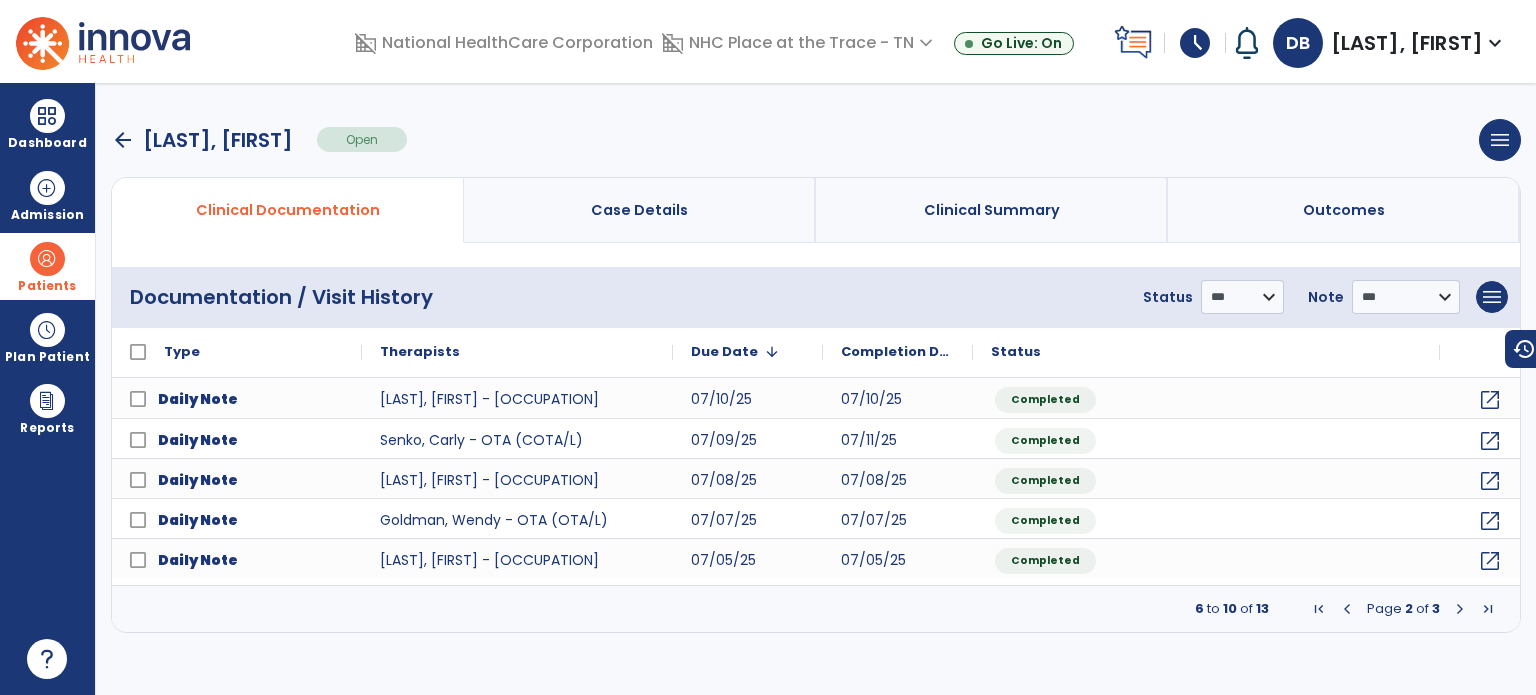 click at bounding box center [1460, 609] 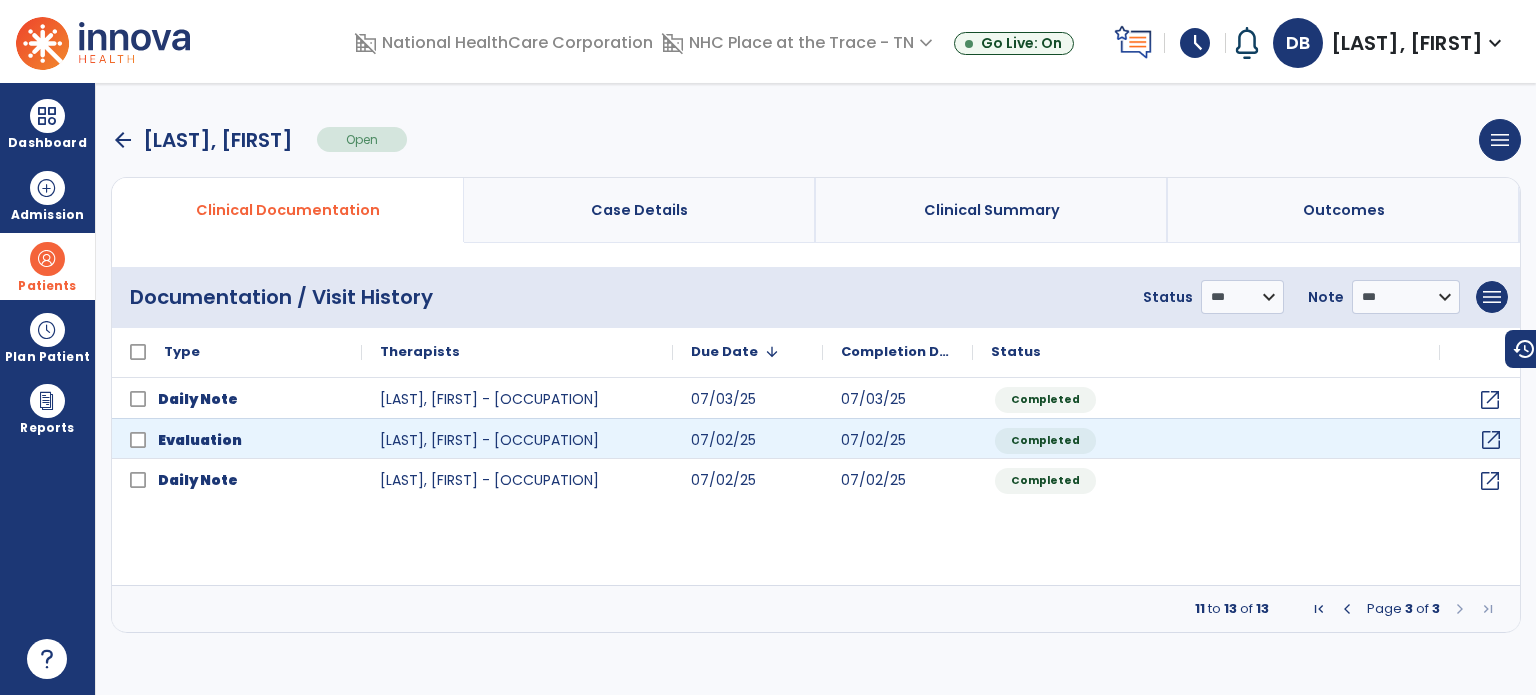 click on "open_in_new" 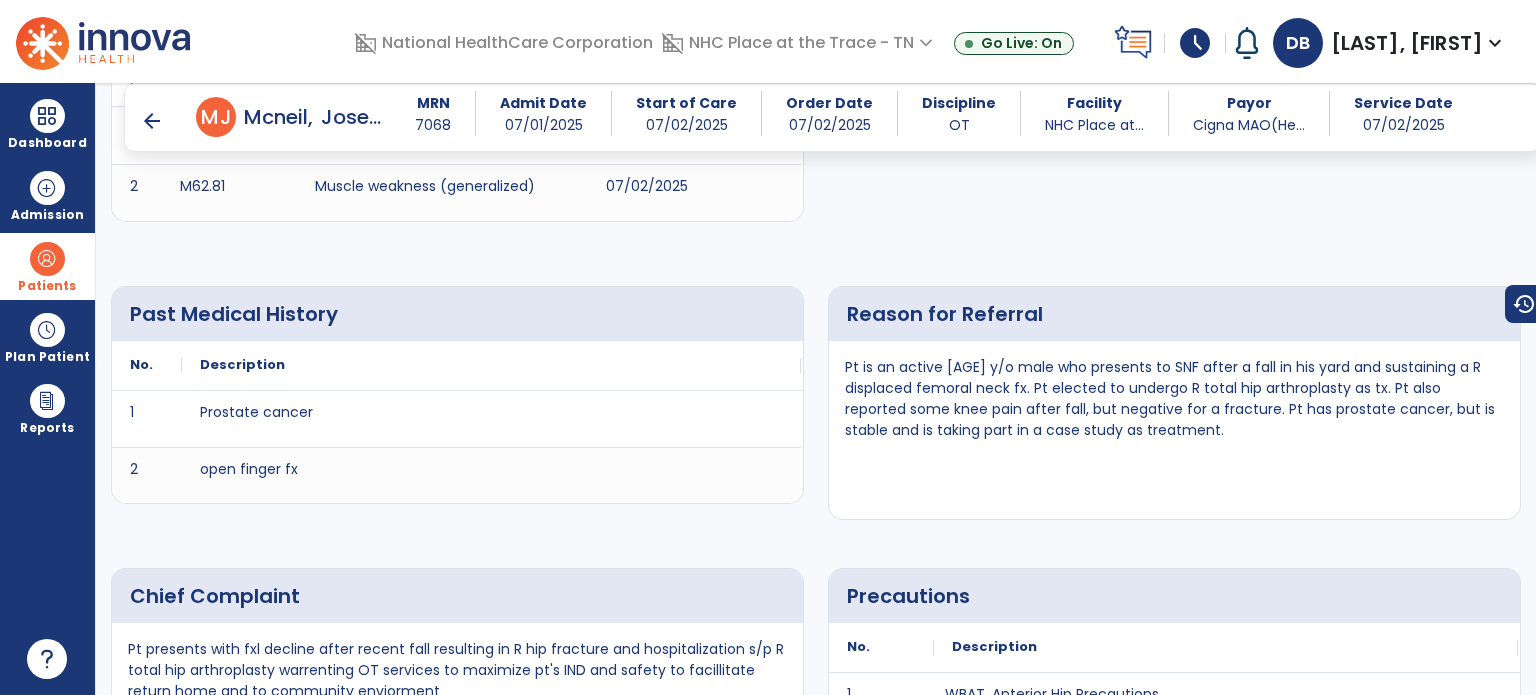 scroll, scrollTop: 628, scrollLeft: 0, axis: vertical 